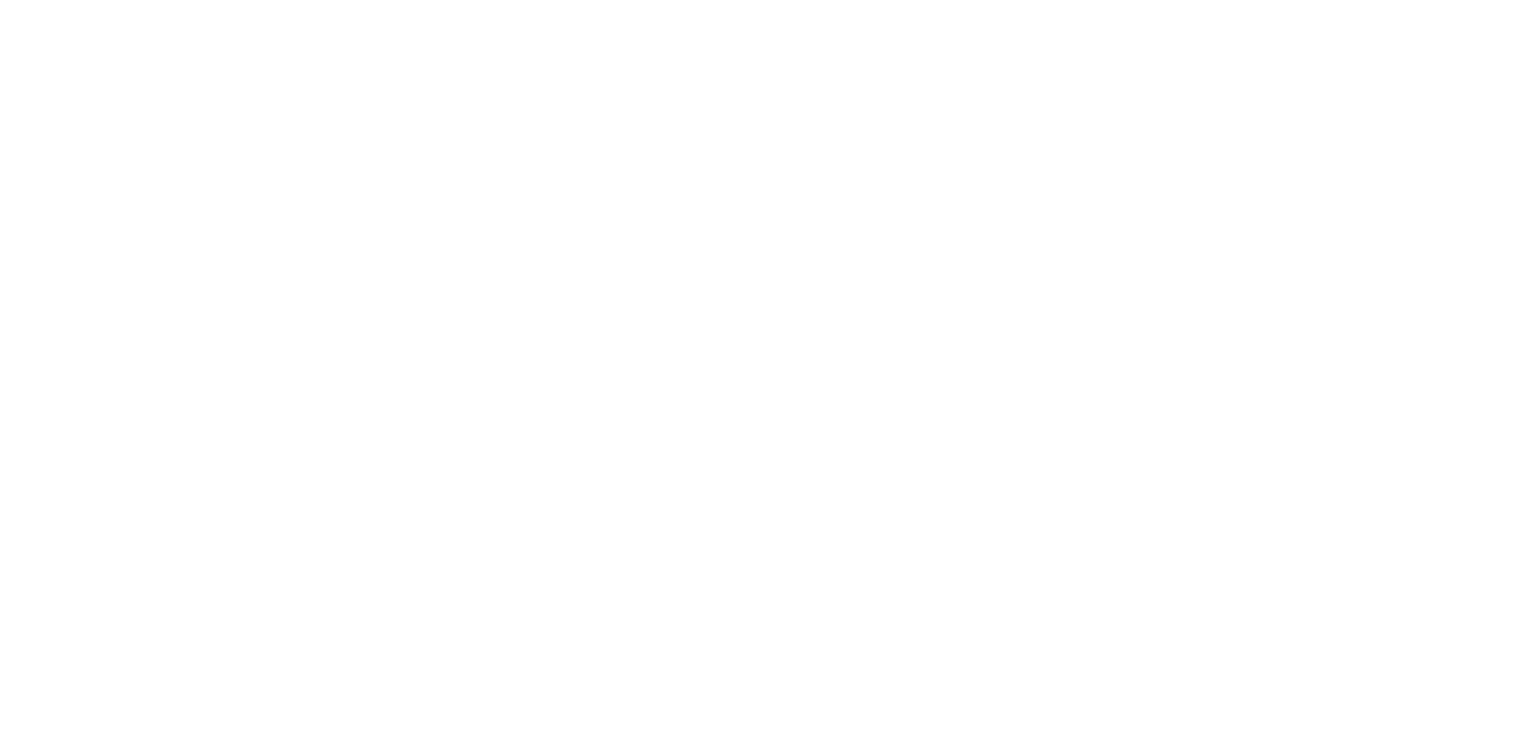 scroll, scrollTop: 0, scrollLeft: 0, axis: both 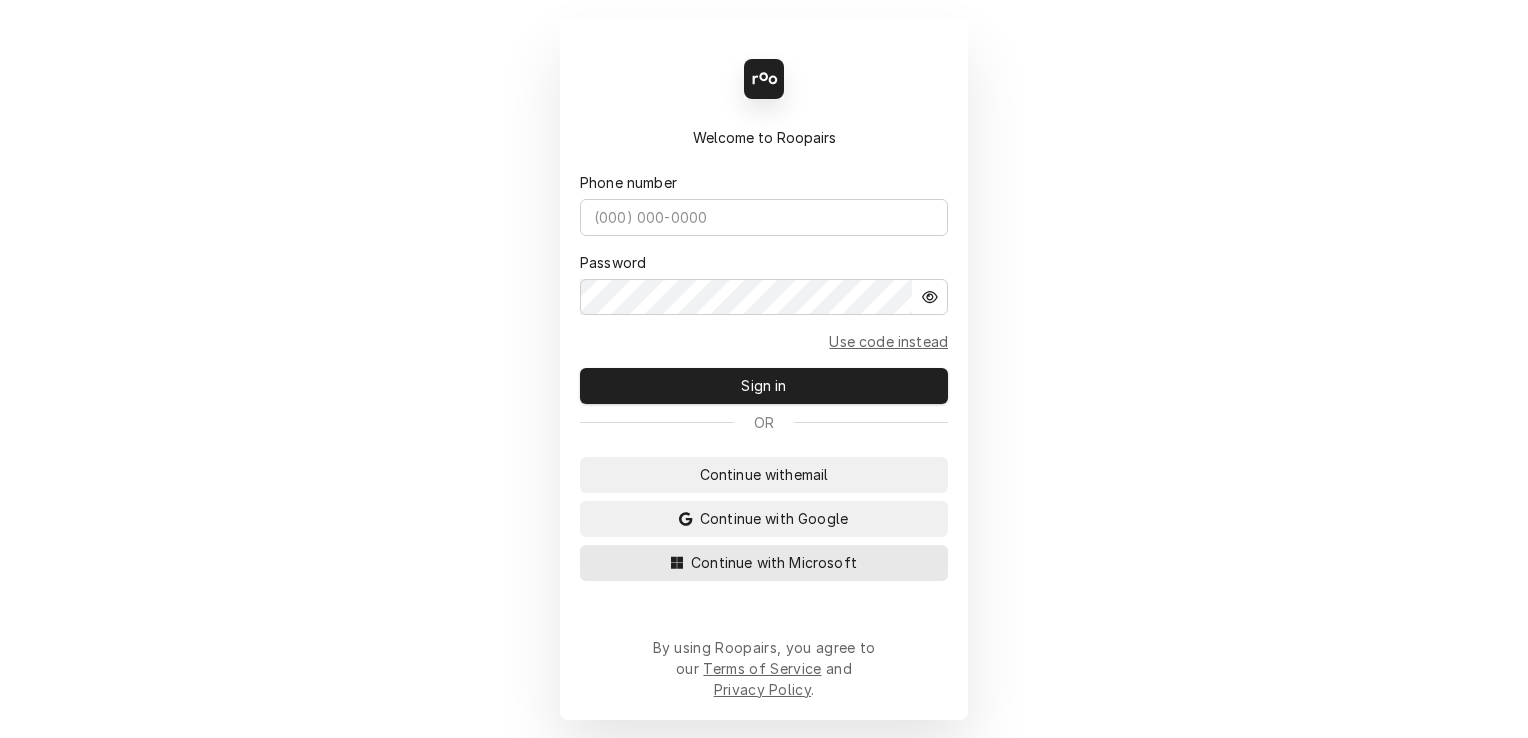 click on "Continue with Microsoft" at bounding box center [774, 562] 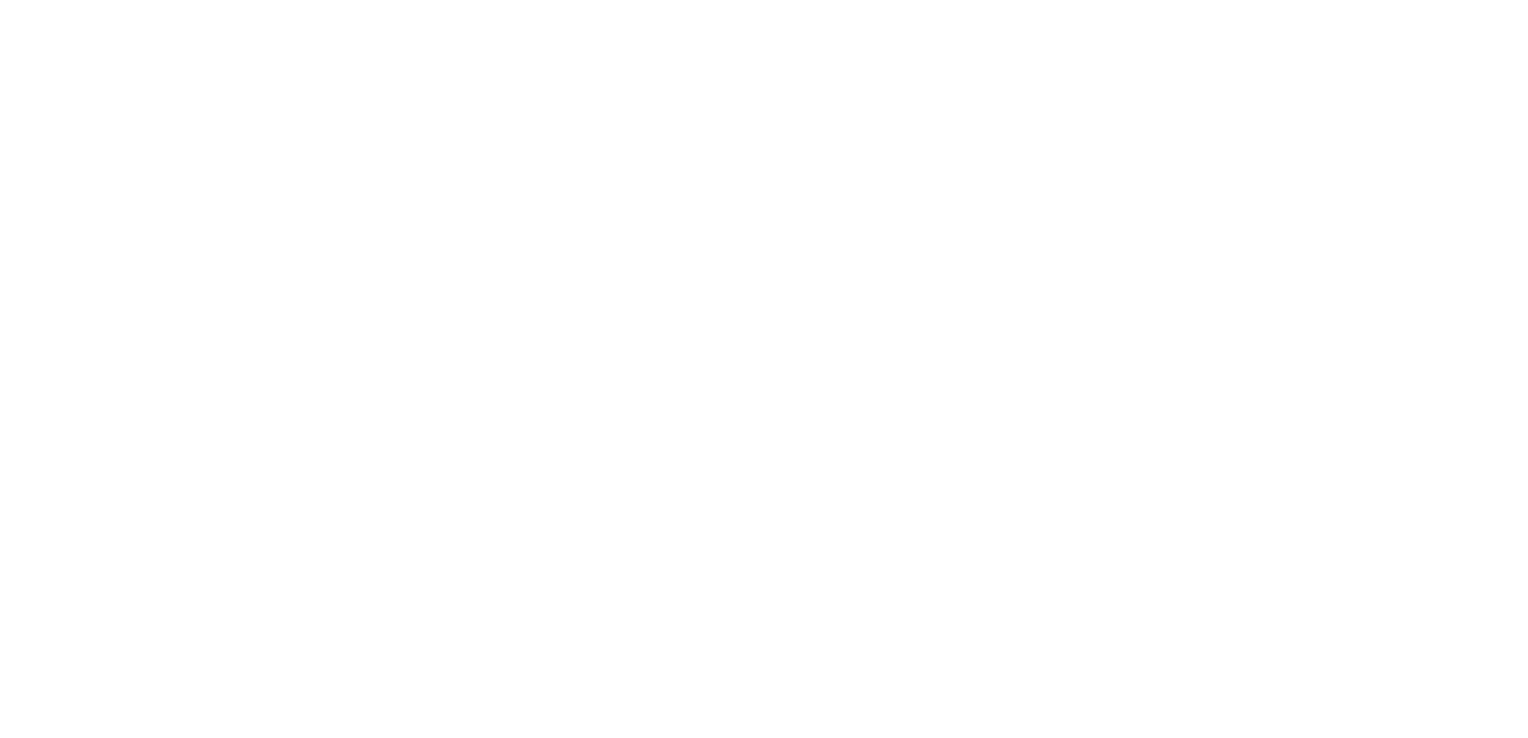 scroll, scrollTop: 0, scrollLeft: 0, axis: both 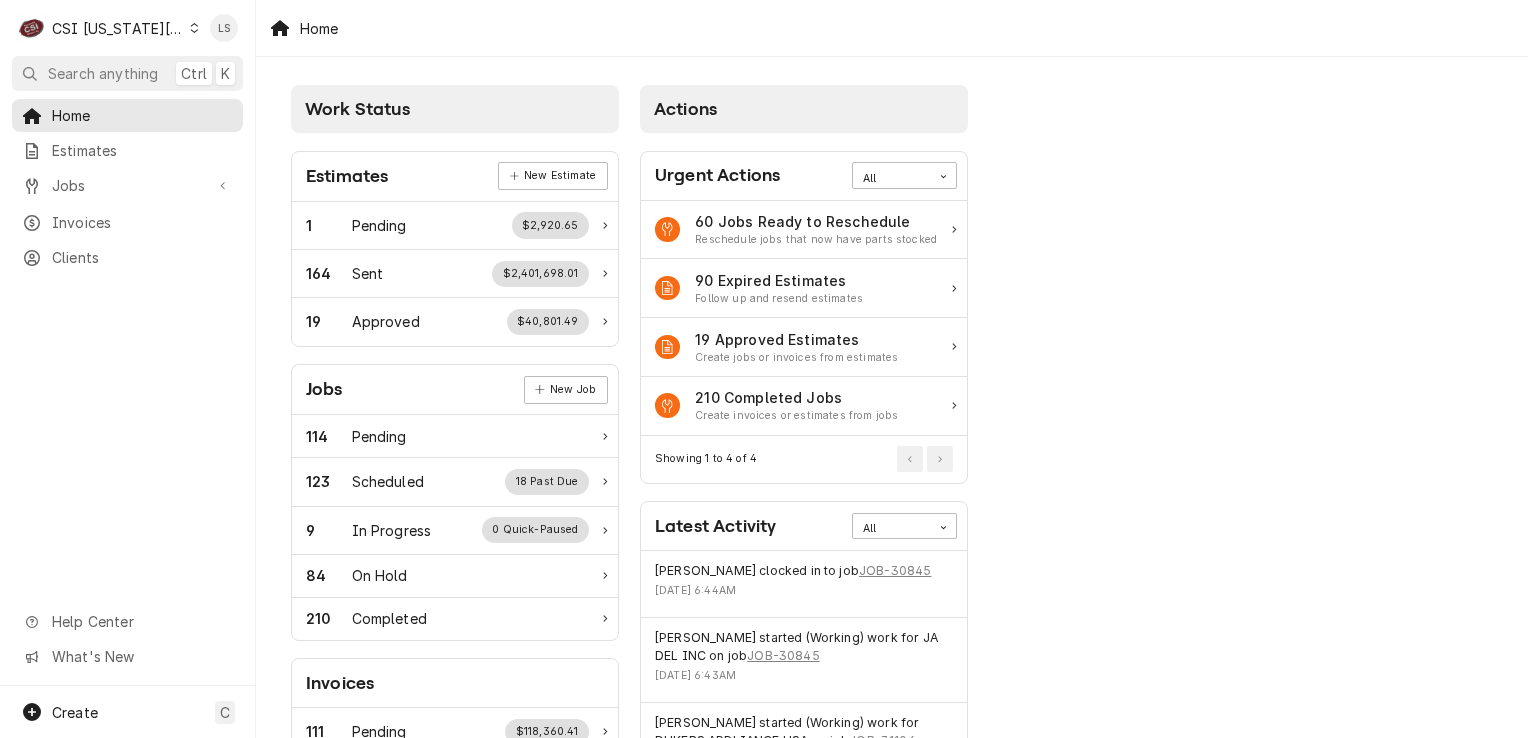 click on "Work Status Estimates New Estimate 1 Pending $2,920.65 164 Sent $2,401,698.01 19 Approved $40,801.49 Jobs New Job 114 Pending 123 Scheduled 18 Past Due 9 In Progress 0 Quick-Paused 84 On Hold 210 Completed Invoices 111 Pending $118,360.41 281 Outstanding $563,064.70 234 Overdue $258,954.75 Actions Urgent Actions All 60 Jobs Ready to Reschedule Reschedule jobs that now have parts stocked 90 Expired Estimates Follow up and resend estimates 19 Approved Estimates Create jobs or invoices from estimates 210 Completed Jobs Create invoices or estimates from jobs Showing 1 to 4 of 4 Latest Activity All Mike Schupp clocked in to job  JOB-30845 Wed, Jul 16, 2025 - 6:44AM Mike Schupp started (Working) work for JA DEL INC on job  JOB-30845 Wed, Jul 16, 2025 - 6:43AM Brian Breazier started (Working) work for DUKERS APPLIANCE USA on job  JOB-31106 Wed, Jul 16, 2025 - 6:39AM Robert Mendon clocked in to job  JOB-31219 Wed, Jul 16, 2025 - 6:35AM Robert Mendon clocked out of job  JOB-31229 Wed, Jul 16, 2025 - 6:35AM" at bounding box center [892, 531] 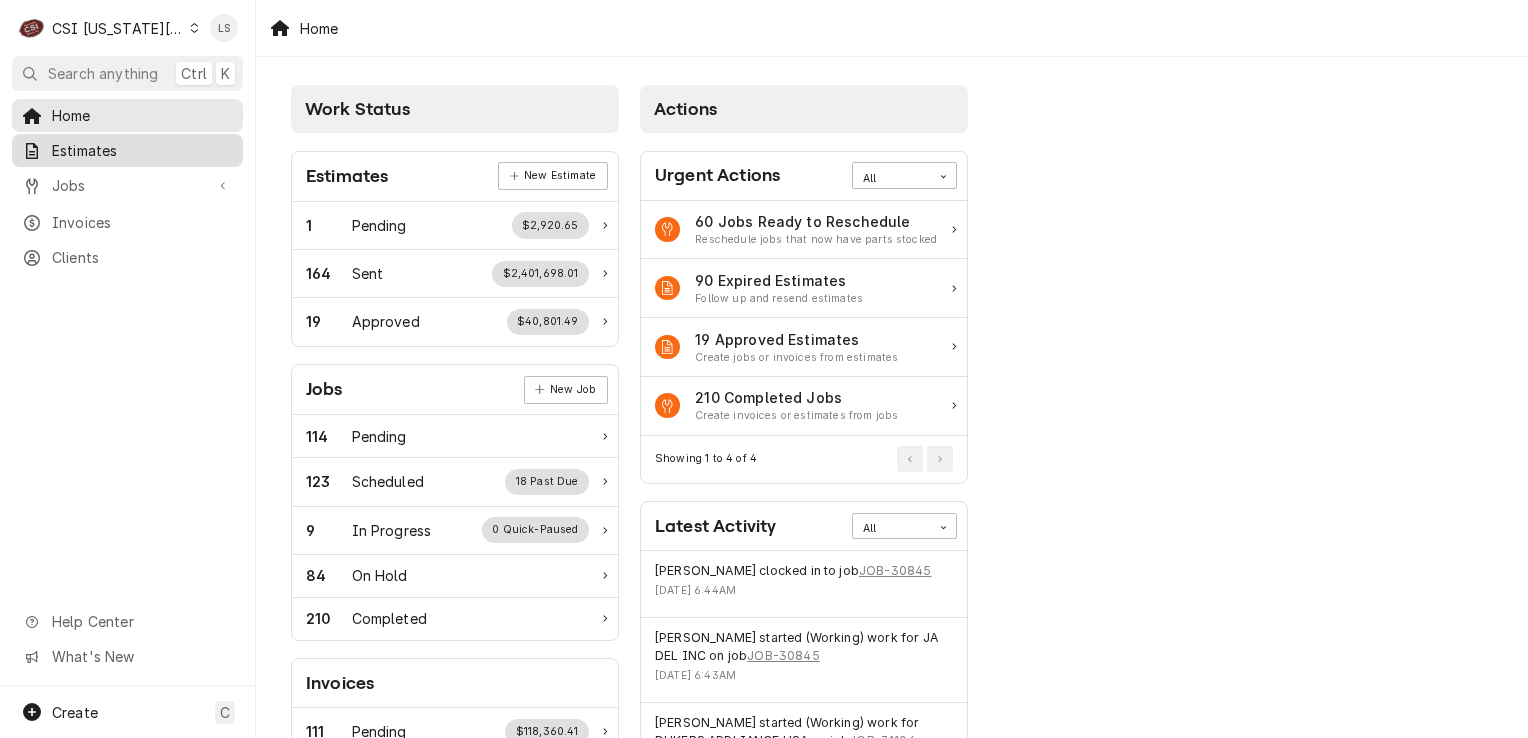 click on "Estimates" at bounding box center (127, 150) 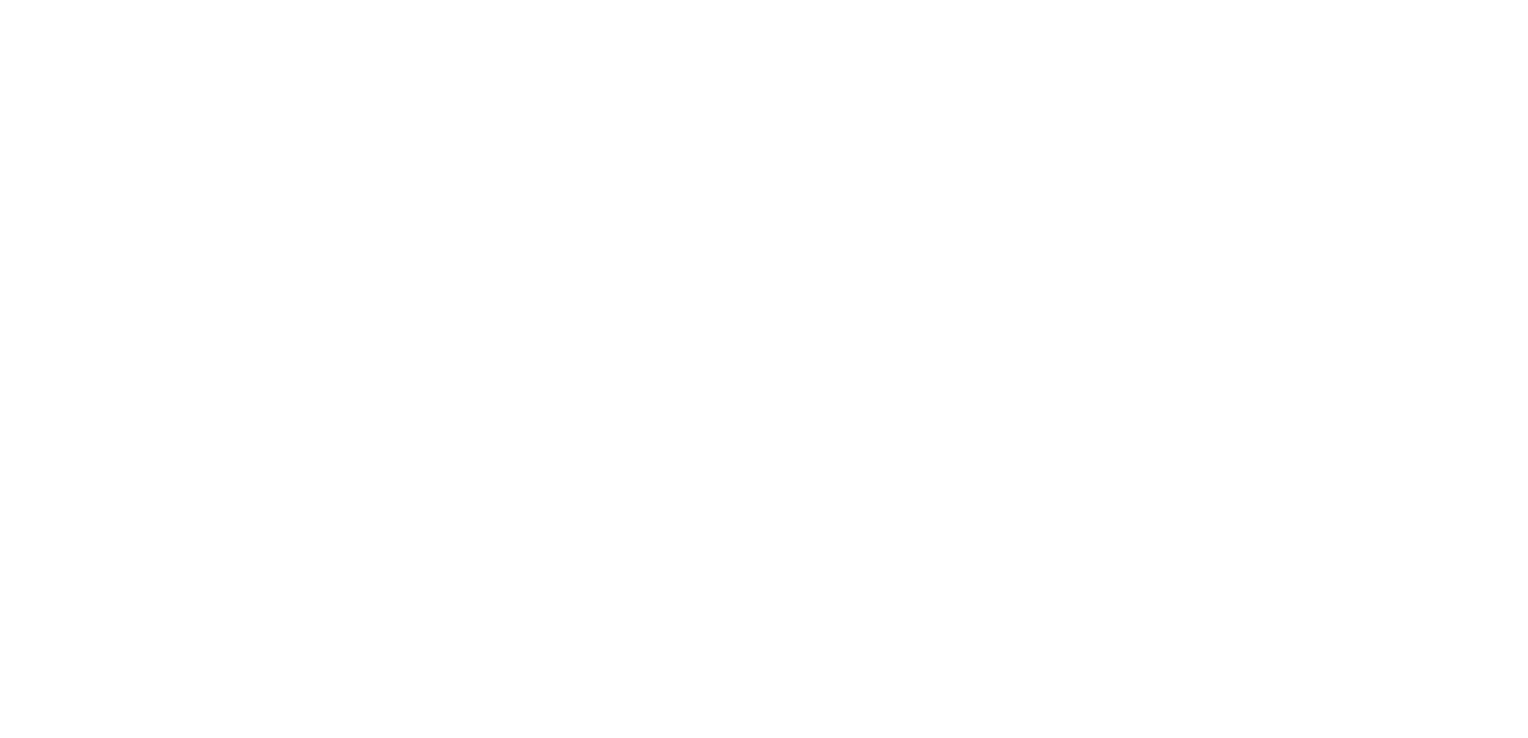 scroll, scrollTop: 0, scrollLeft: 0, axis: both 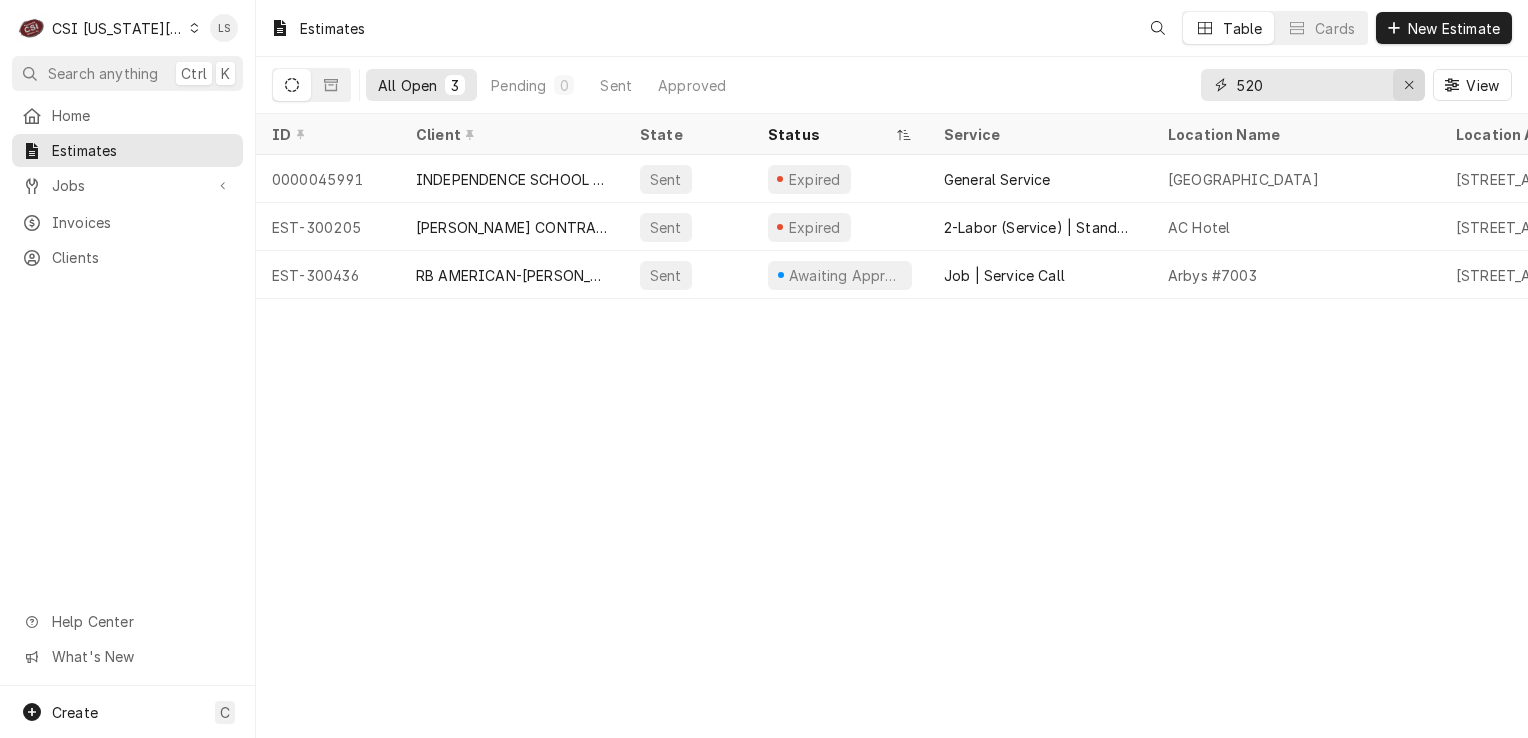 drag, startPoint x: 1416, startPoint y: 89, endPoint x: 1401, endPoint y: 90, distance: 15.033297 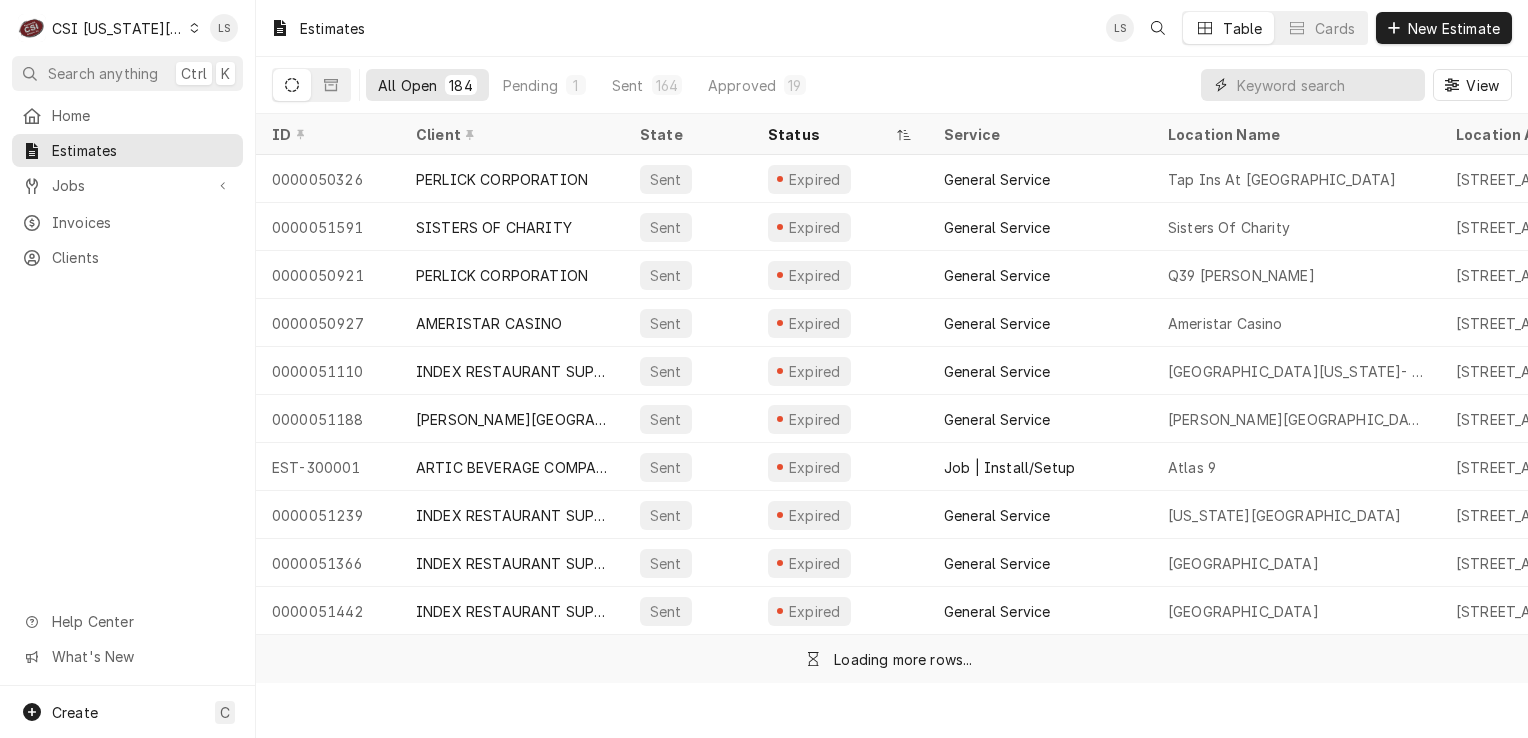 paste on "300343" 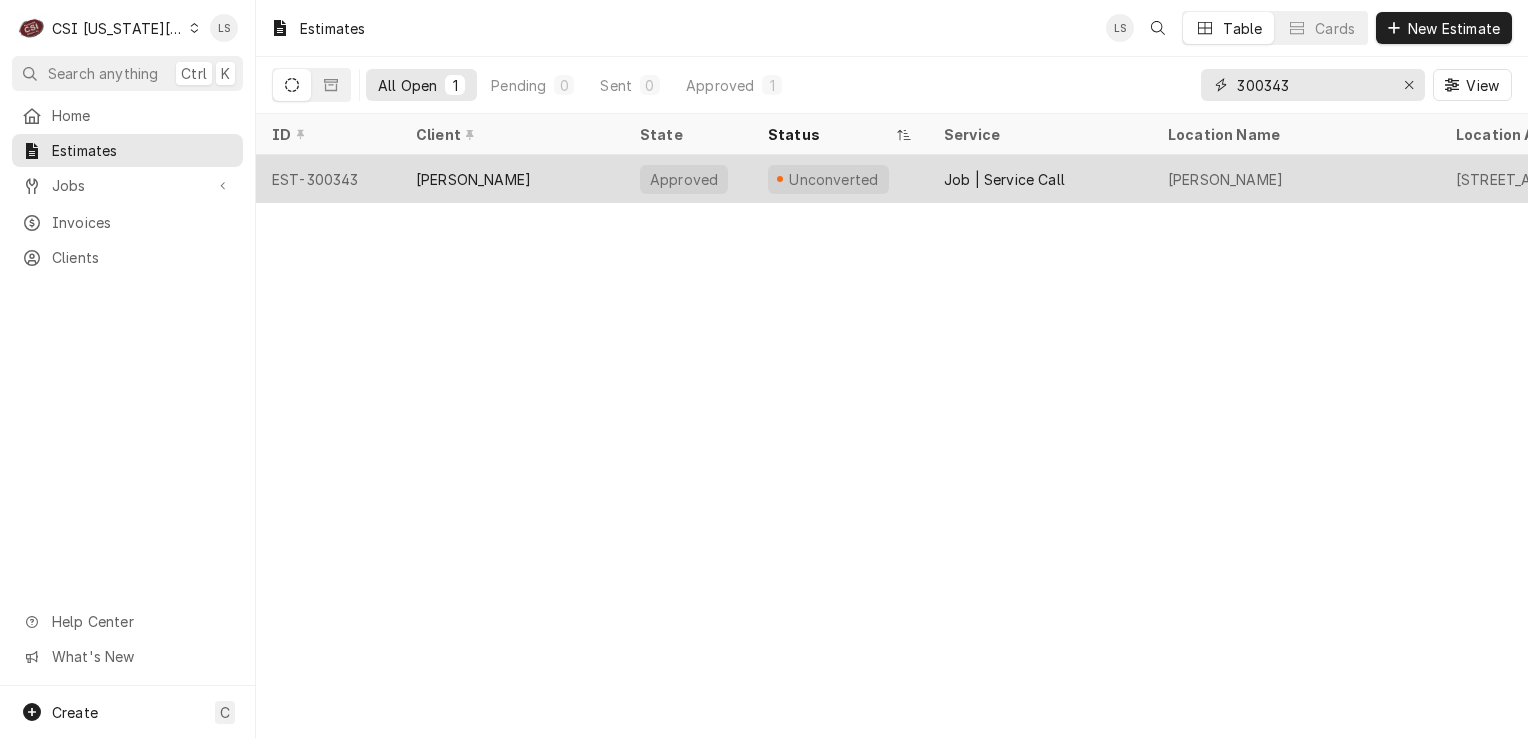 type on "300343" 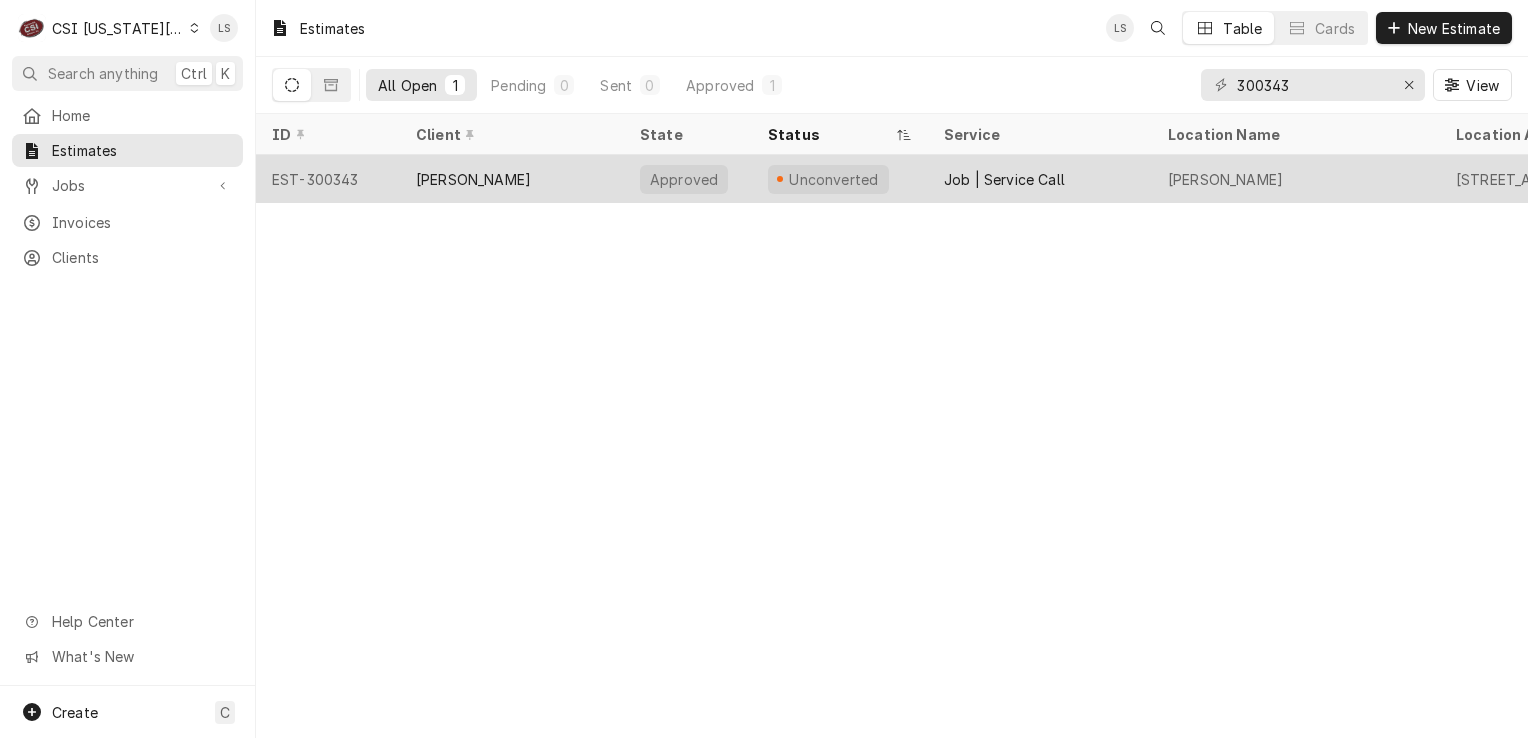 click on "EST-300343" at bounding box center [328, 179] 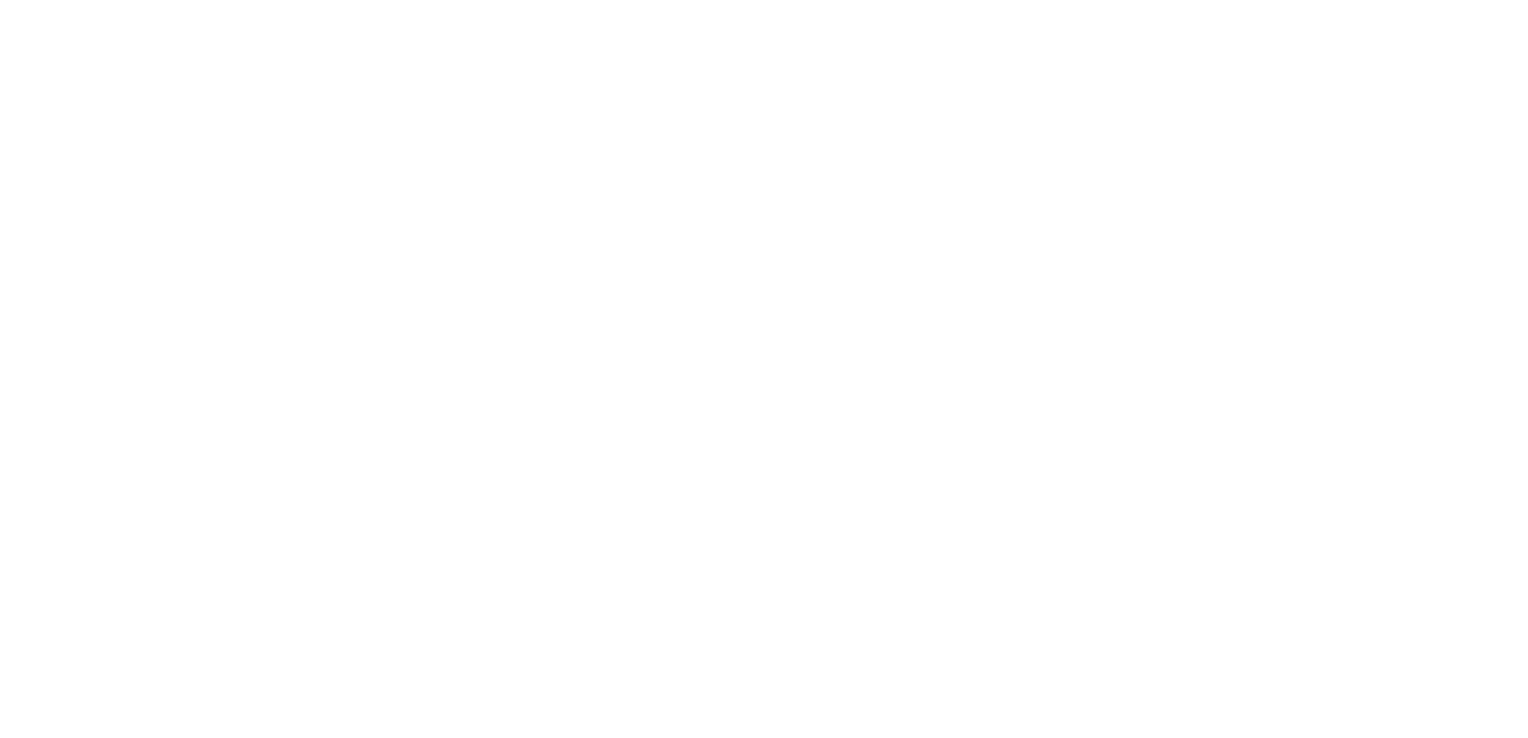 scroll, scrollTop: 0, scrollLeft: 0, axis: both 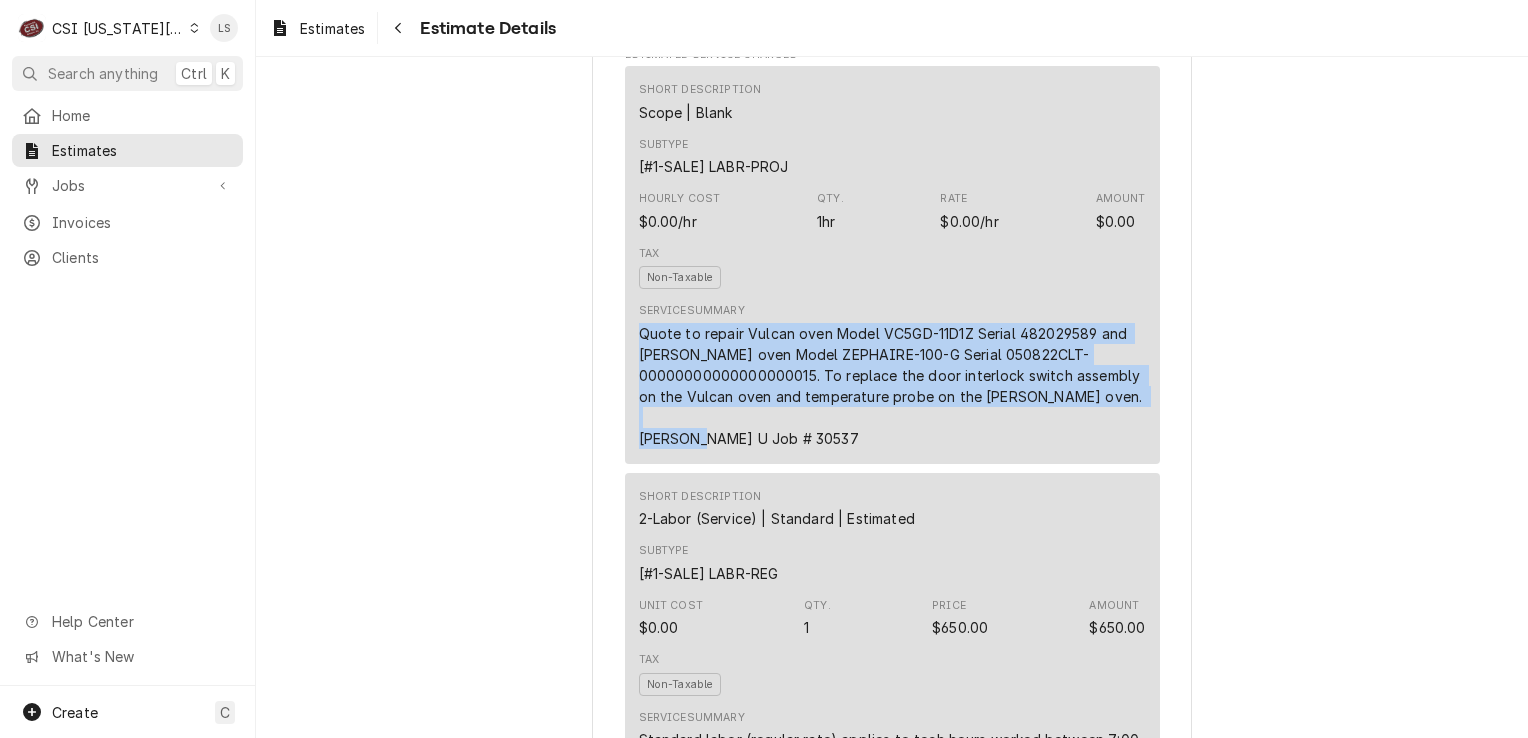 drag, startPoint x: 783, startPoint y: 508, endPoint x: 632, endPoint y: 398, distance: 186.8181 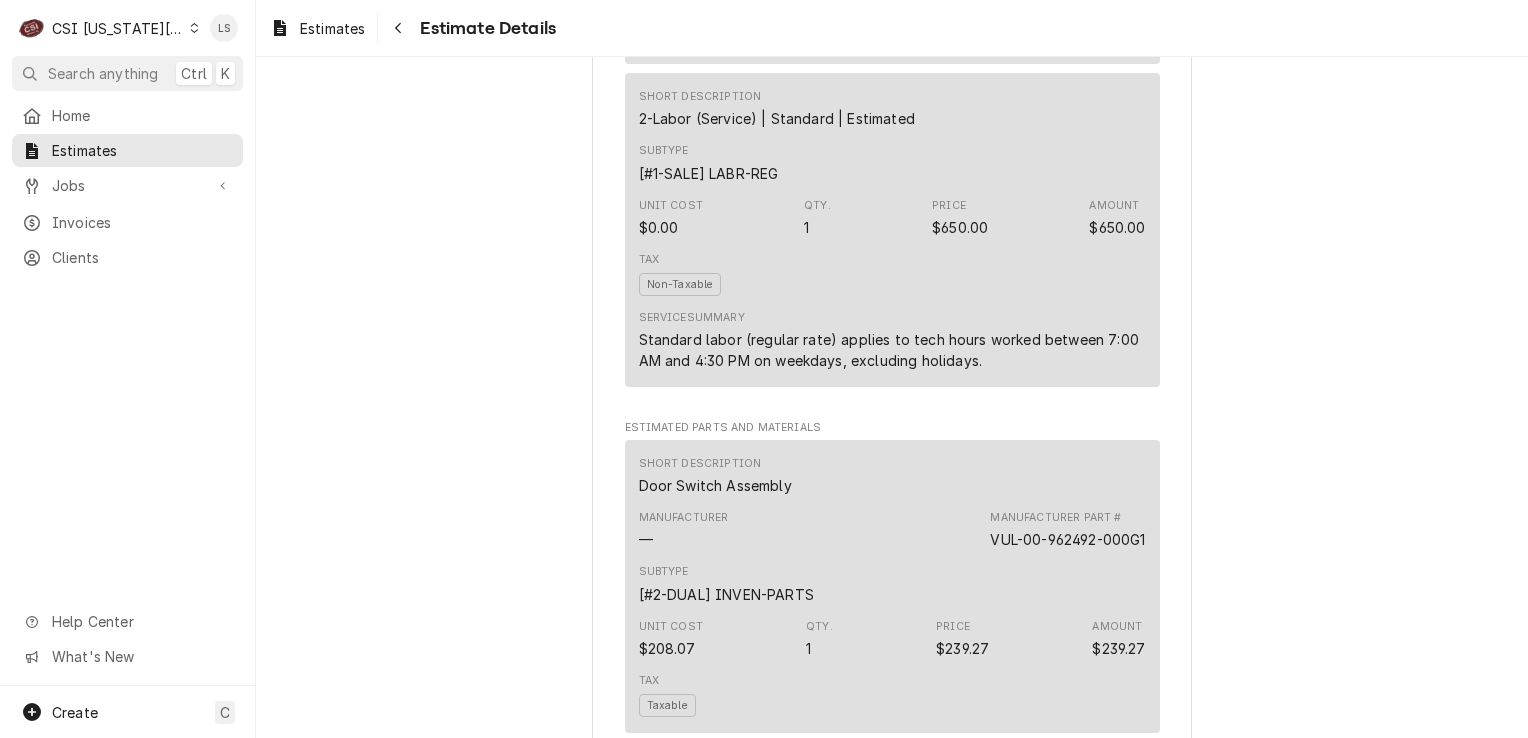 scroll, scrollTop: 1790, scrollLeft: 0, axis: vertical 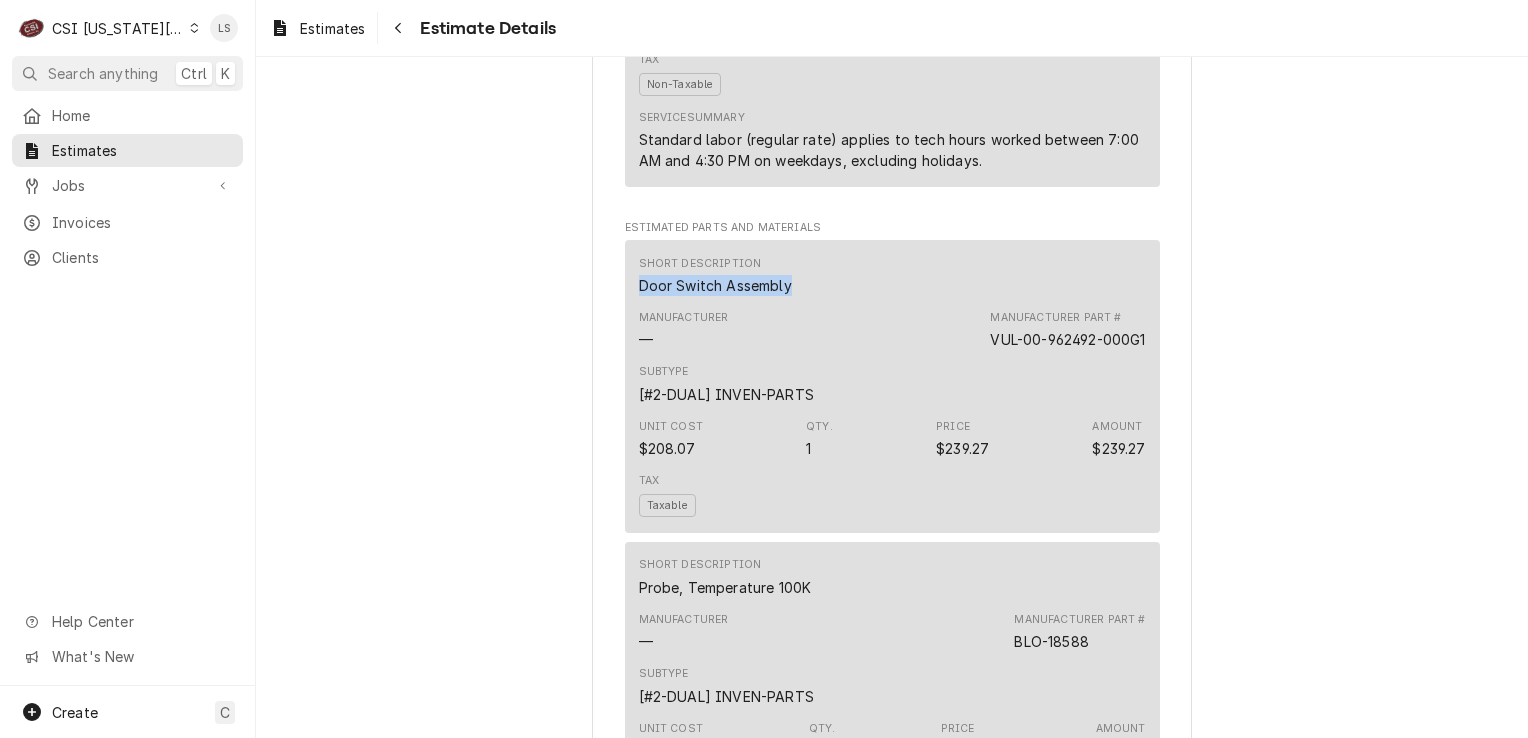 drag, startPoint x: 786, startPoint y: 353, endPoint x: 608, endPoint y: 356, distance: 178.02528 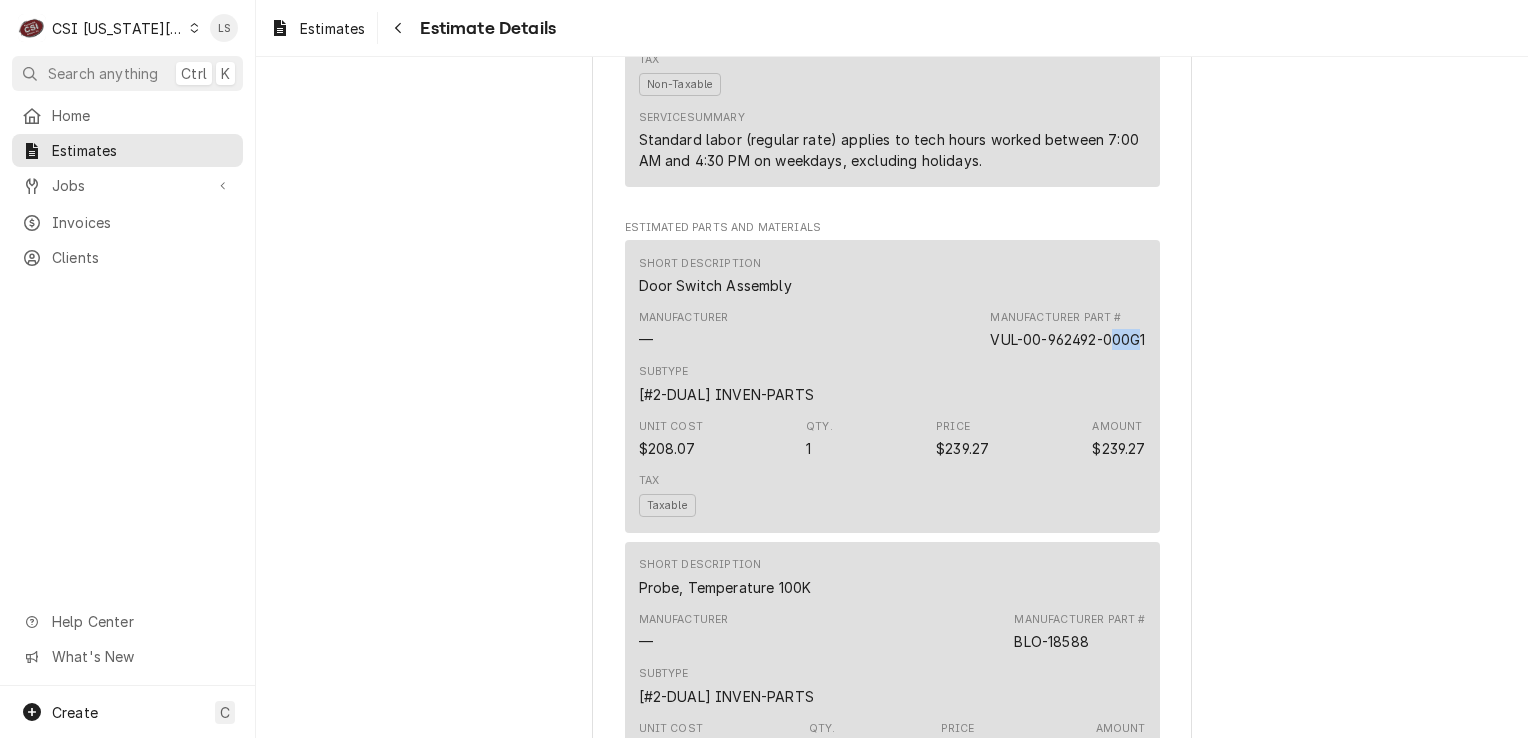 drag, startPoint x: 1133, startPoint y: 406, endPoint x: 1104, endPoint y: 402, distance: 29.274563 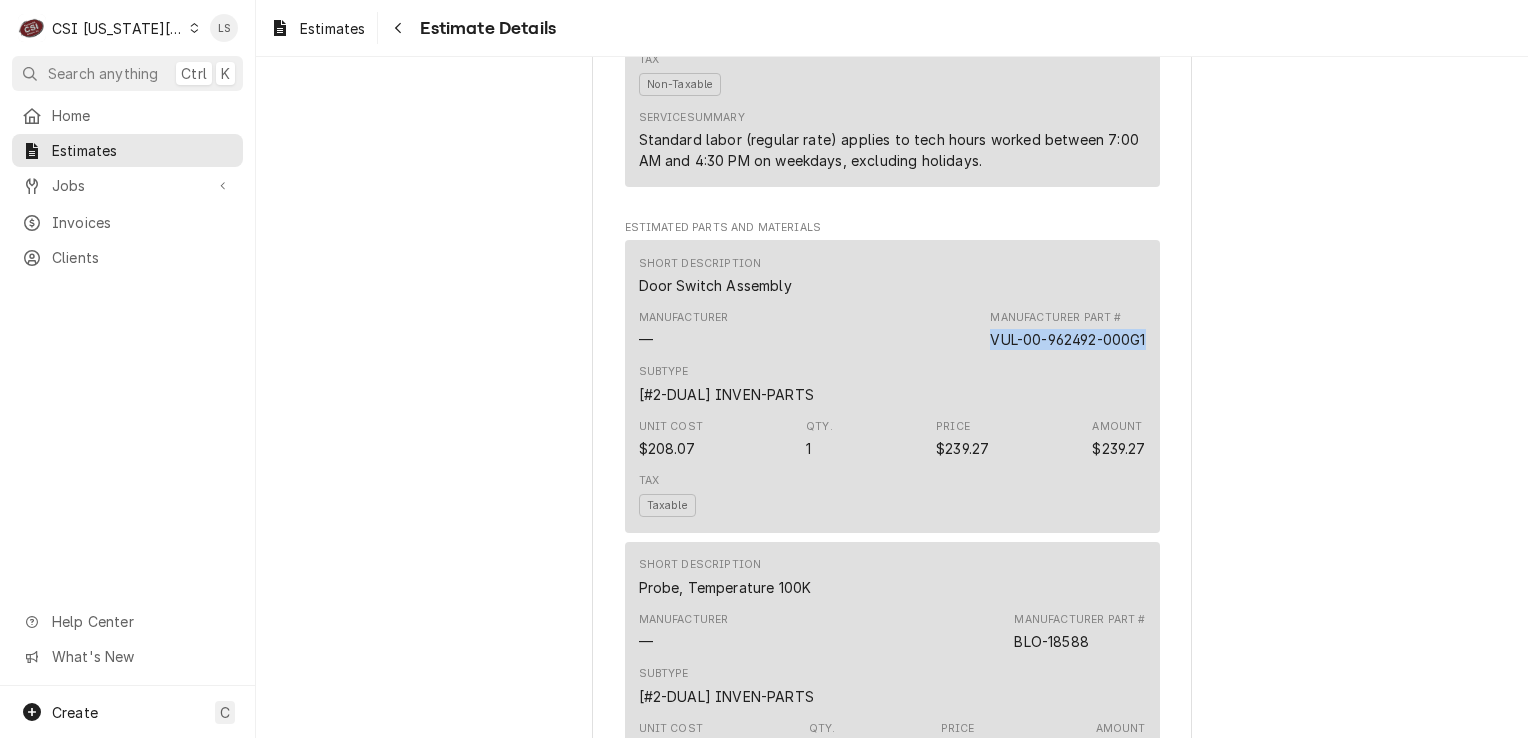drag, startPoint x: 1104, startPoint y: 402, endPoint x: 966, endPoint y: 404, distance: 138.0145 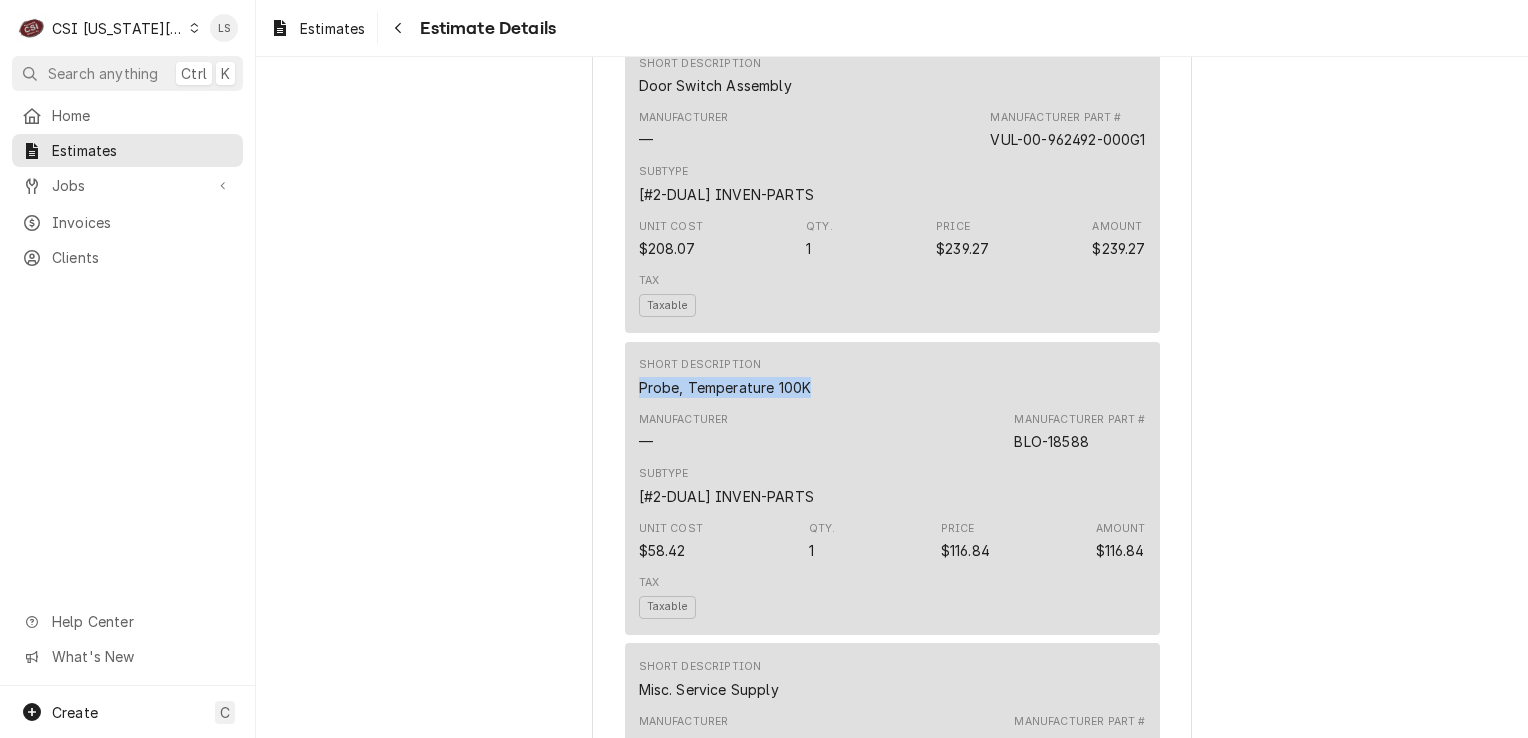 drag, startPoint x: 804, startPoint y: 454, endPoint x: 624, endPoint y: 446, distance: 180.17769 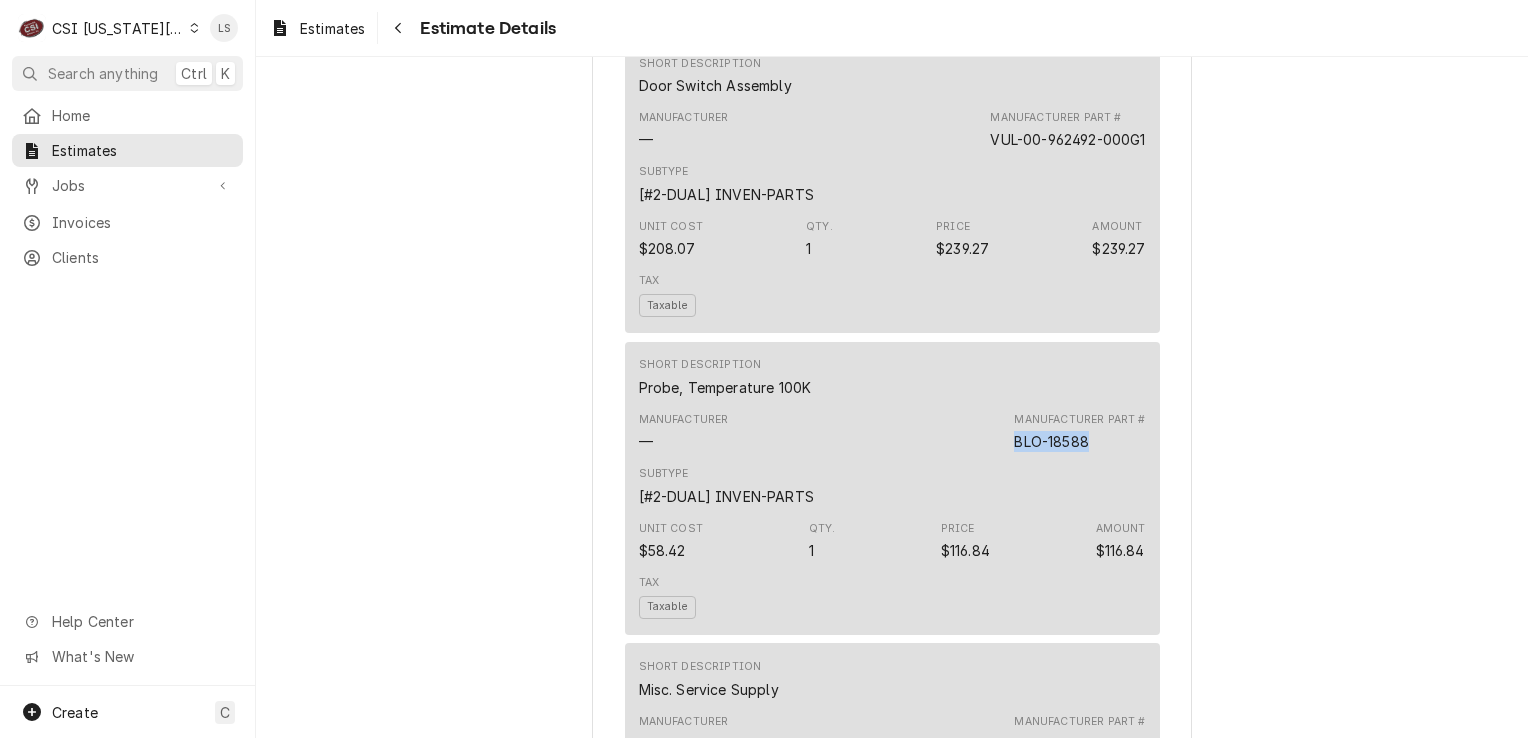 drag, startPoint x: 1036, startPoint y: 509, endPoint x: 1008, endPoint y: 501, distance: 29.12044 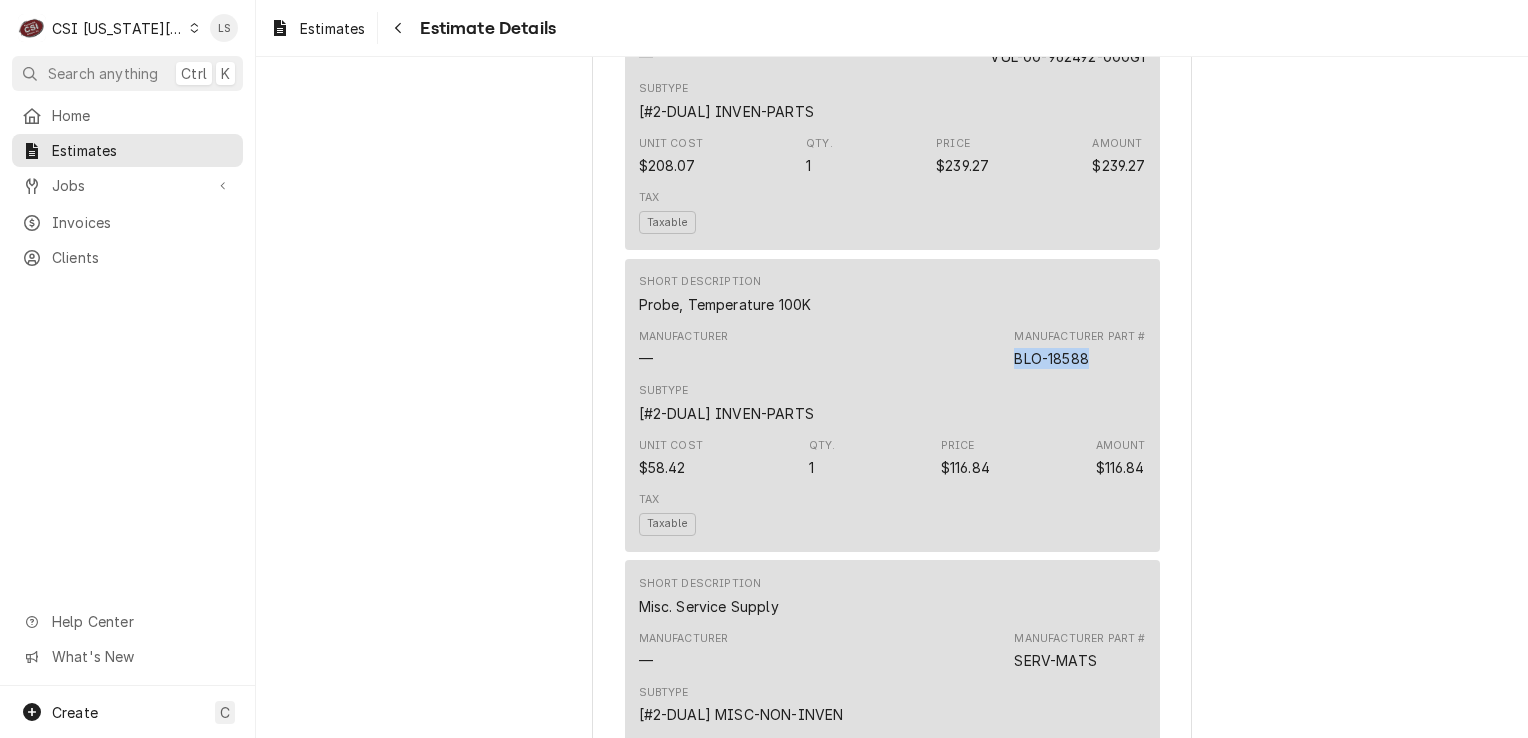 scroll, scrollTop: 2390, scrollLeft: 0, axis: vertical 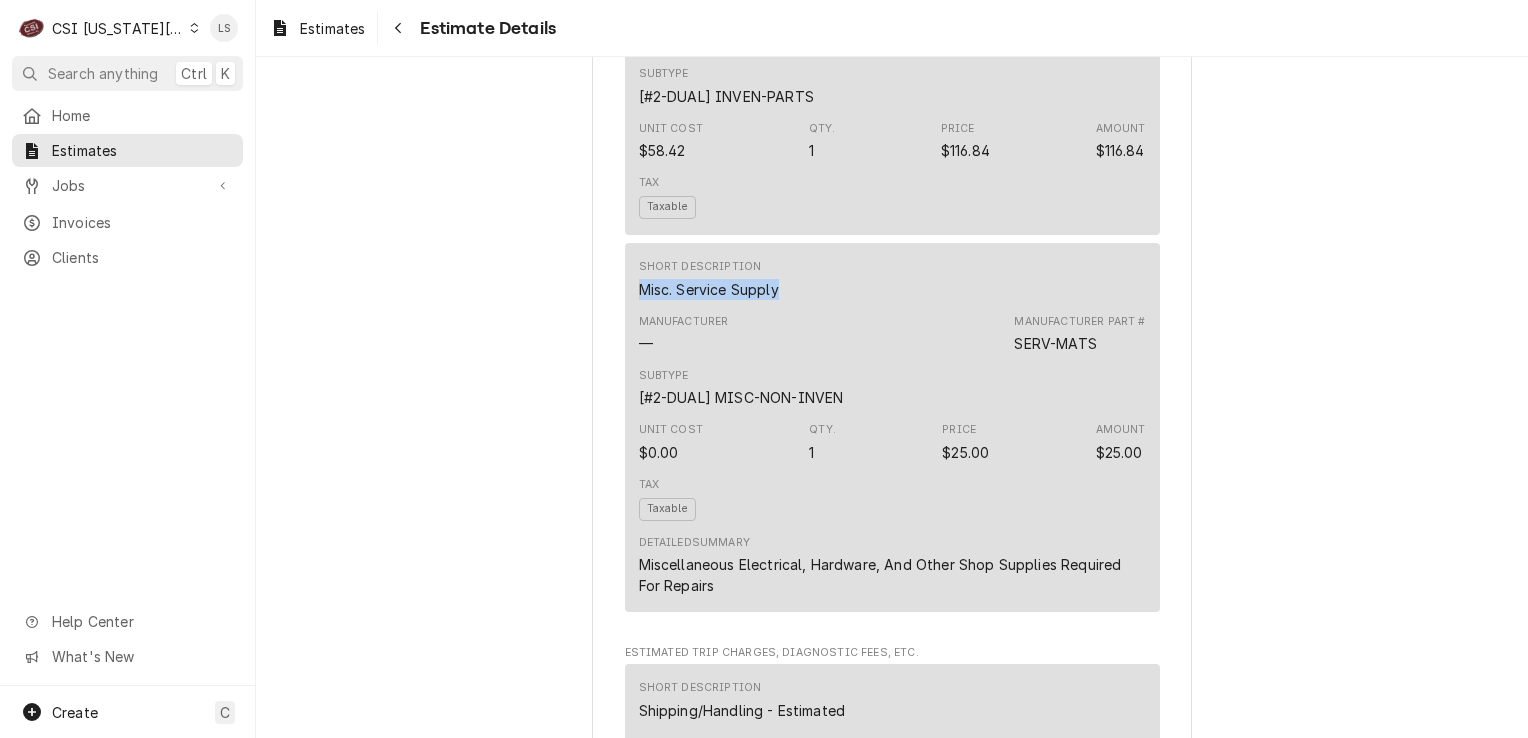 drag, startPoint x: 688, startPoint y: 350, endPoint x: 580, endPoint y: 350, distance: 108 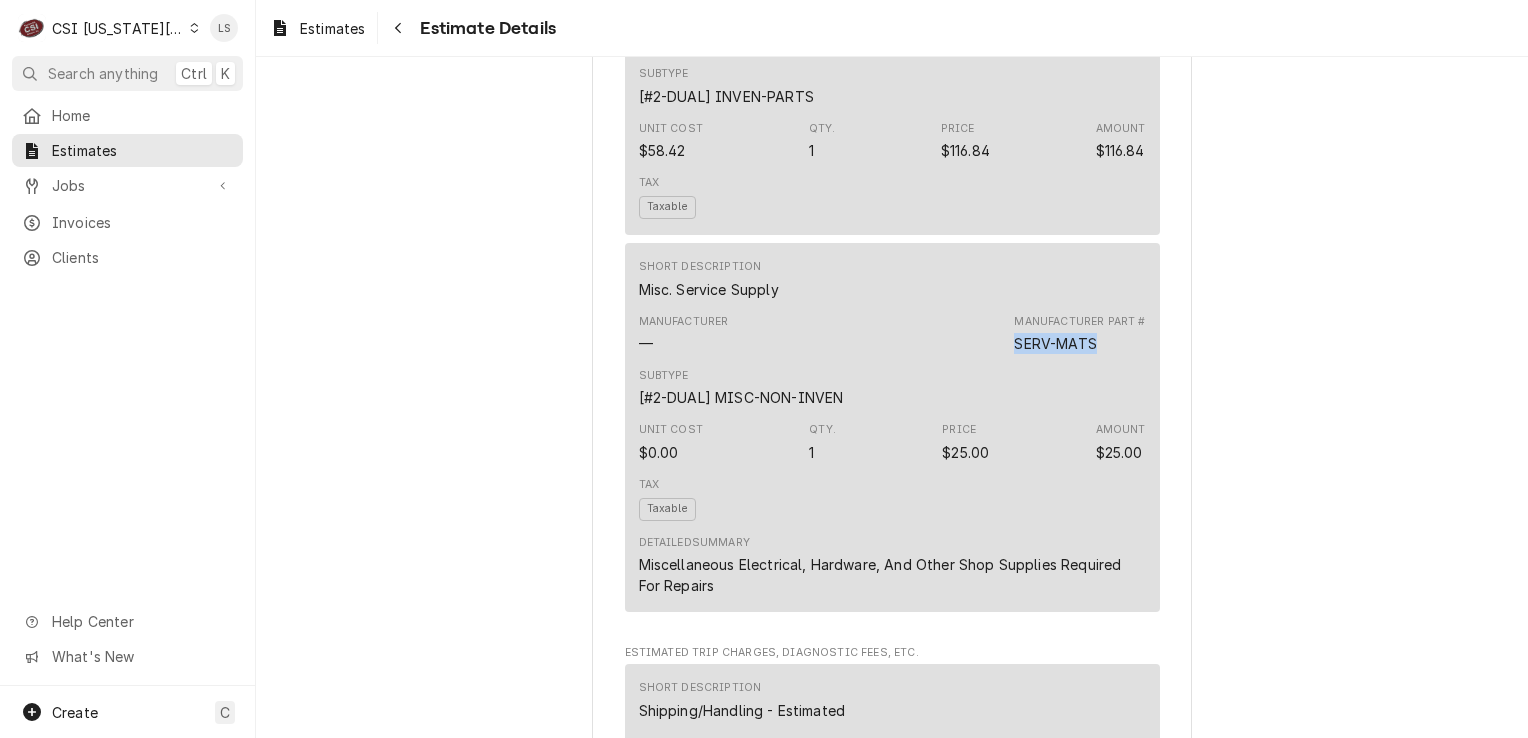 drag, startPoint x: 1100, startPoint y: 410, endPoint x: 1004, endPoint y: 410, distance: 96 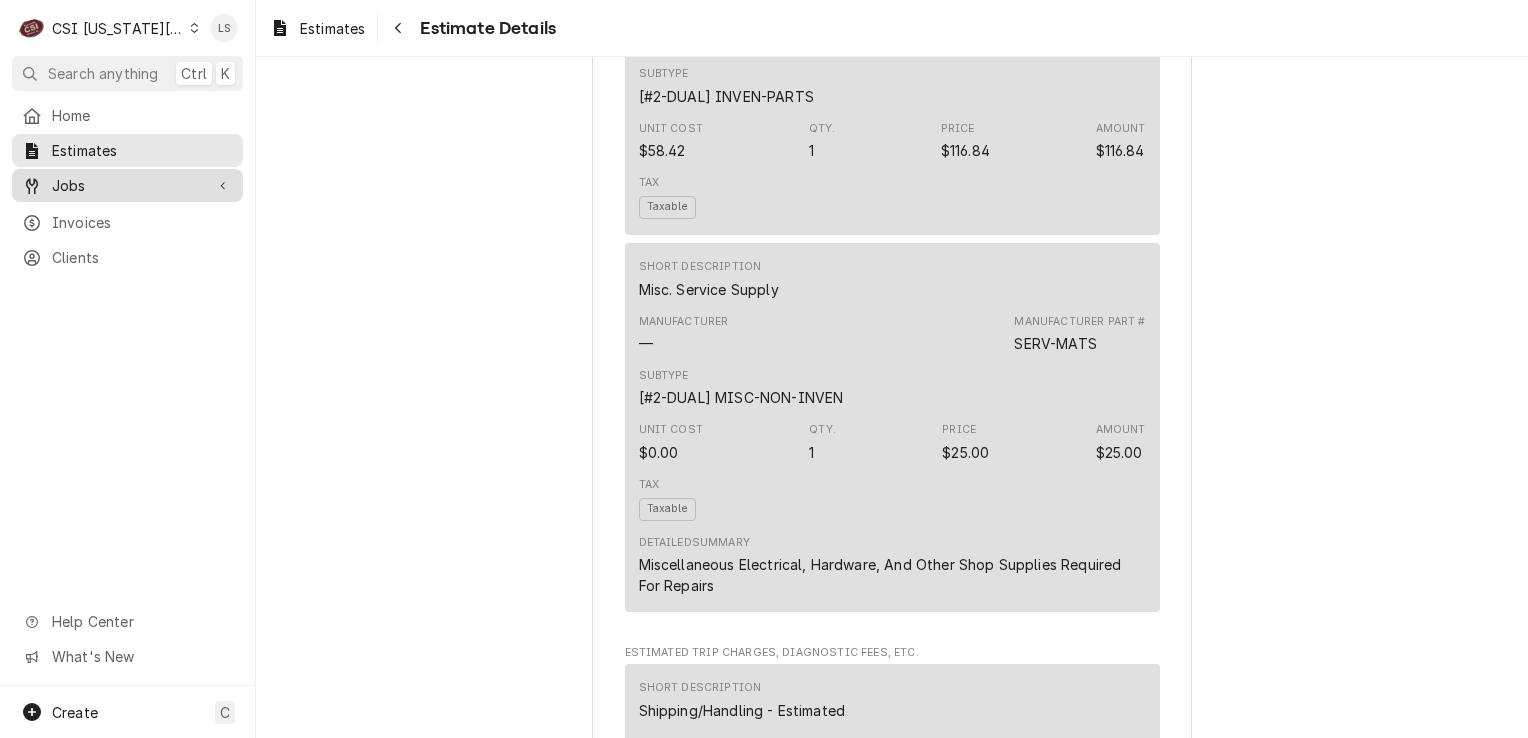 click on "Jobs" at bounding box center [127, 185] 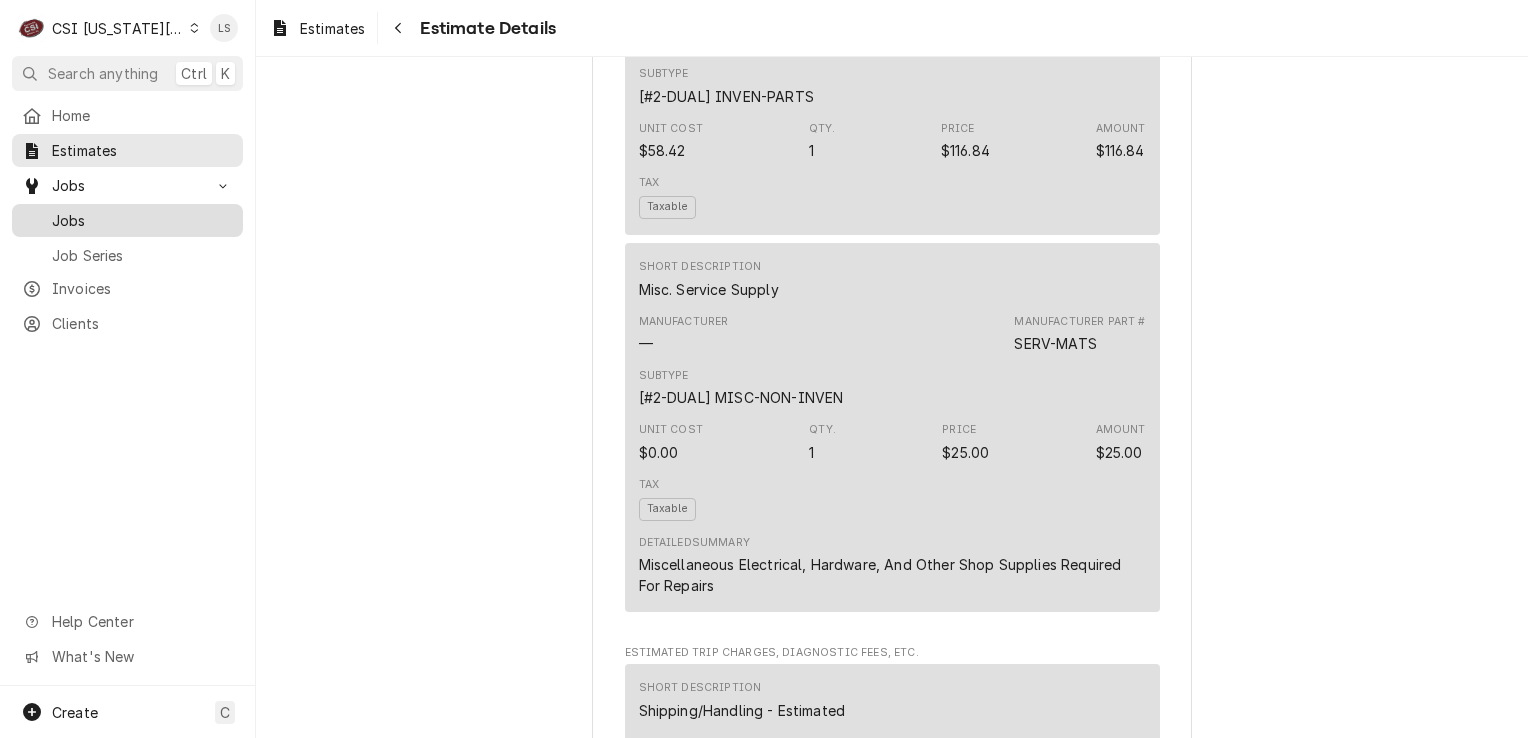 click on "Jobs" at bounding box center (142, 220) 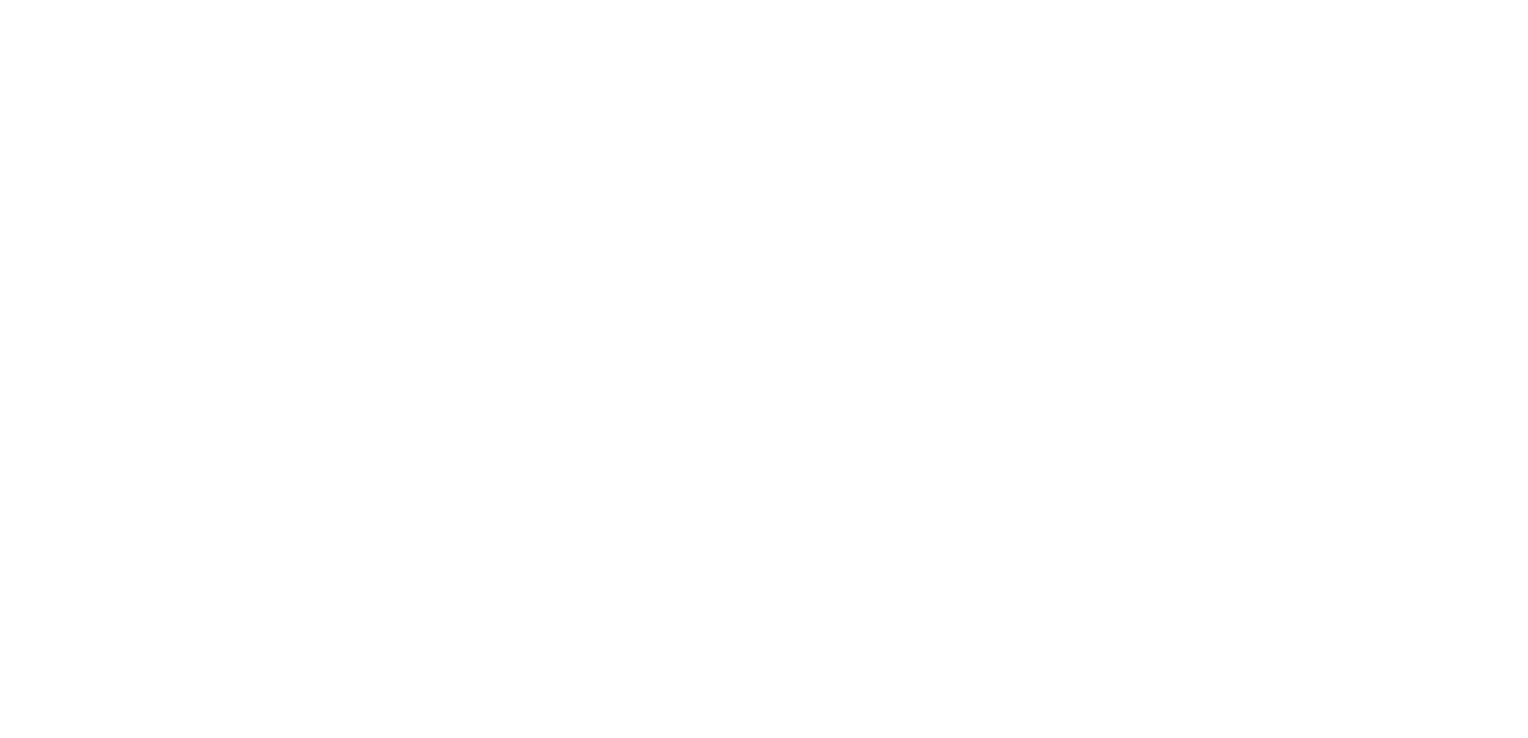 scroll, scrollTop: 0, scrollLeft: 0, axis: both 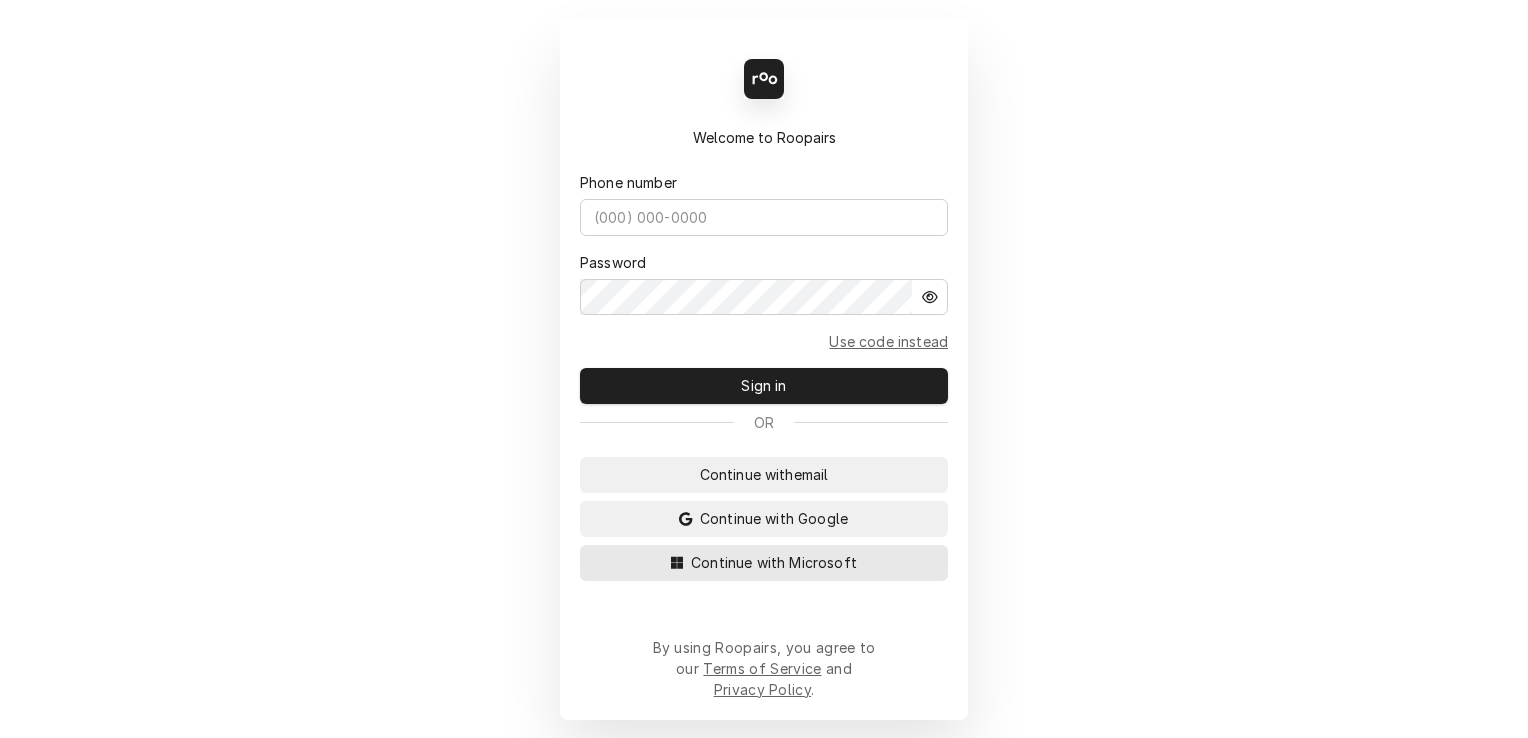 click on "Continue with Microsoft" at bounding box center (764, 563) 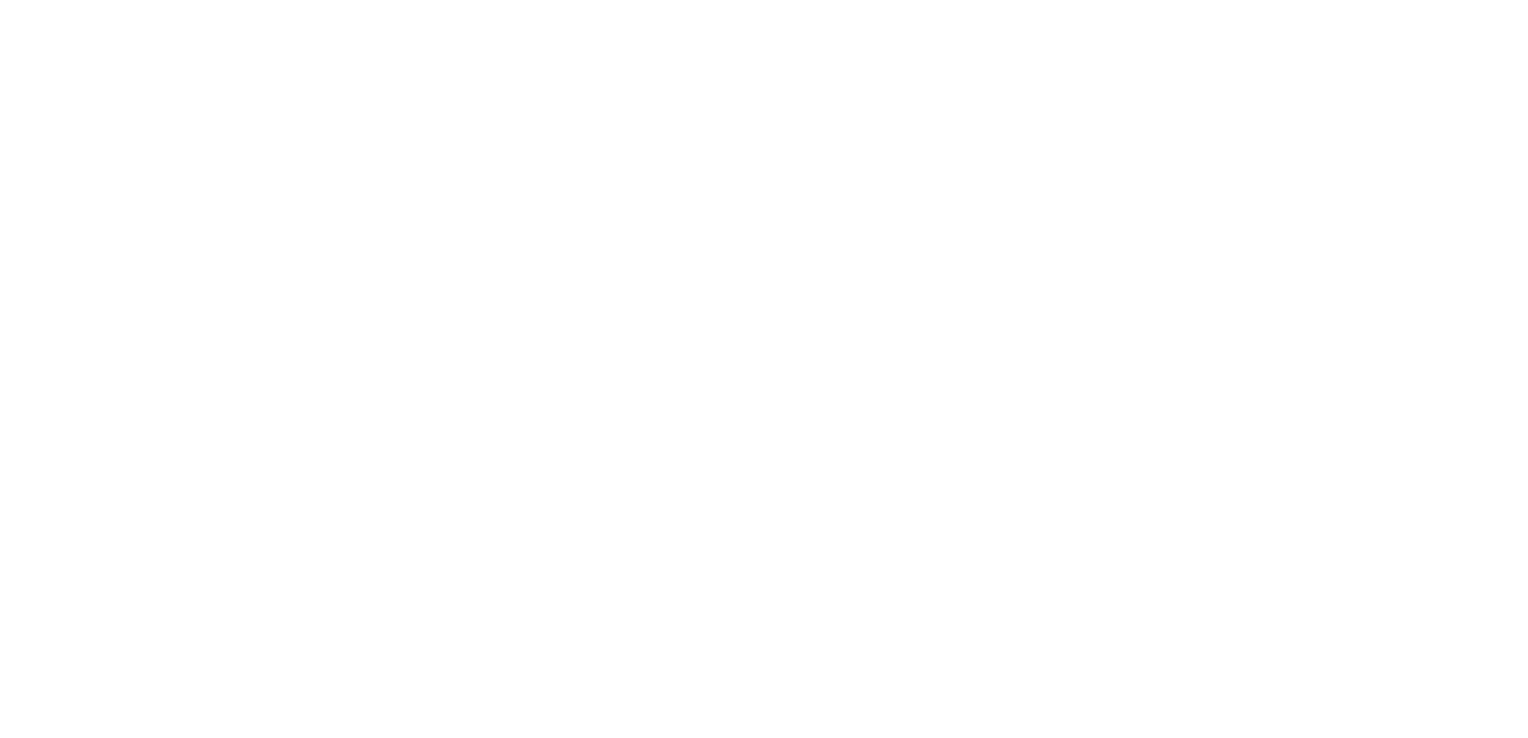 scroll, scrollTop: 0, scrollLeft: 0, axis: both 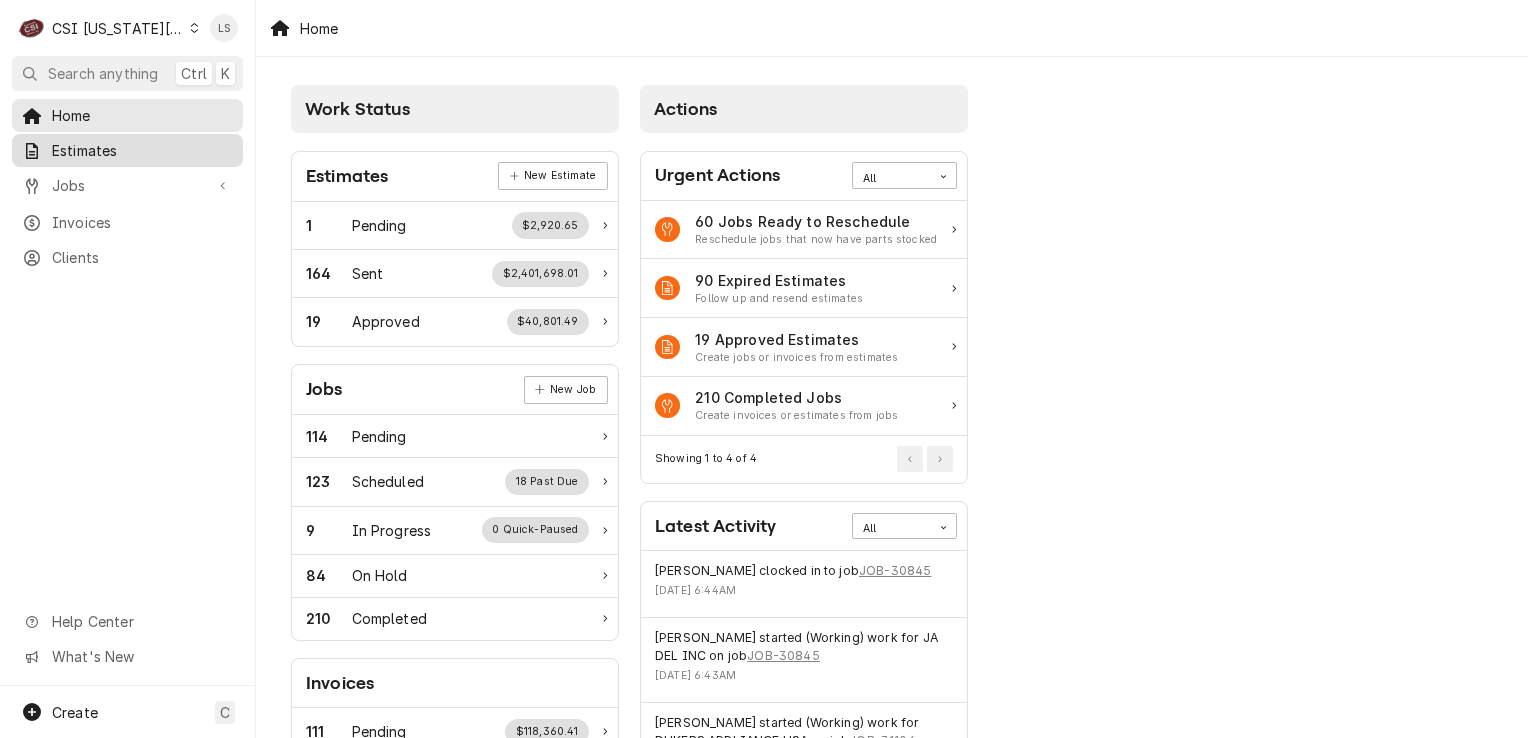 click on "Estimates" at bounding box center (142, 150) 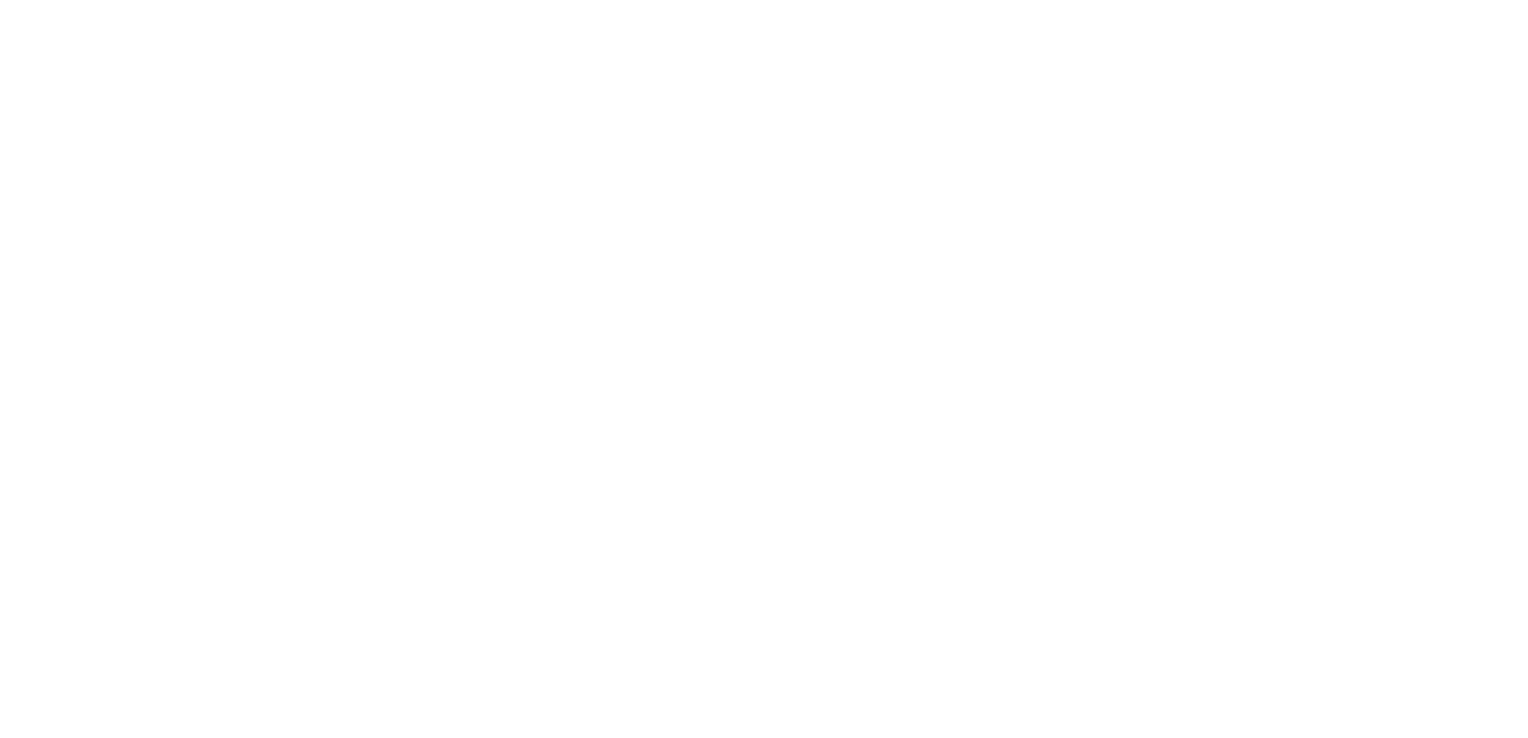 scroll, scrollTop: 0, scrollLeft: 0, axis: both 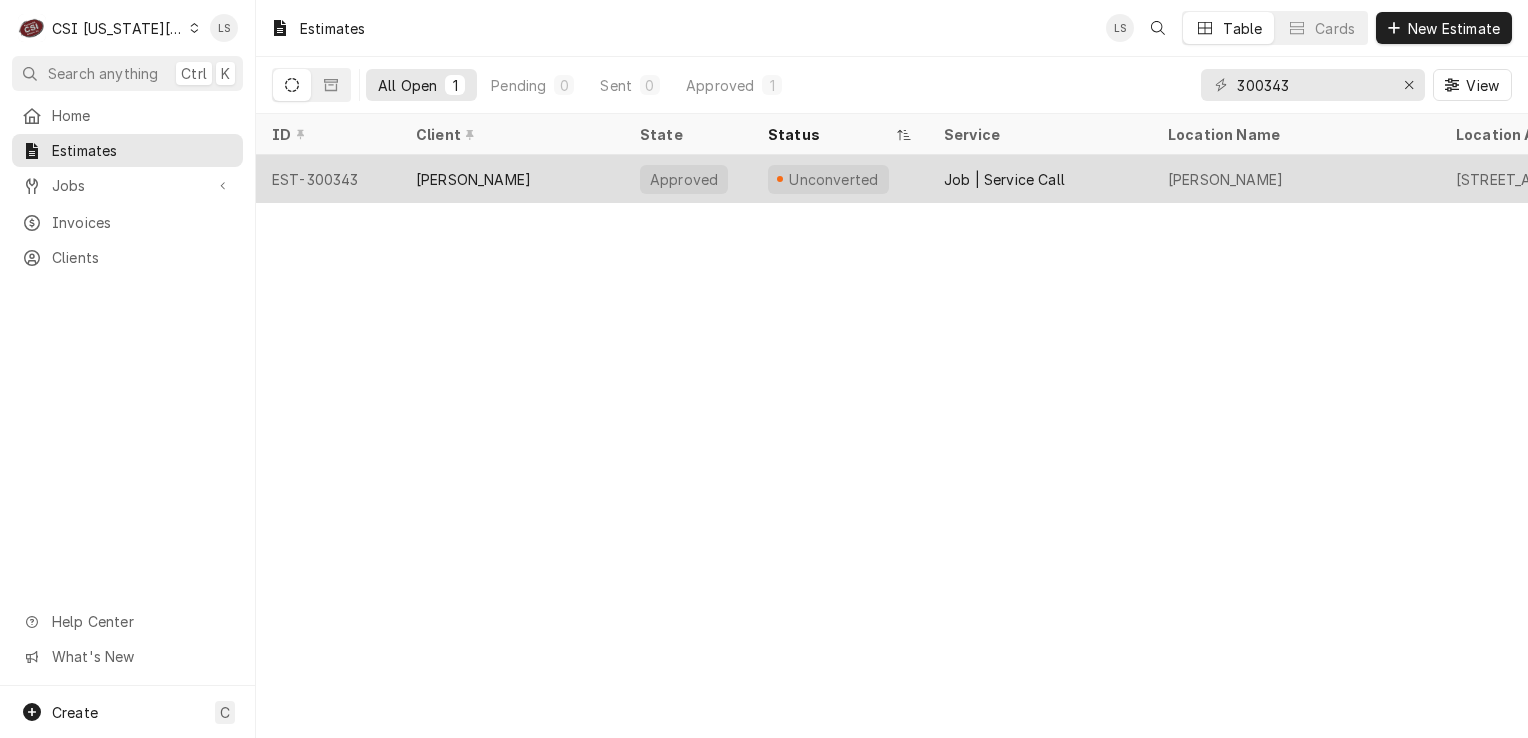 click on "EST-300343" at bounding box center [328, 179] 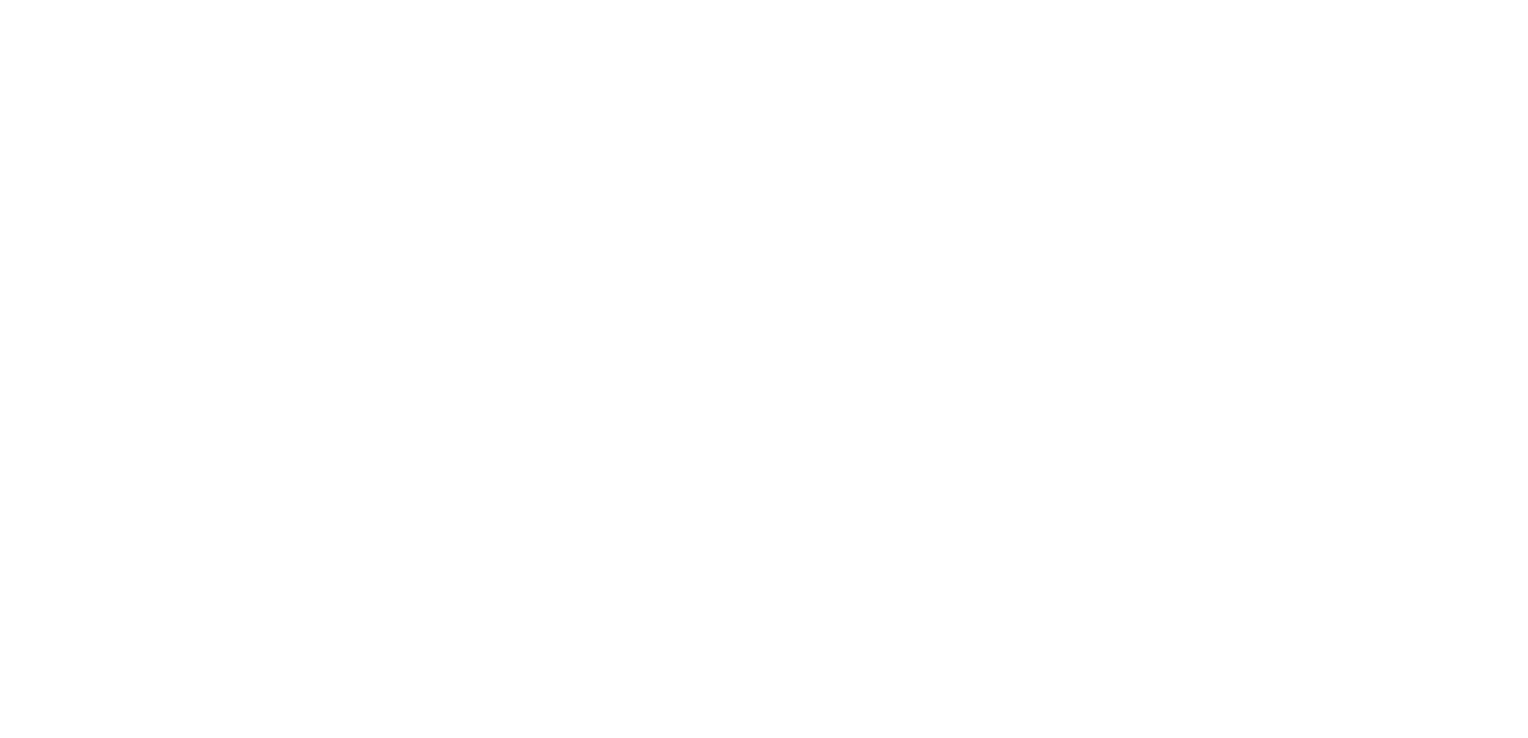 scroll, scrollTop: 0, scrollLeft: 0, axis: both 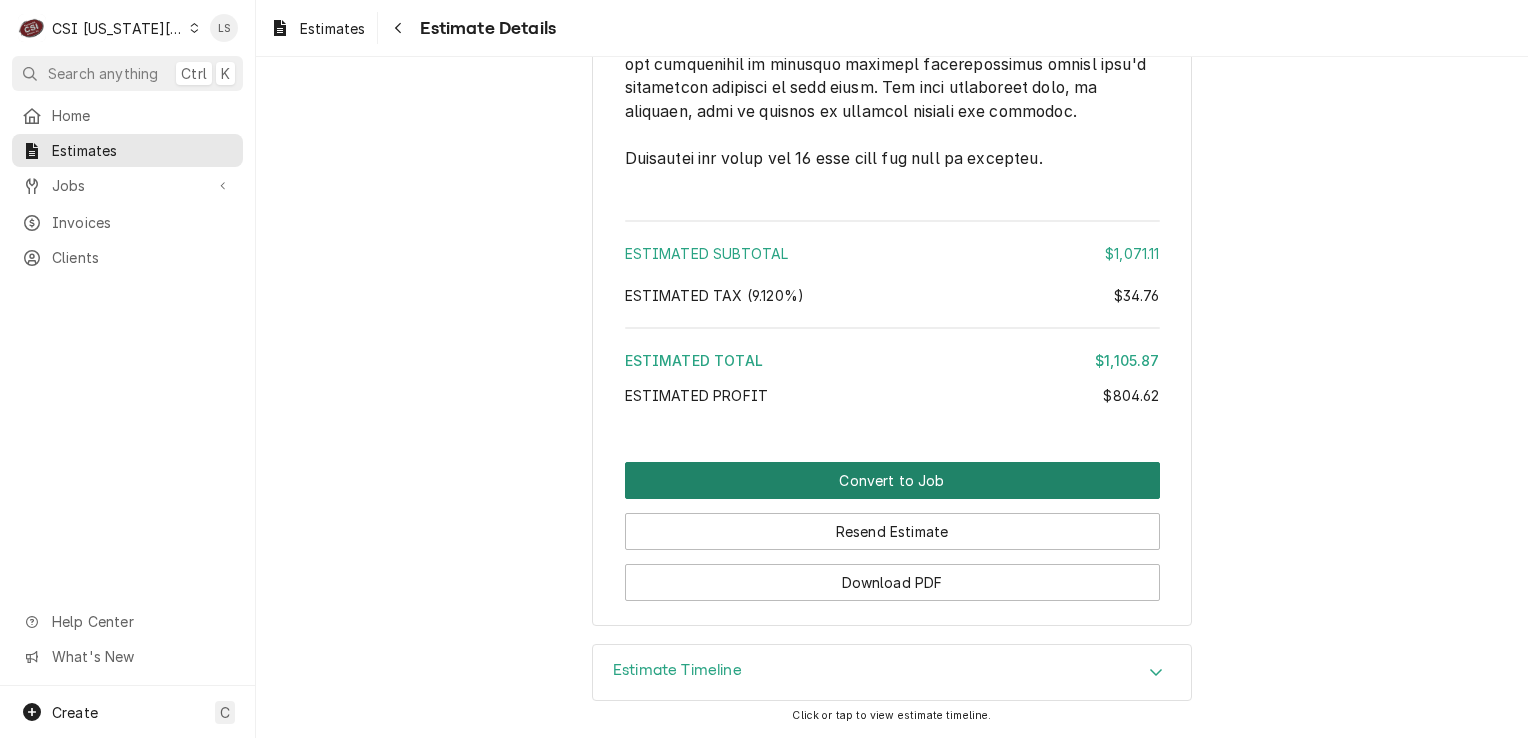 click on "Convert to Job" at bounding box center (892, 480) 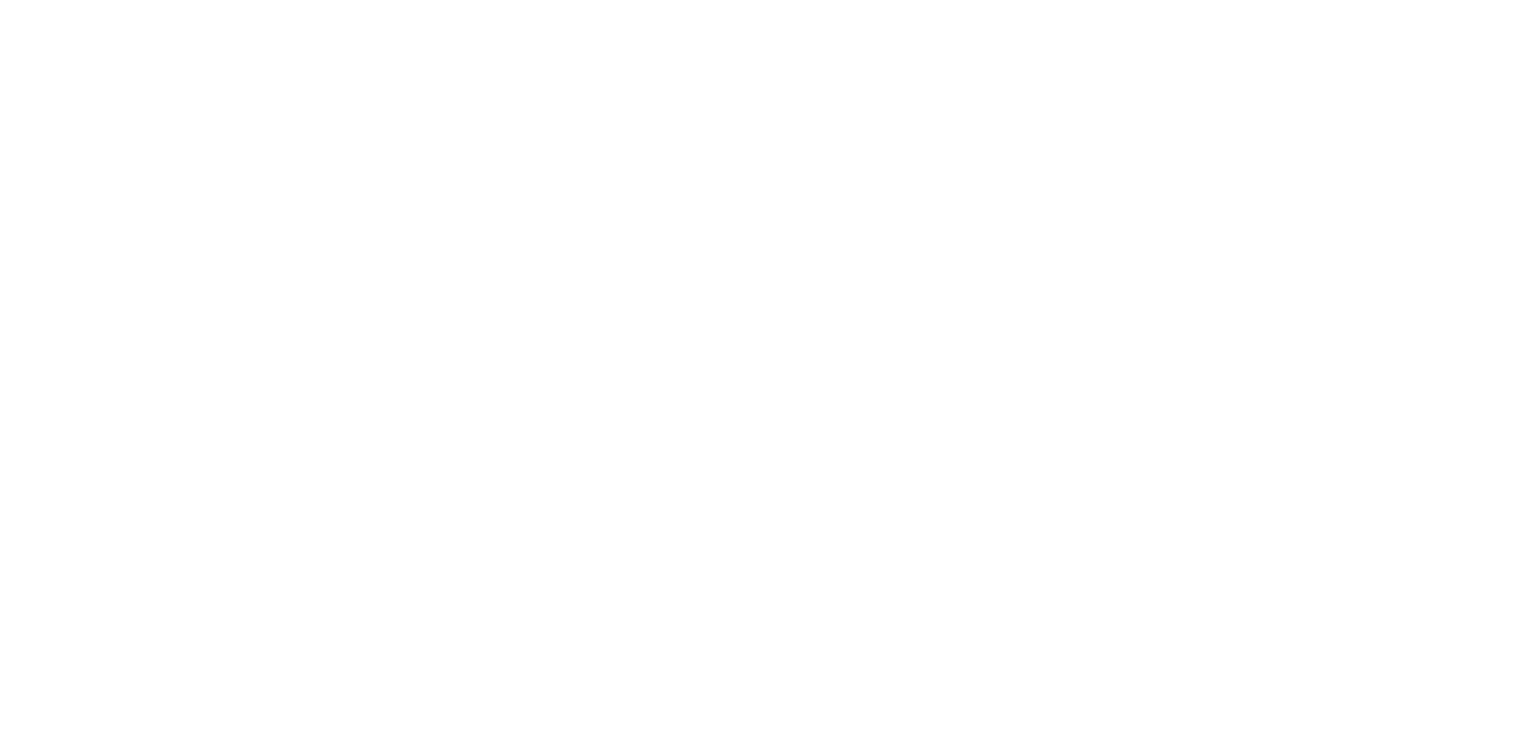 scroll, scrollTop: 0, scrollLeft: 0, axis: both 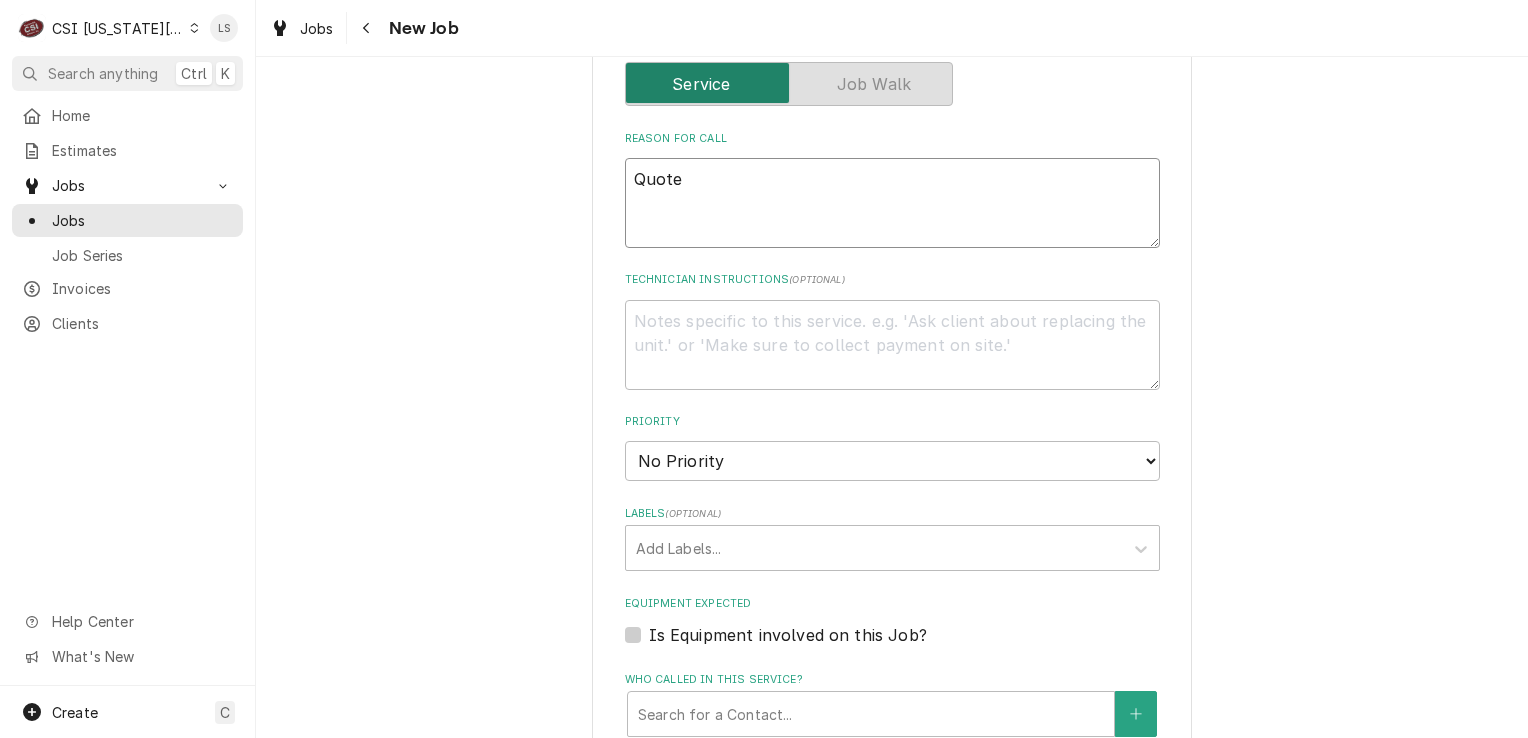 click on "Quote" at bounding box center [892, 203] 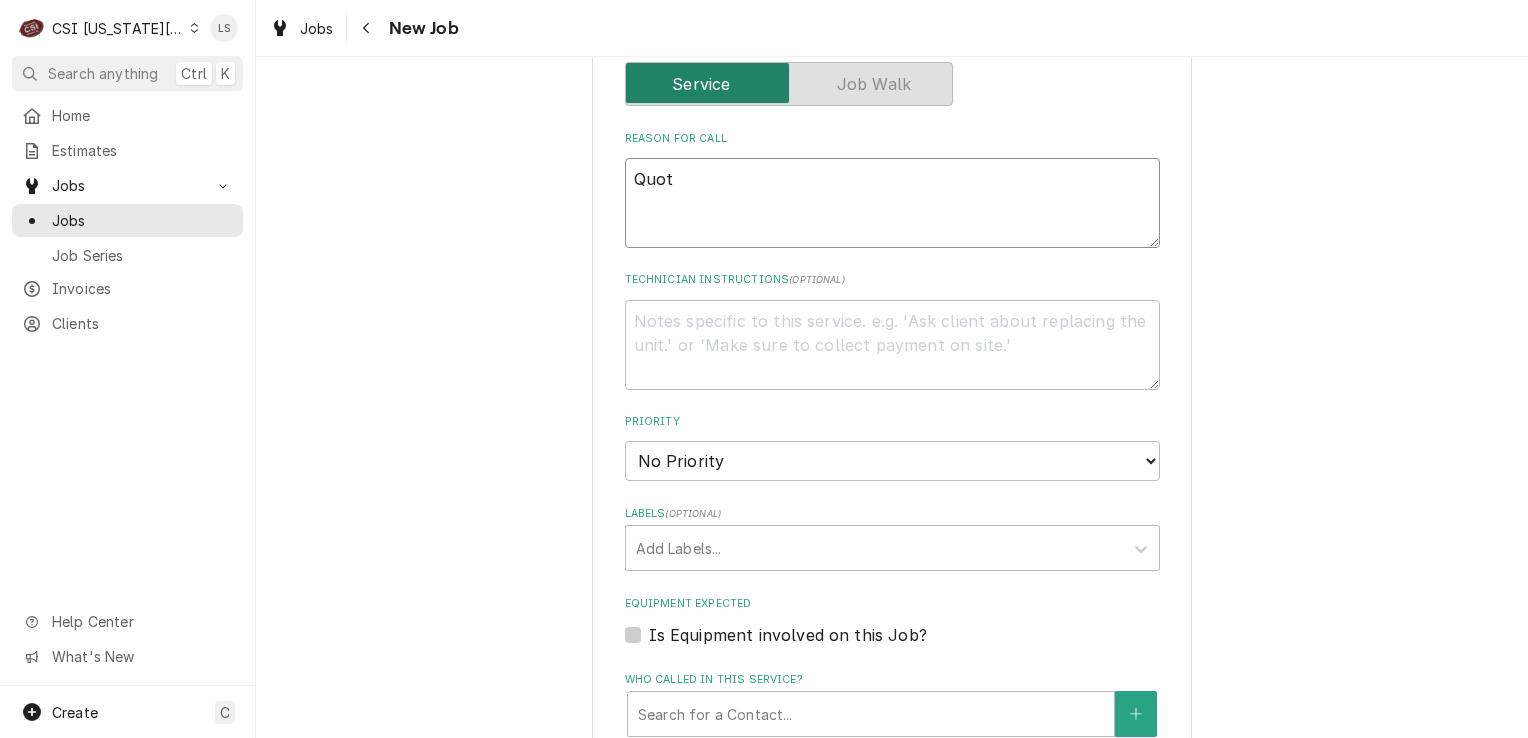 type on "x" 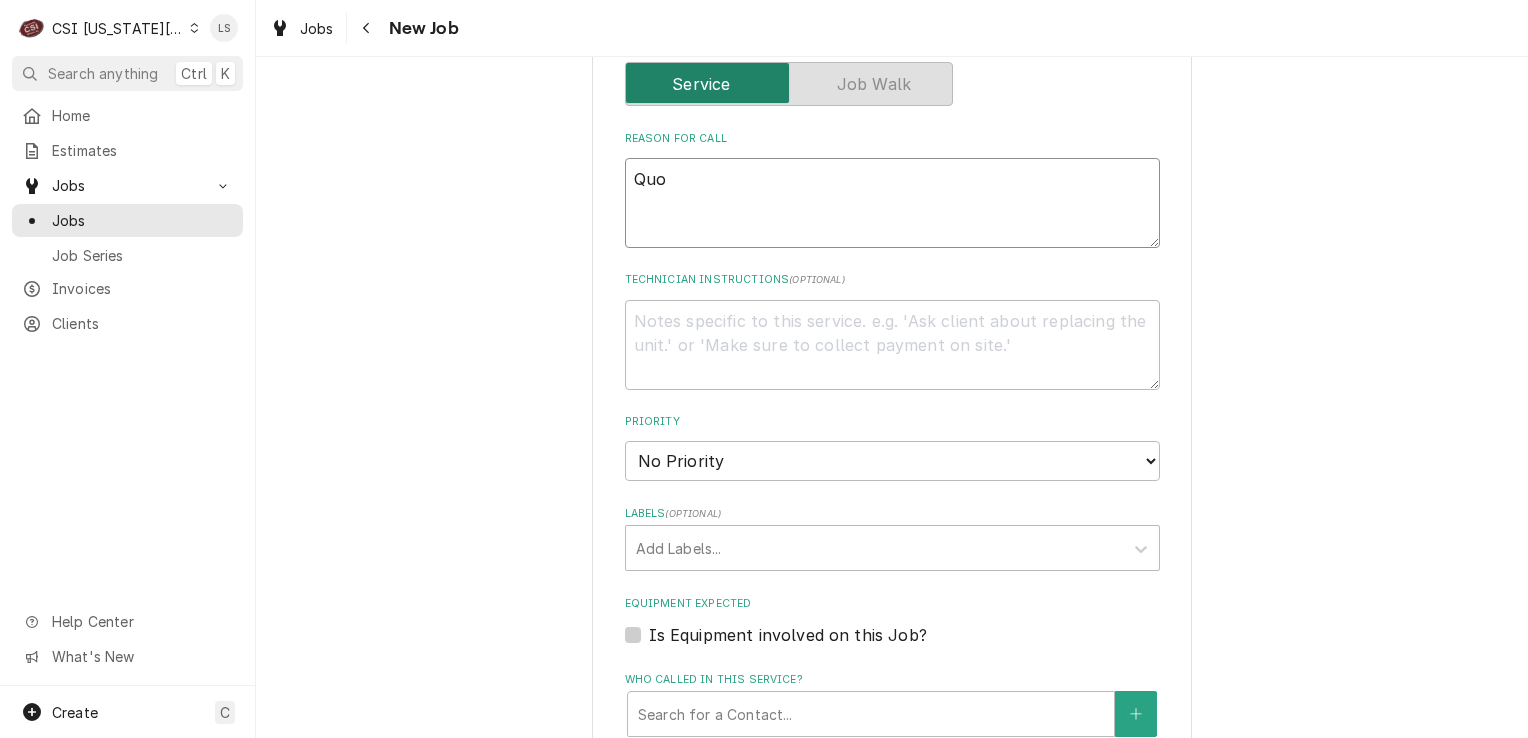 type on "x" 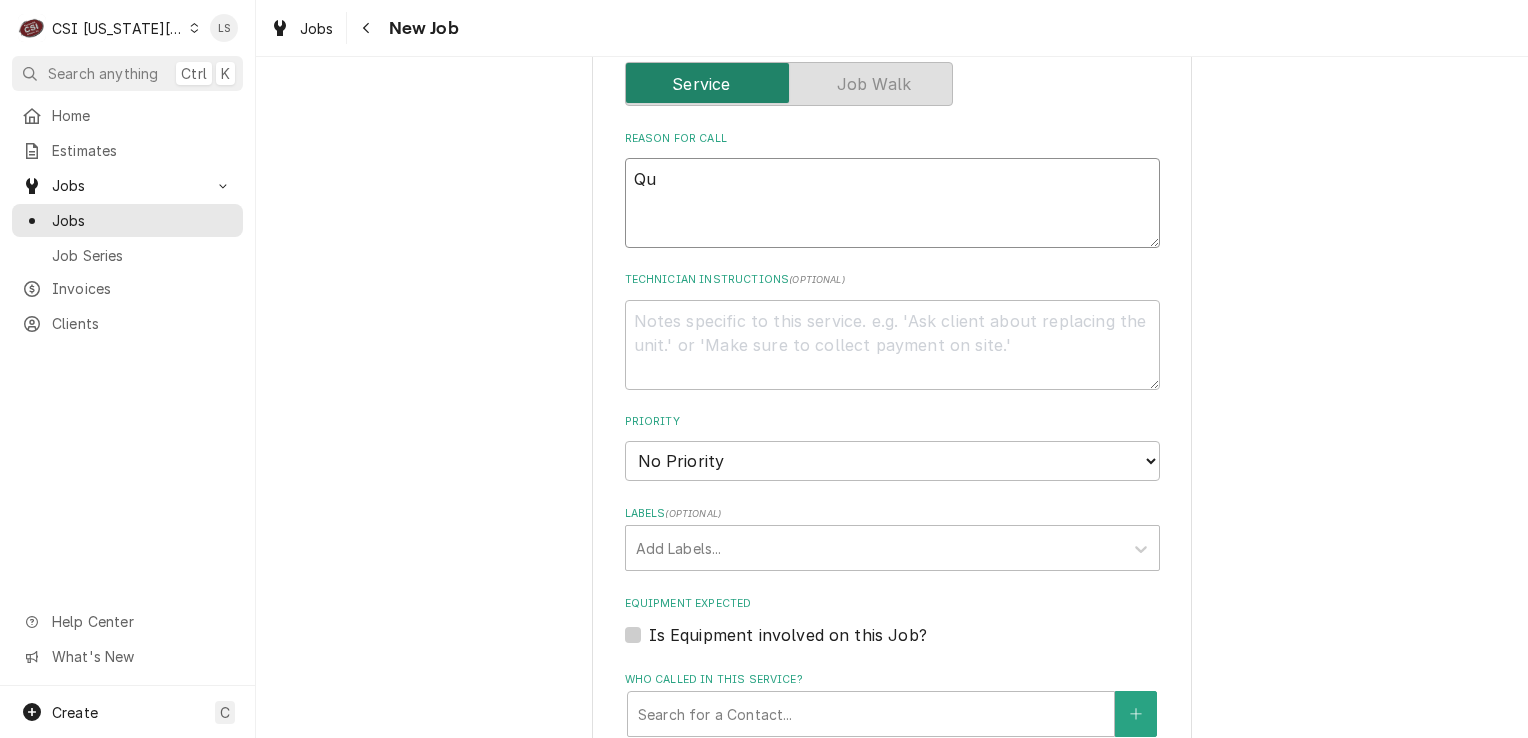 type on "x" 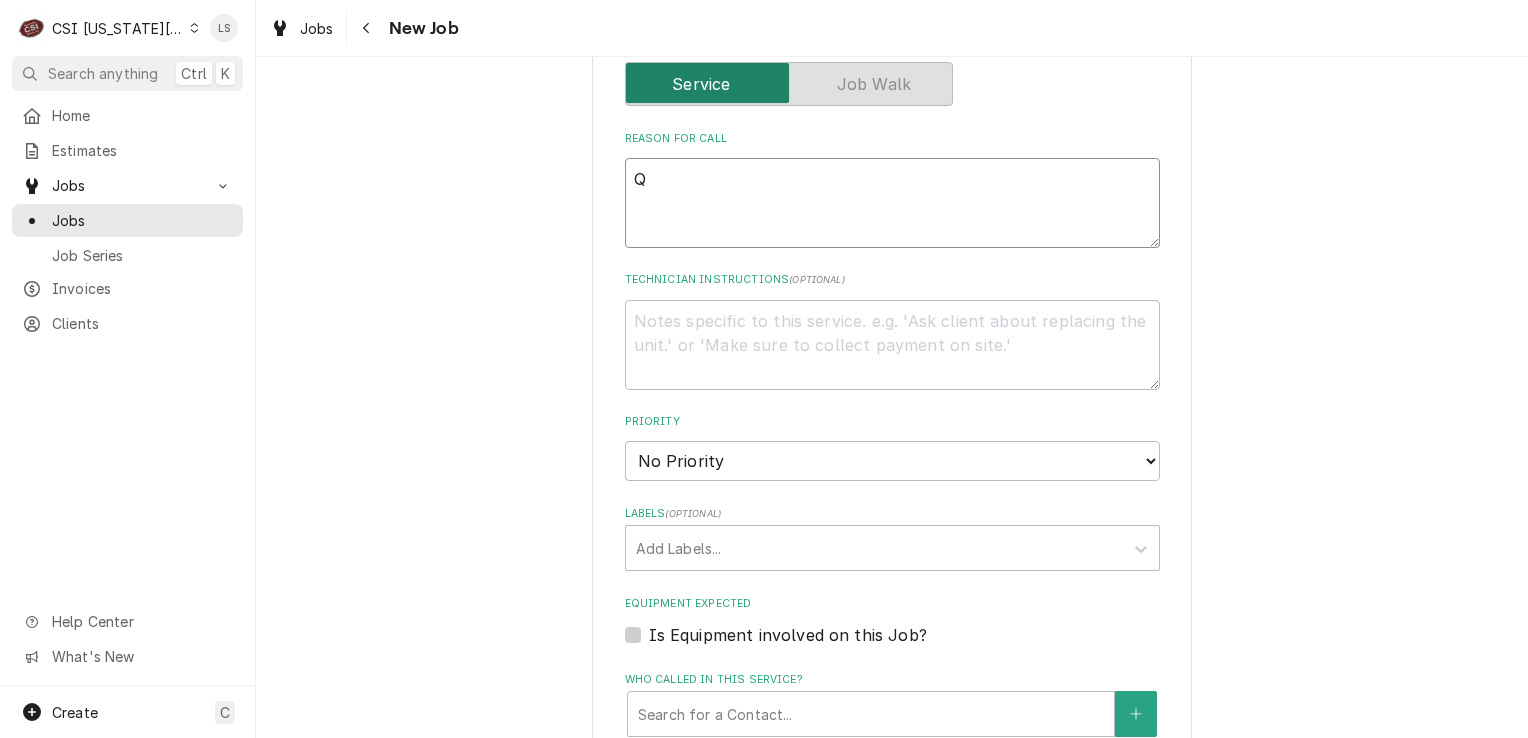 type on "x" 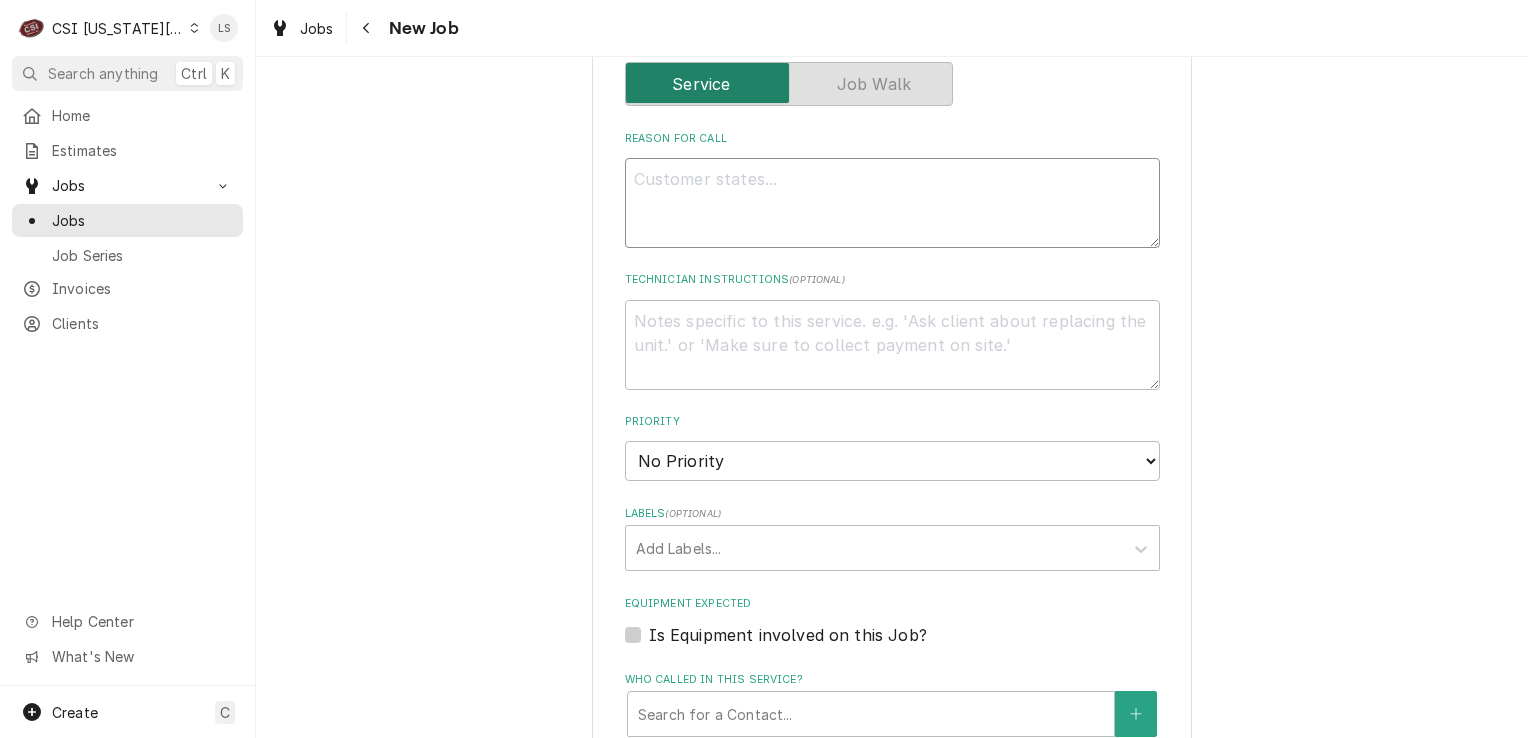 paste on "Quote to repair Vulcan oven Model VC5GD-11D1Z Serial 482029589 and [PERSON_NAME] oven Model ZEPHAIRE-100-G Serial 050822CLT-00000000000000000015. To replace the door interlock switch assembly on the Vulcan oven and temperature probe on the [PERSON_NAME] oven.
[PERSON_NAME] U Job # 30537" 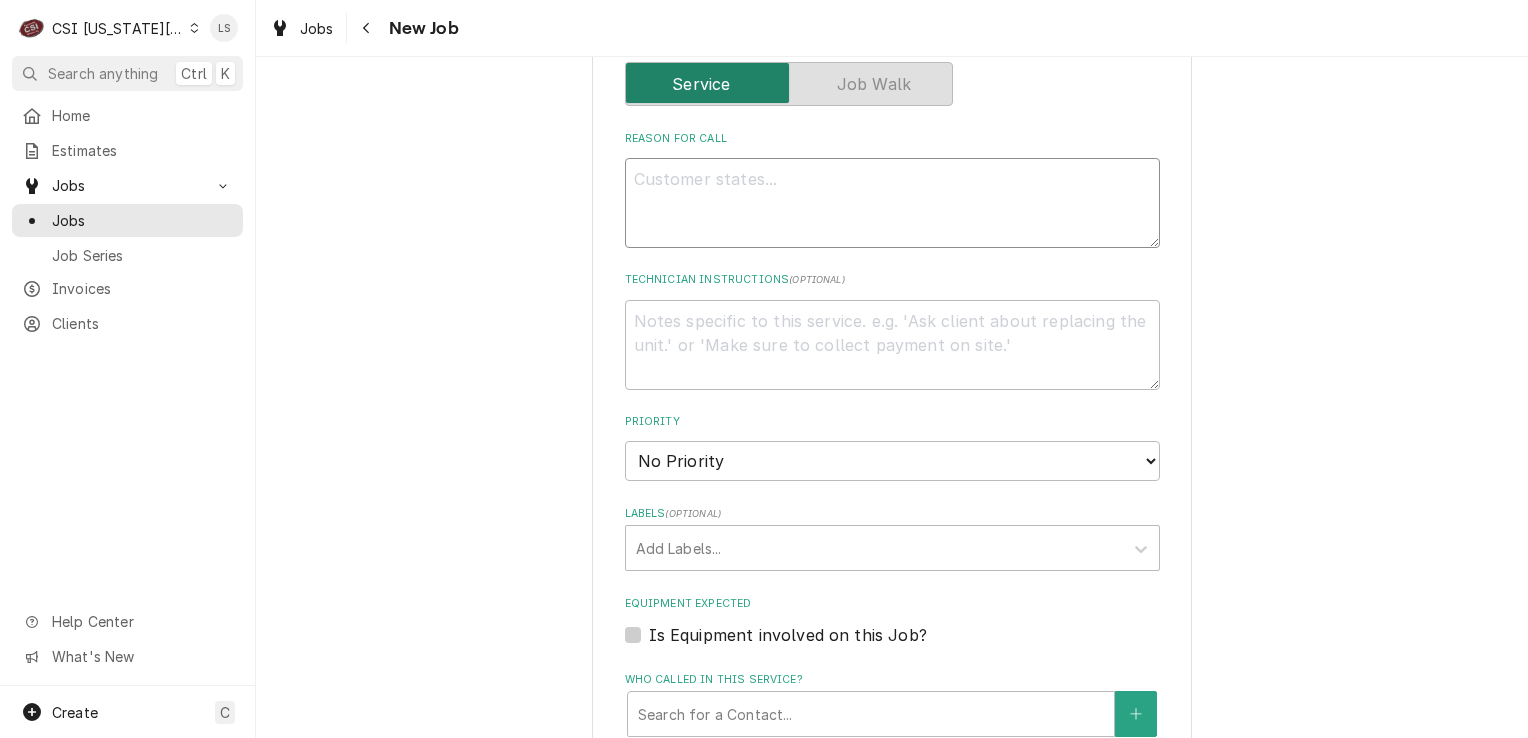 type on "x" 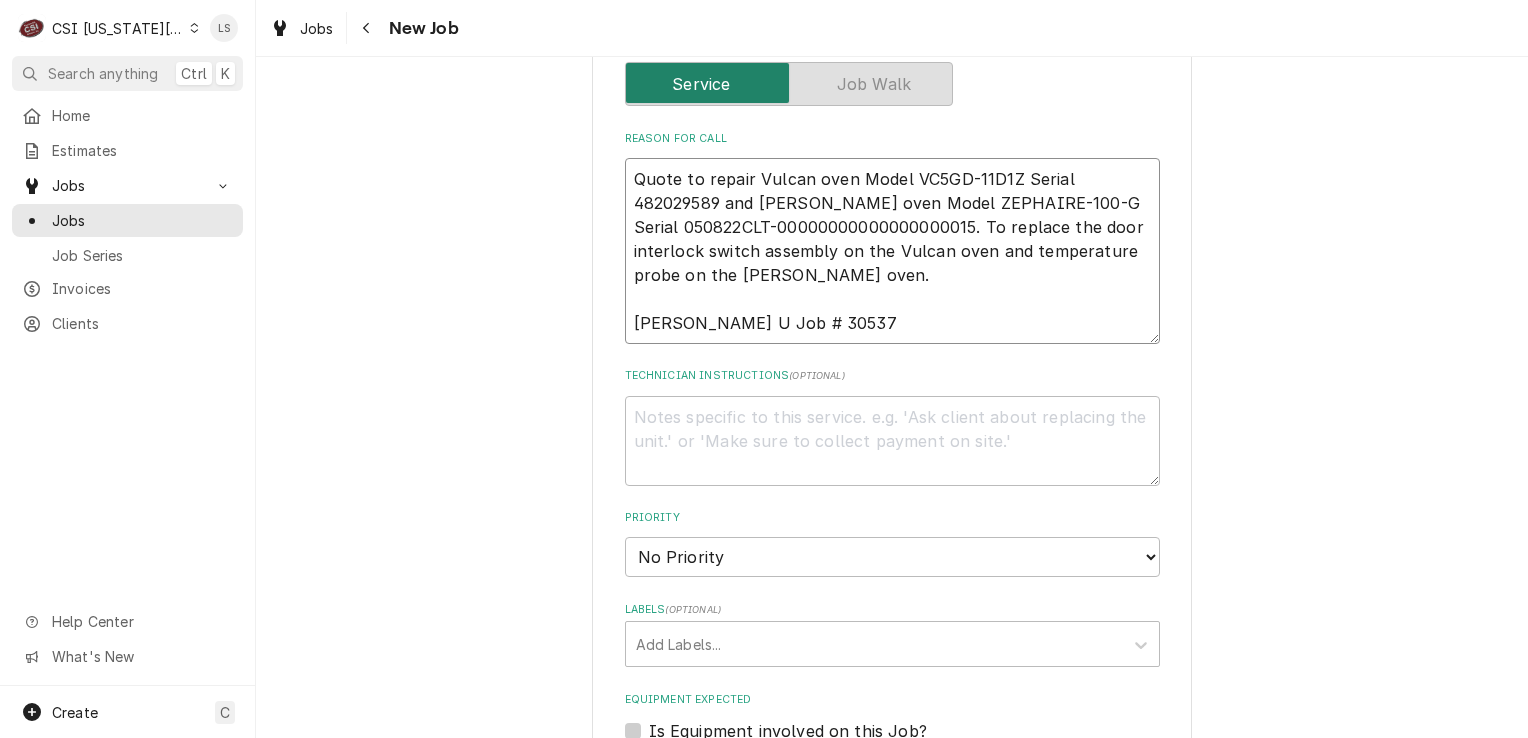 type on "x" 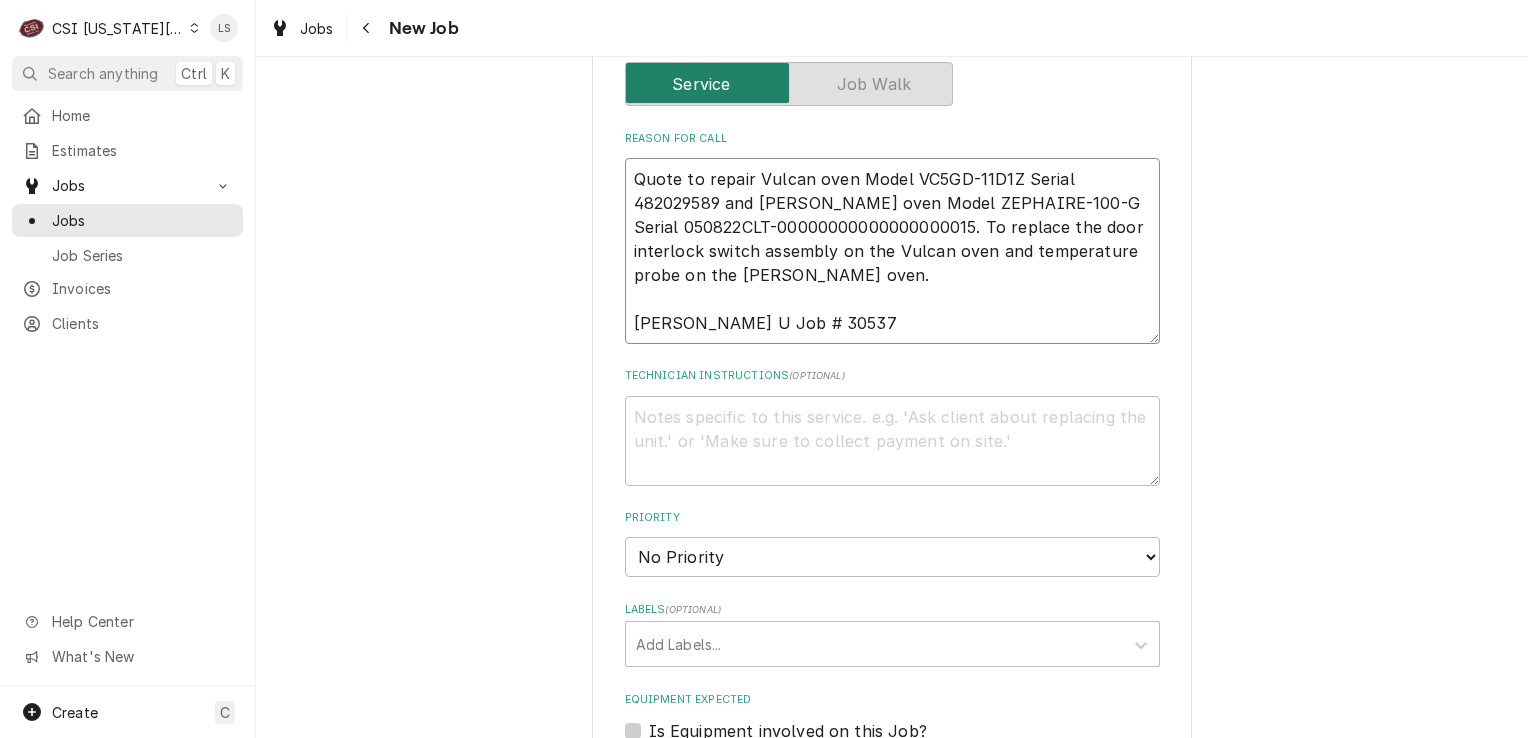 type on "Quote to repair Vulcan oven Model VC5GD-11D1Z Serial 482029589 and [PERSON_NAME] oven Model ZEPHAIRE-100-G Serial 050822CLT-00000000000000000015. To replace the door interlock switch assembly on the Vulcan oven and temperature probe on the [PERSON_NAME] oven.
[PERSON_NAME] U Job # 30537" 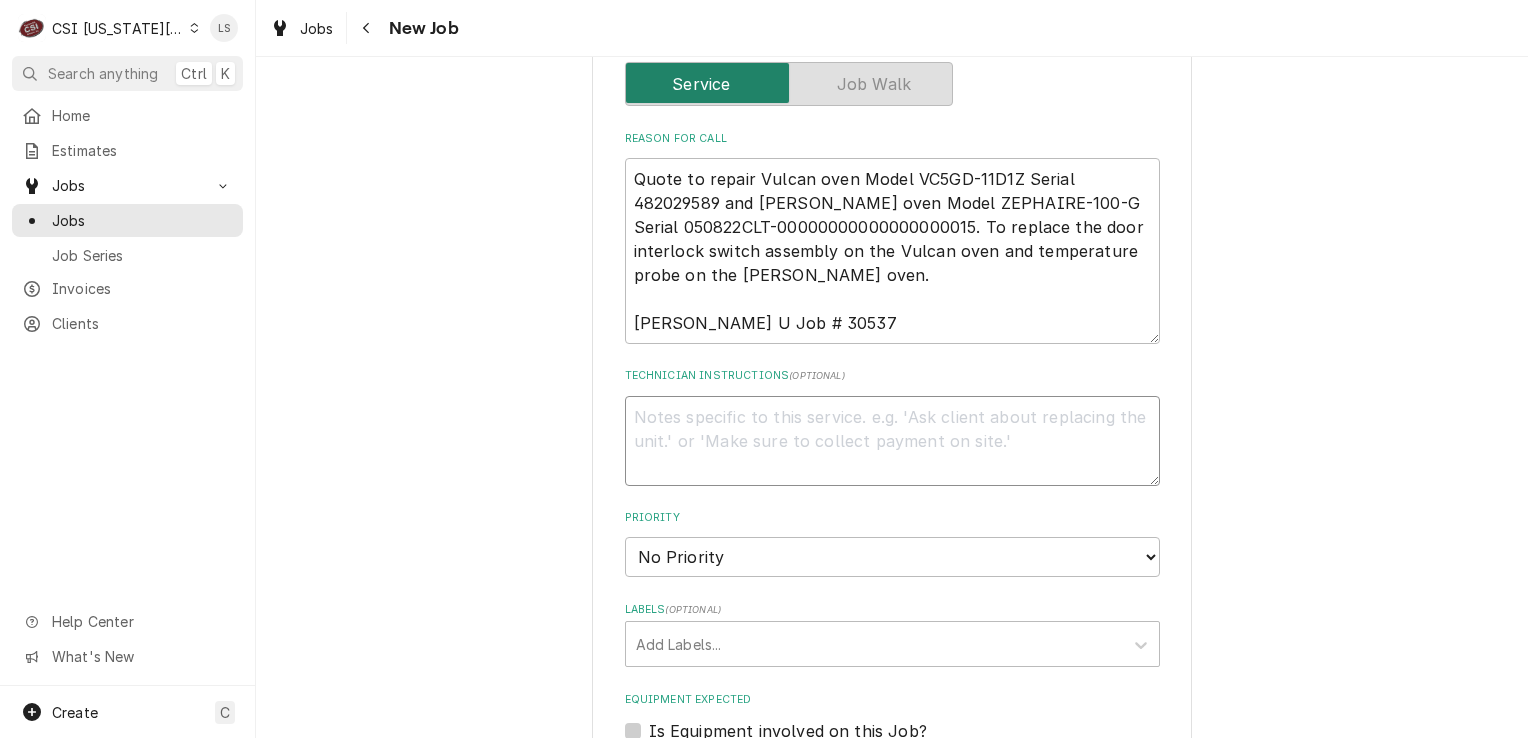click on "Technician Instructions  ( optional )" at bounding box center (892, 441) 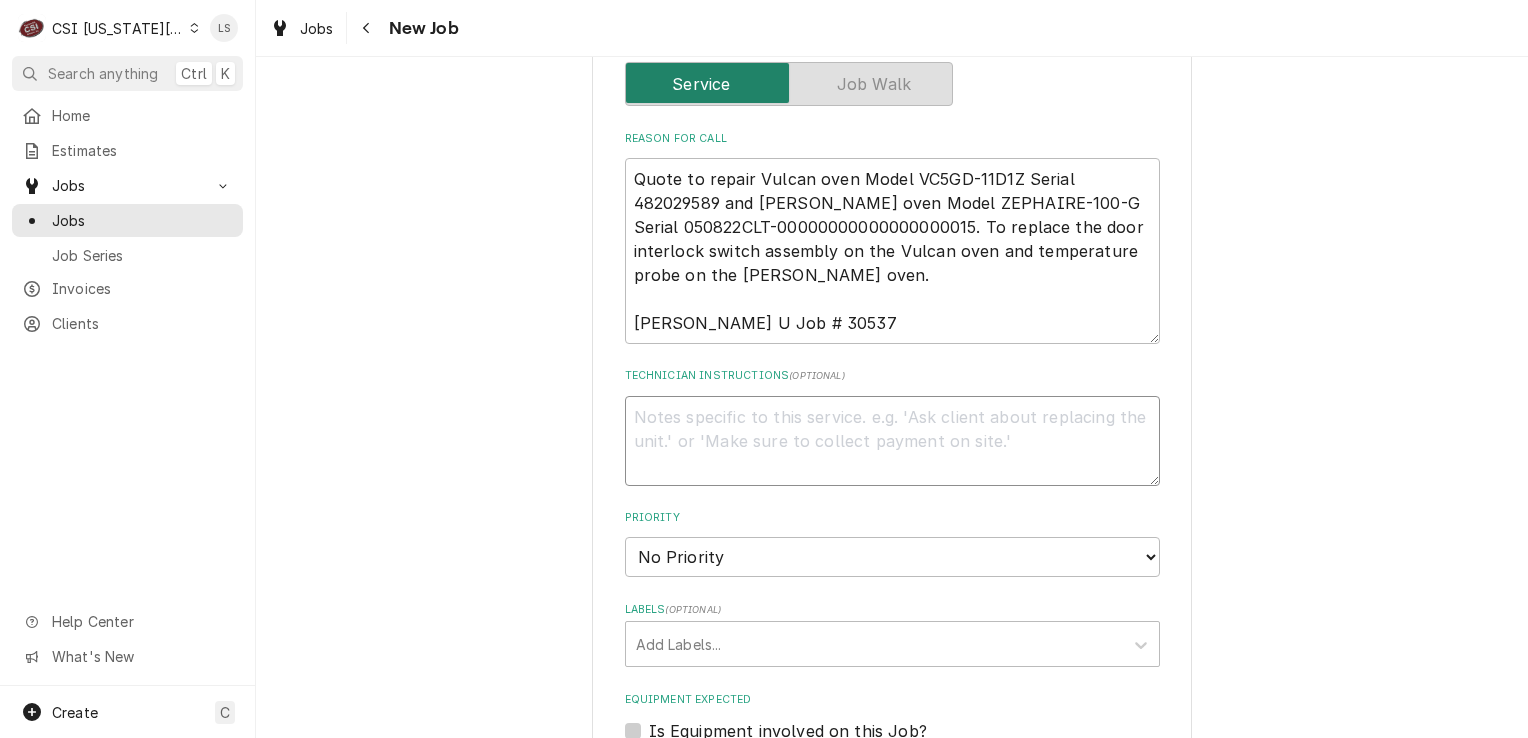 paste on "Door Switch Assembly" 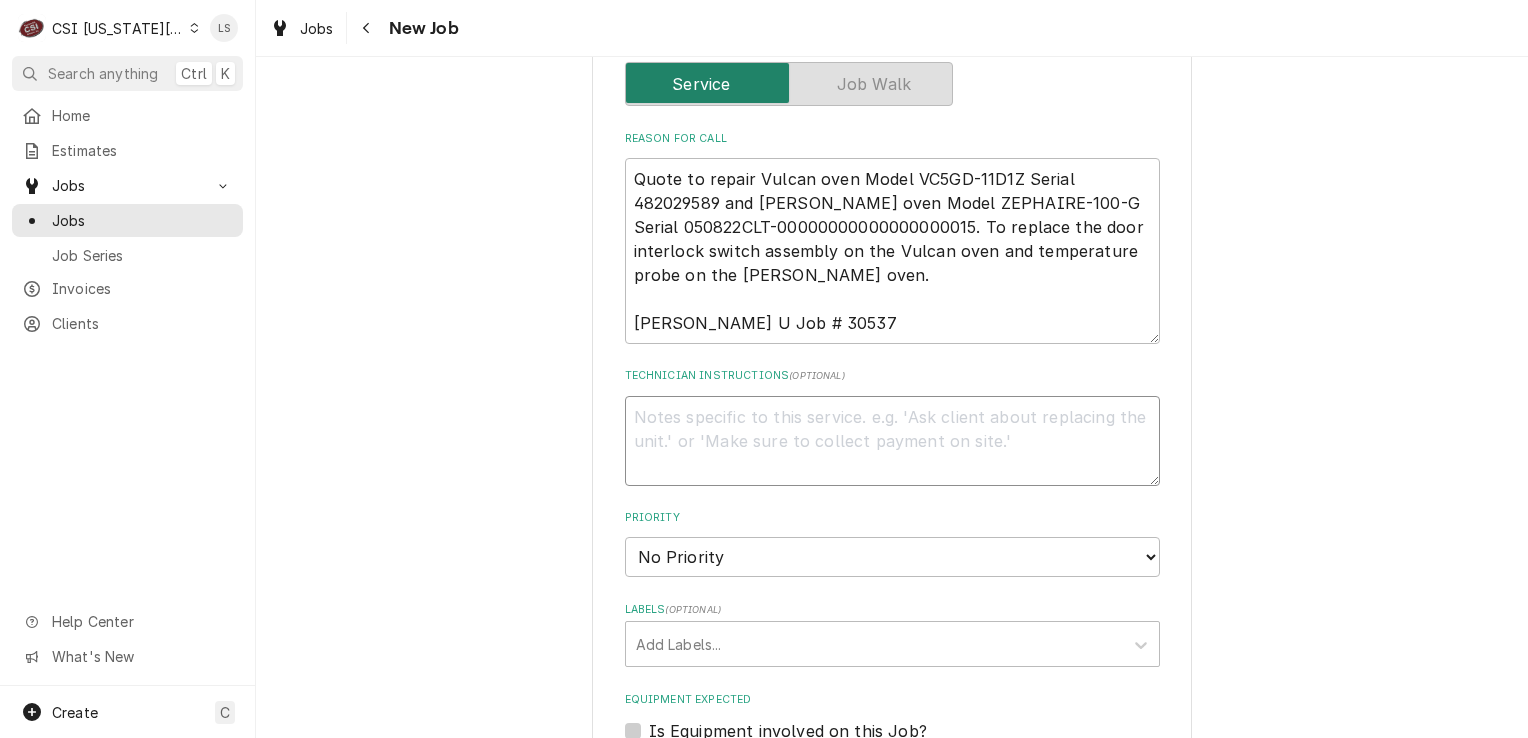 type on "x" 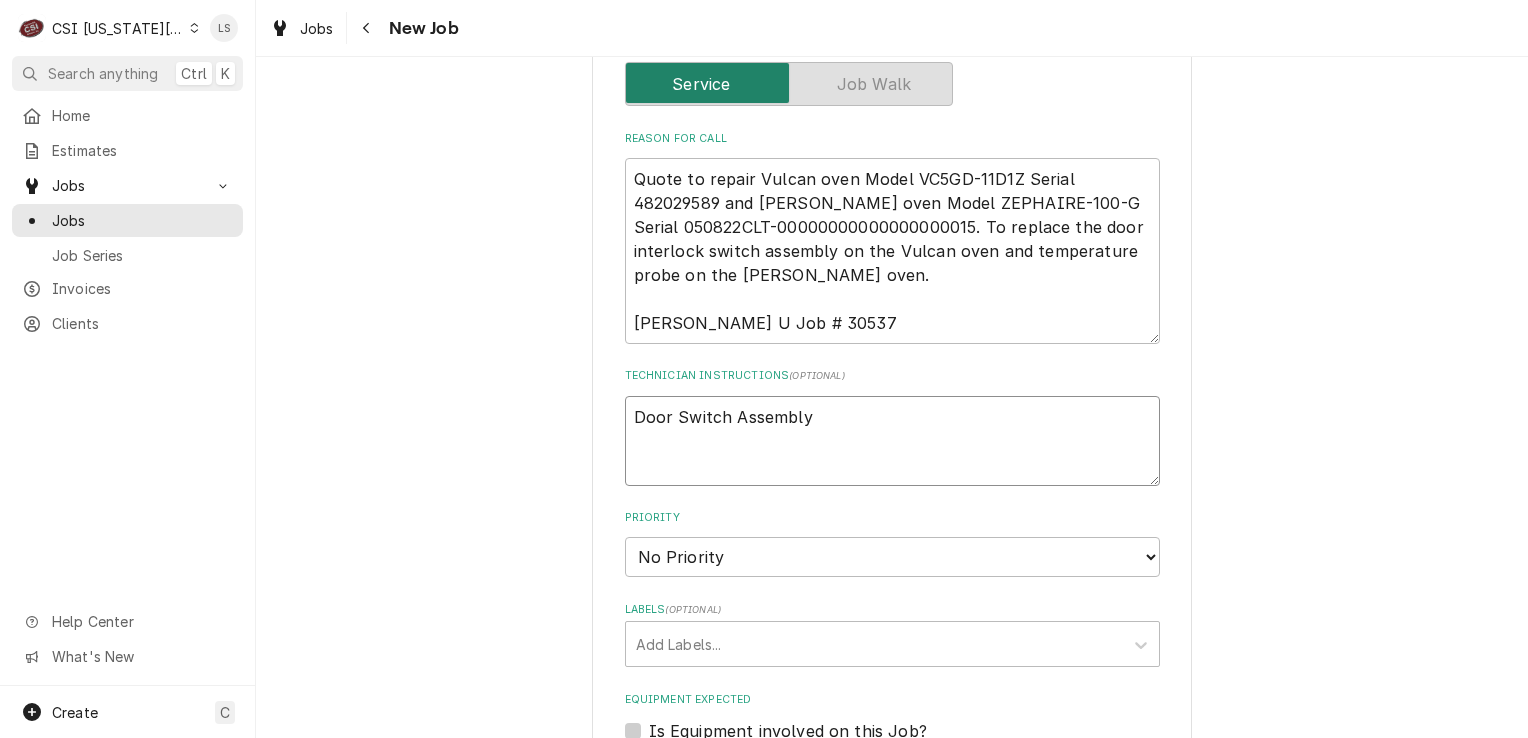 type on "x" 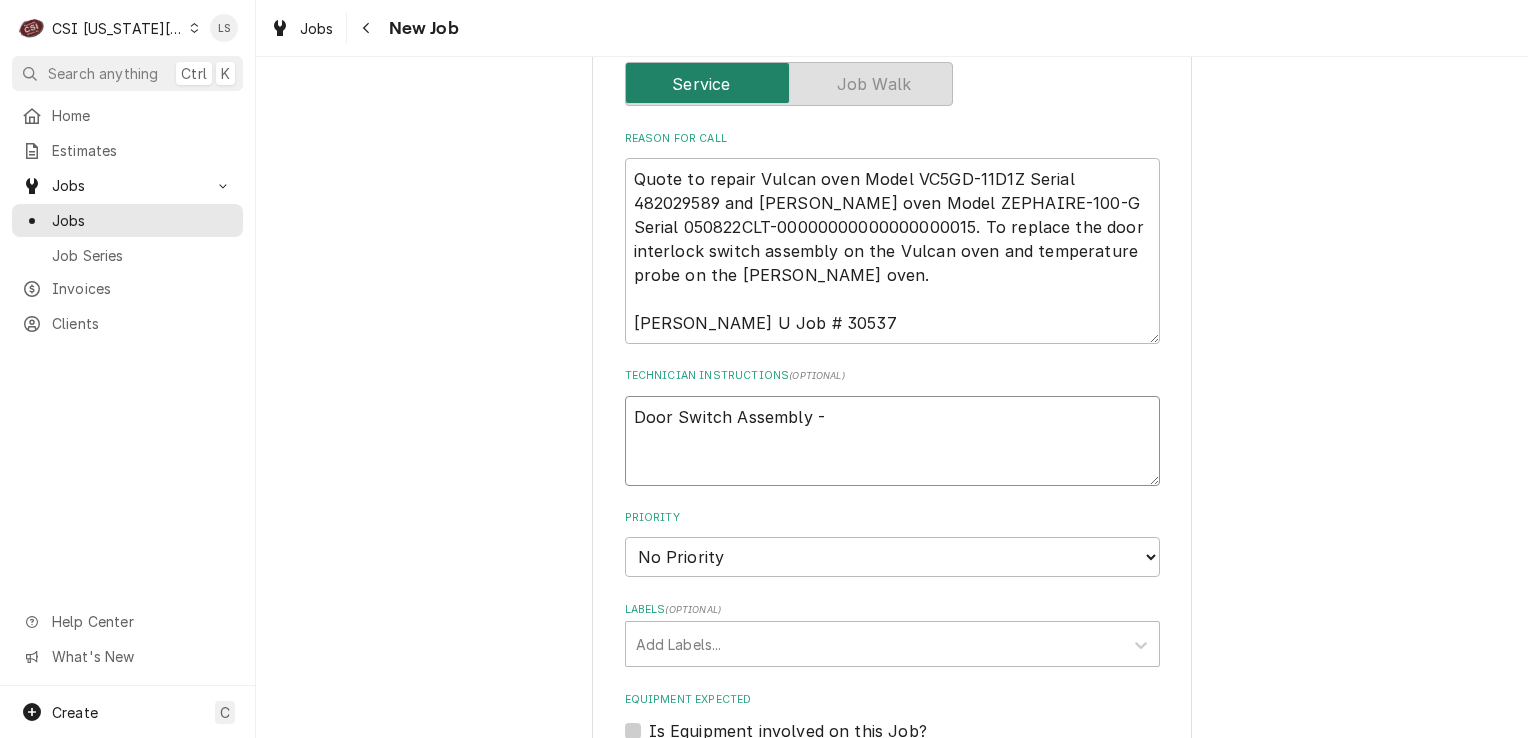 type on "x" 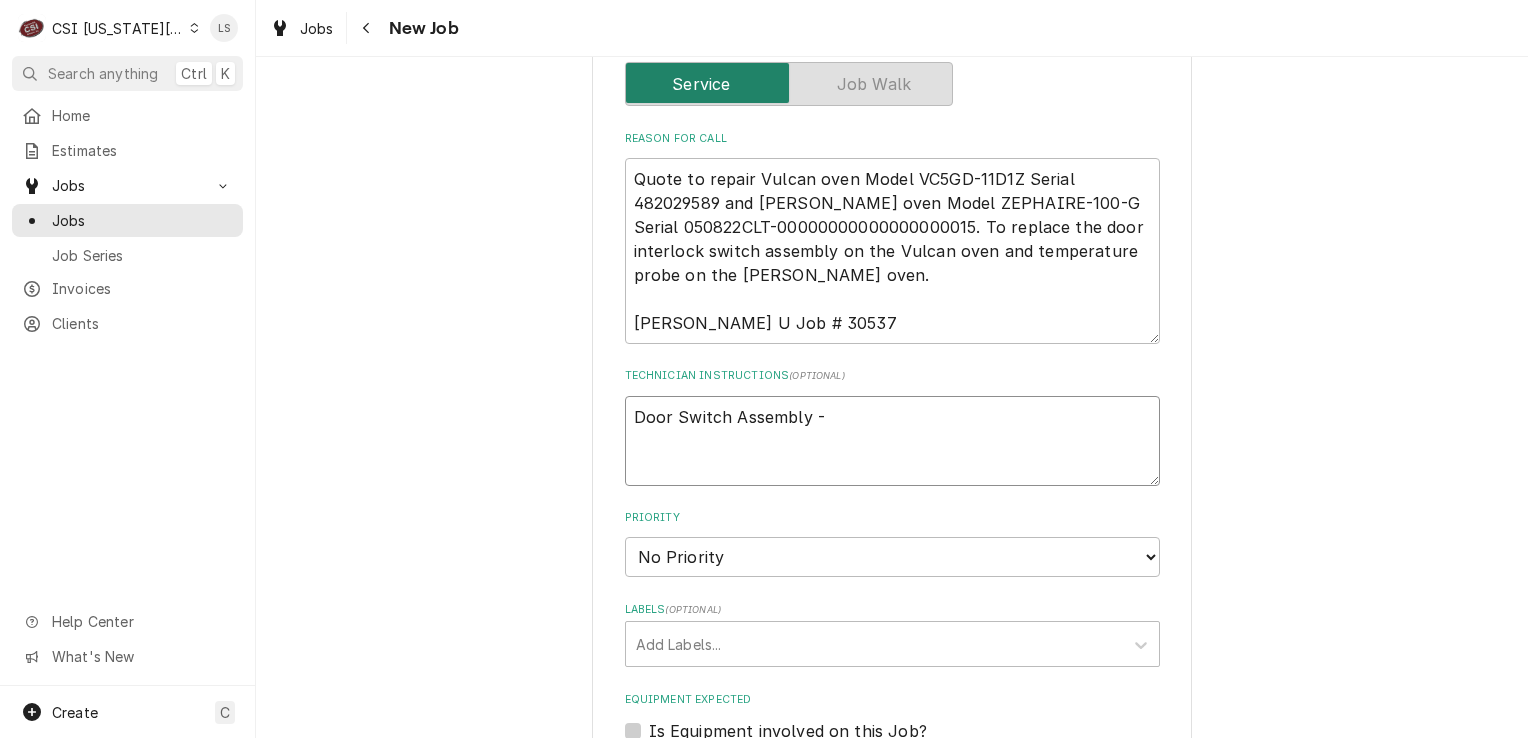 paste on "VUL-00-962492-000G1" 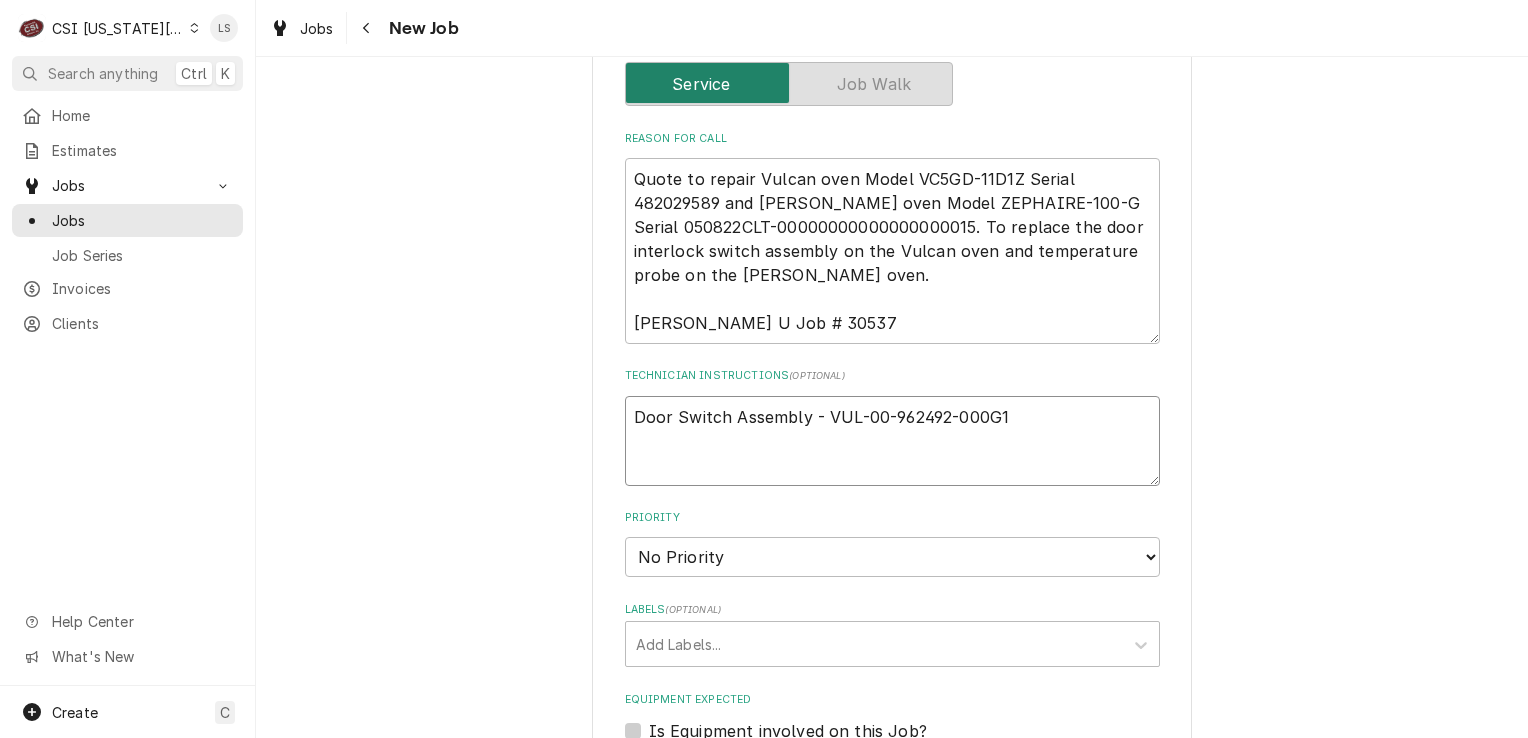 type on "x" 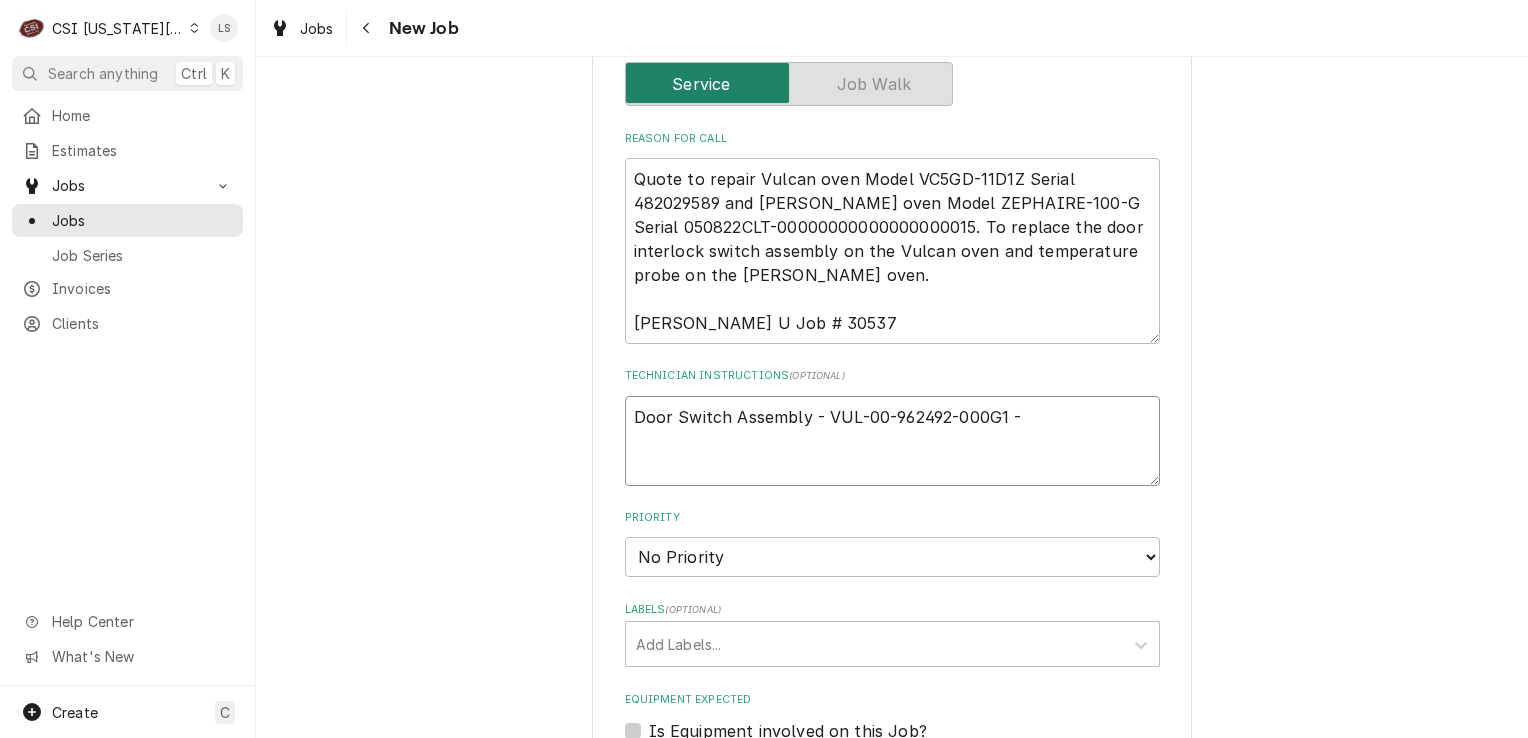 type on "x" 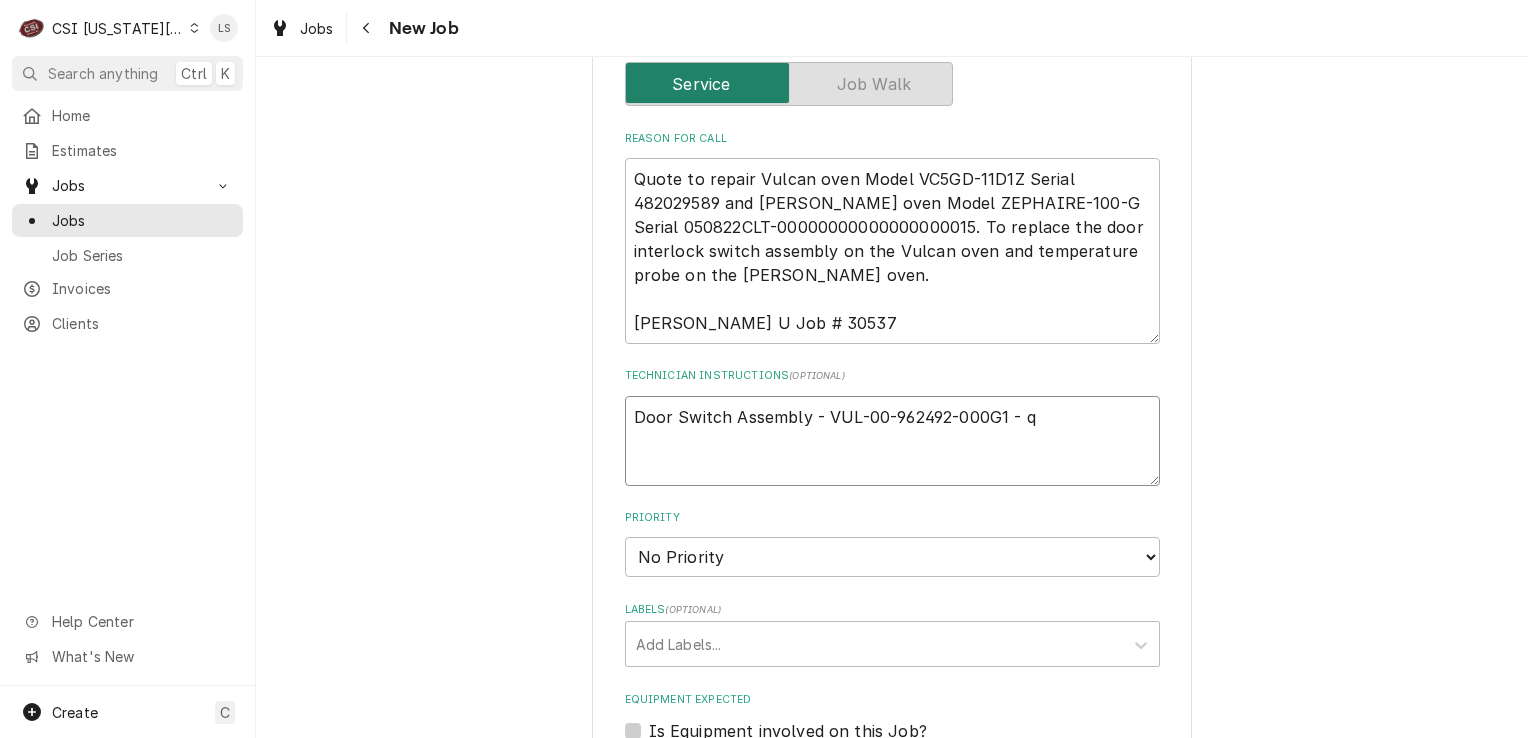 type on "x" 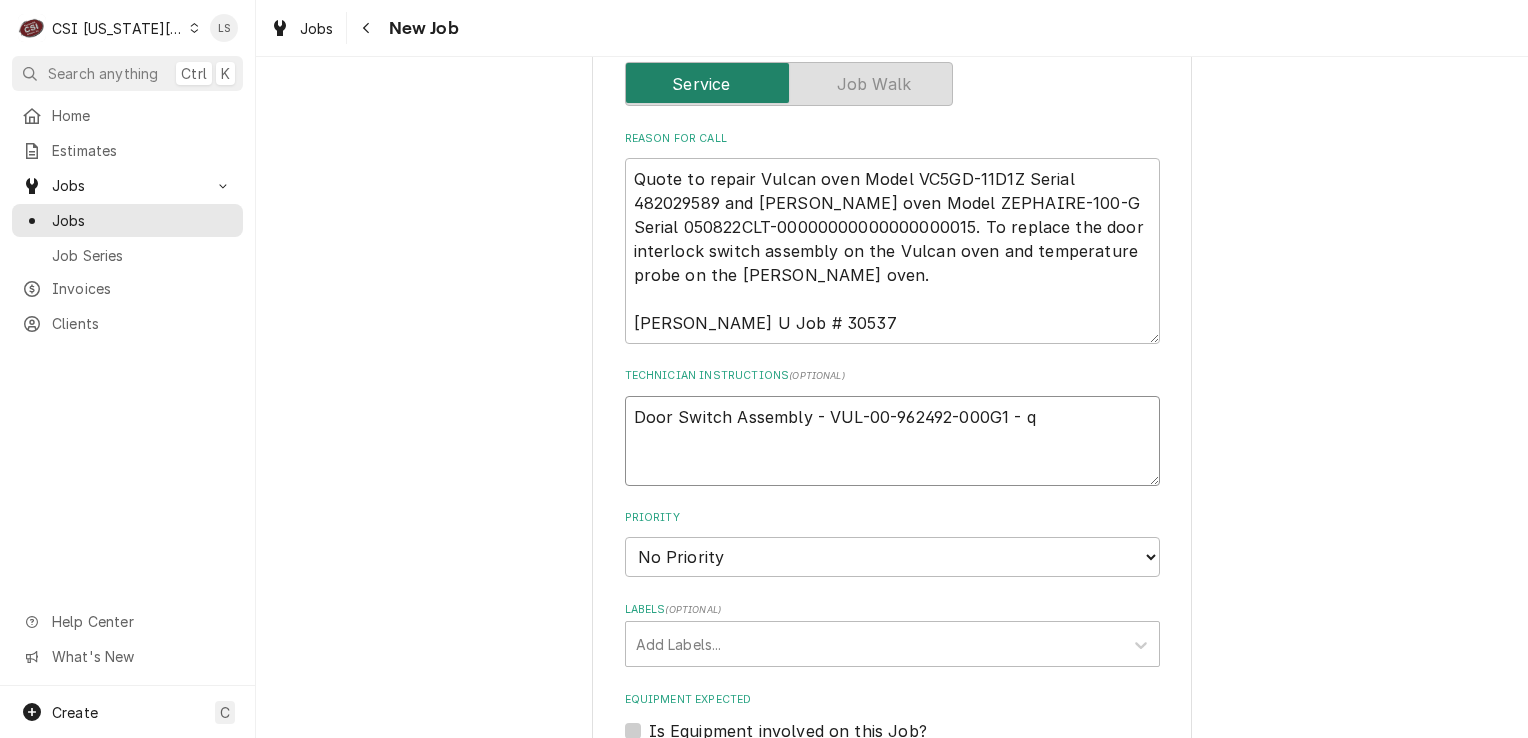type on "Door Switch Assembly - VUL-00-962492-000G1 - qt" 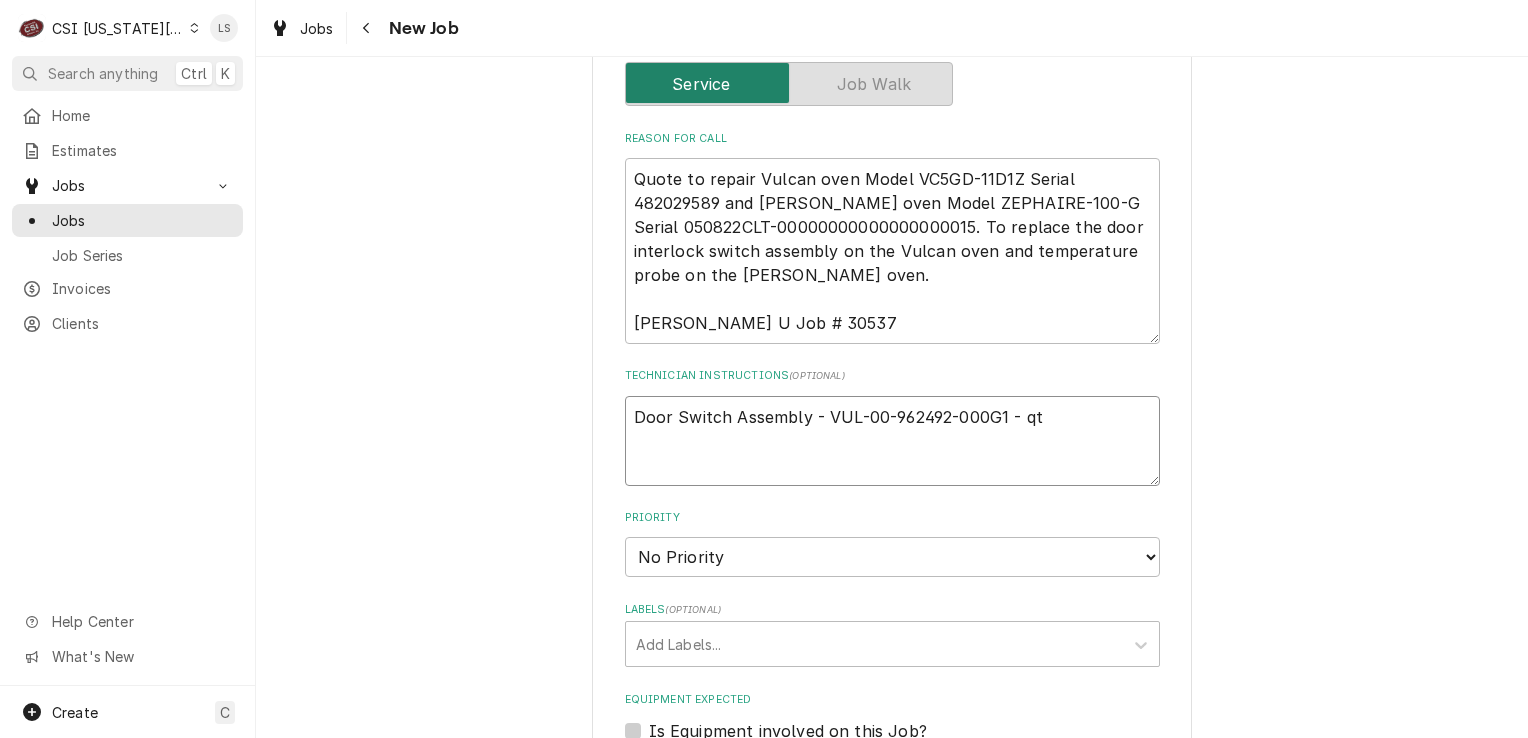type on "x" 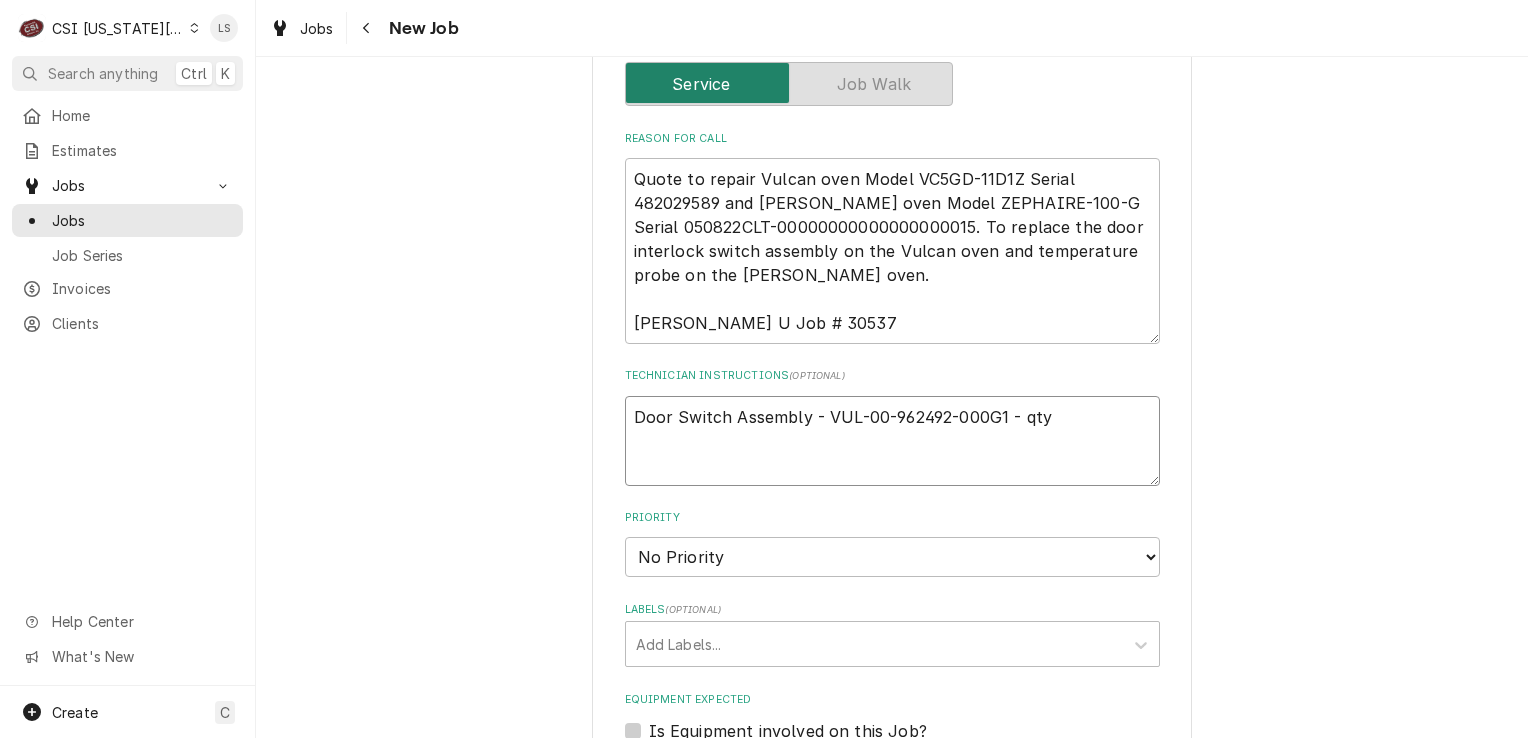 type on "x" 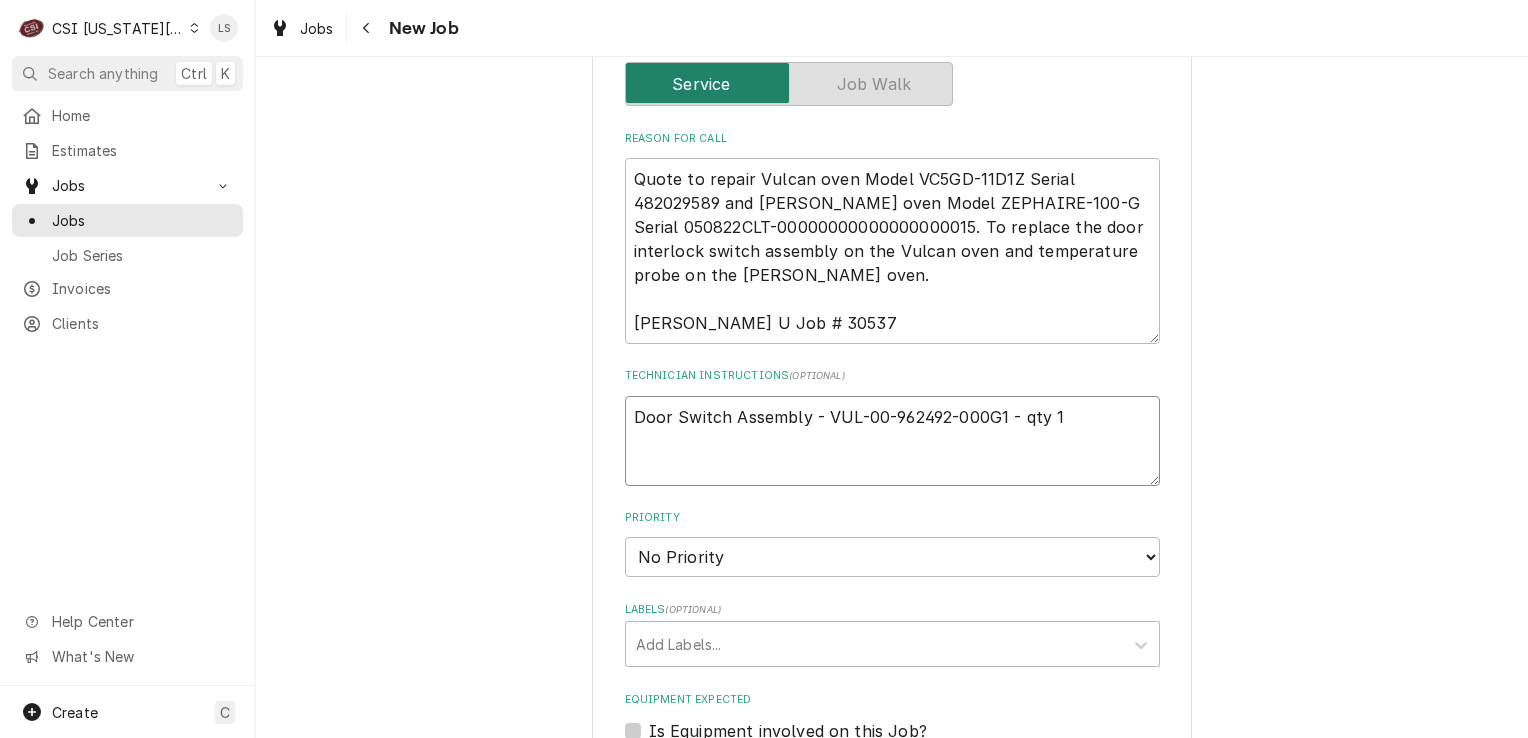 type on "x" 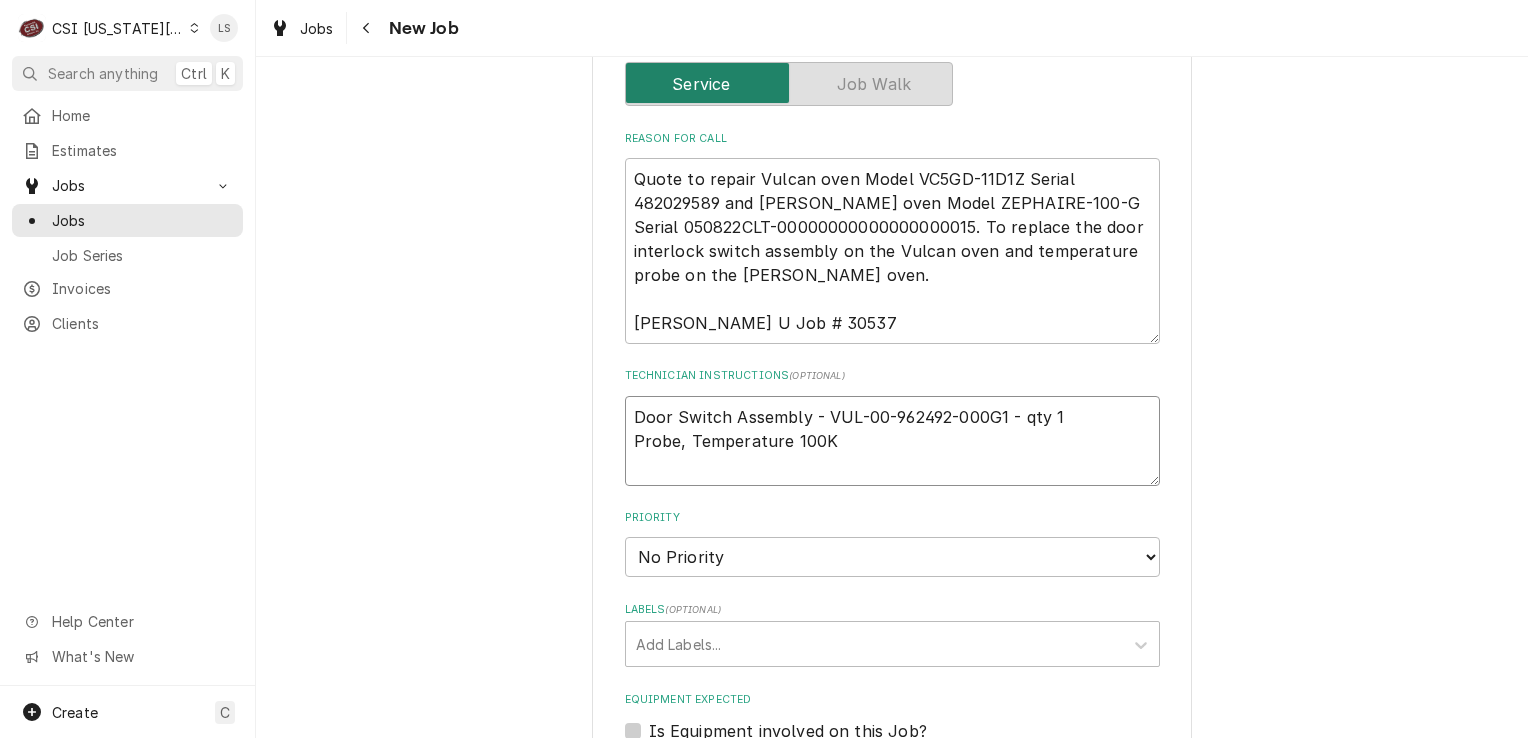 type on "x" 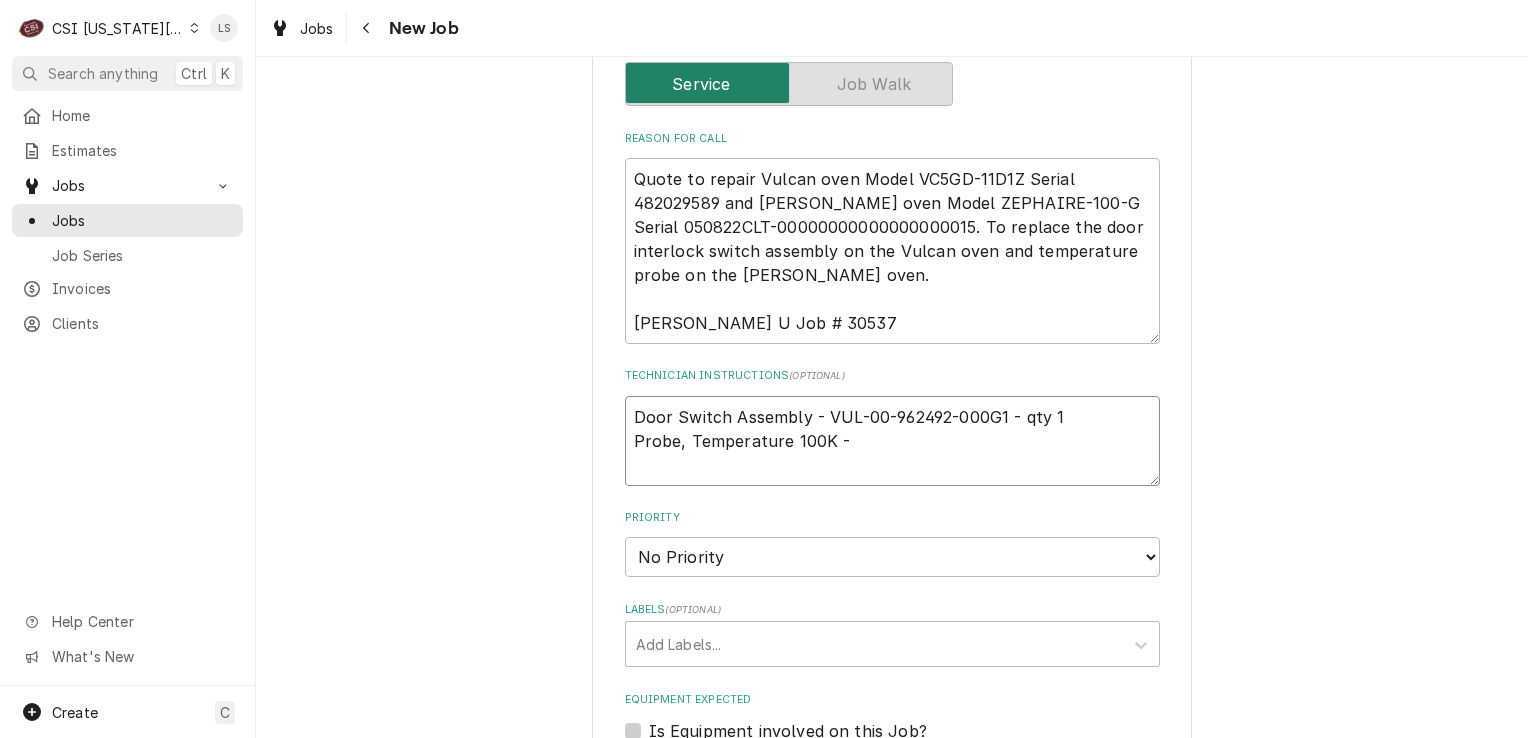 type on "x" 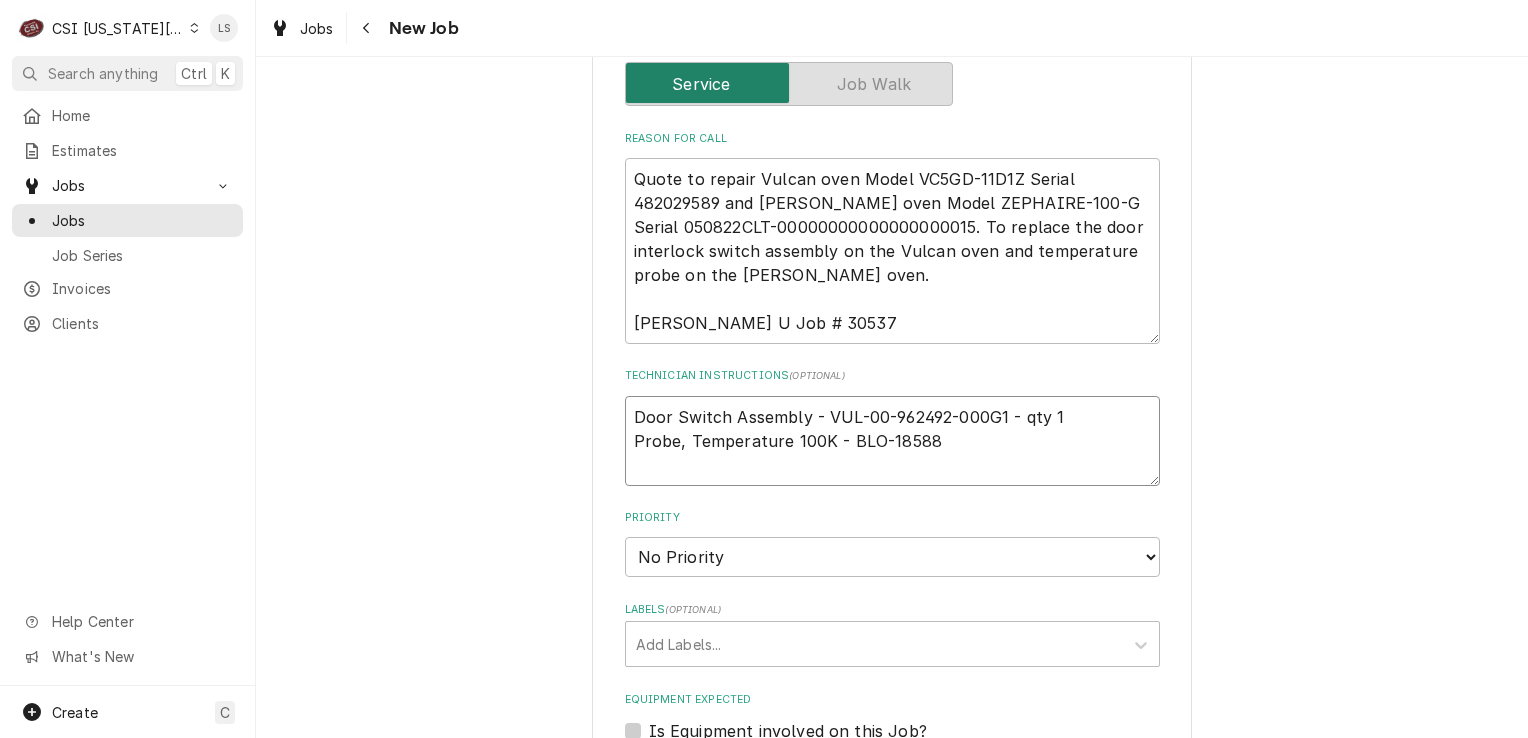 type on "x" 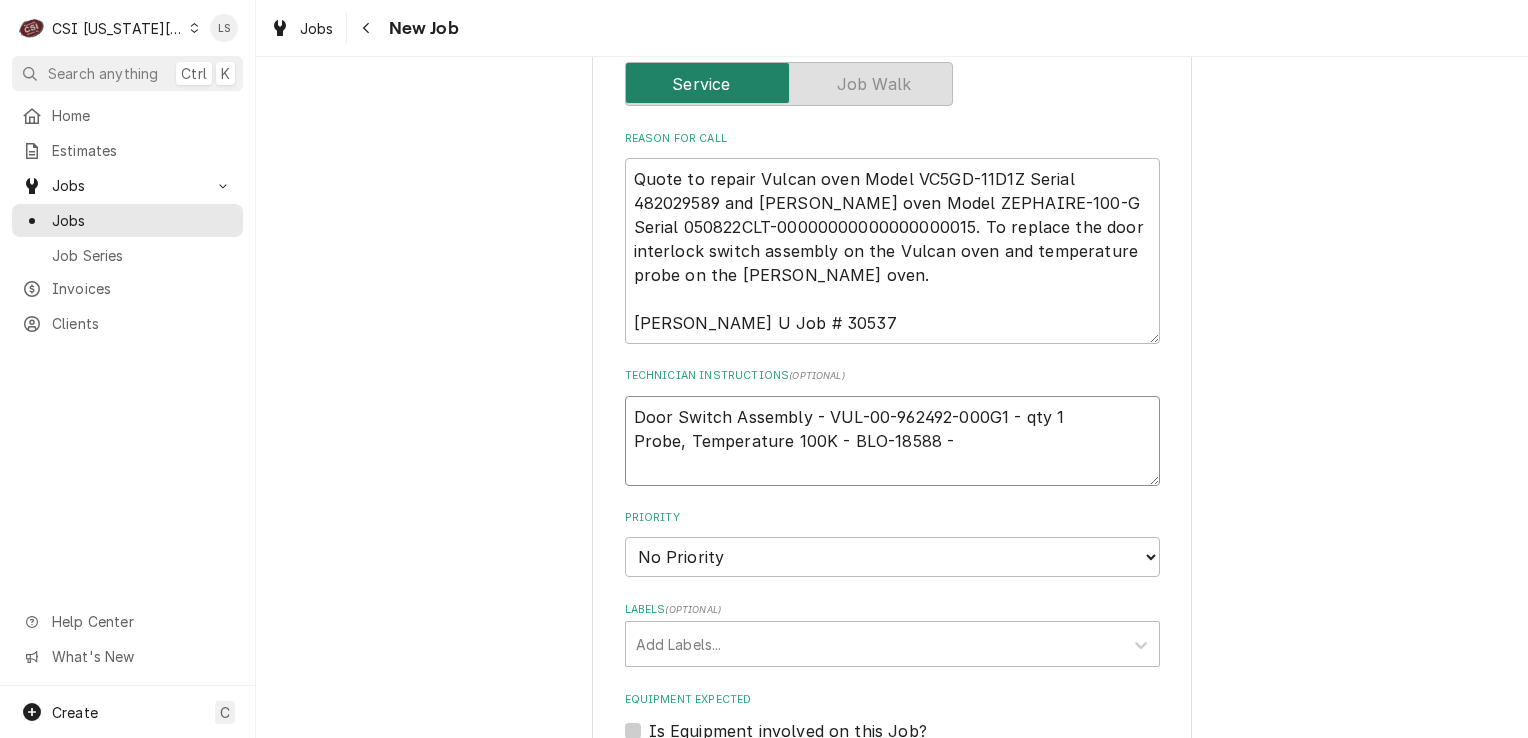 type on "x" 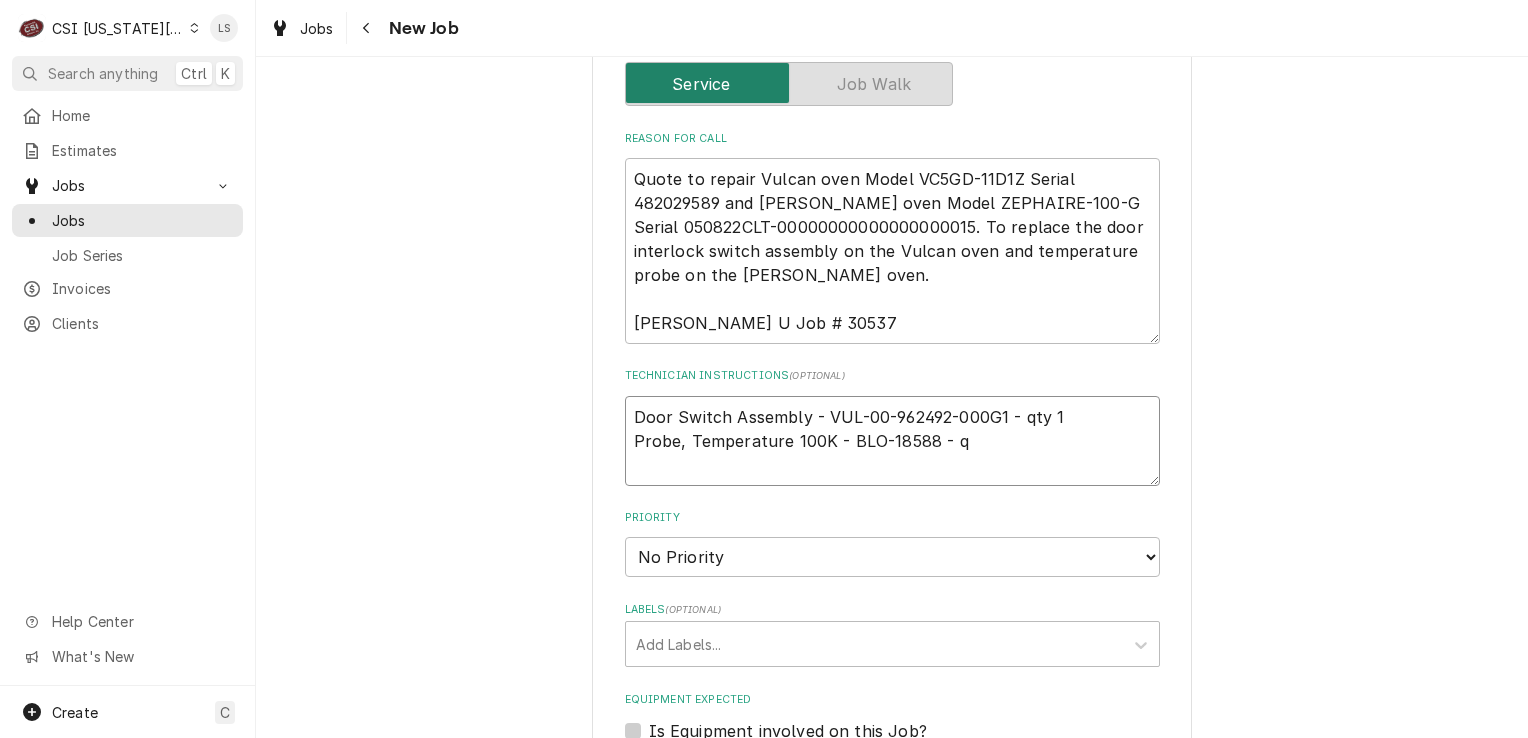 type on "x" 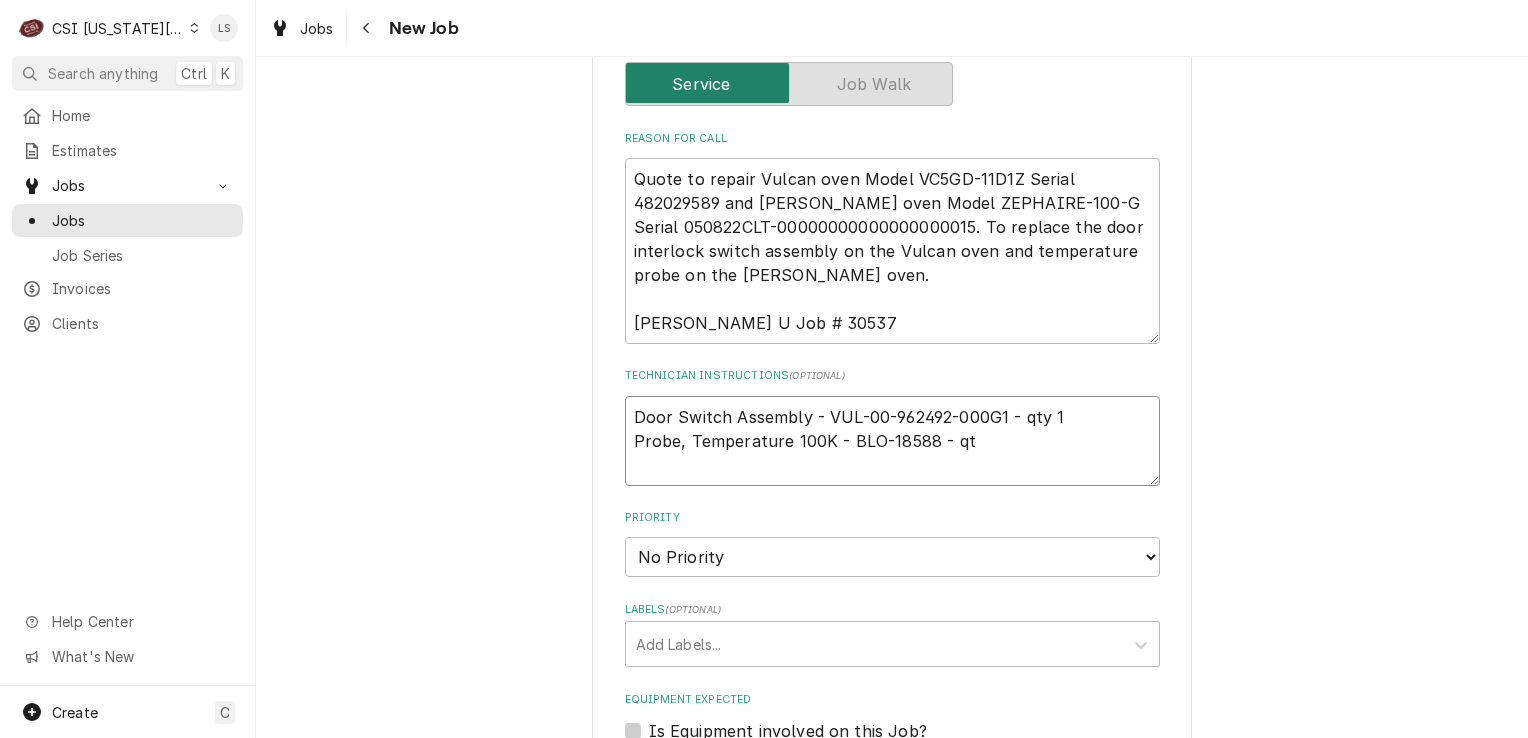 type on "x" 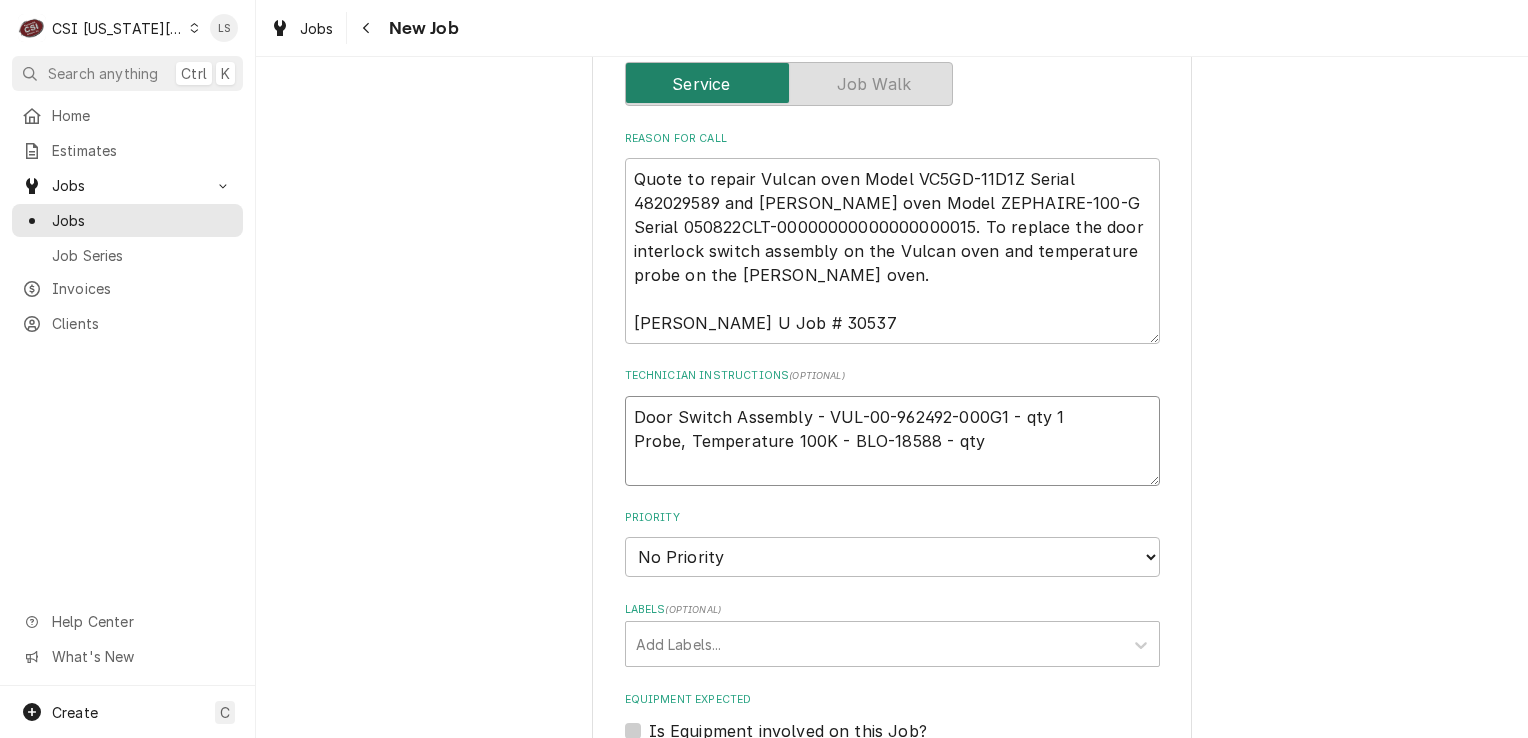 type on "x" 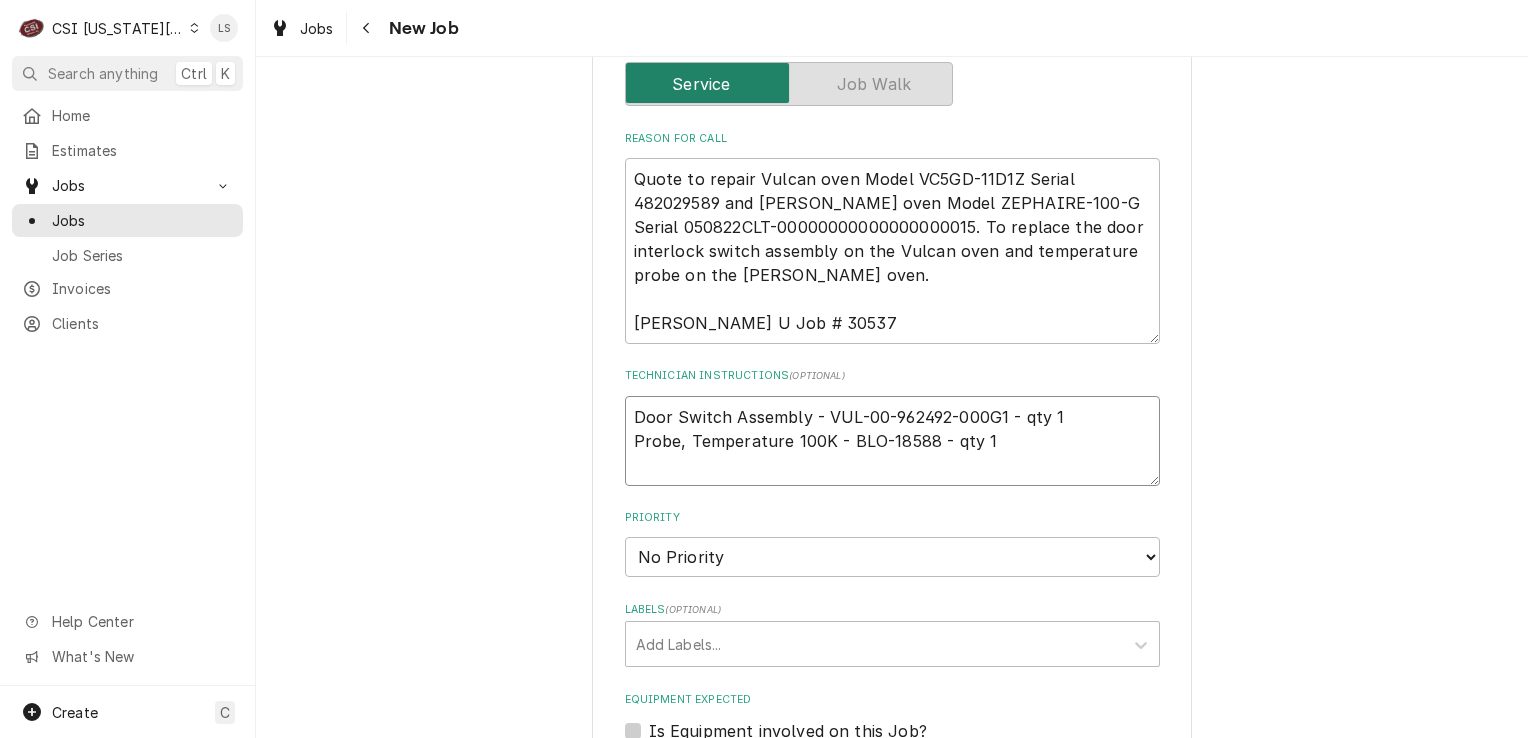 type on "x" 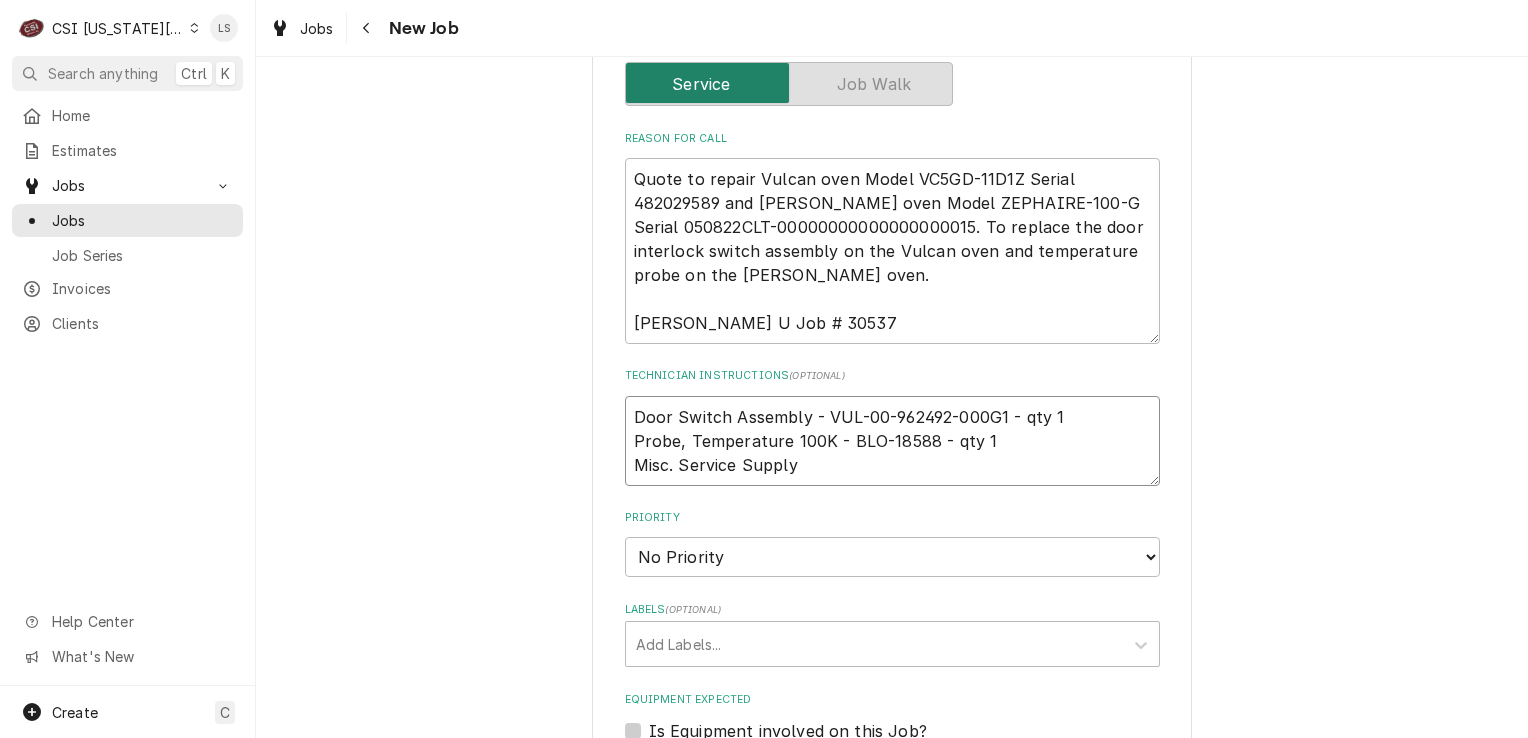 type on "x" 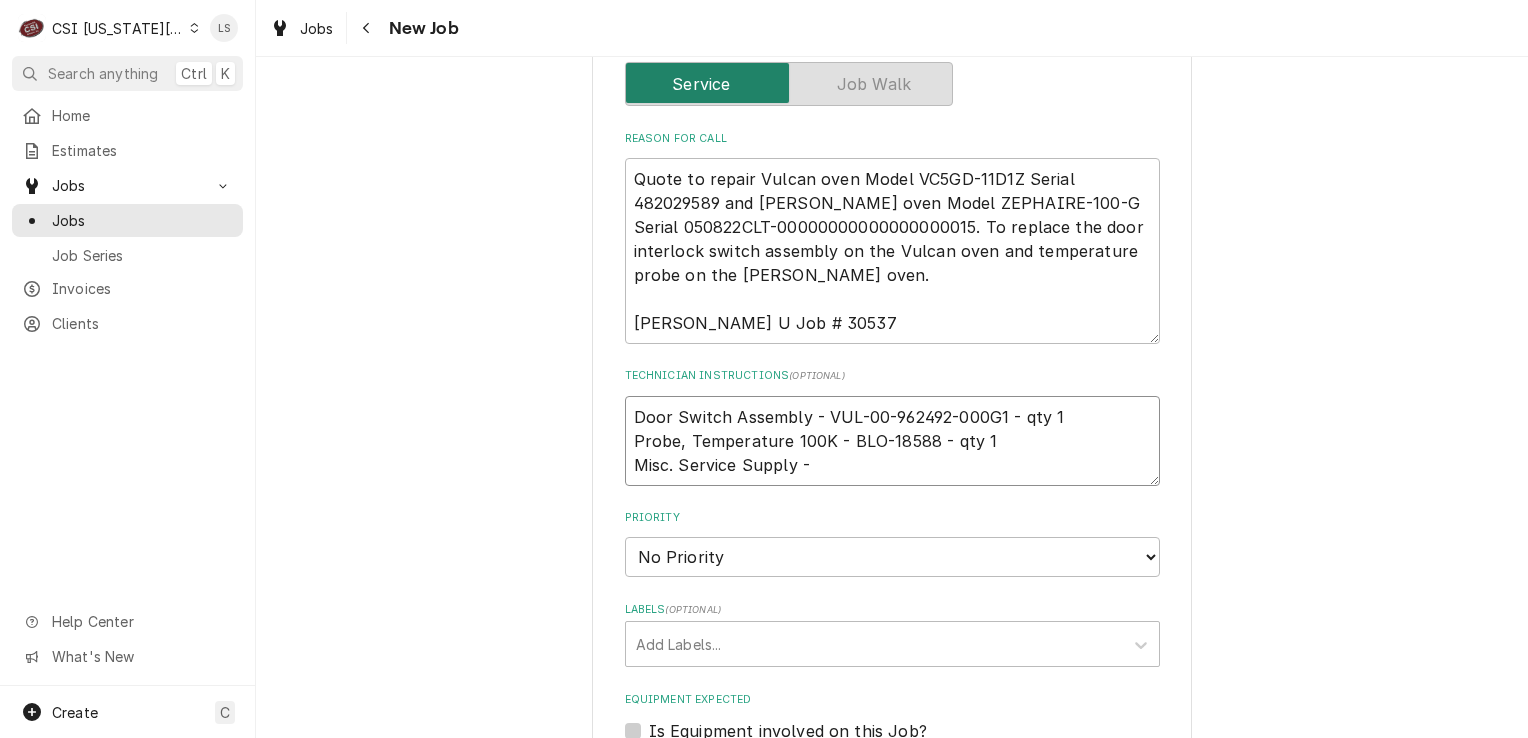type on "x" 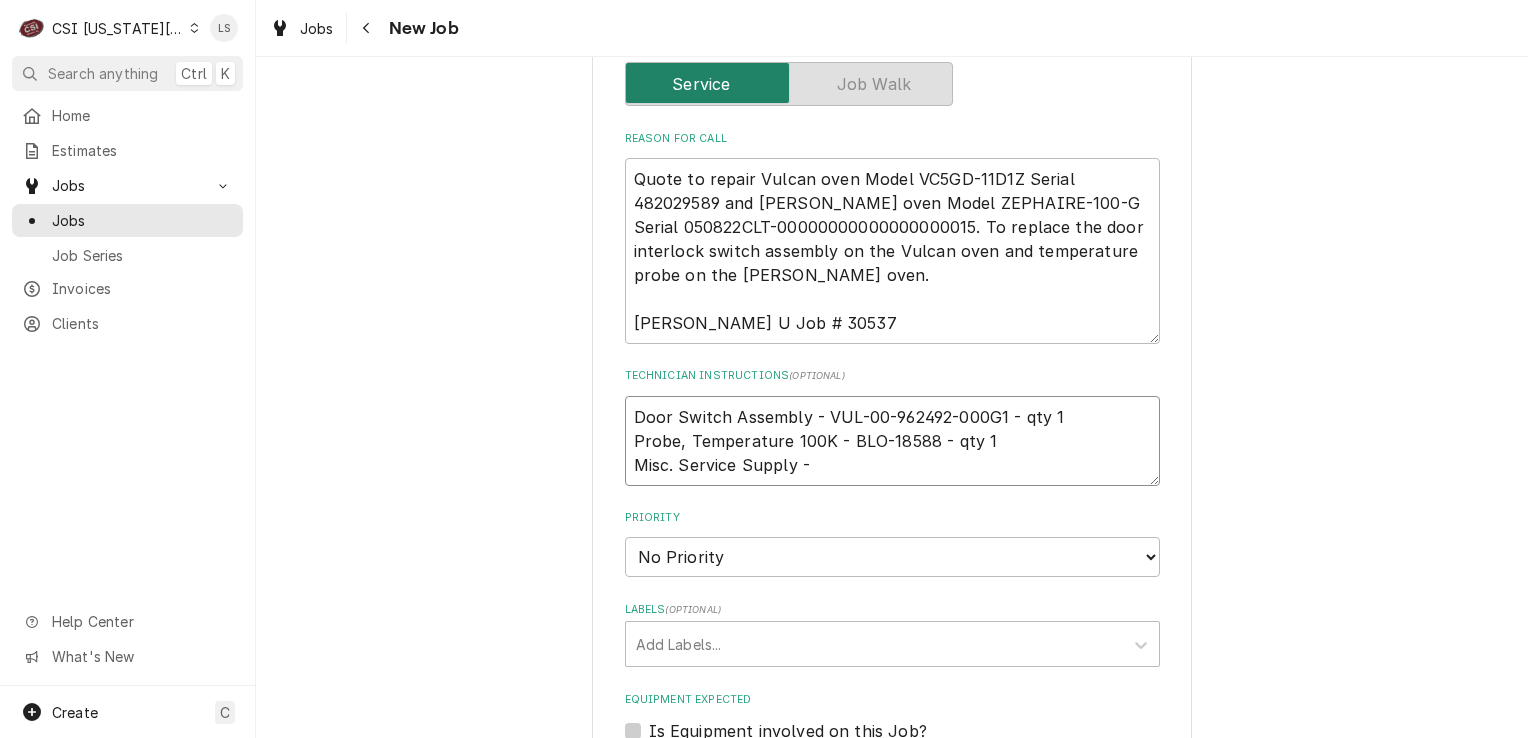 type on "x" 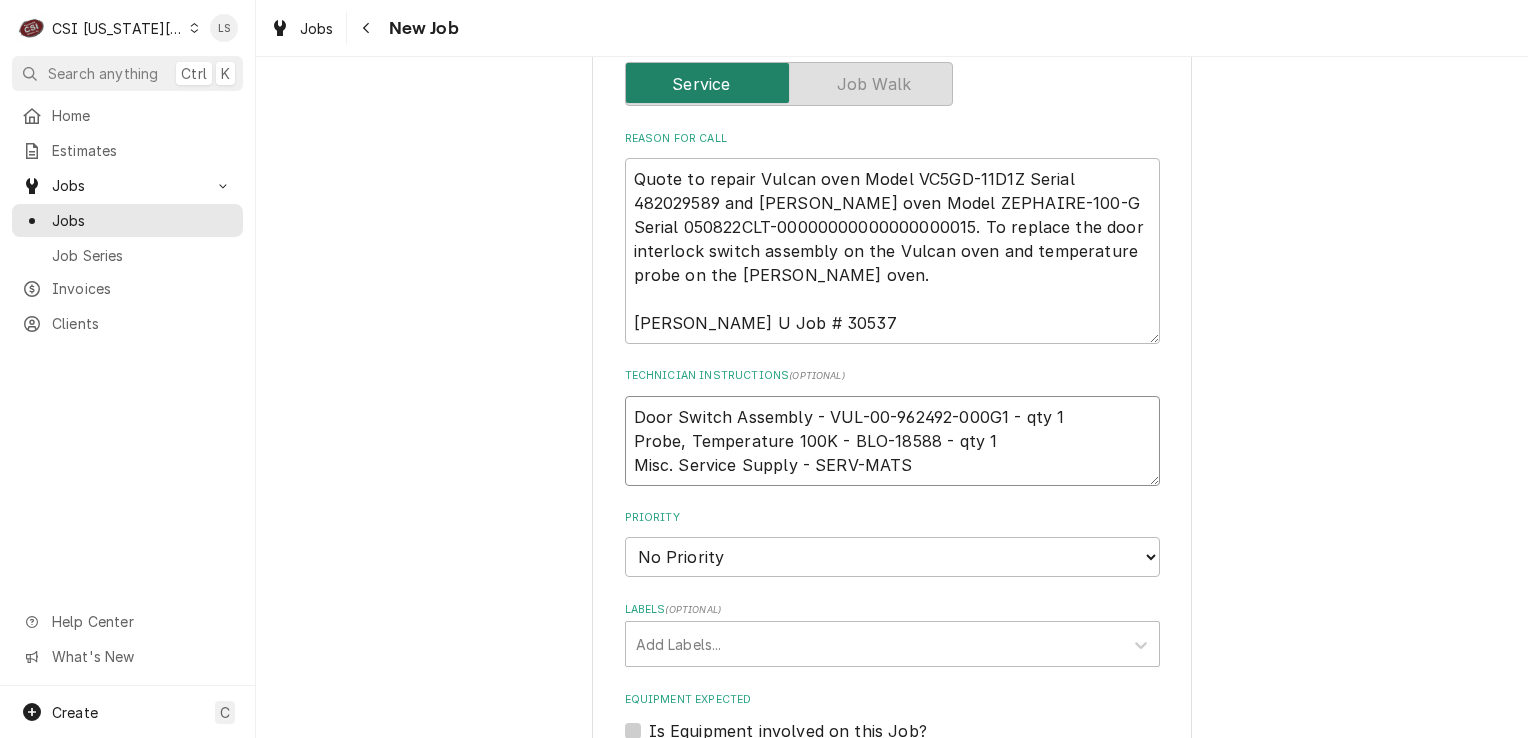 type on "x" 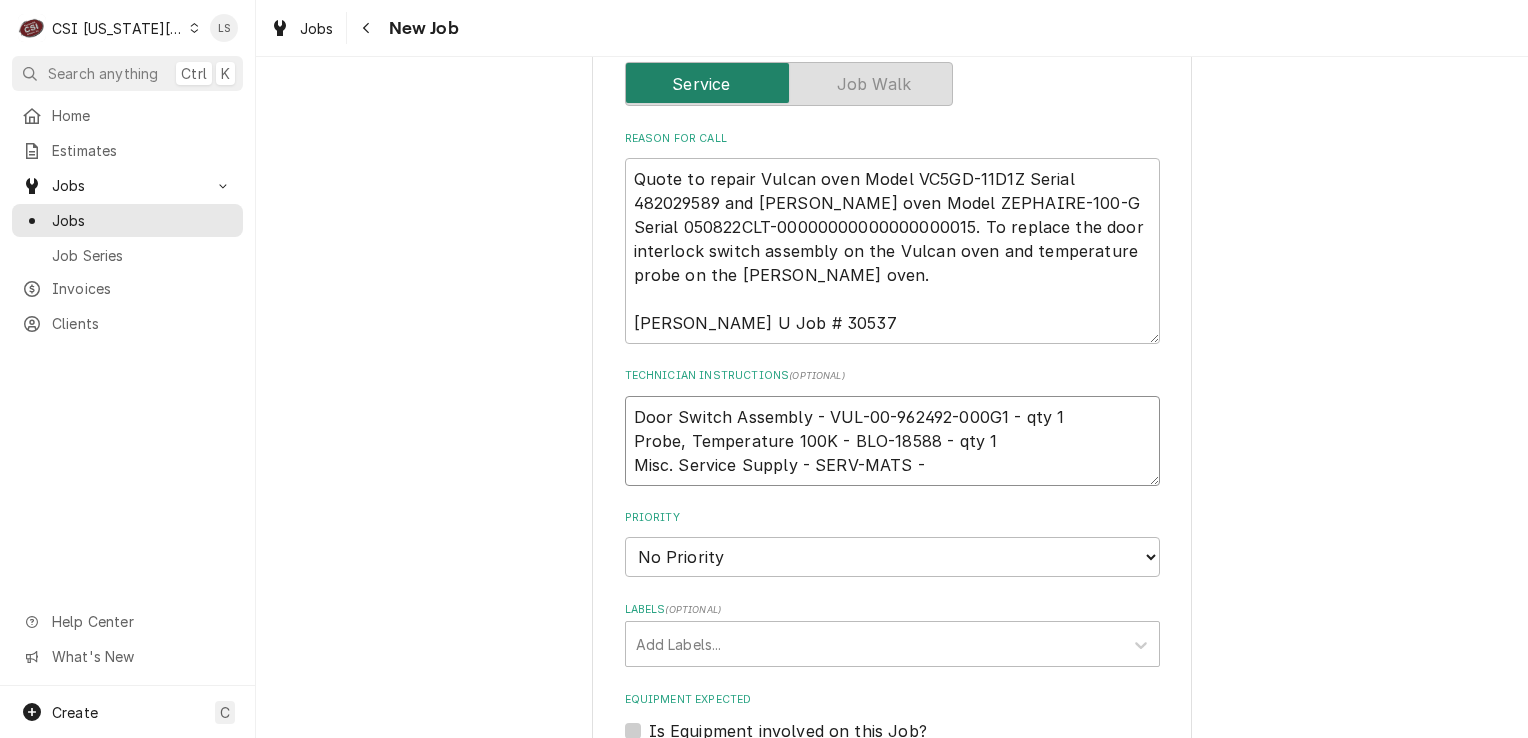 type on "x" 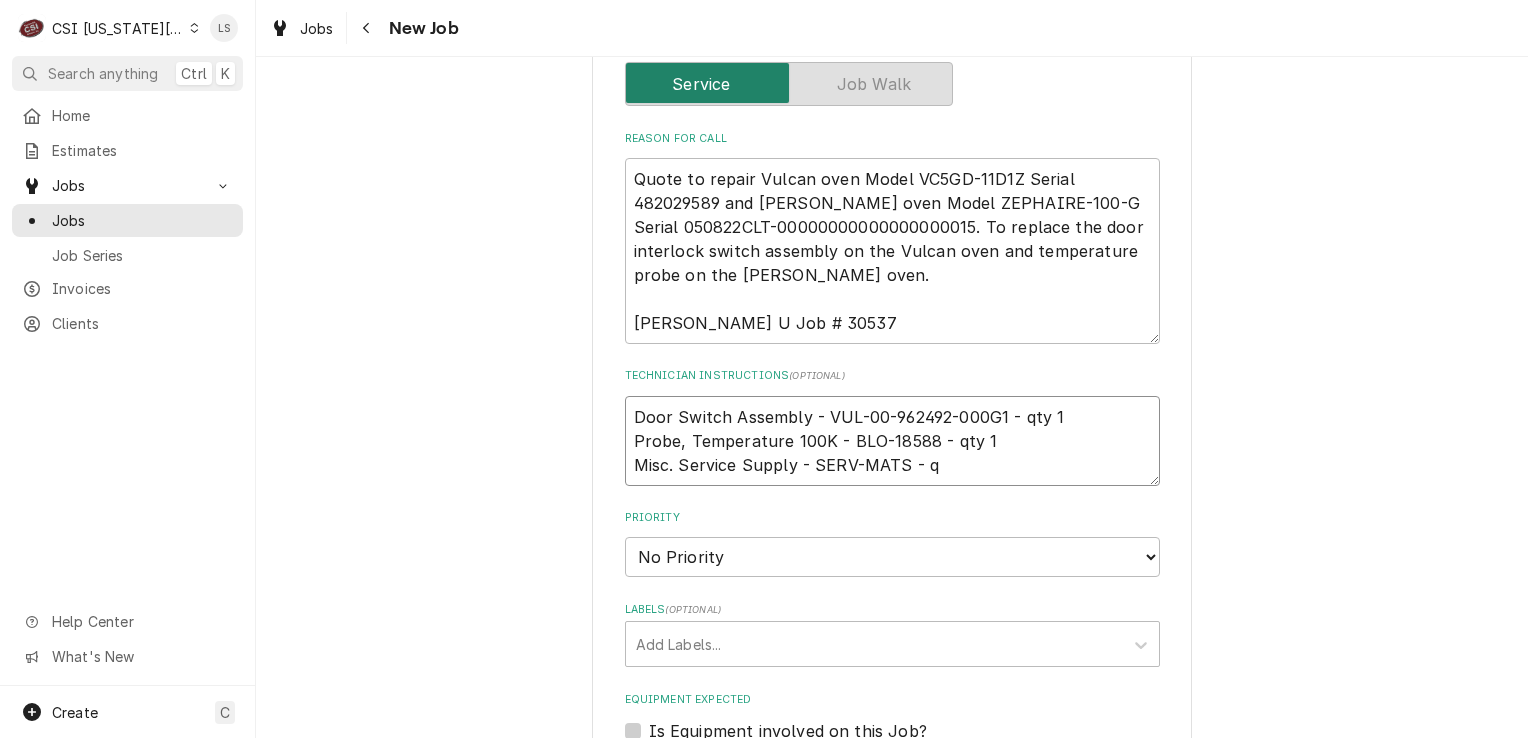 type on "x" 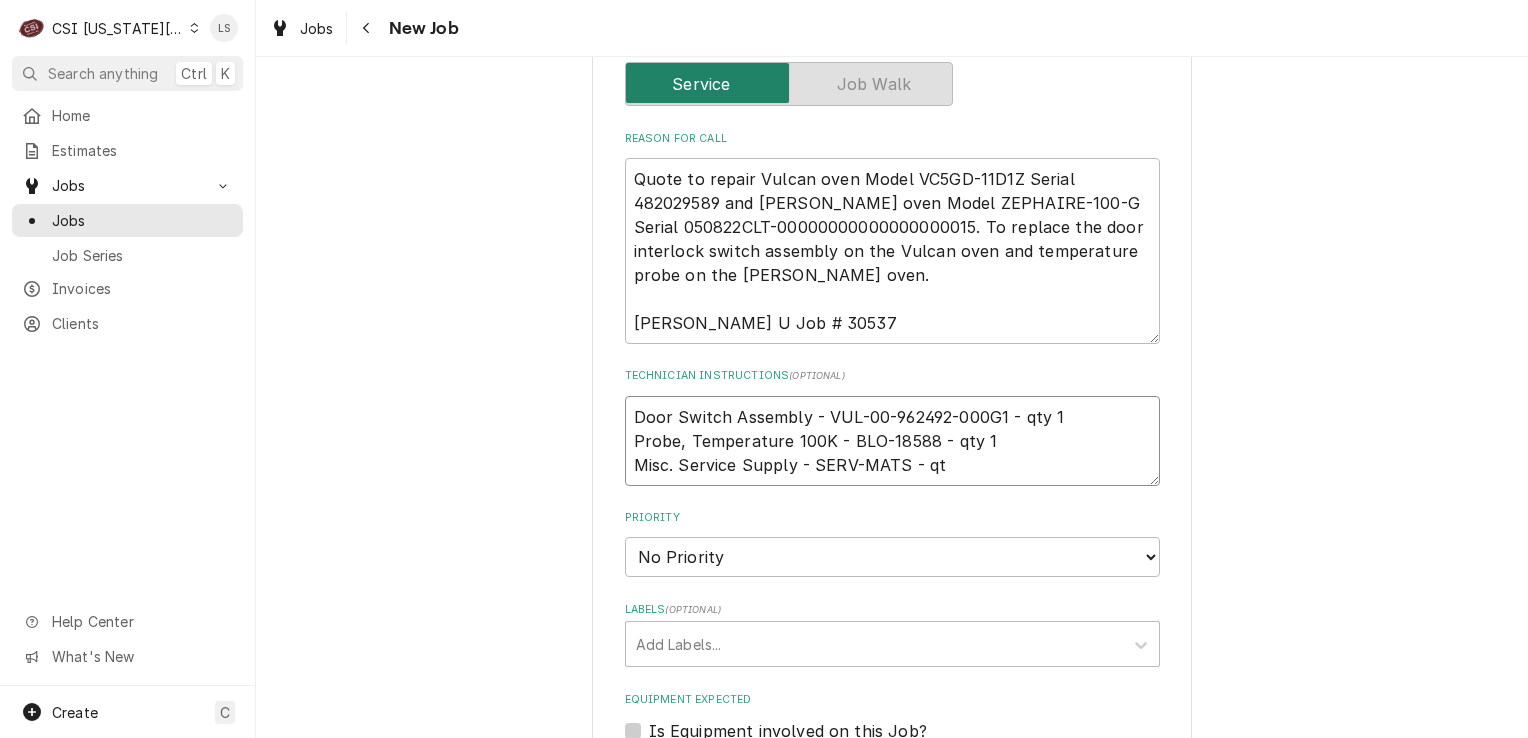type on "x" 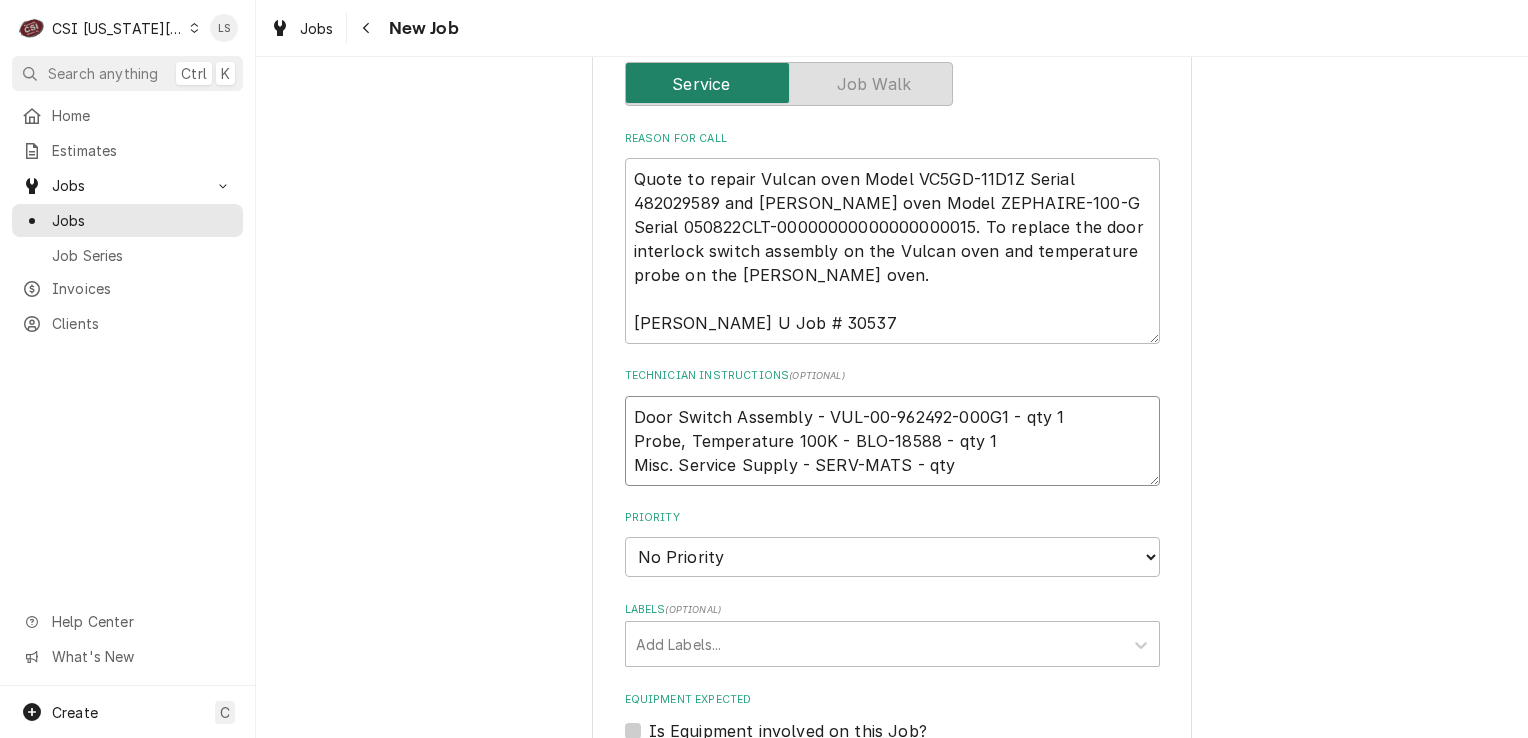 type on "x" 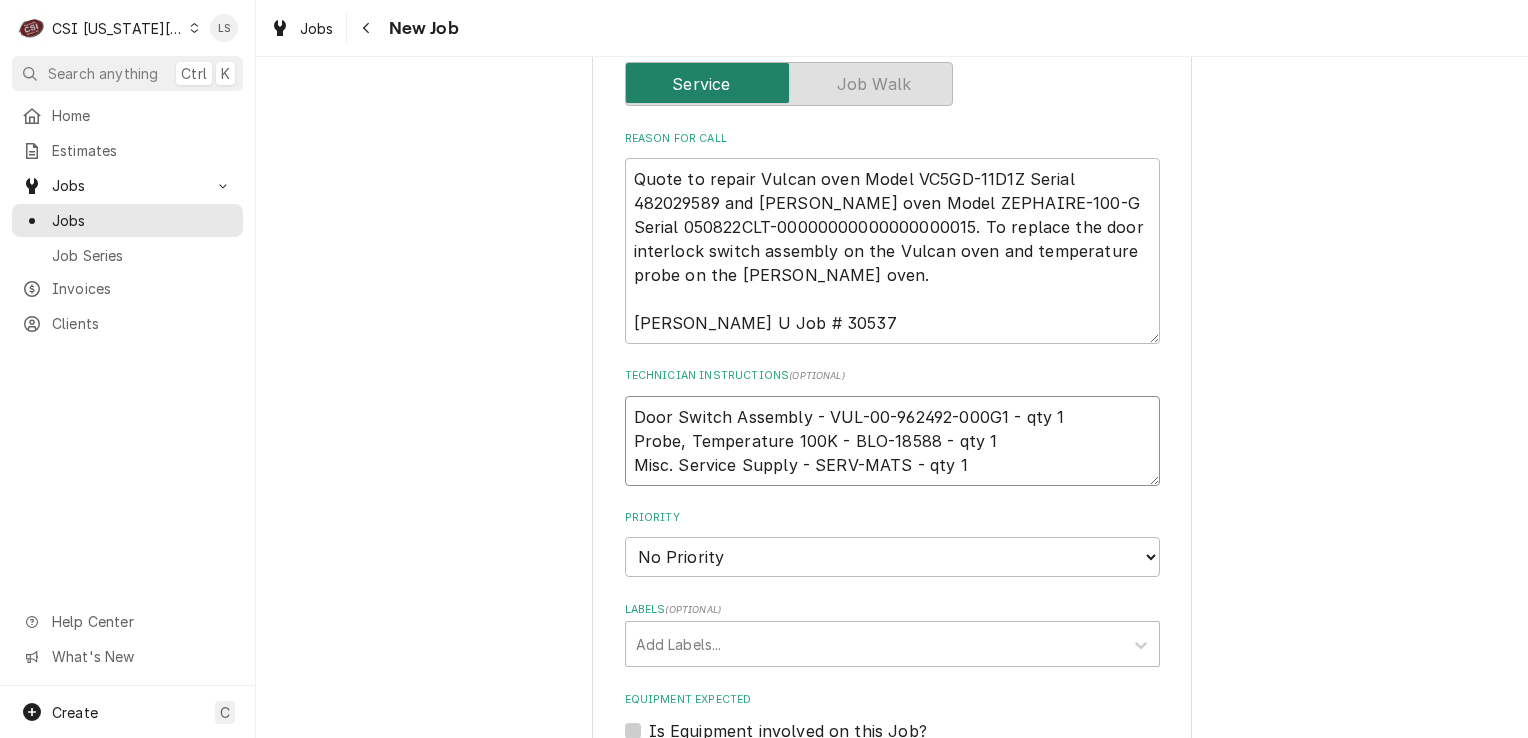 click on "Door Switch Assembly - VUL-00-962492-000G1 - qty 1
Probe, Temperature 100K - BLO-18588 - qty 1
Misc. Service Supply - SERV-MATS - qty 1" at bounding box center [892, 441] 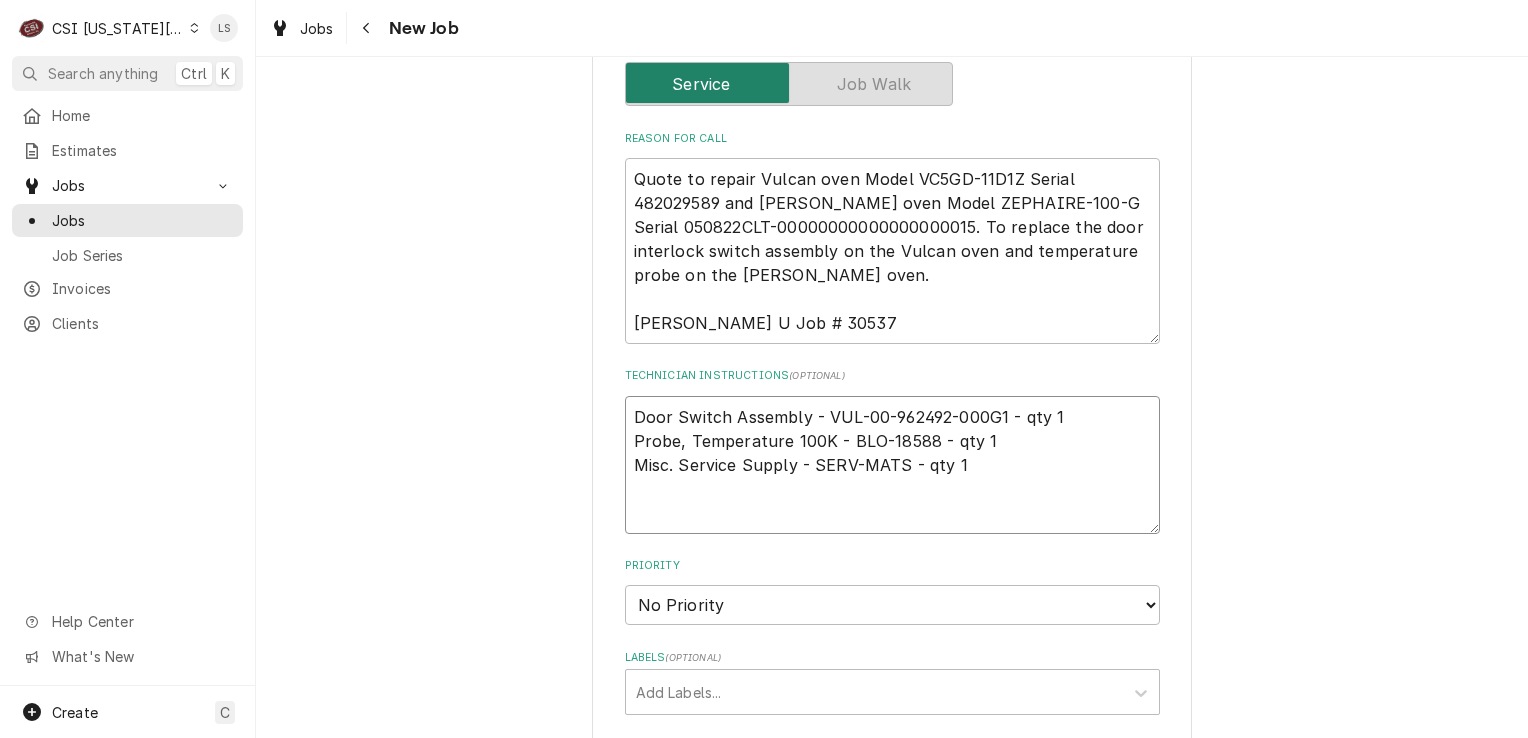 click on "Door Switch Assembly - VUL-00-962492-000G1 - qty 1
Probe, Temperature 100K - BLO-18588 - qty 1
Misc. Service Supply - SERV-MATS - qty 1" at bounding box center [892, 465] 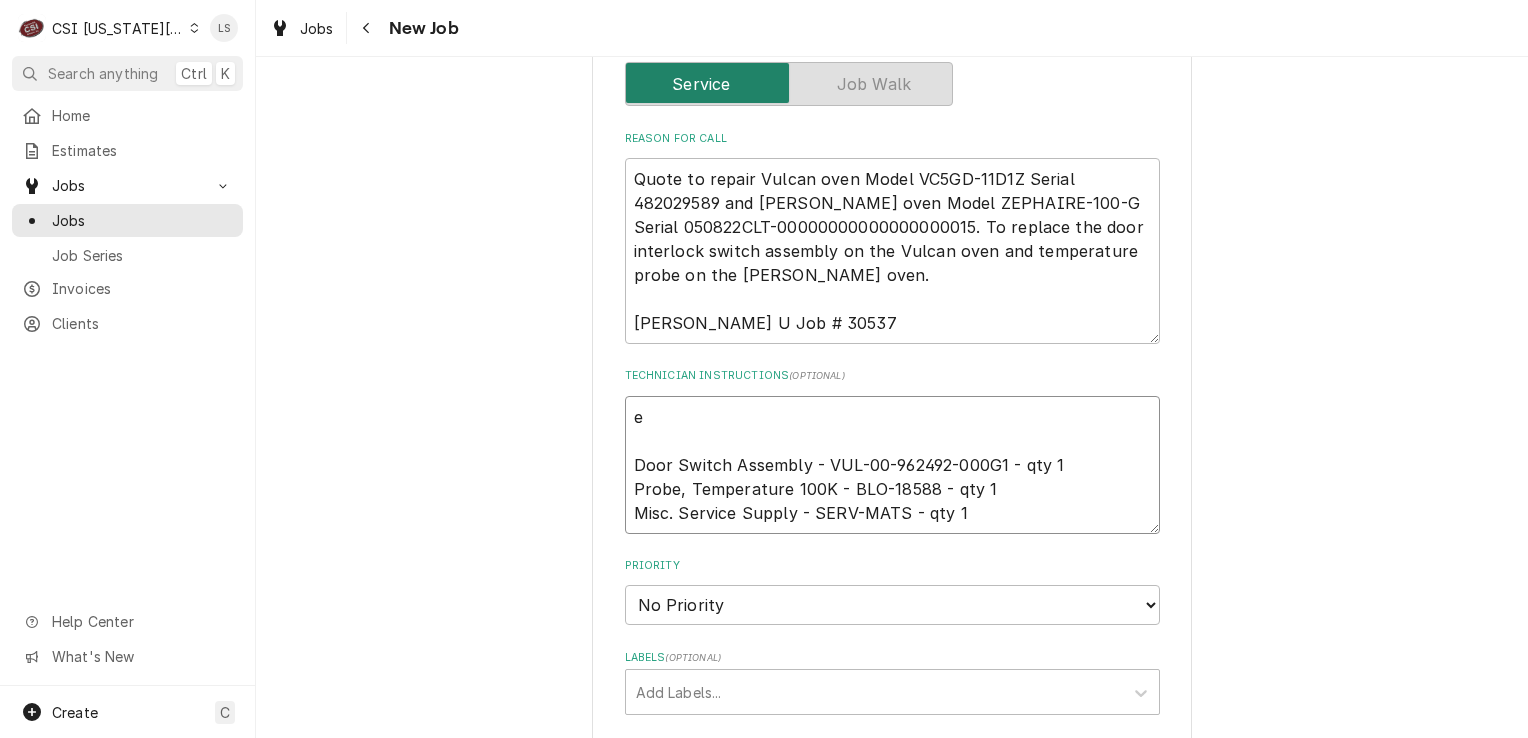 type on "x" 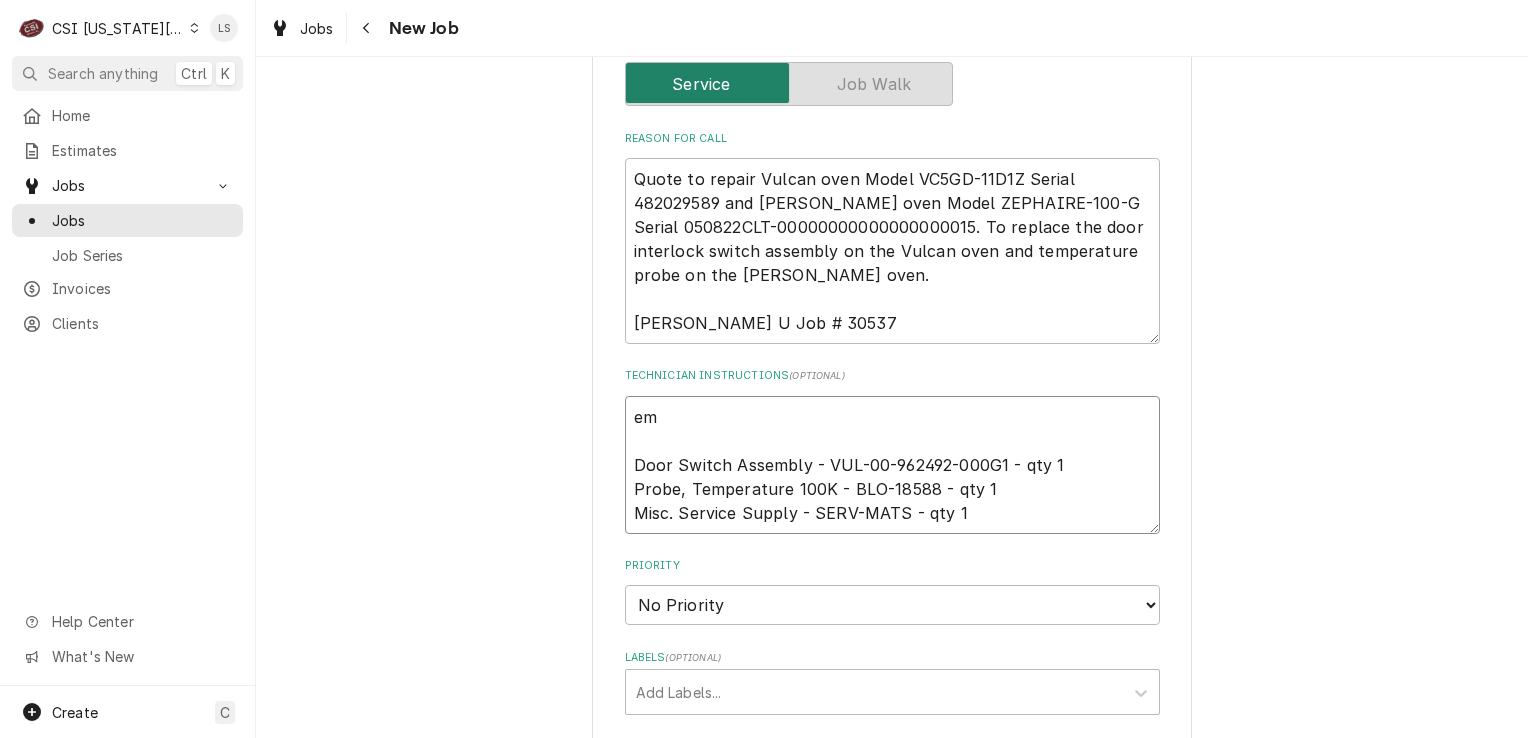 type on "x" 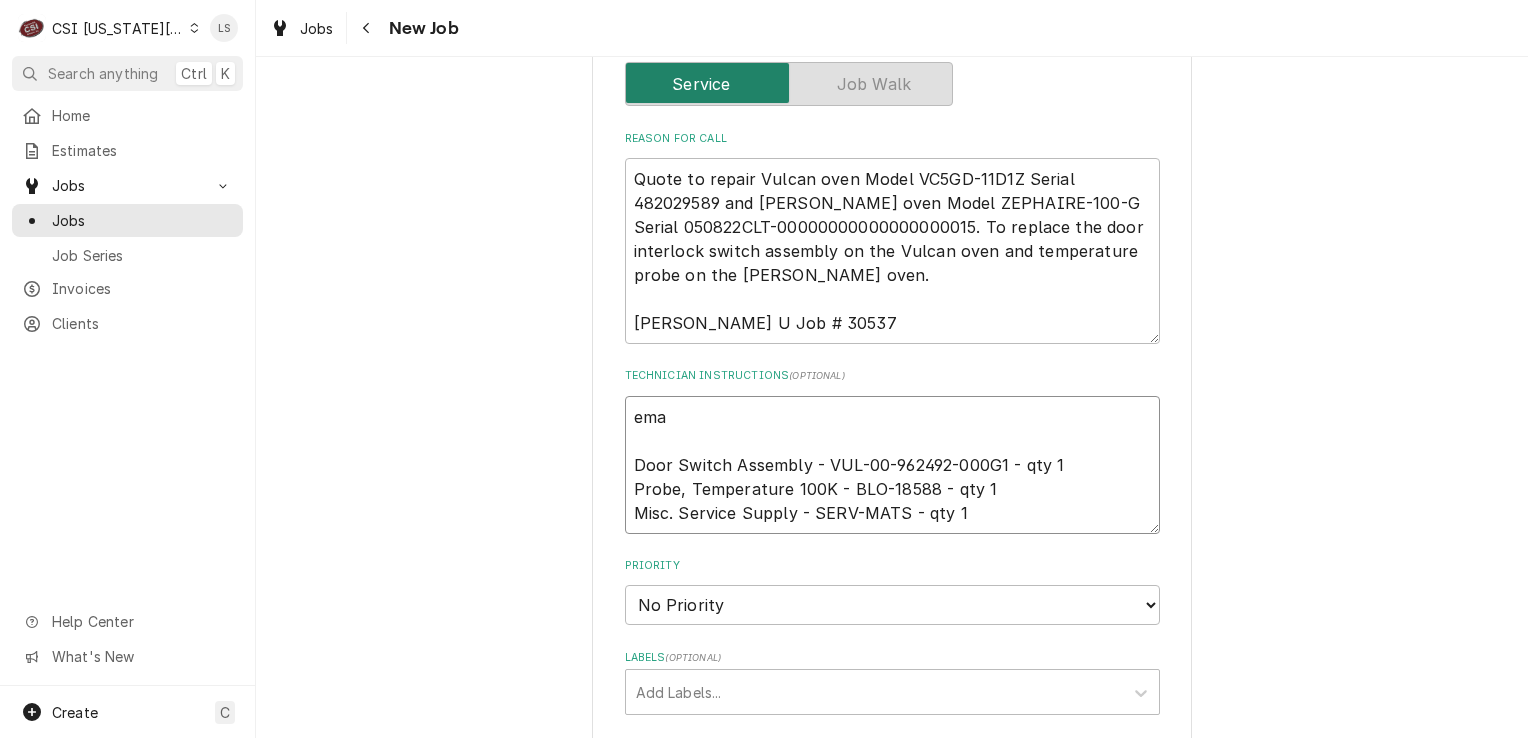 type on "x" 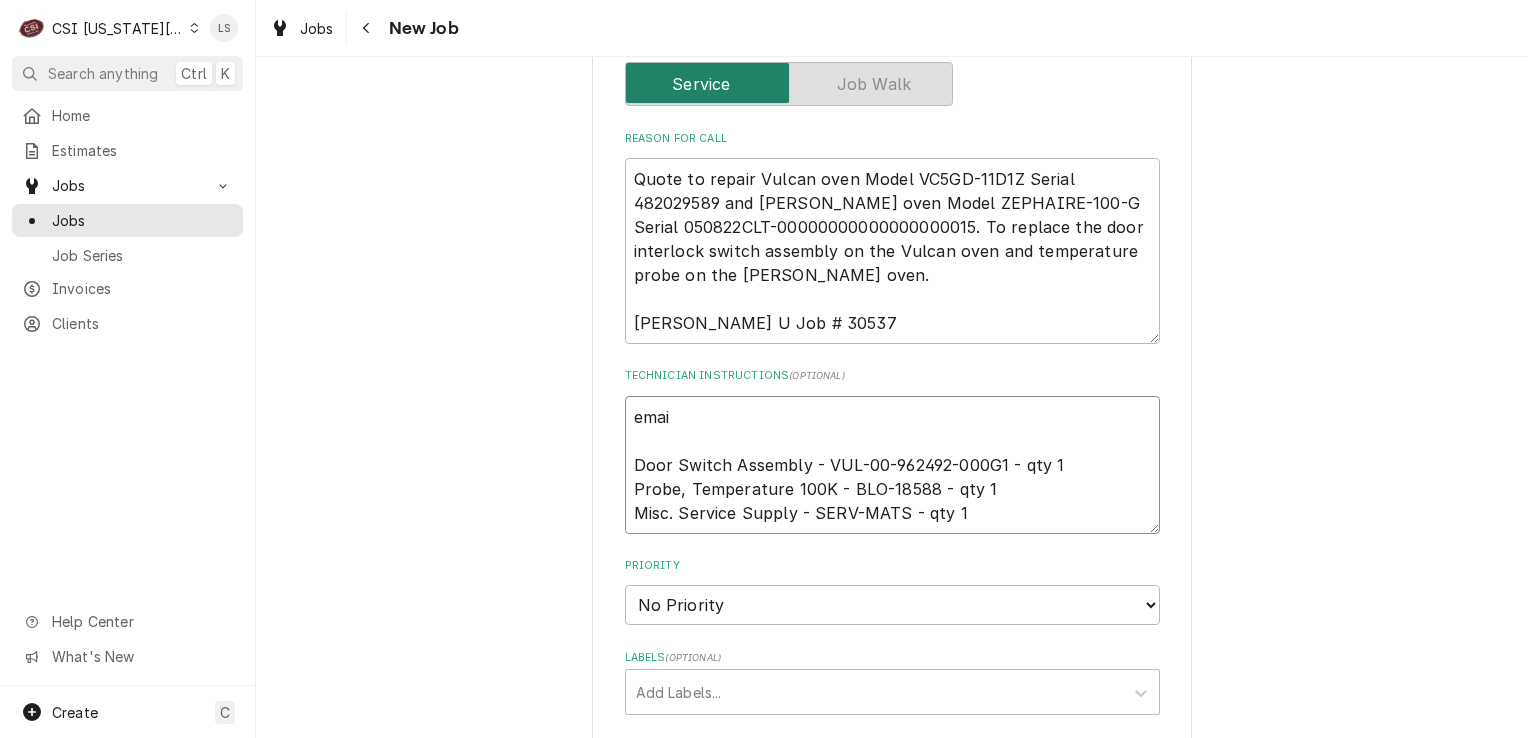 type on "x" 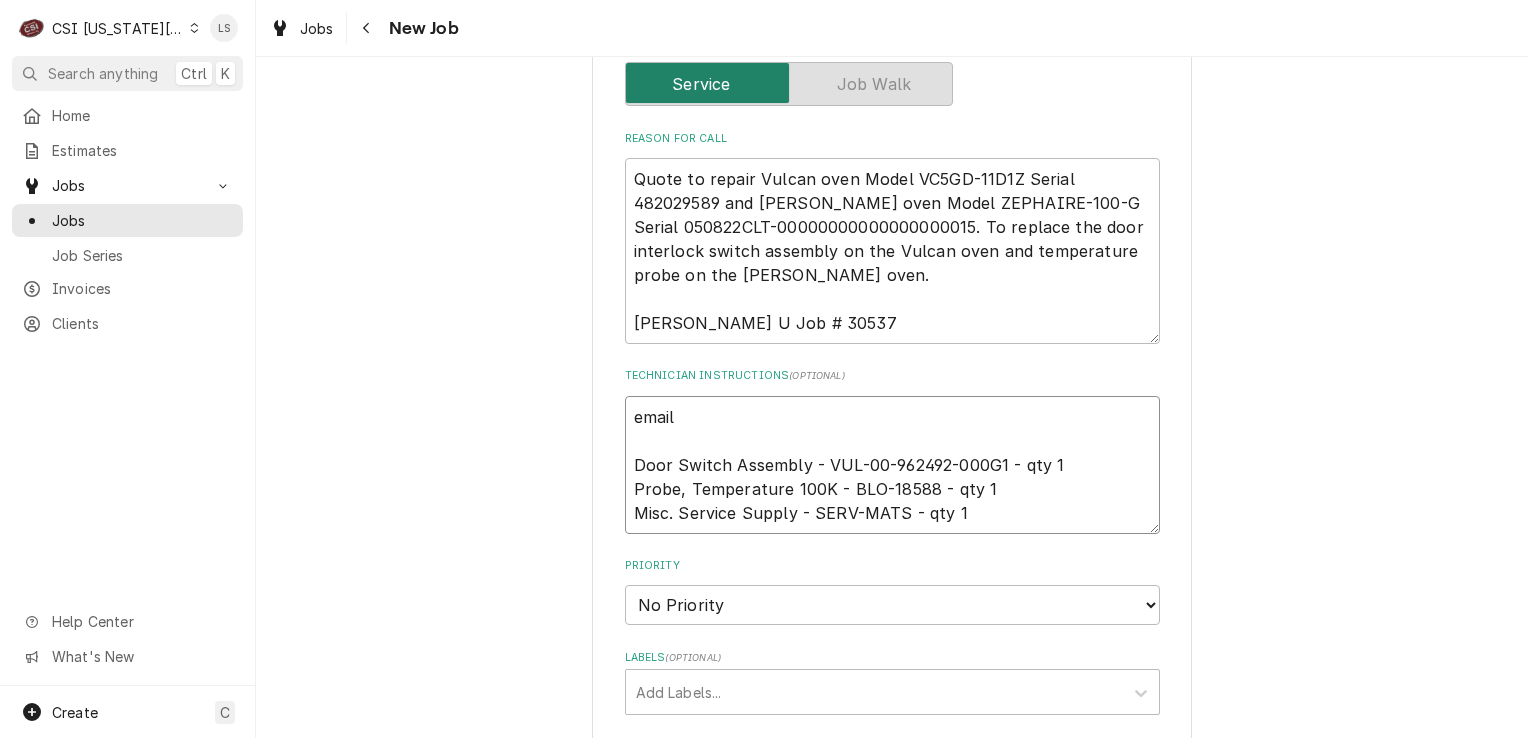 type on "x" 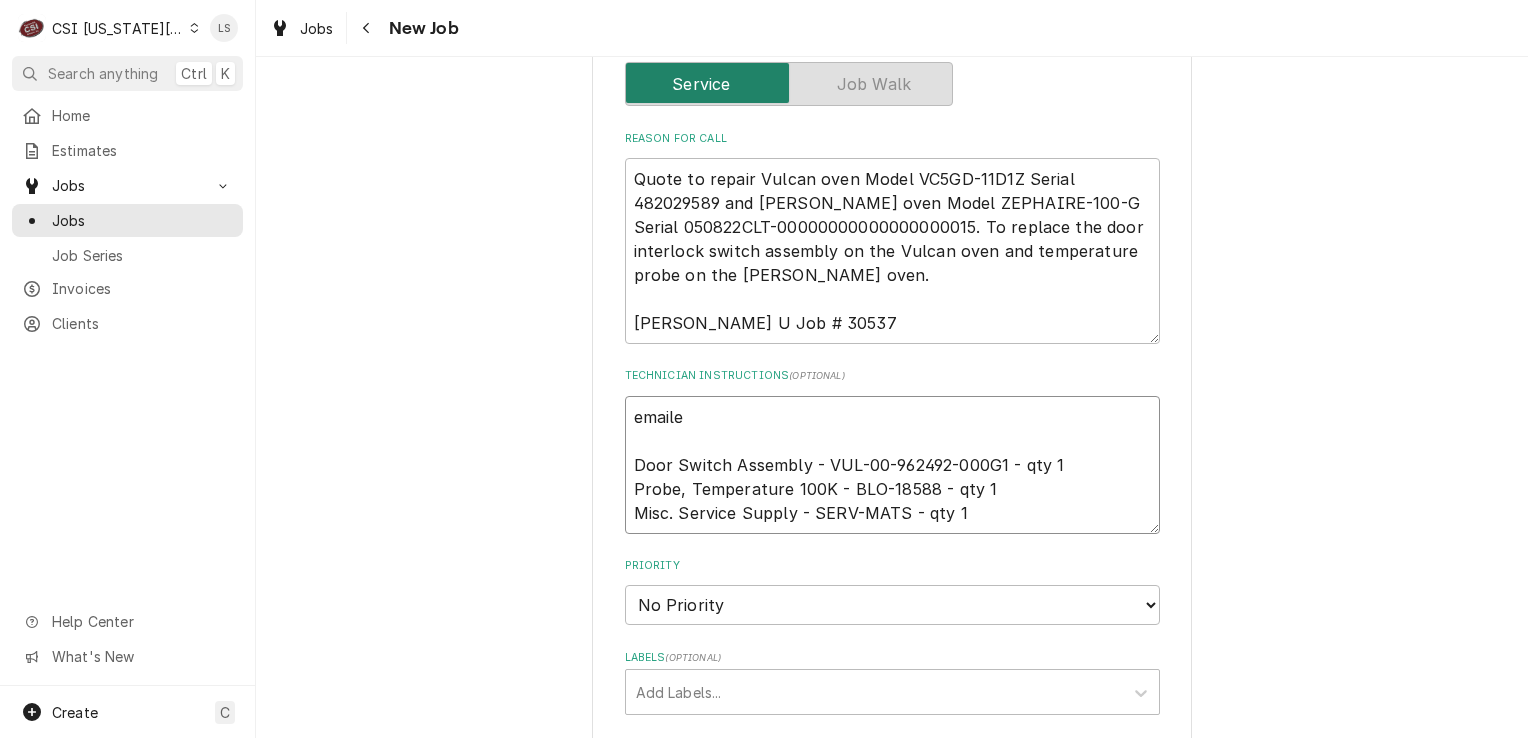type on "x" 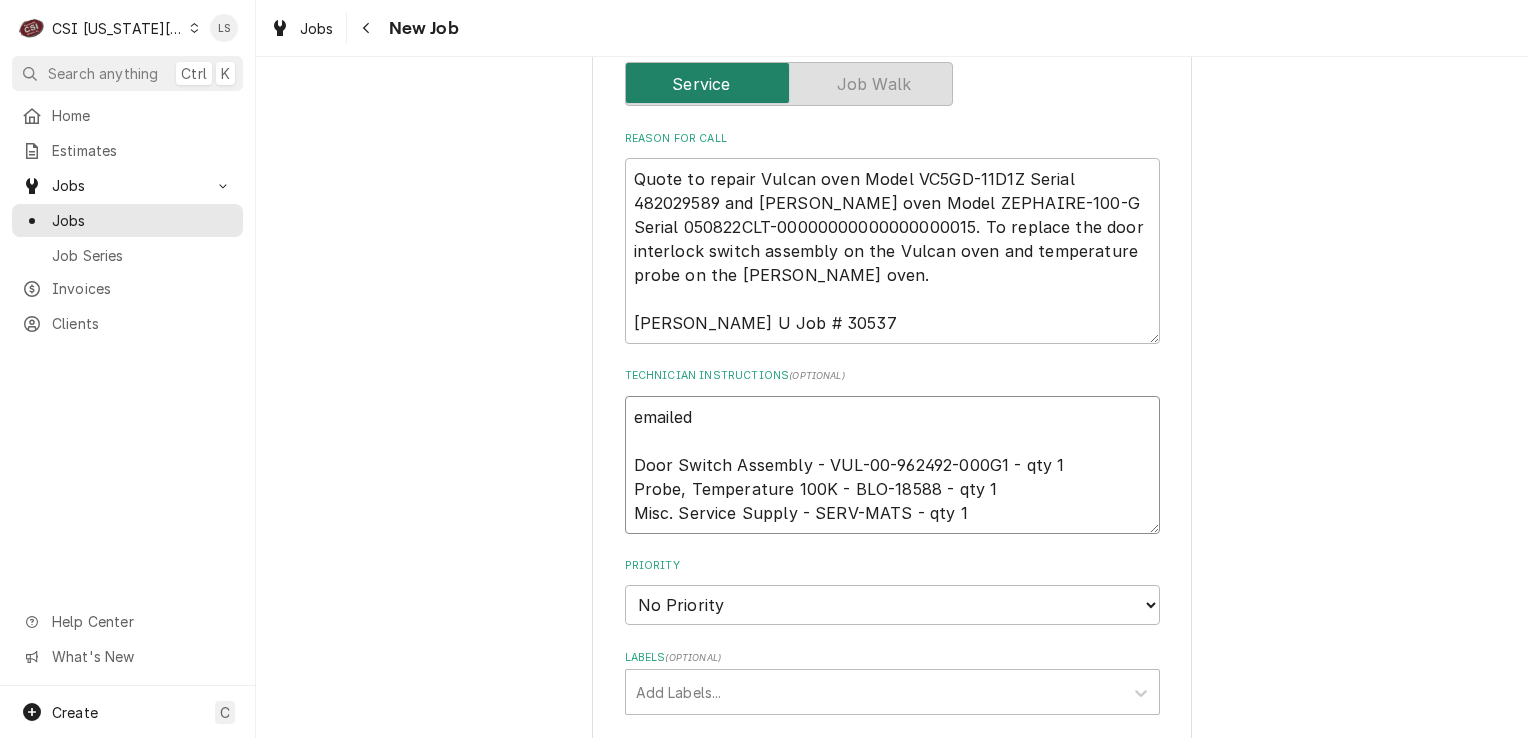 type on "x" 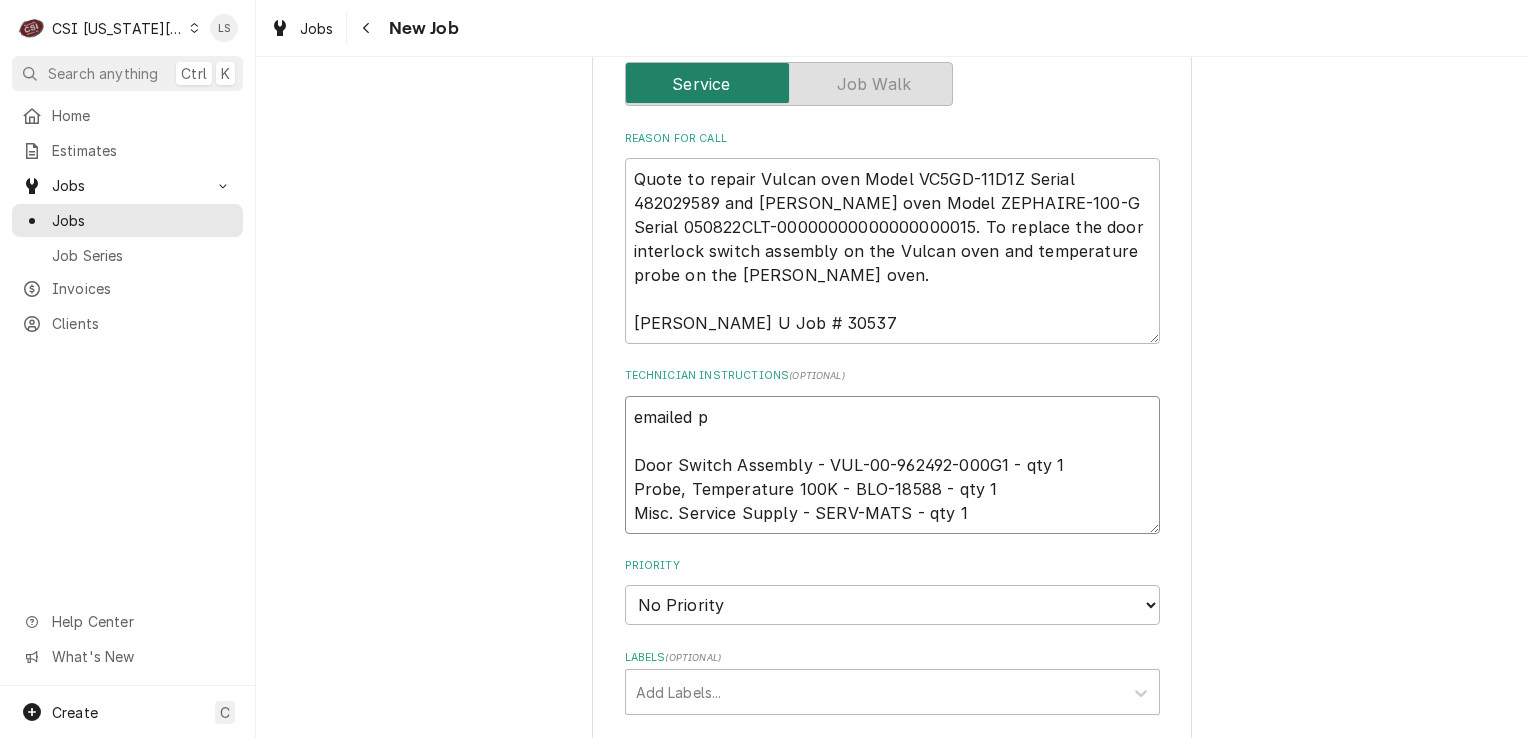 type on "x" 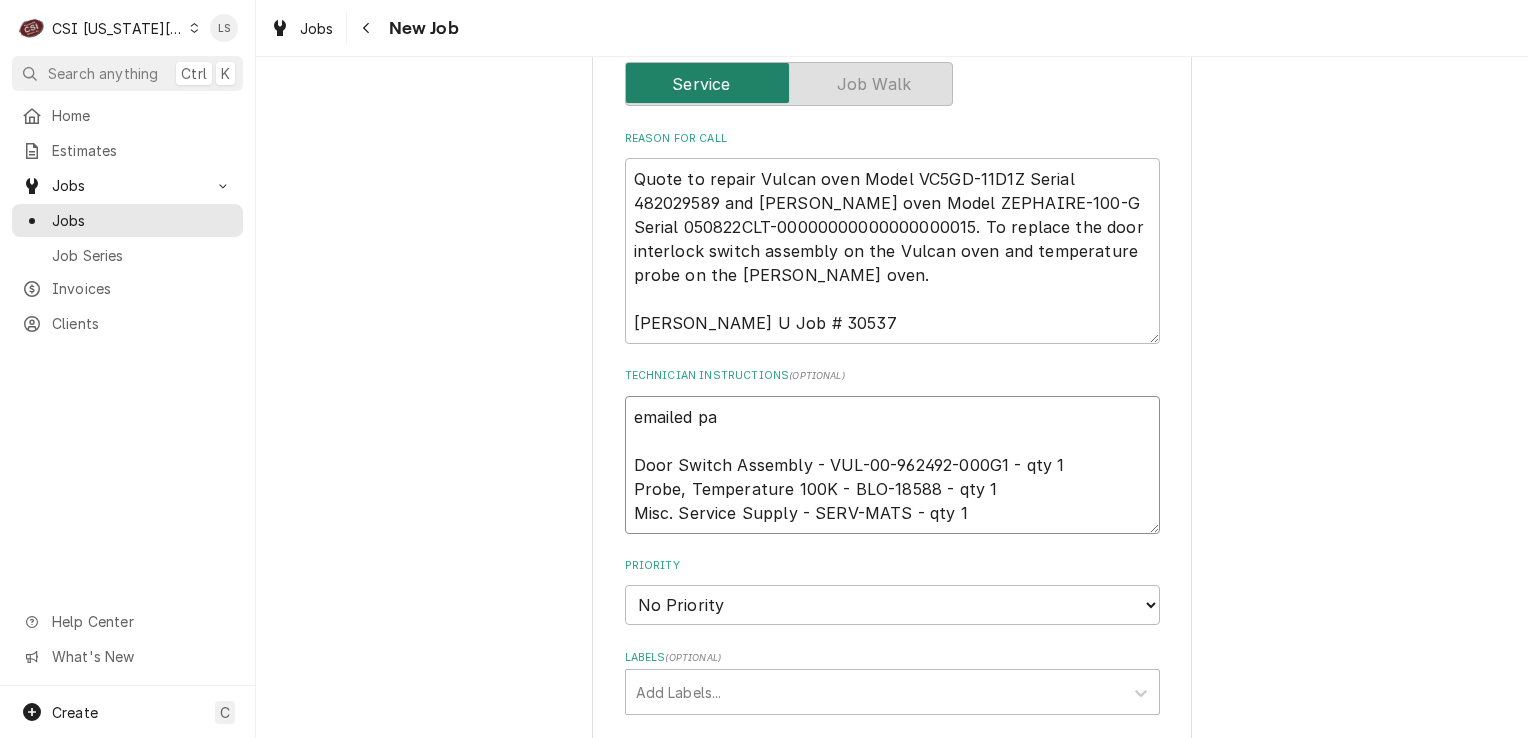 type on "x" 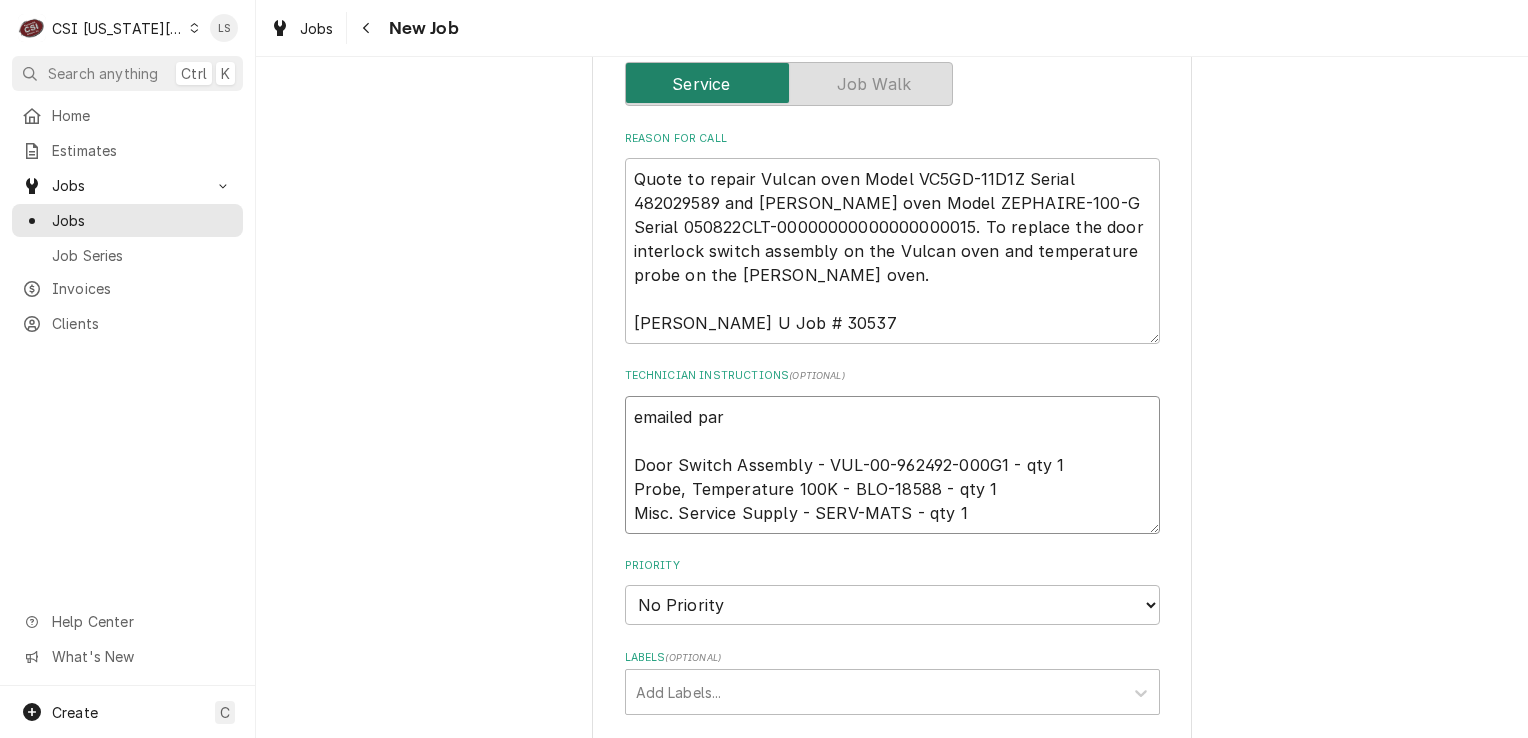 type on "x" 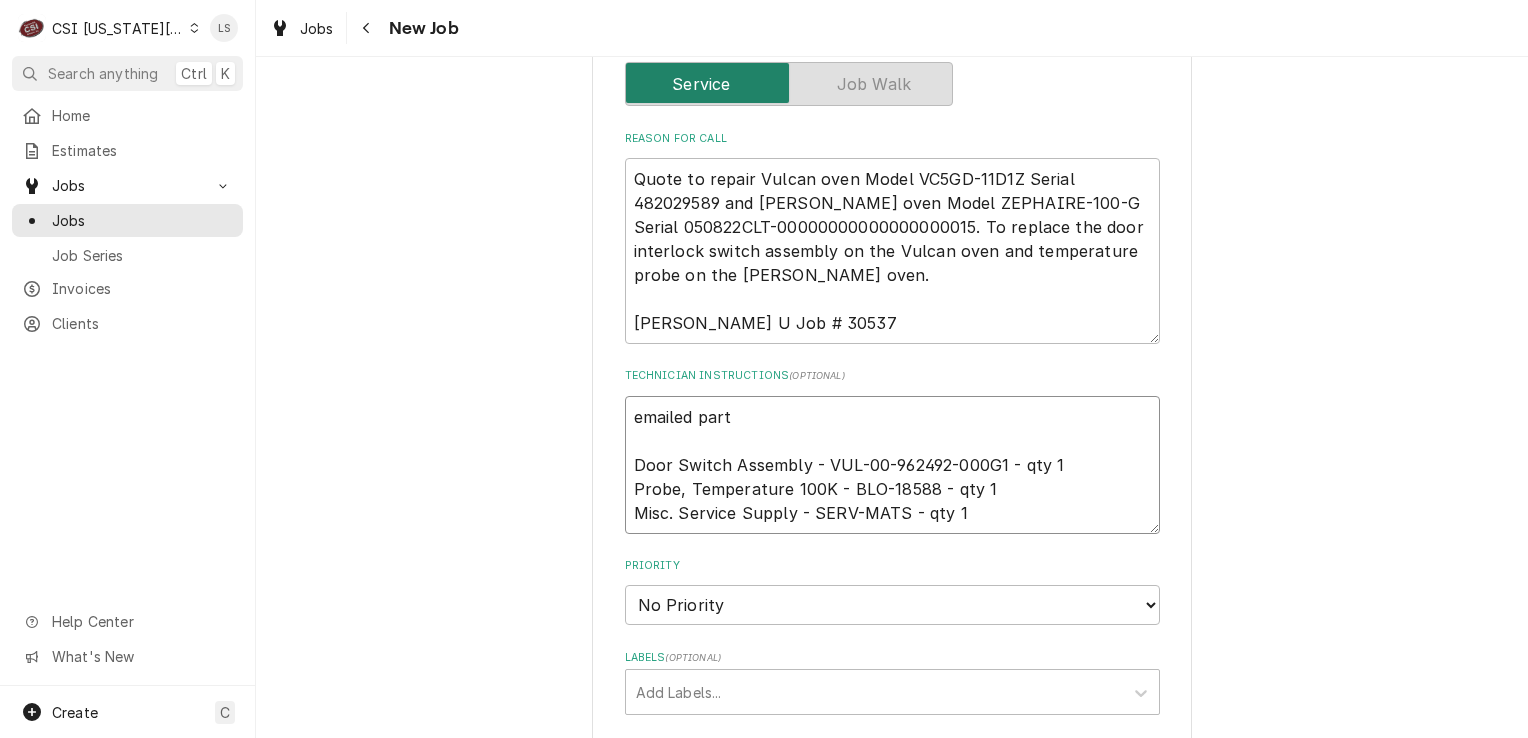 type on "x" 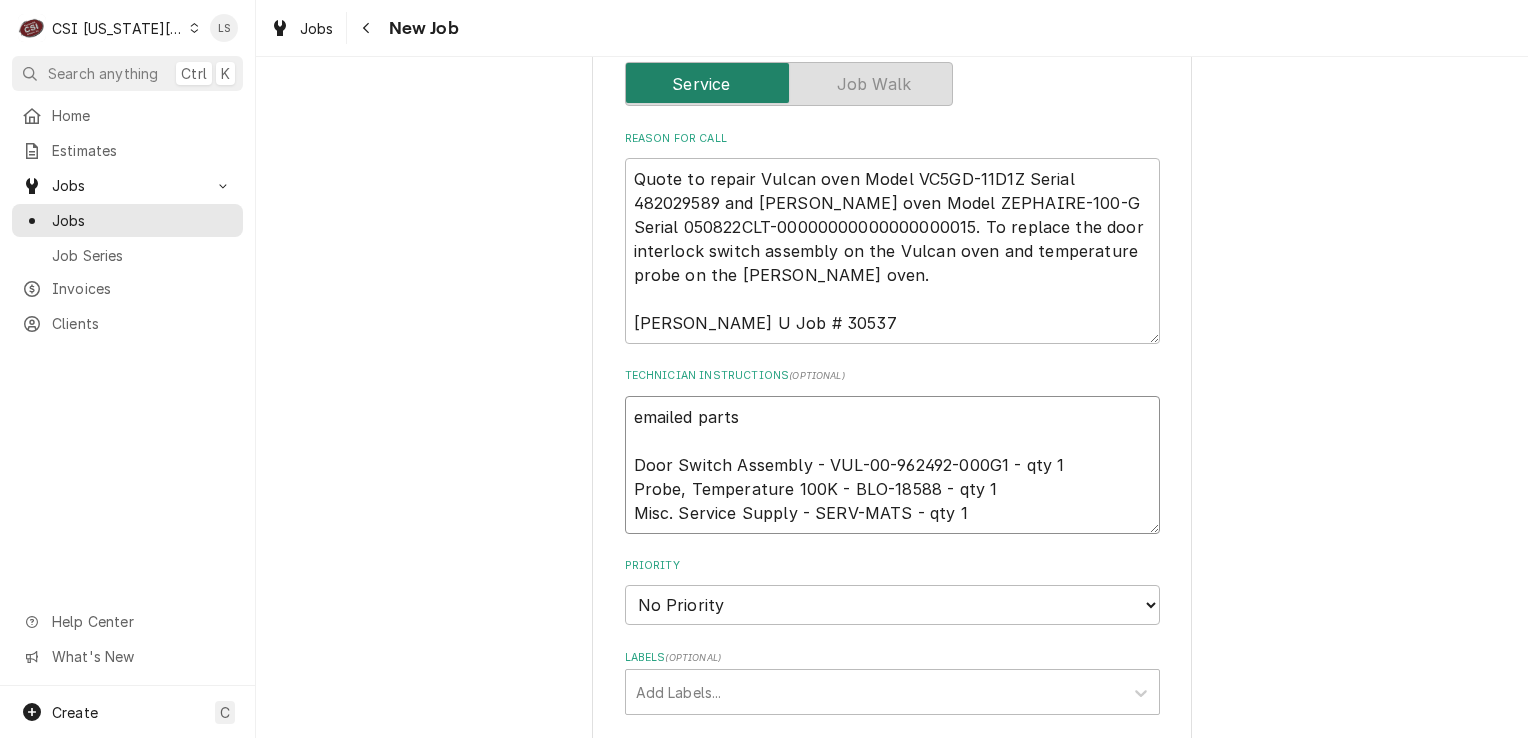 type on "x" 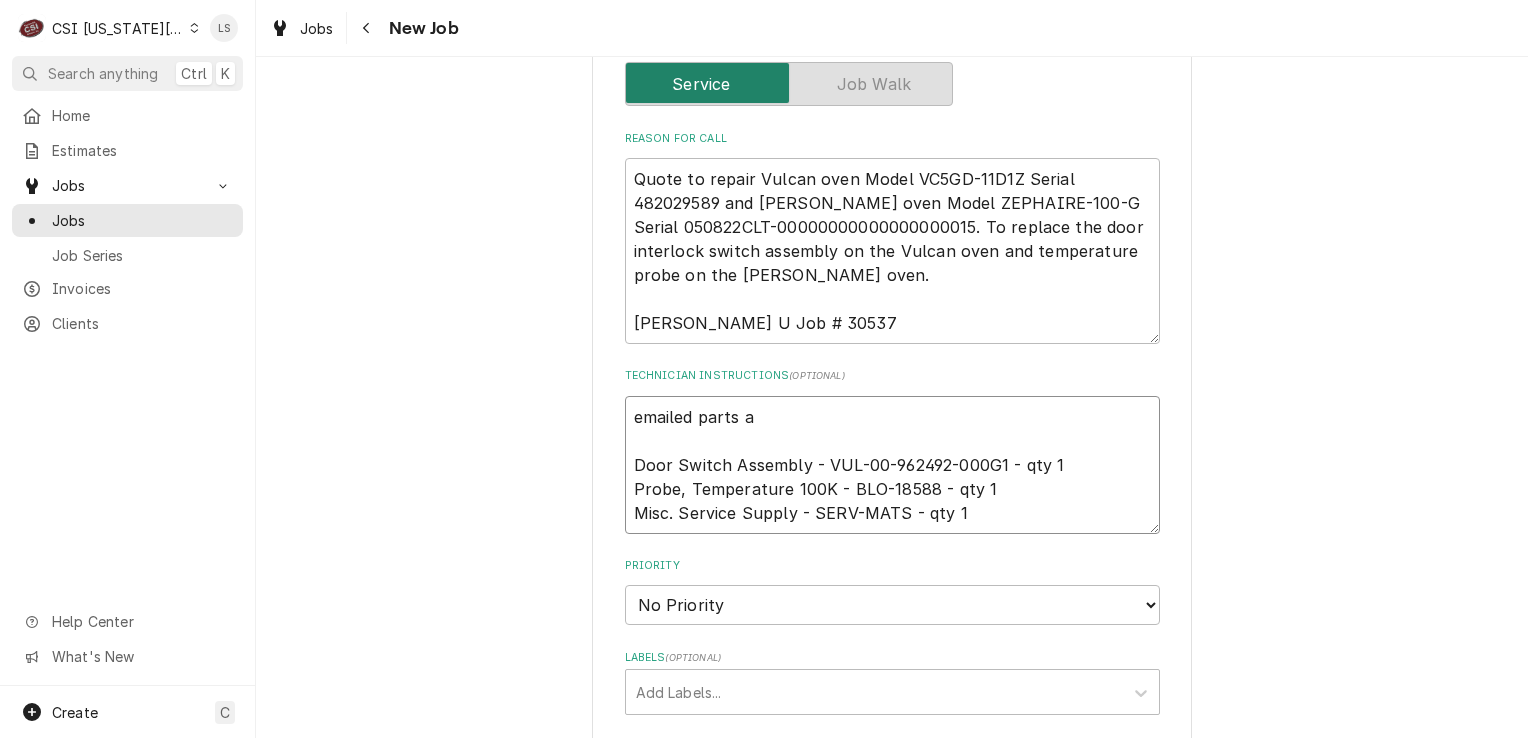 type on "emailed parts an
Door Switch Assembly - VUL-00-962492-000G1 - qty 1
Probe, Temperature 100K - BLO-18588 - qty 1
Misc. Service Supply - SERV-MATS - qty 1" 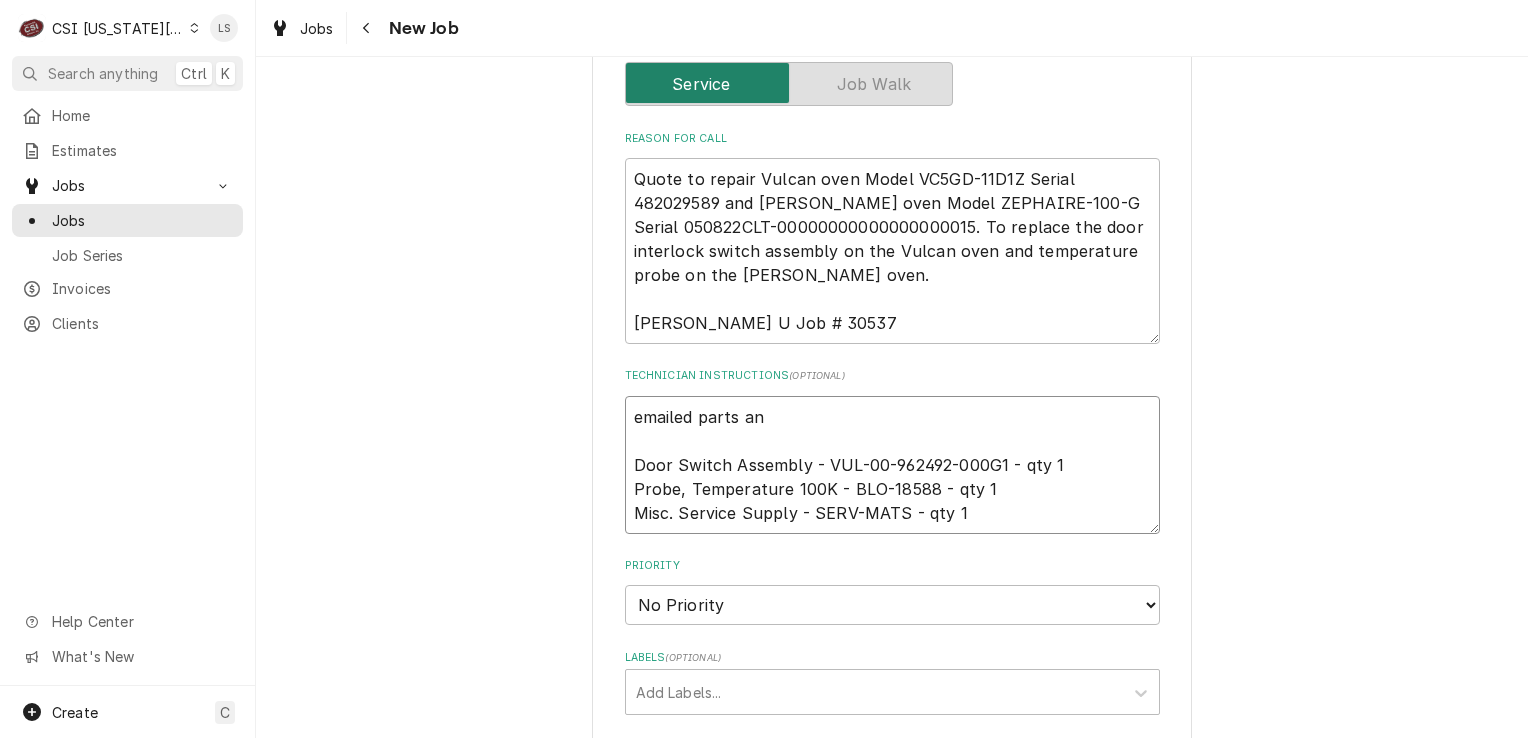 type on "x" 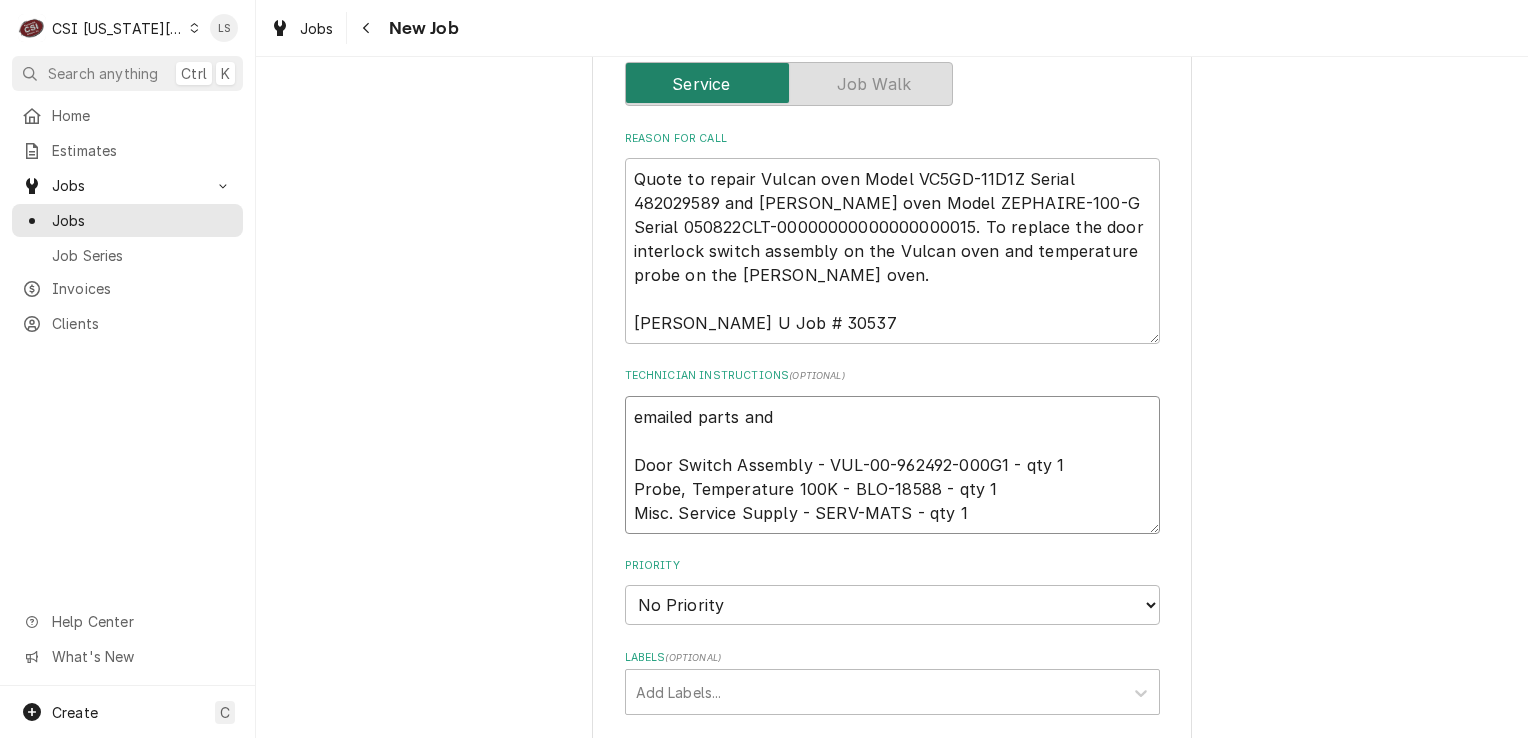 type on "x" 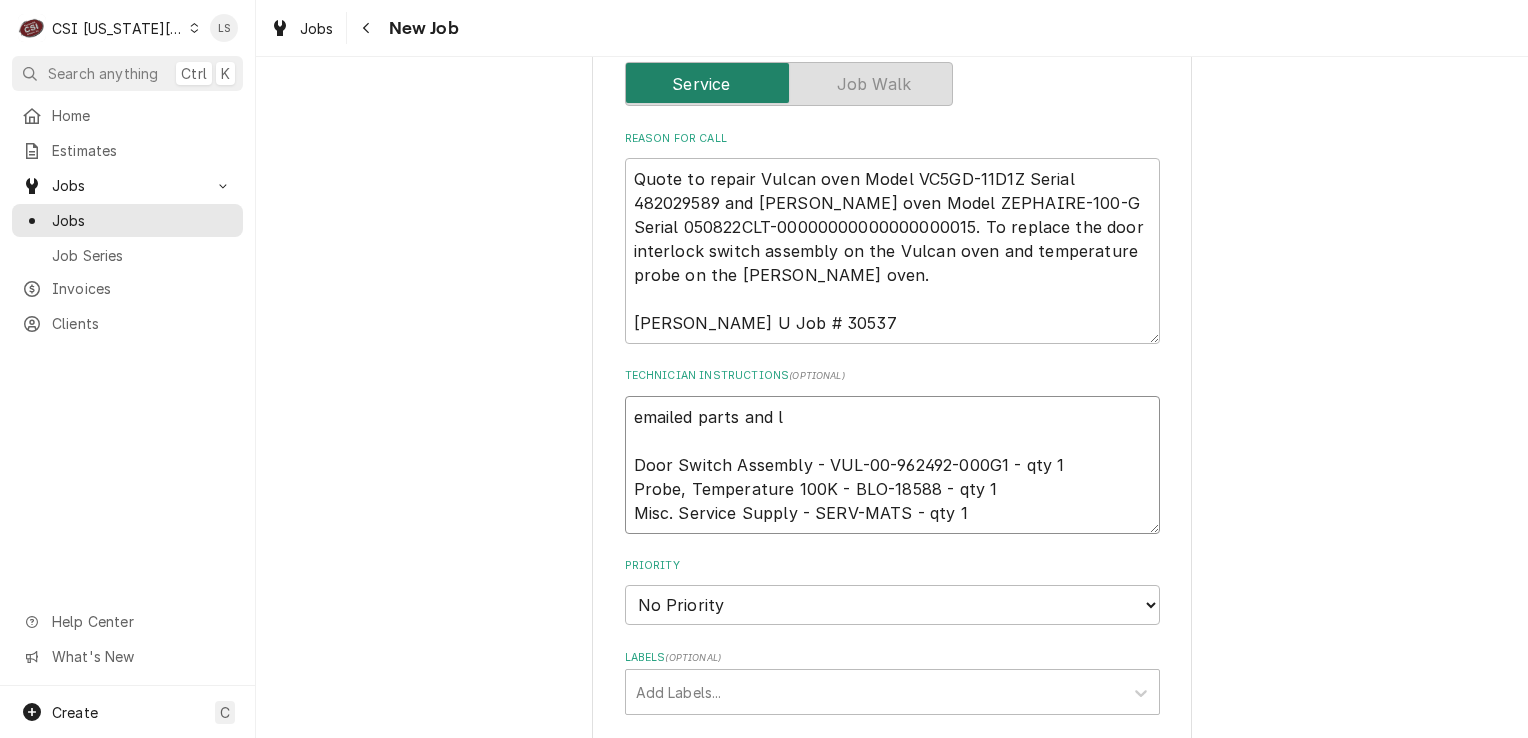 type on "x" 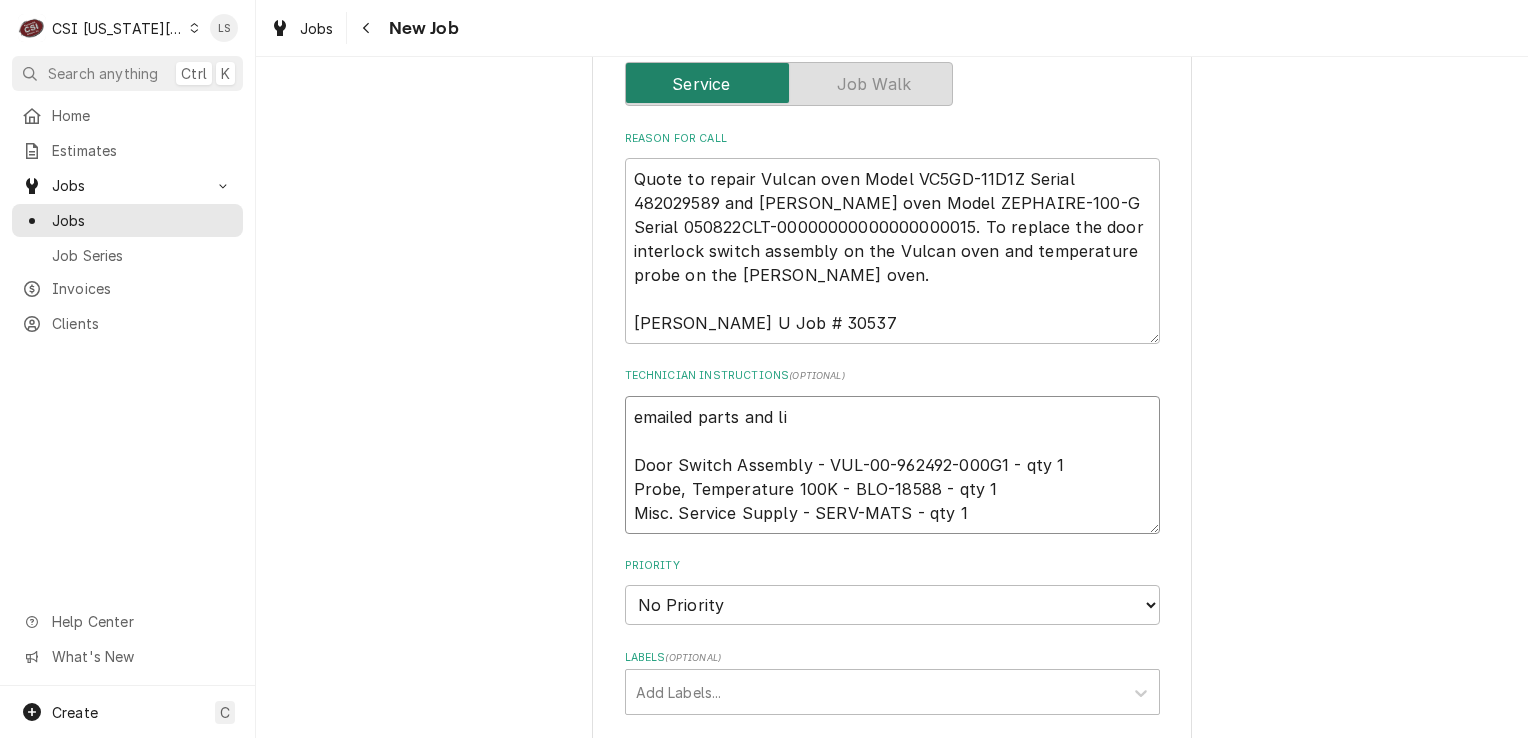 type on "x" 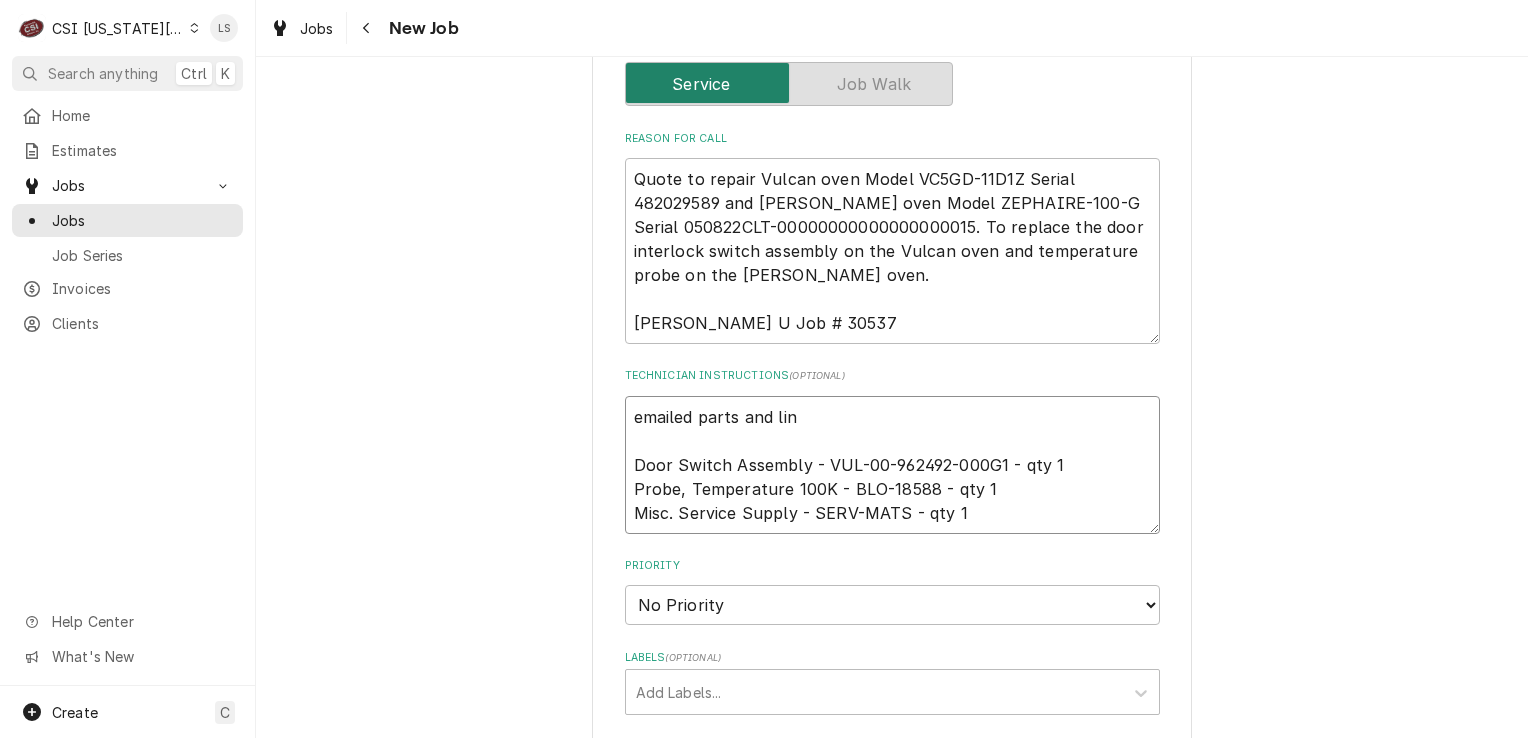 type on "x" 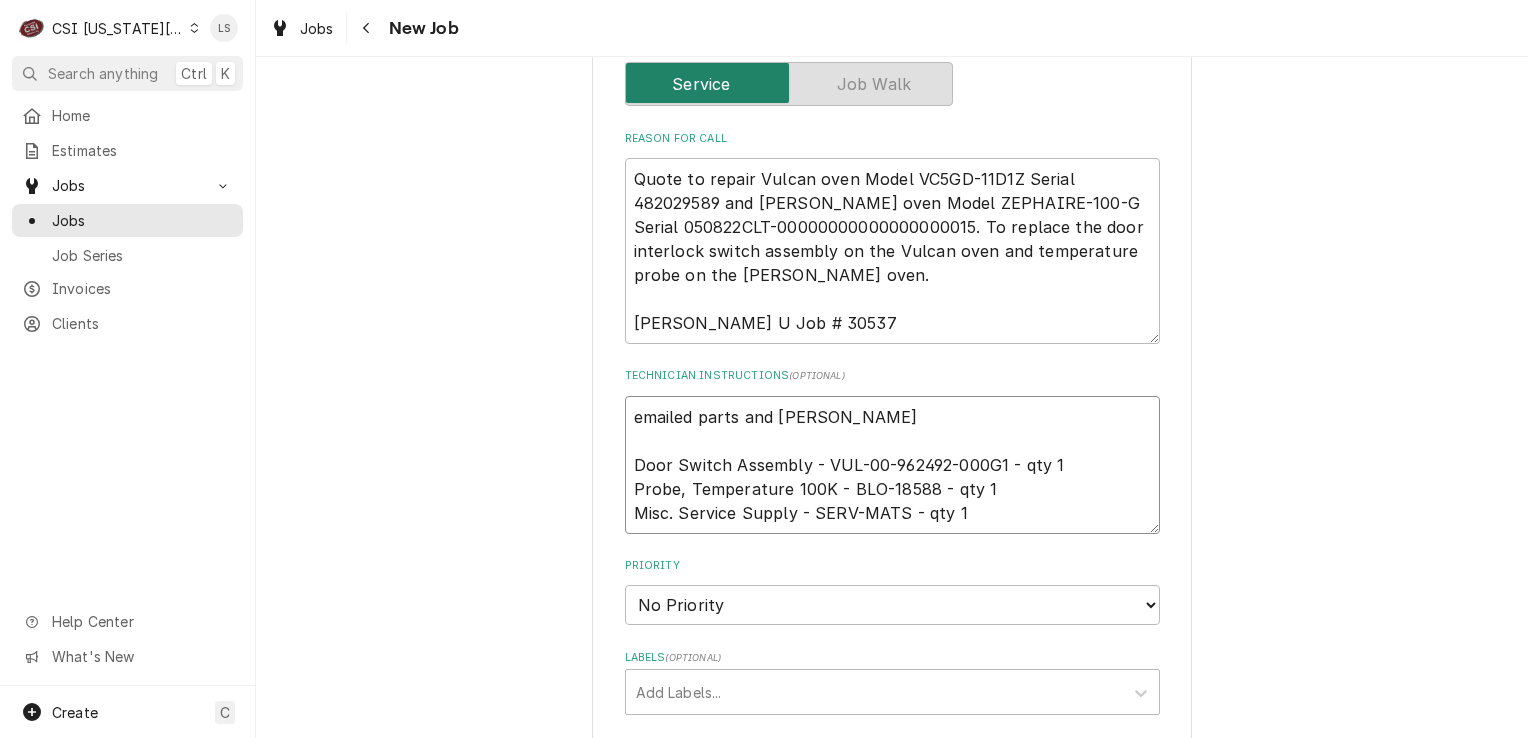 type on "x" 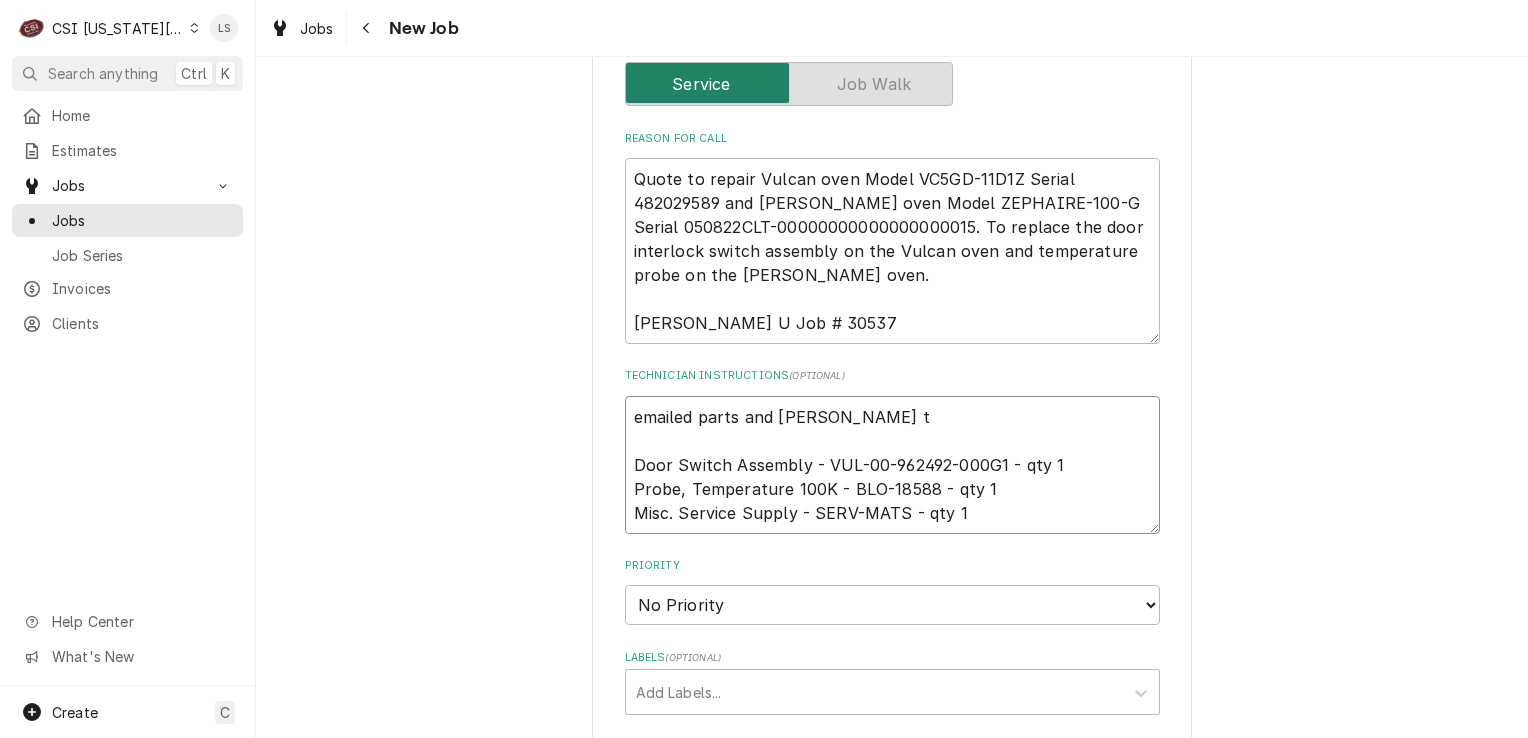 type on "x" 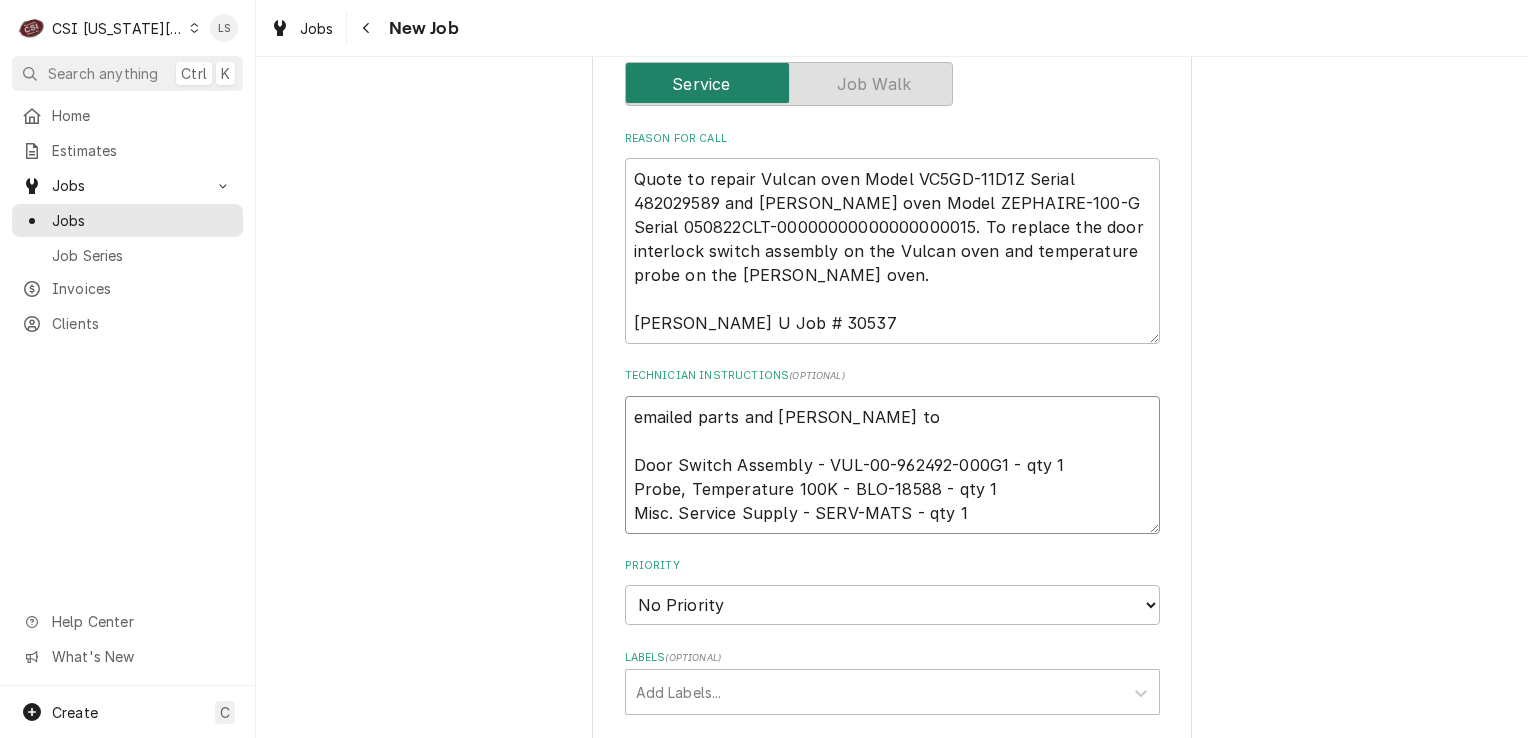type on "x" 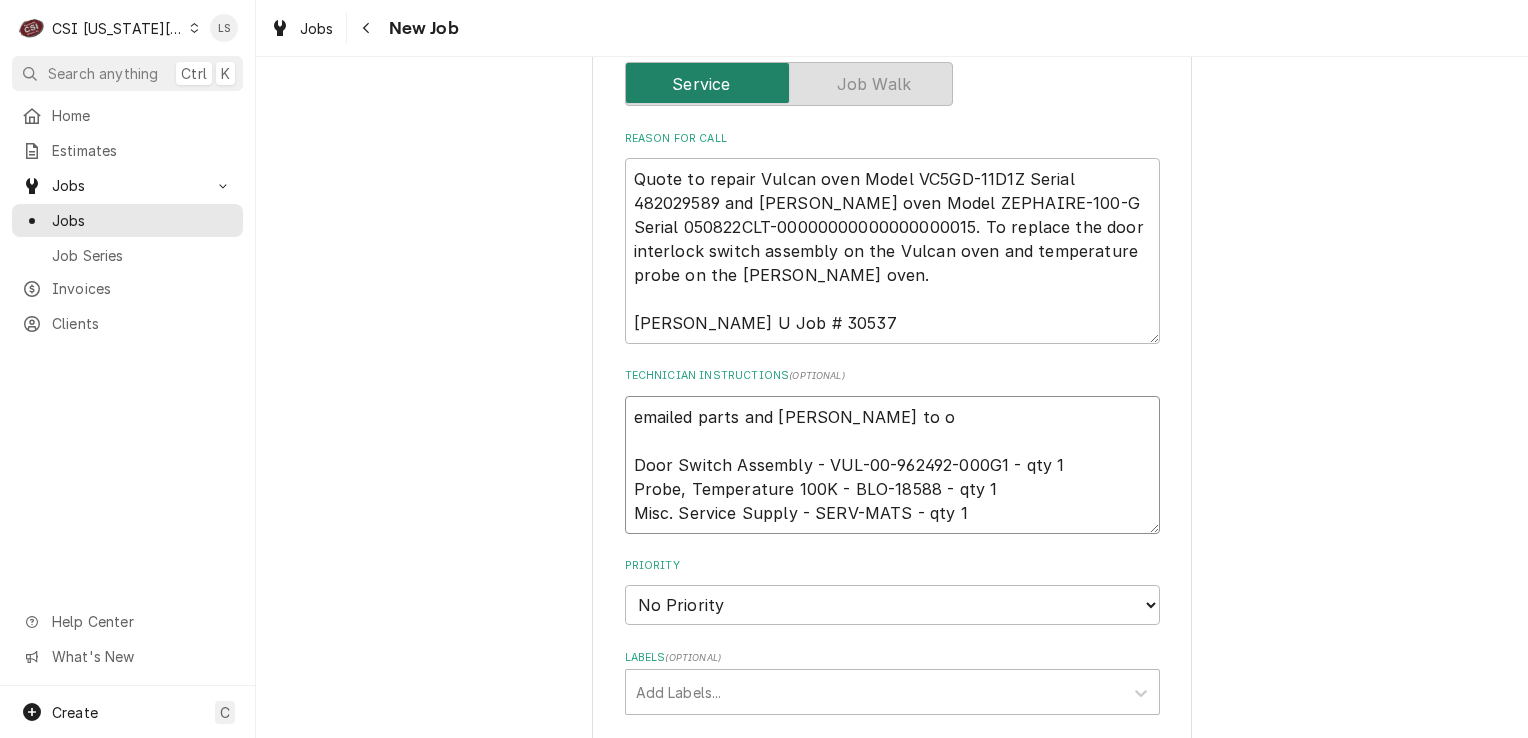 type on "x" 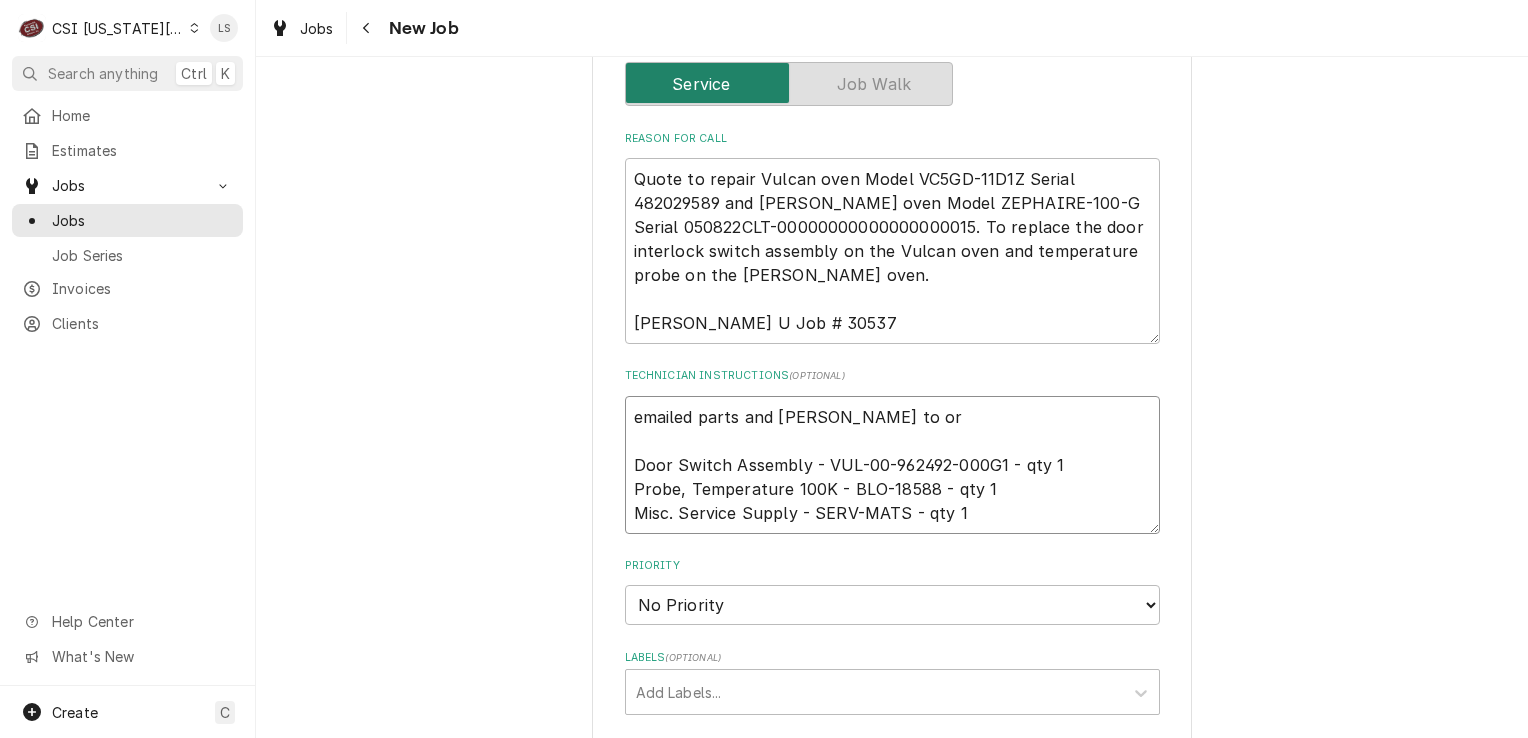 type on "x" 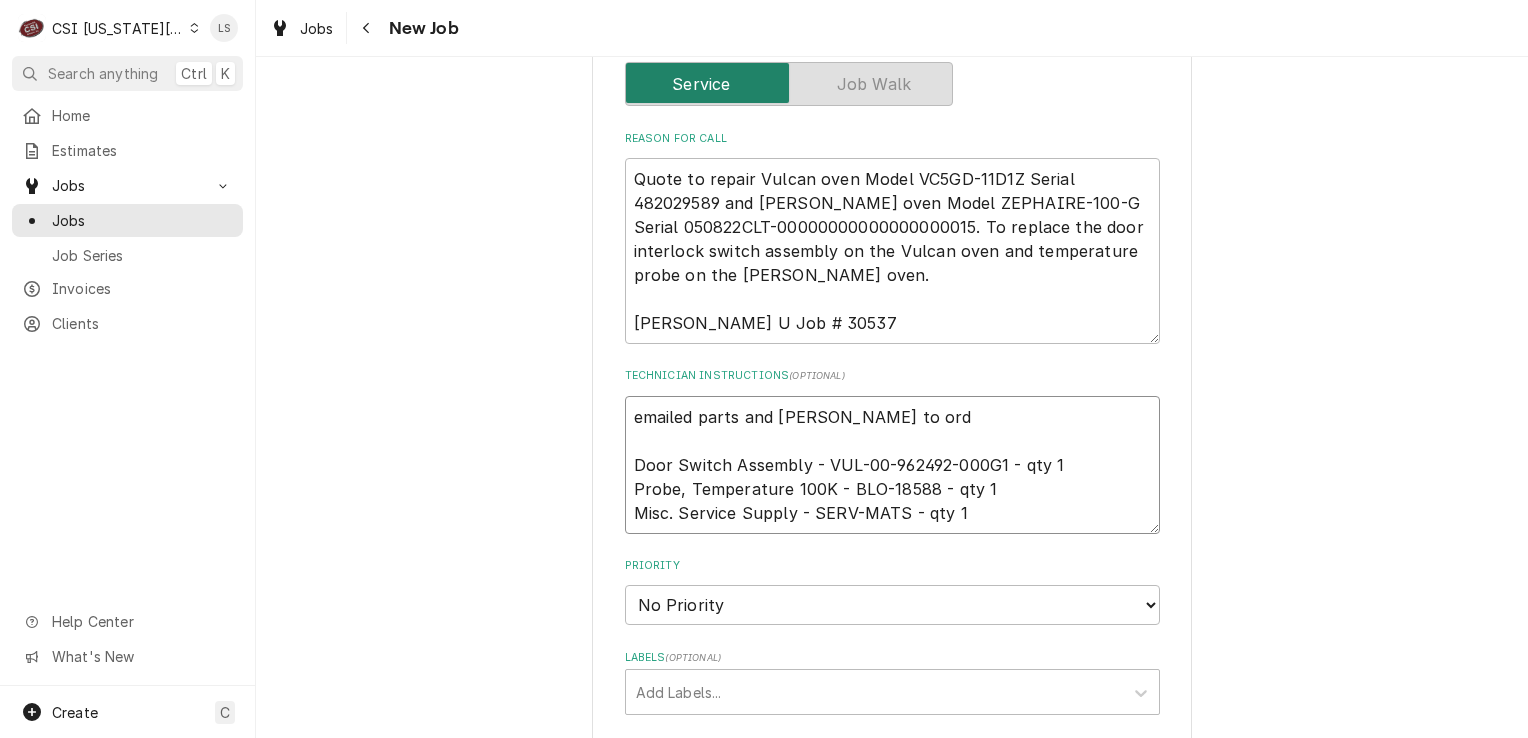 type on "x" 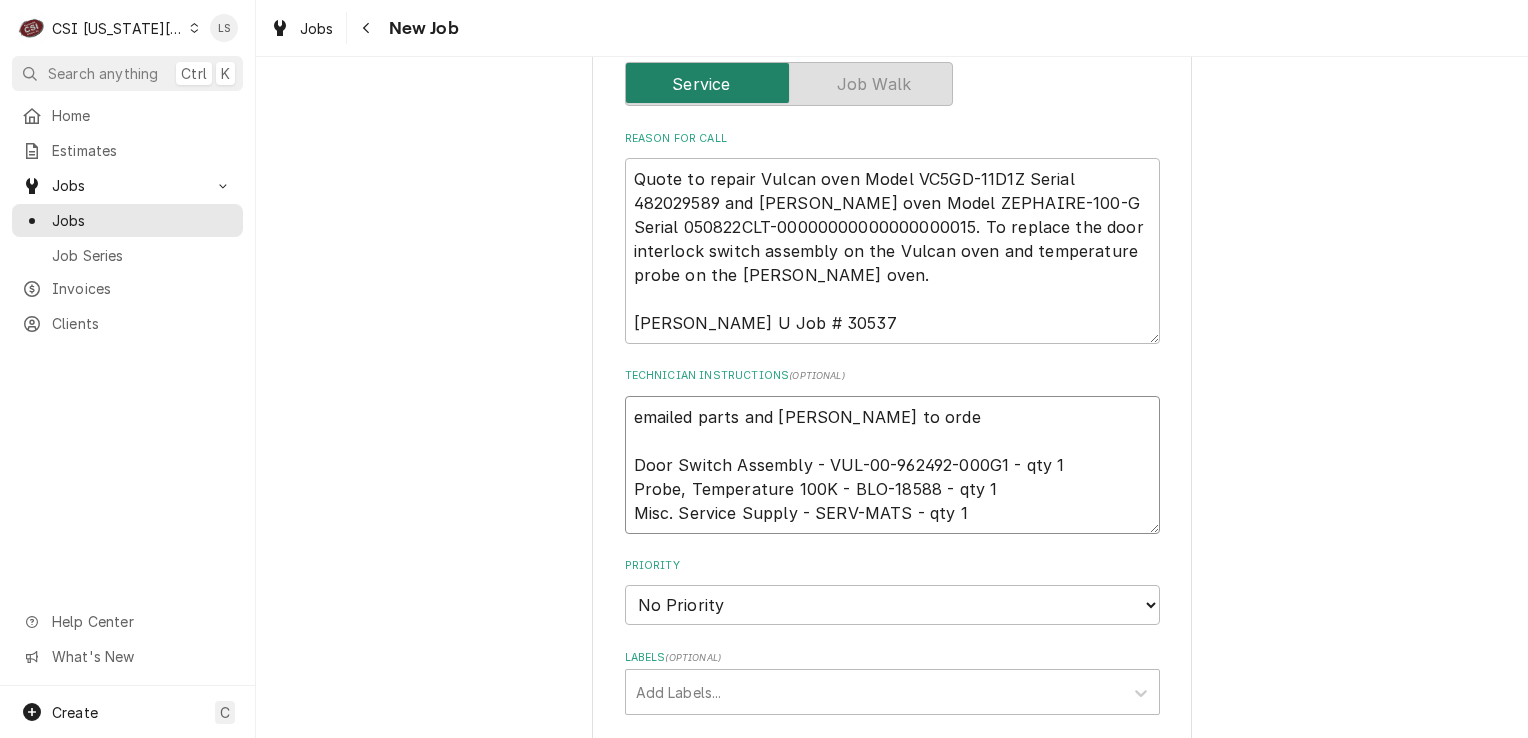 type on "x" 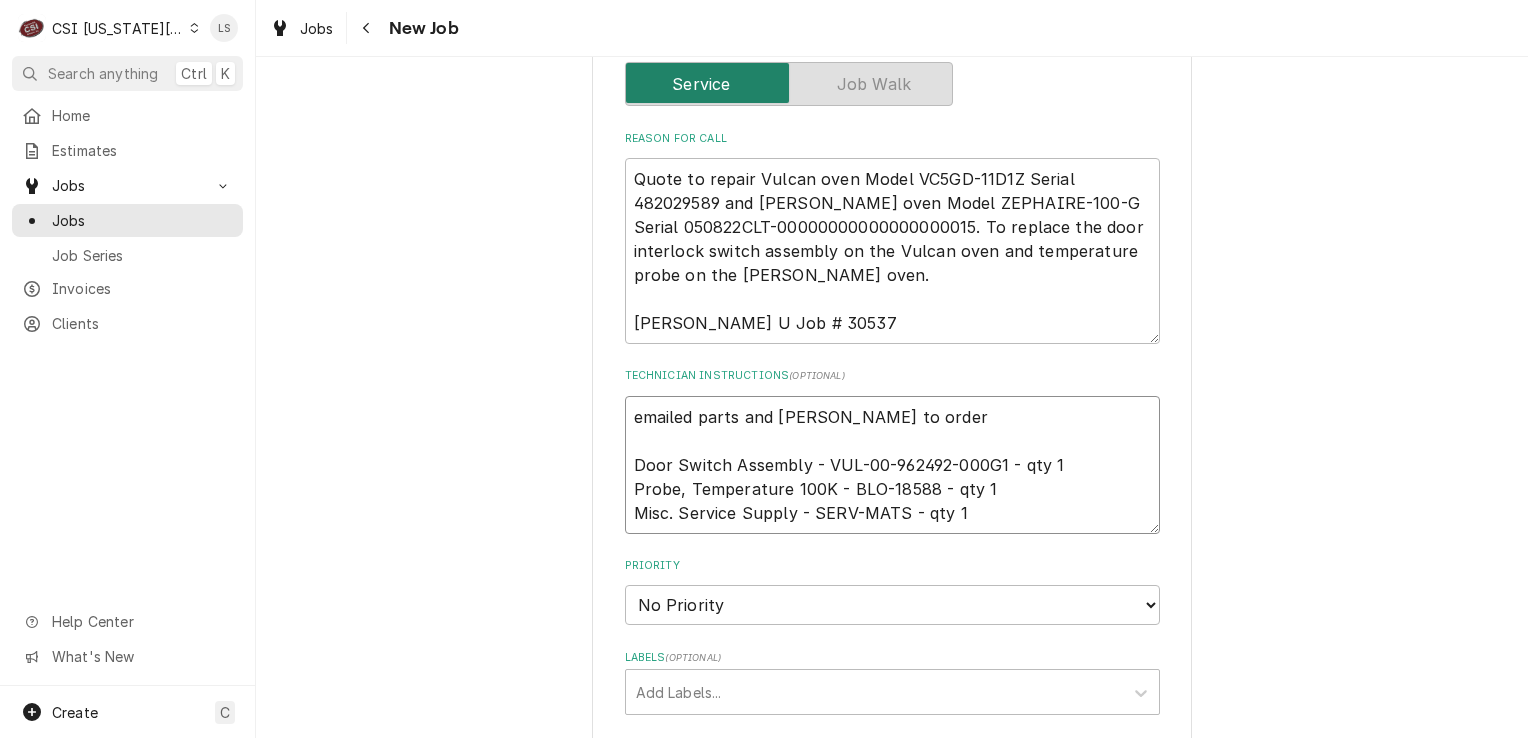 type on "x" 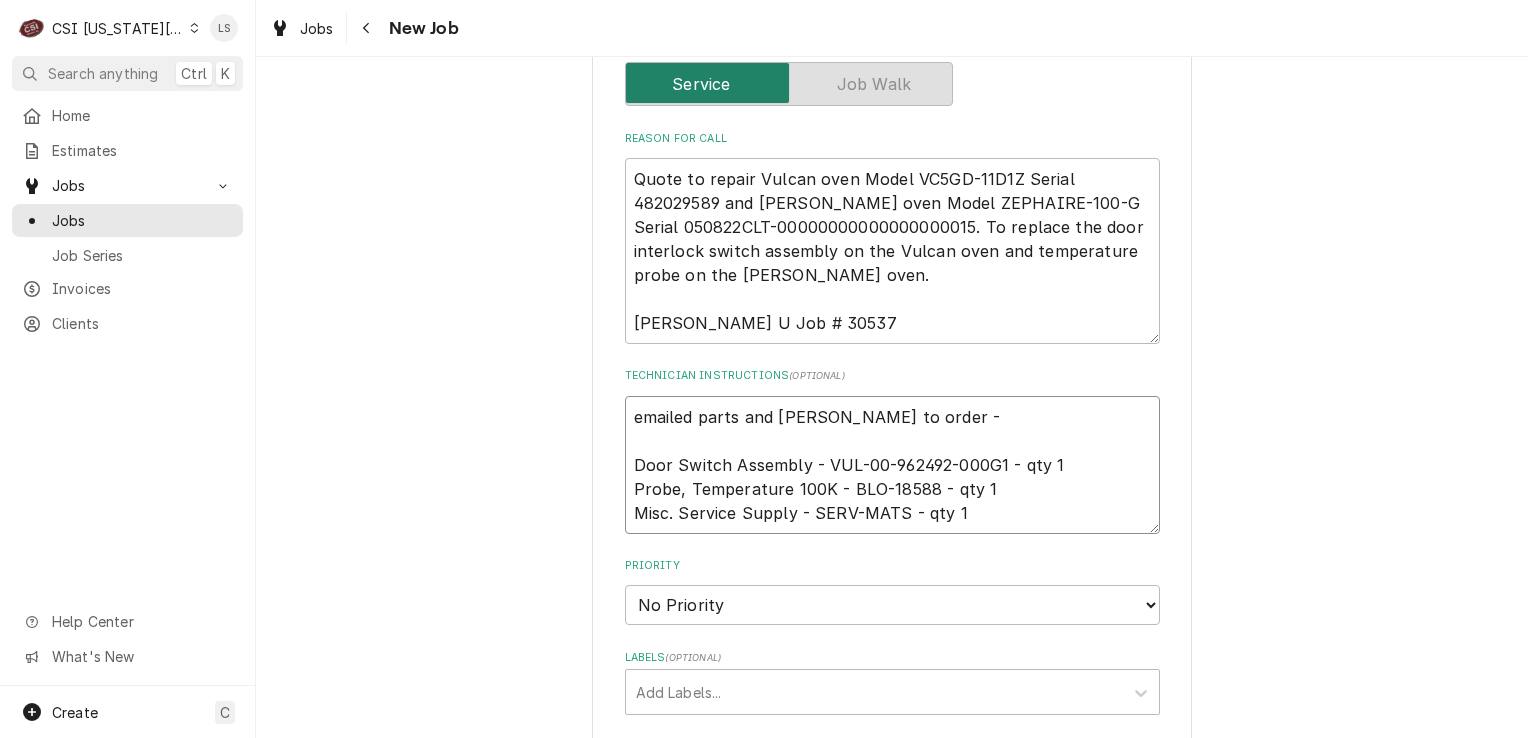 type on "x" 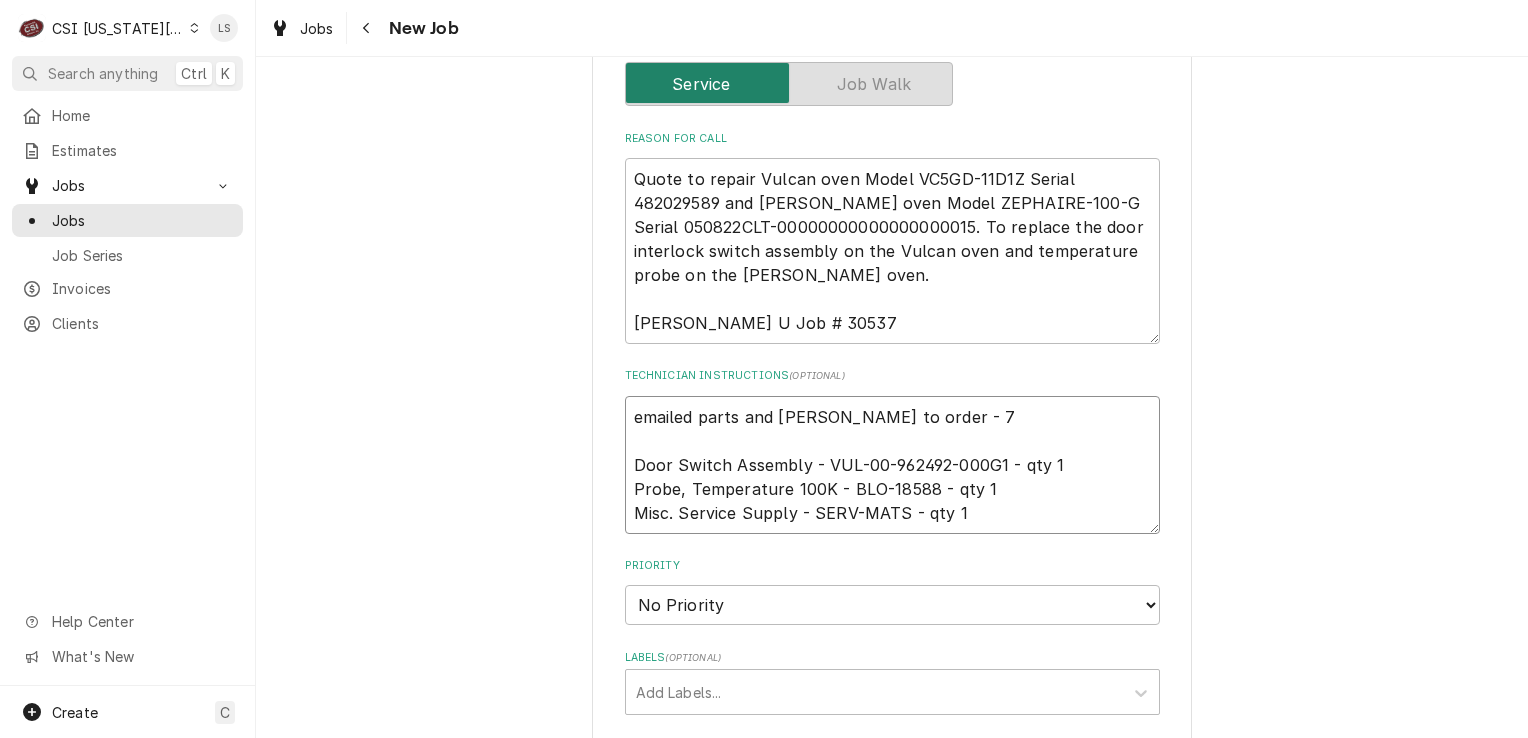 type on "x" 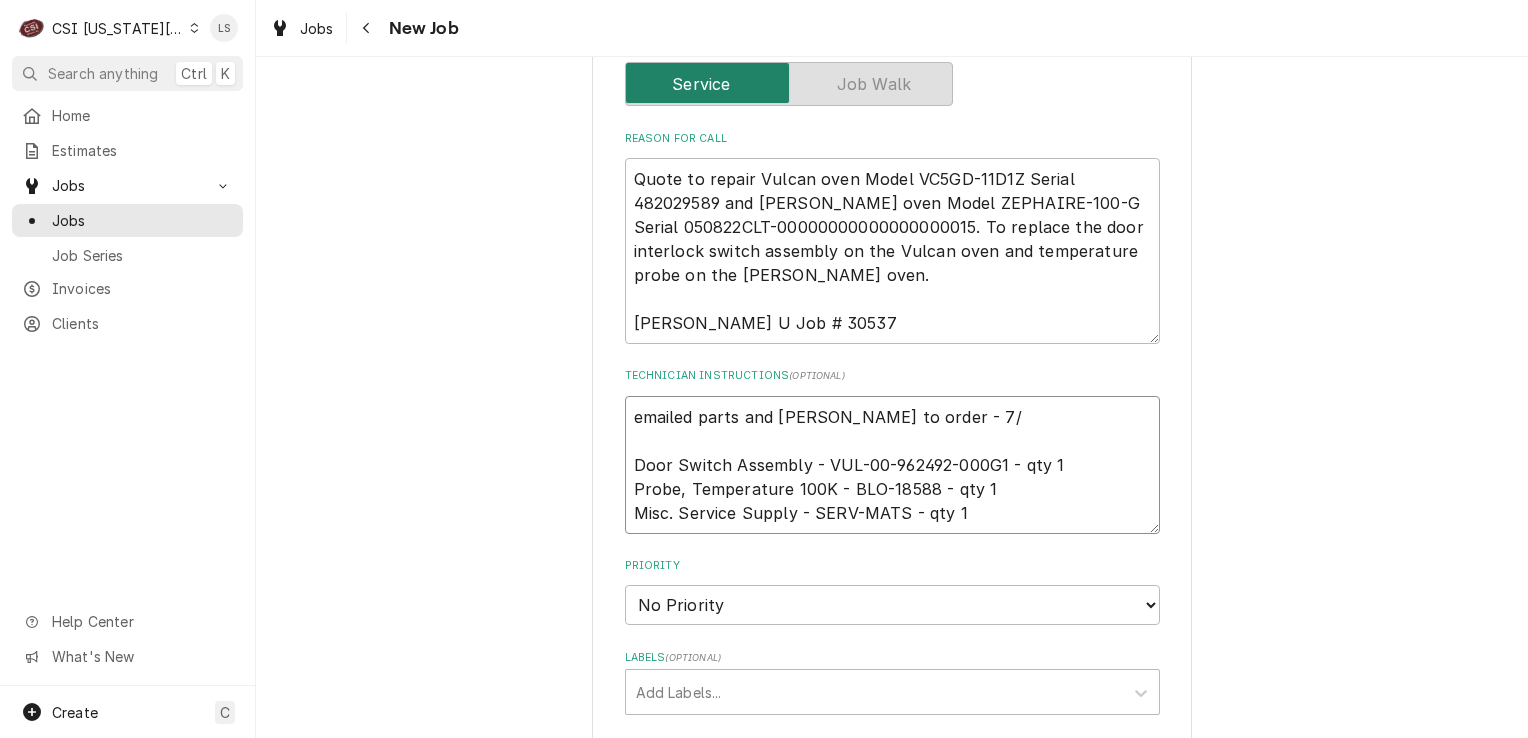 type on "x" 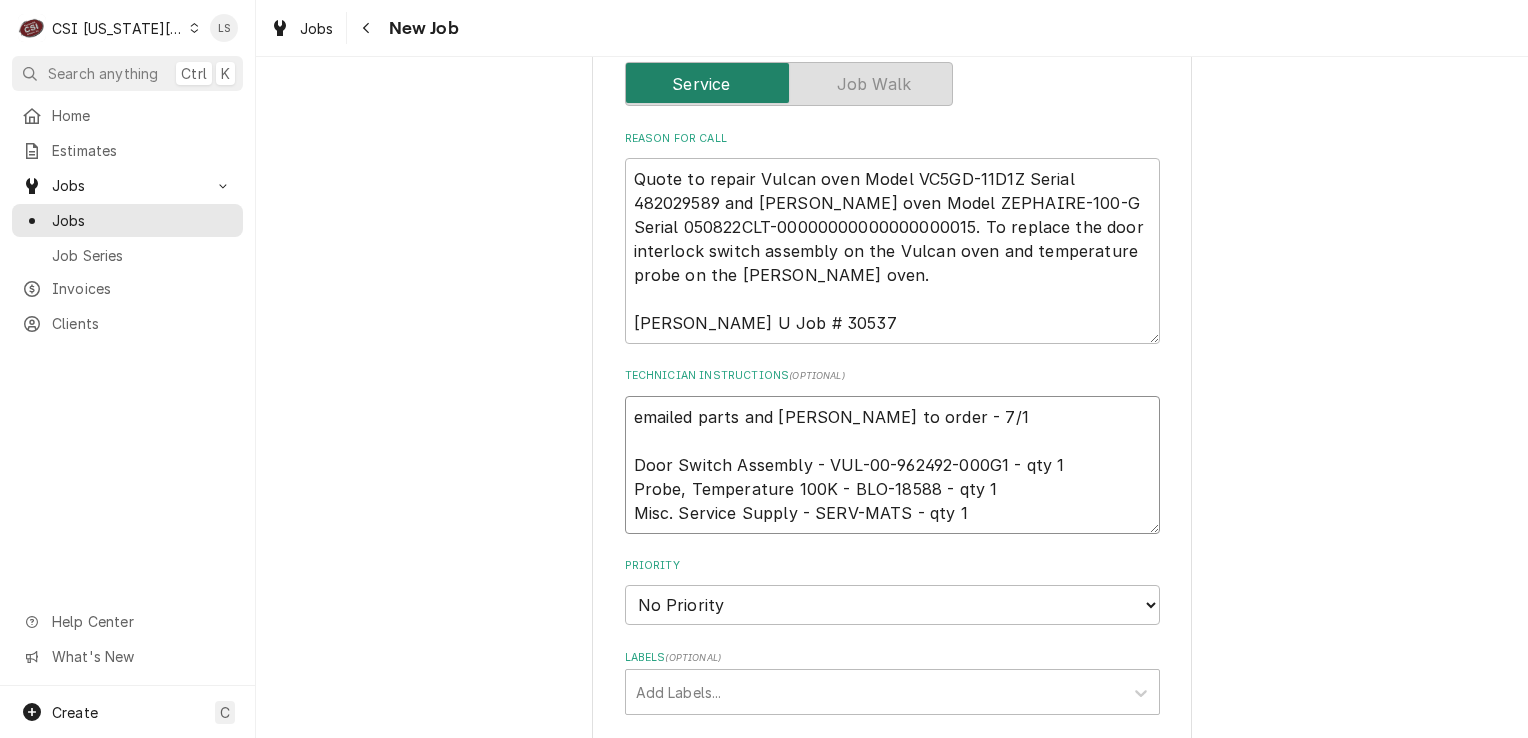 type on "x" 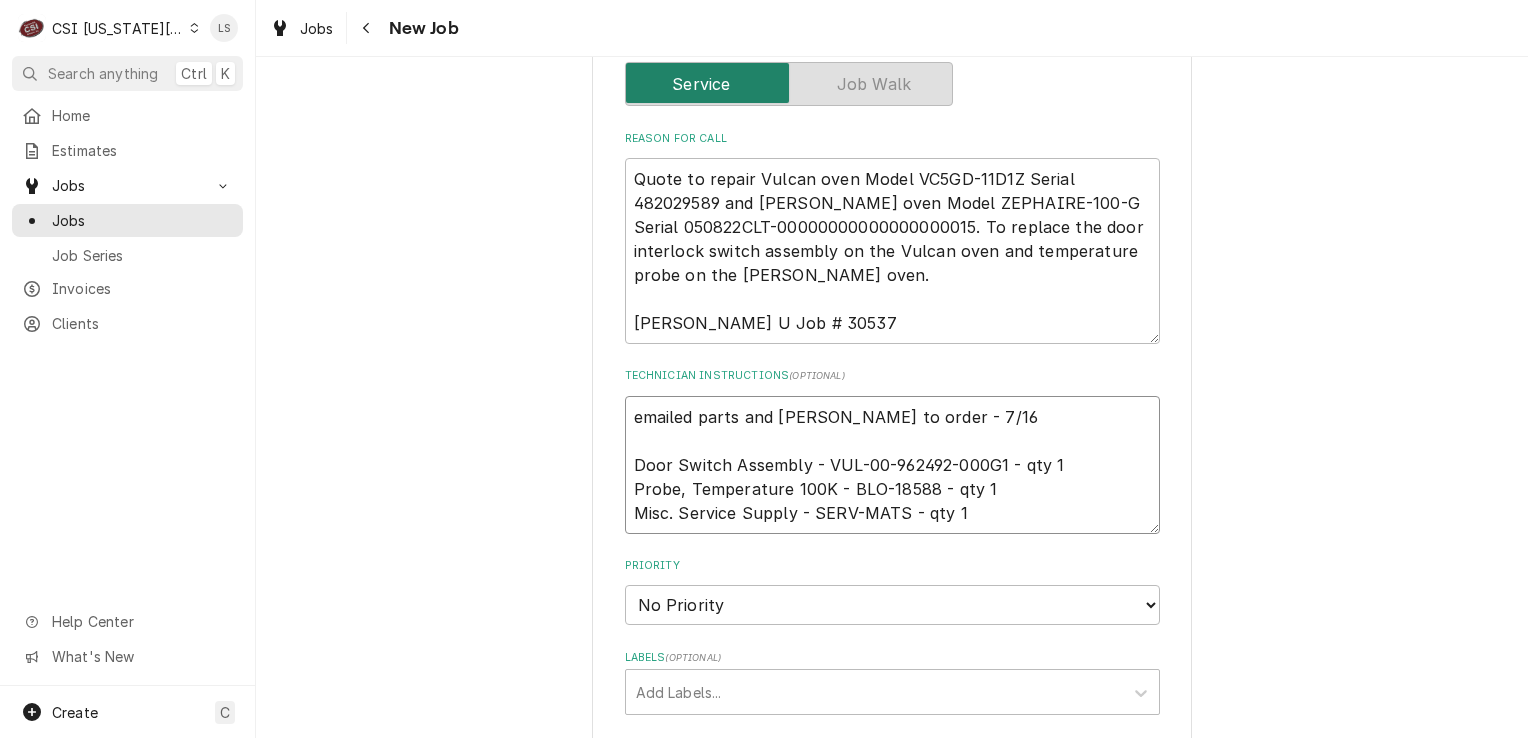 type on "x" 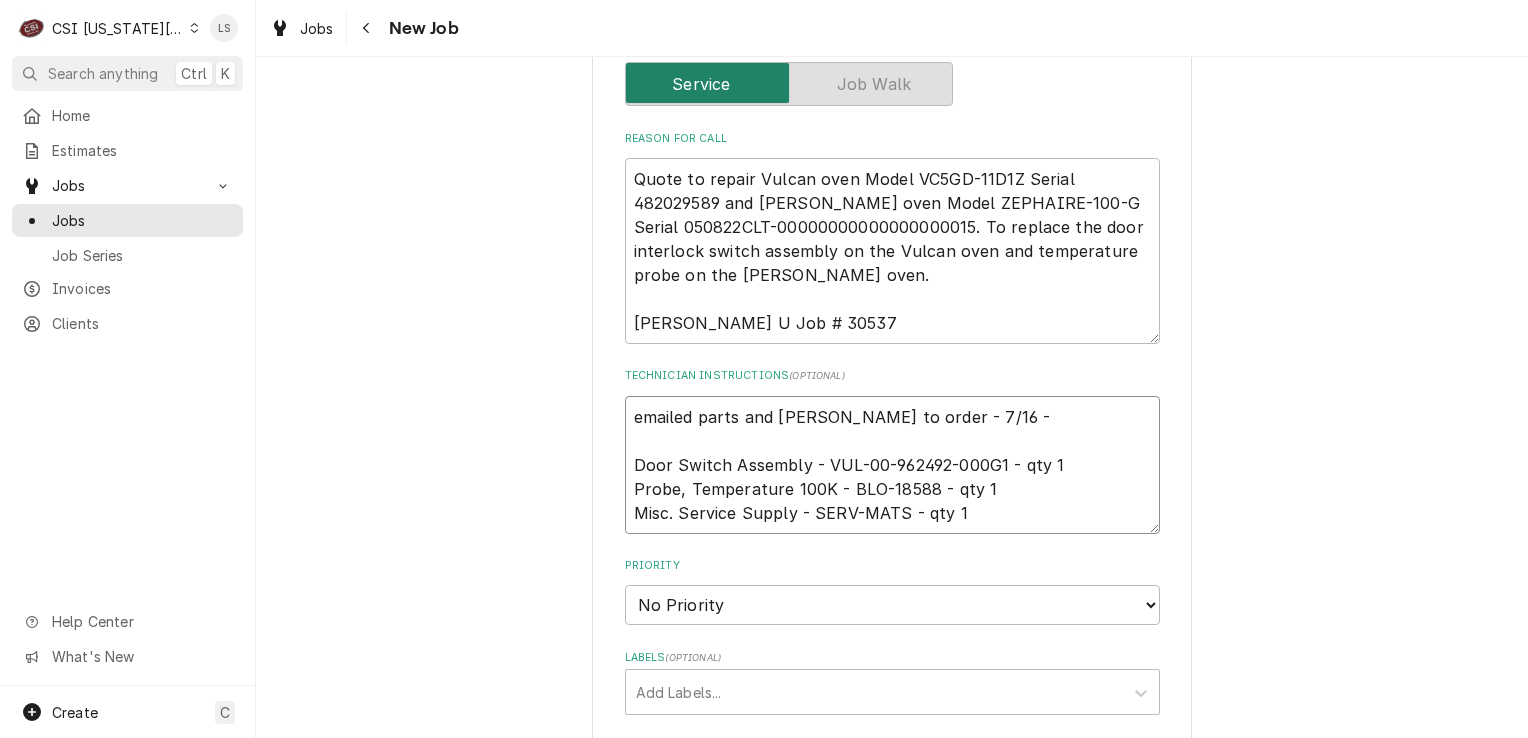type on "x" 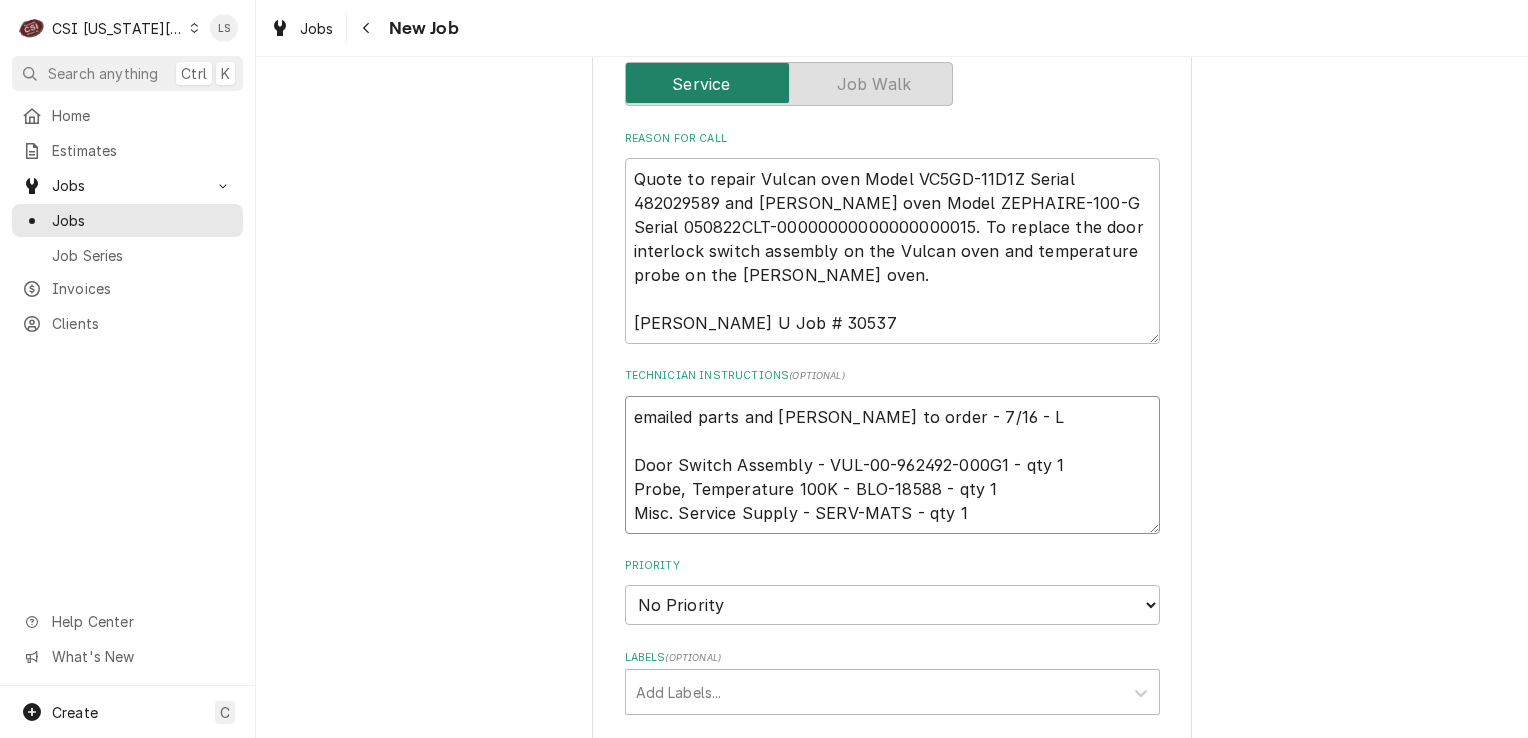 type on "x" 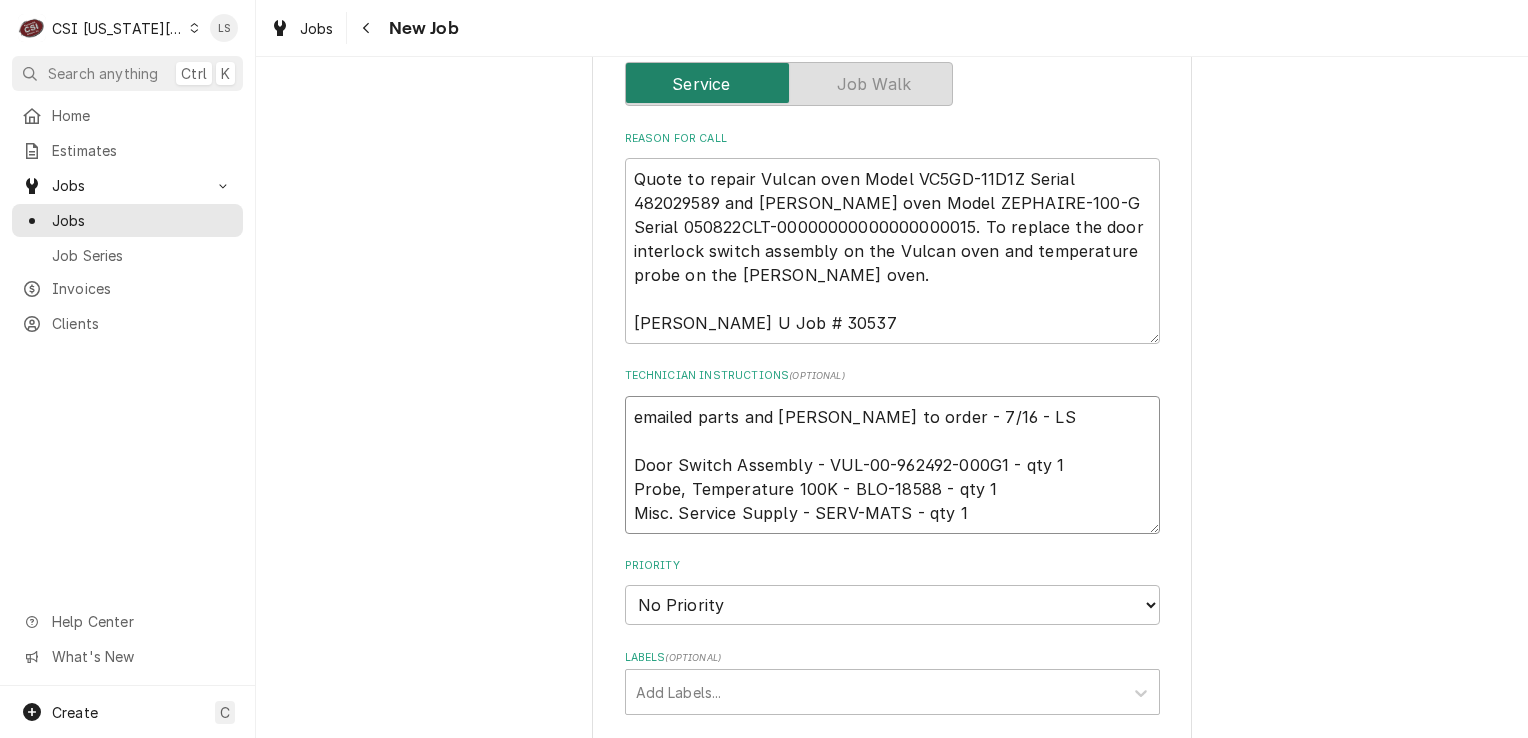 type on "x" 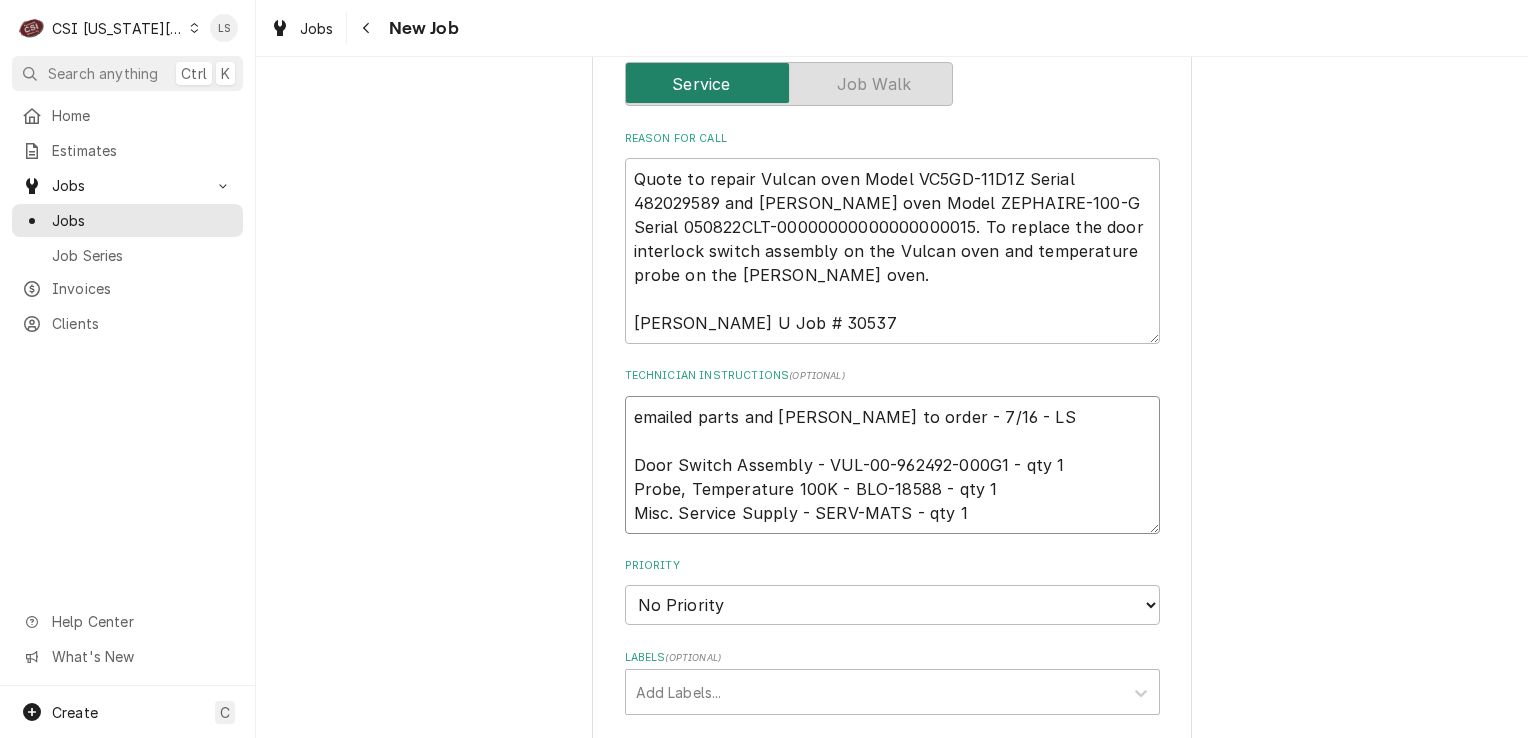 type on "emailed parts and lindy to order - 7/16 - LS
Door Switch Assembly - VUL-00-962492-000G1 - qty 1
Probe, Temperature 100K - BLO-18588 - qty 1
Misc. Service Supply - SERV-MATS - qty 1" 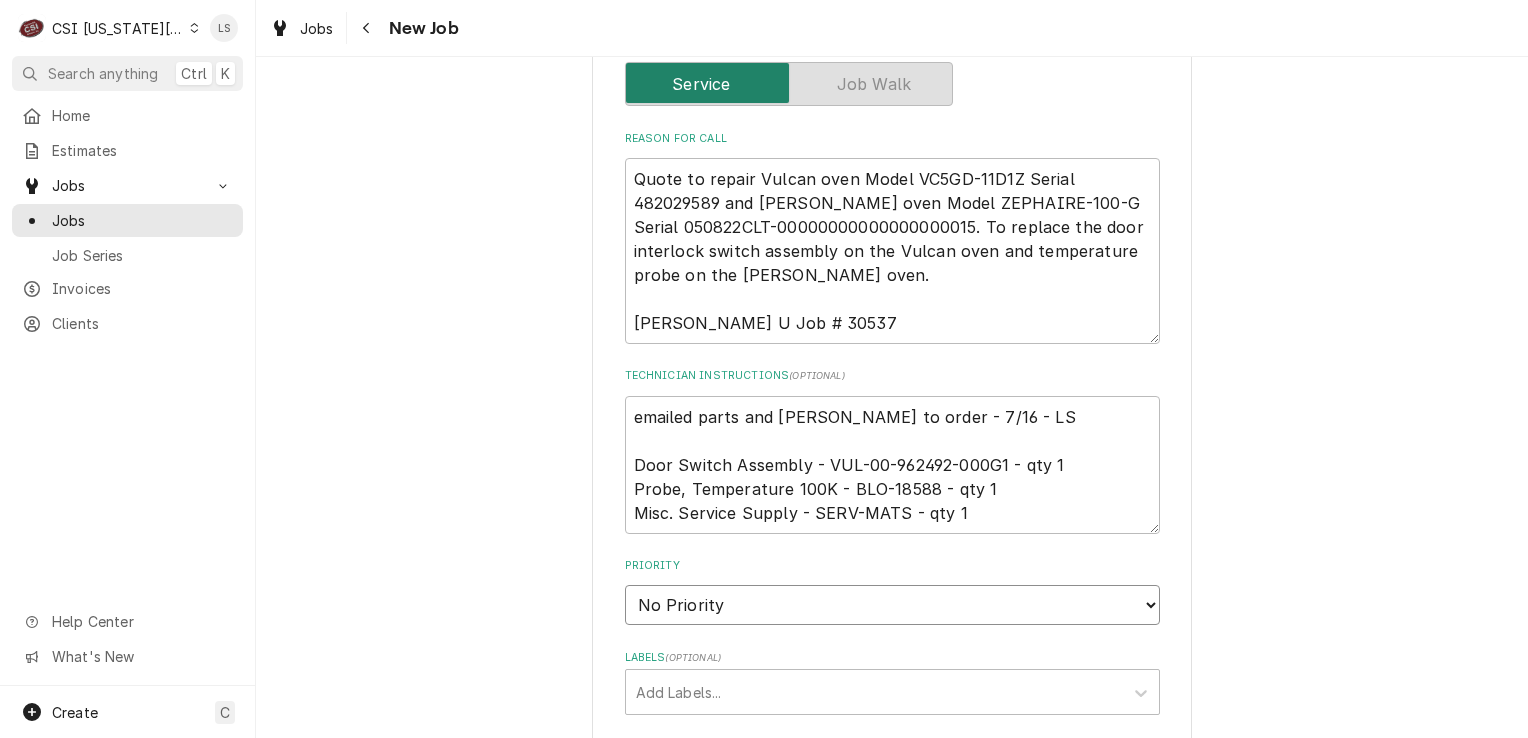 click on "No Priority Urgent High Medium Low" at bounding box center [892, 605] 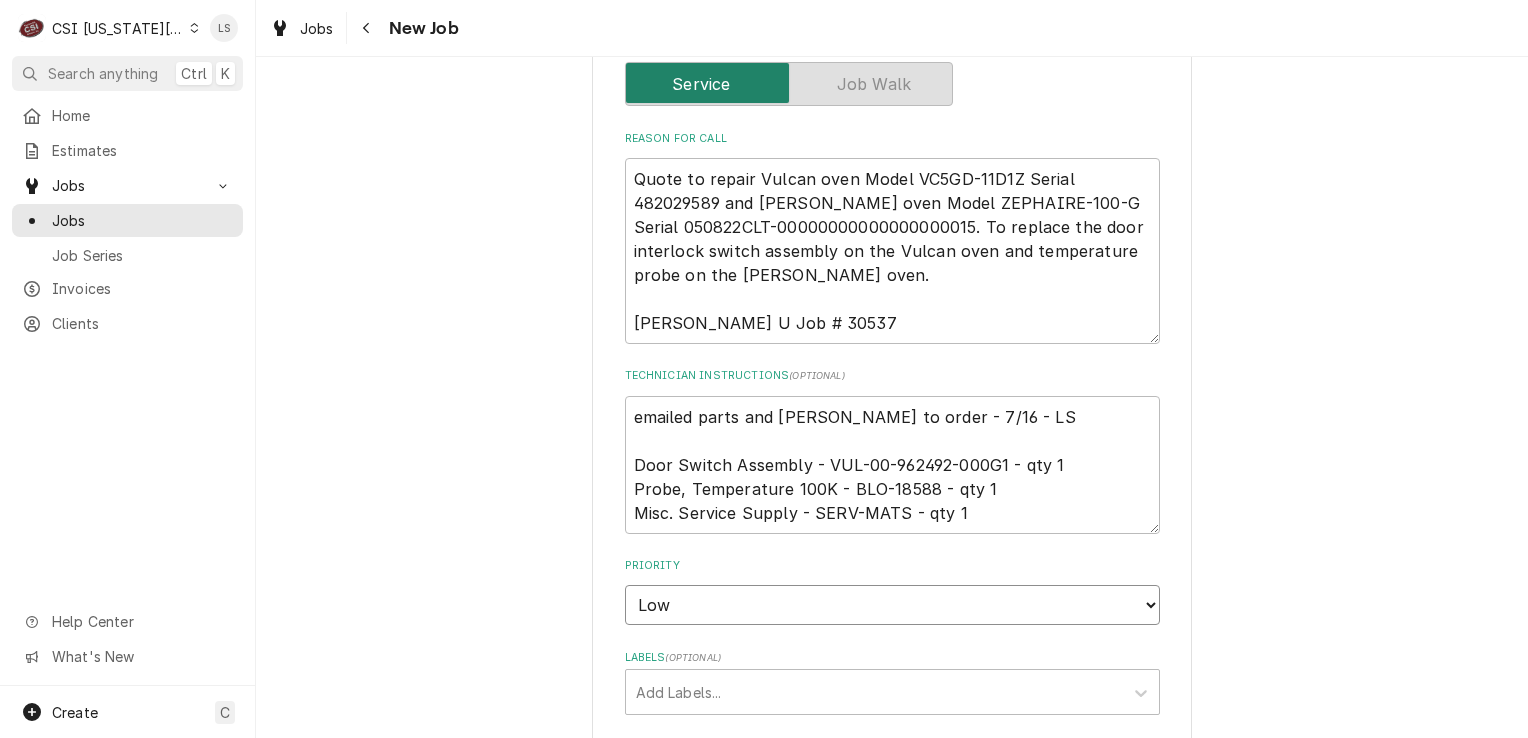click on "No Priority Urgent High Medium Low" at bounding box center (892, 605) 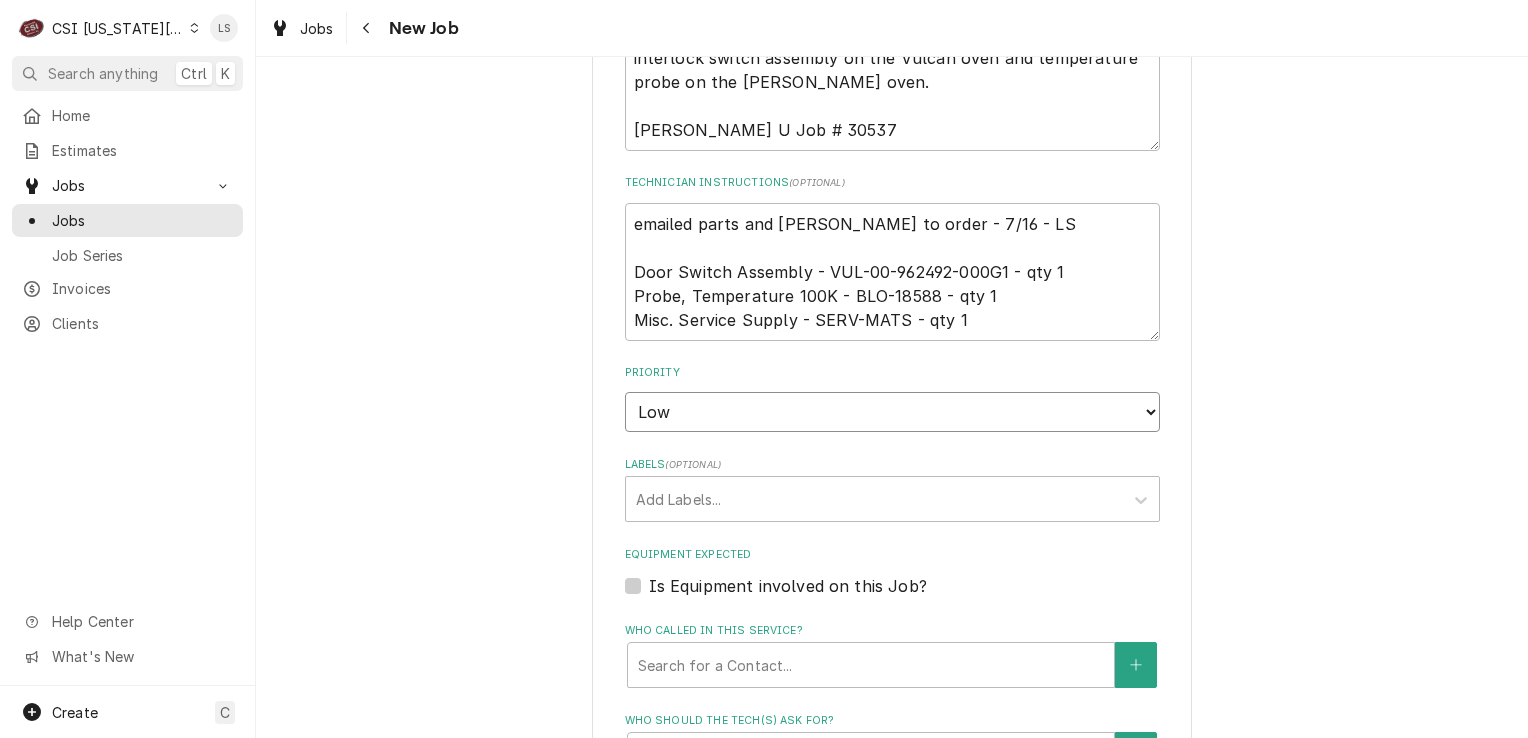 scroll, scrollTop: 1100, scrollLeft: 0, axis: vertical 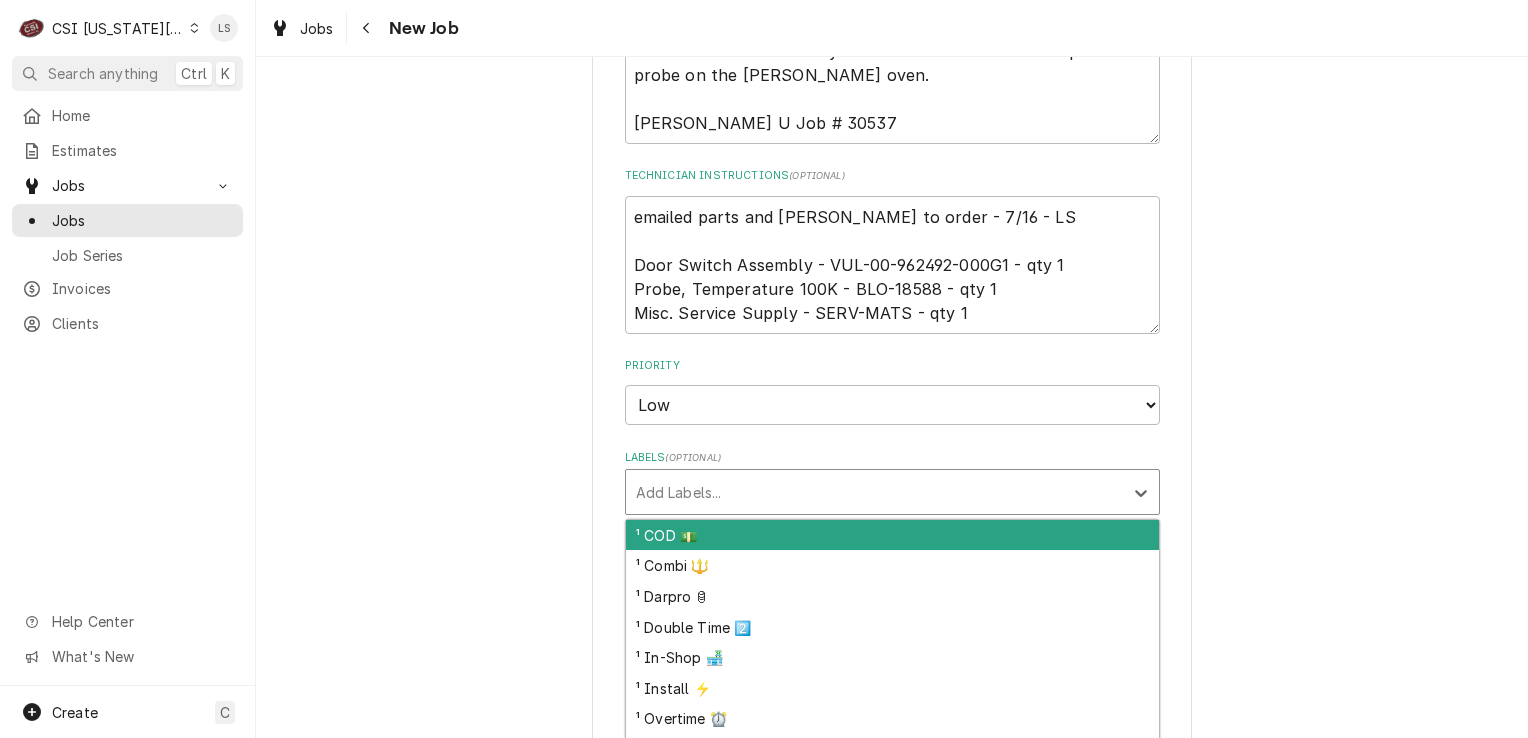 click at bounding box center (874, 492) 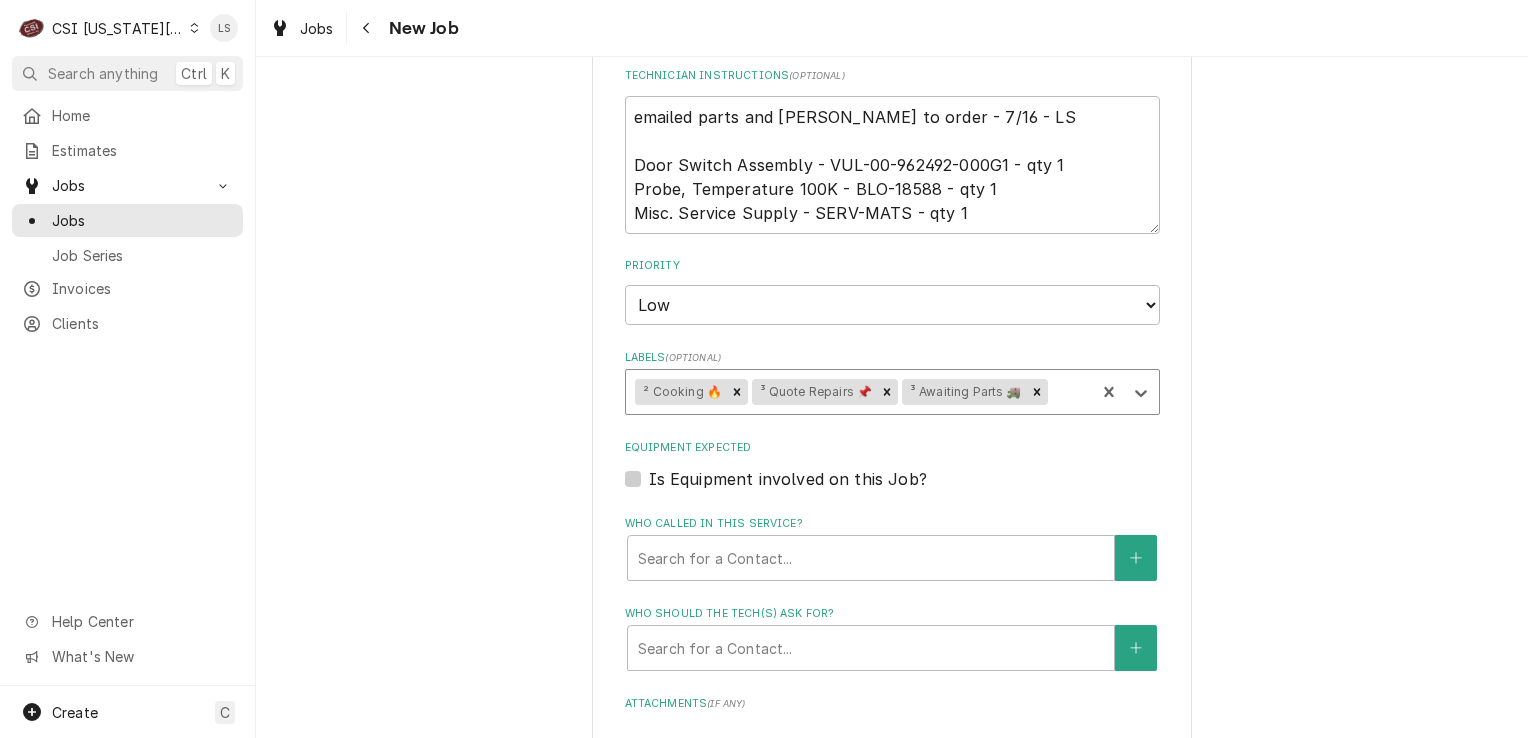 scroll, scrollTop: 1400, scrollLeft: 0, axis: vertical 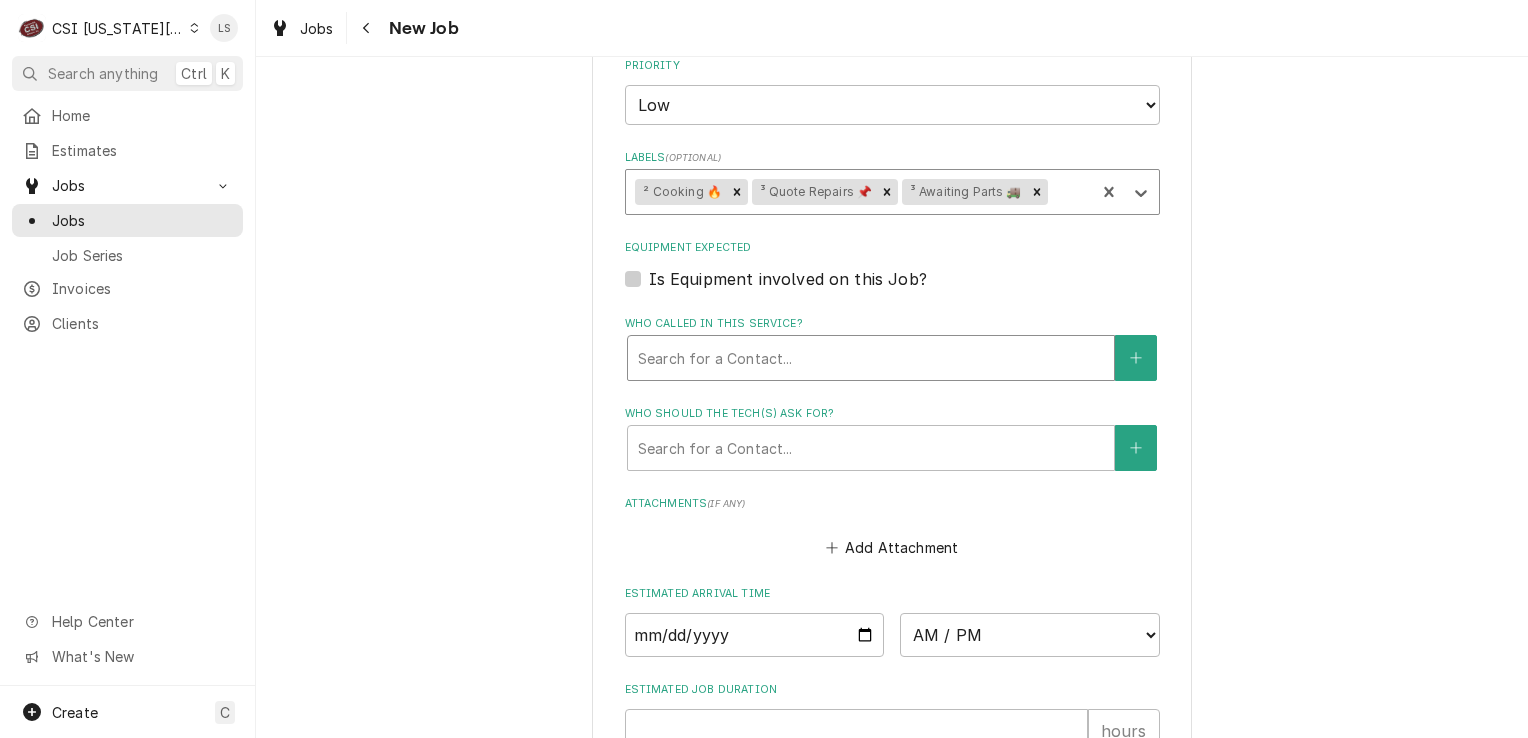 click at bounding box center (871, 358) 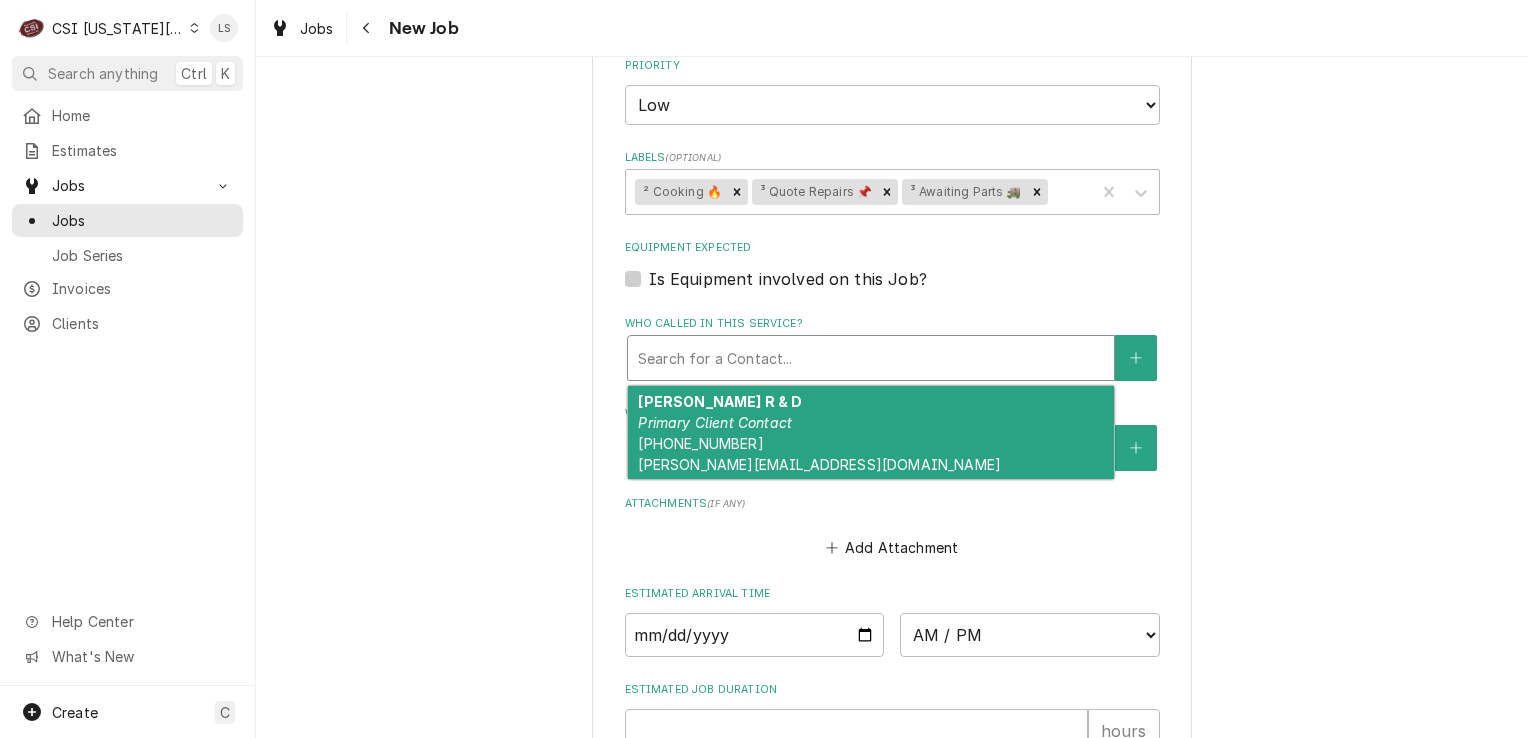 click on "MELISSA POELLING R & D" at bounding box center (720, 401) 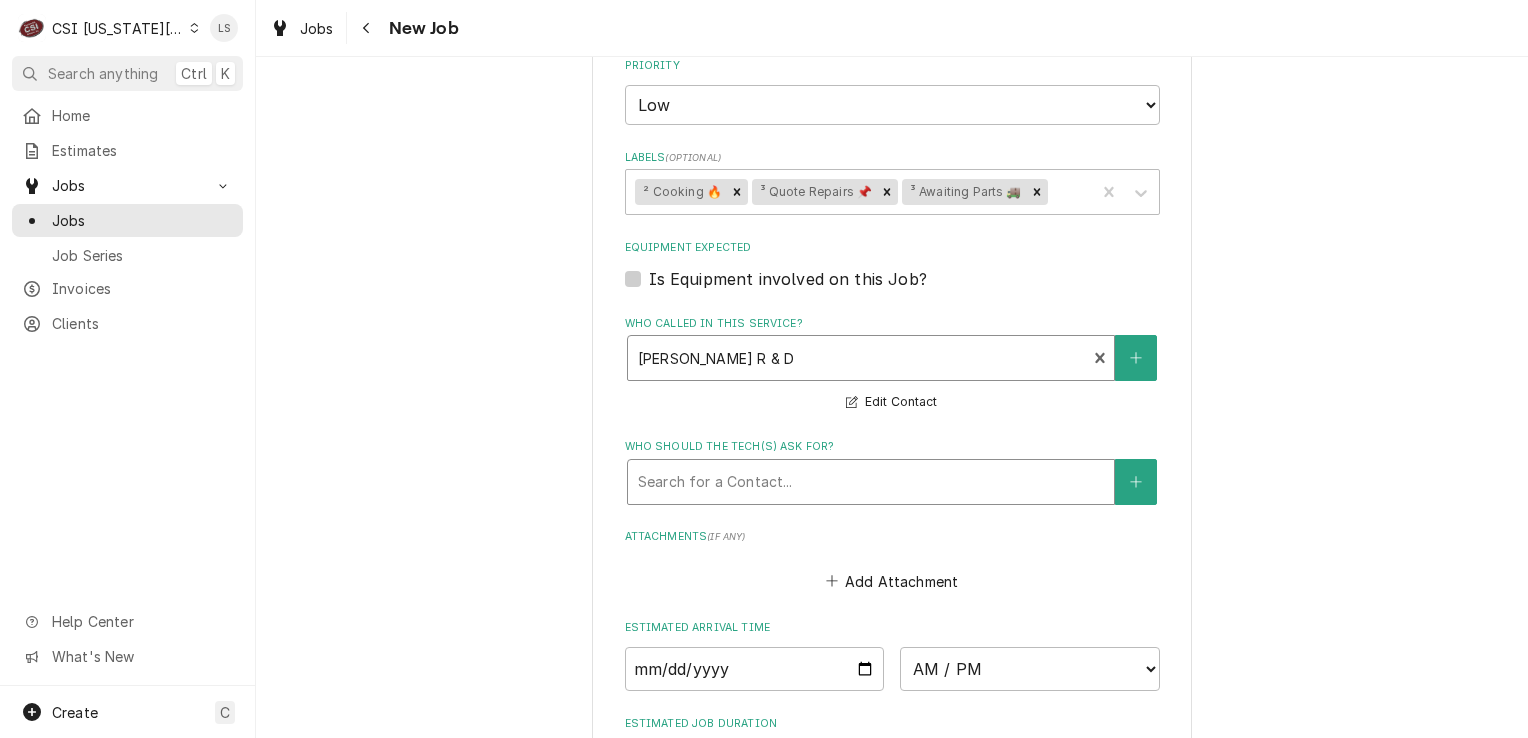 click at bounding box center [871, 482] 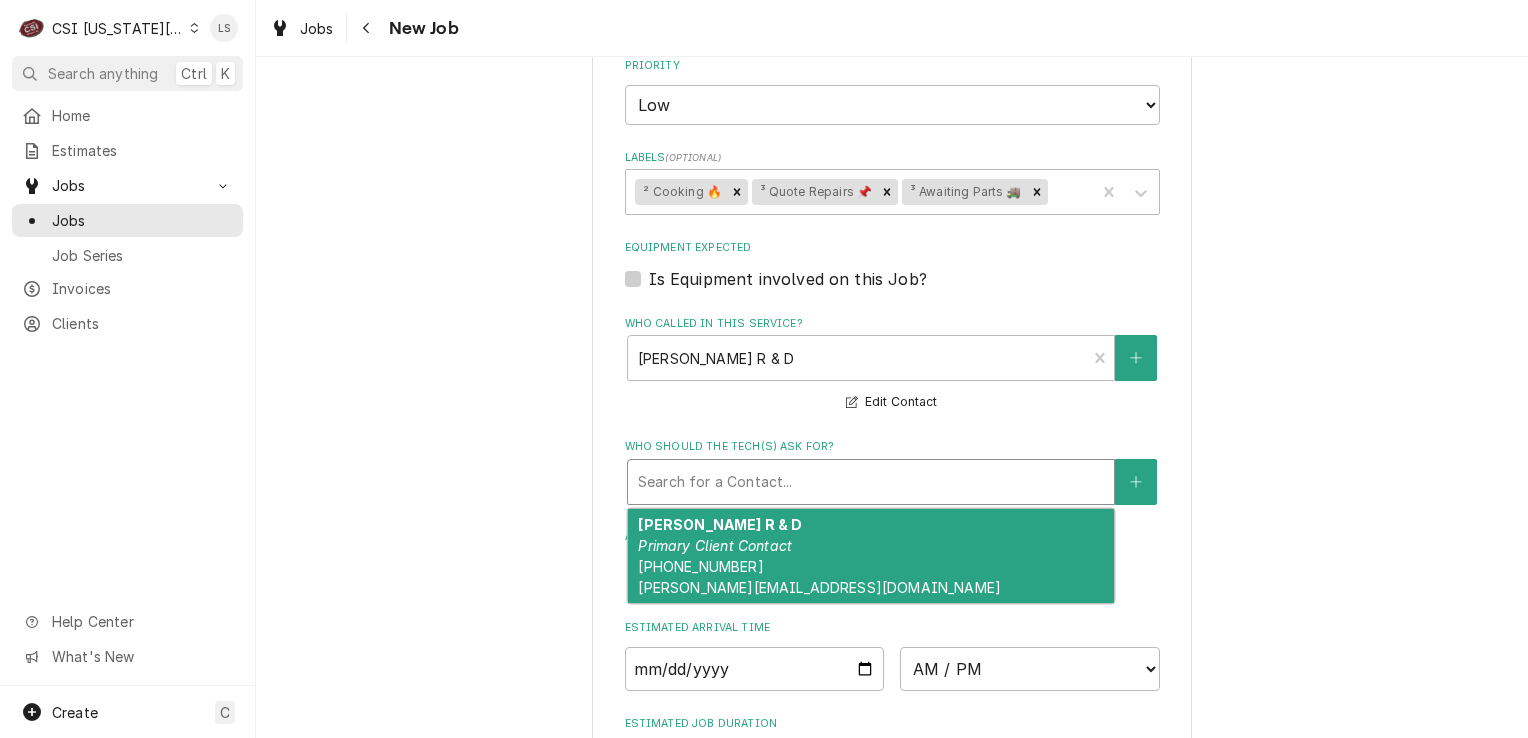 click on "Primary Client Contact" at bounding box center [715, 545] 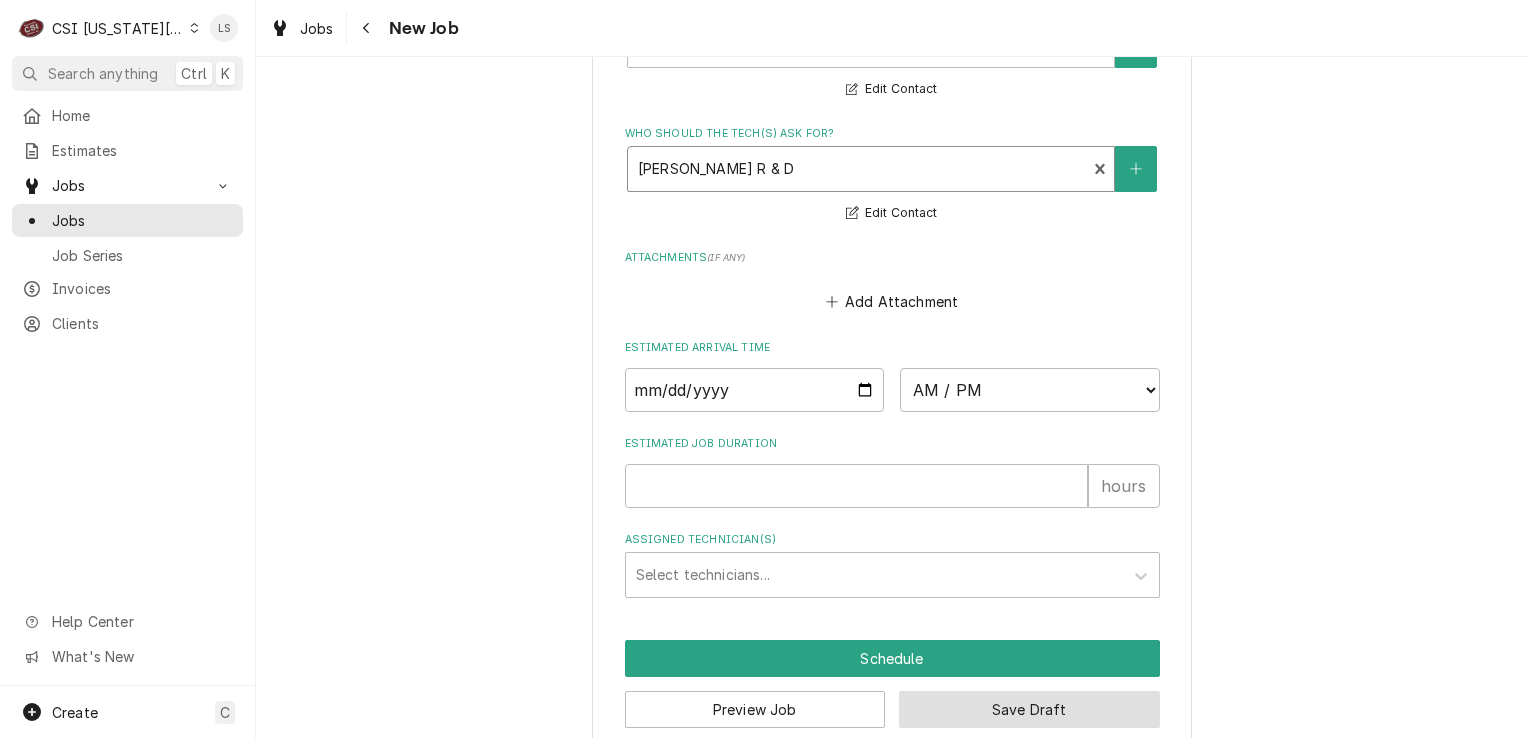 click on "Save Draft" at bounding box center [1029, 709] 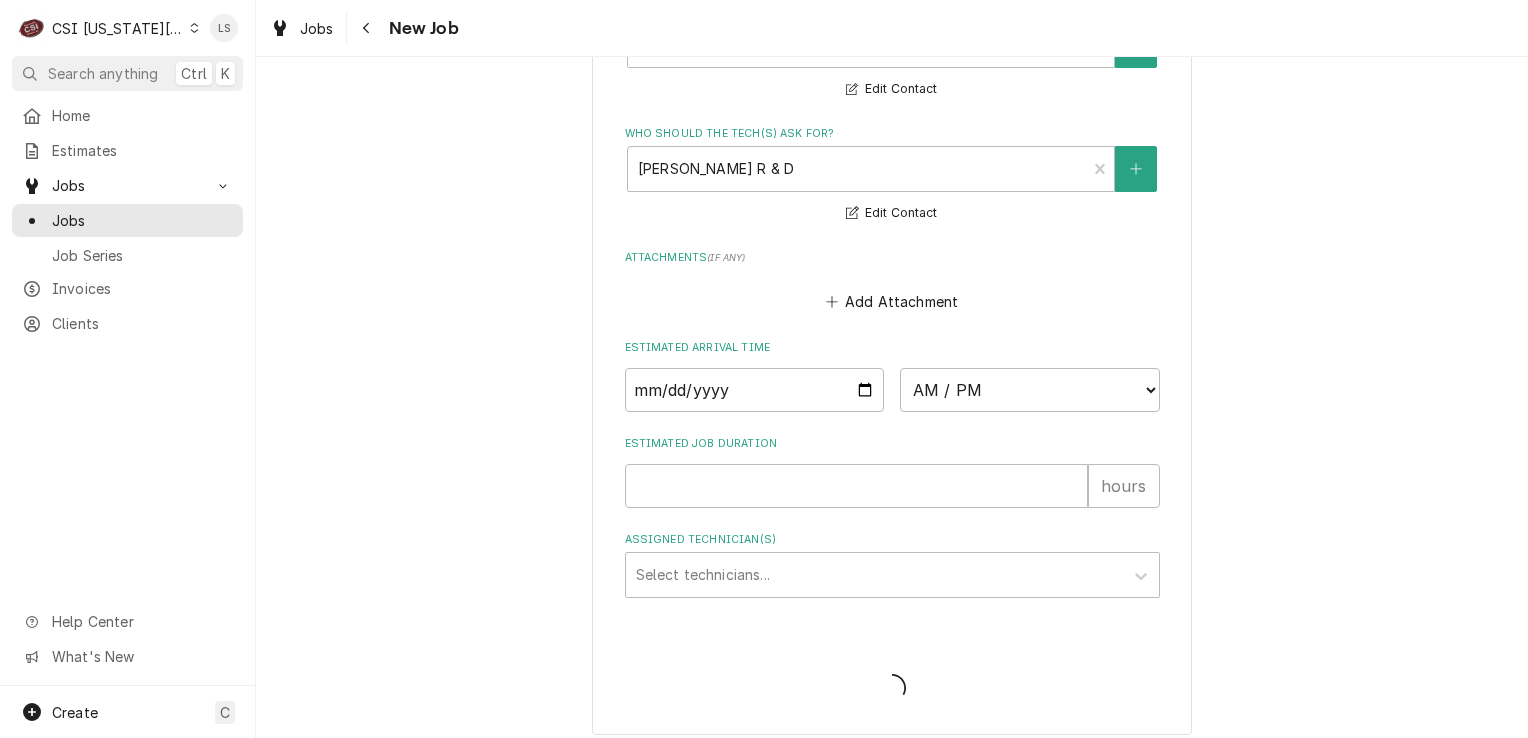scroll, scrollTop: 1696, scrollLeft: 0, axis: vertical 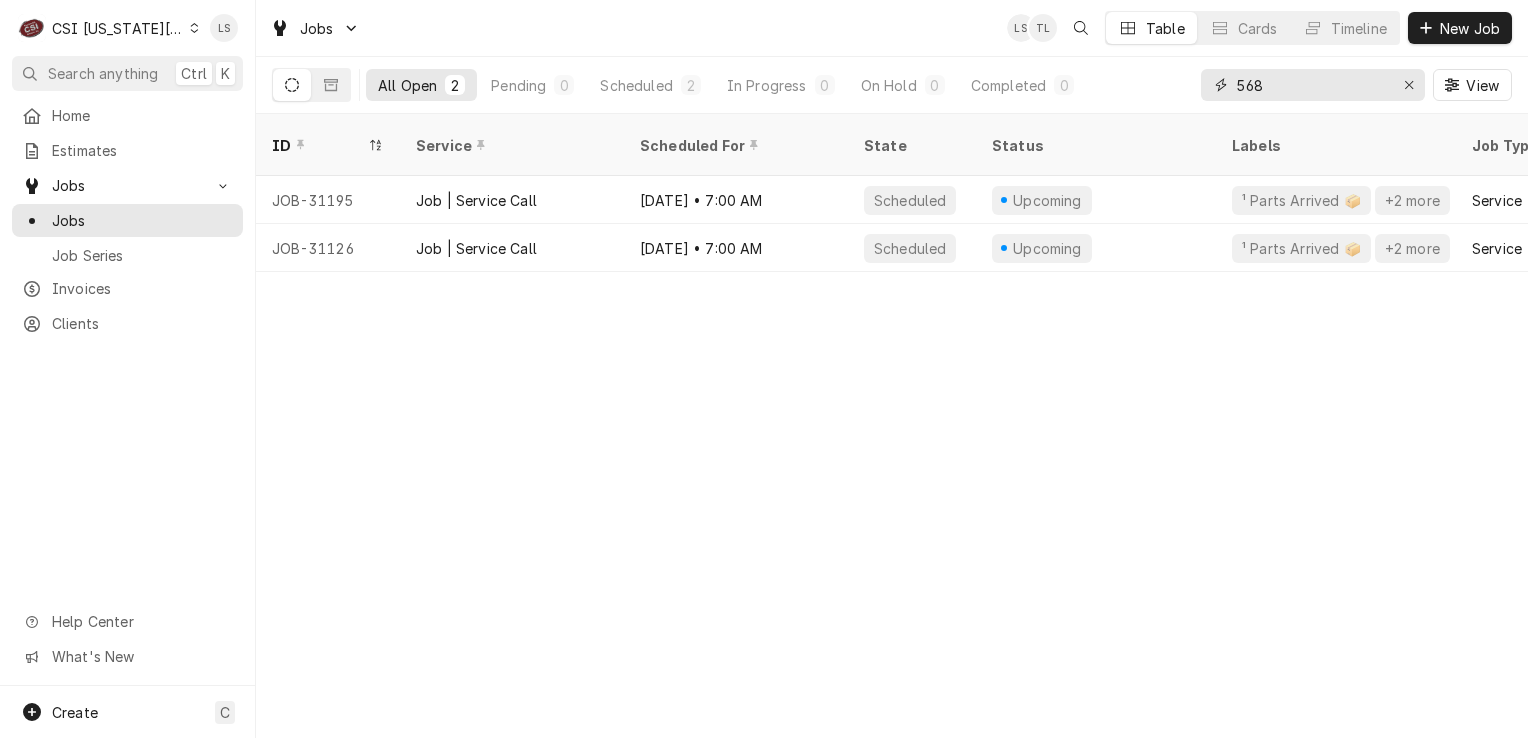 drag, startPoint x: 1405, startPoint y: 83, endPoint x: 1405, endPoint y: 107, distance: 24 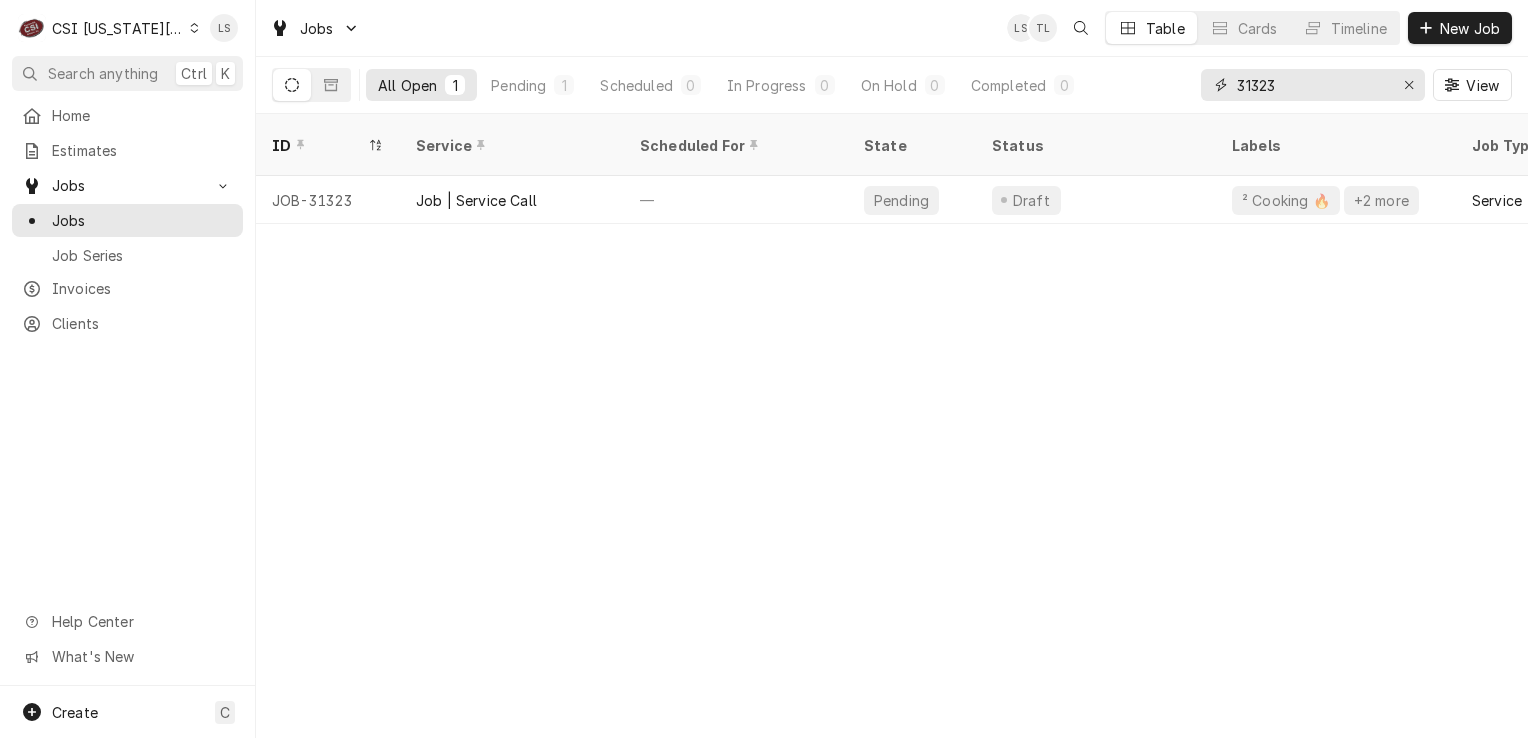 type on "31323" 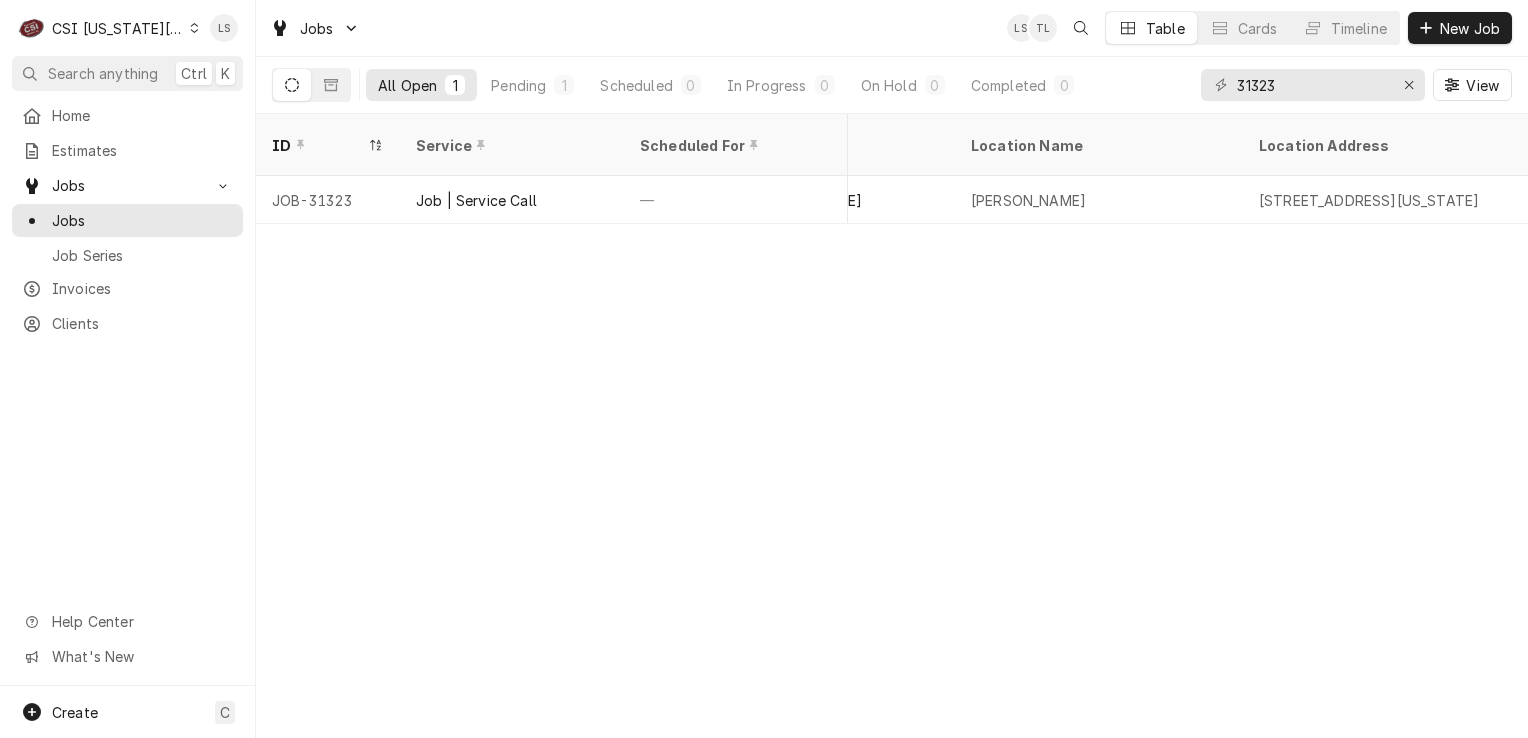 scroll, scrollTop: 0, scrollLeft: 1312, axis: horizontal 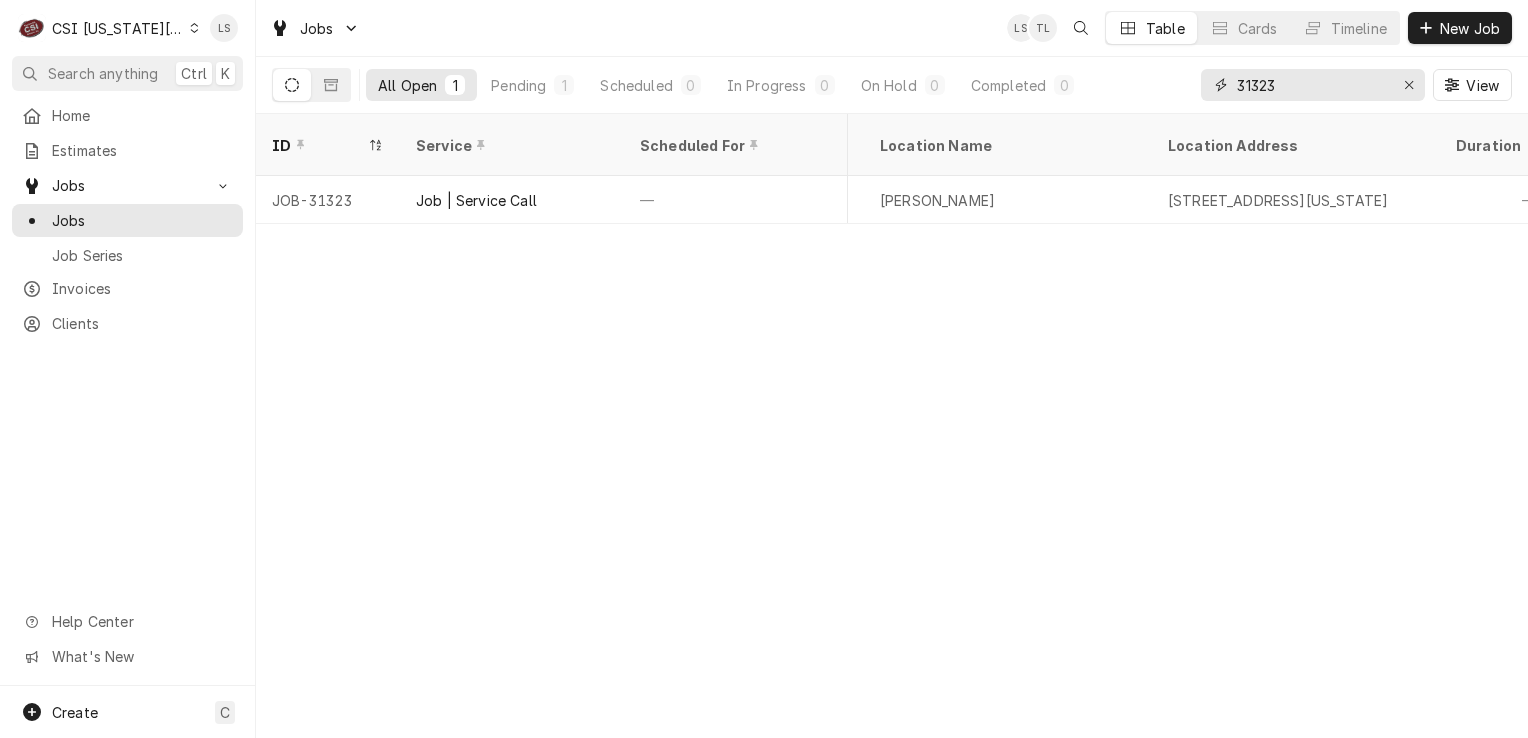 drag, startPoint x: 1406, startPoint y: 92, endPoint x: 1368, endPoint y: 87, distance: 38.327538 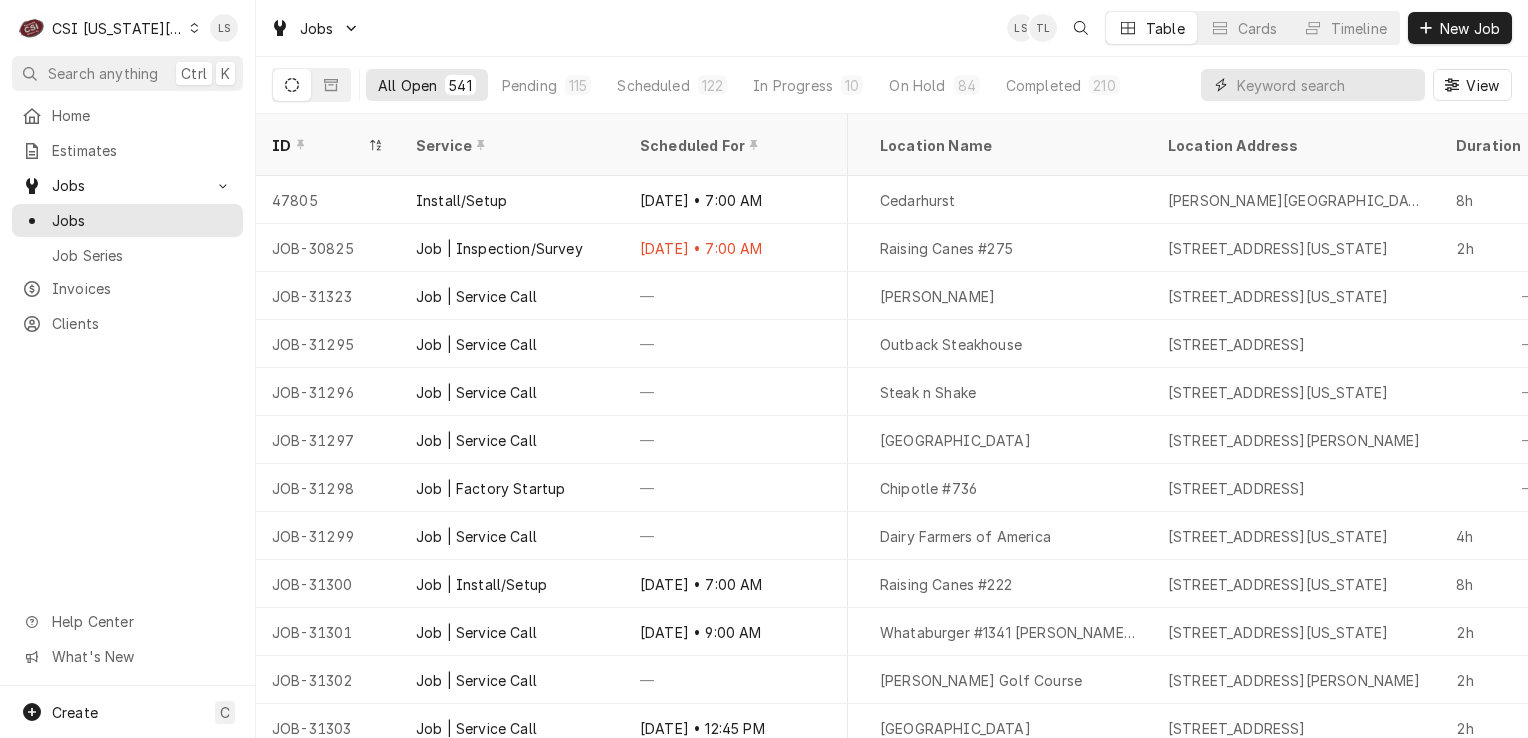 paste on "300436" 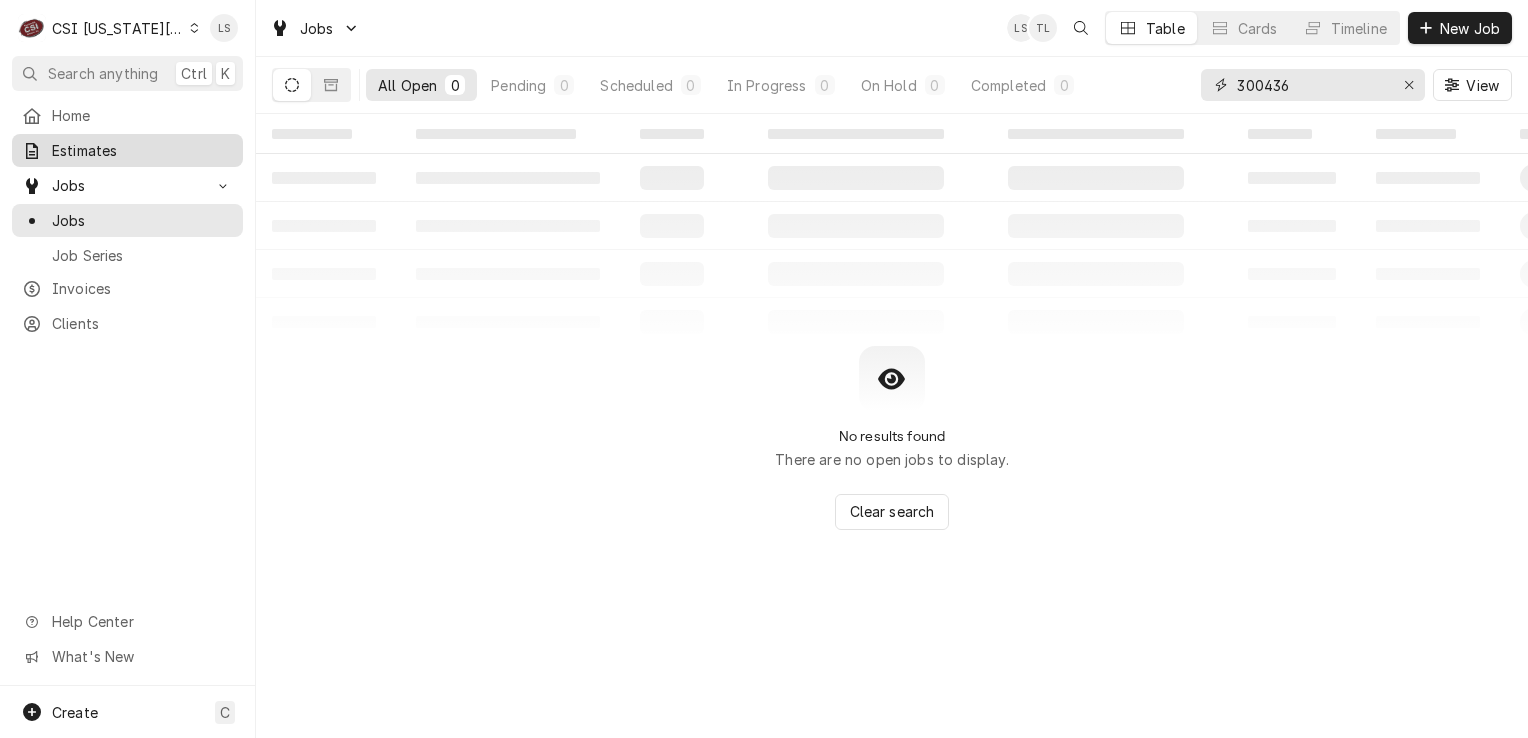 type on "300436" 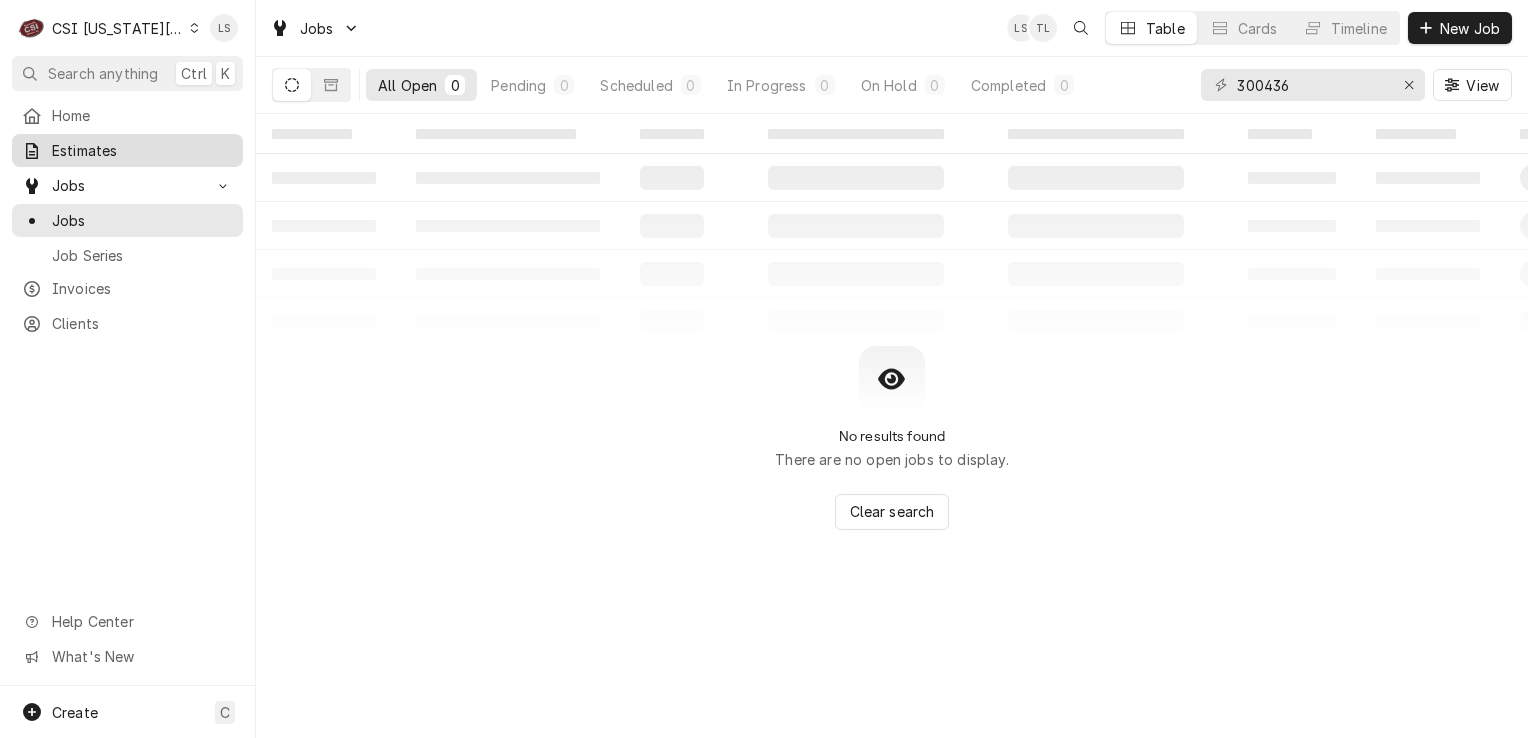 click on "Estimates" at bounding box center [142, 150] 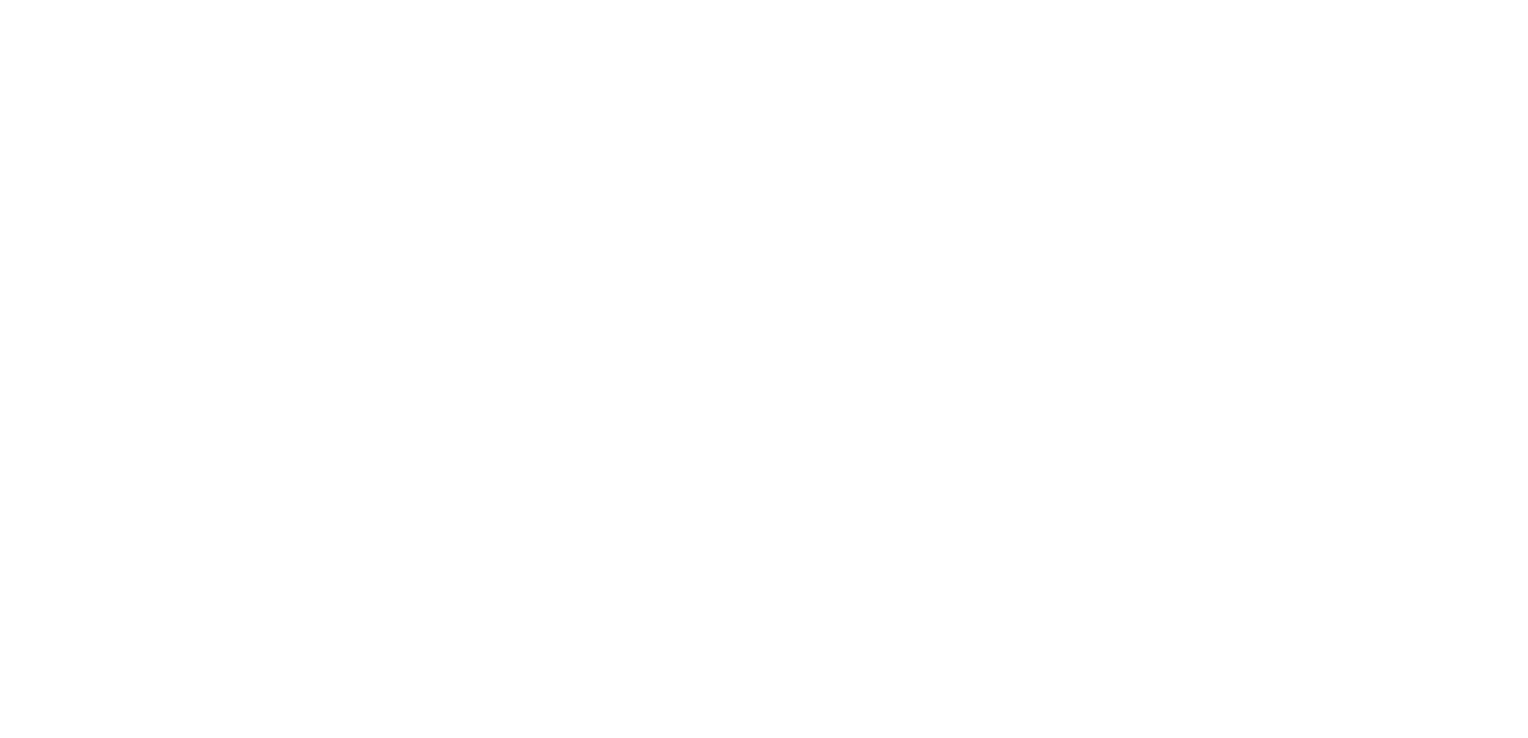 scroll, scrollTop: 0, scrollLeft: 0, axis: both 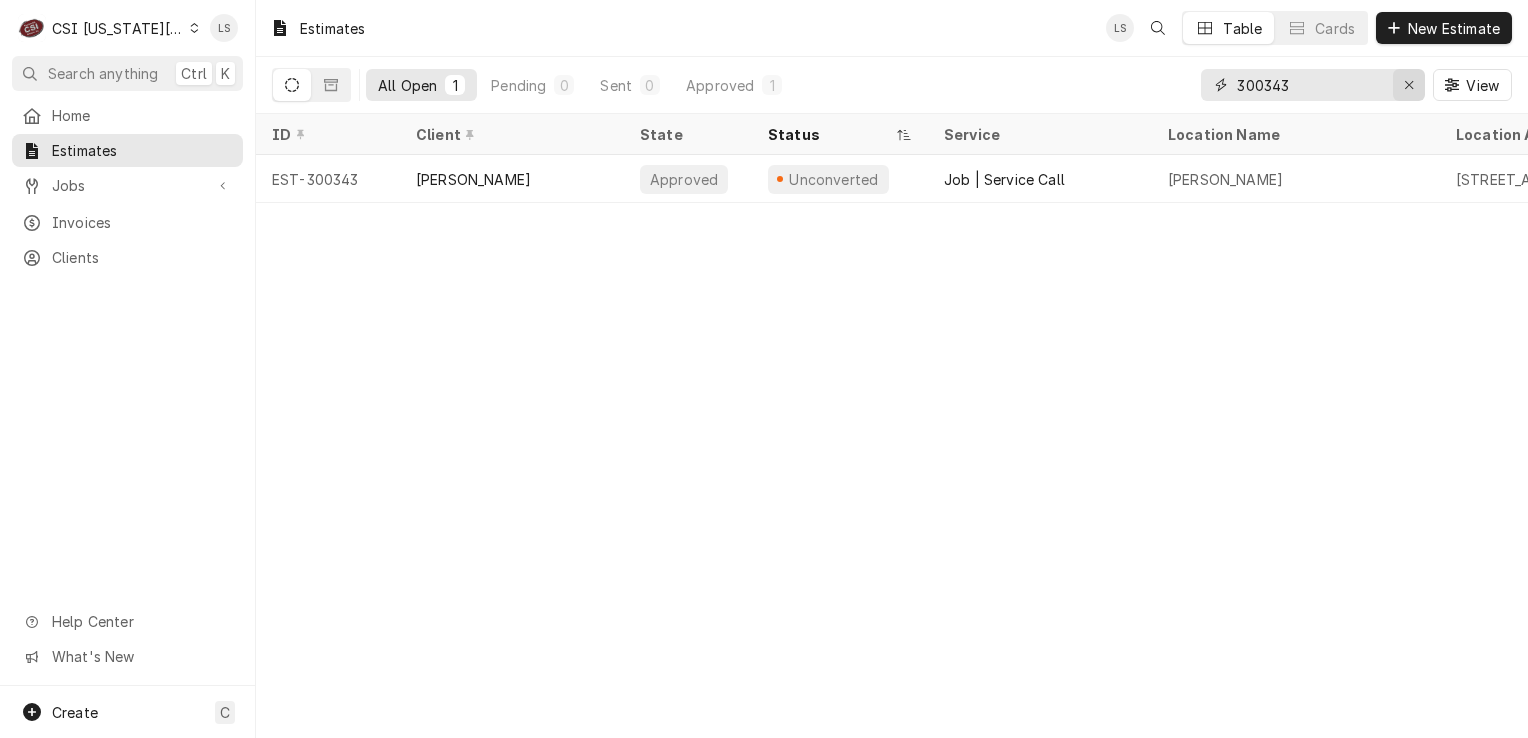 click 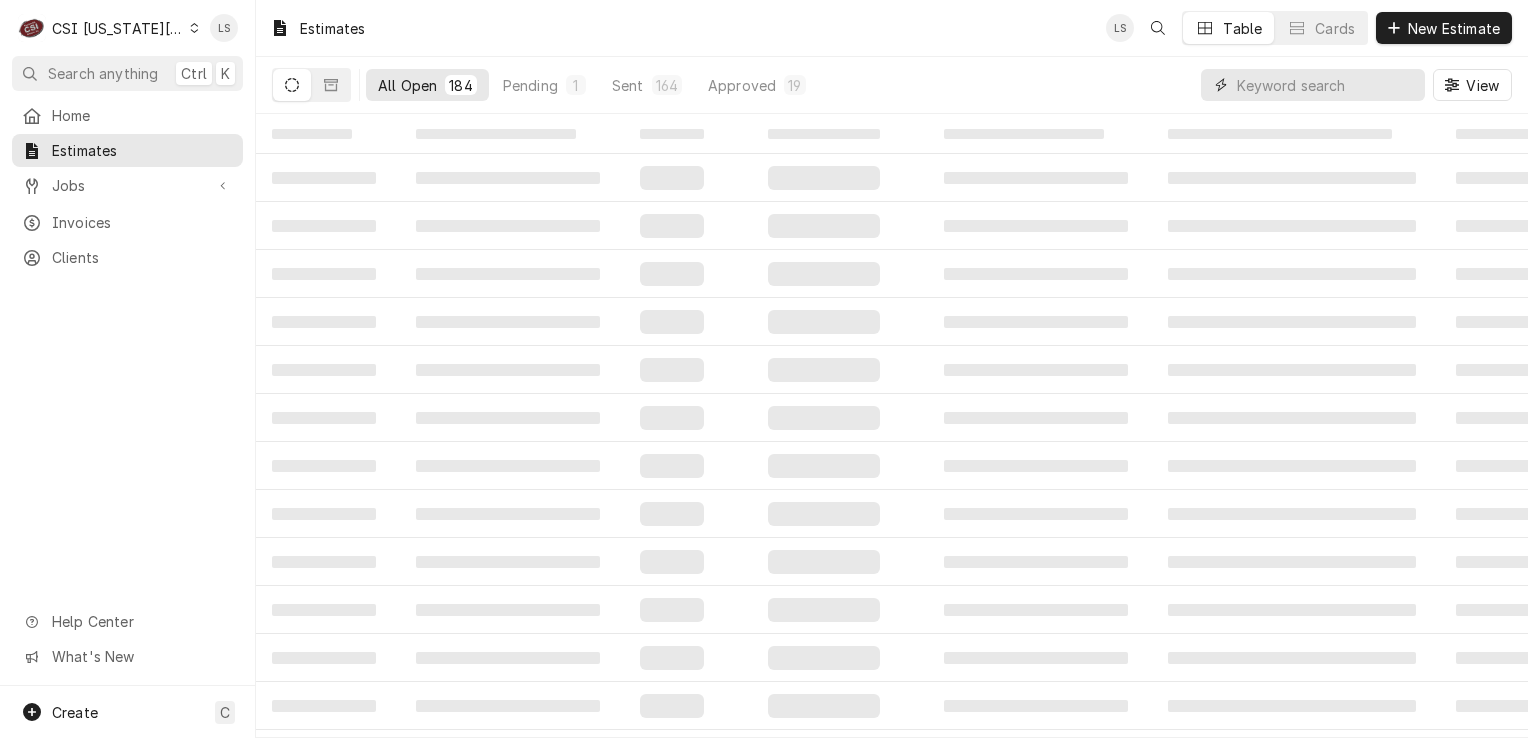 paste on "300436" 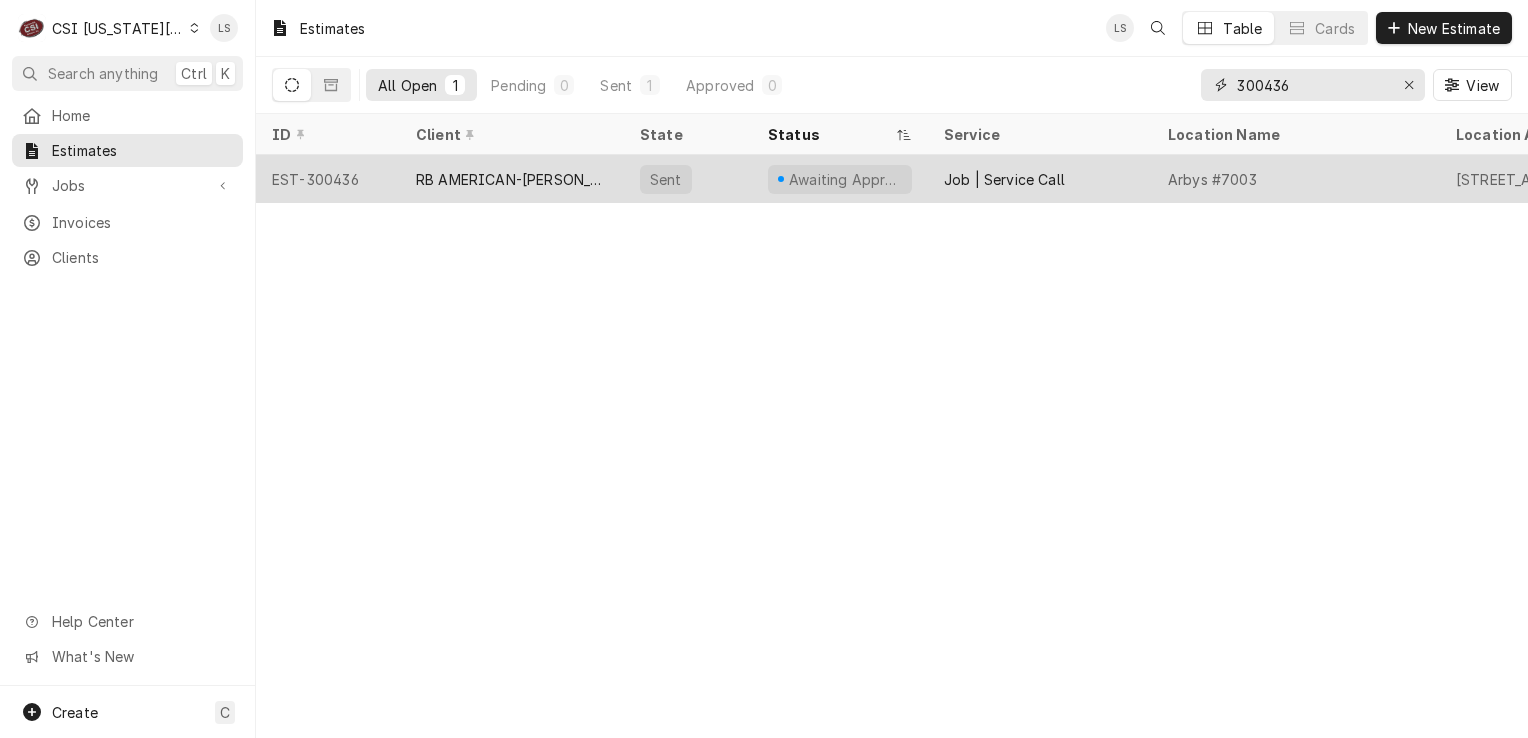 type on "300436" 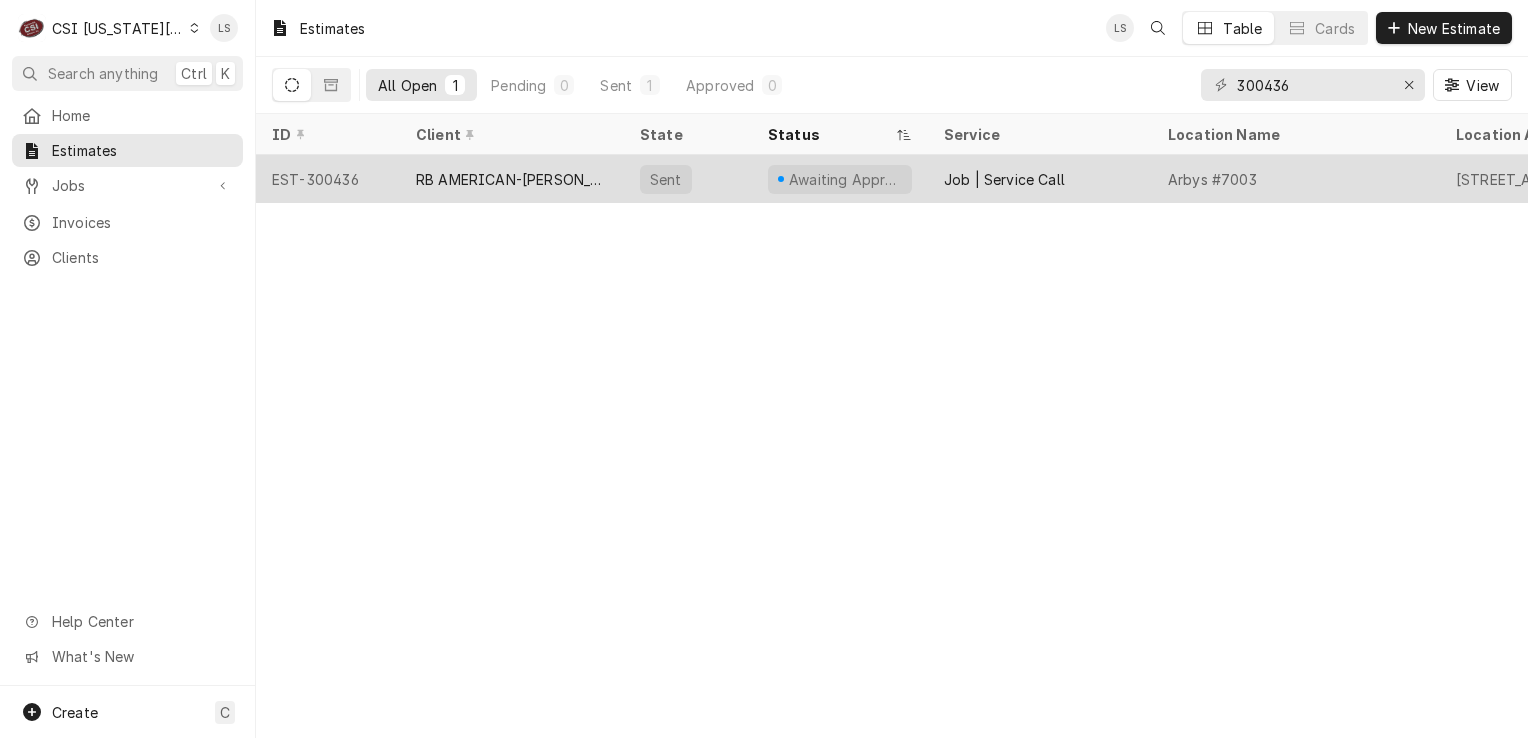 click on "EST-300436" at bounding box center [328, 179] 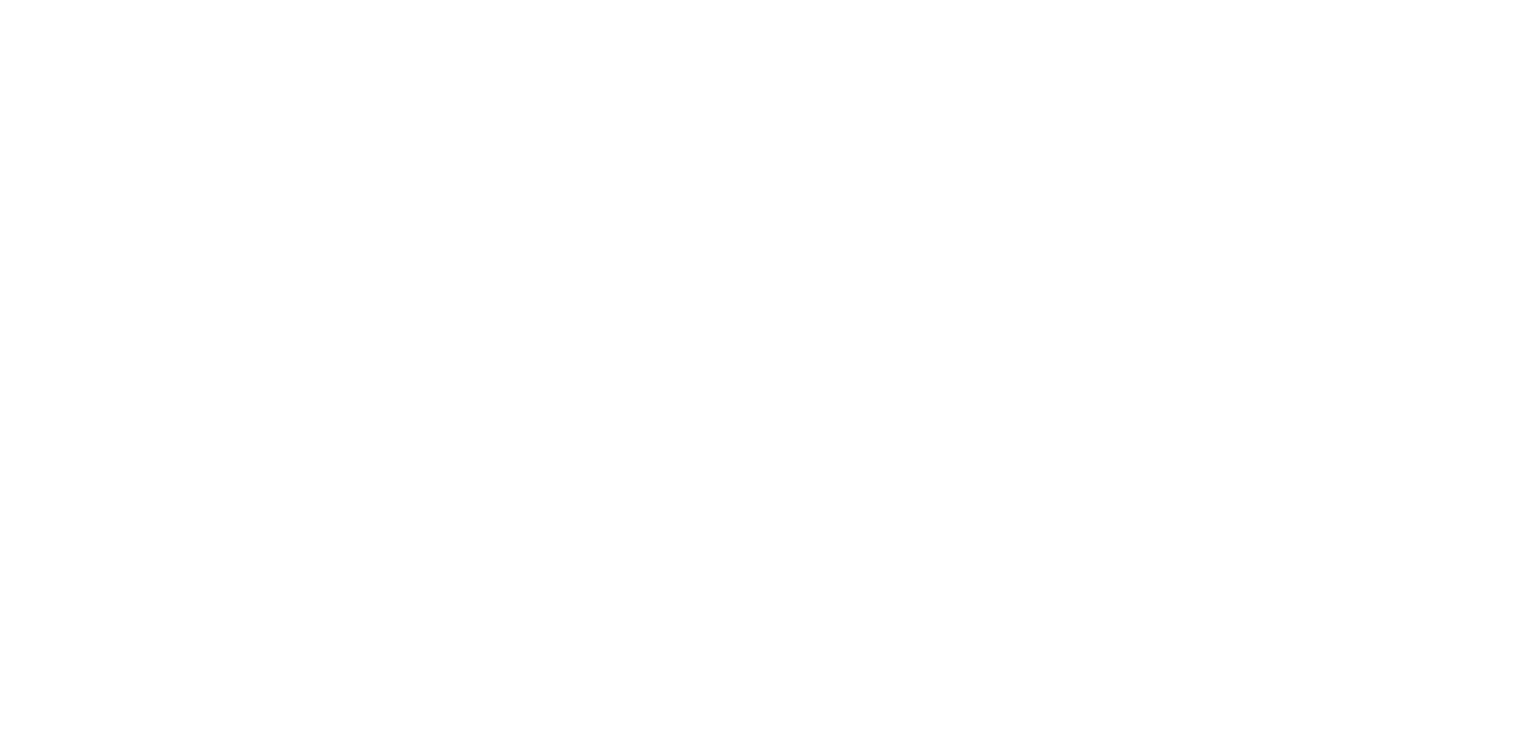 scroll, scrollTop: 0, scrollLeft: 0, axis: both 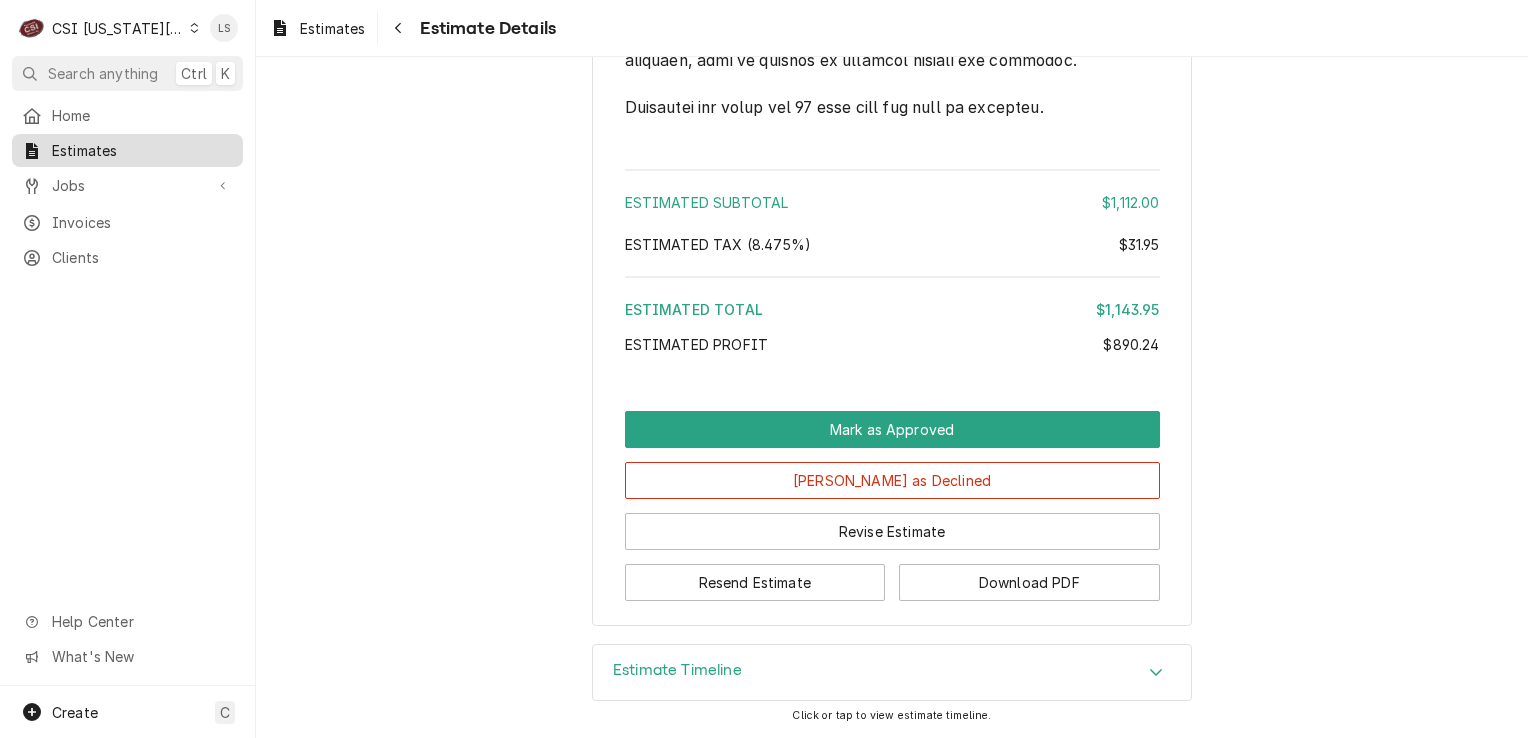 click on "Estimates" at bounding box center [142, 150] 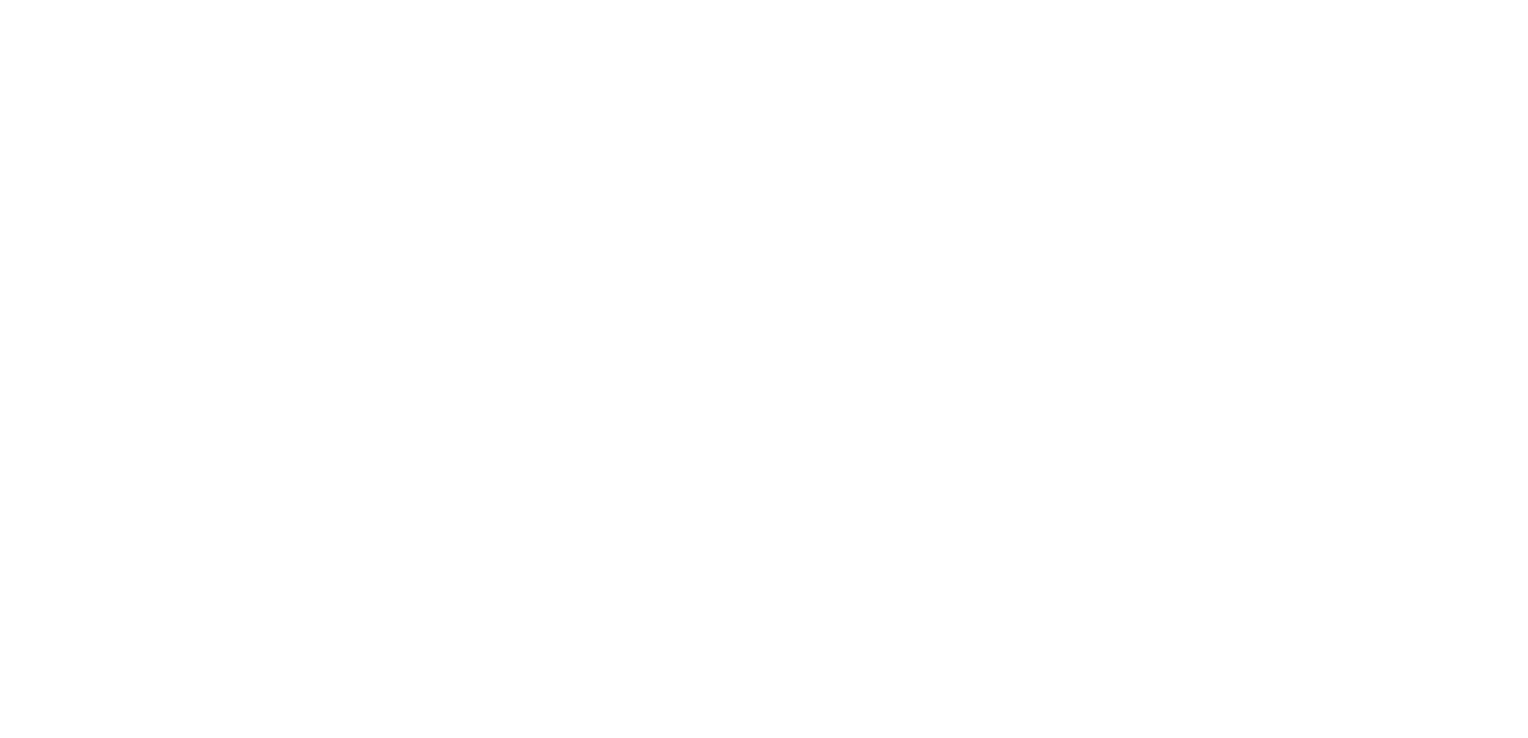 scroll, scrollTop: 0, scrollLeft: 0, axis: both 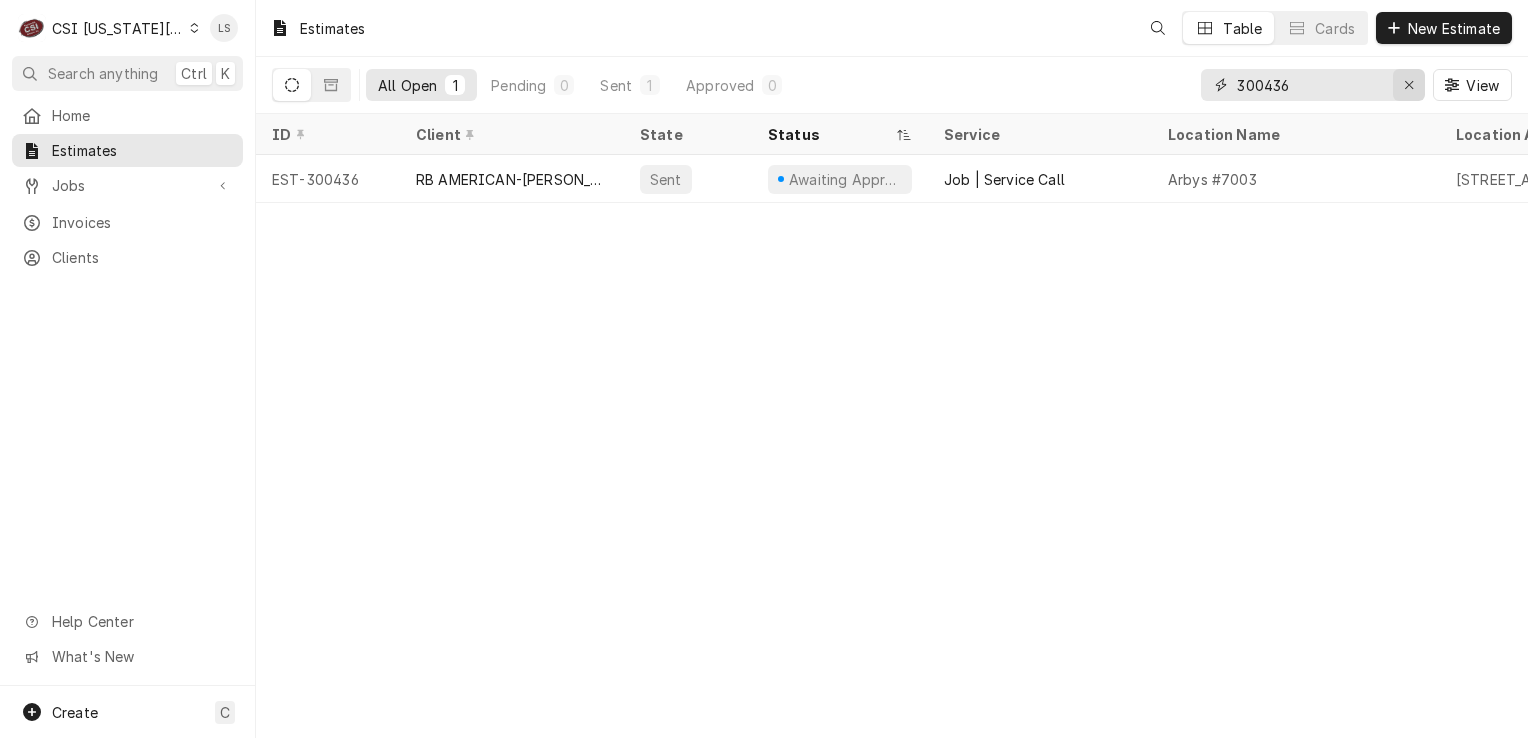 click at bounding box center [1409, 85] 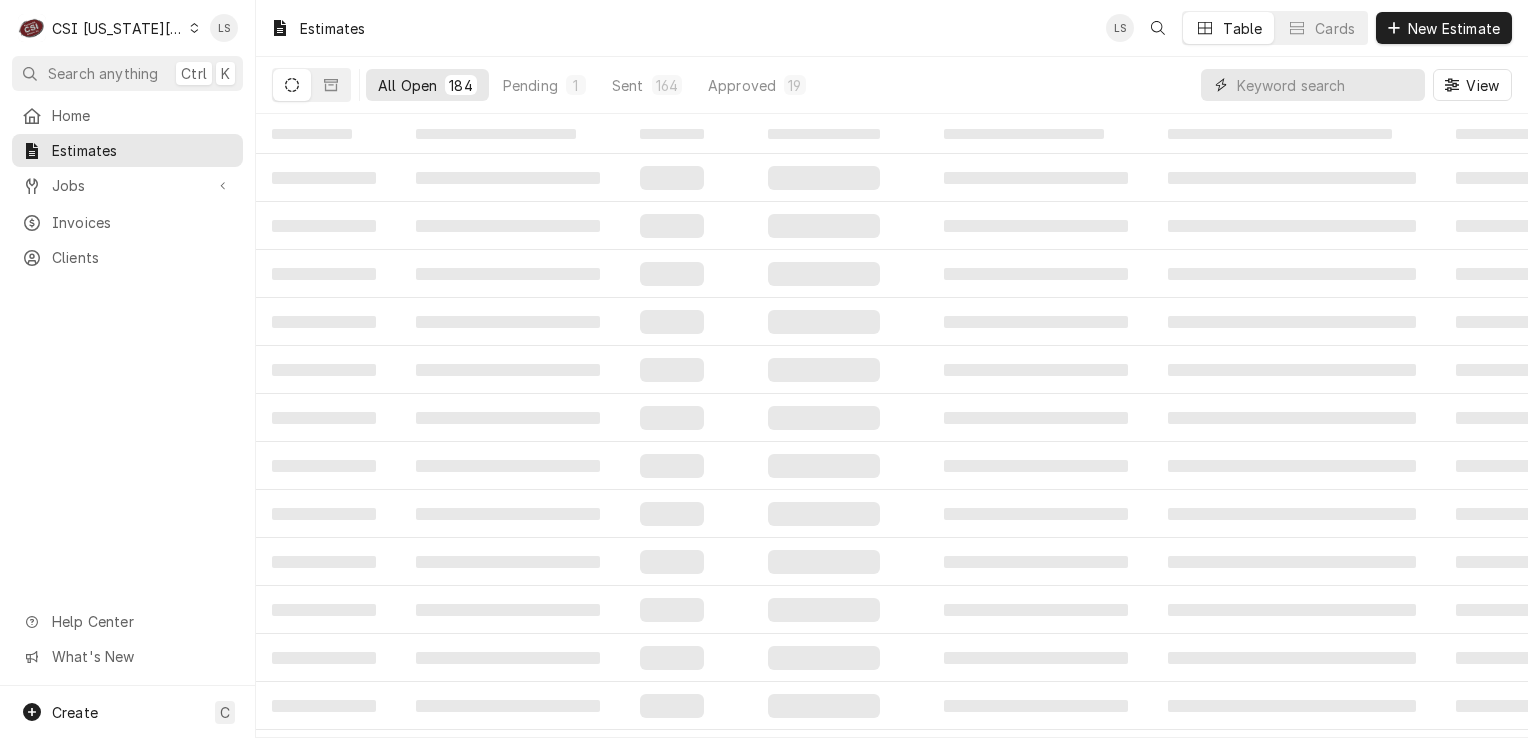 paste on "300458" 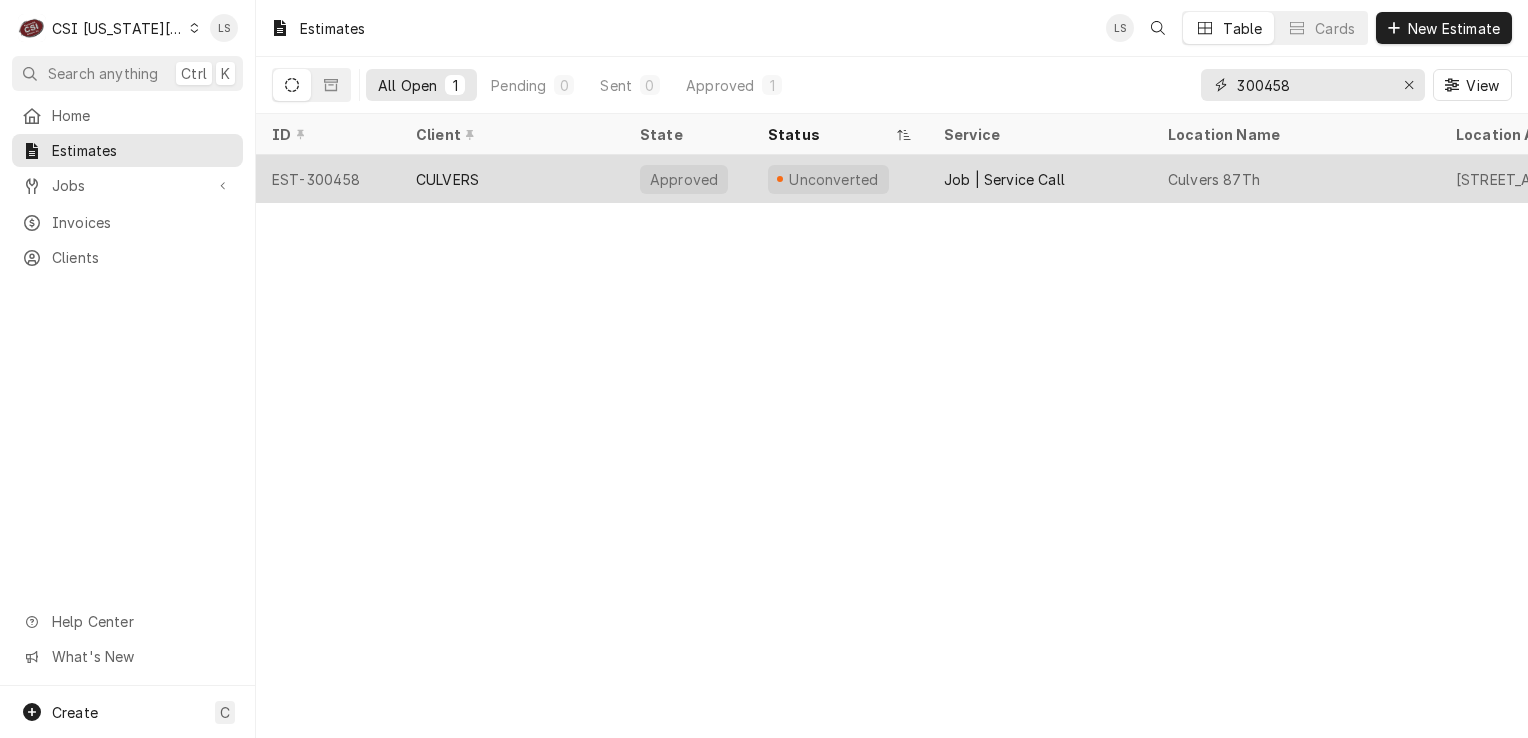 type on "300458" 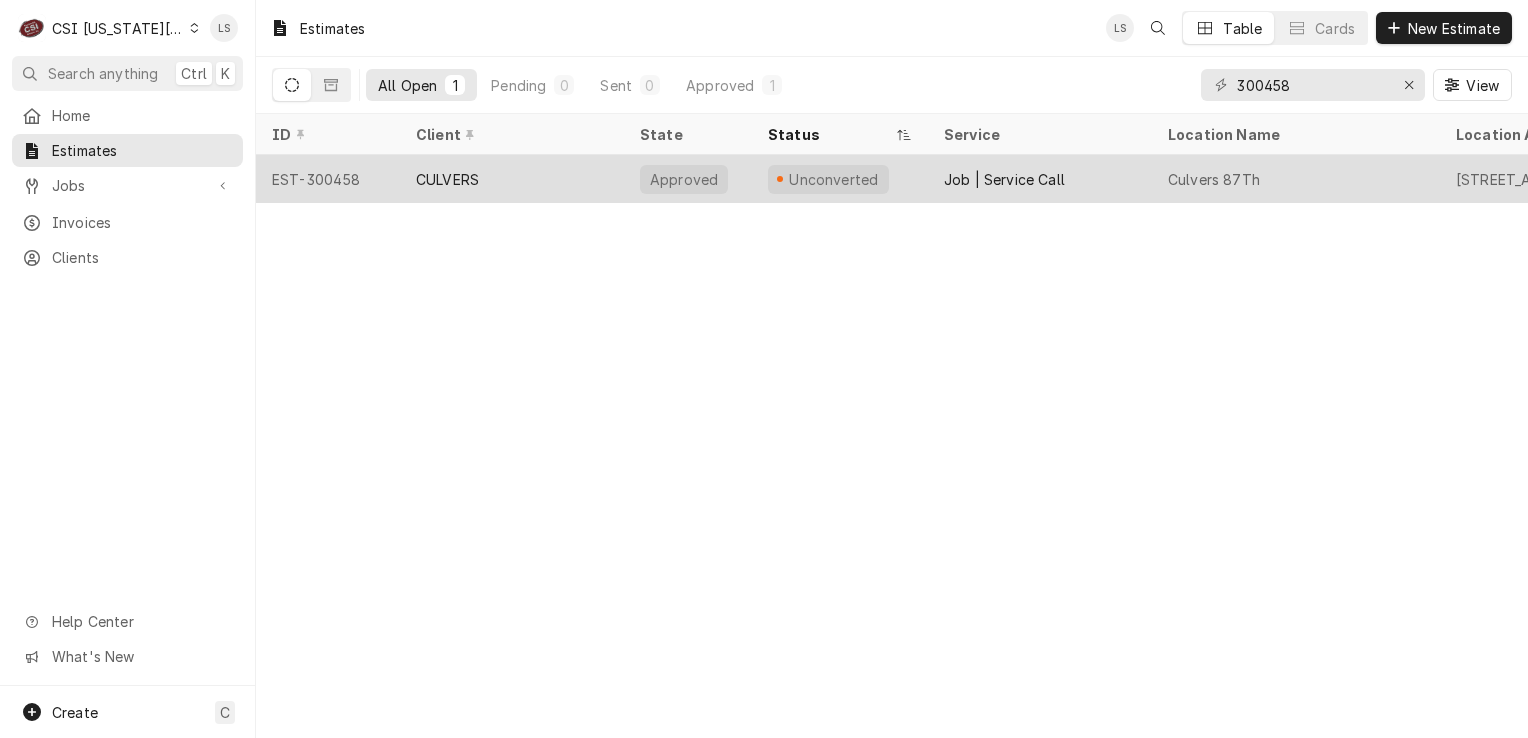 click on "EST-300458" at bounding box center (328, 179) 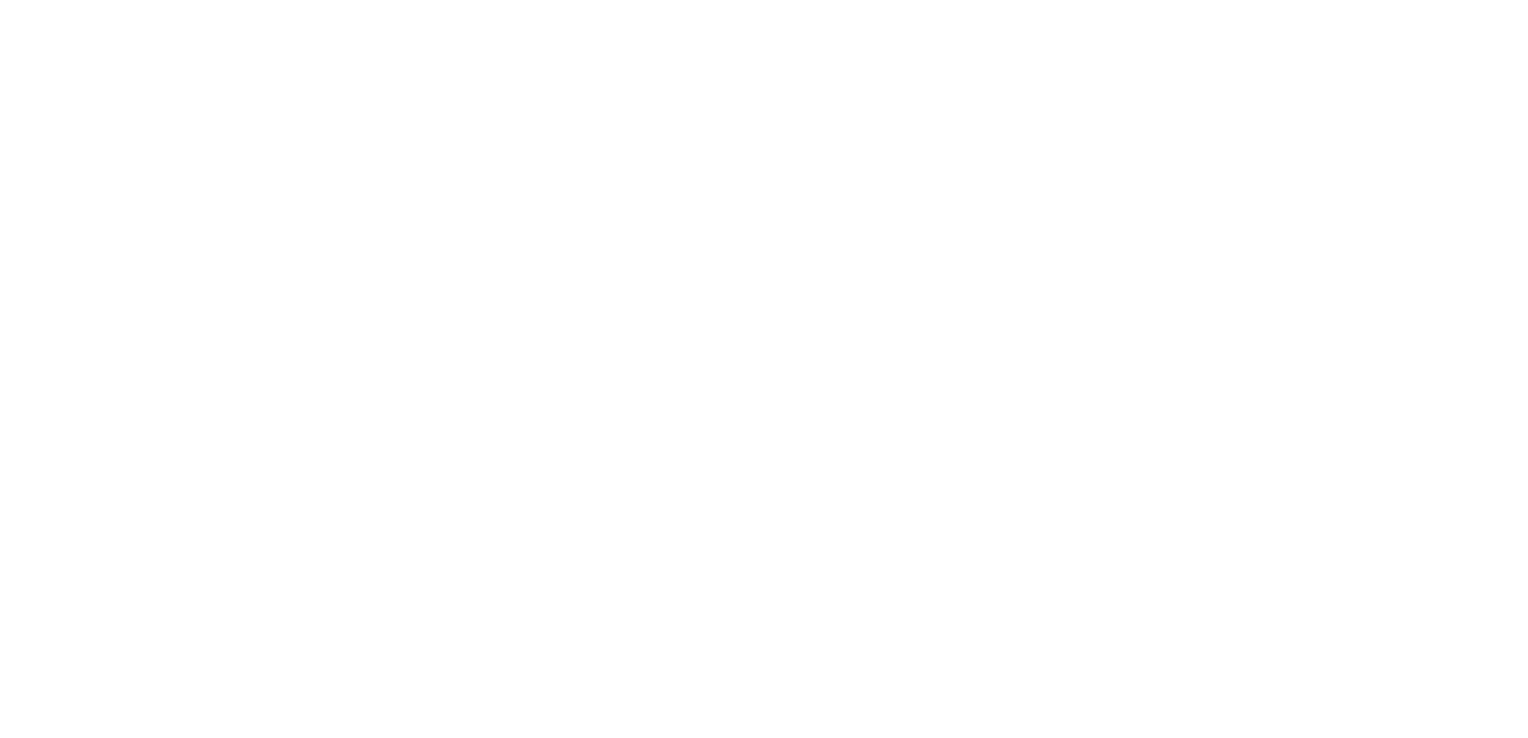 scroll, scrollTop: 0, scrollLeft: 0, axis: both 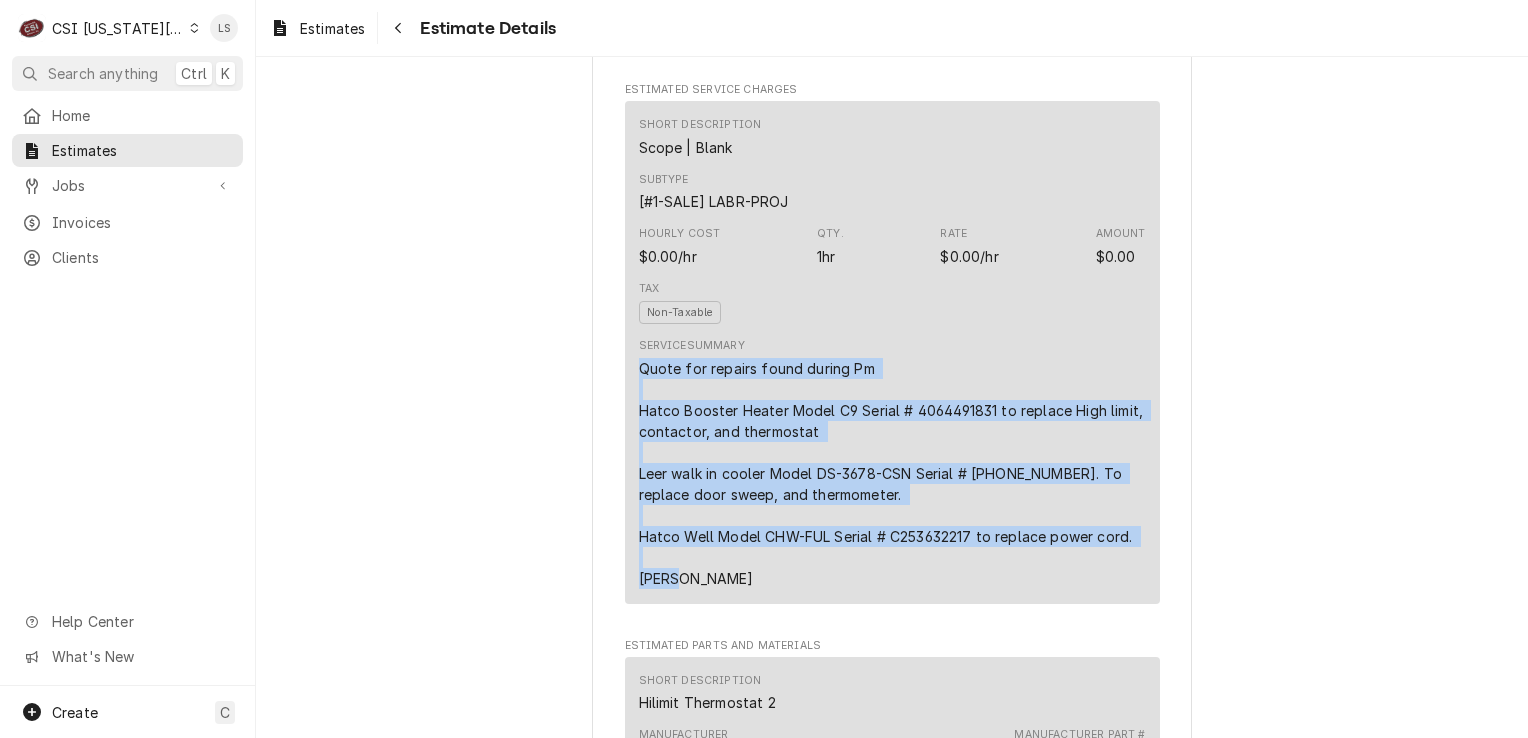 drag, startPoint x: 670, startPoint y: 630, endPoint x: 606, endPoint y: 409, distance: 230.08041 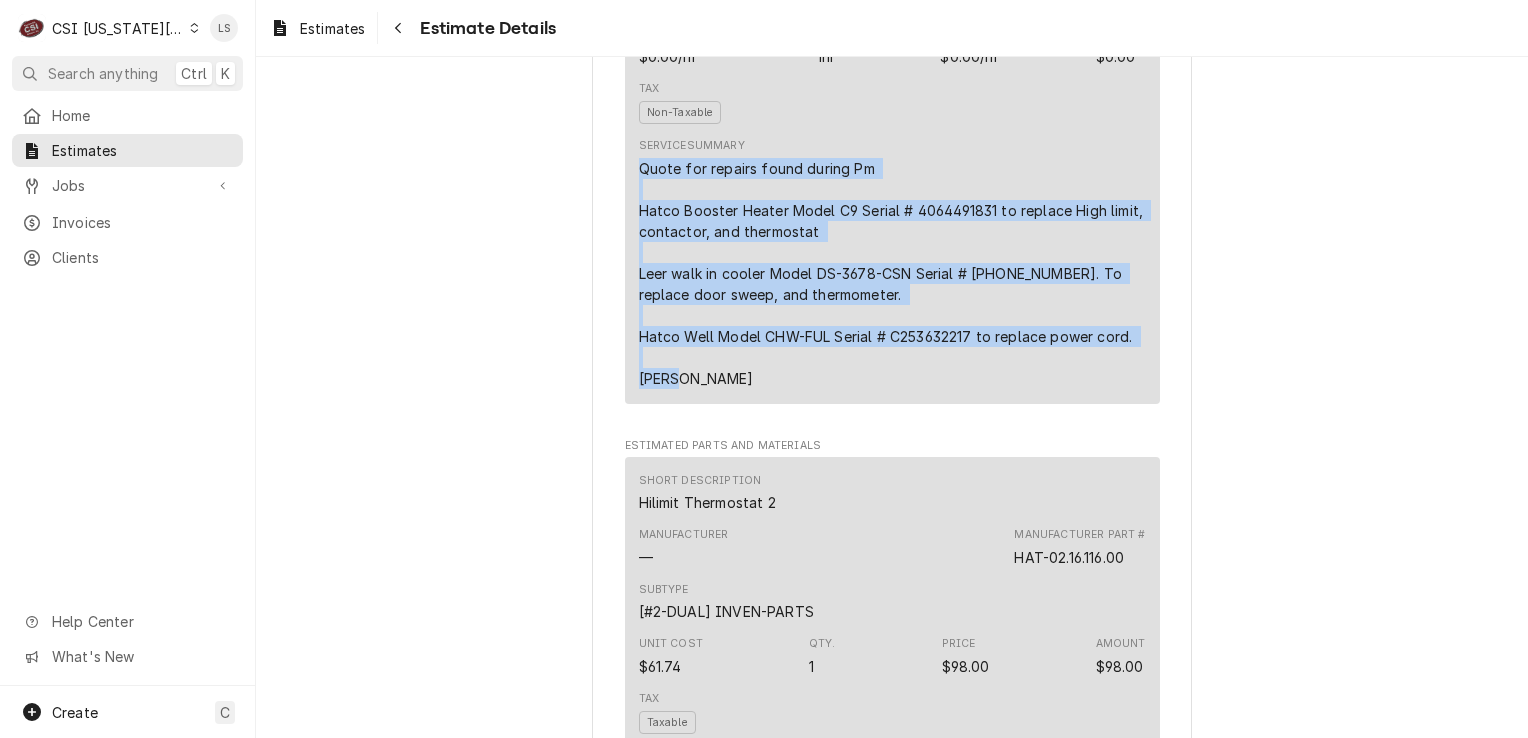 click on "Approved and Unconverted Sender CSI Kansas City CSI Commercial Services Inc
1021 NE Jib Ct Unit B
Lee’s Summit, MO 64064 (816) 523-2000 servicekc@csi1.com Recipient (Bill To) CULVERS CULVERS Service Location Culvers 87Th
15911 West 87Th Street
Lenexa, KS 66219 Roopairs Estimate ID EST-300458 Service Type Job | Service Call Labels  (Only Visible to You) ² Cooking 🔥 Date Issued Jul 15, 2025 Expires On Aug 15, 2025 Last Seen Wed, Jul 16th, 2025 - 6:27 AM Approved On Wed, Jul 16th, 2025 - 6:27 AM Last Modified Wed, Jul 16th, 2025 - 6:27 AM Reason for Call Quote Estimated Service Charges Short Description Scope | Blank Subtype [#1-SALE] LABR-PROJ Hourly Cost $0.00/hr Qty. 1hr Rate $0.00/hr Amount $0.00 Tax Non-Taxable Service  Summary Estimated Parts and Materials Short Description Hilimit Thermostat 2 Manufacturer — Manufacturer Part # HAT-02.16.116.00 Subtype [#2-DUAL] INVEN-PARTS Unit Cost $61.74 Qty. 1 Price $98.00 Amount $98.00 Tax Taxable Short Description Booster Heater Thermostat Manufacturer —" at bounding box center (892, 1557) 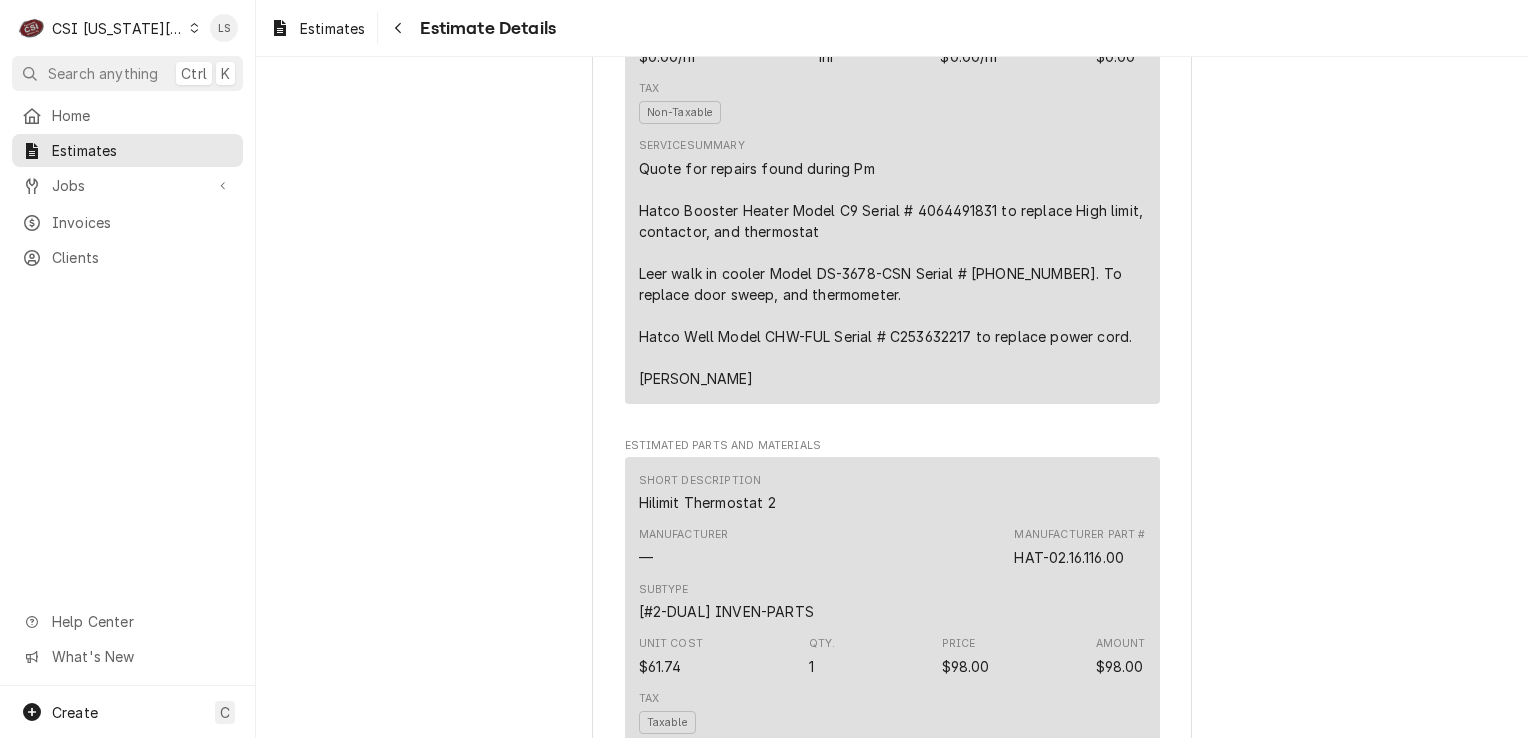 scroll, scrollTop: 1455, scrollLeft: 0, axis: vertical 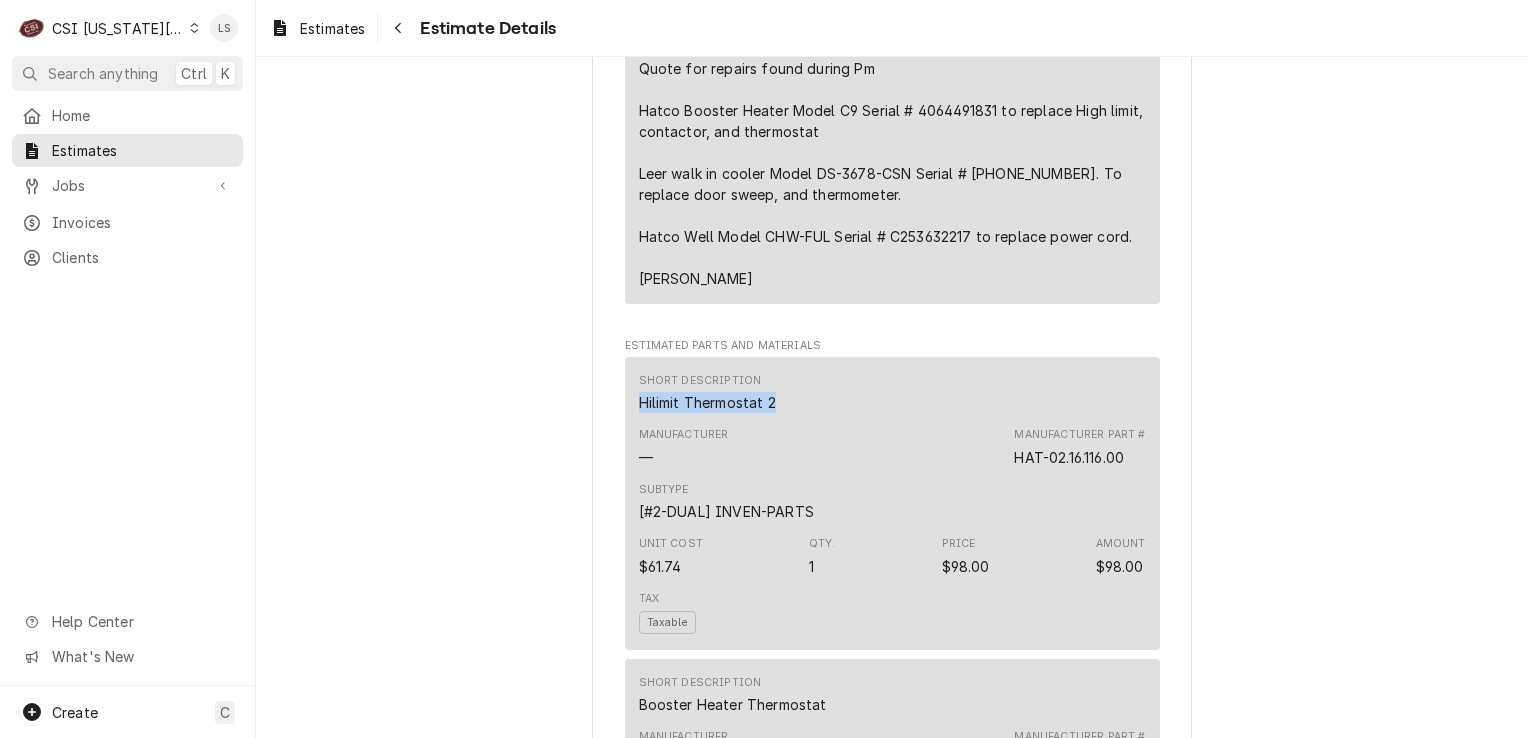 drag, startPoint x: 754, startPoint y: 458, endPoint x: 633, endPoint y: 454, distance: 121.0661 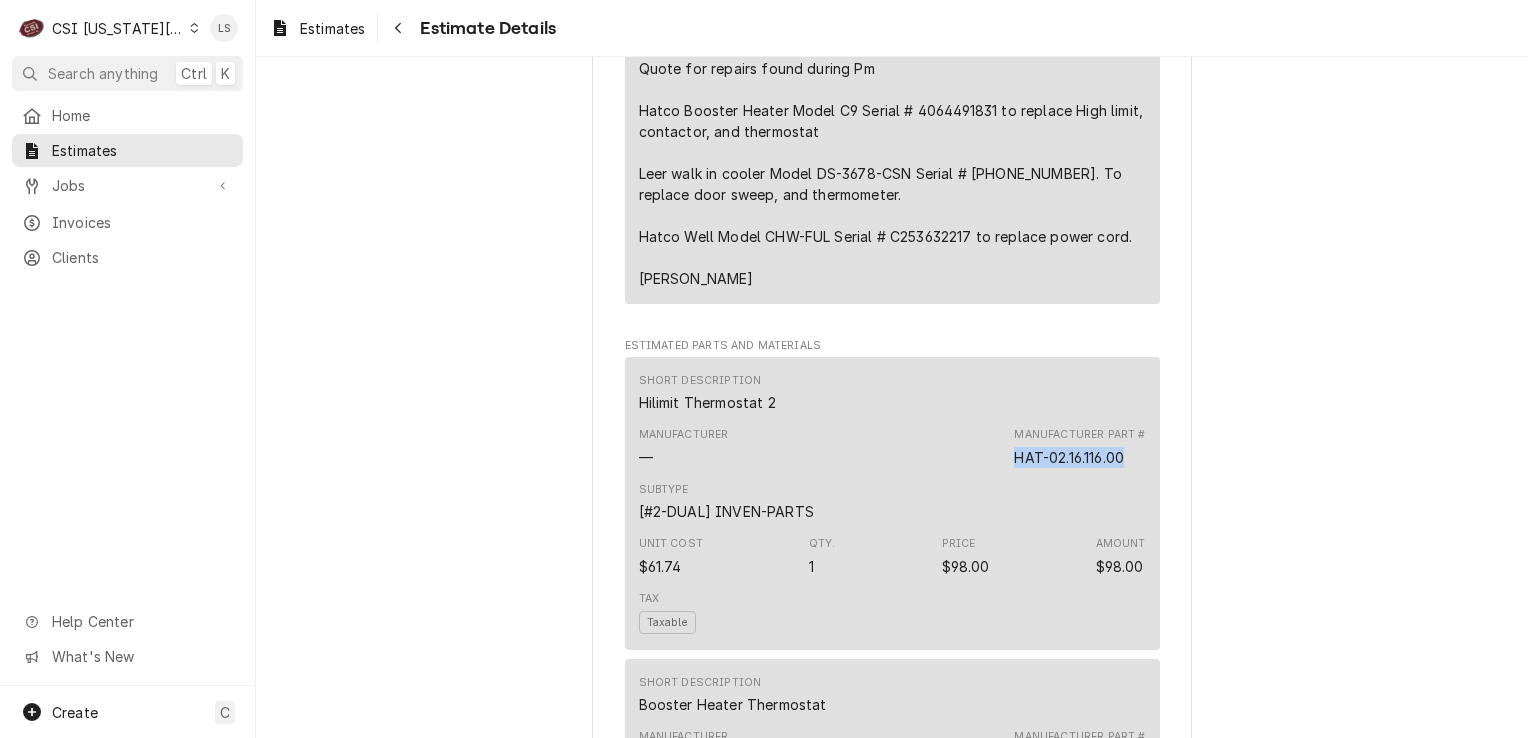 drag, startPoint x: 1121, startPoint y: 502, endPoint x: 999, endPoint y: 502, distance: 122 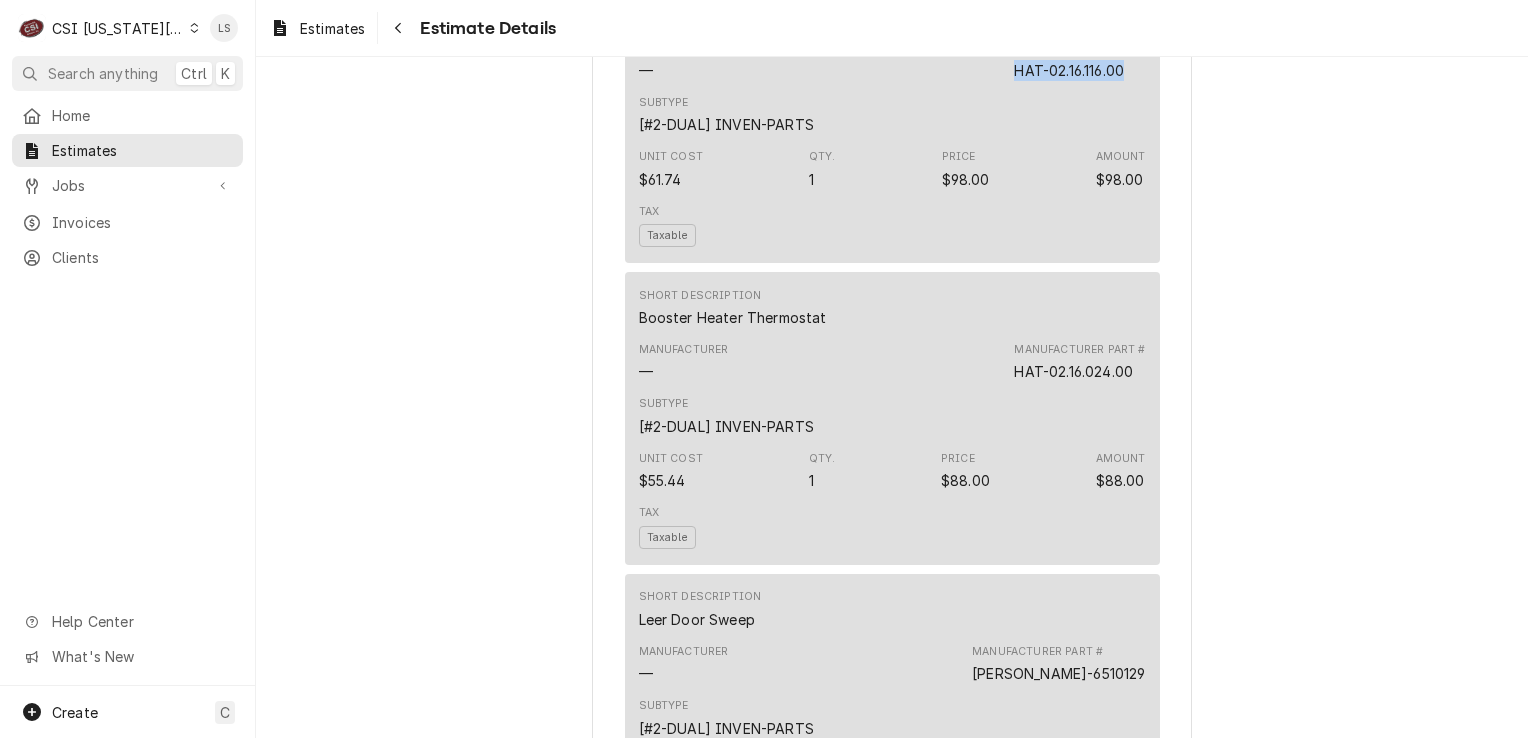 scroll, scrollTop: 1855, scrollLeft: 0, axis: vertical 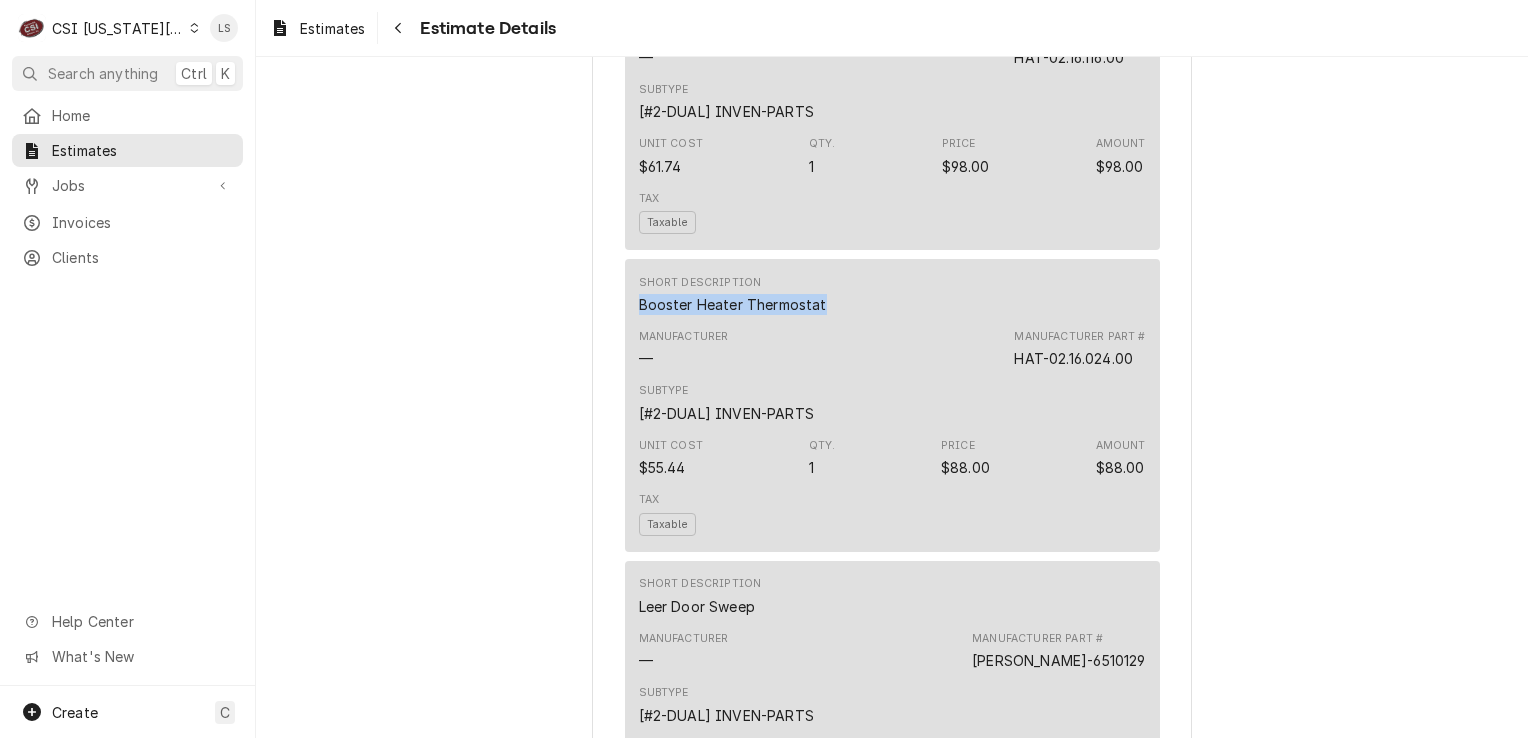 drag, startPoint x: 823, startPoint y: 353, endPoint x: 620, endPoint y: 353, distance: 203 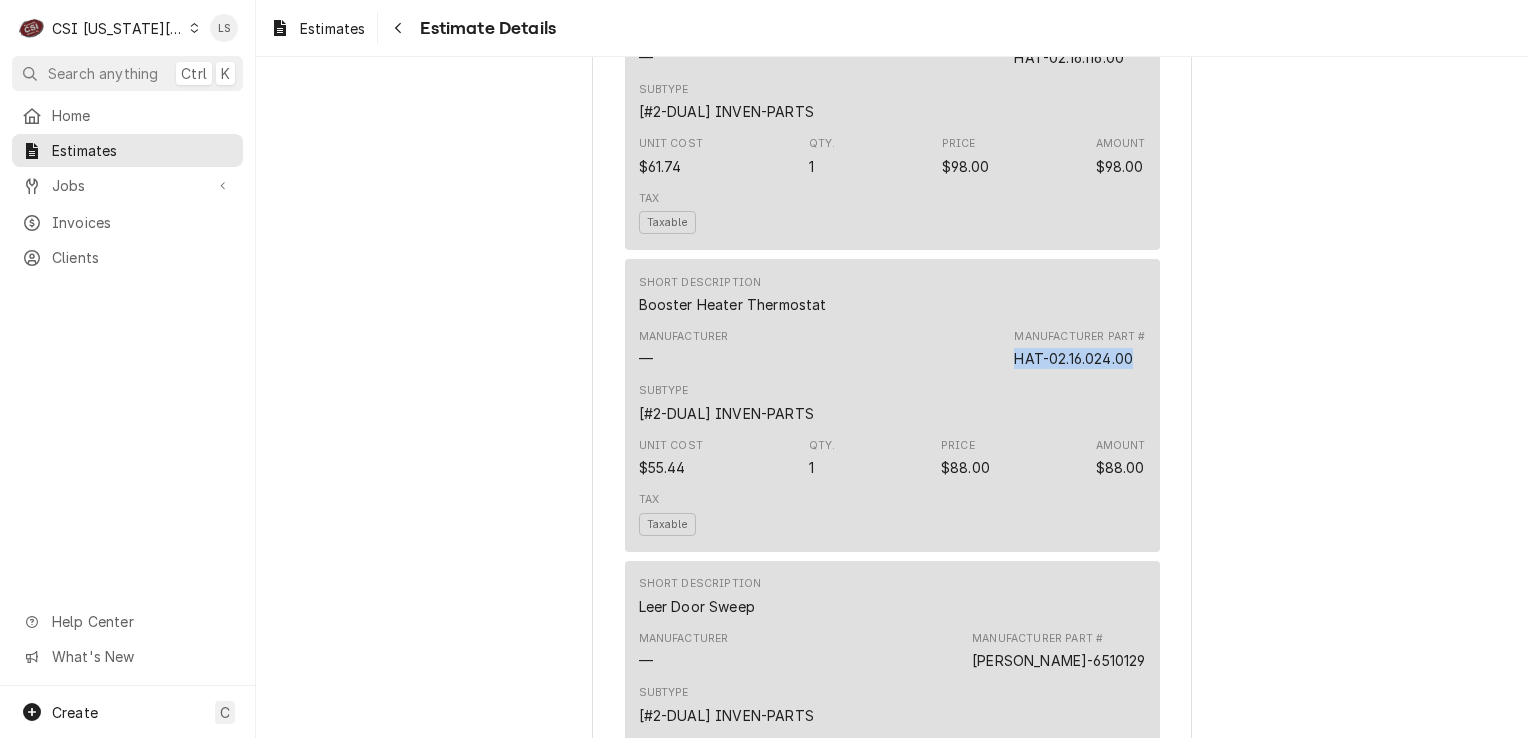 drag, startPoint x: 1129, startPoint y: 402, endPoint x: 944, endPoint y: 398, distance: 185.04324 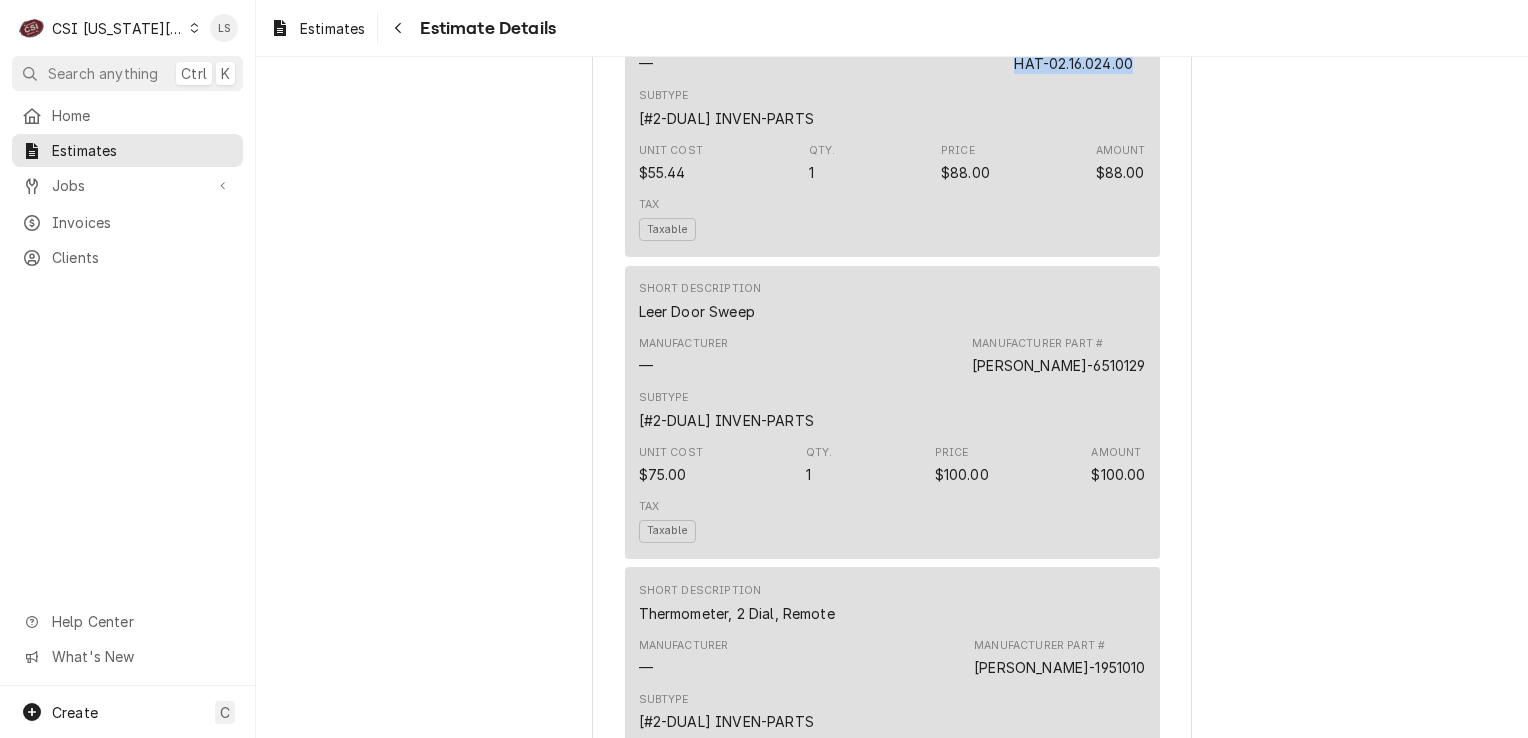 scroll, scrollTop: 2155, scrollLeft: 0, axis: vertical 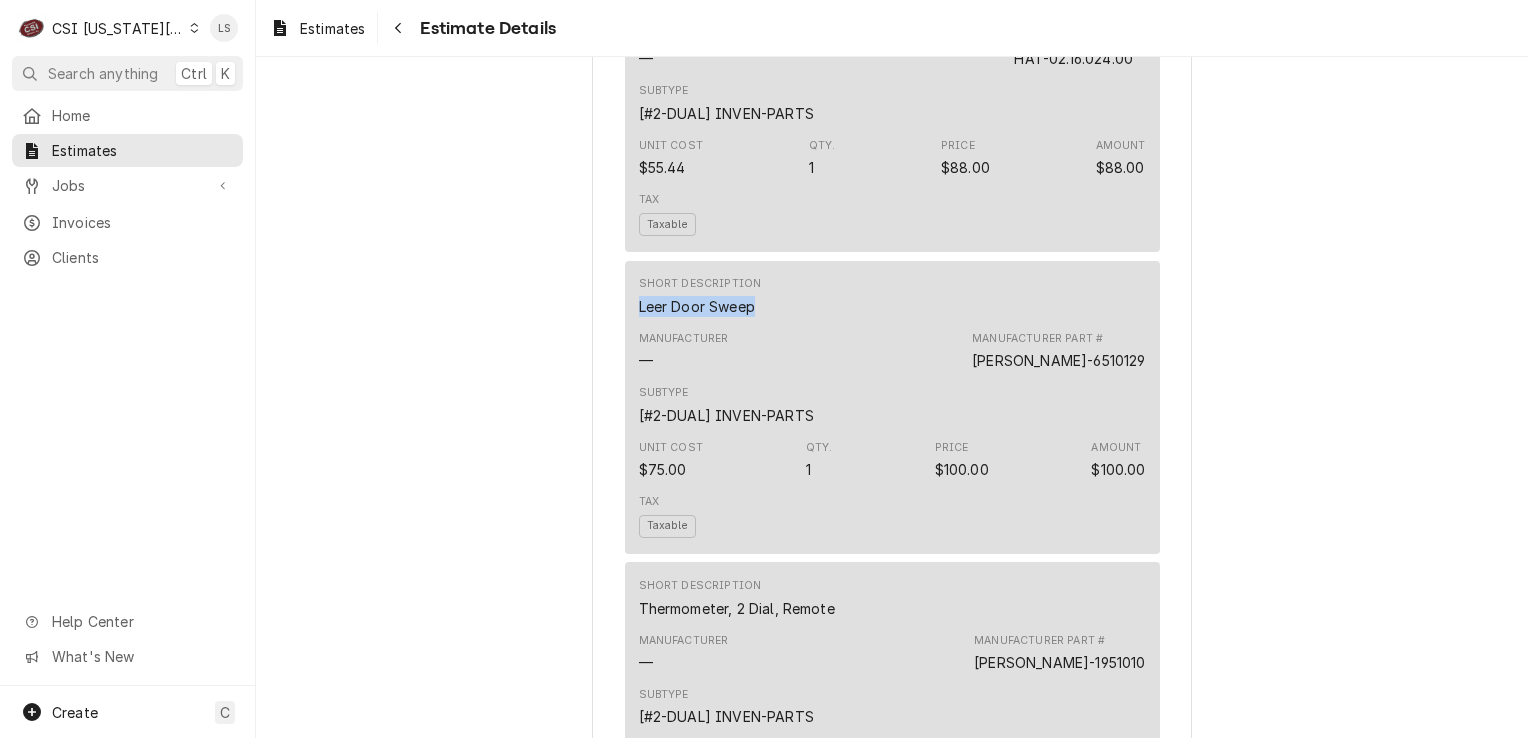 drag, startPoint x: 760, startPoint y: 344, endPoint x: 626, endPoint y: 342, distance: 134.01492 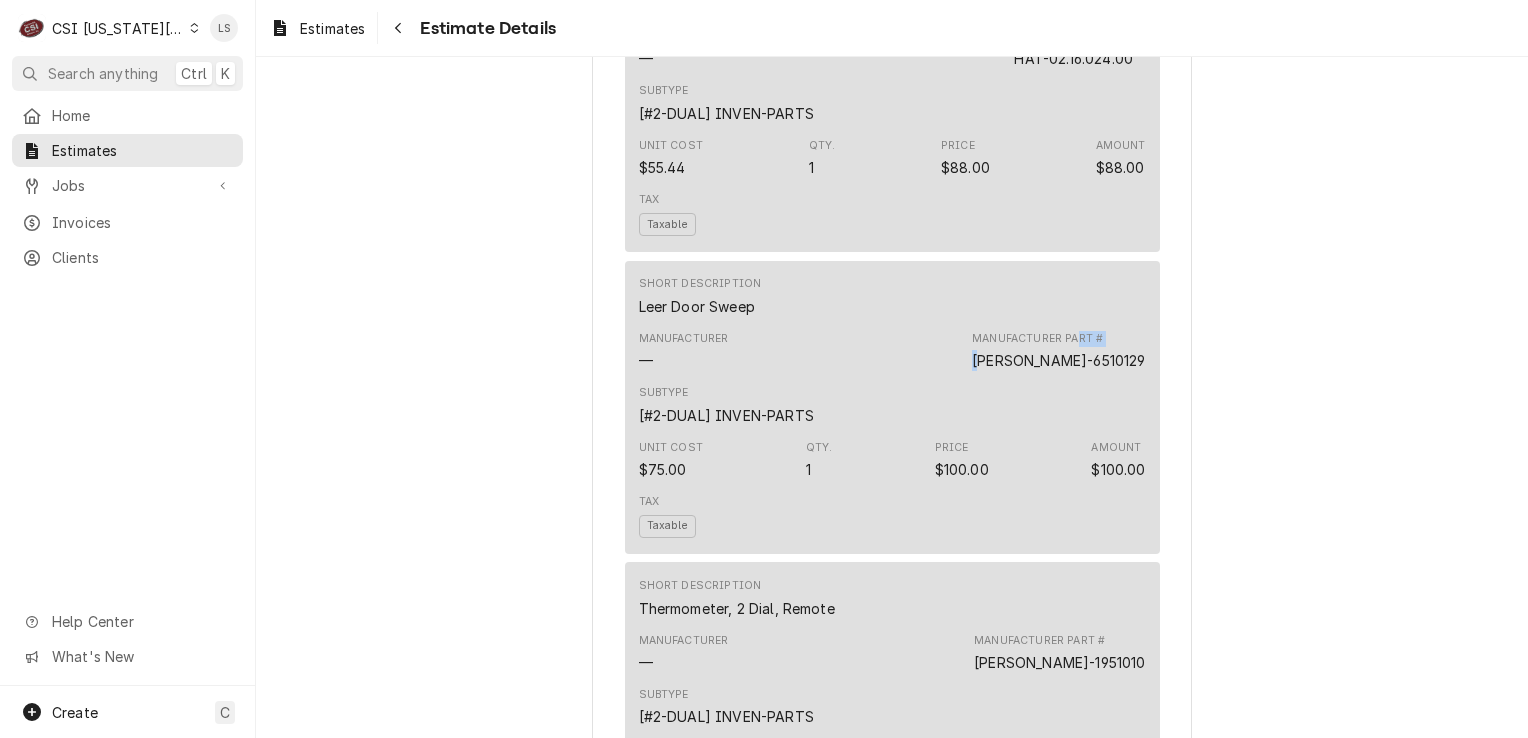 drag, startPoint x: 1115, startPoint y: 391, endPoint x: 1014, endPoint y: 394, distance: 101.04455 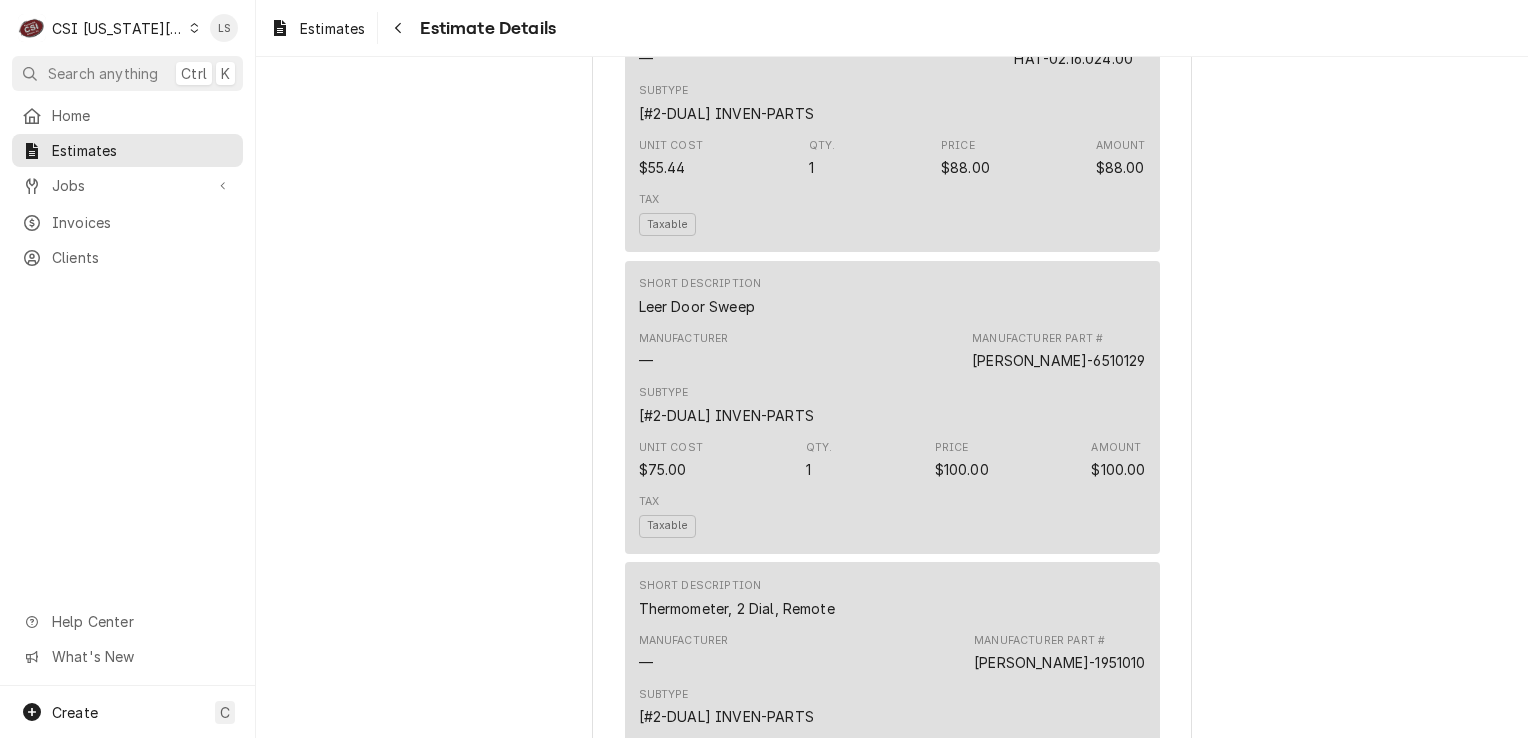 drag, startPoint x: 1014, startPoint y: 394, endPoint x: 1088, endPoint y: 425, distance: 80.23092 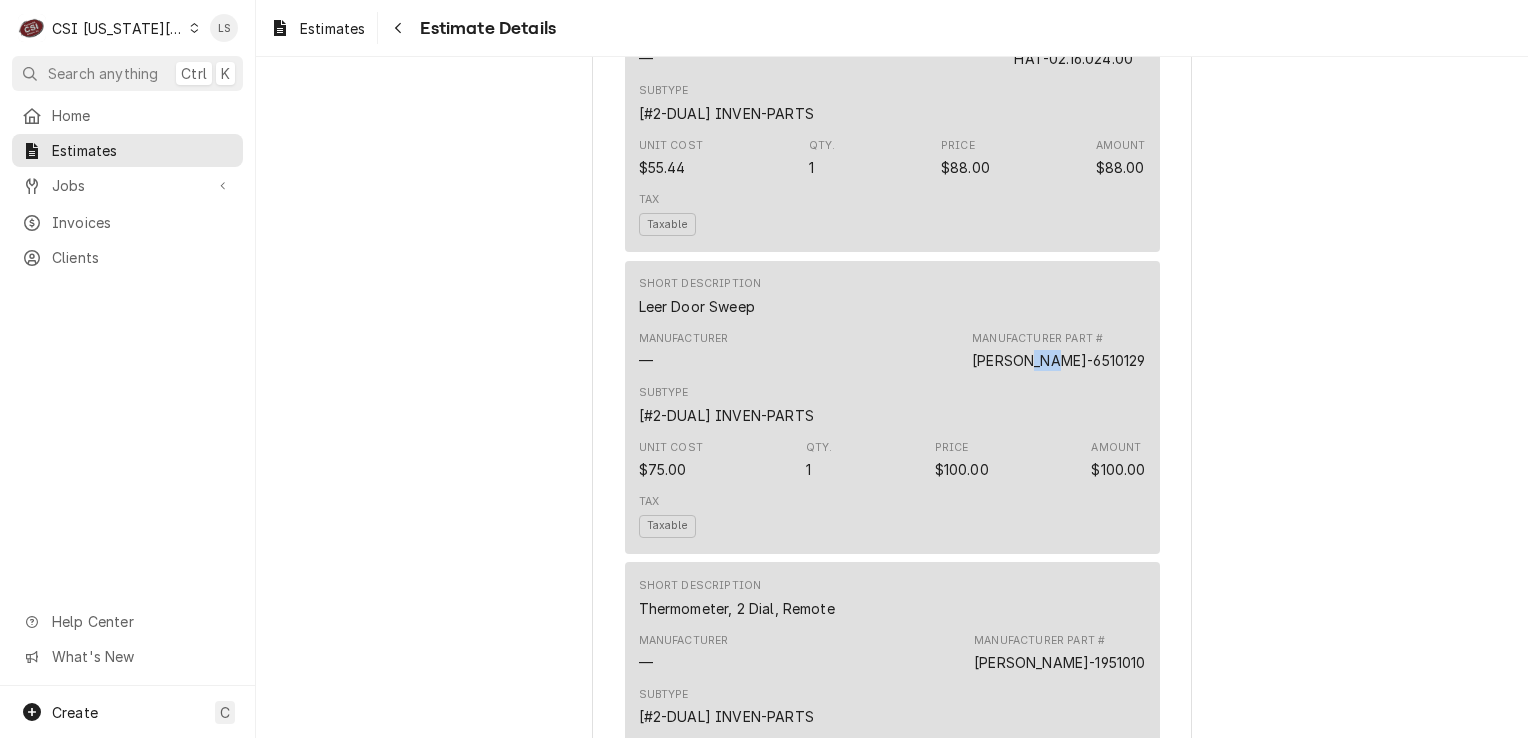 drag, startPoint x: 1088, startPoint y: 403, endPoint x: 1065, endPoint y: 402, distance: 23.021729 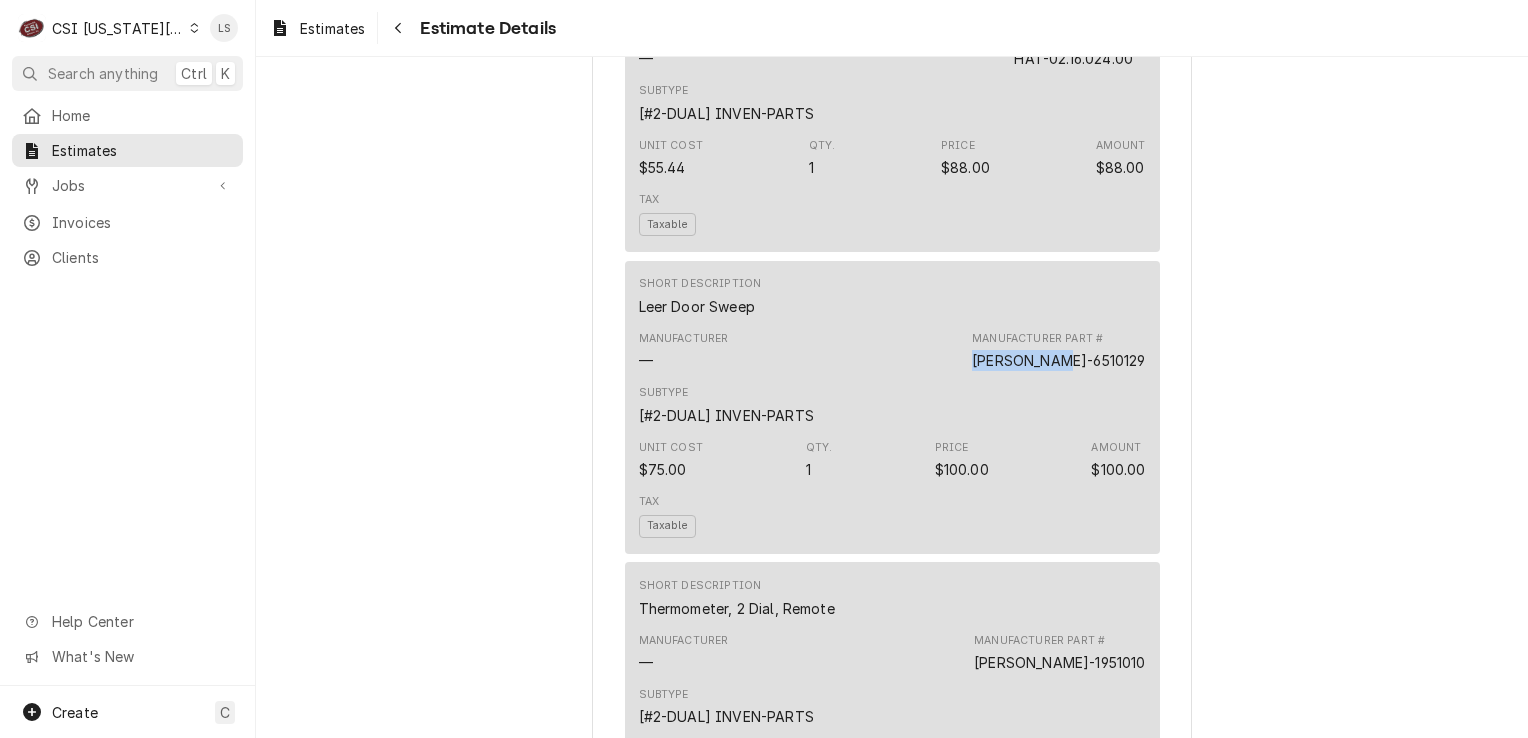 drag, startPoint x: 1065, startPoint y: 402, endPoint x: 1004, endPoint y: 401, distance: 61.008198 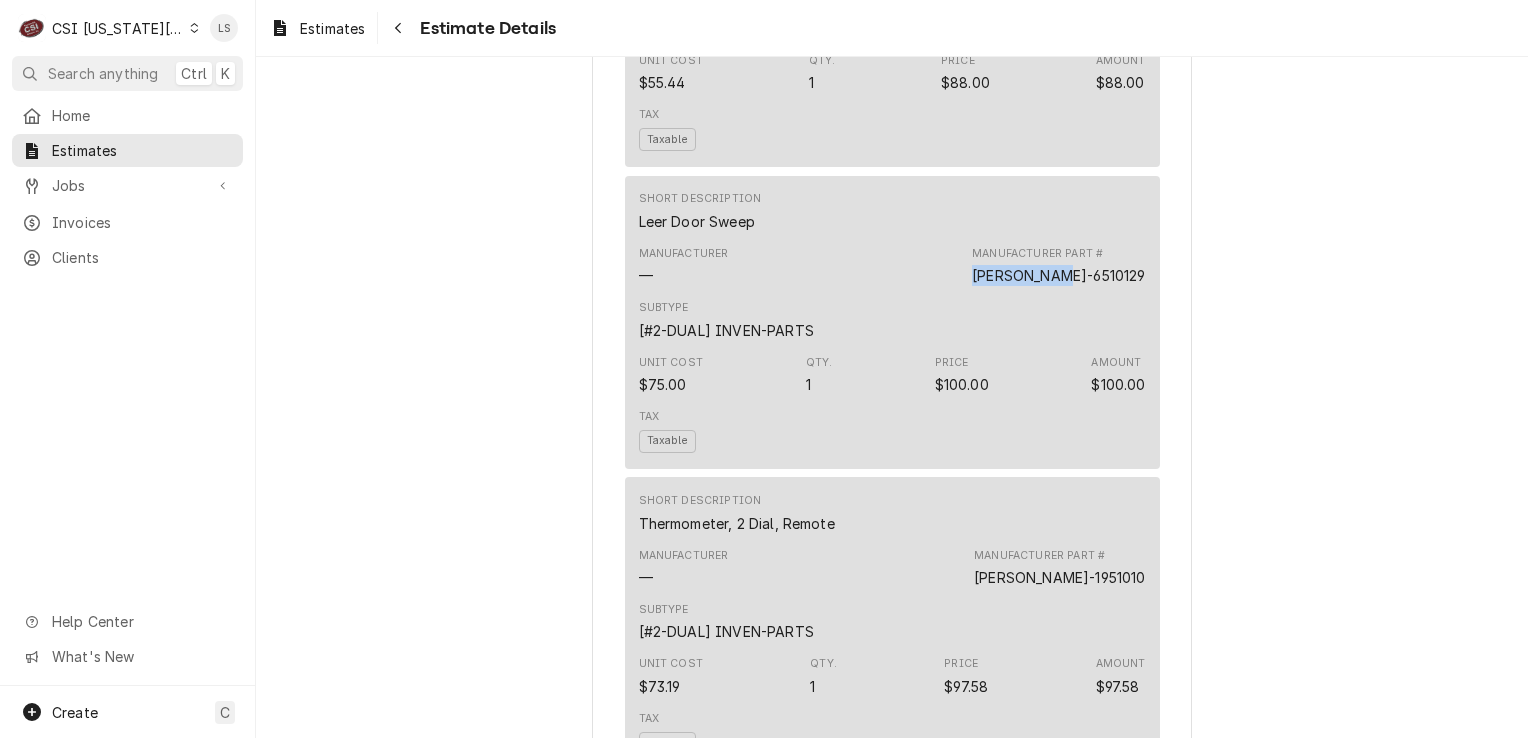 scroll, scrollTop: 2355, scrollLeft: 0, axis: vertical 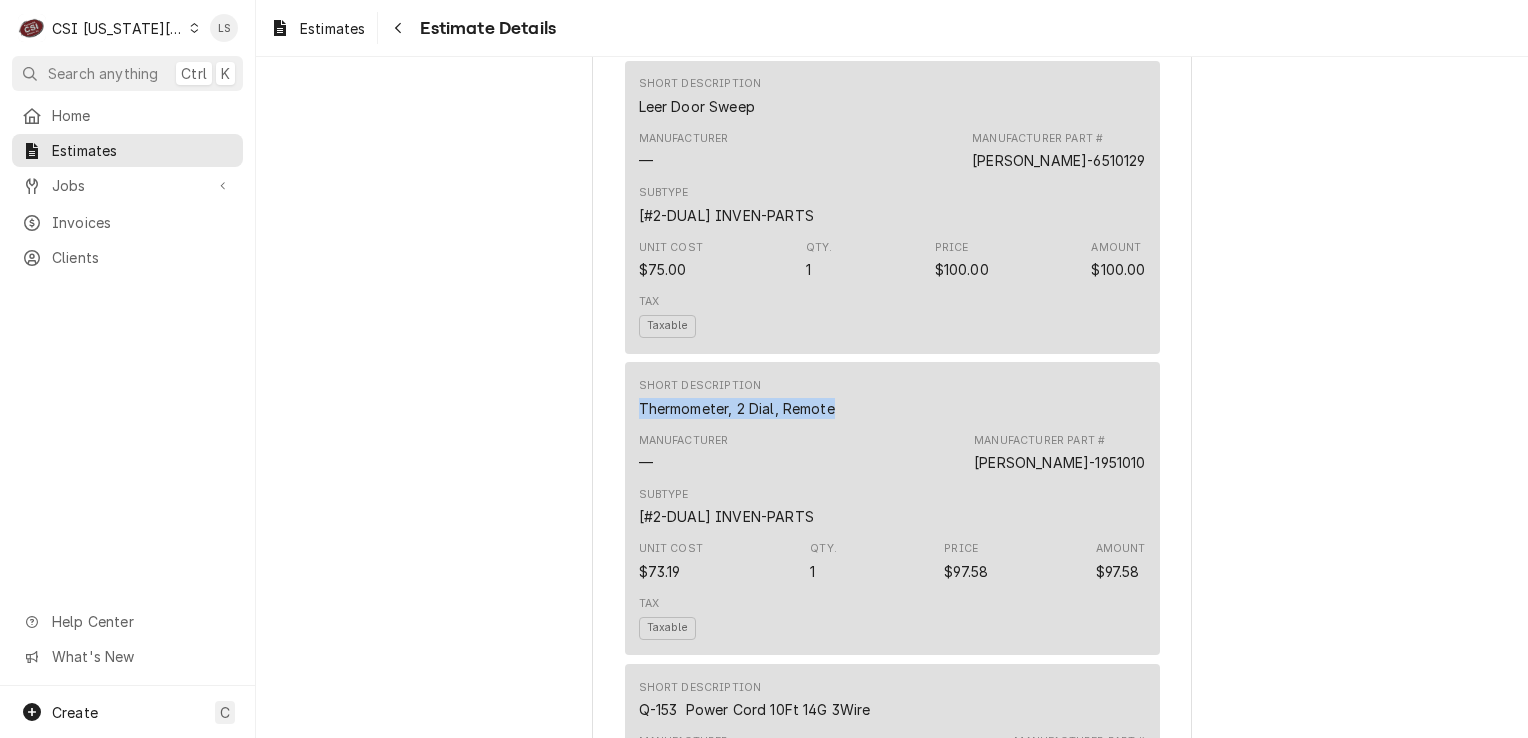 drag, startPoint x: 842, startPoint y: 446, endPoint x: 634, endPoint y: 442, distance: 208.03845 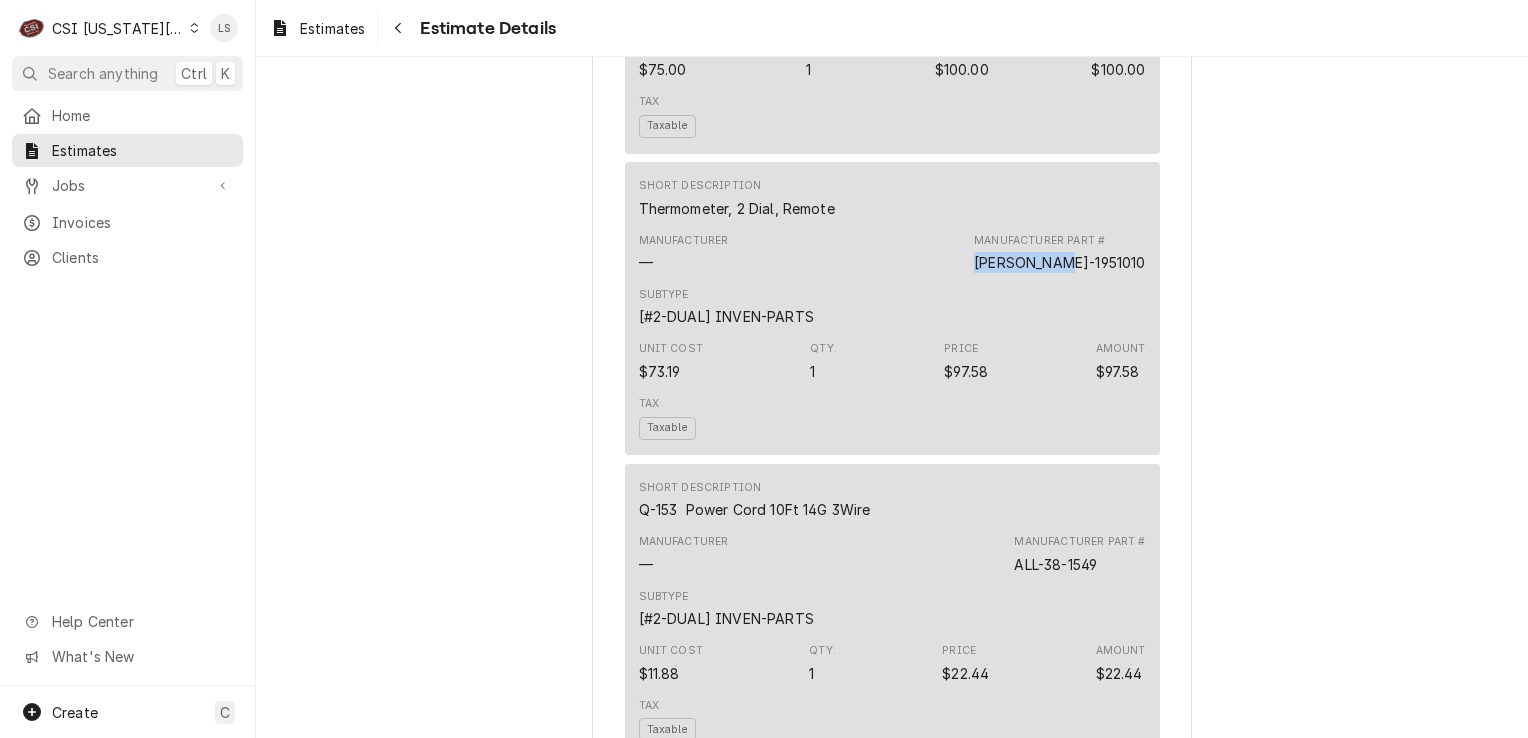 drag, startPoint x: 1077, startPoint y: 303, endPoint x: 1006, endPoint y: 300, distance: 71.063354 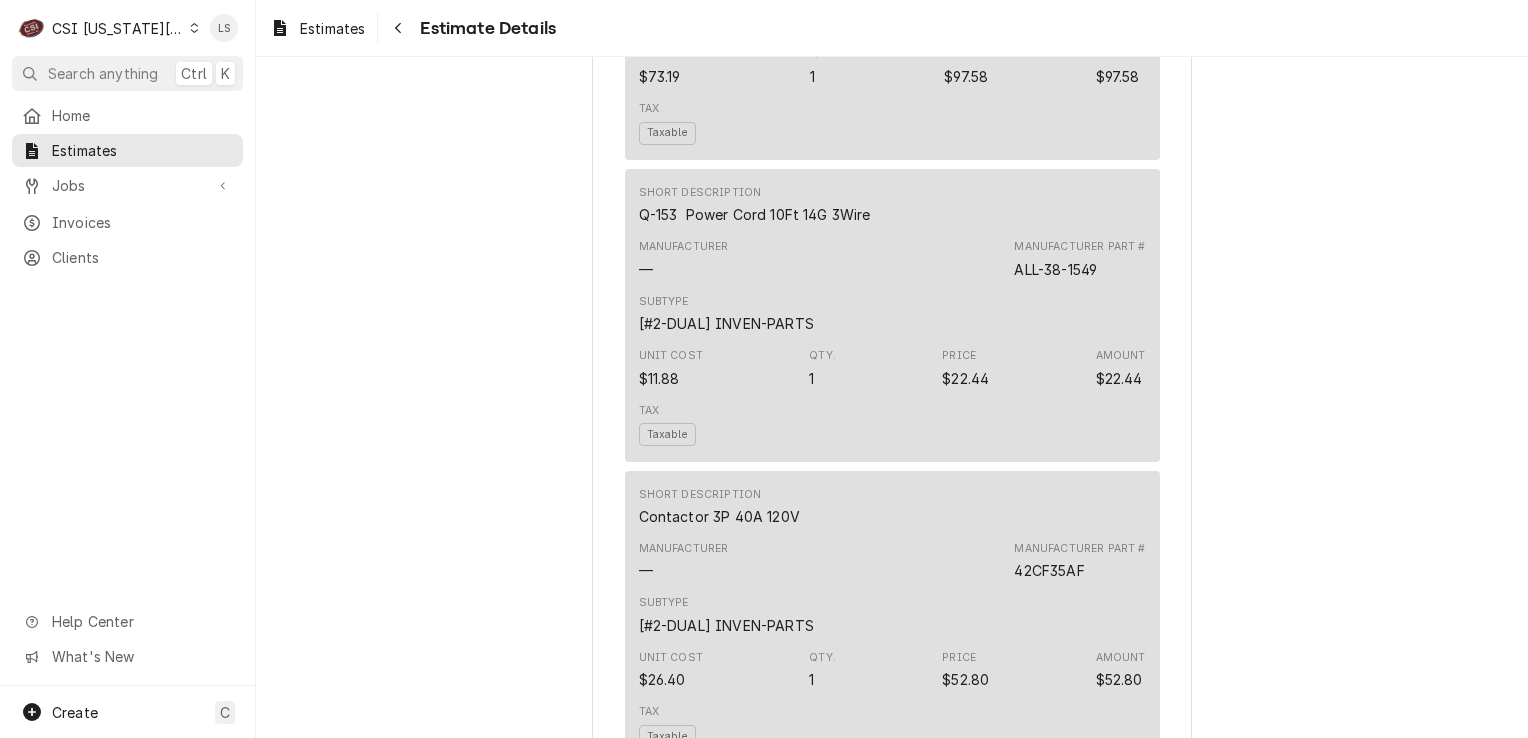 scroll, scrollTop: 2855, scrollLeft: 0, axis: vertical 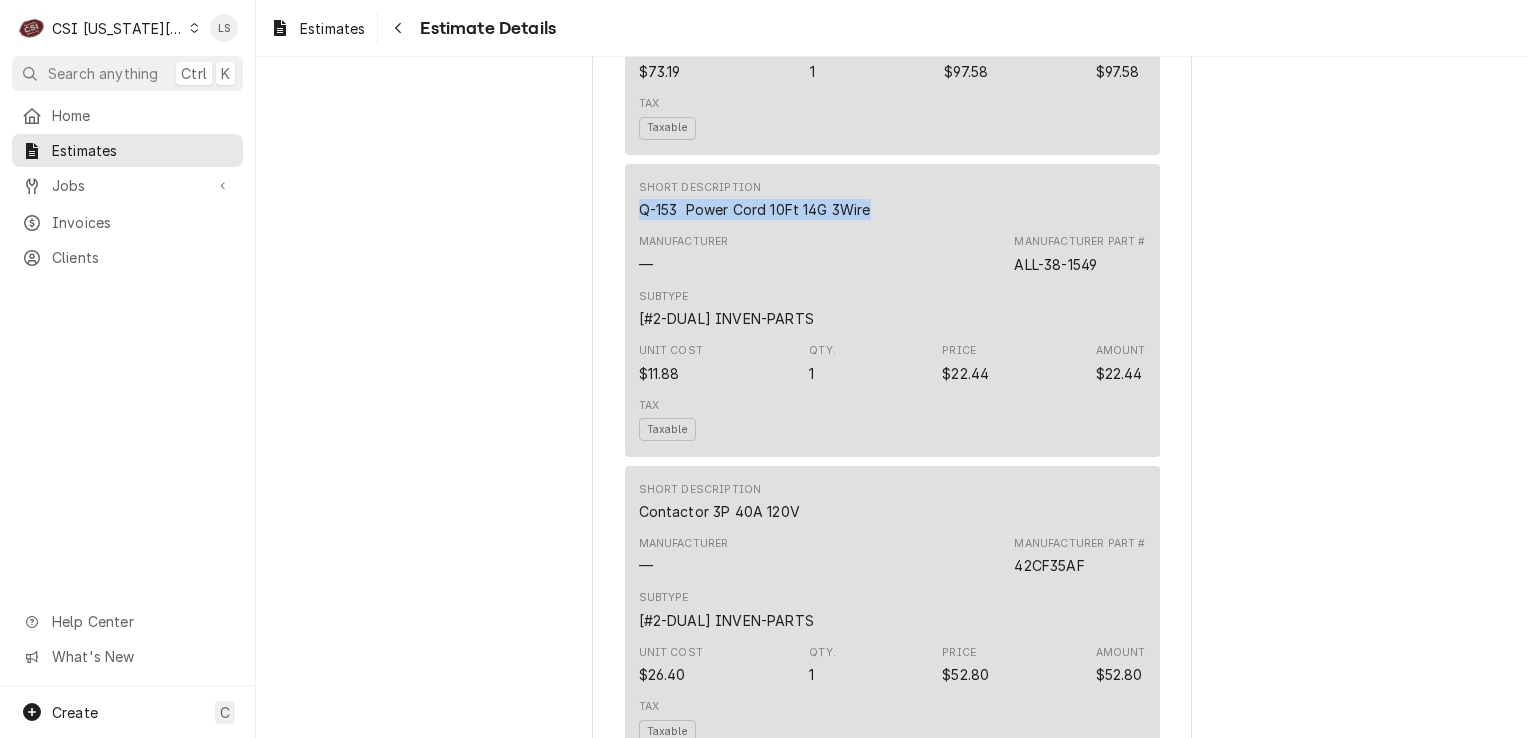 drag, startPoint x: 869, startPoint y: 240, endPoint x: 593, endPoint y: 246, distance: 276.06522 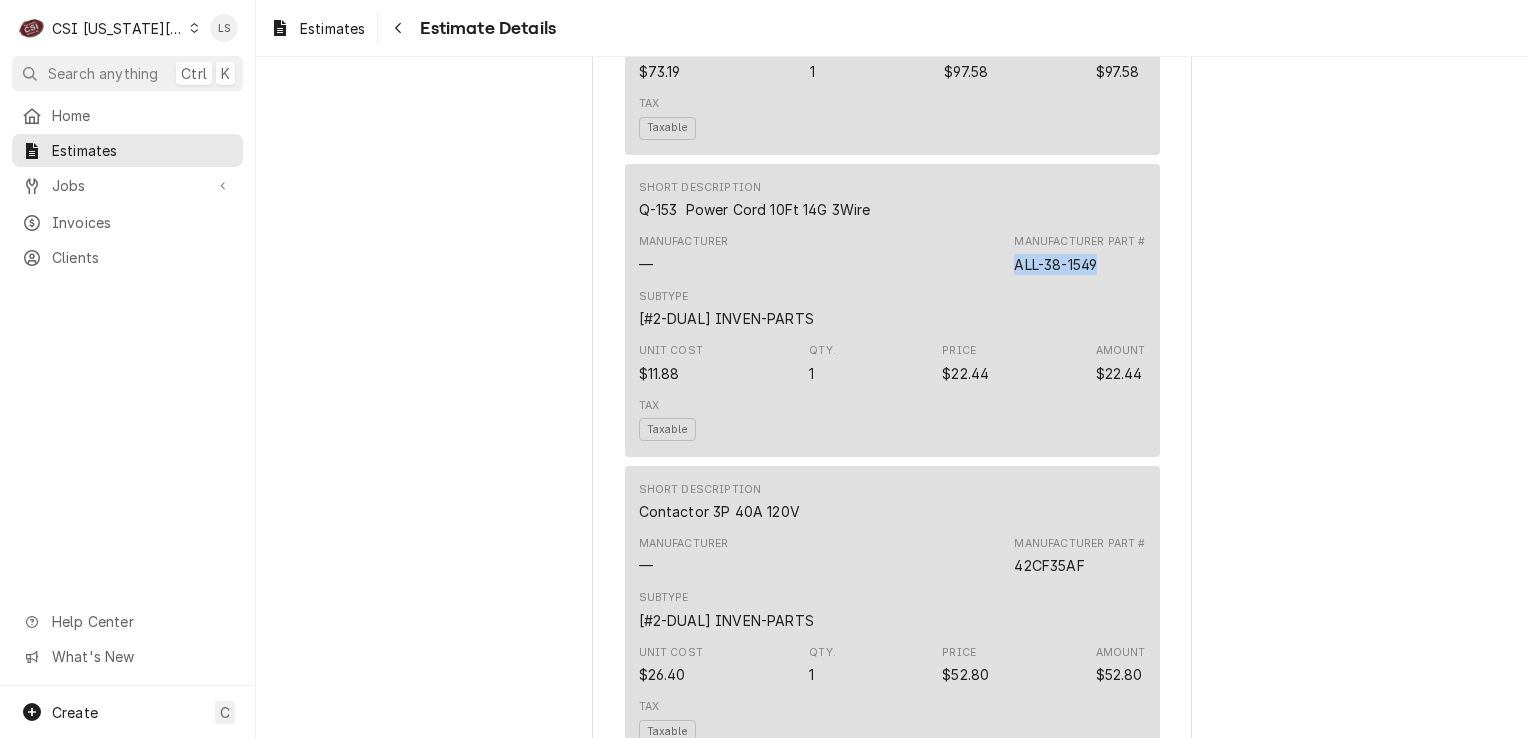 drag, startPoint x: 1101, startPoint y: 310, endPoint x: 994, endPoint y: 306, distance: 107.07474 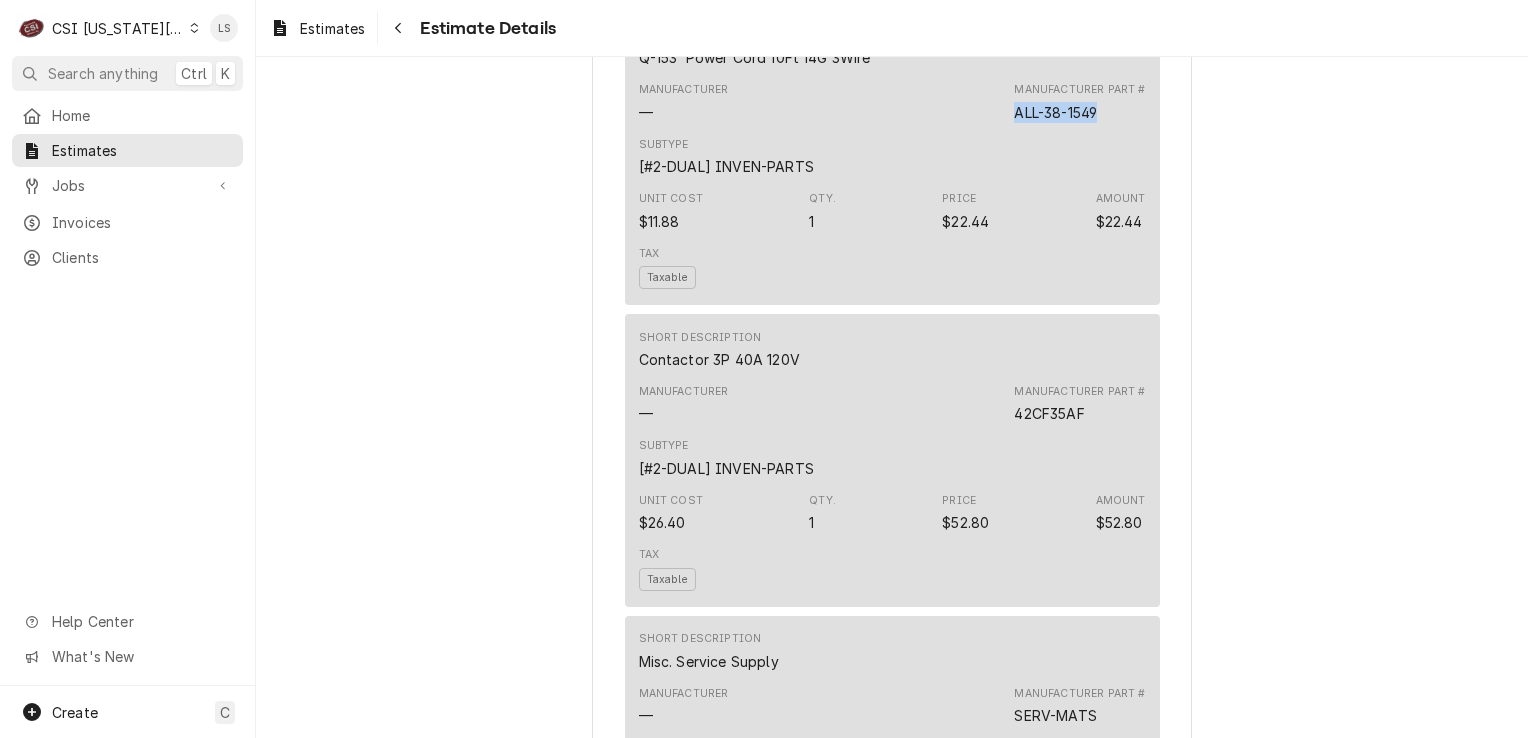 scroll, scrollTop: 3155, scrollLeft: 0, axis: vertical 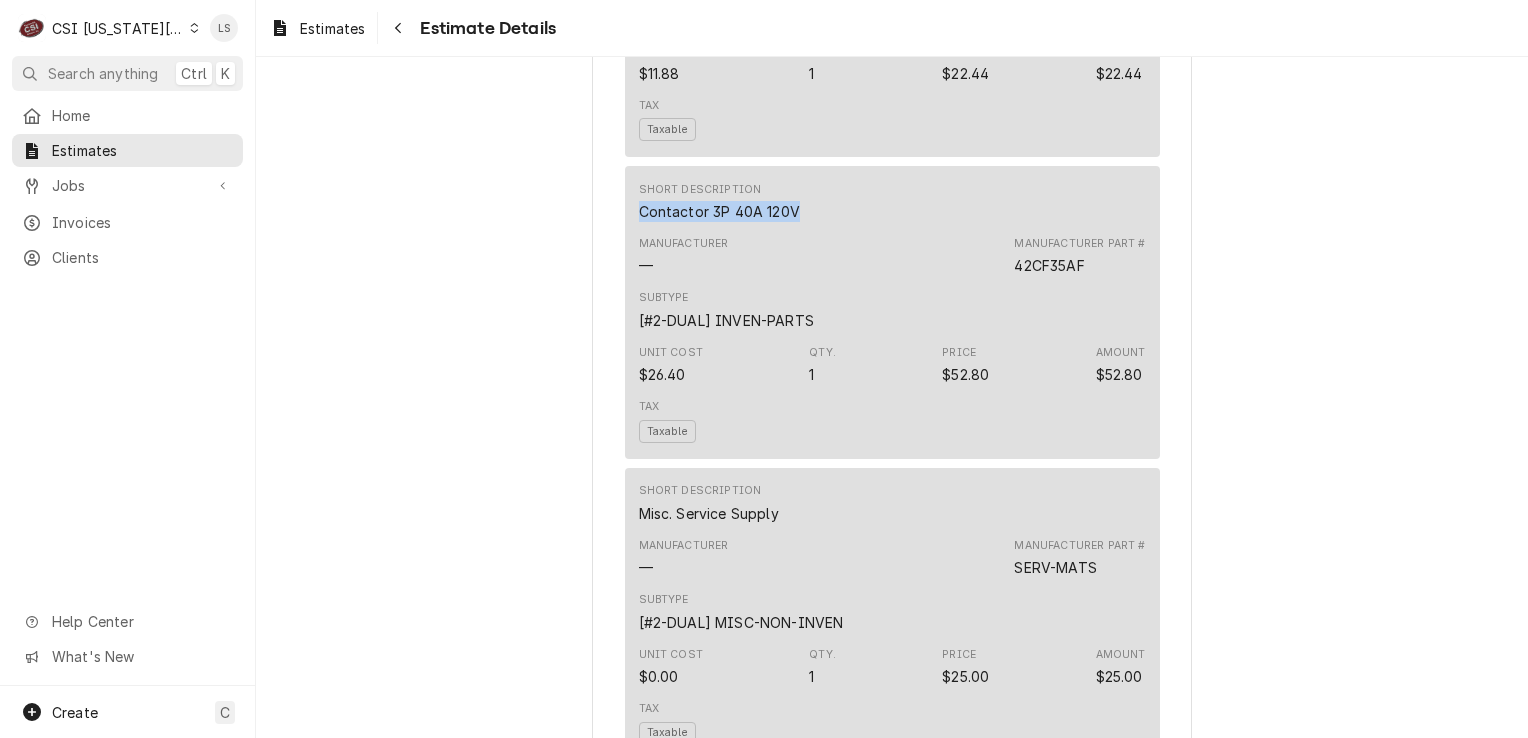 drag, startPoint x: 823, startPoint y: 257, endPoint x: 633, endPoint y: 254, distance: 190.02368 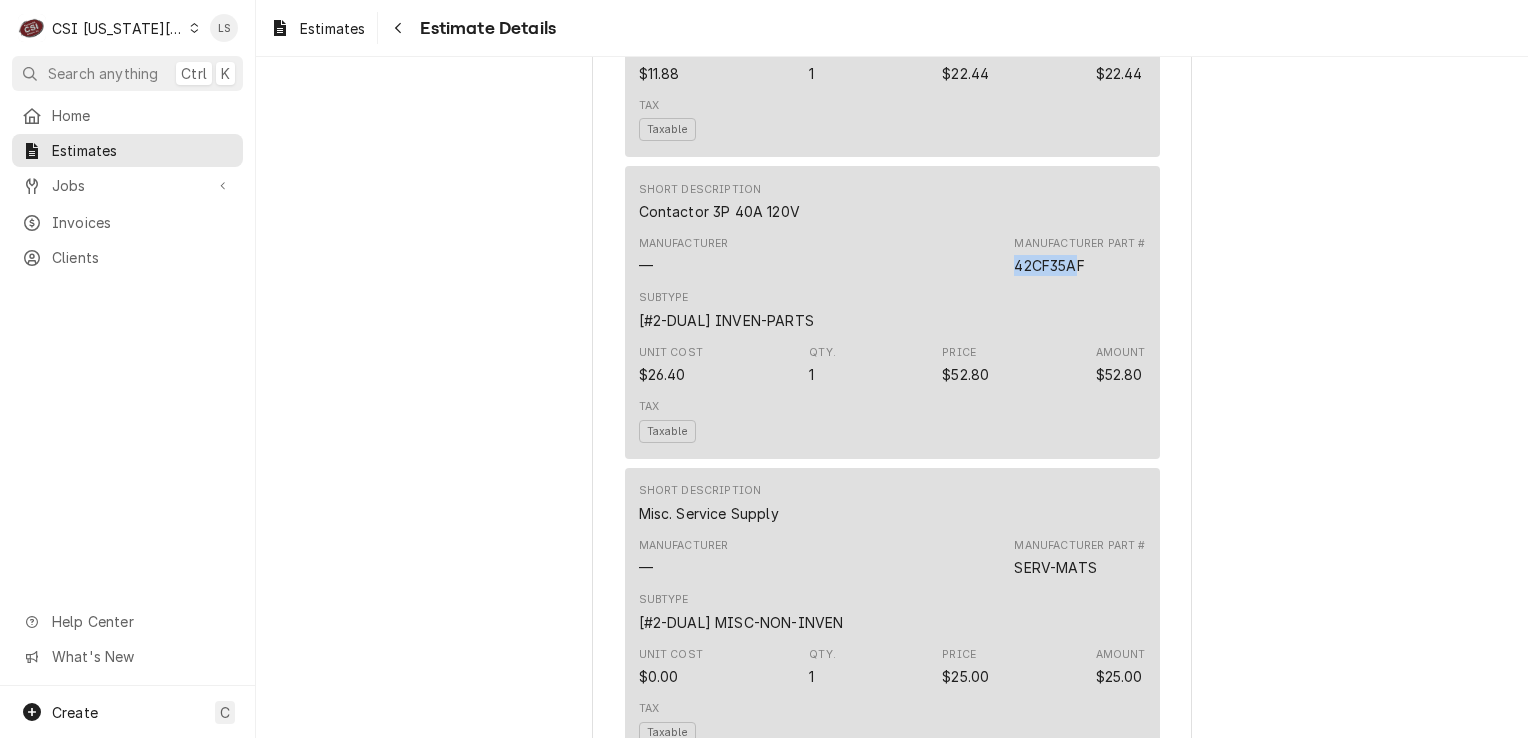 drag, startPoint x: 1076, startPoint y: 303, endPoint x: 972, endPoint y: 303, distance: 104 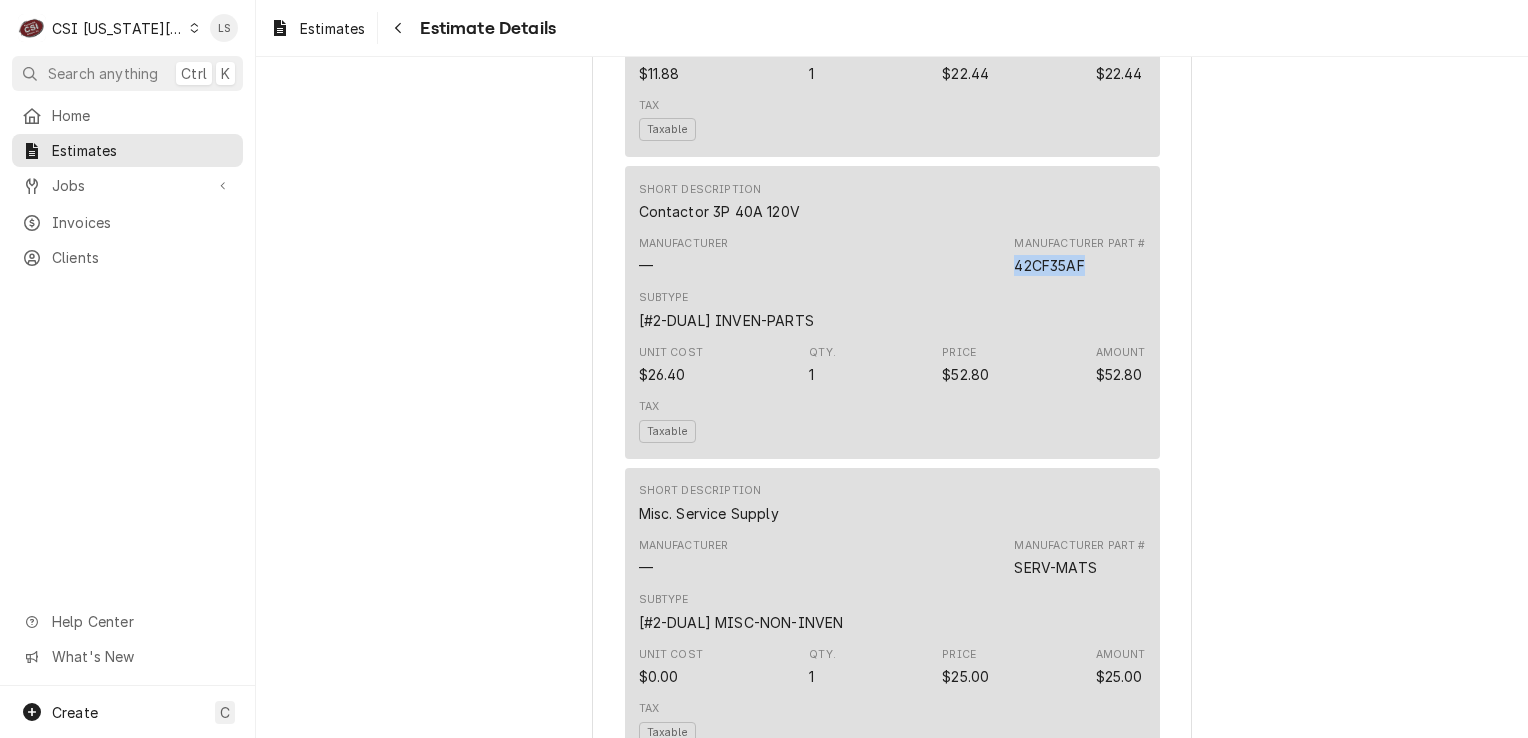 drag, startPoint x: 972, startPoint y: 303, endPoint x: 987, endPoint y: 304, distance: 15.033297 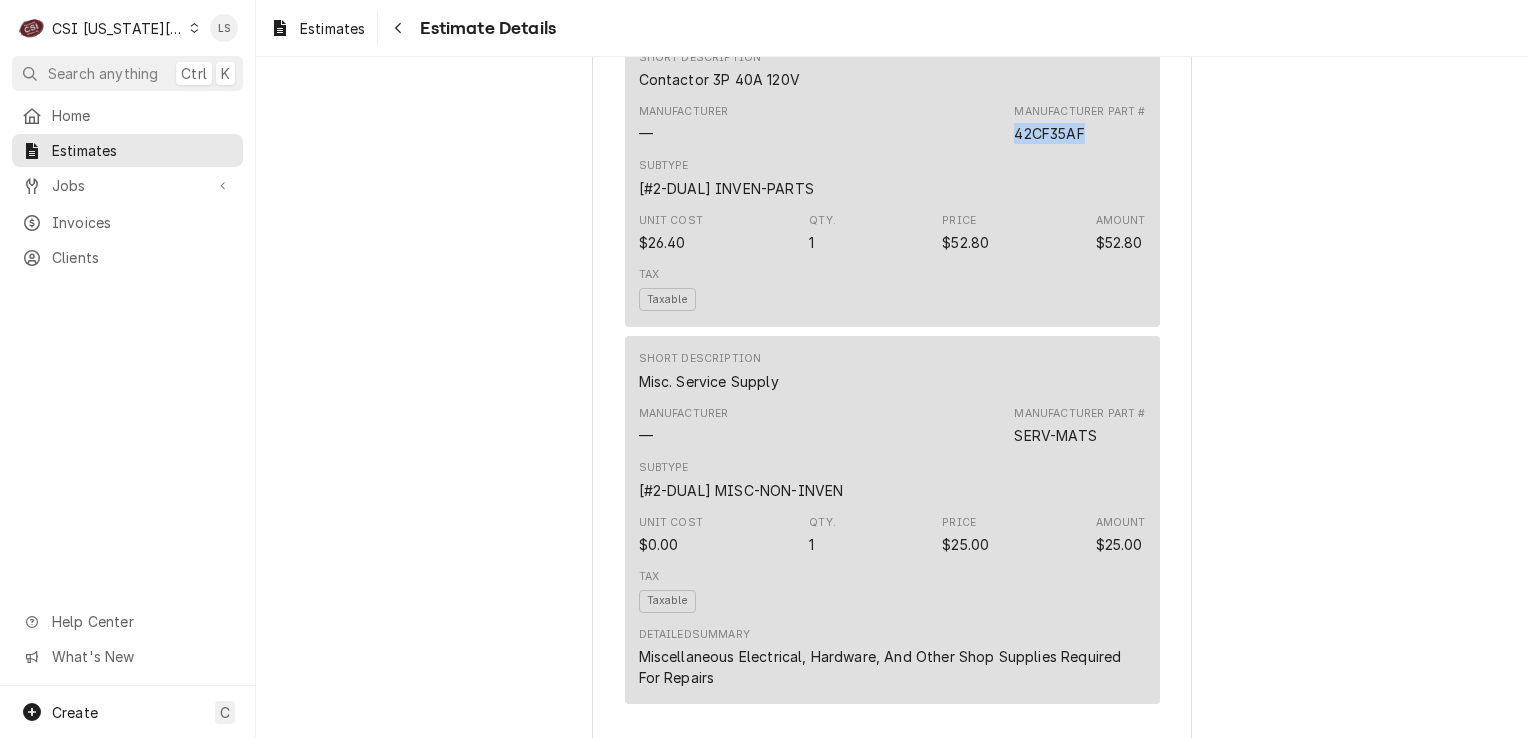 scroll, scrollTop: 3555, scrollLeft: 0, axis: vertical 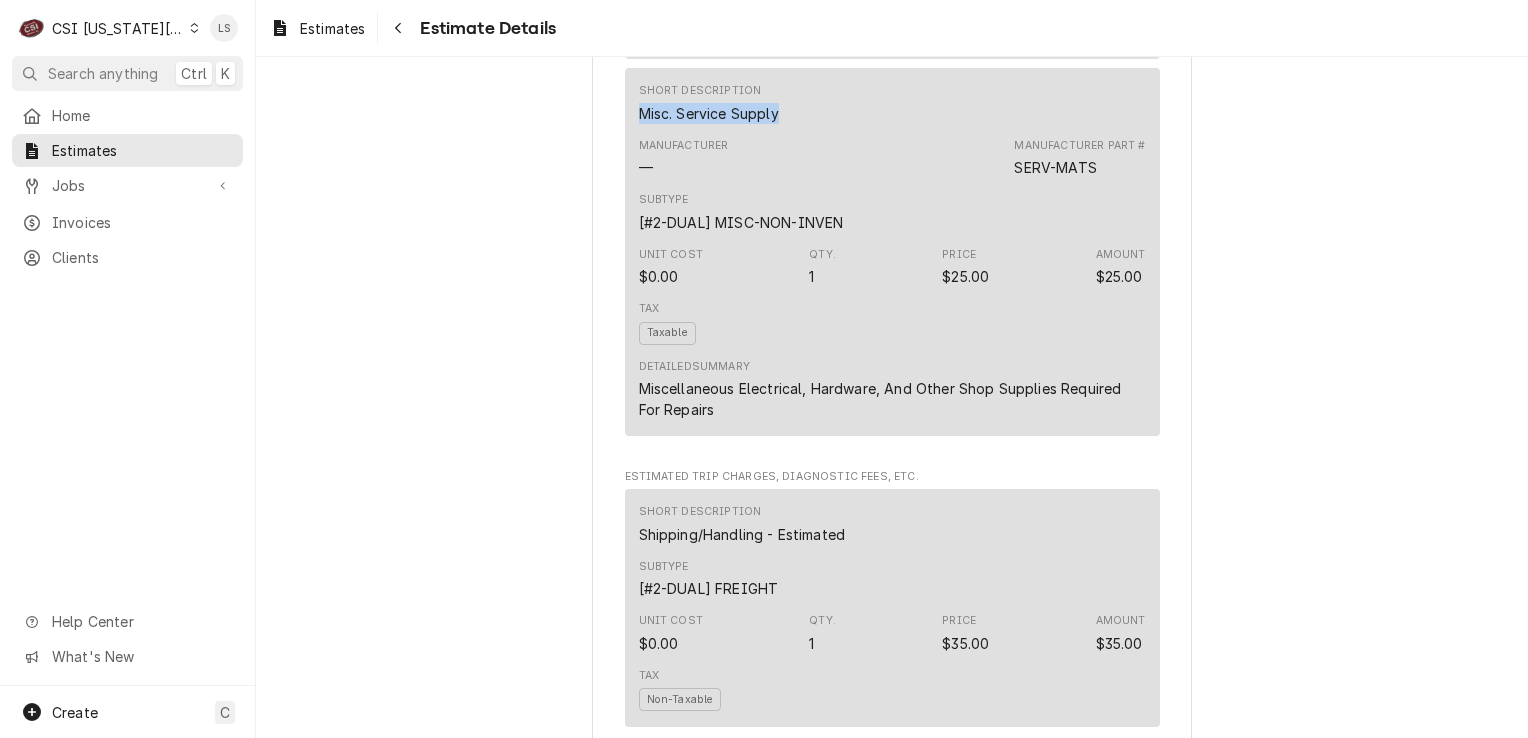 drag, startPoint x: 776, startPoint y: 151, endPoint x: 623, endPoint y: 151, distance: 153 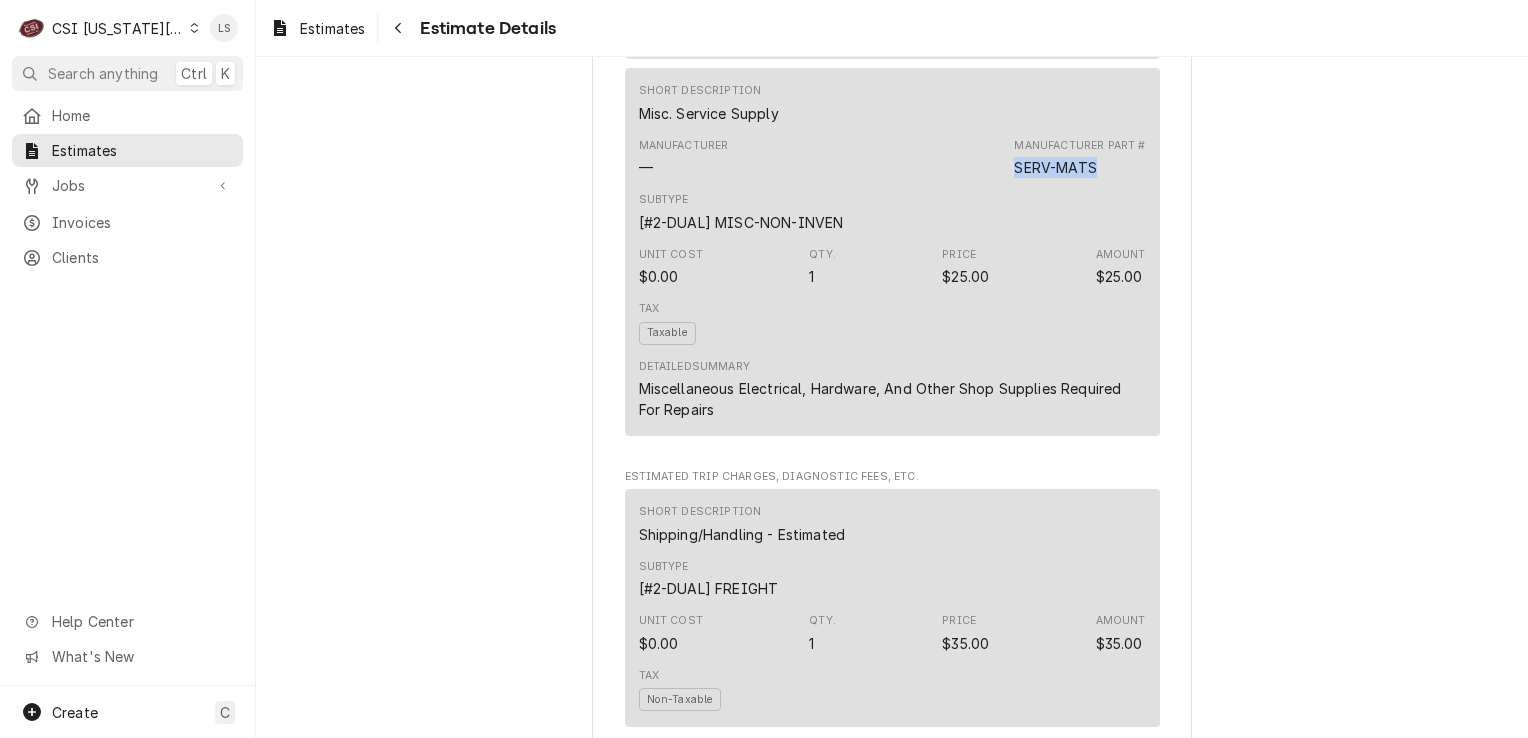 drag, startPoint x: 1108, startPoint y: 210, endPoint x: 954, endPoint y: 205, distance: 154.08115 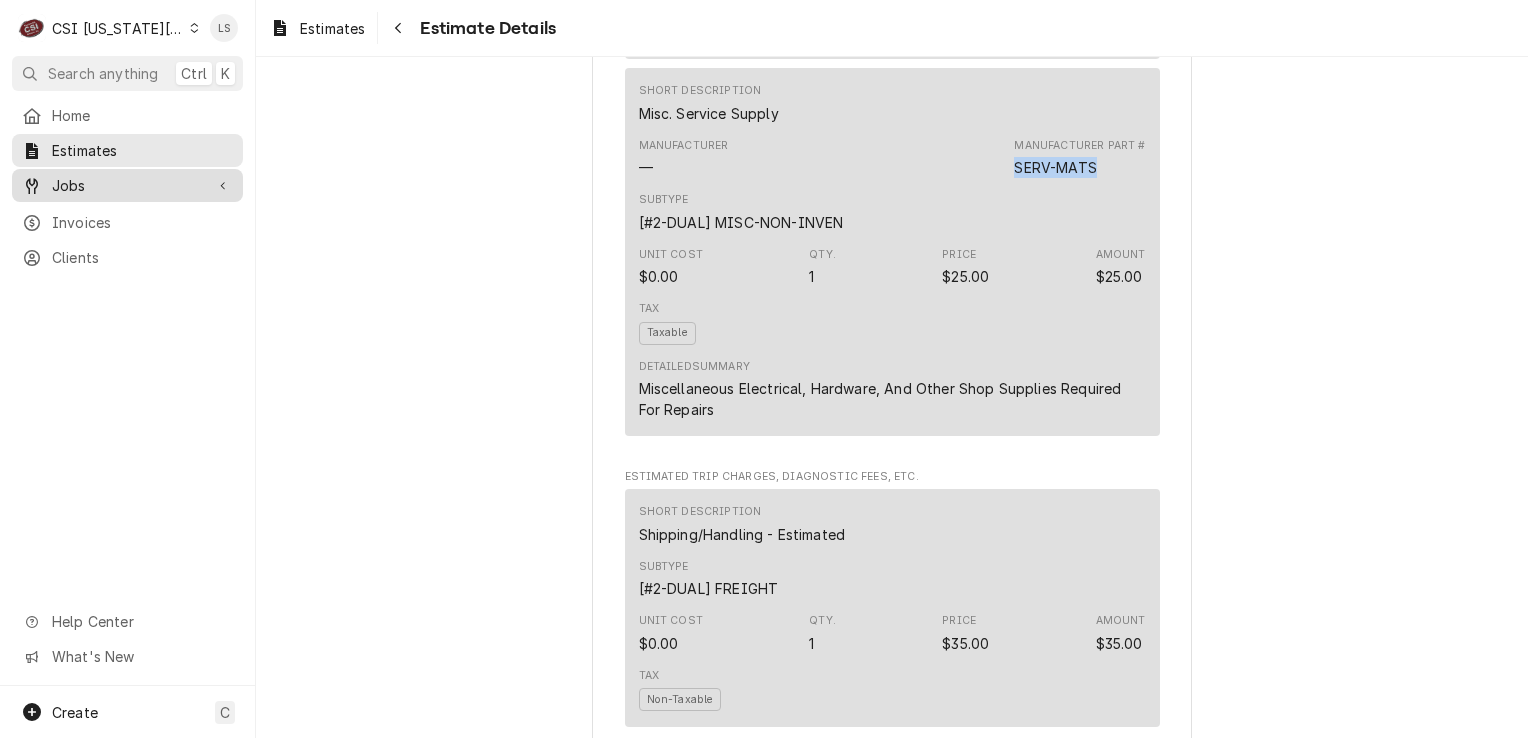 click on "Jobs" at bounding box center (127, 185) 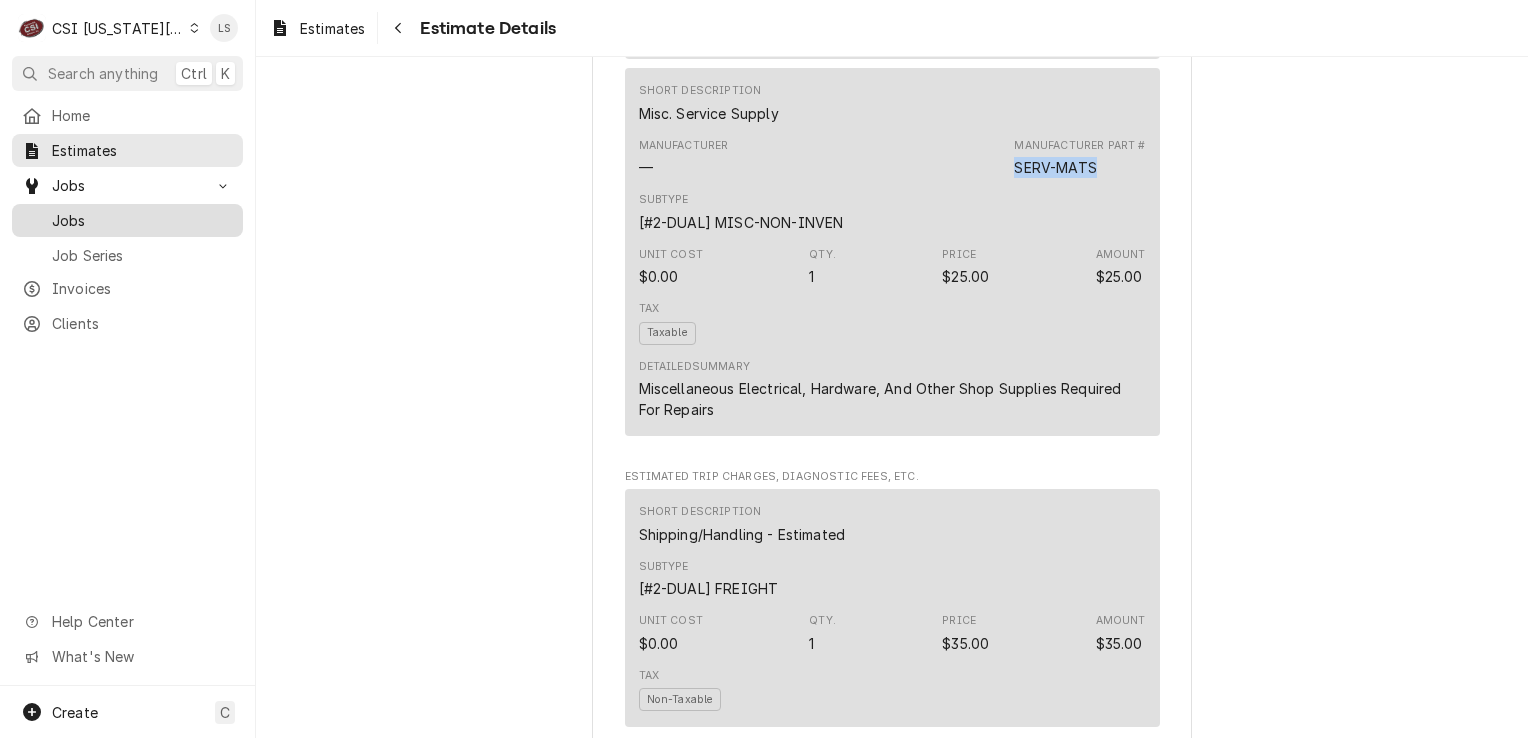 click on "Jobs" at bounding box center [142, 220] 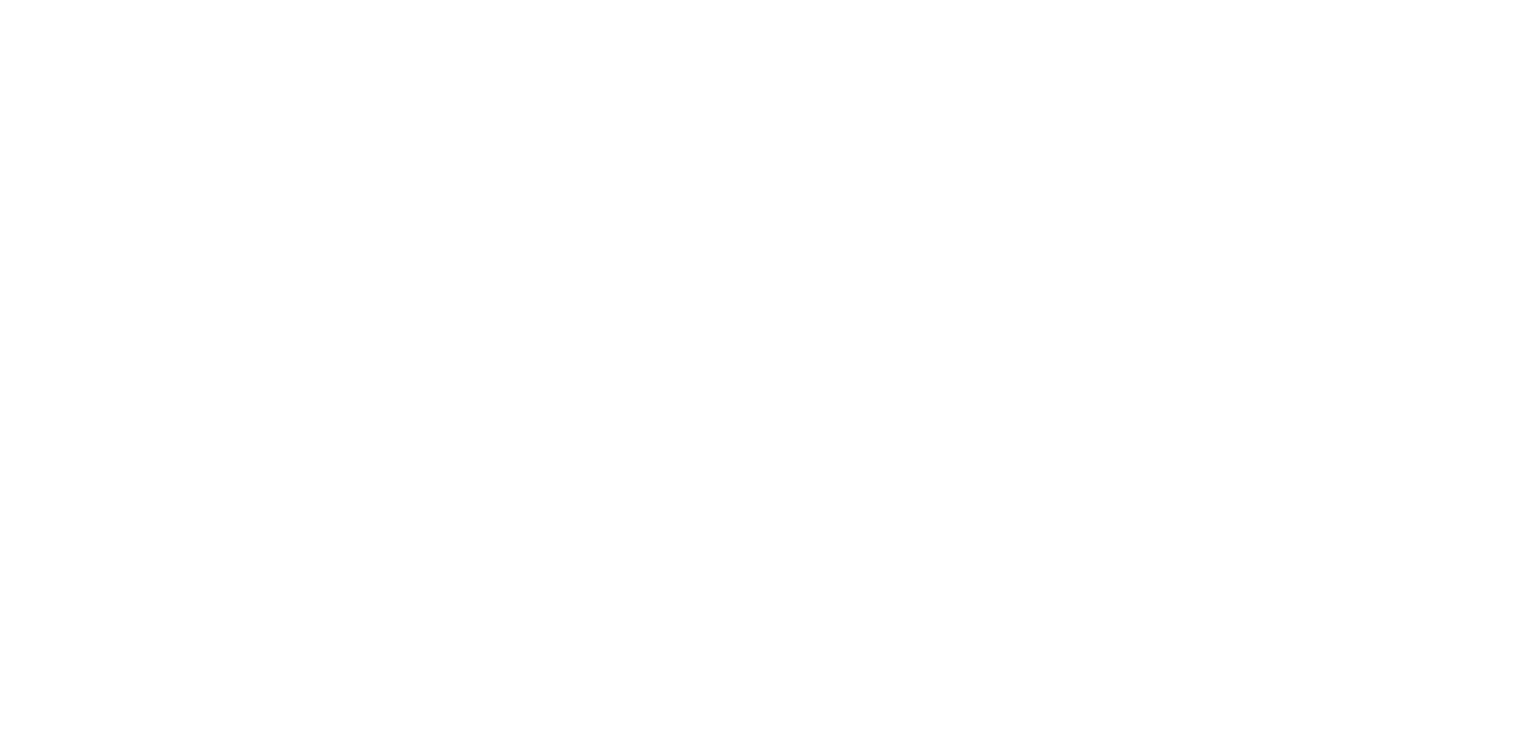 scroll, scrollTop: 0, scrollLeft: 0, axis: both 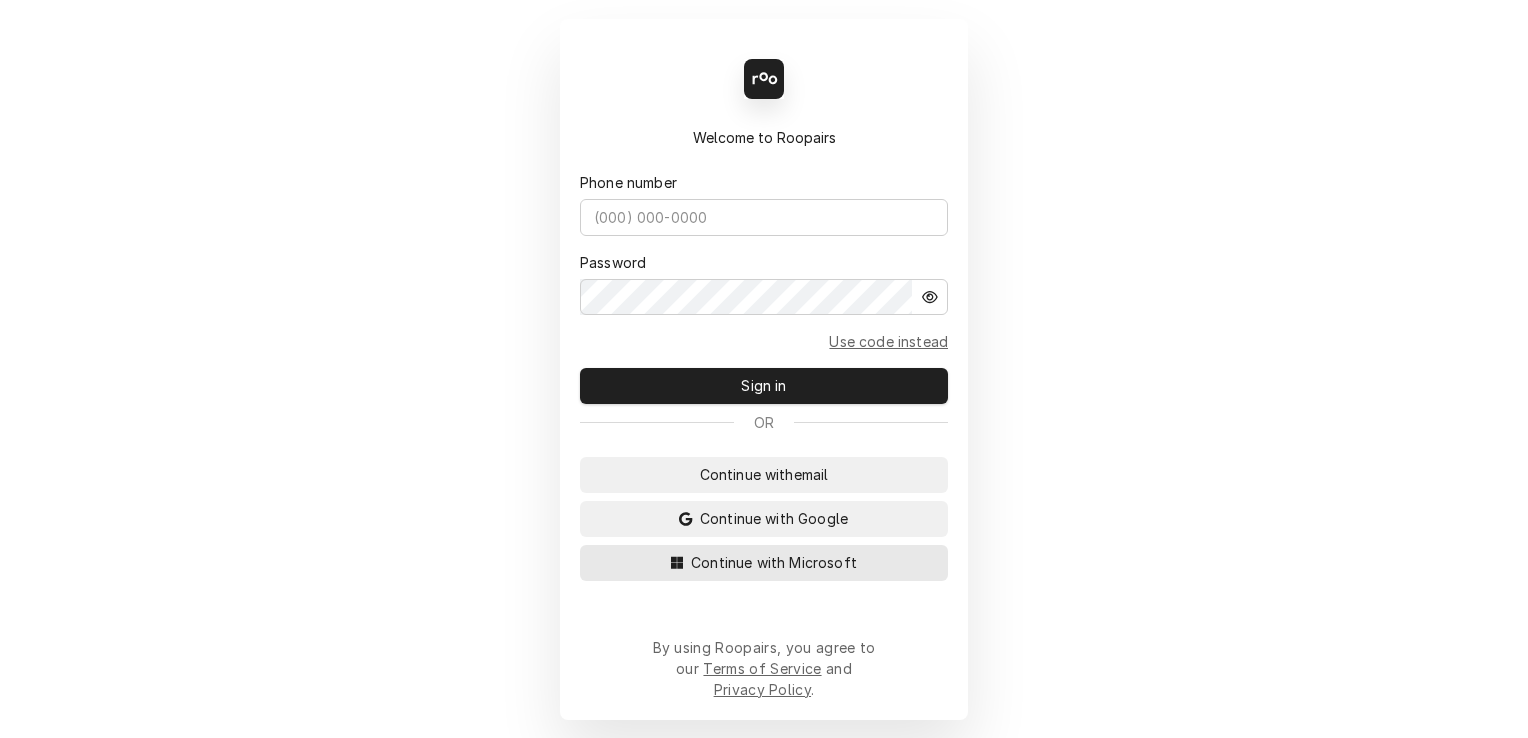 click on "Continue with Microsoft" at bounding box center [774, 562] 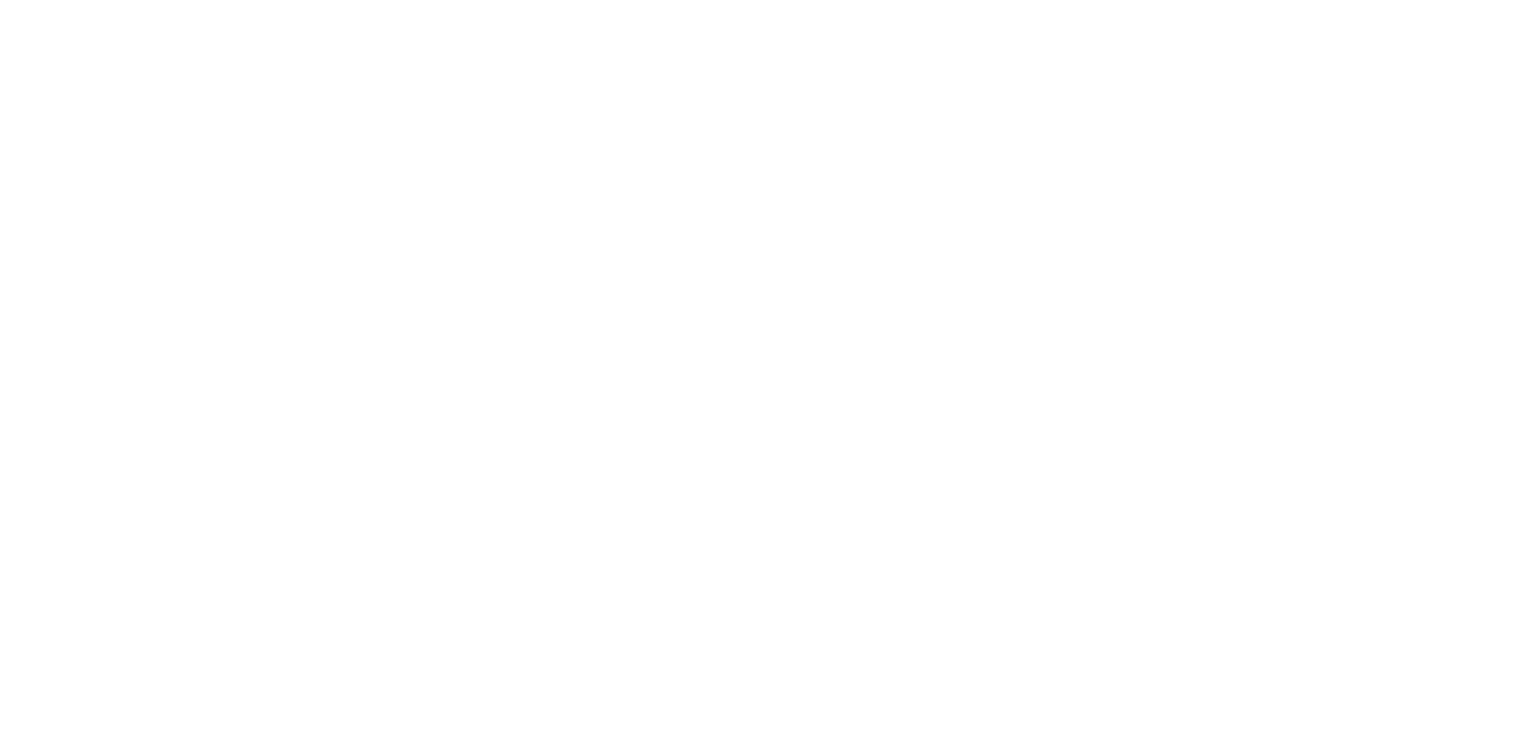 scroll, scrollTop: 0, scrollLeft: 0, axis: both 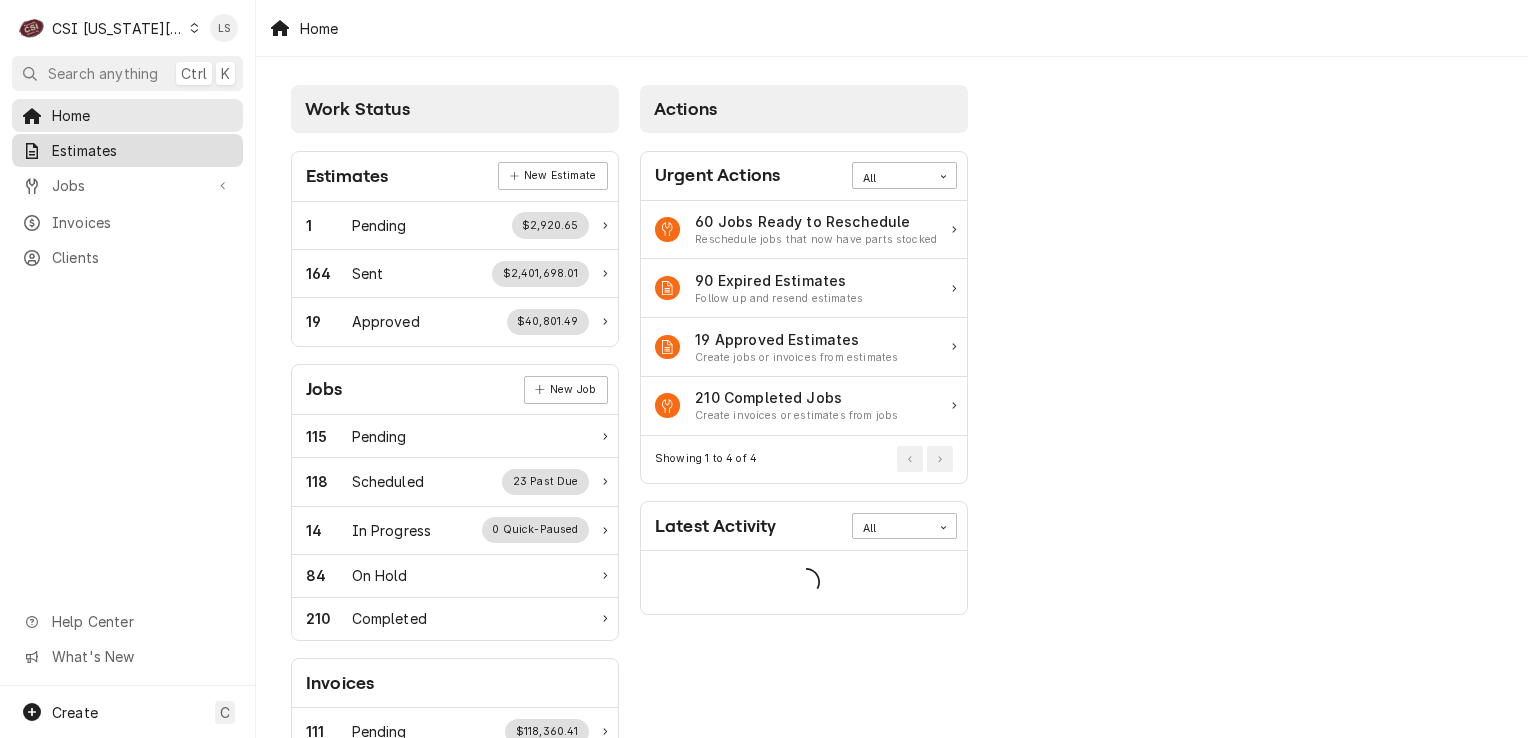 click on "Estimates" at bounding box center [142, 150] 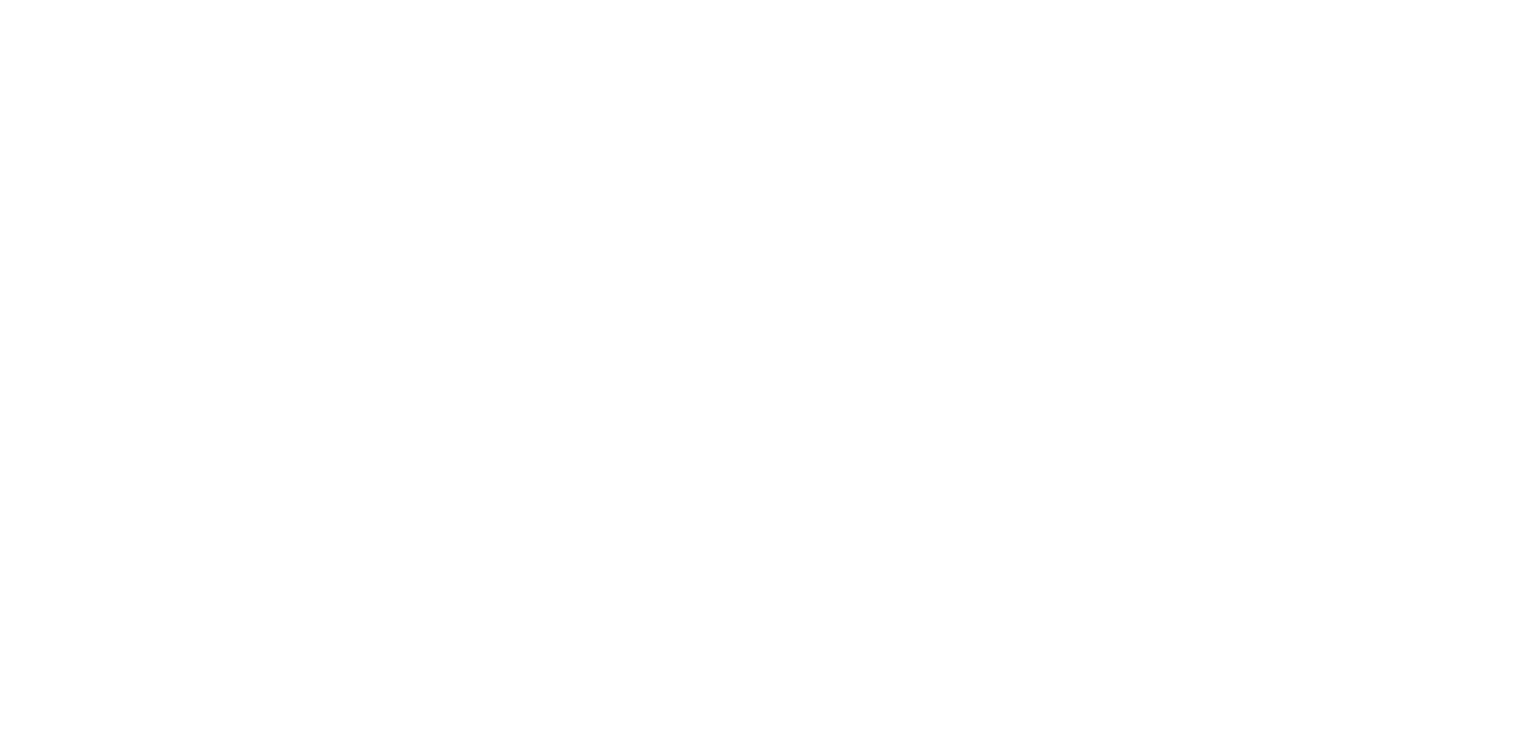 scroll, scrollTop: 0, scrollLeft: 0, axis: both 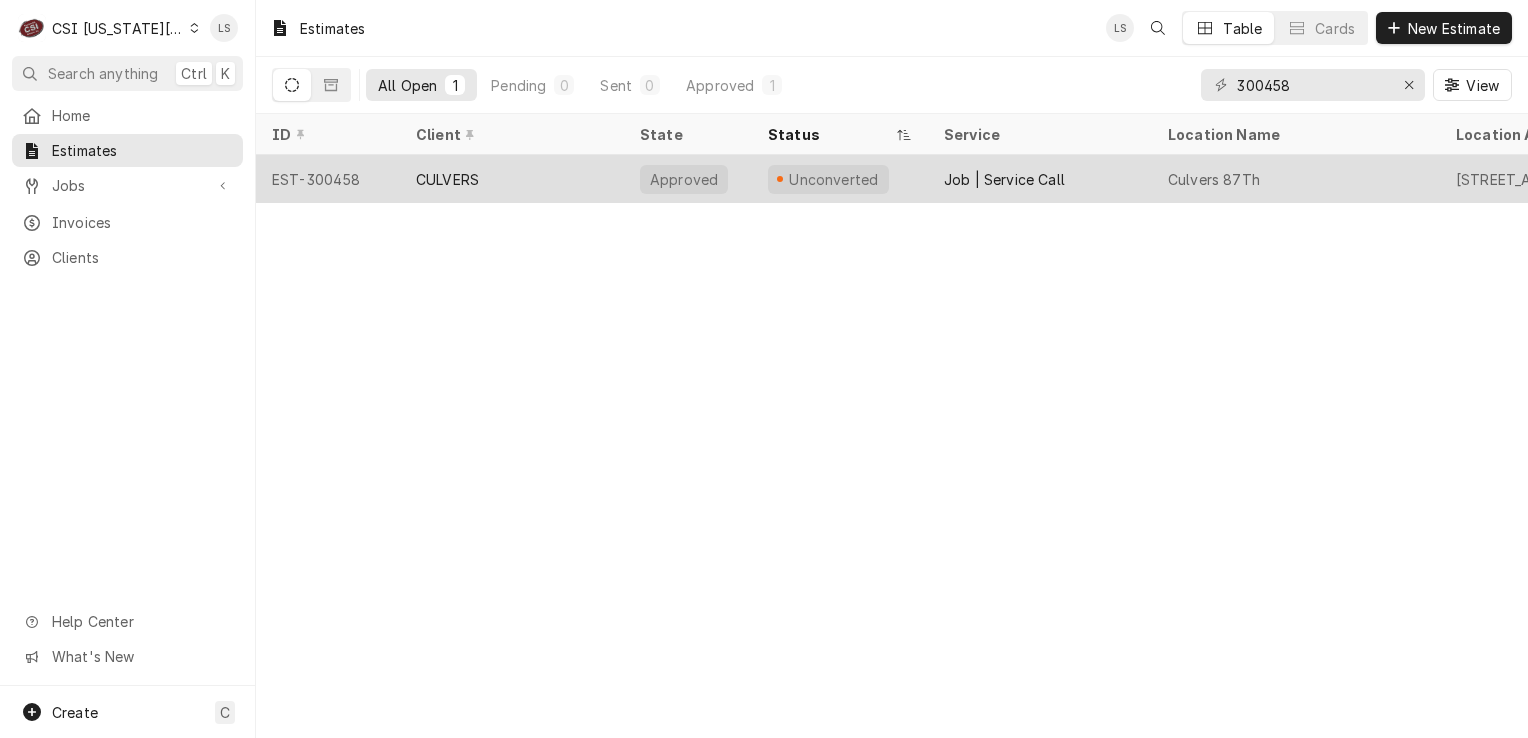 click on "EST-300458" at bounding box center (328, 179) 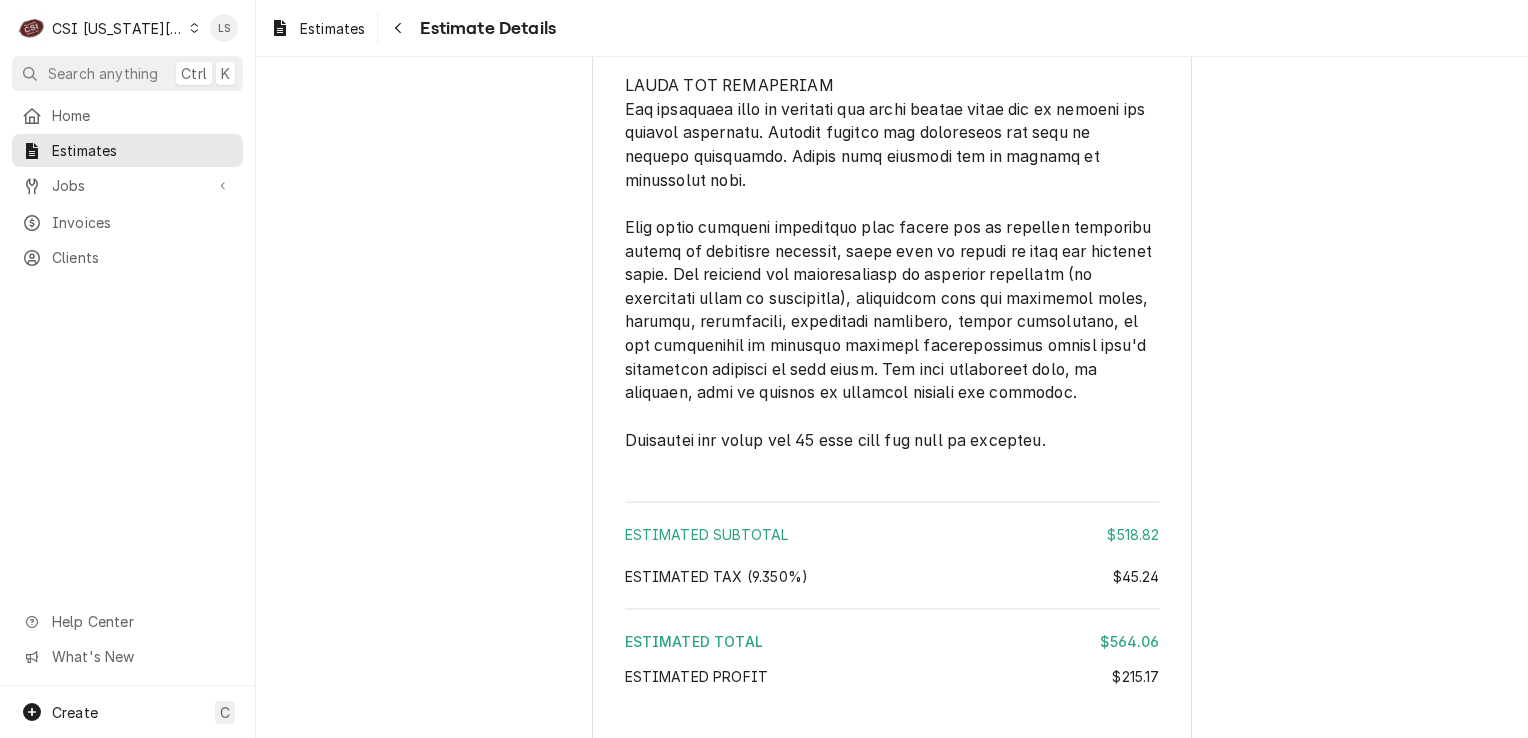 scroll, scrollTop: 5155, scrollLeft: 0, axis: vertical 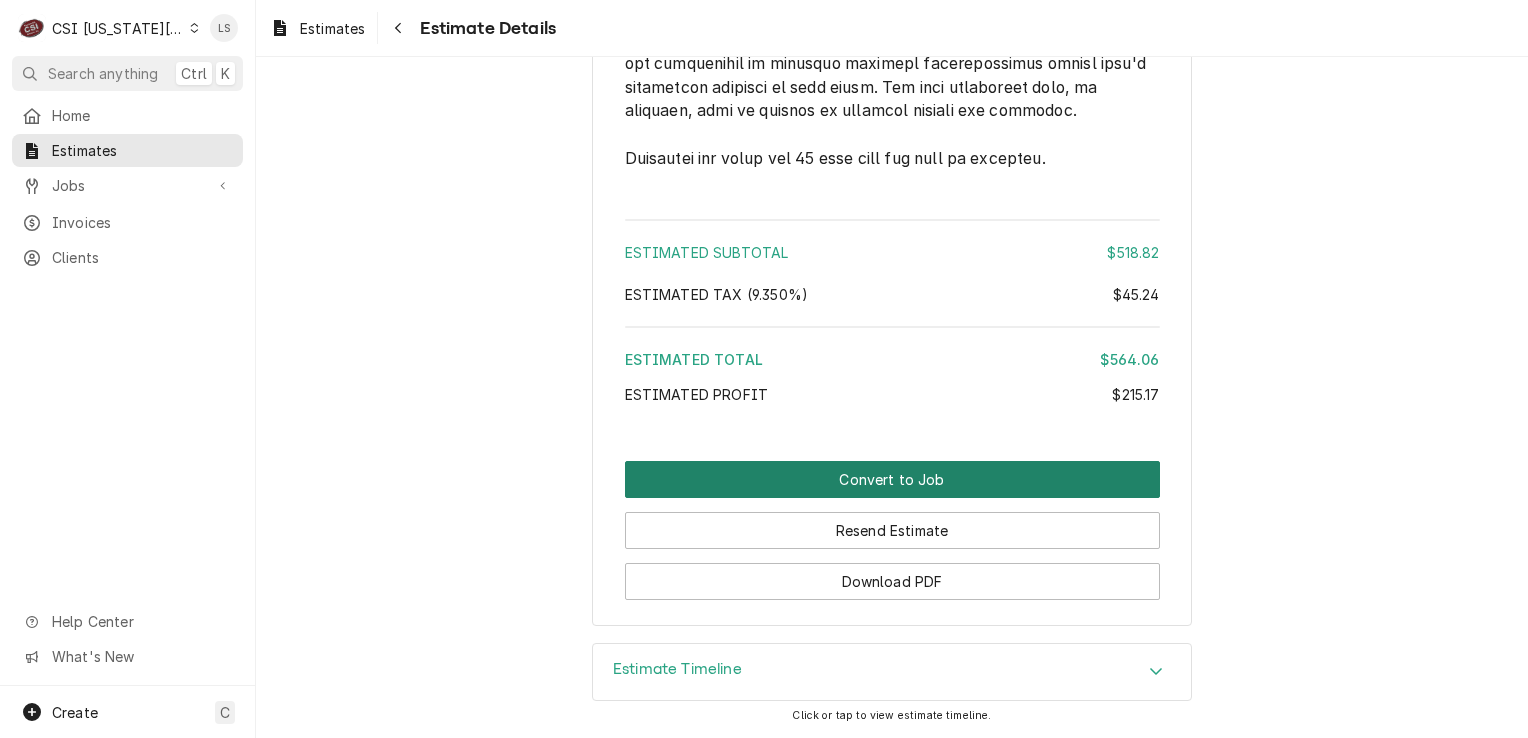 click on "Convert to Job" at bounding box center (892, 479) 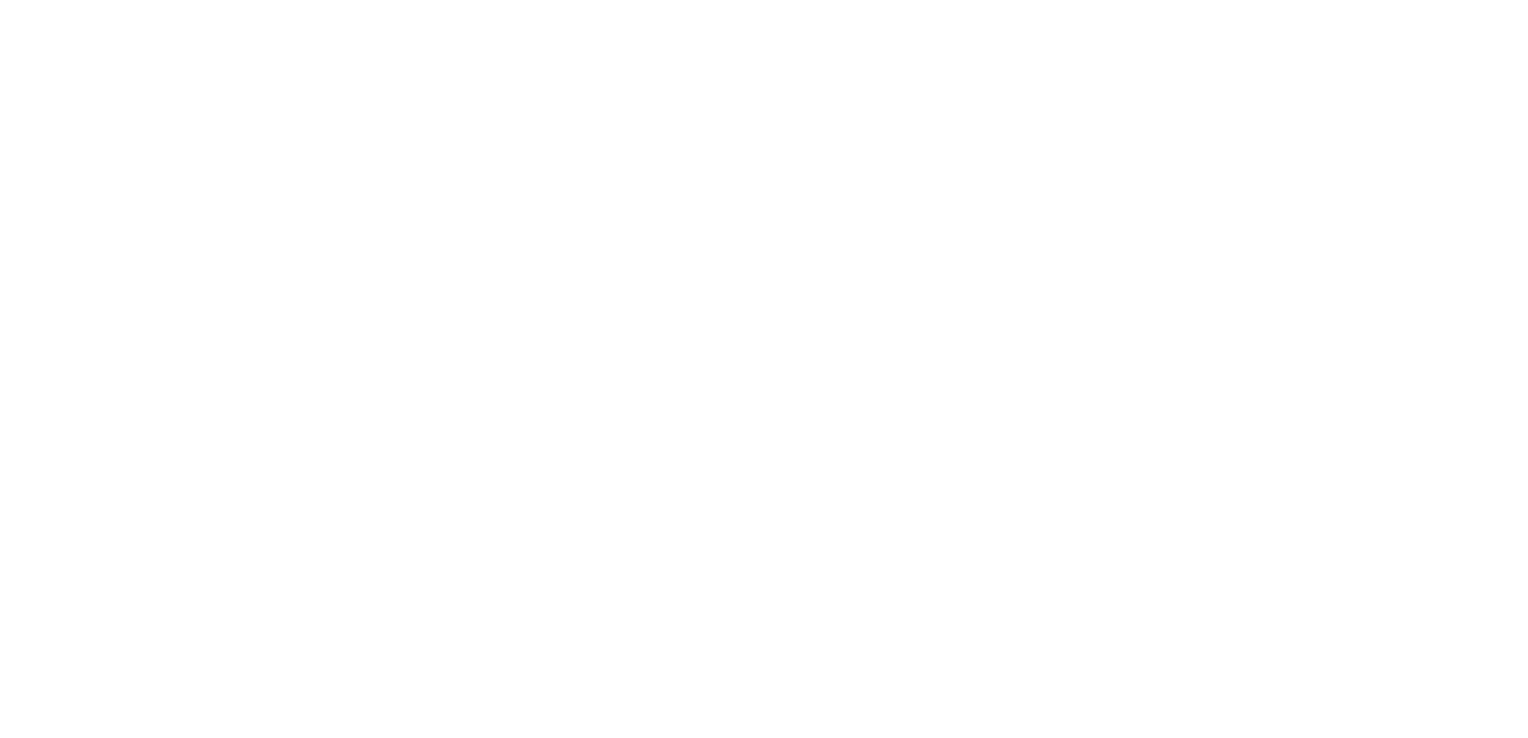 scroll, scrollTop: 0, scrollLeft: 0, axis: both 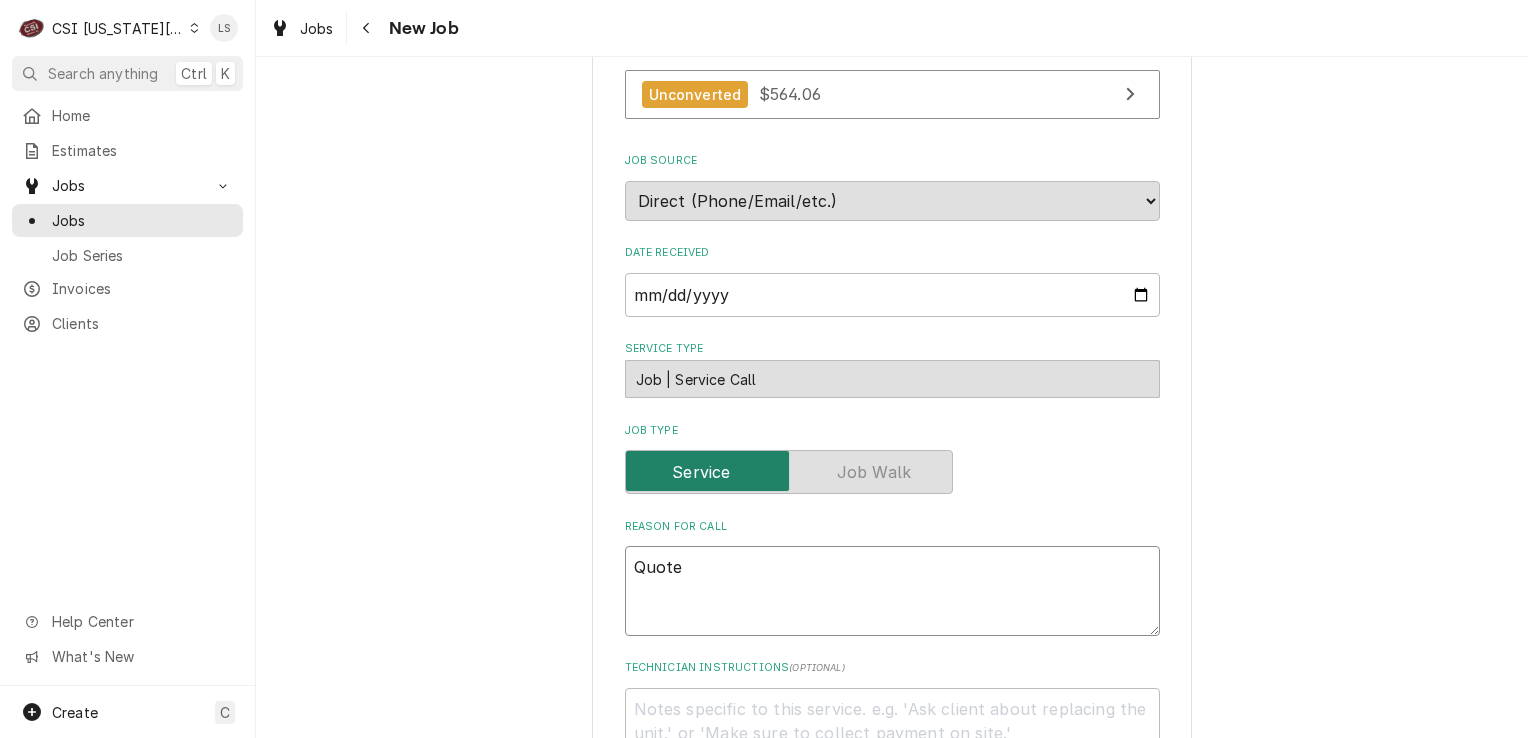 click on "Quote" at bounding box center [892, 591] 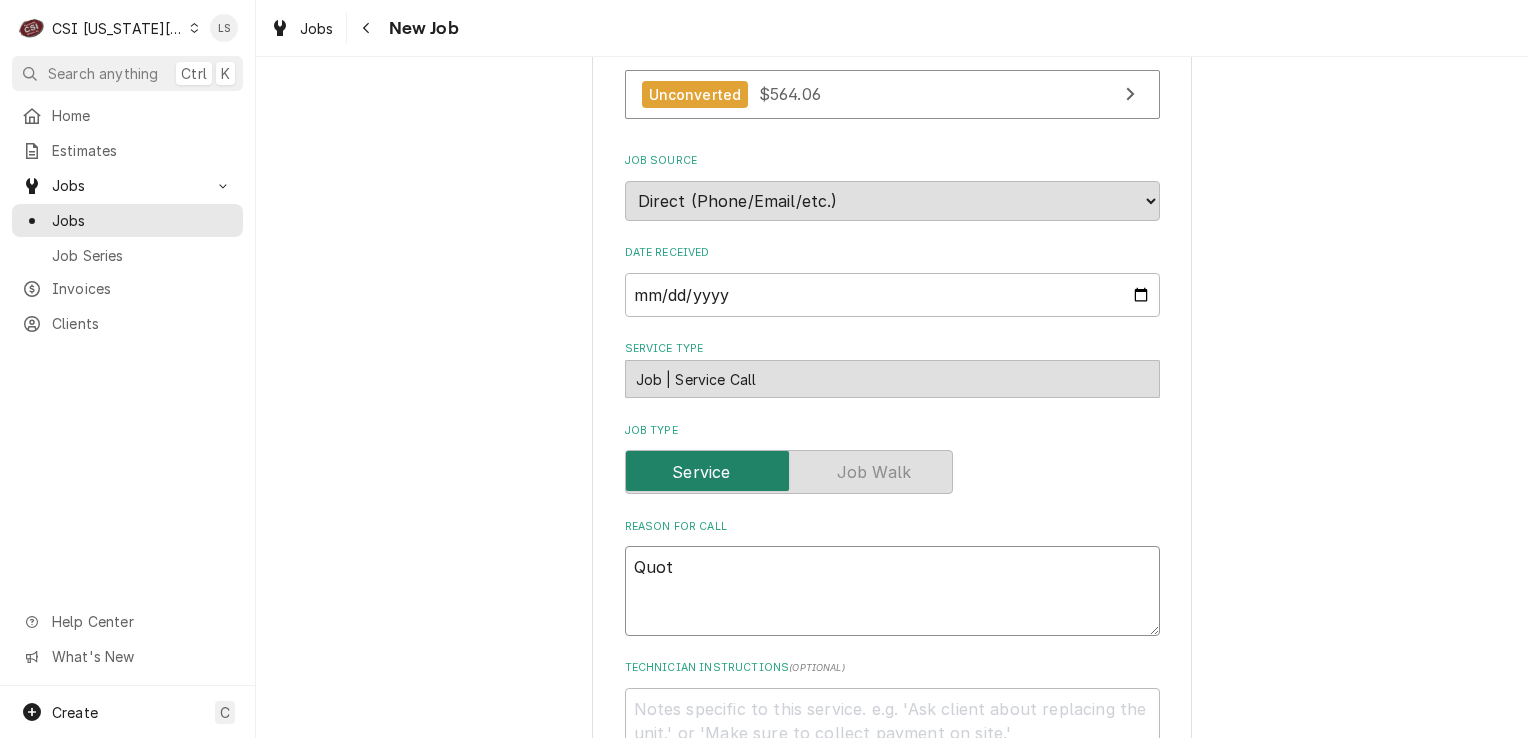 type on "x" 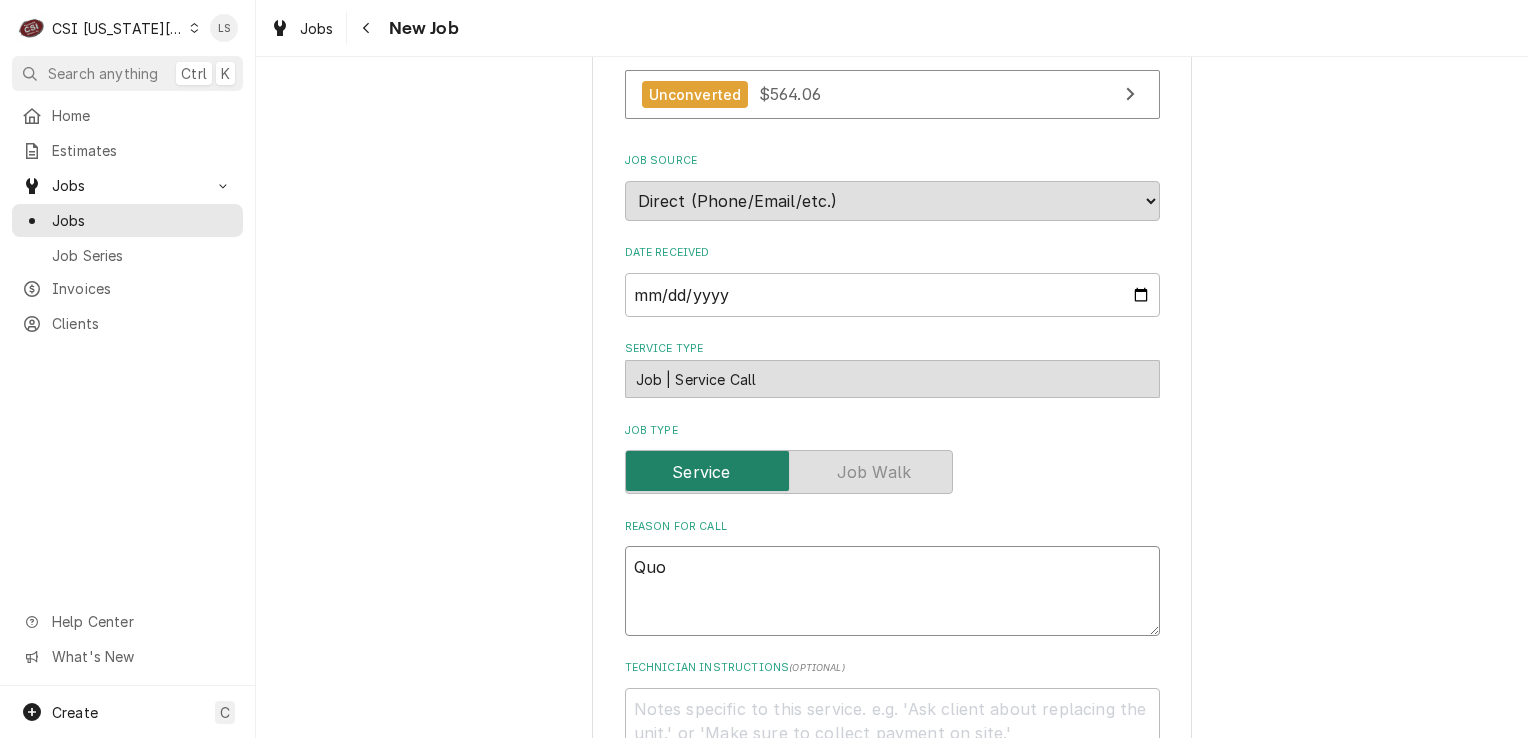 type on "x" 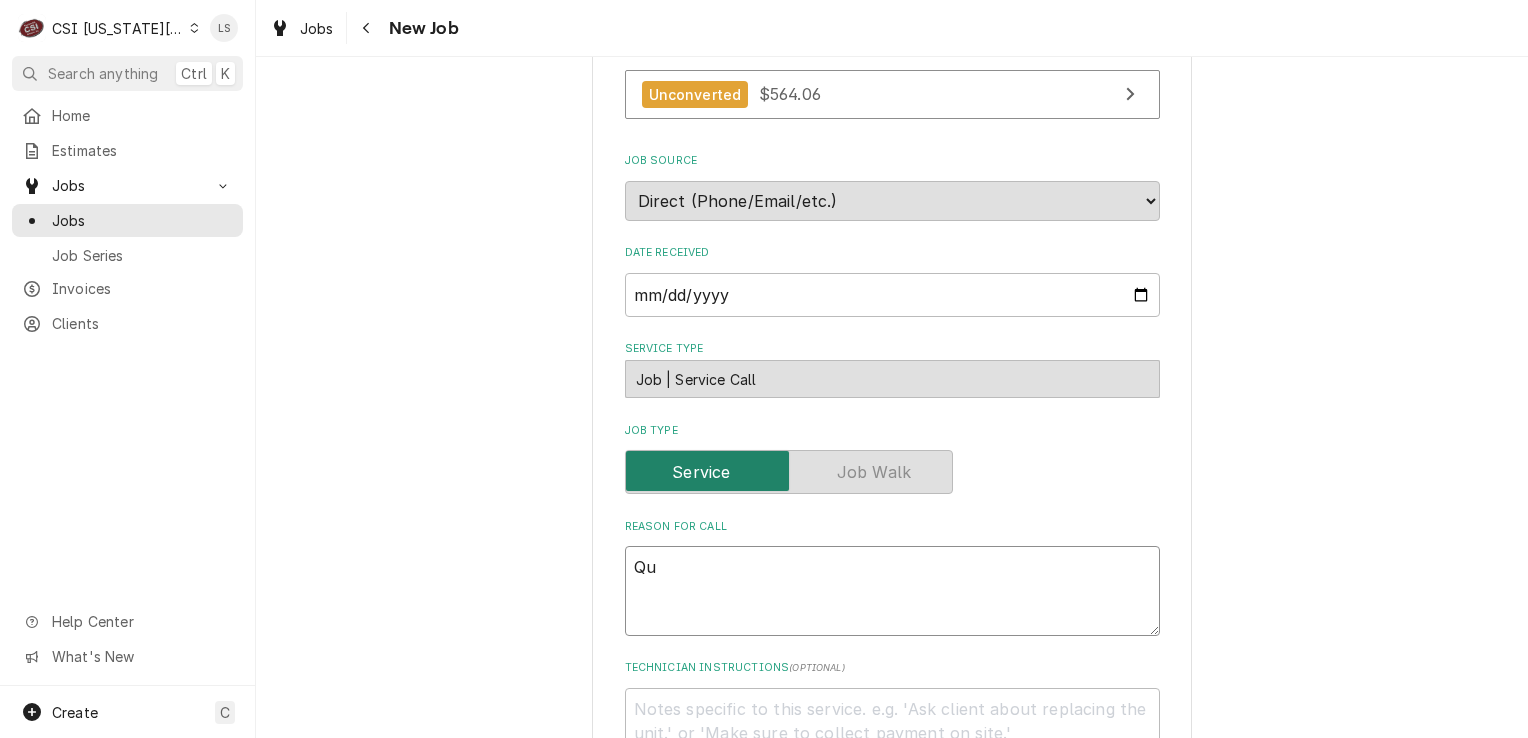 type on "x" 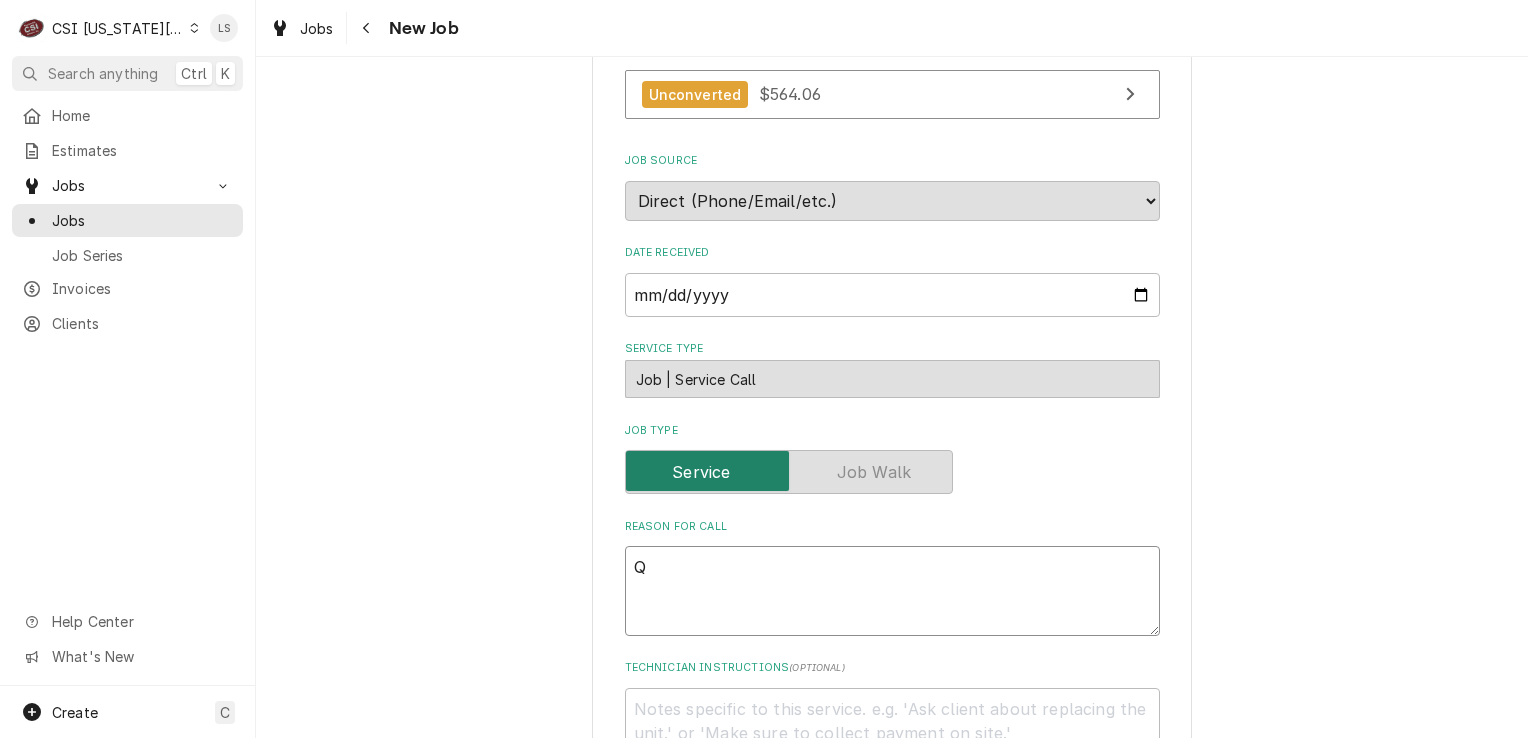 type on "x" 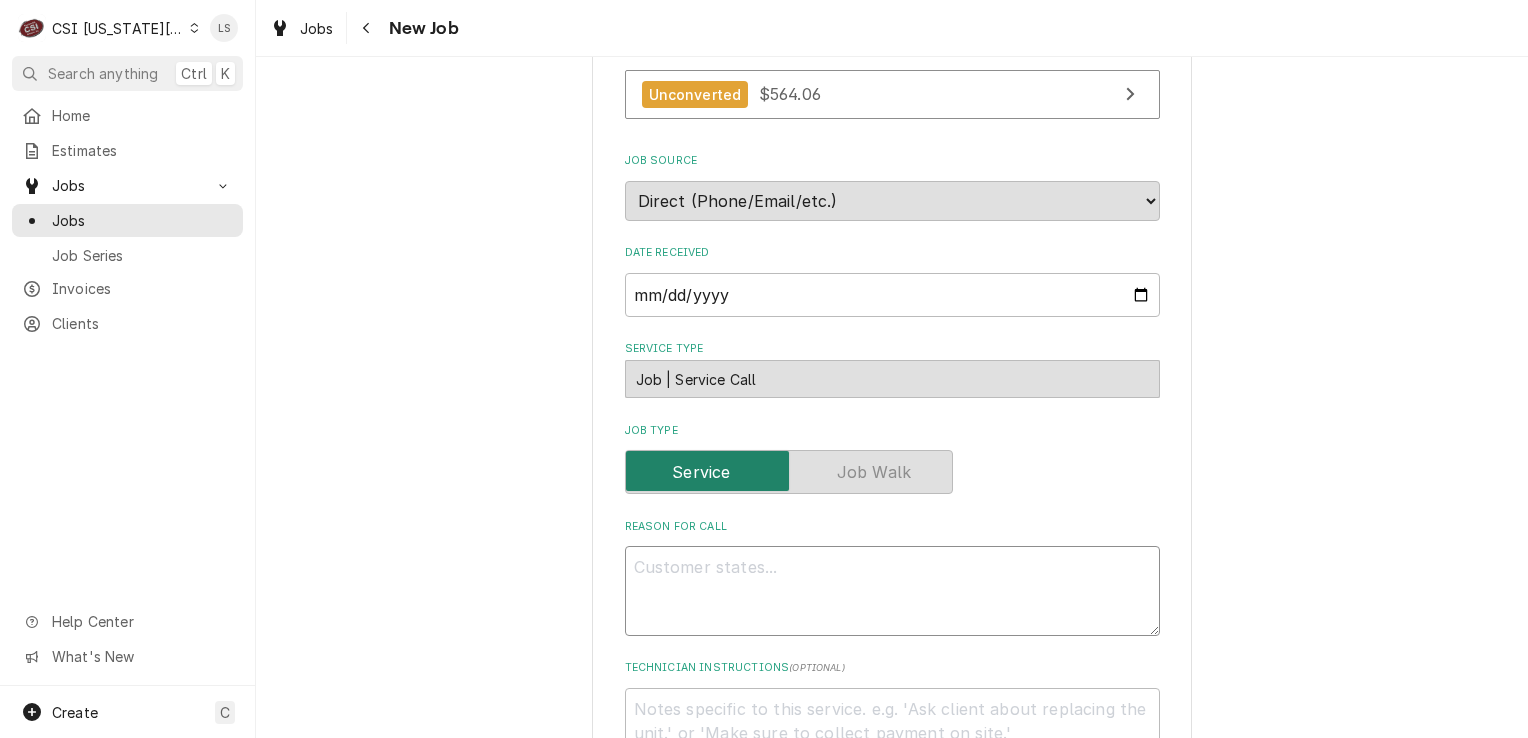 paste on "Quote for repairs found during Pm
Hatco Booster Heater Model C9 Serial # 4064491831 to replace High limit, contactor, and thermostat
Leer walk in cooler Model DS-3678-CSN Serial # 50-110247-19. To replace door sweep, and thermometer.
Hatco Well Model CHW-FUL Serial # C253632217 to replace power cord.
Brian G" 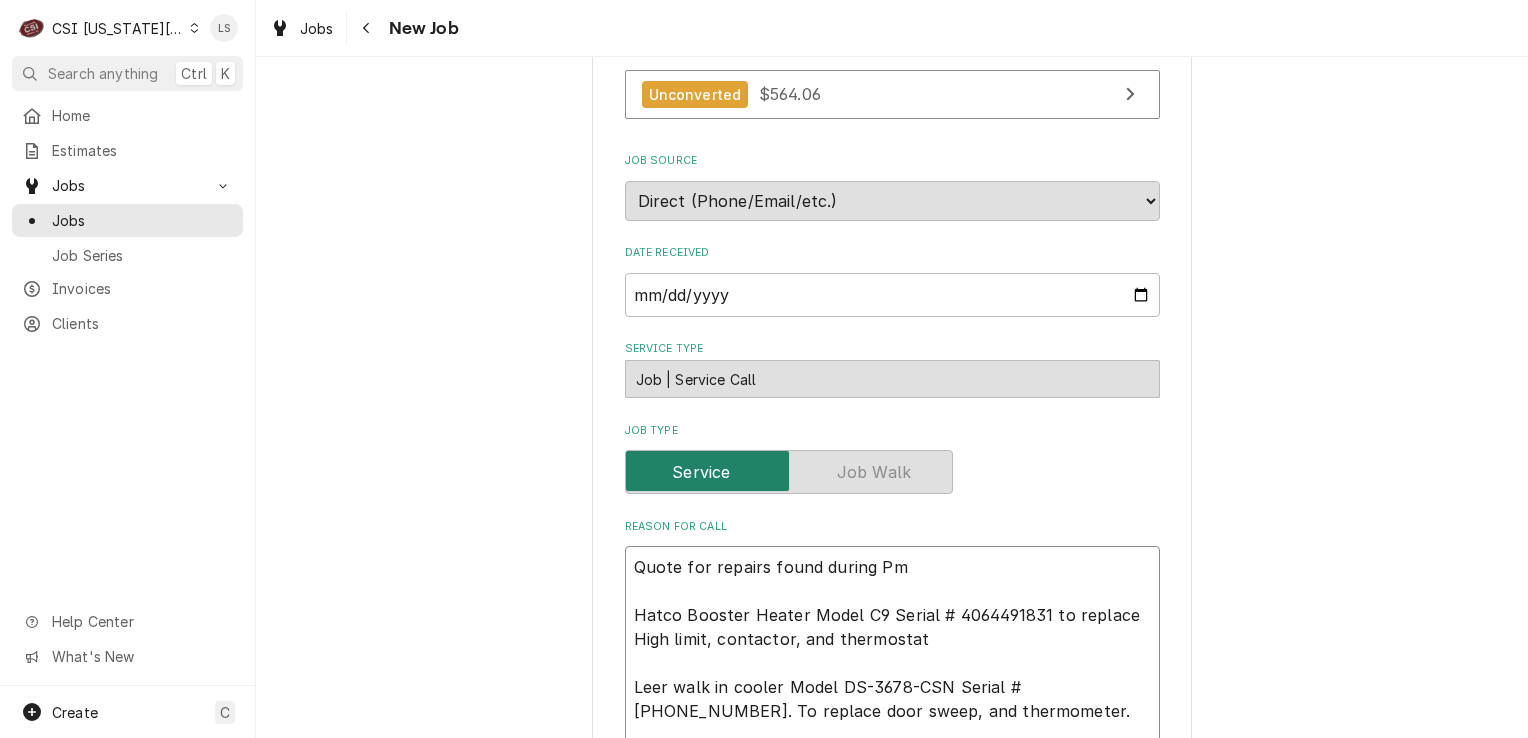 scroll, scrollTop: 751, scrollLeft: 0, axis: vertical 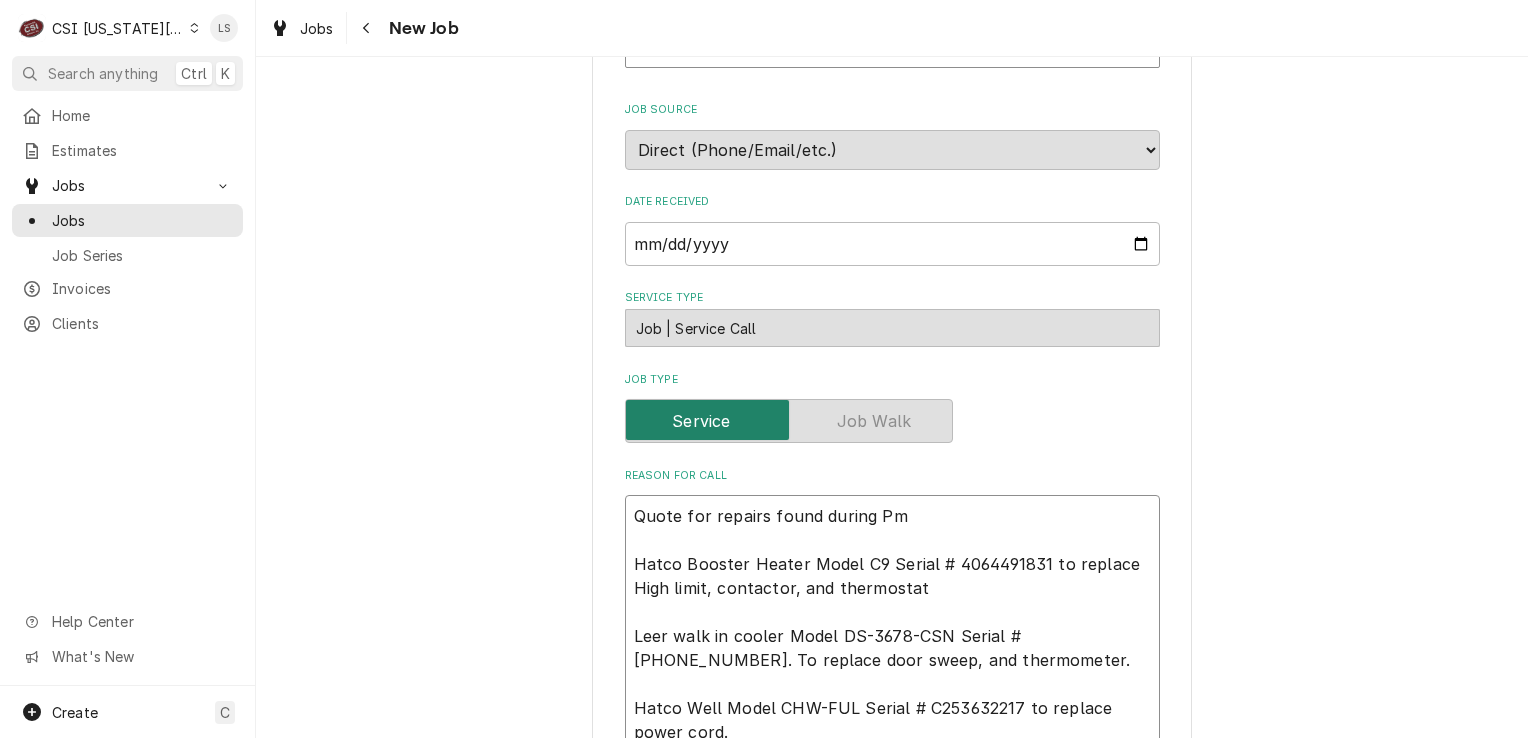 type on "x" 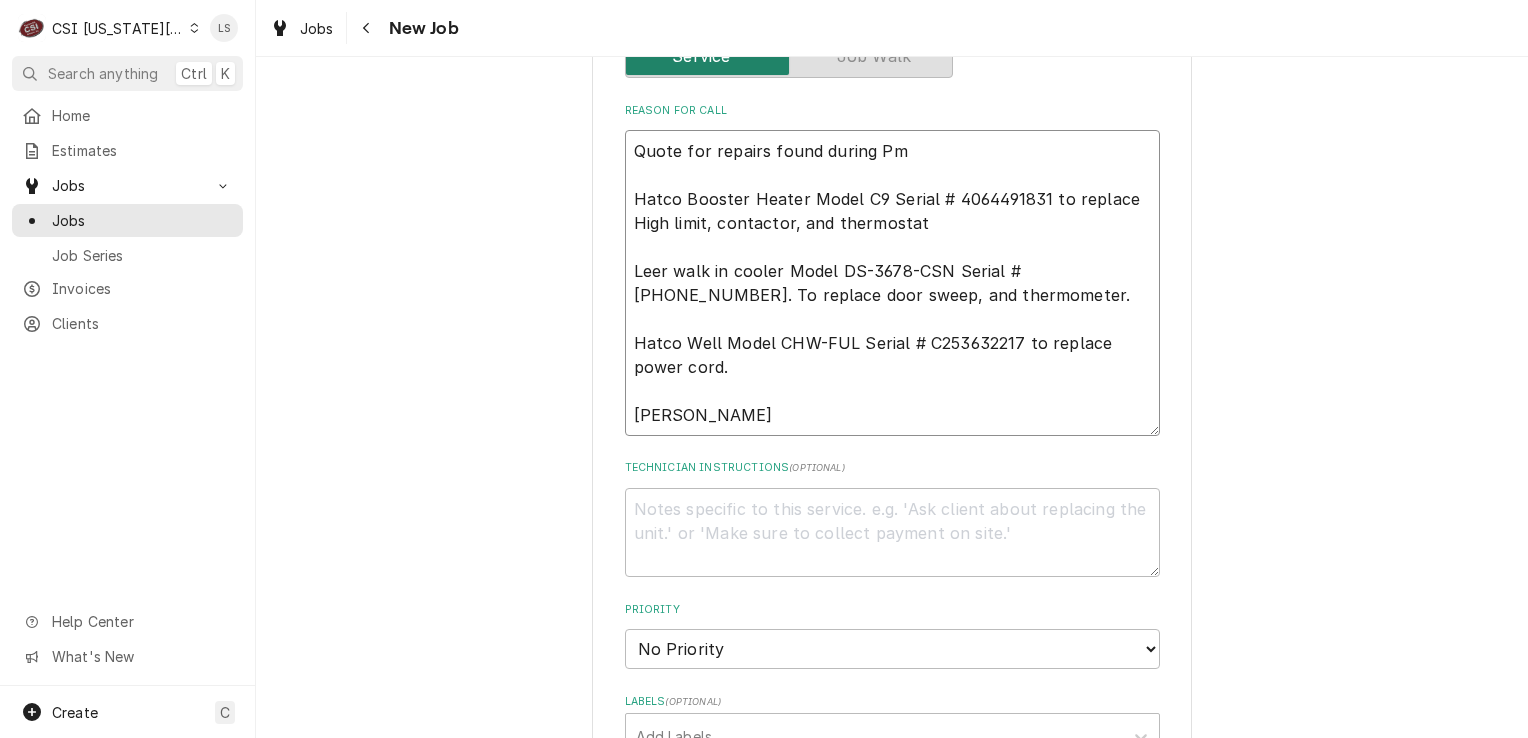 scroll, scrollTop: 1151, scrollLeft: 0, axis: vertical 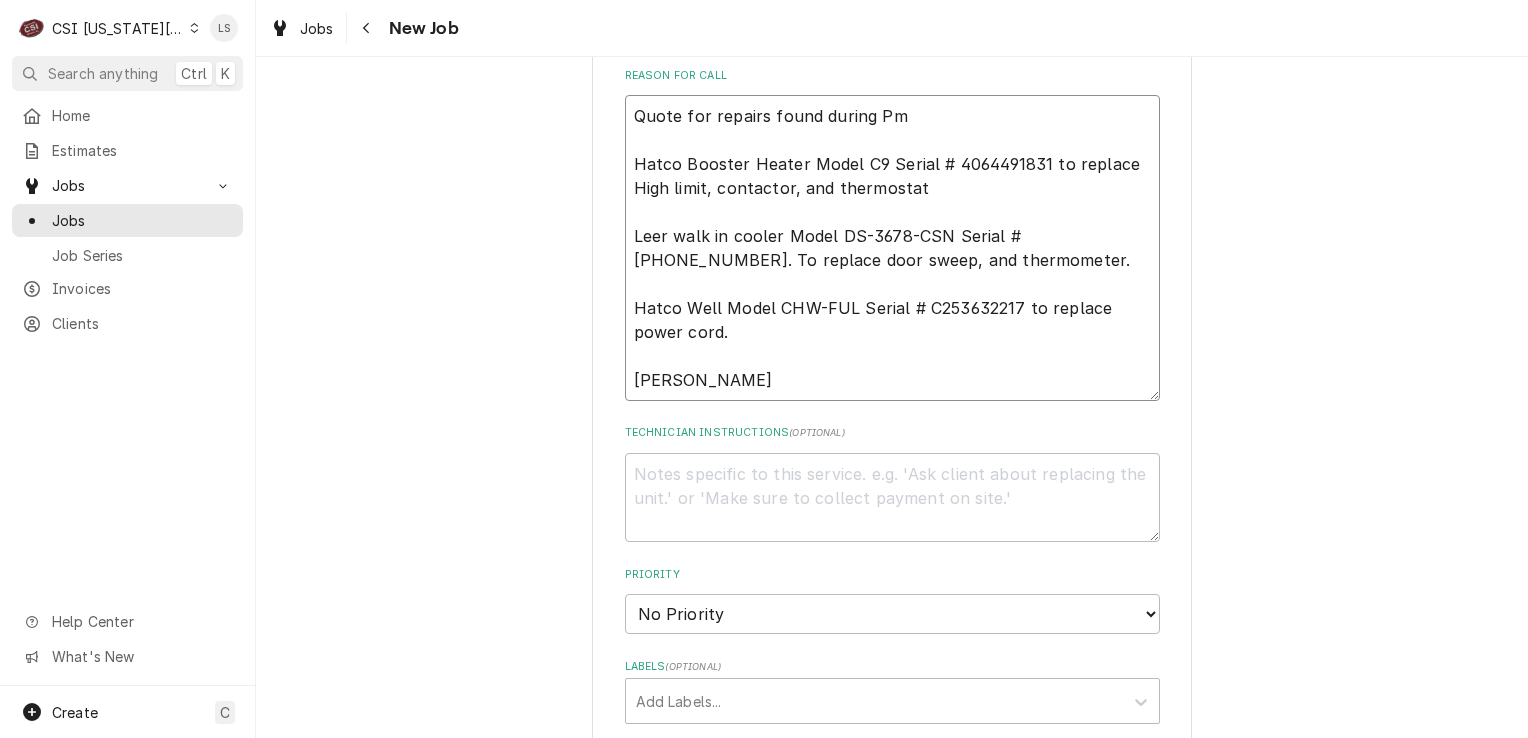 type on "Quote for repairs found during Pm
Hatco Booster Heater Model C9 Serial # 4064491831 to replace High limit, contactor, and thermostat
Leer walk in cooler Model DS-3678-CSN Serial # 50-110247-19. To replace door sweep, and thermometer.
Hatco Well Model CHW-FUL Serial # C253632217 to replace power cord.
Brian G" 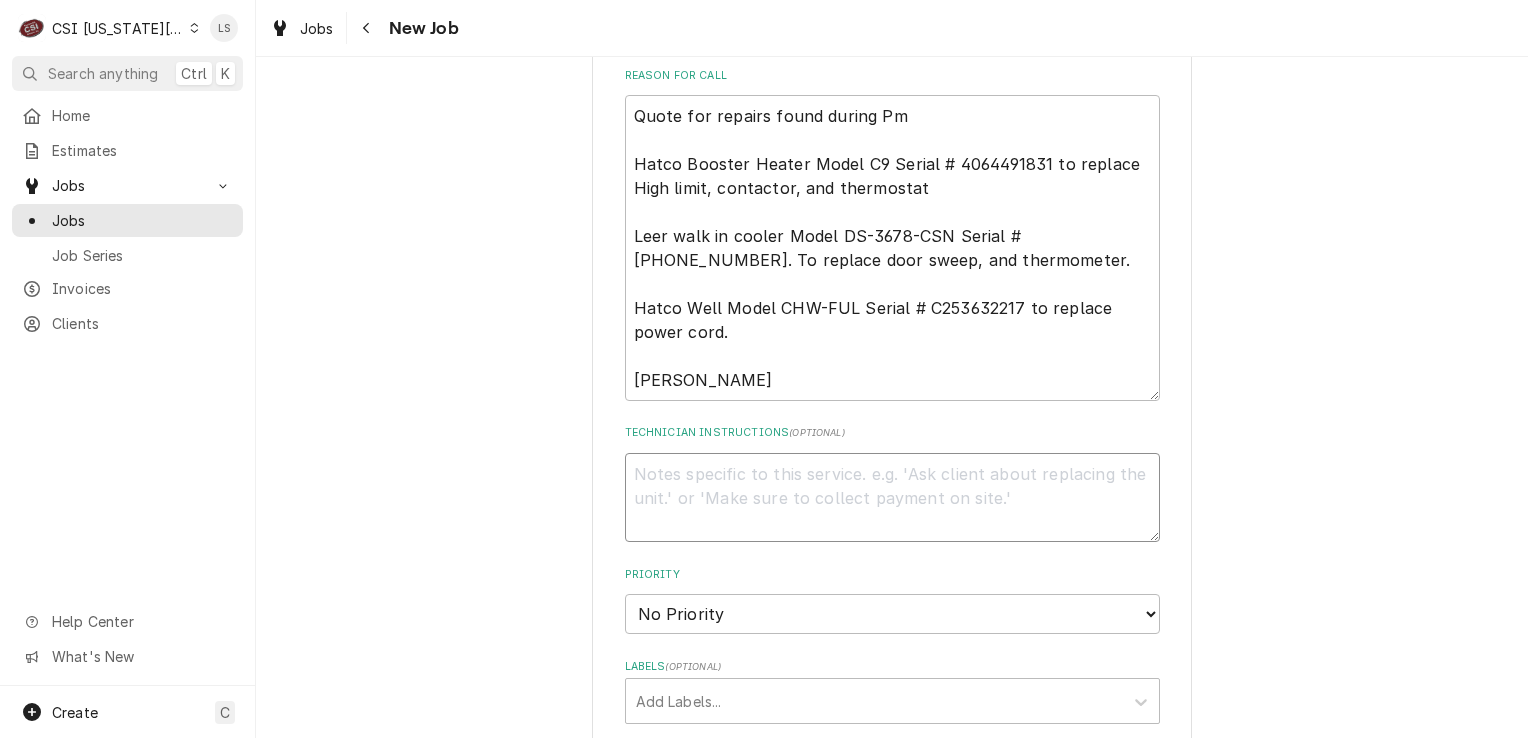 click on "Technician Instructions  ( optional )" at bounding box center (892, 498) 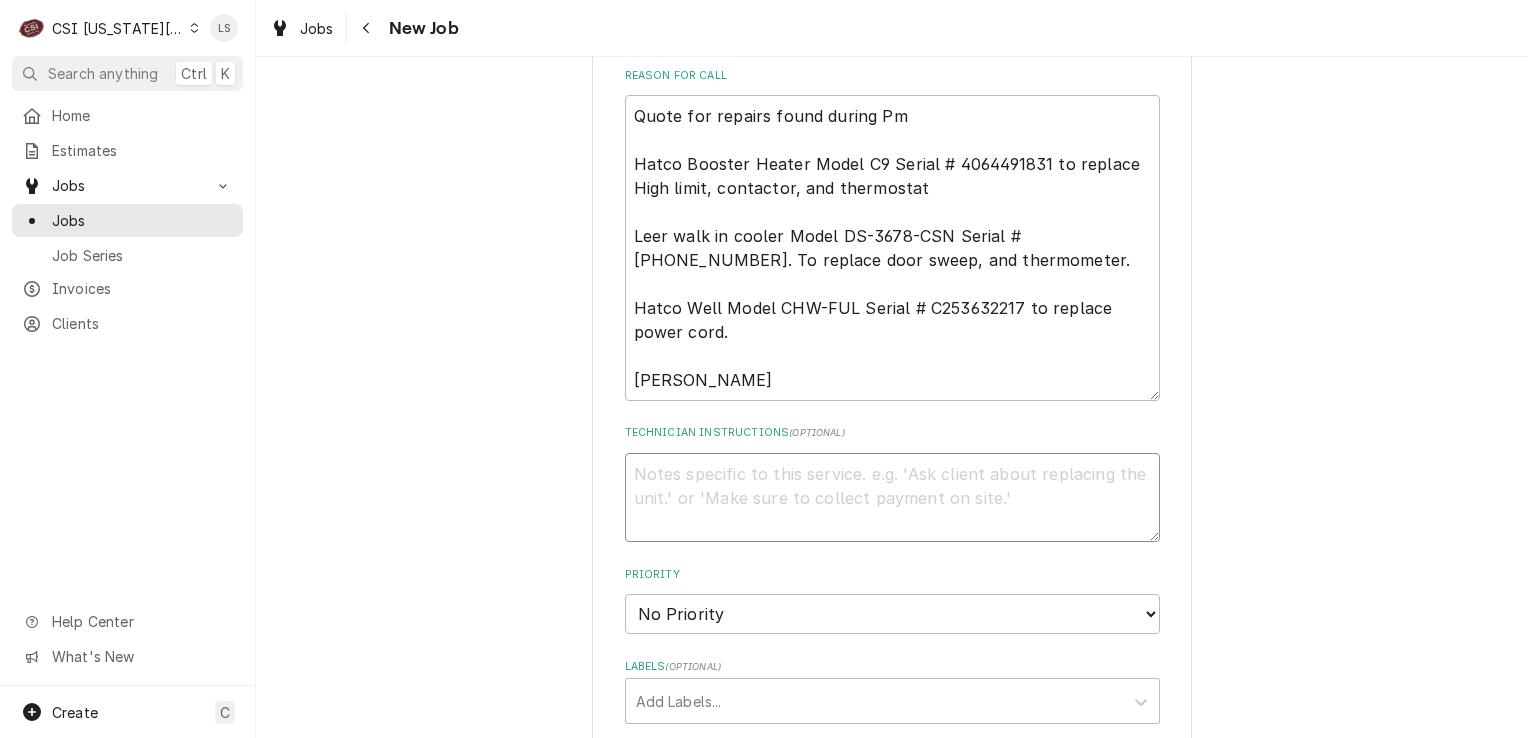 paste on "Hilimit Thermostat 2" 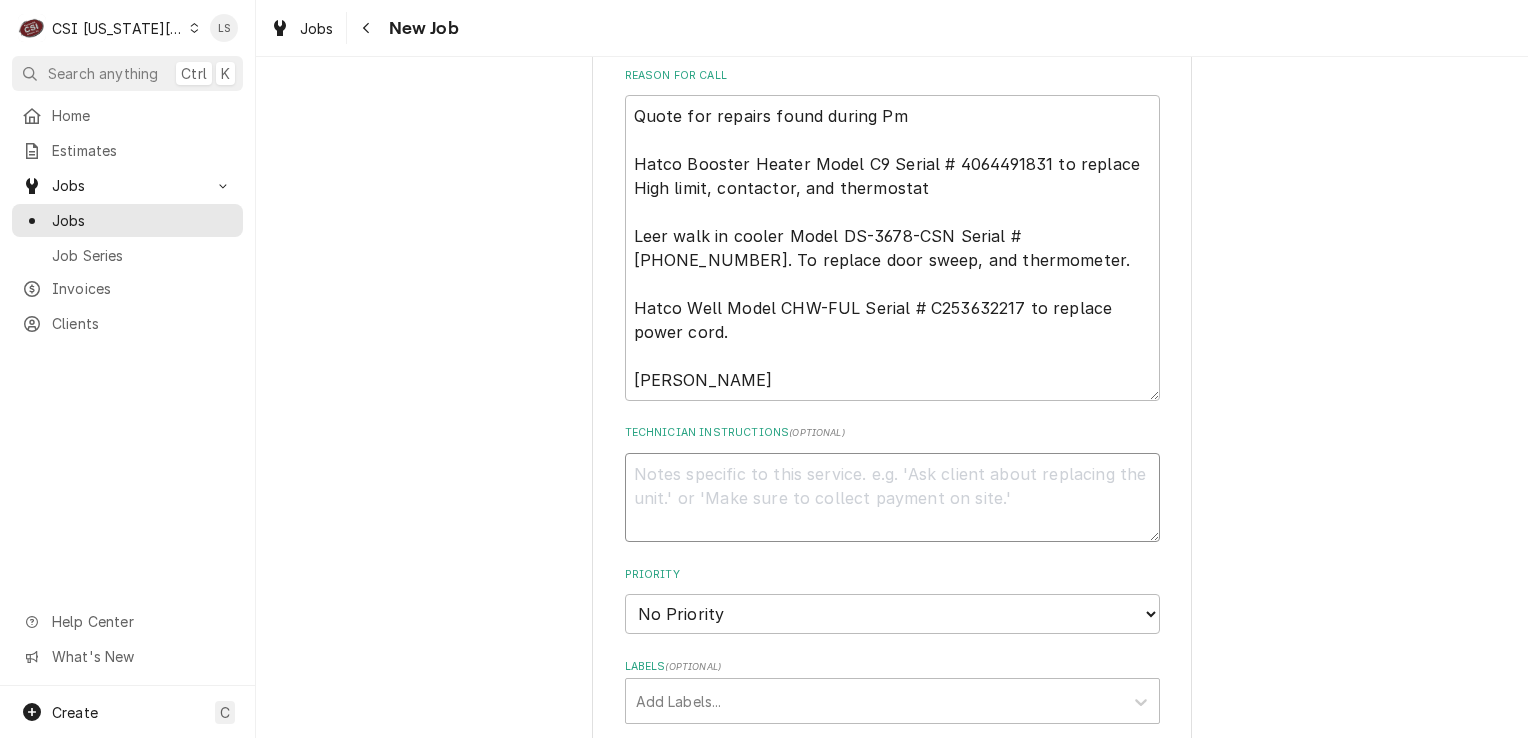 type on "x" 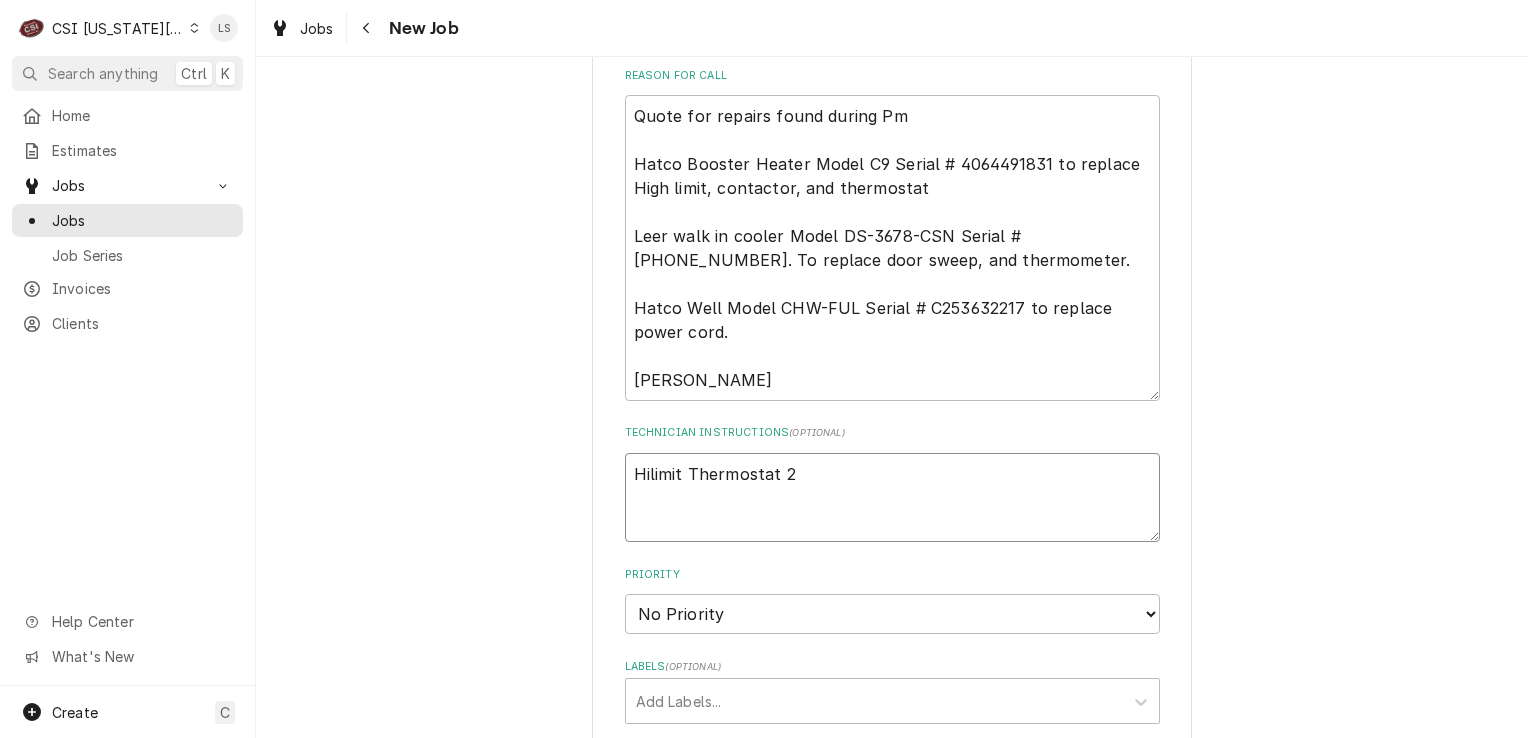 type on "x" 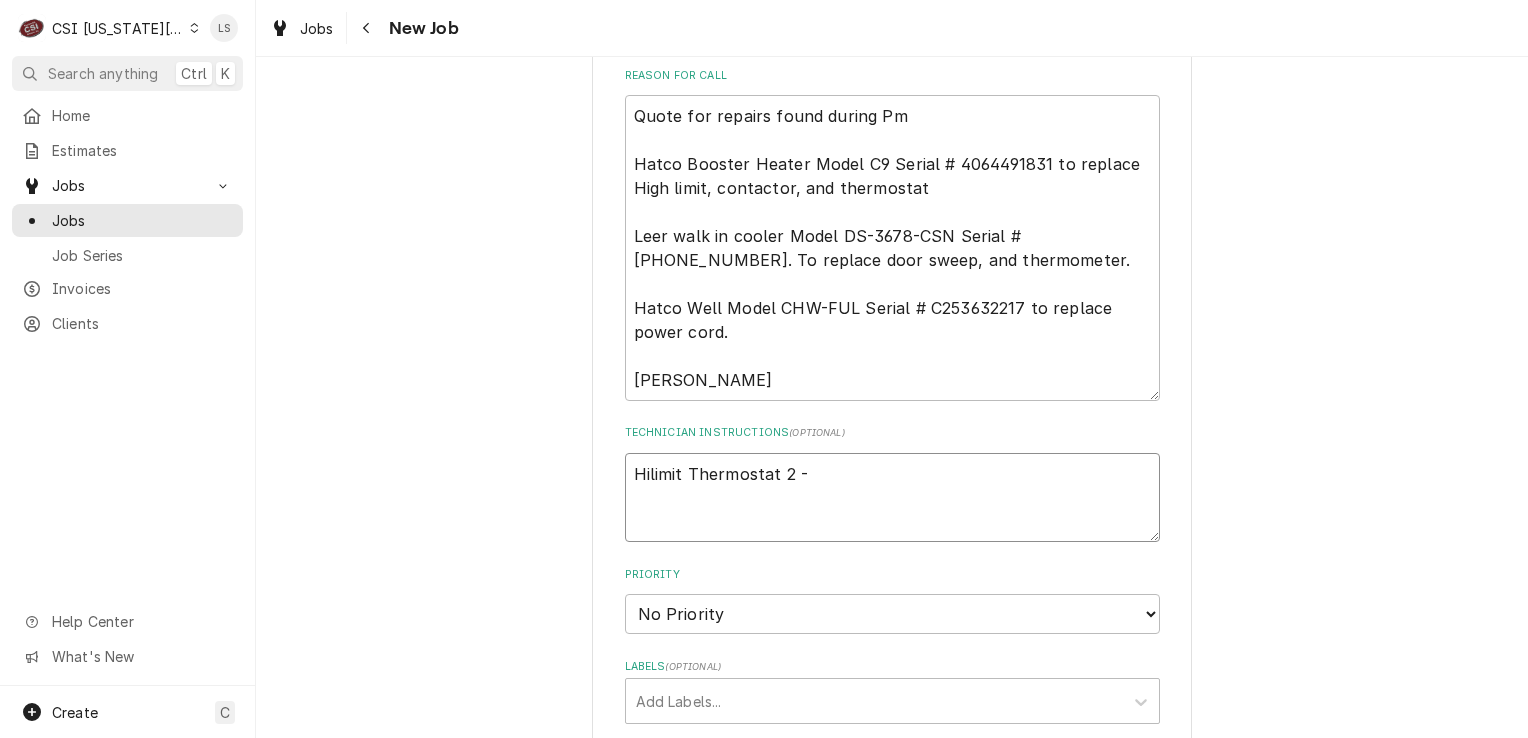 type on "x" 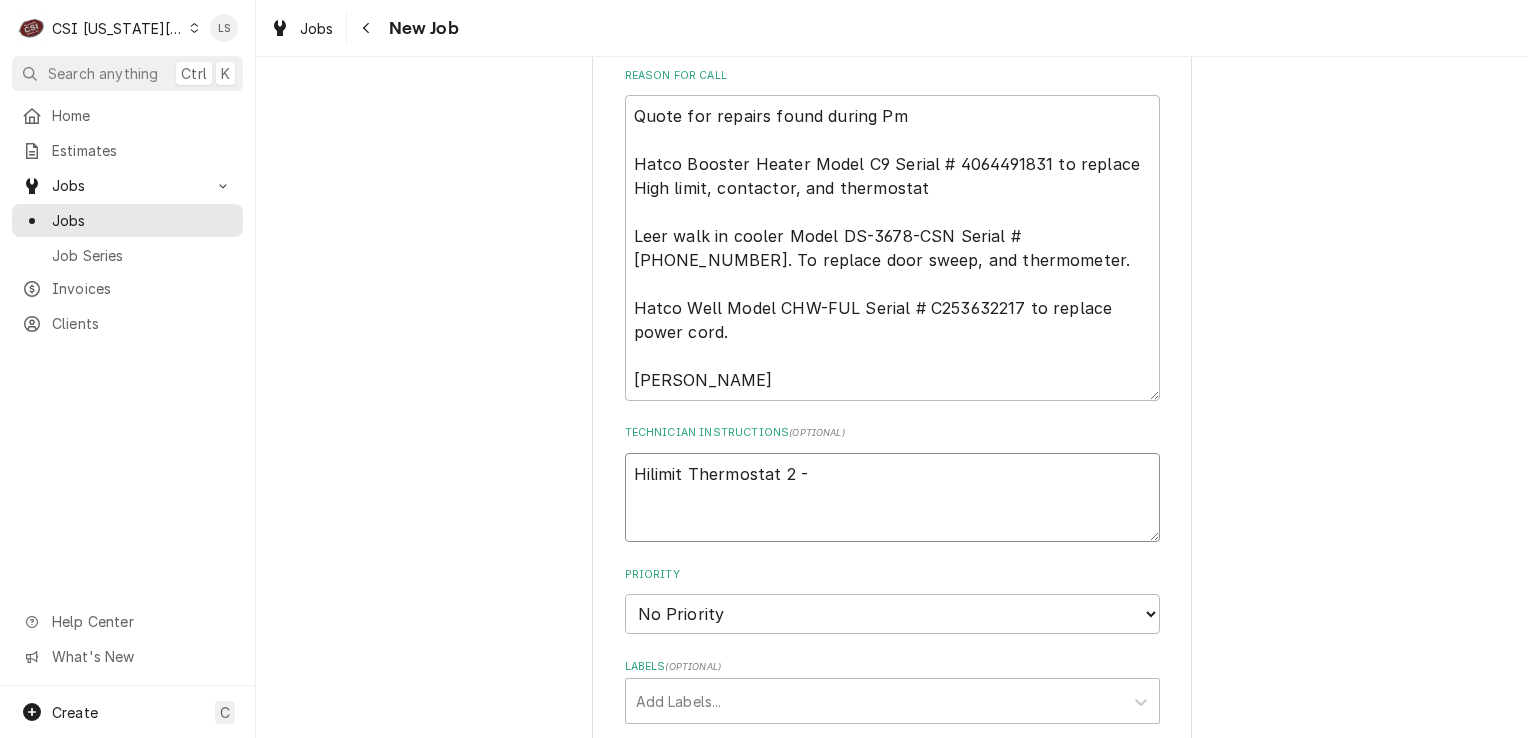 paste on "HAT-02.16.116.00" 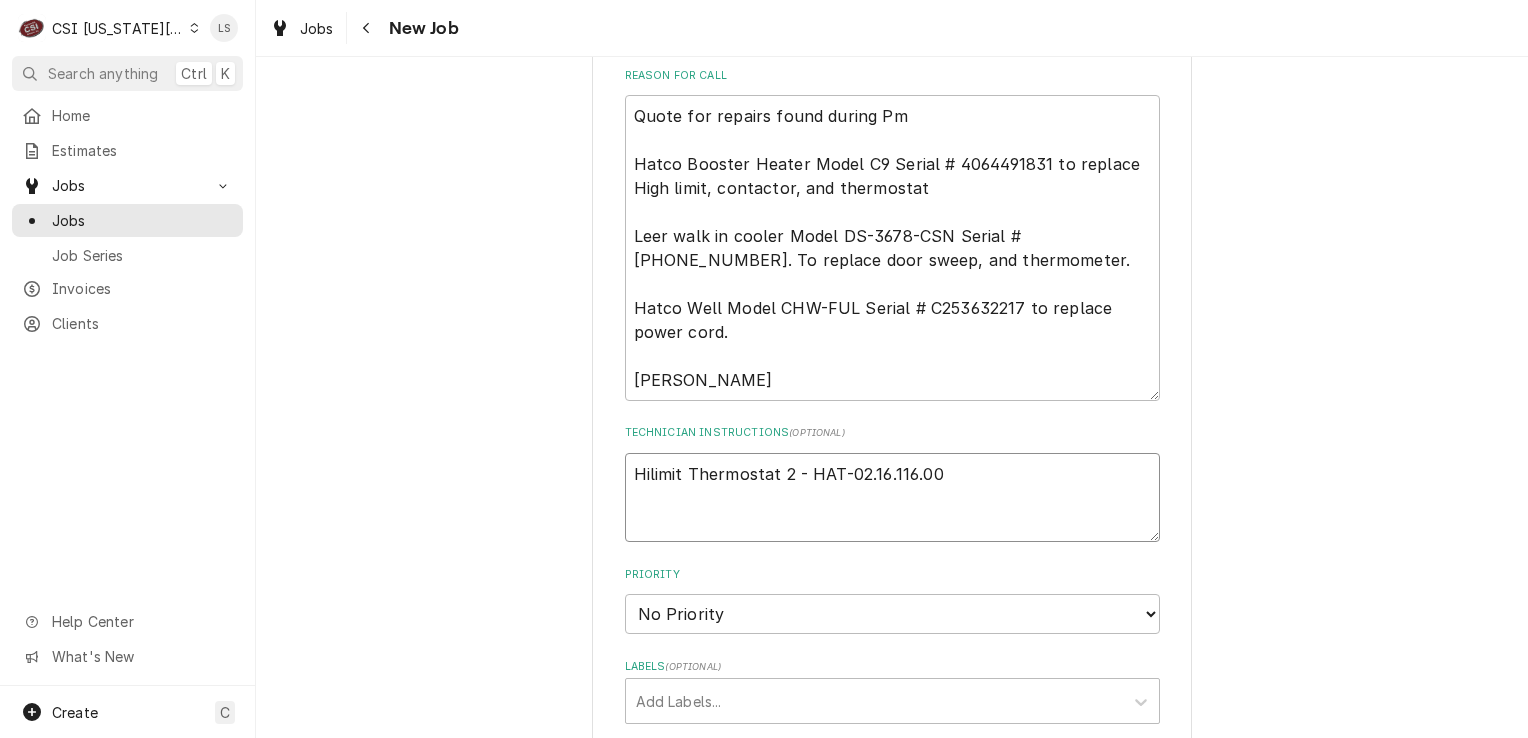 type on "x" 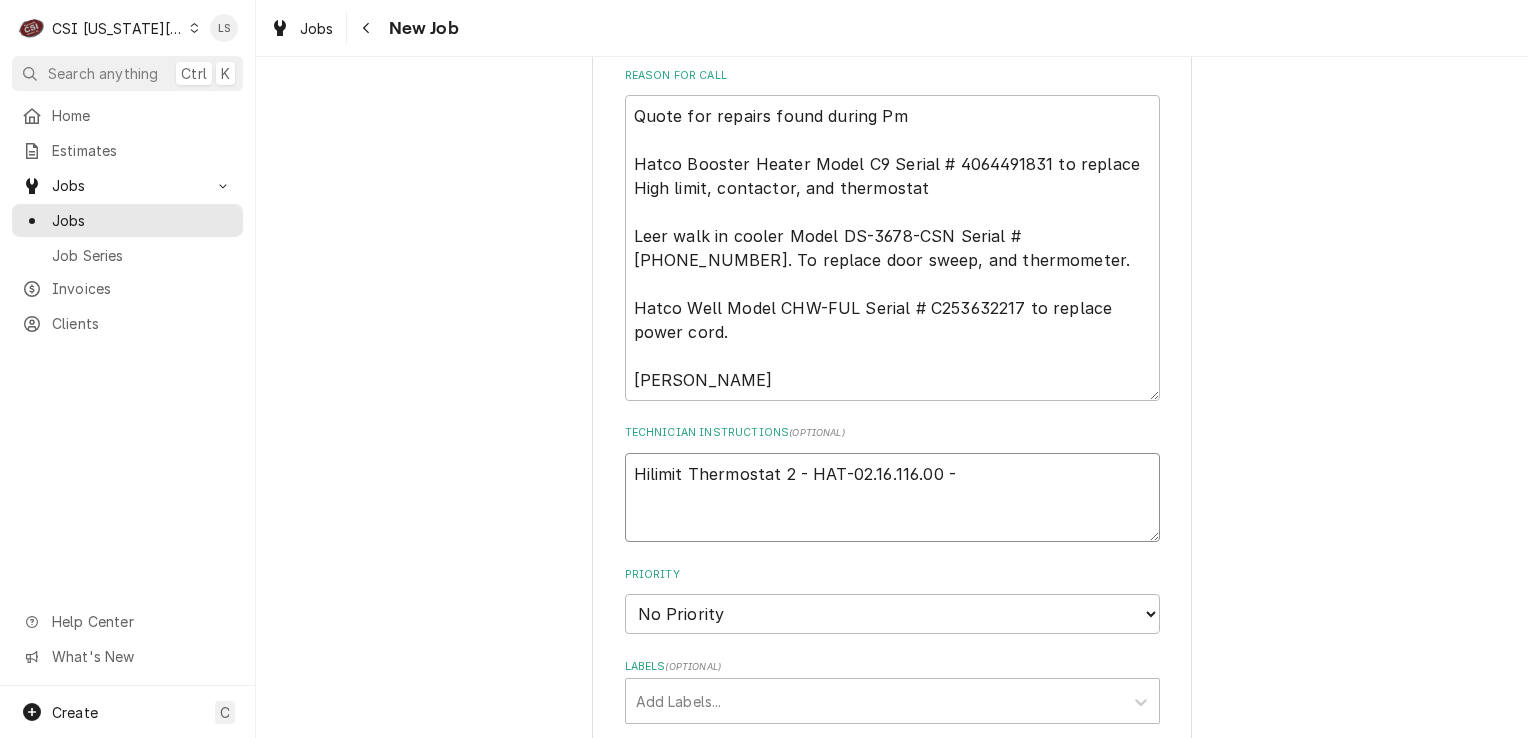 type on "x" 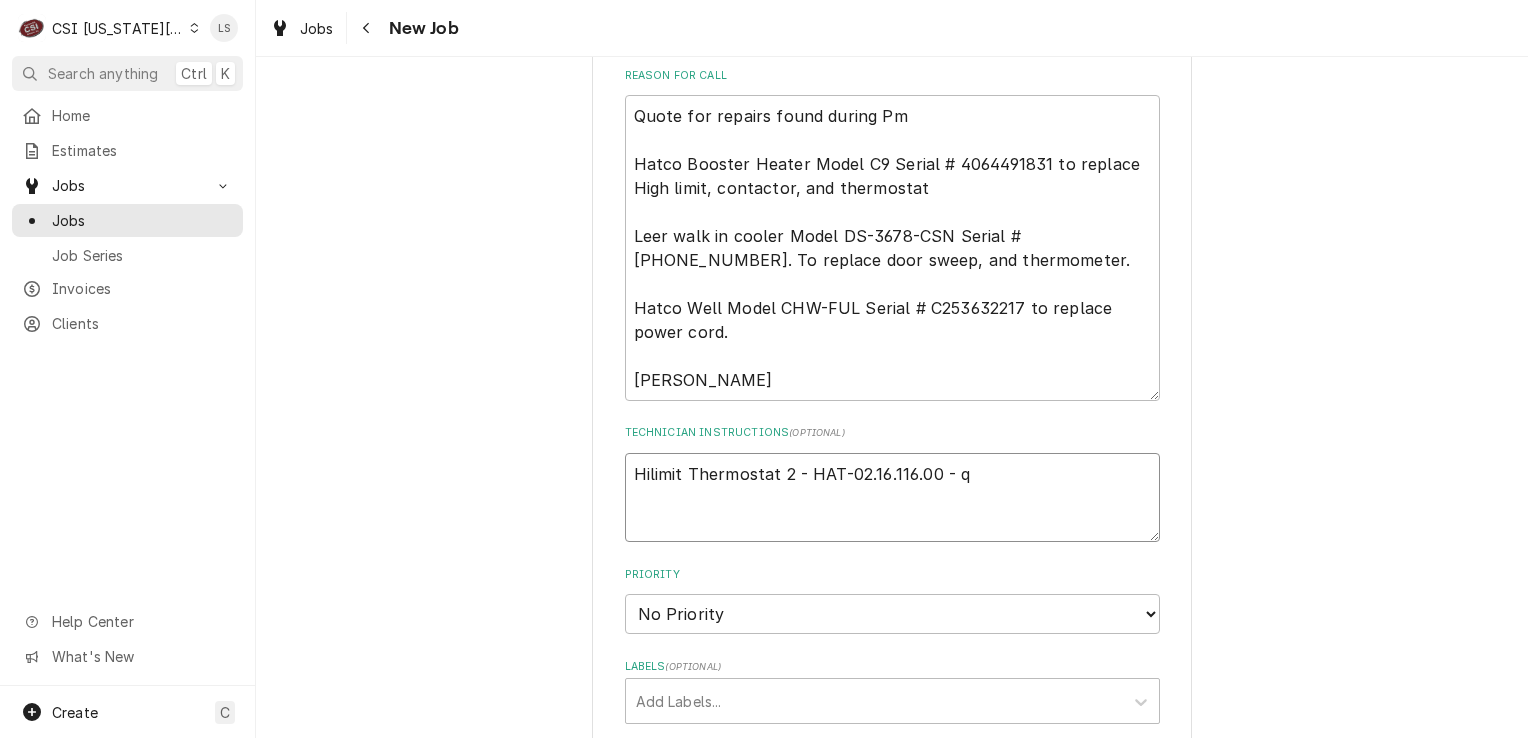 type on "x" 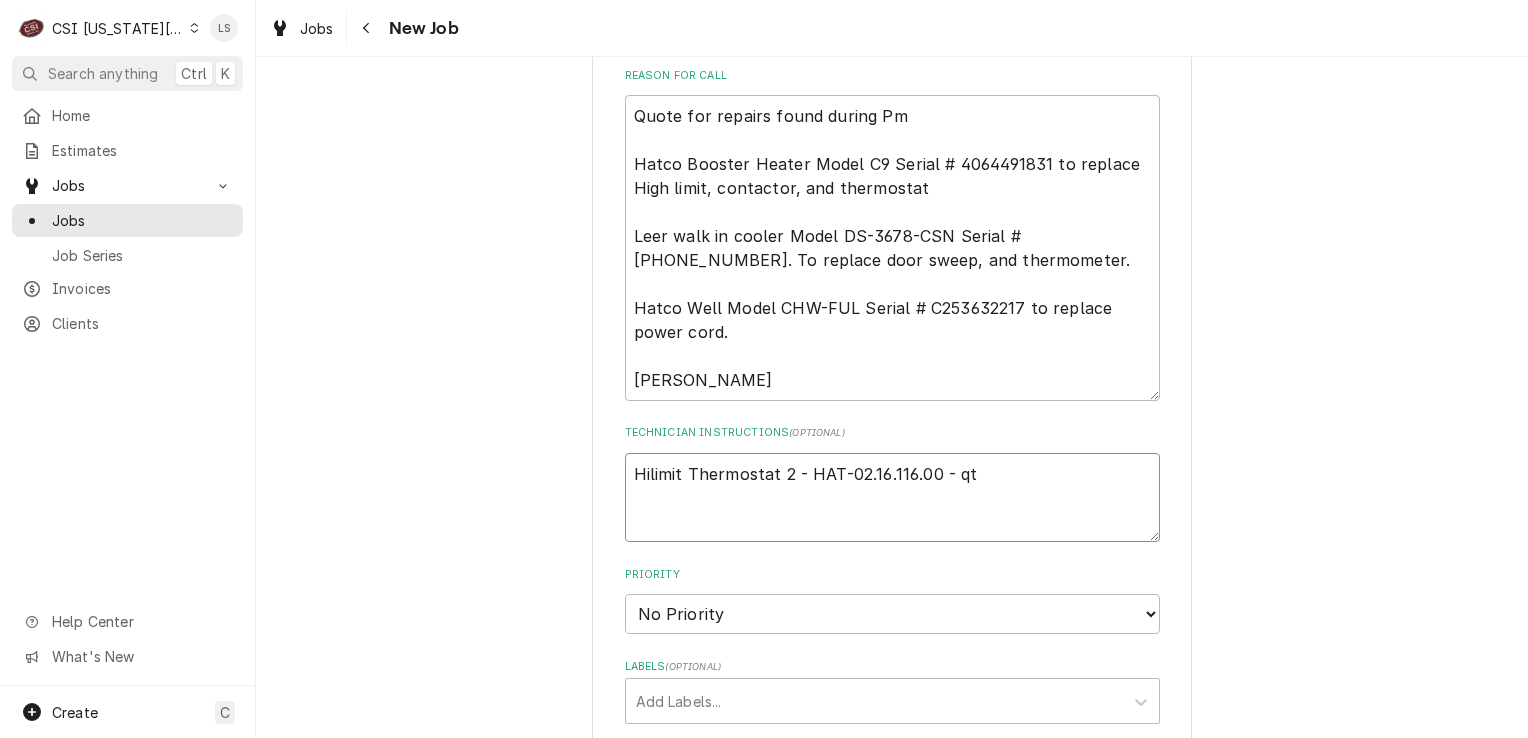type on "x" 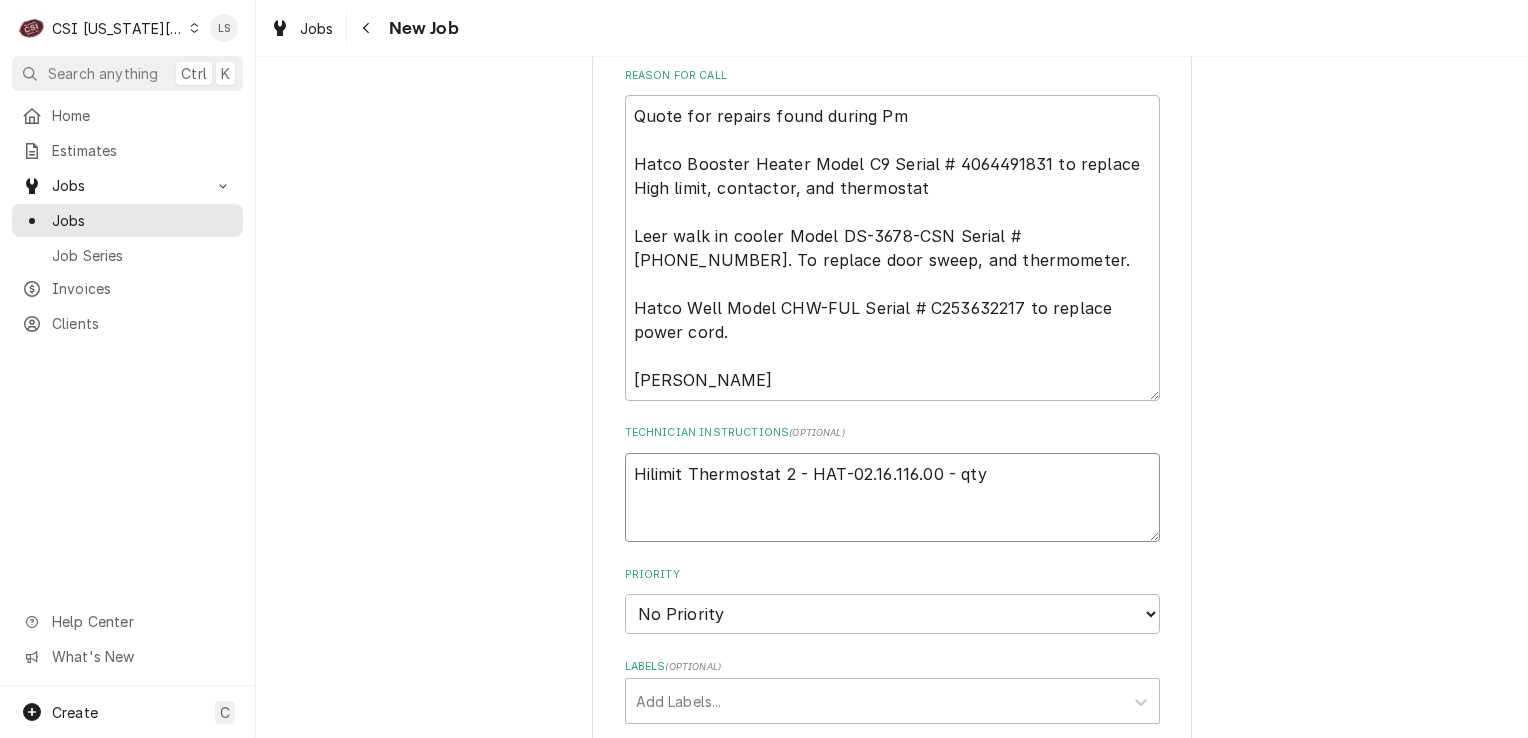 type on "x" 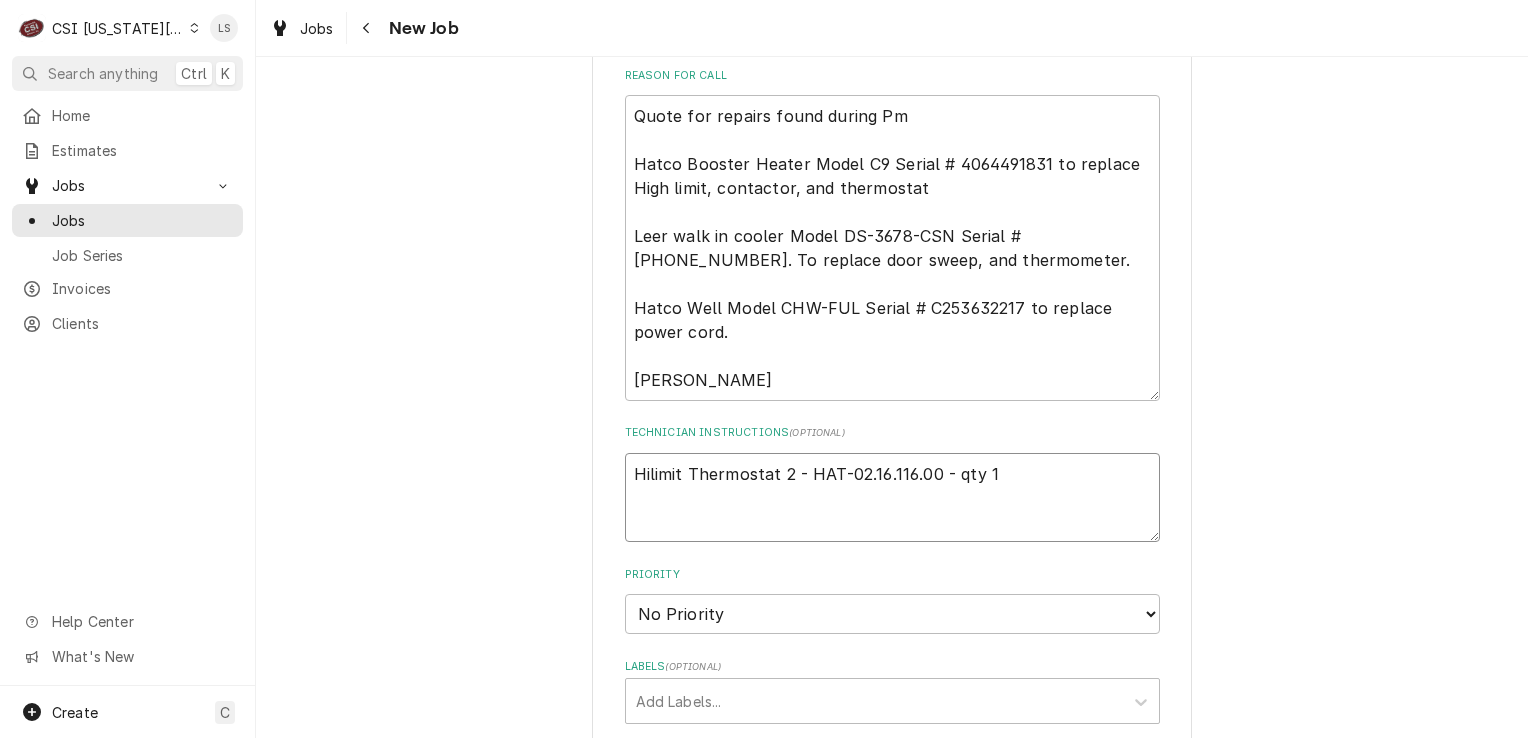 type on "x" 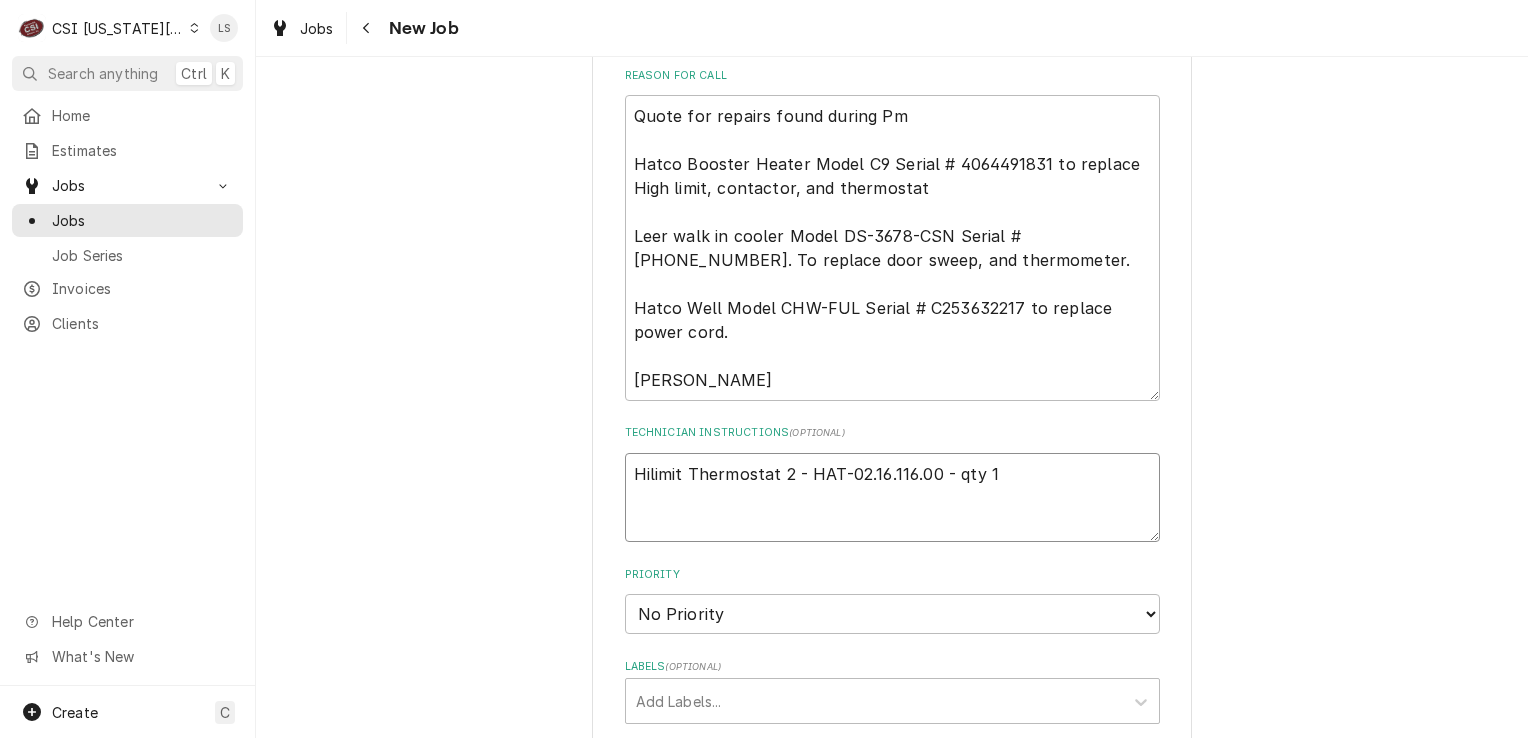 paste on "Booster Heater Thermostat" 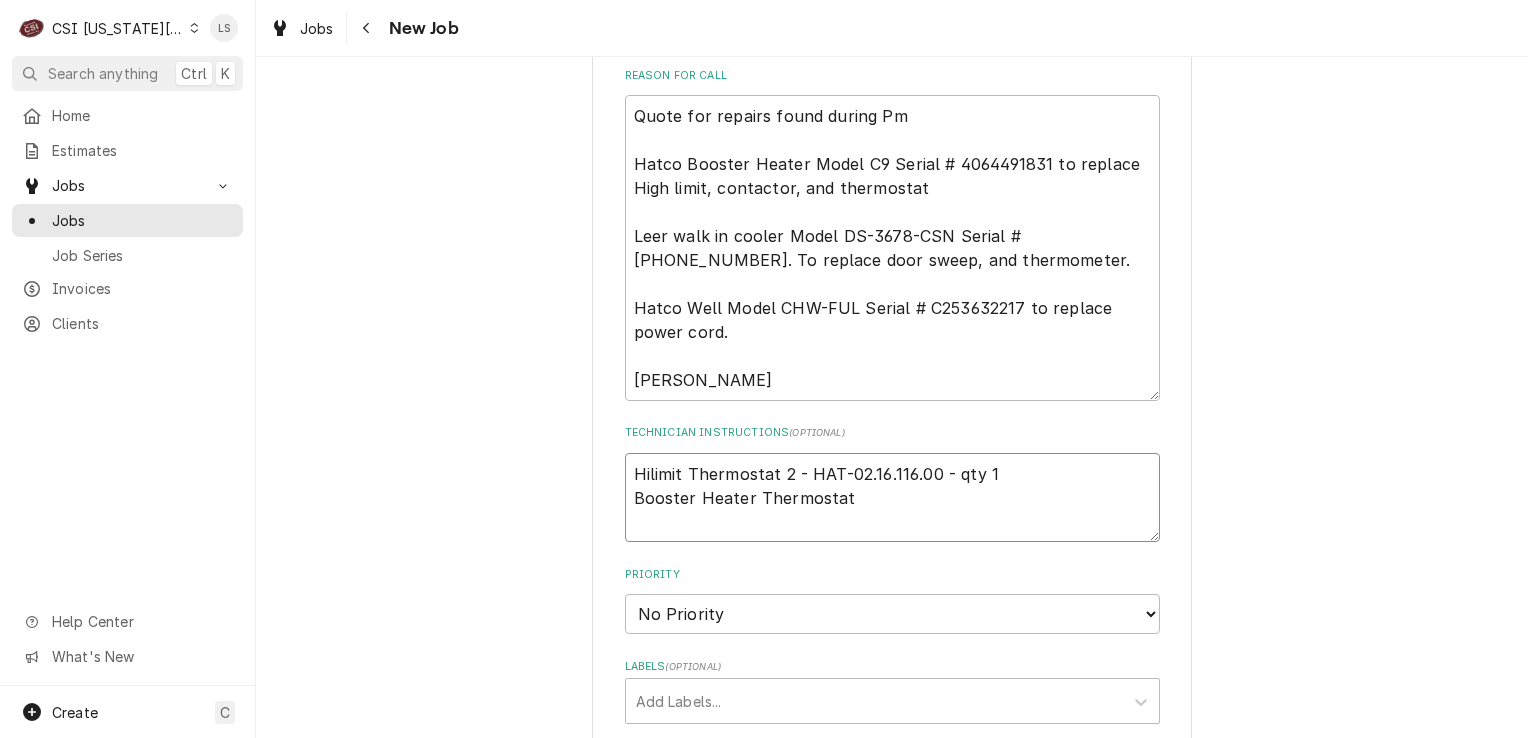 type on "x" 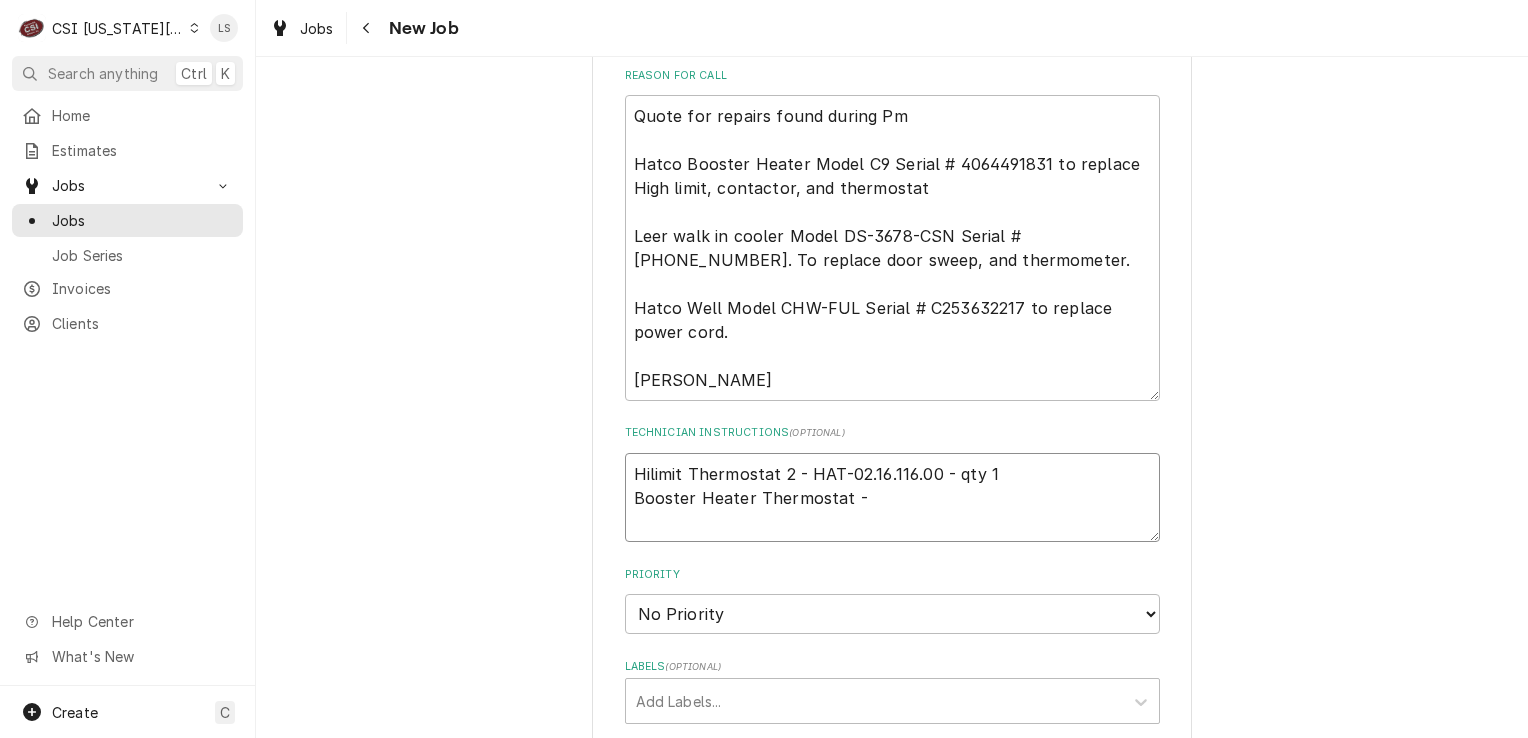 type on "x" 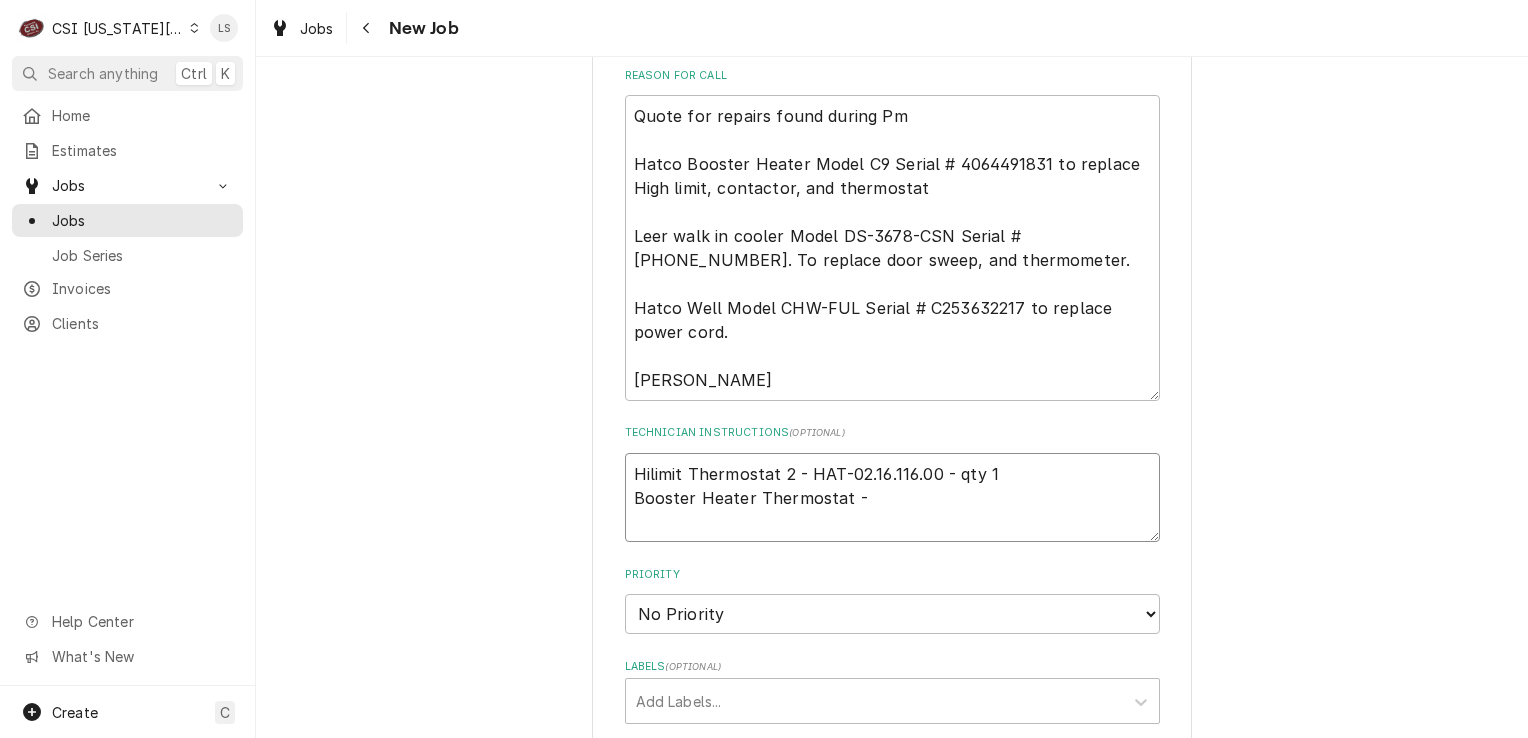 paste on "HAT-02.16.024.00" 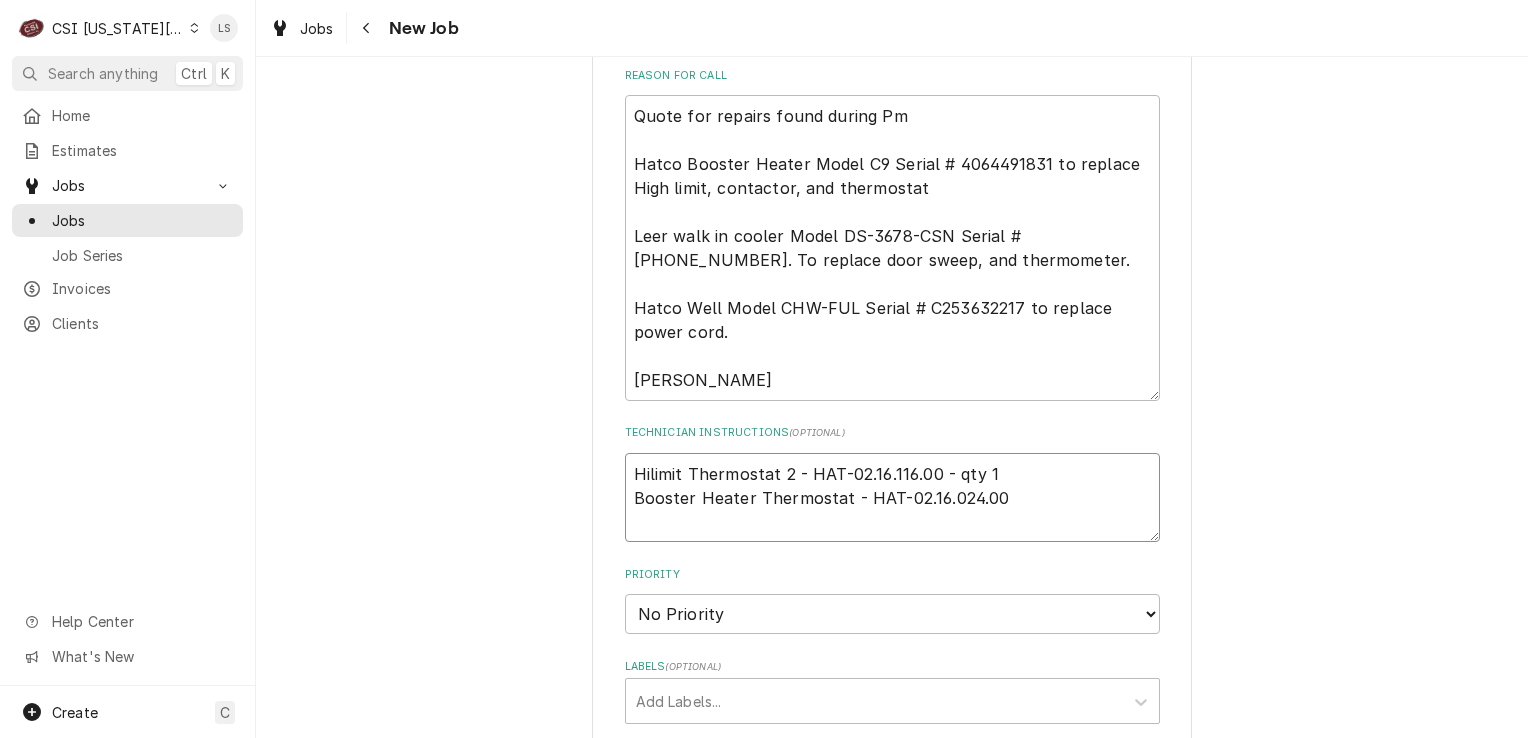 type on "x" 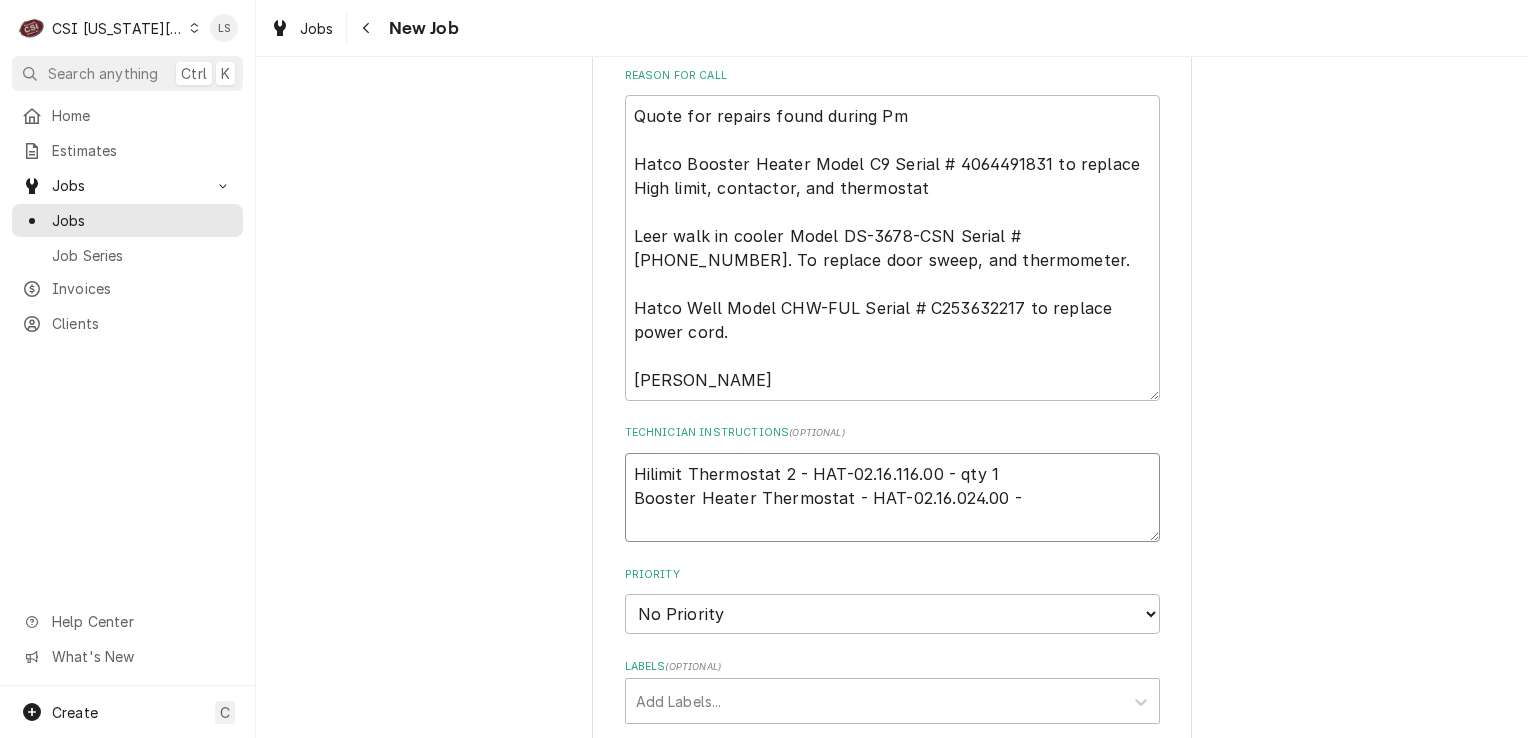 type on "x" 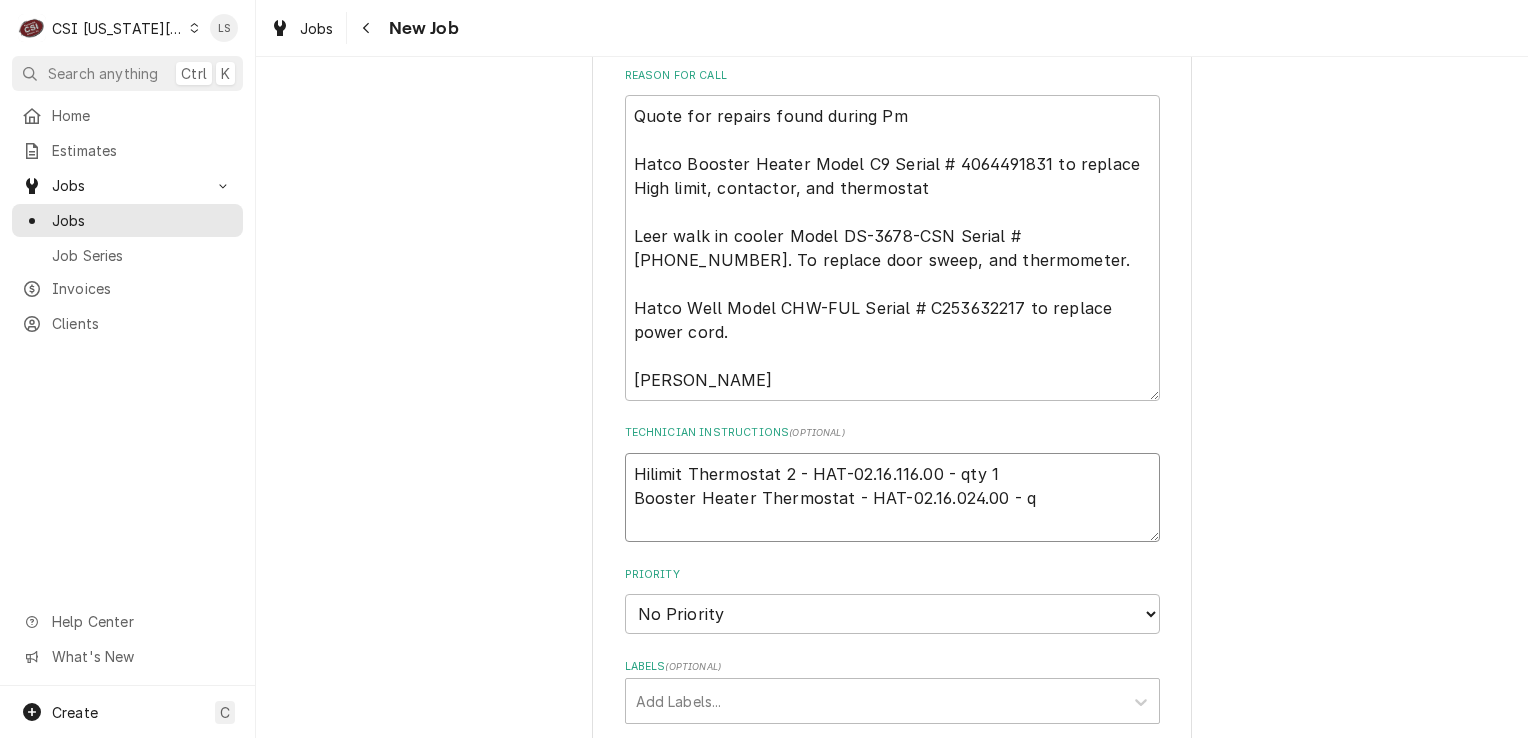 type on "x" 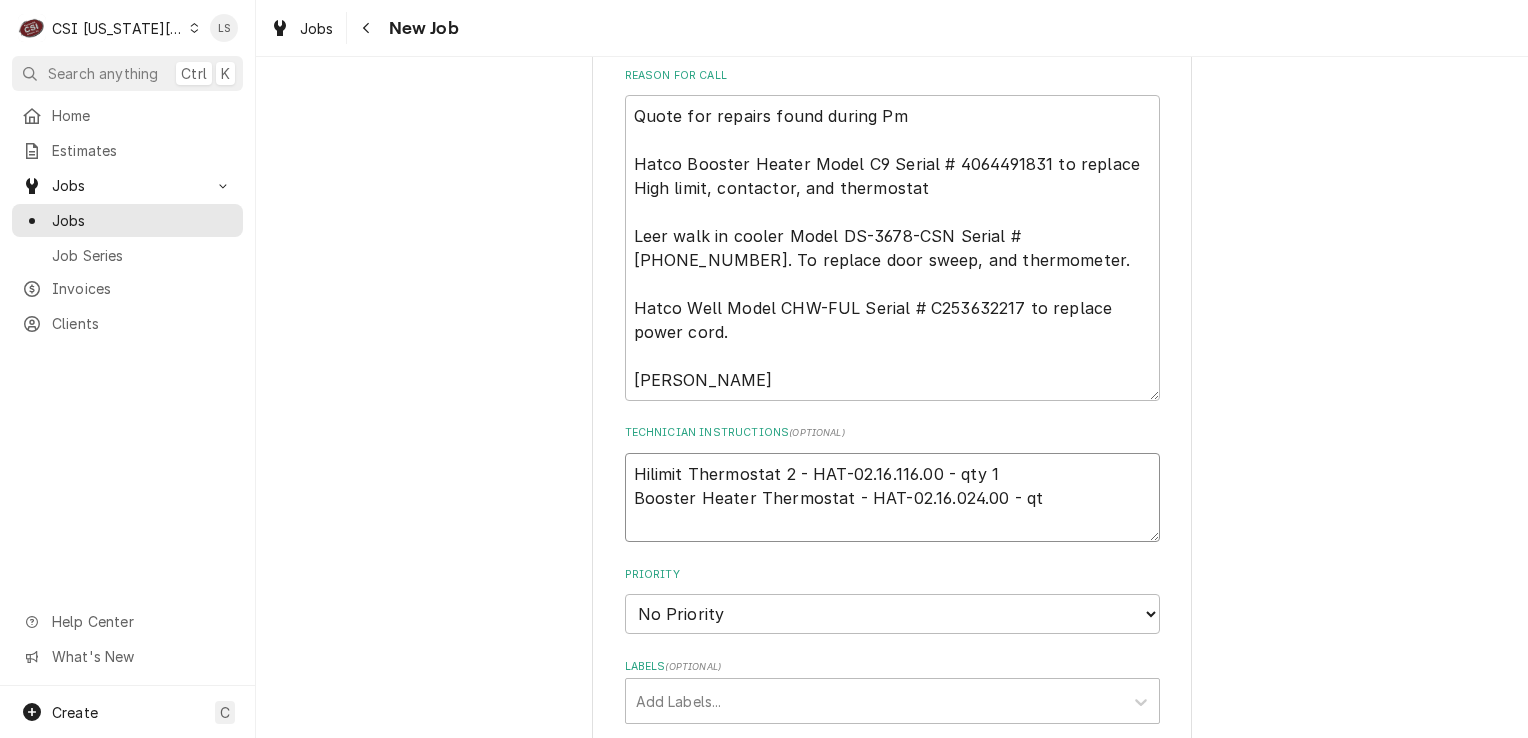 type on "x" 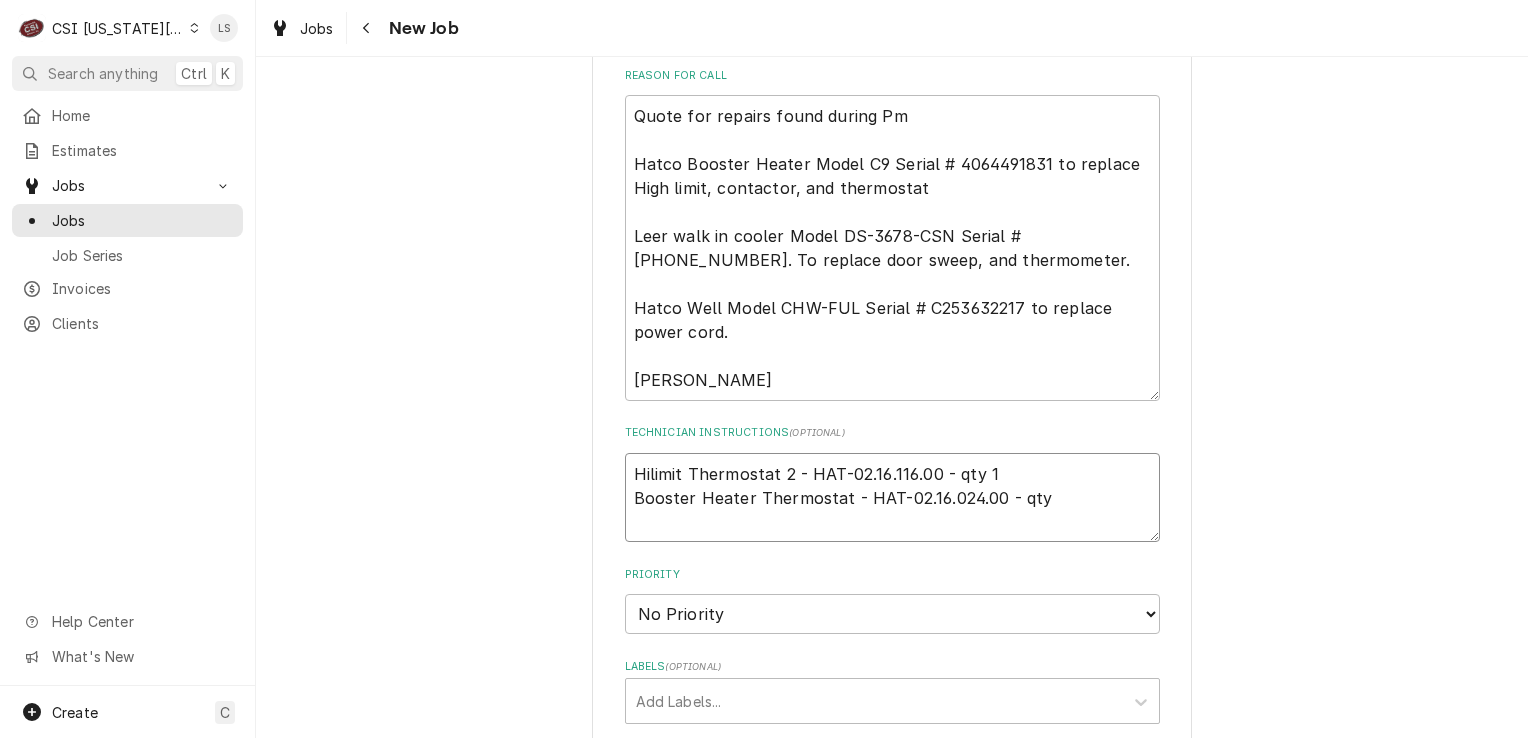 type on "x" 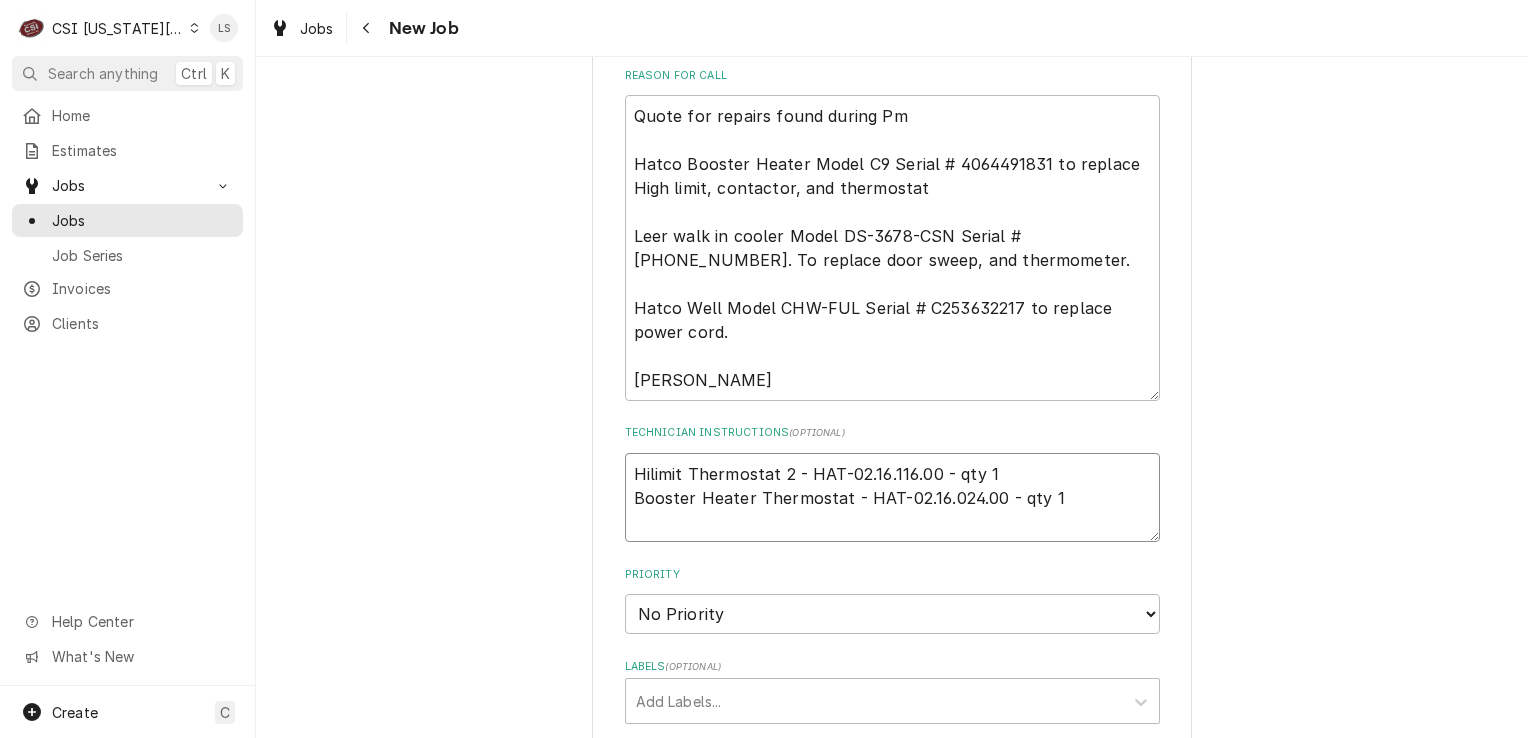 type on "x" 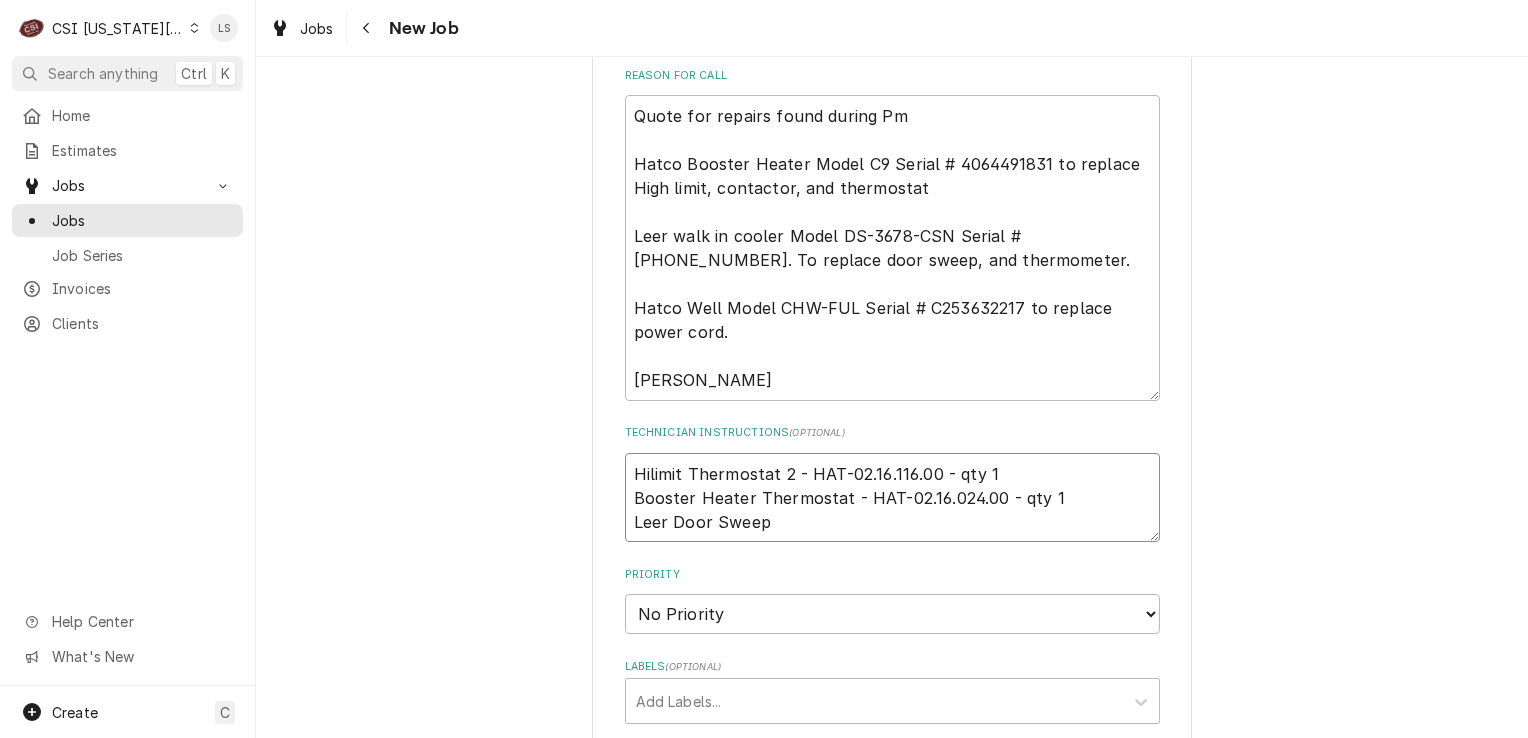 type on "x" 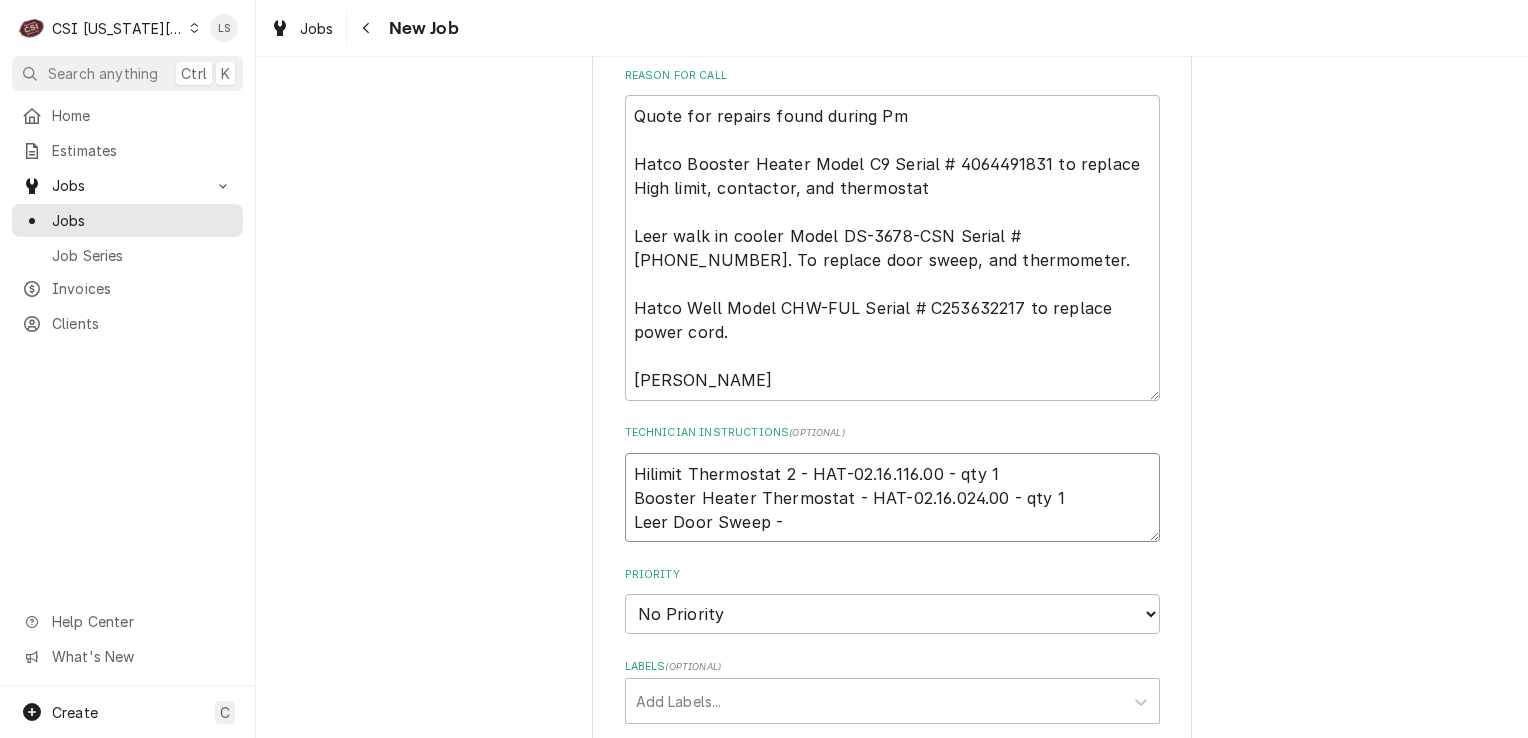 type on "x" 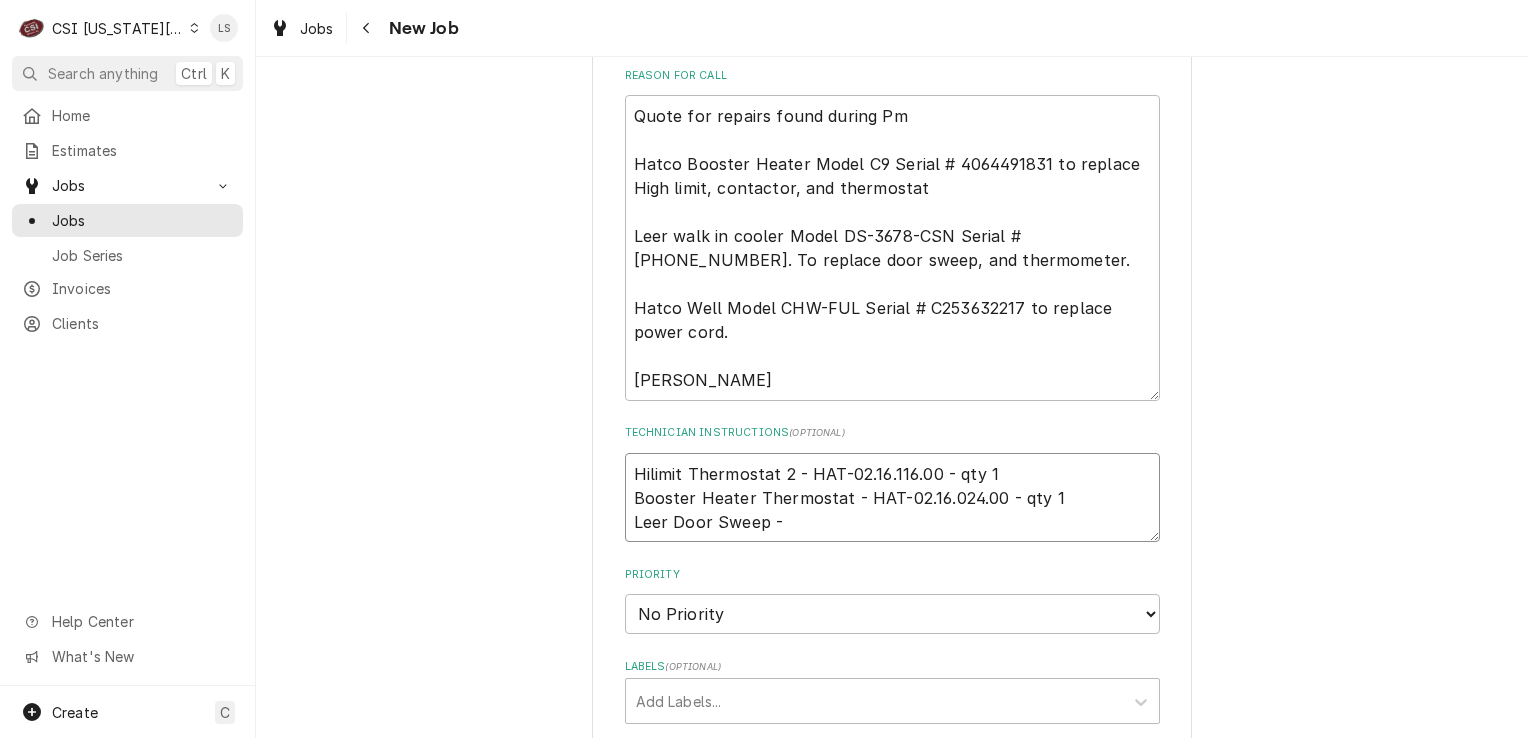 paste on "LEE-6510129" 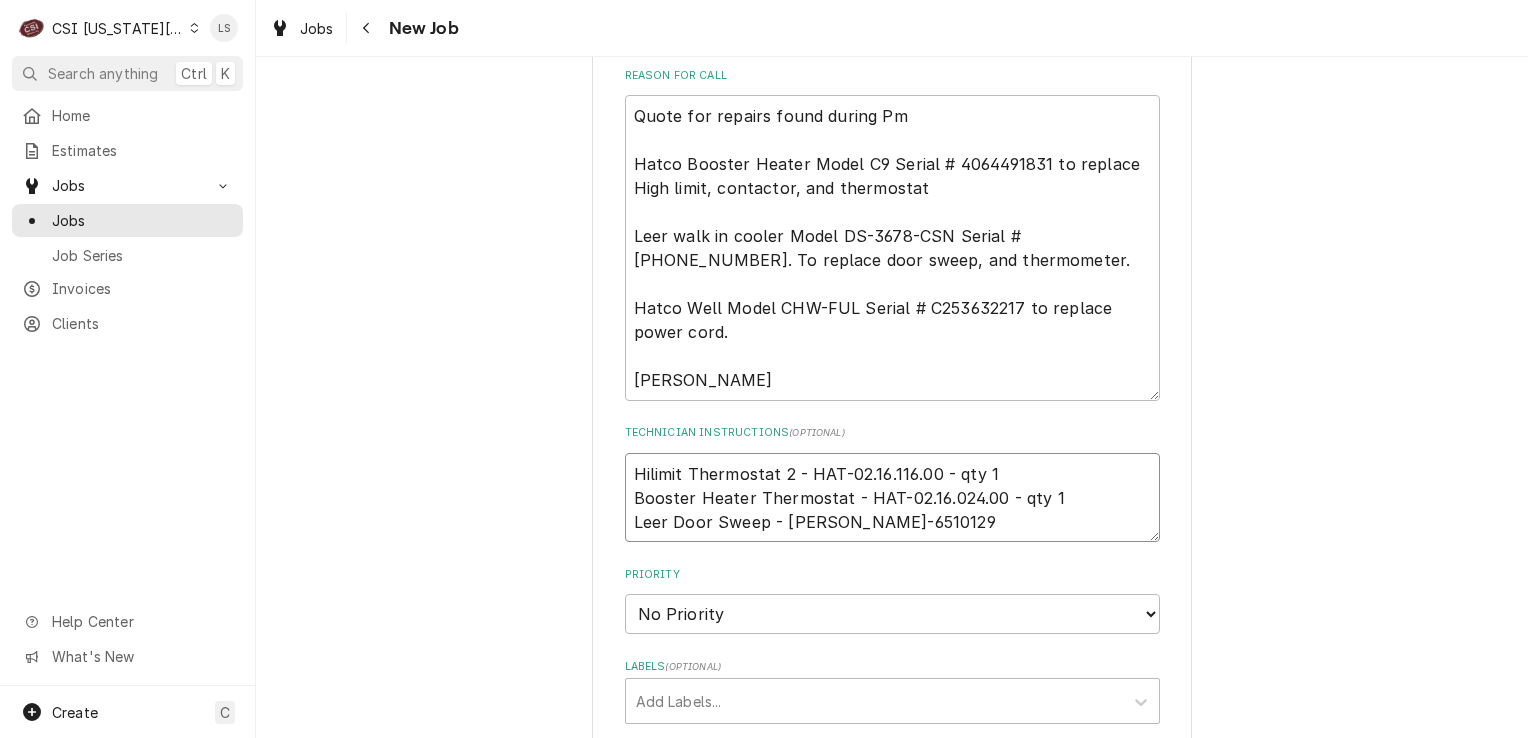 type on "x" 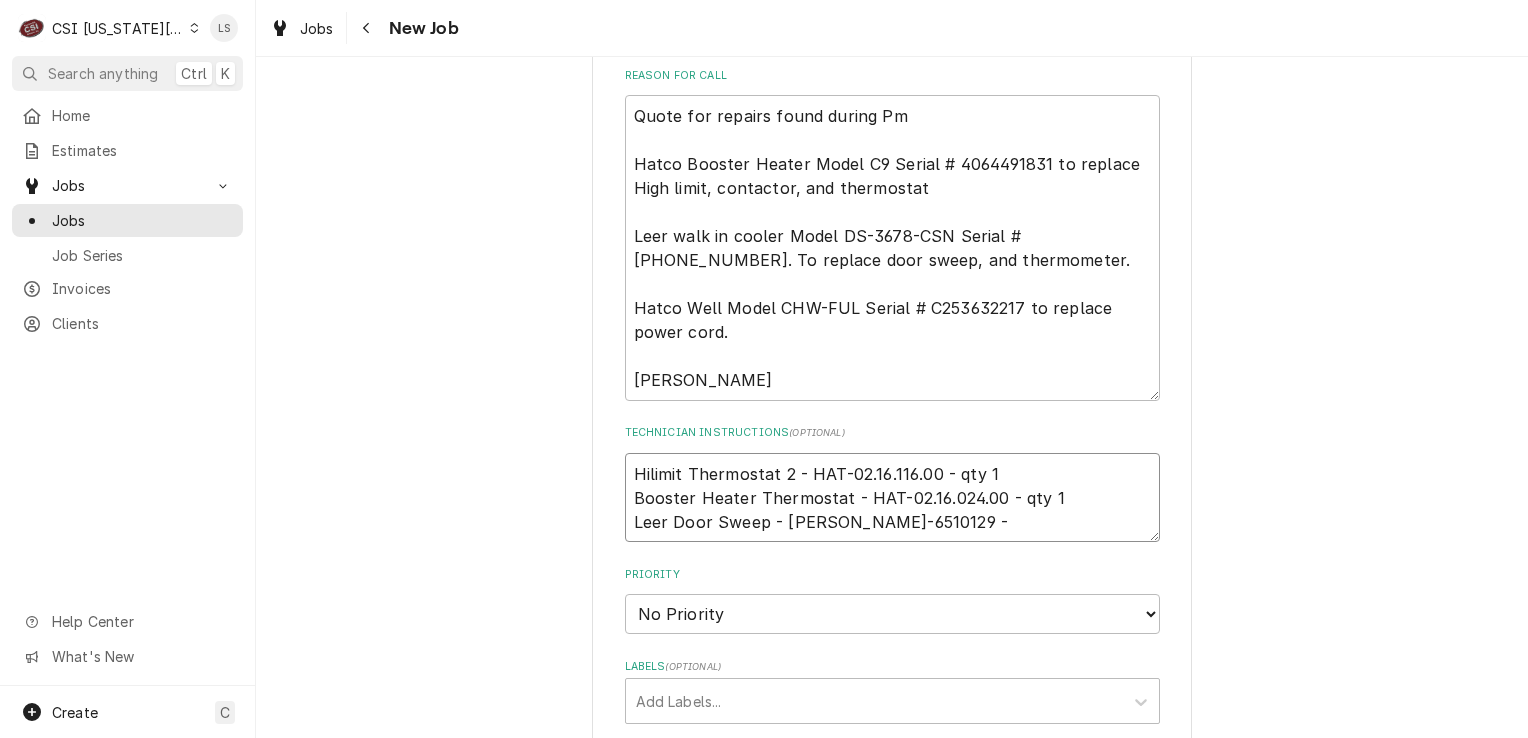 type on "x" 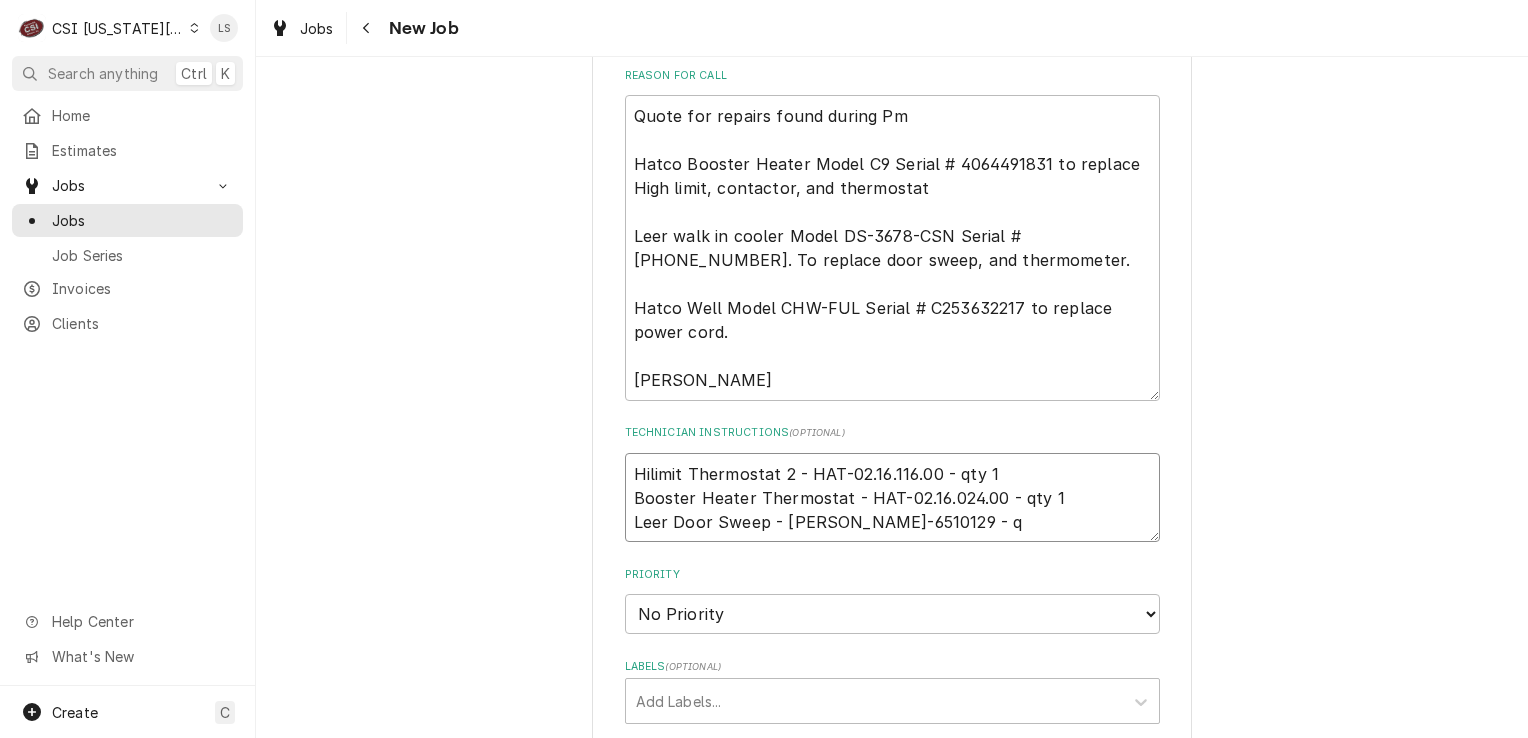 type on "x" 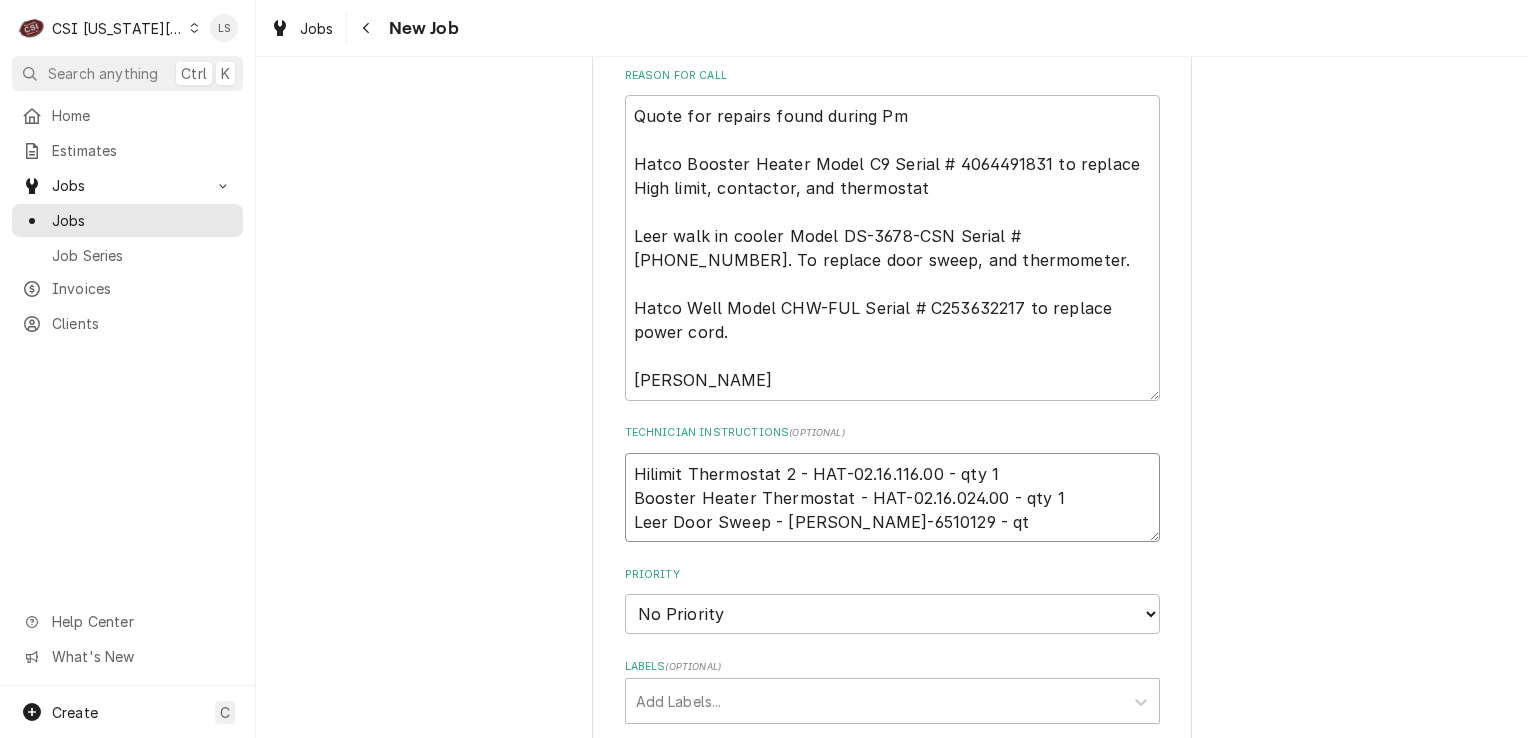 type on "x" 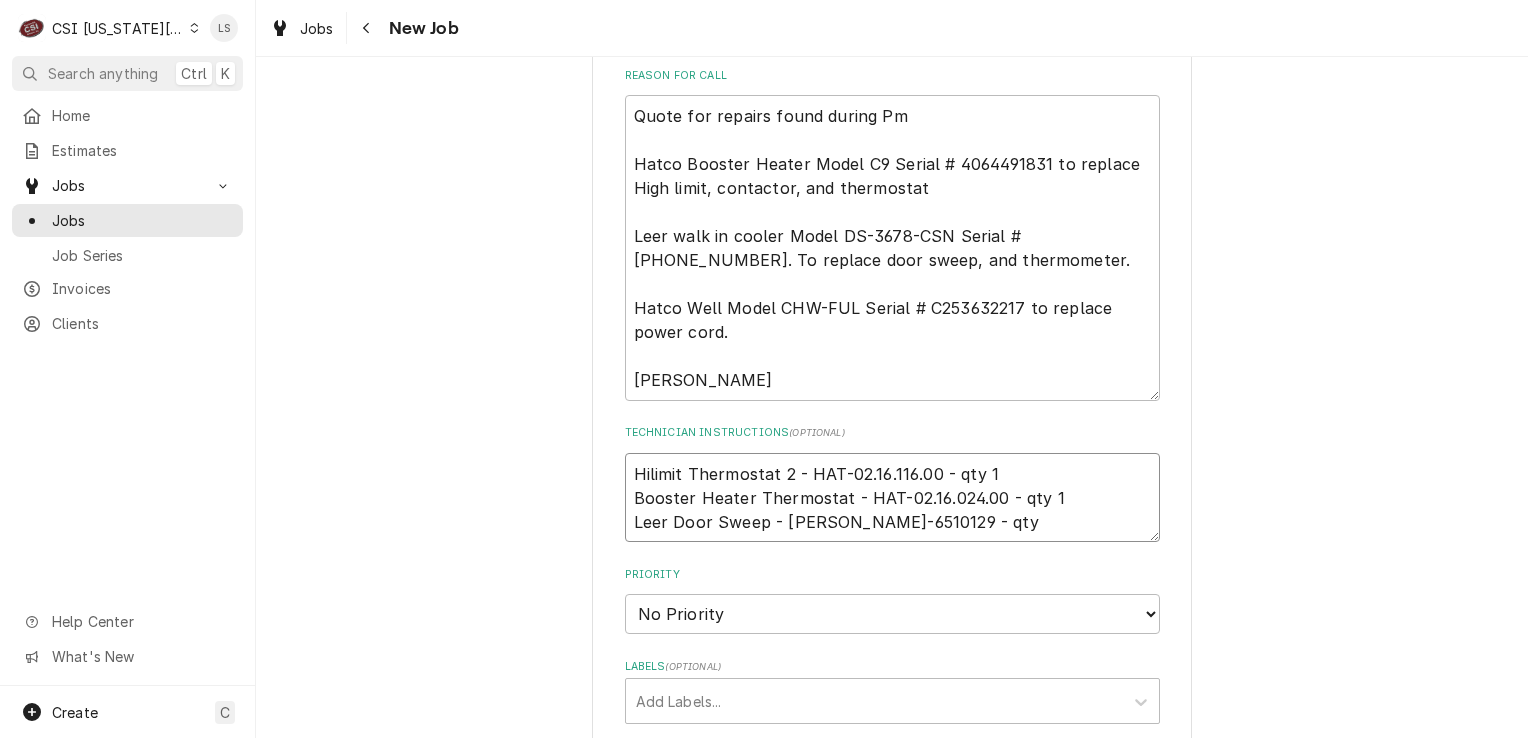 type on "x" 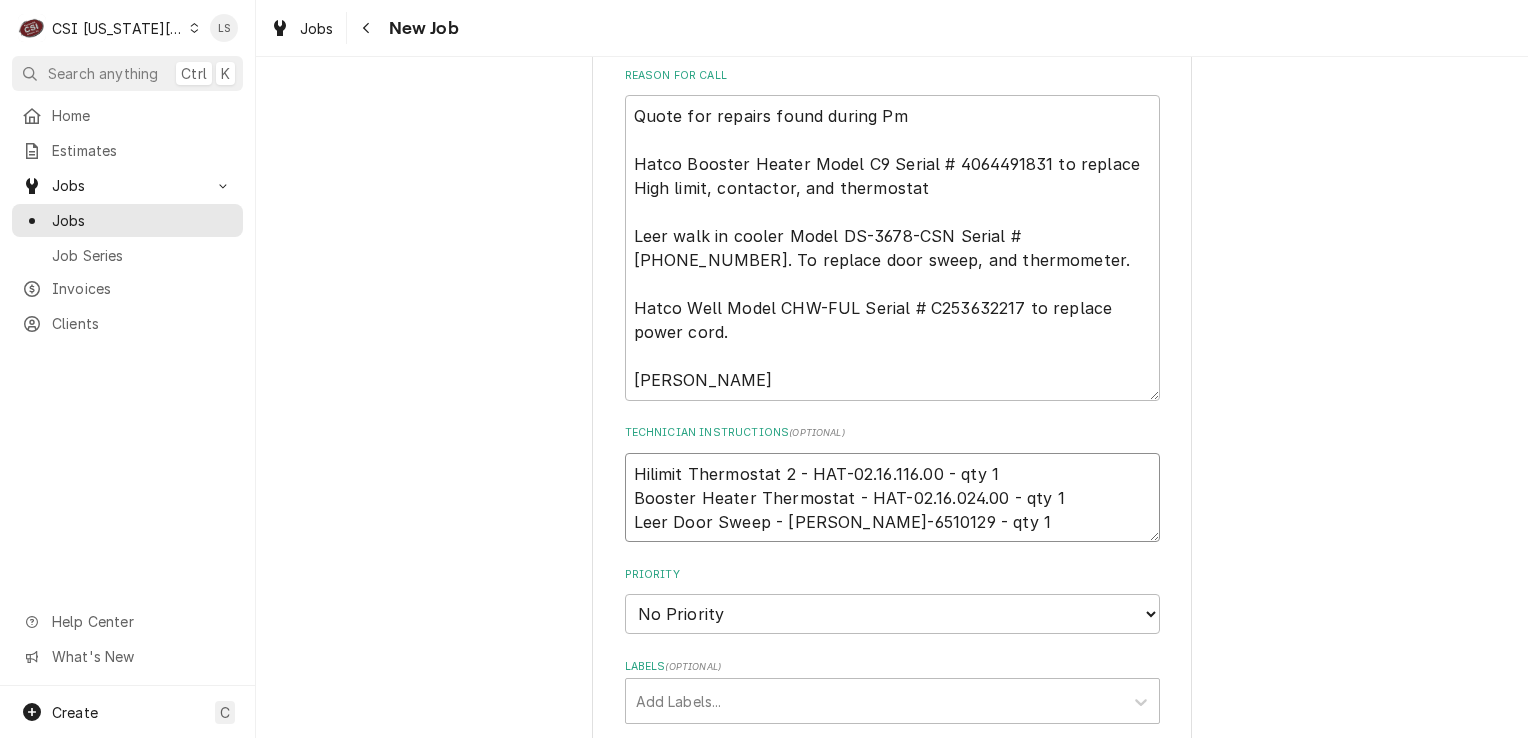 type on "x" 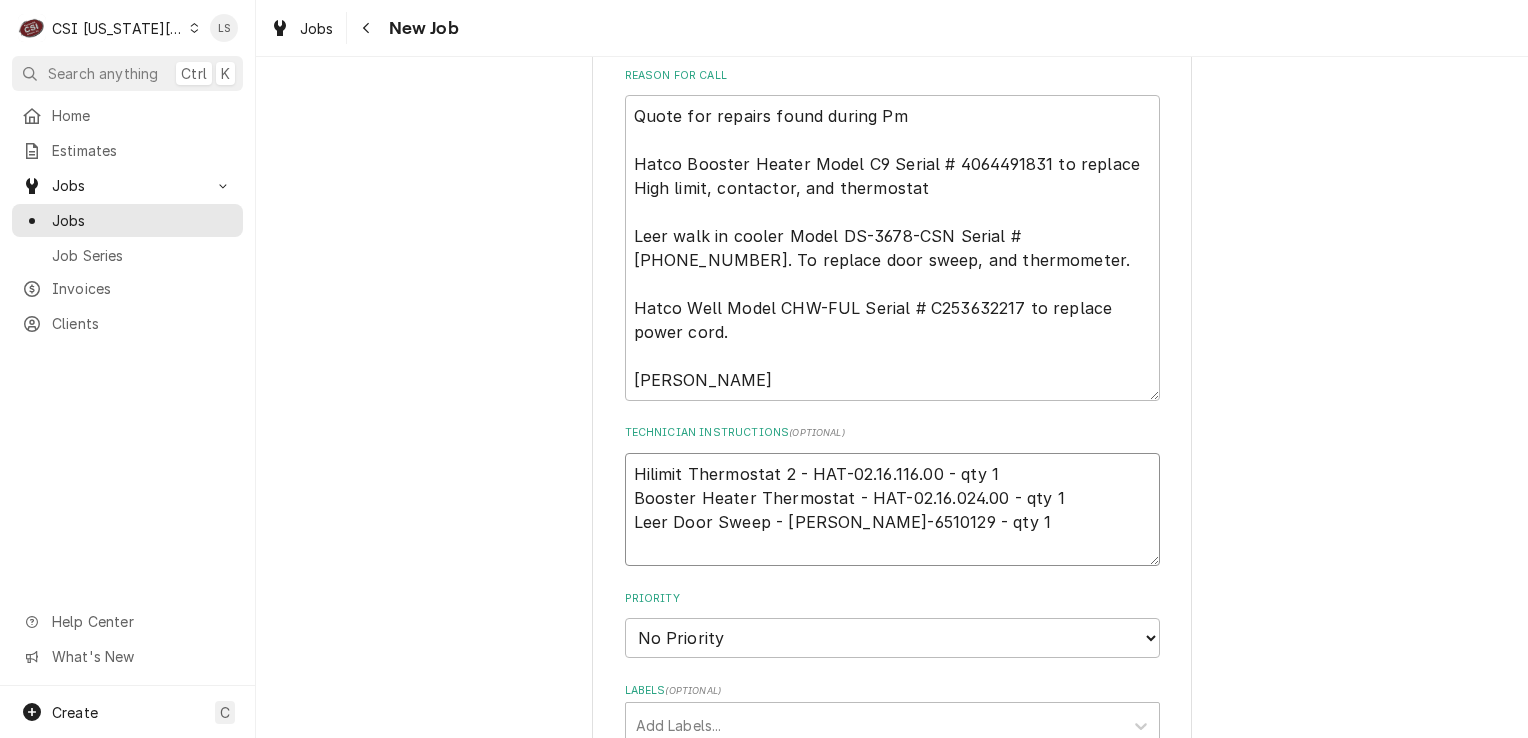 type on "x" 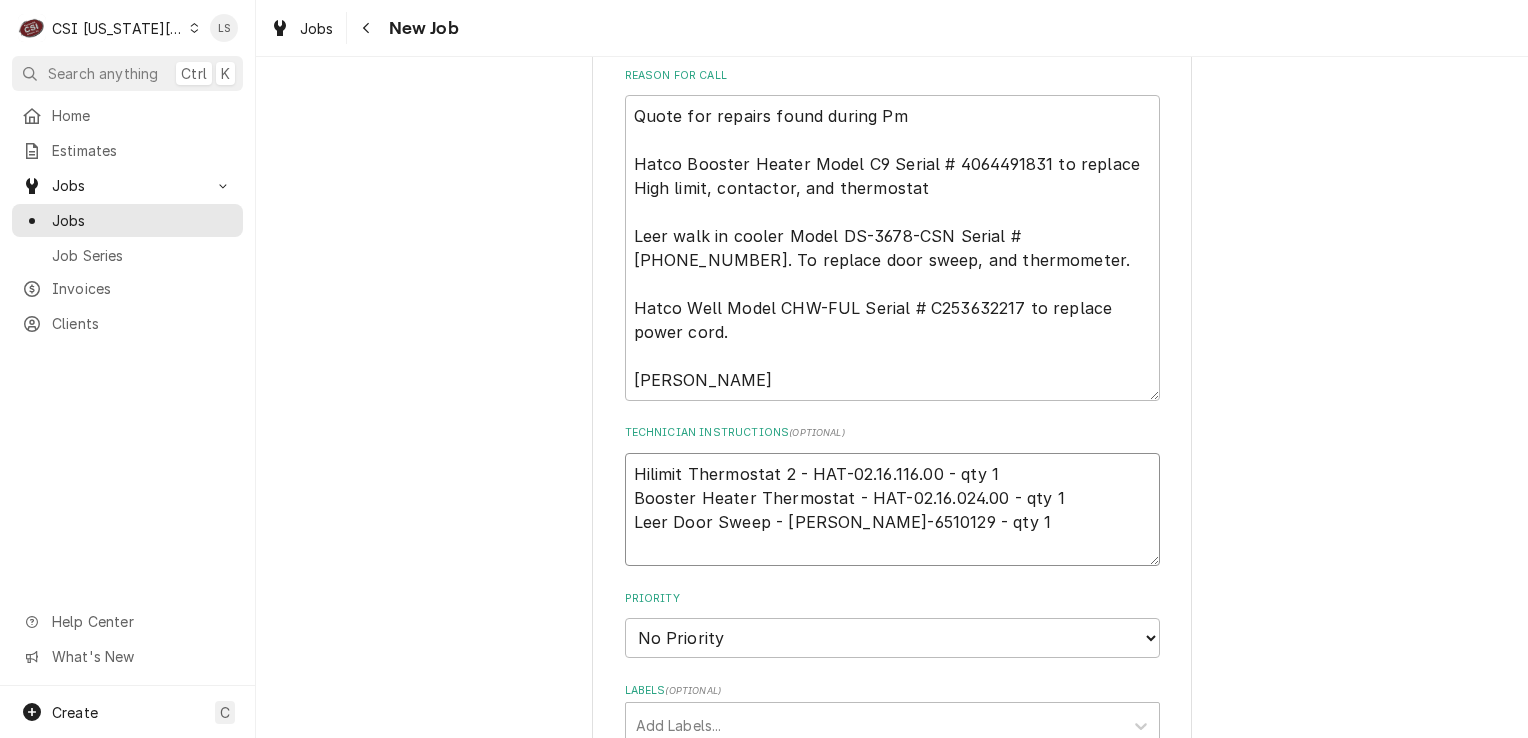 paste on "Thermometer, 2 Dial, Remote" 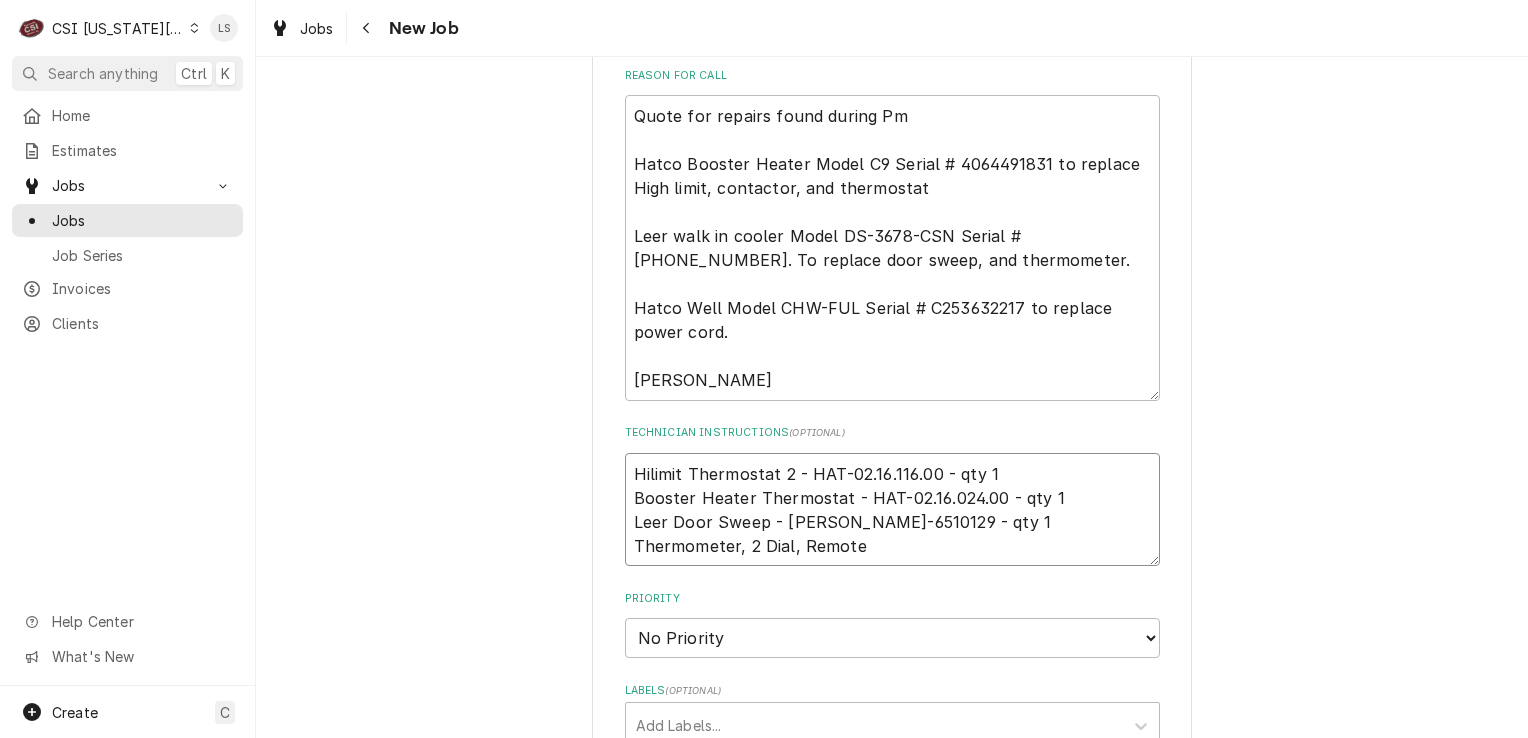 type on "x" 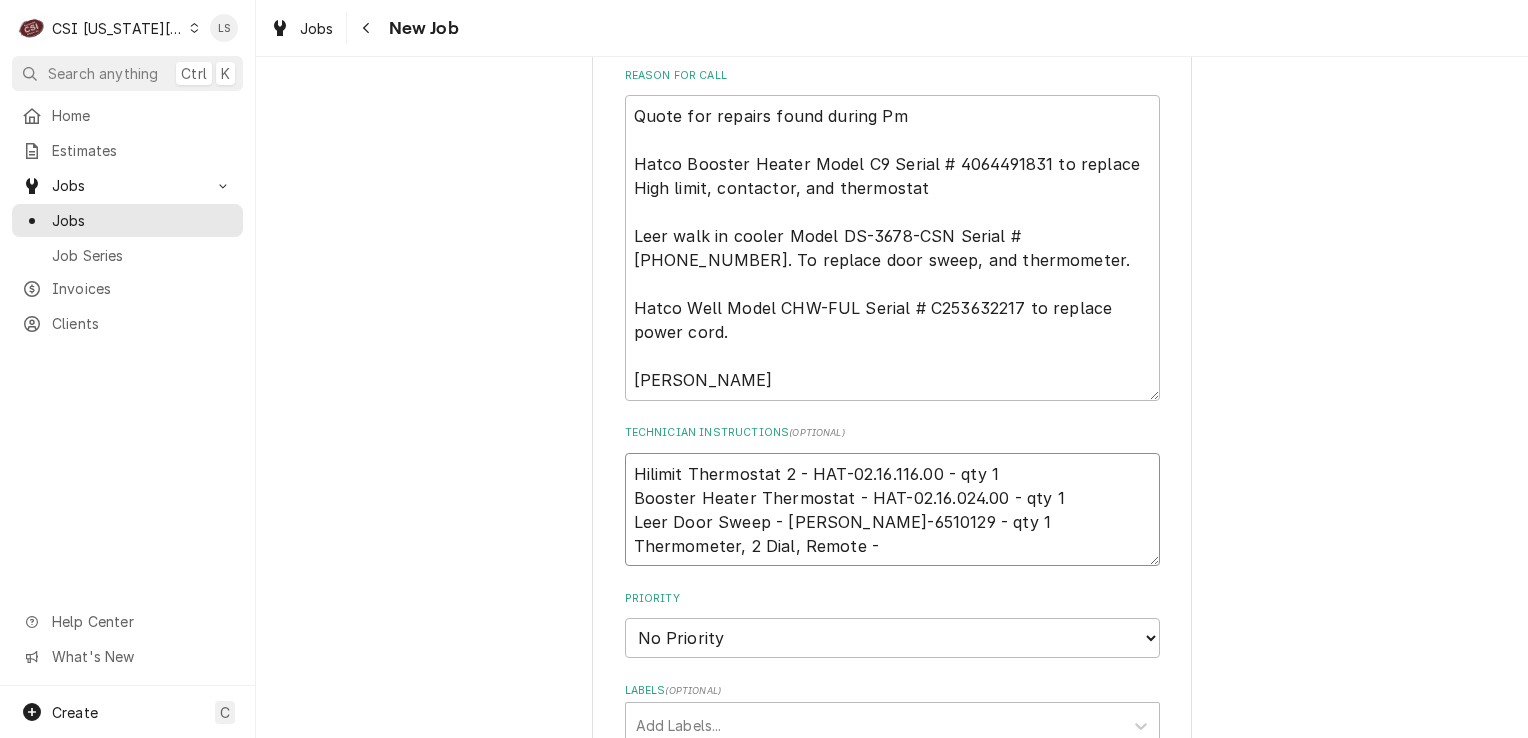 type on "x" 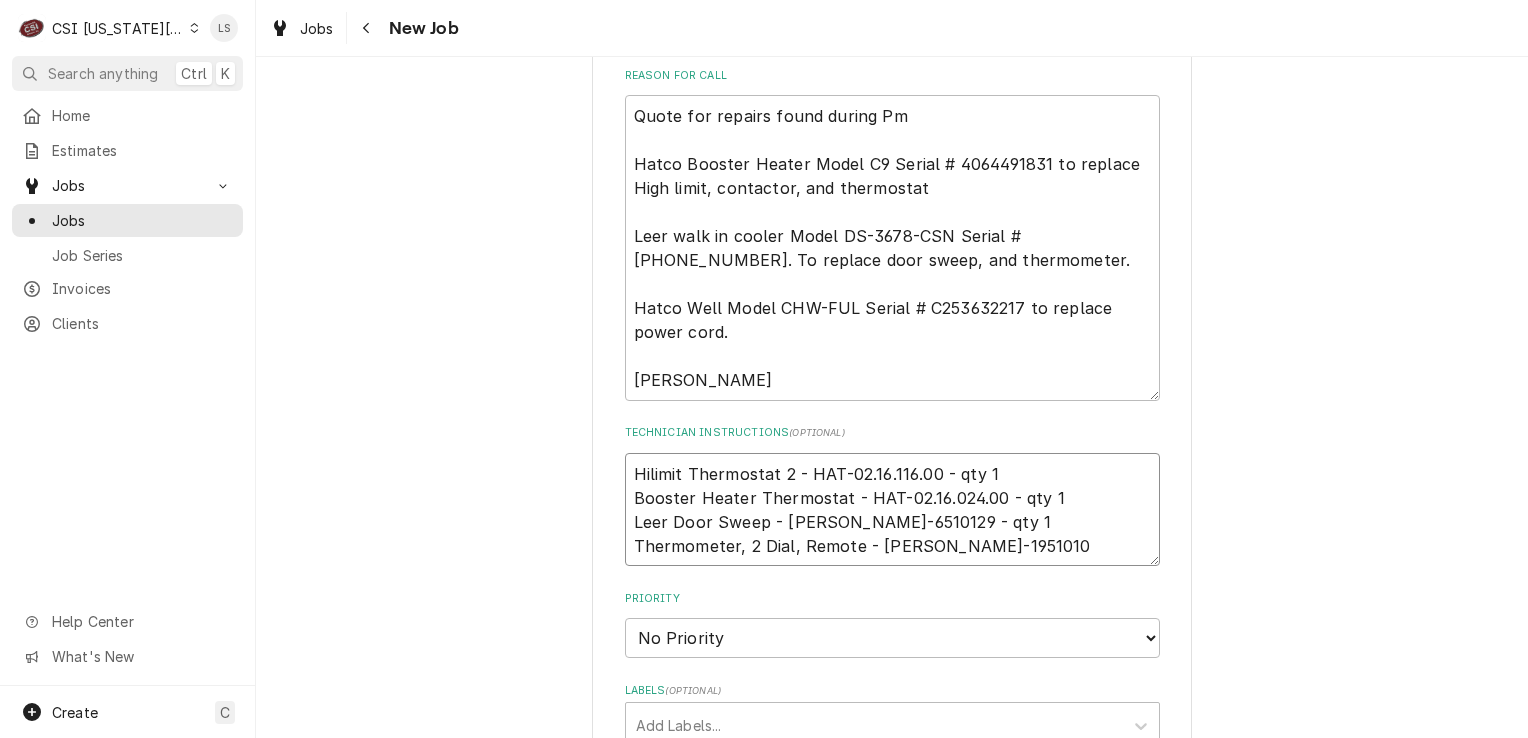 type on "x" 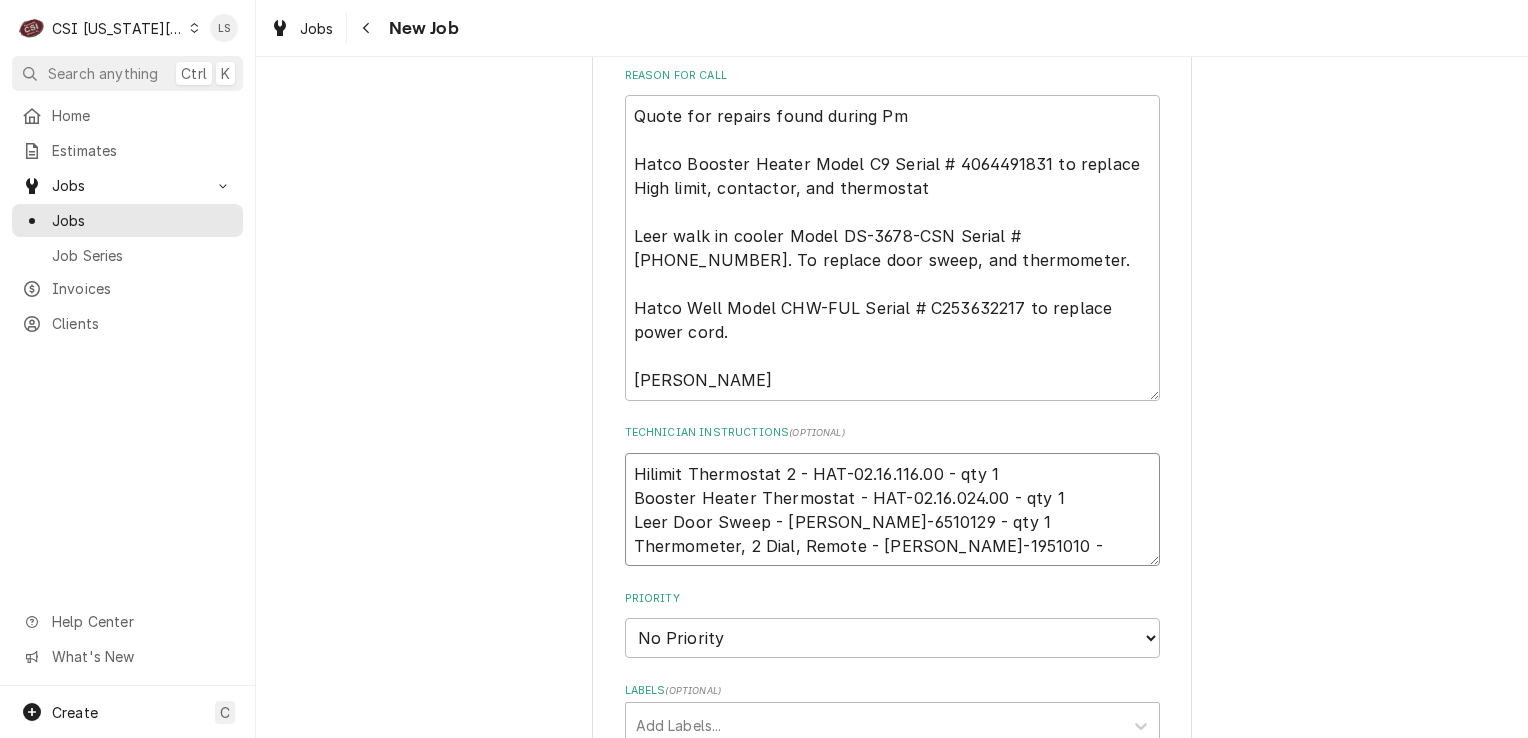 type on "x" 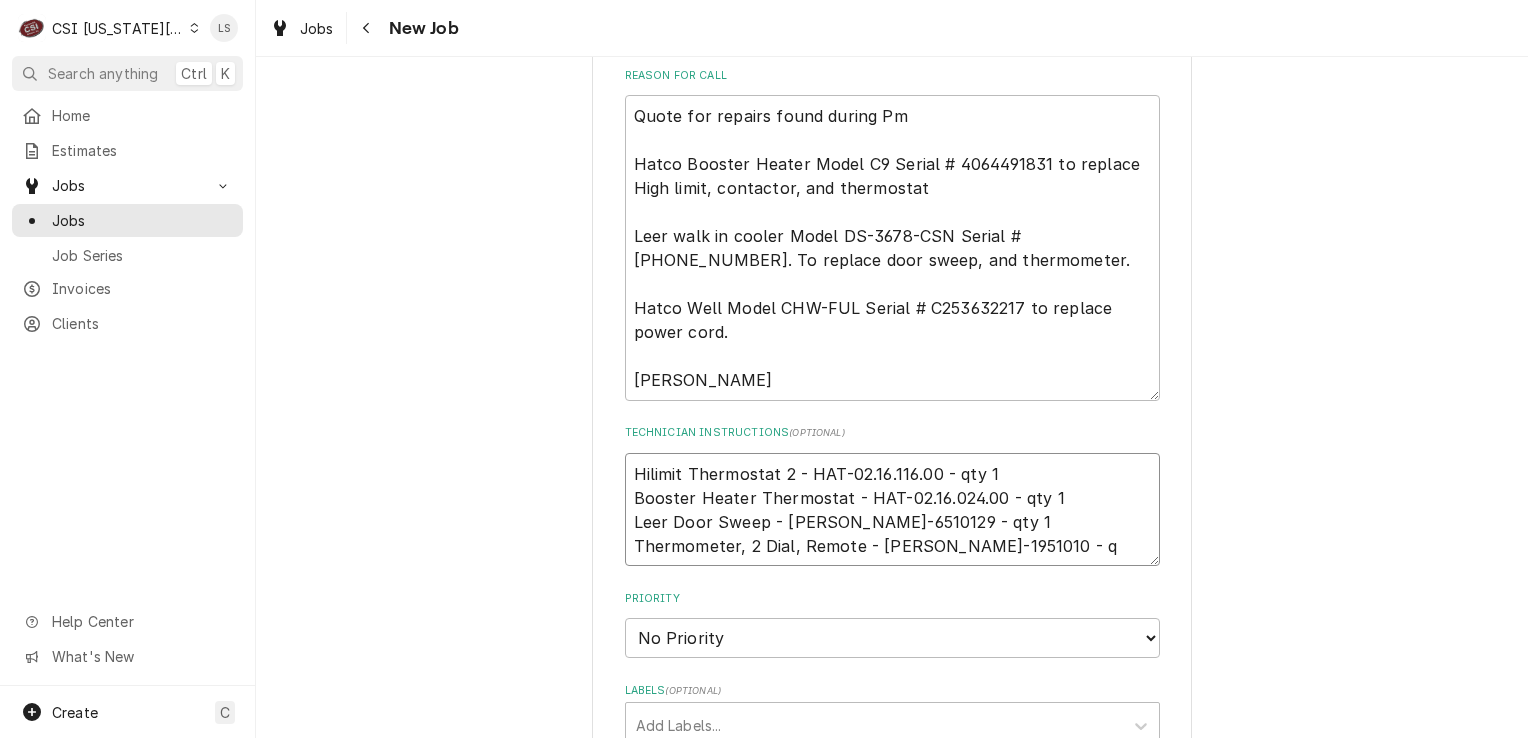 type on "x" 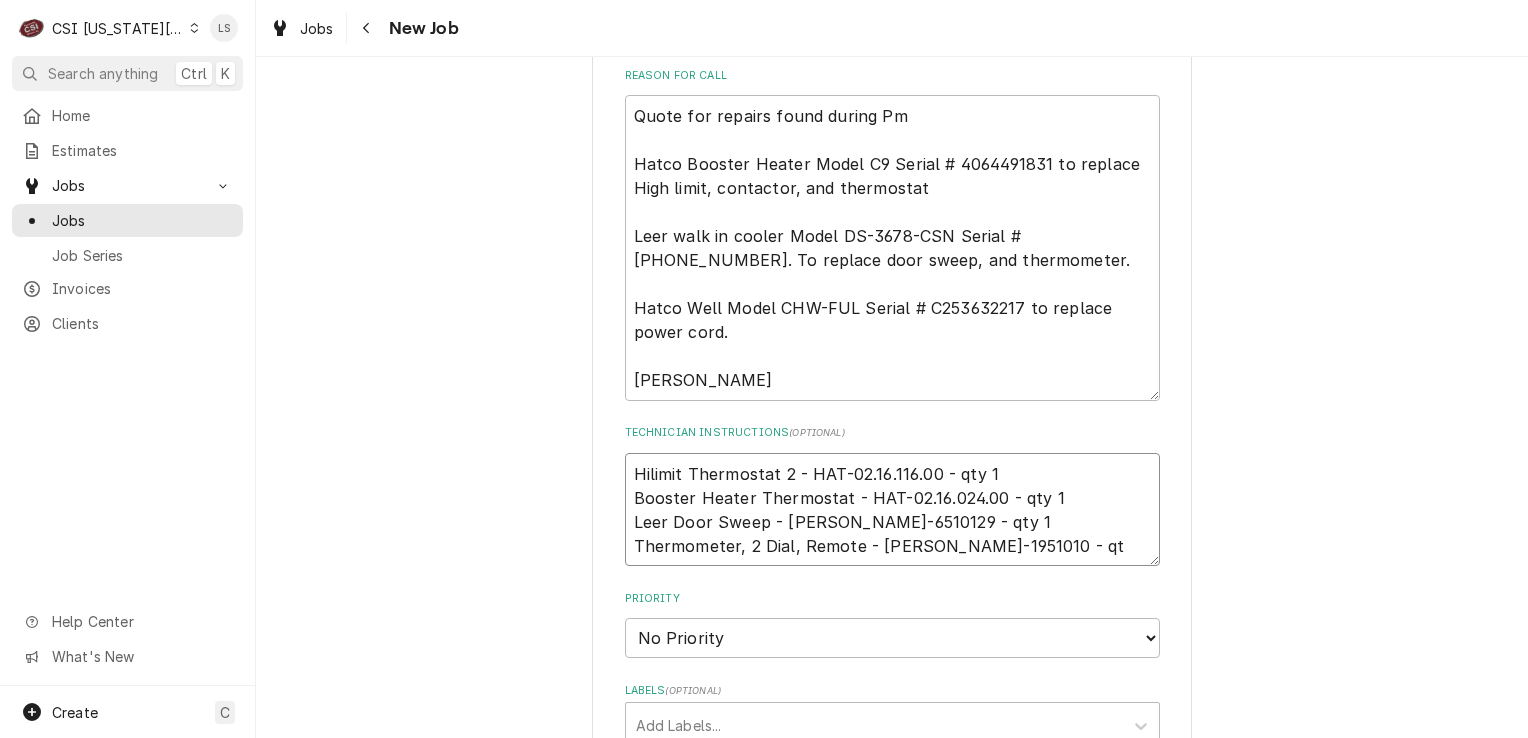 type on "x" 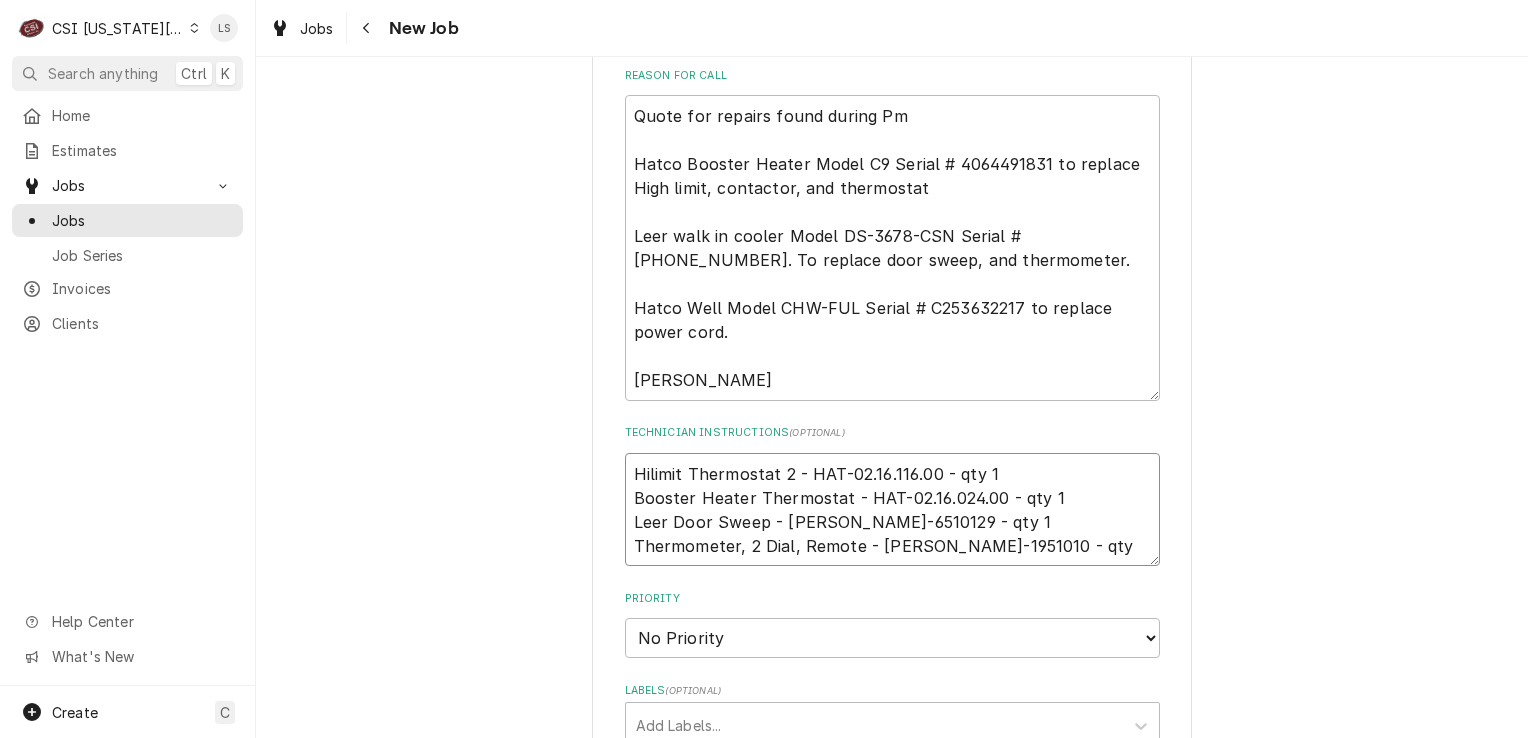 type on "x" 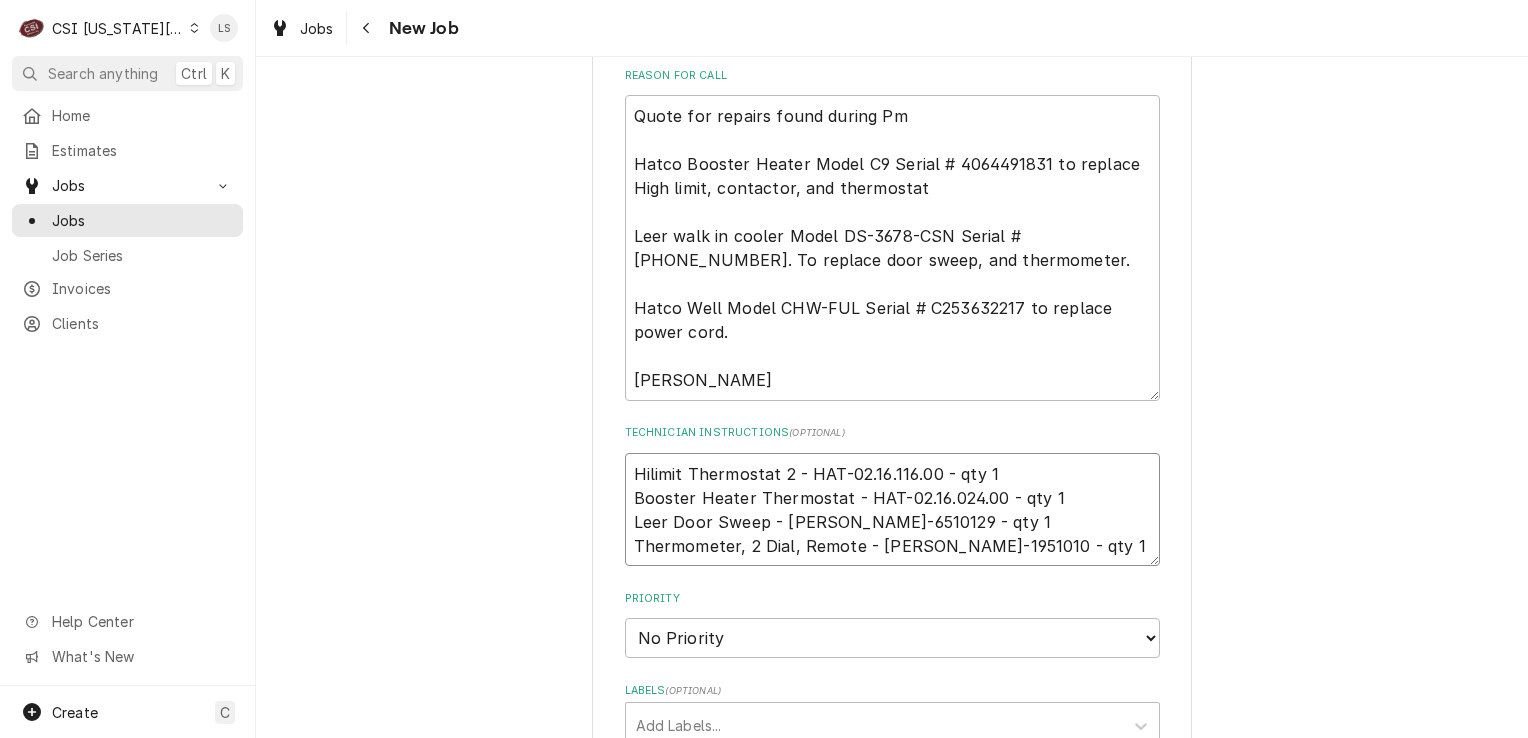 type on "x" 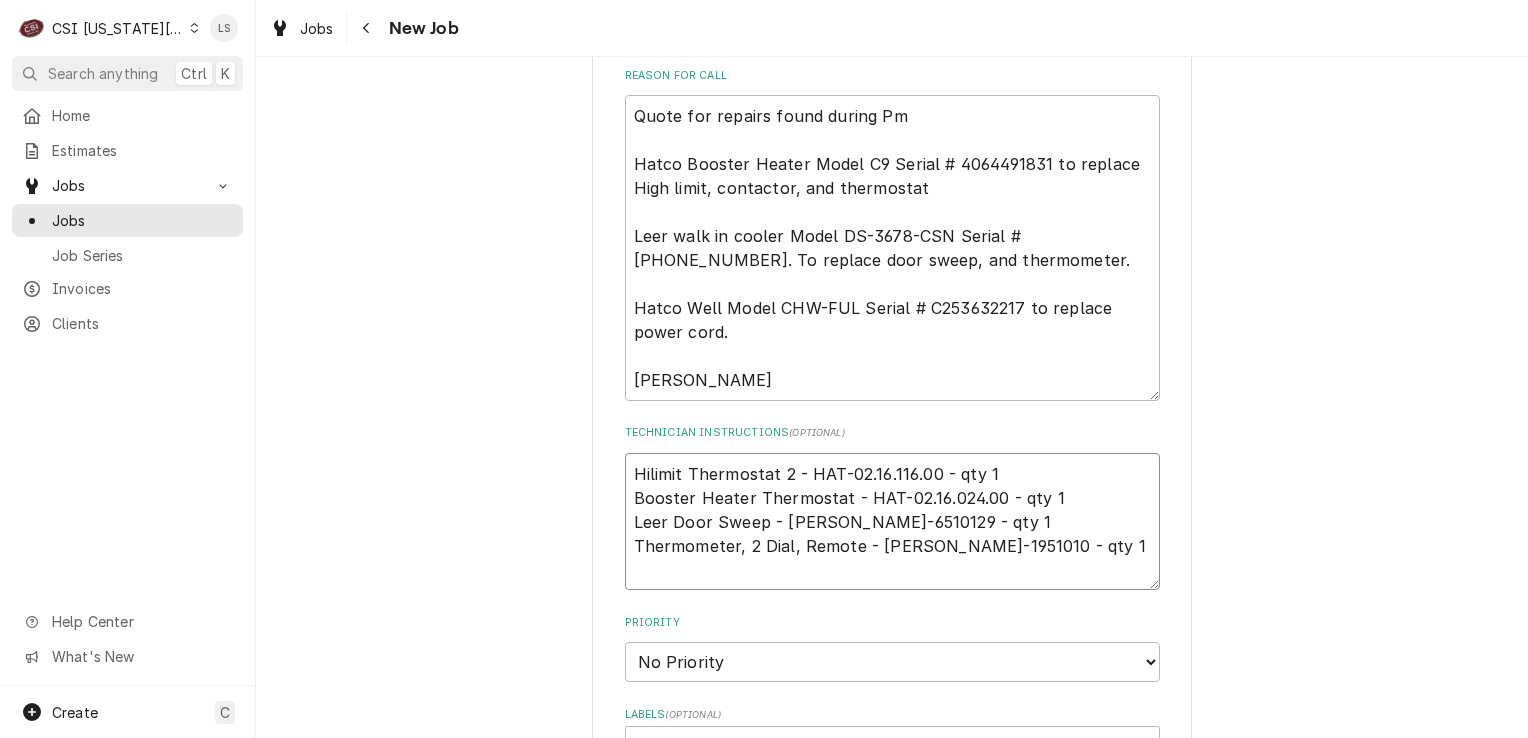 type on "x" 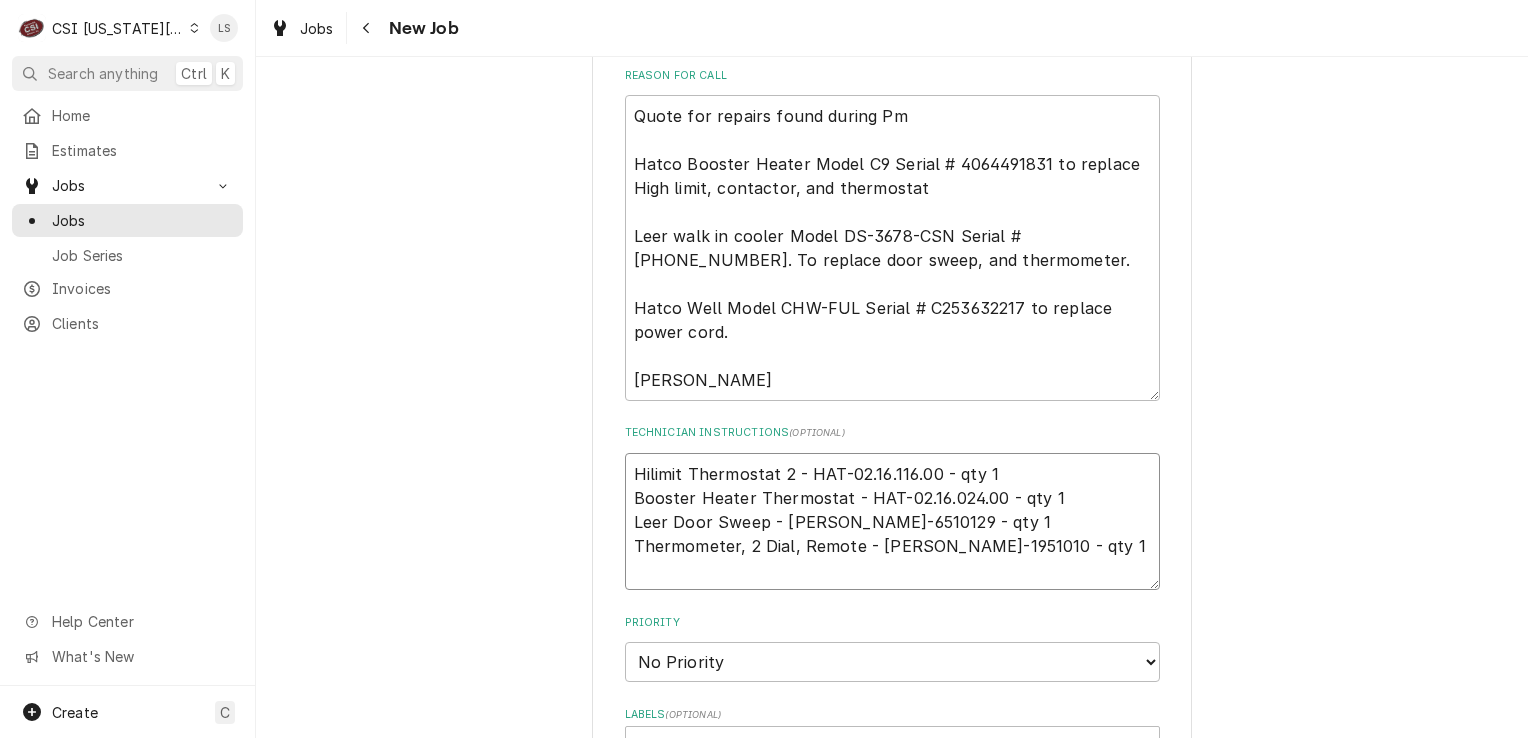 paste on "Q-153  Power Cord 10Ft 14G 3Wire" 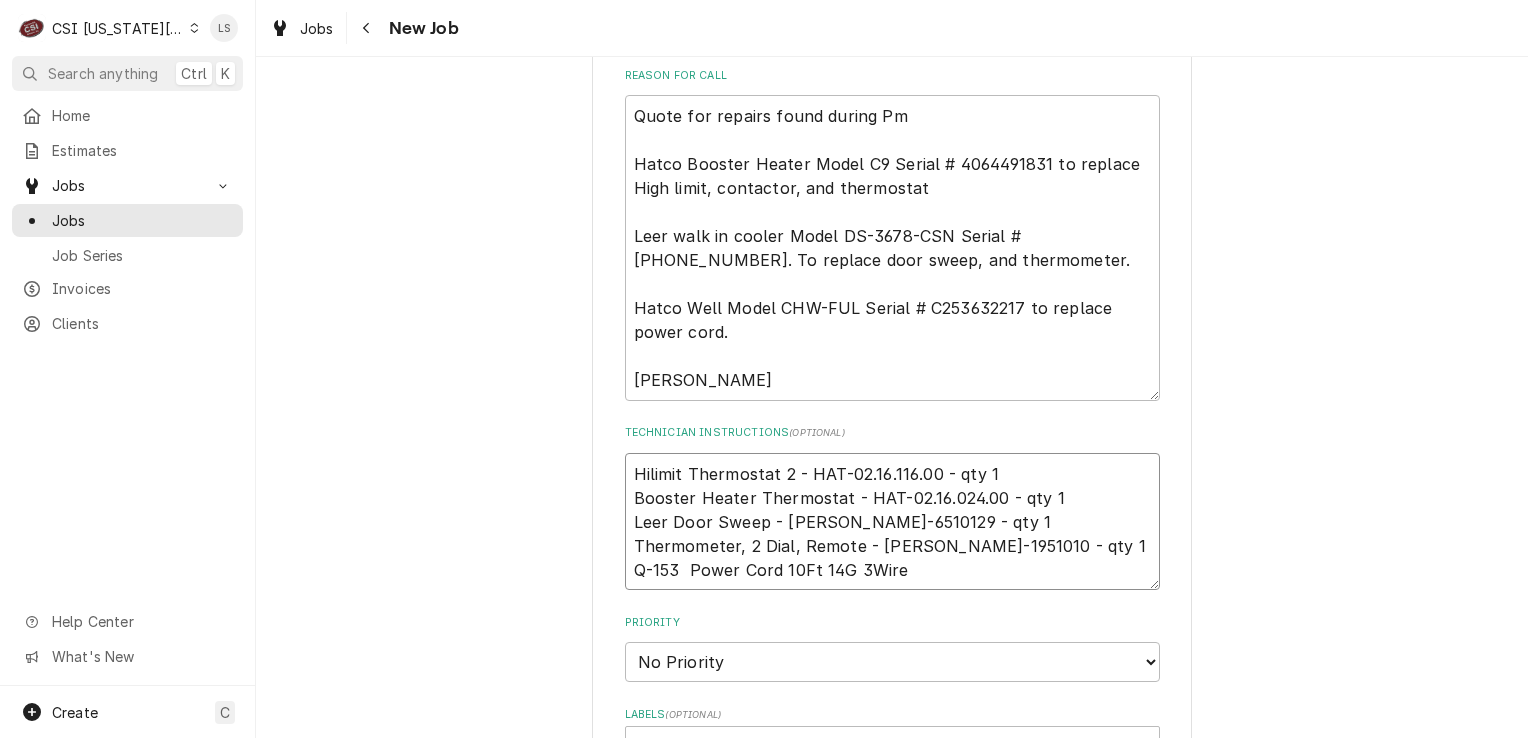 type on "x" 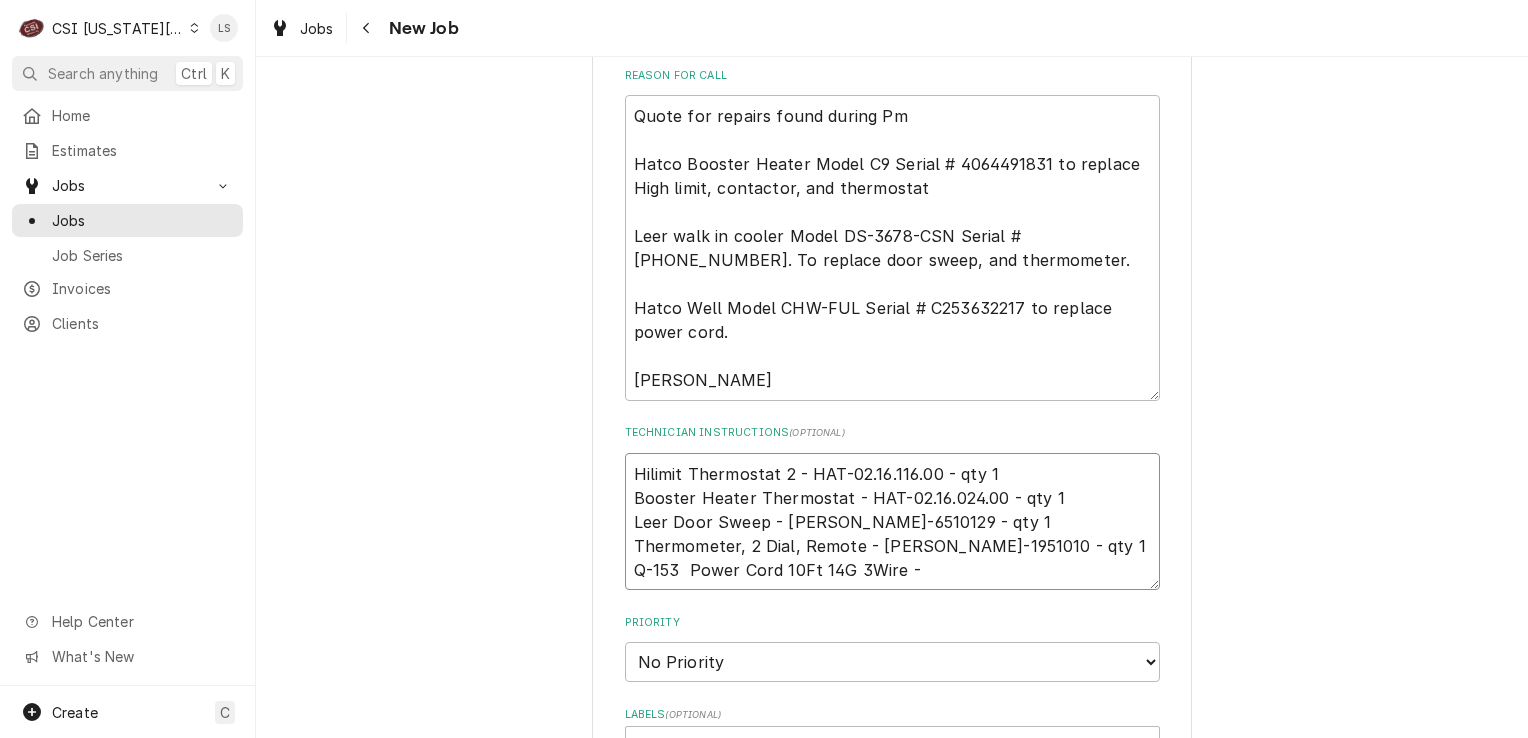 type on "x" 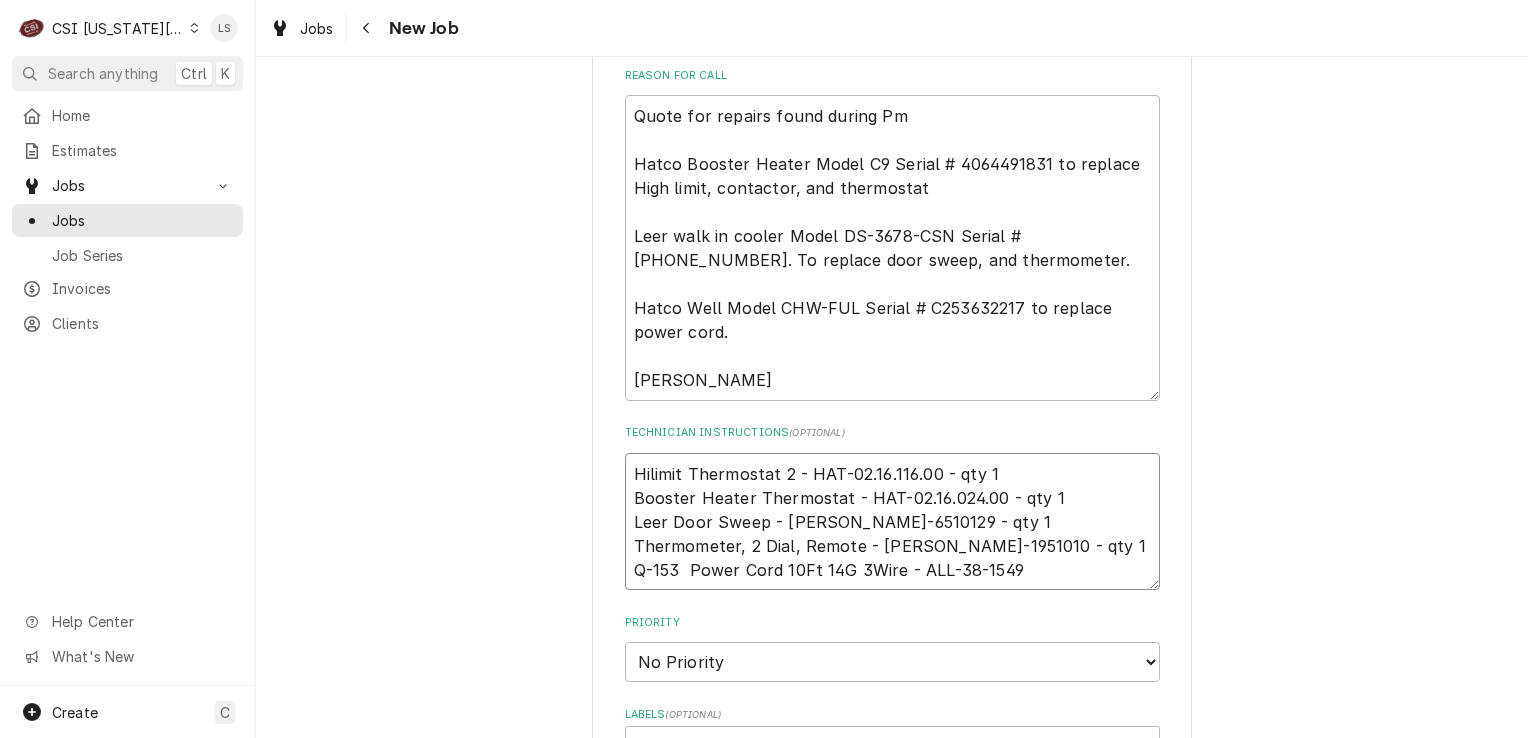 type on "x" 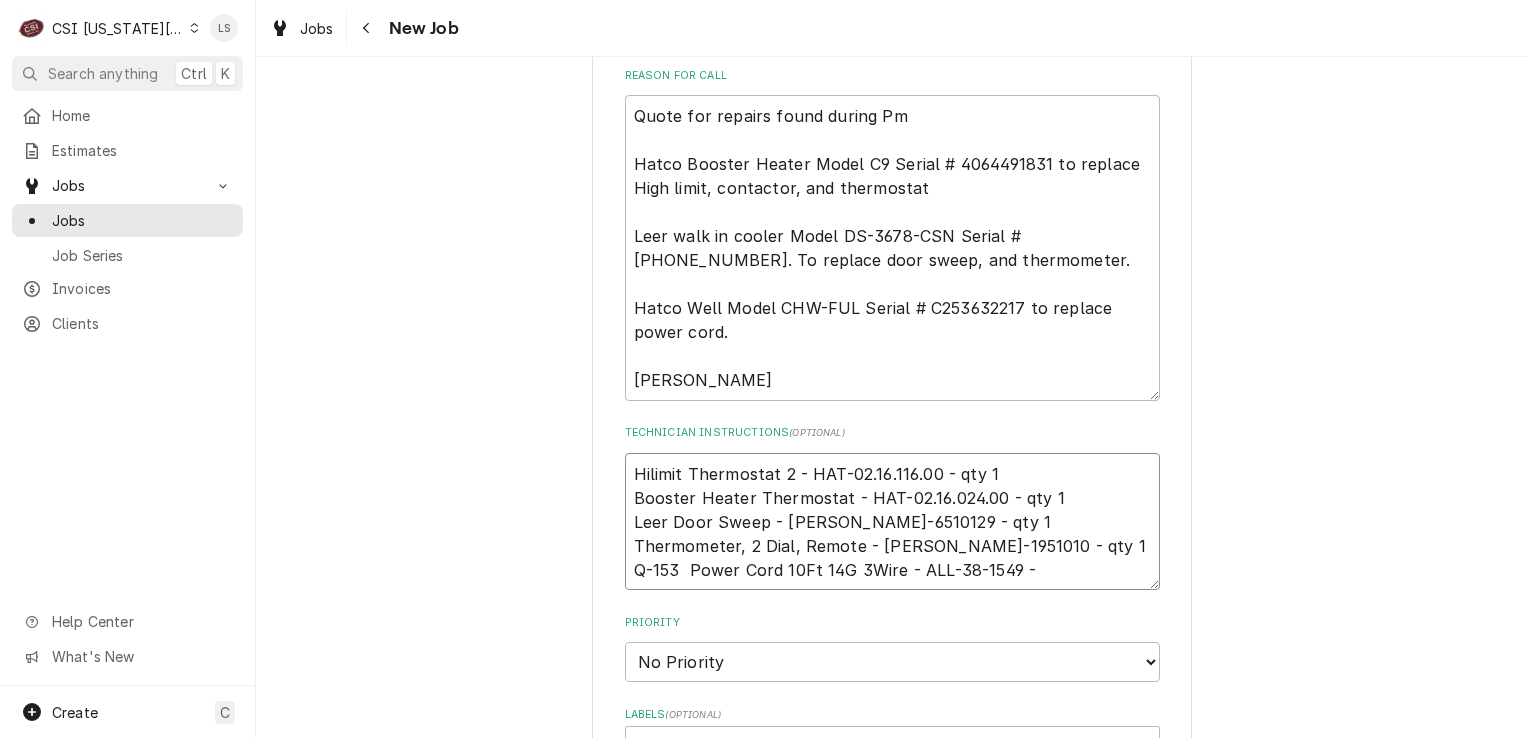 type on "x" 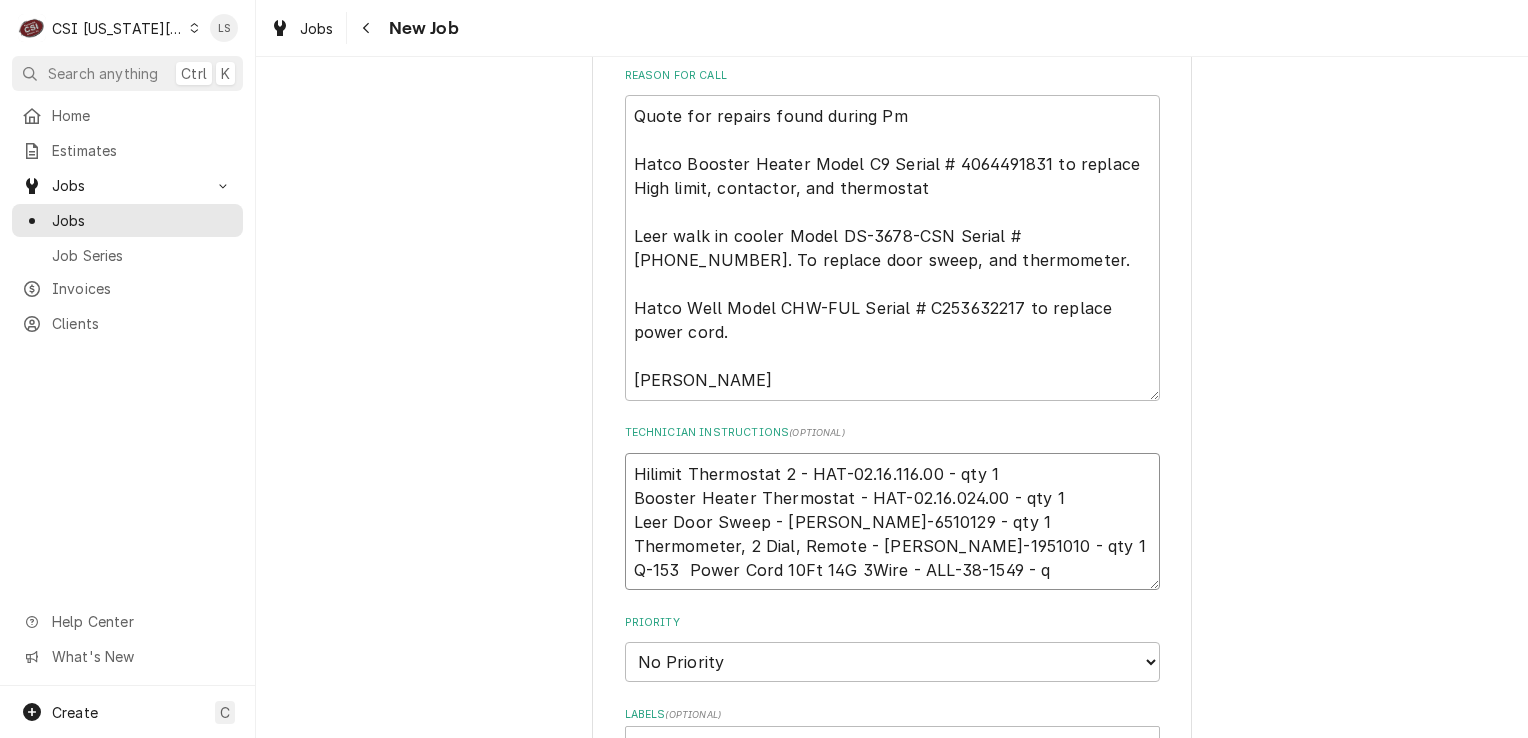 type on "Hilimit Thermostat 2 - HAT-02.16.116.00 - qty 1
Booster Heater Thermostat - HAT-02.16.024.00 - qty 1
Leer Door Sweep - LEE-6510129 - qty 1
Thermometer, 2 Dial, Remote - LEE-1951010 - qty 1
Q-153  Power Cord 10Ft 14G 3Wire - ALL-38-1549 - qt" 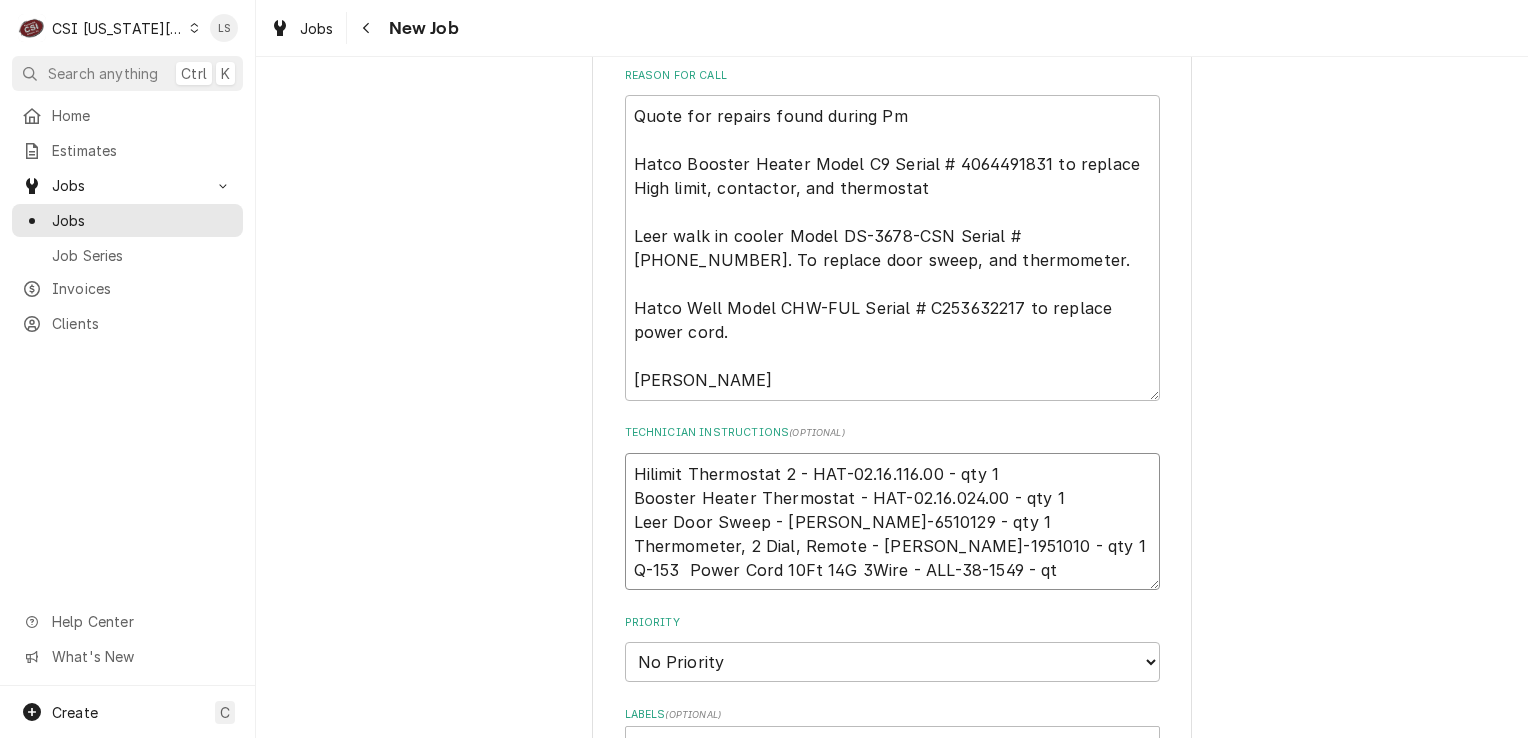 type on "x" 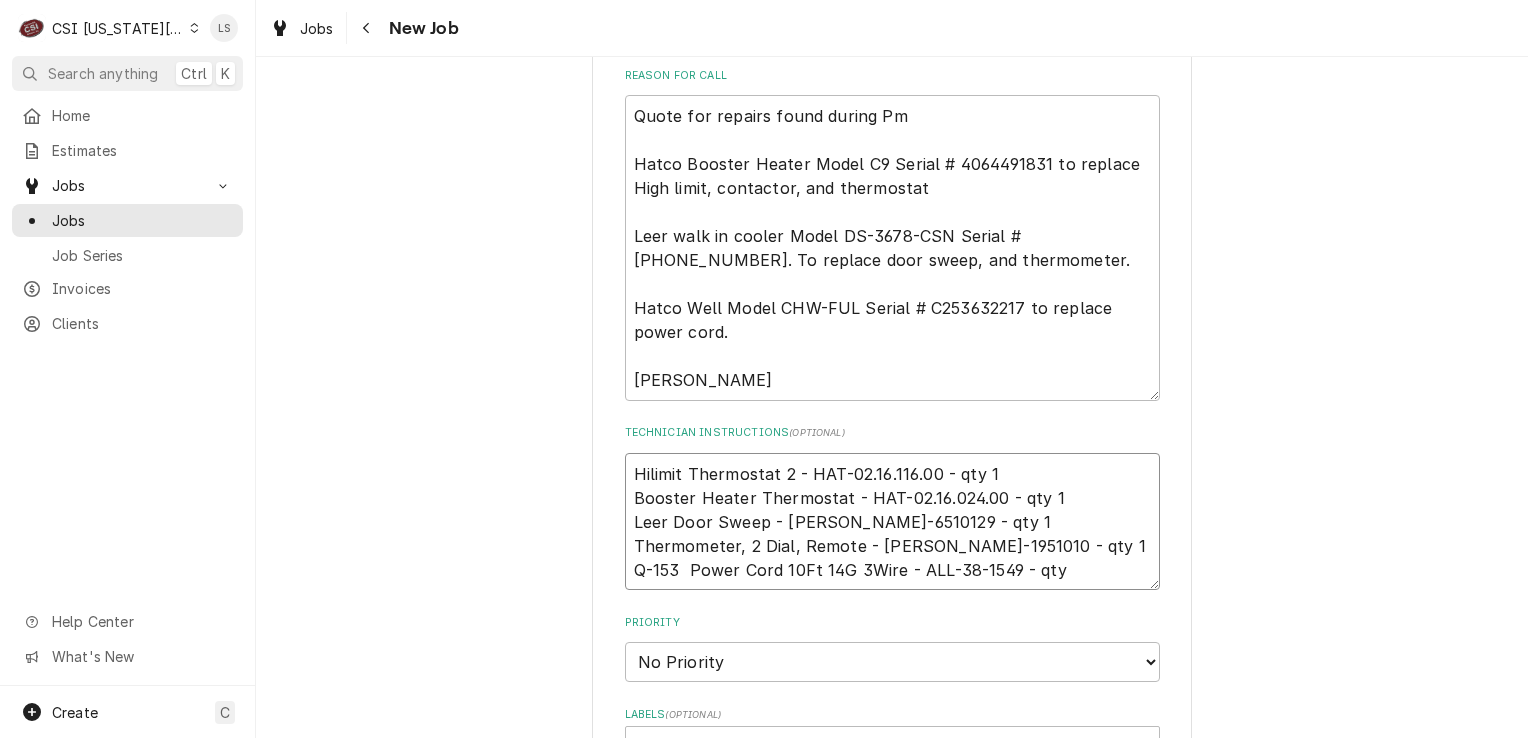 type on "x" 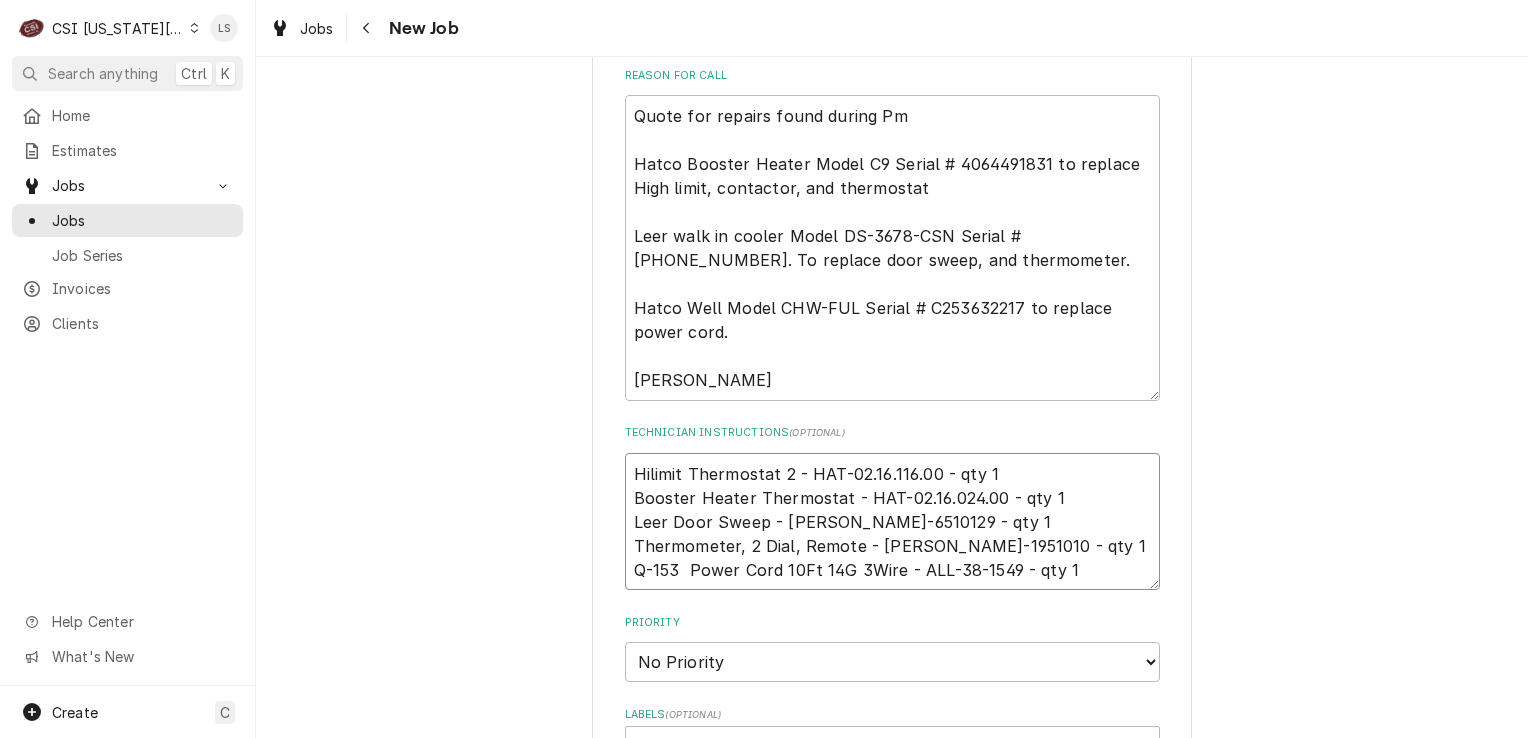 type on "x" 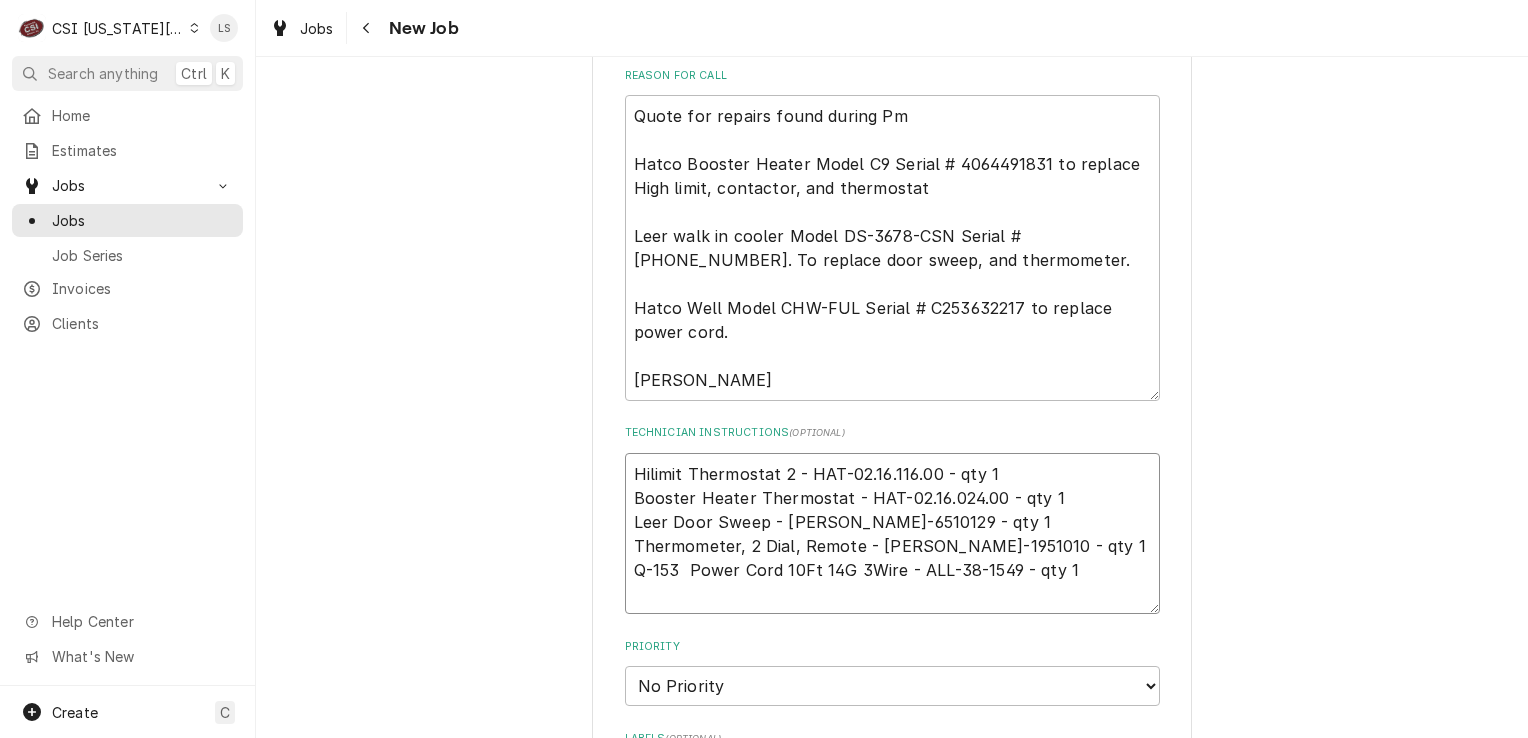 type on "x" 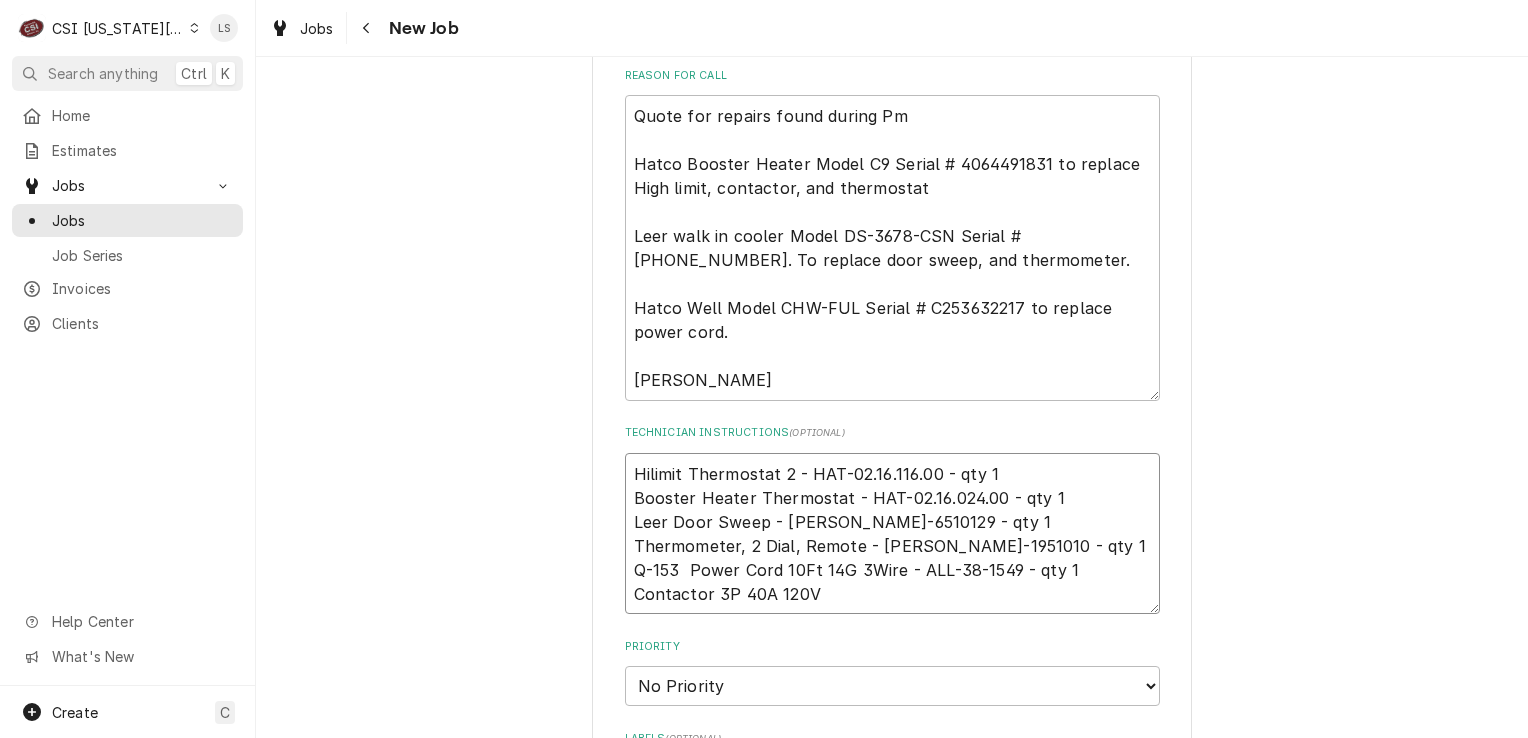 type on "x" 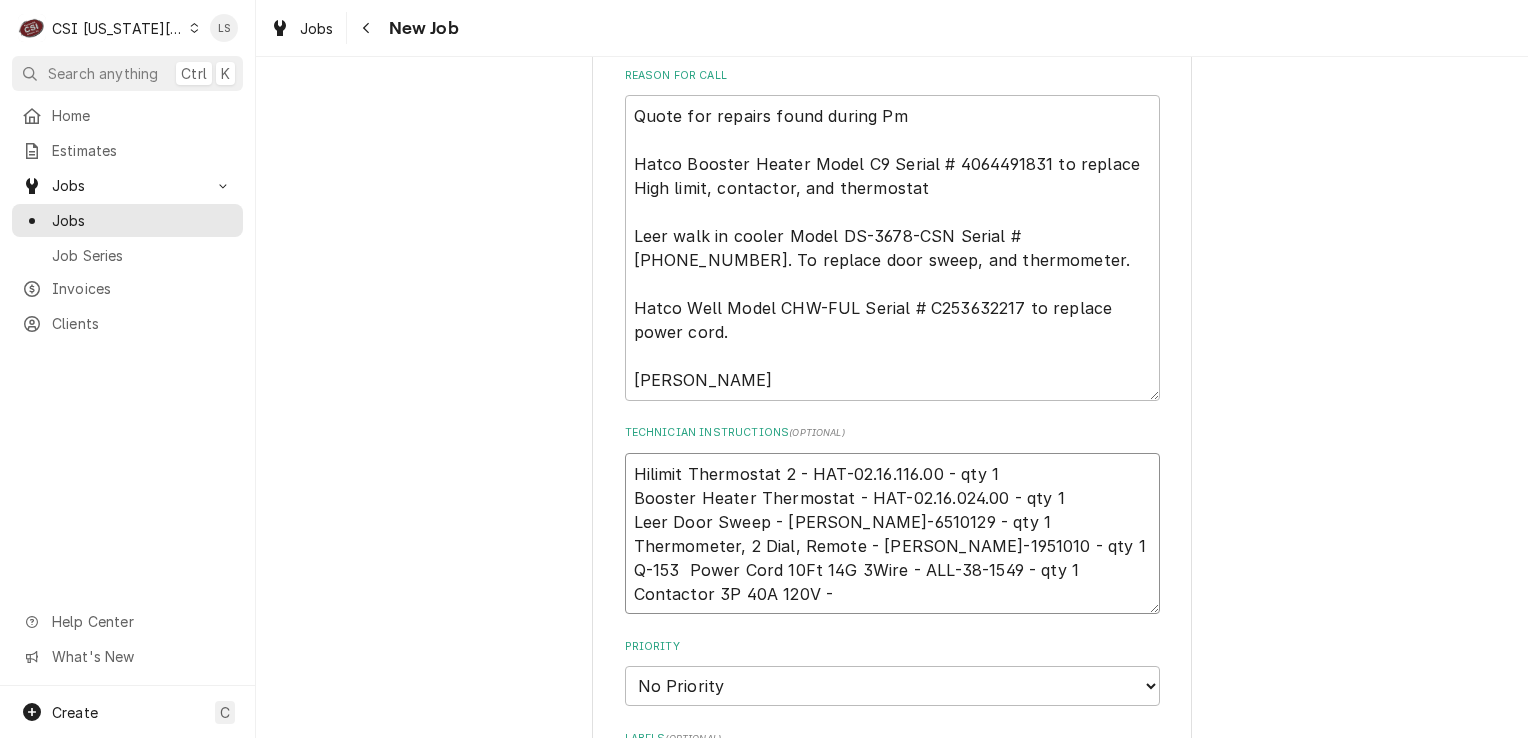 type on "x" 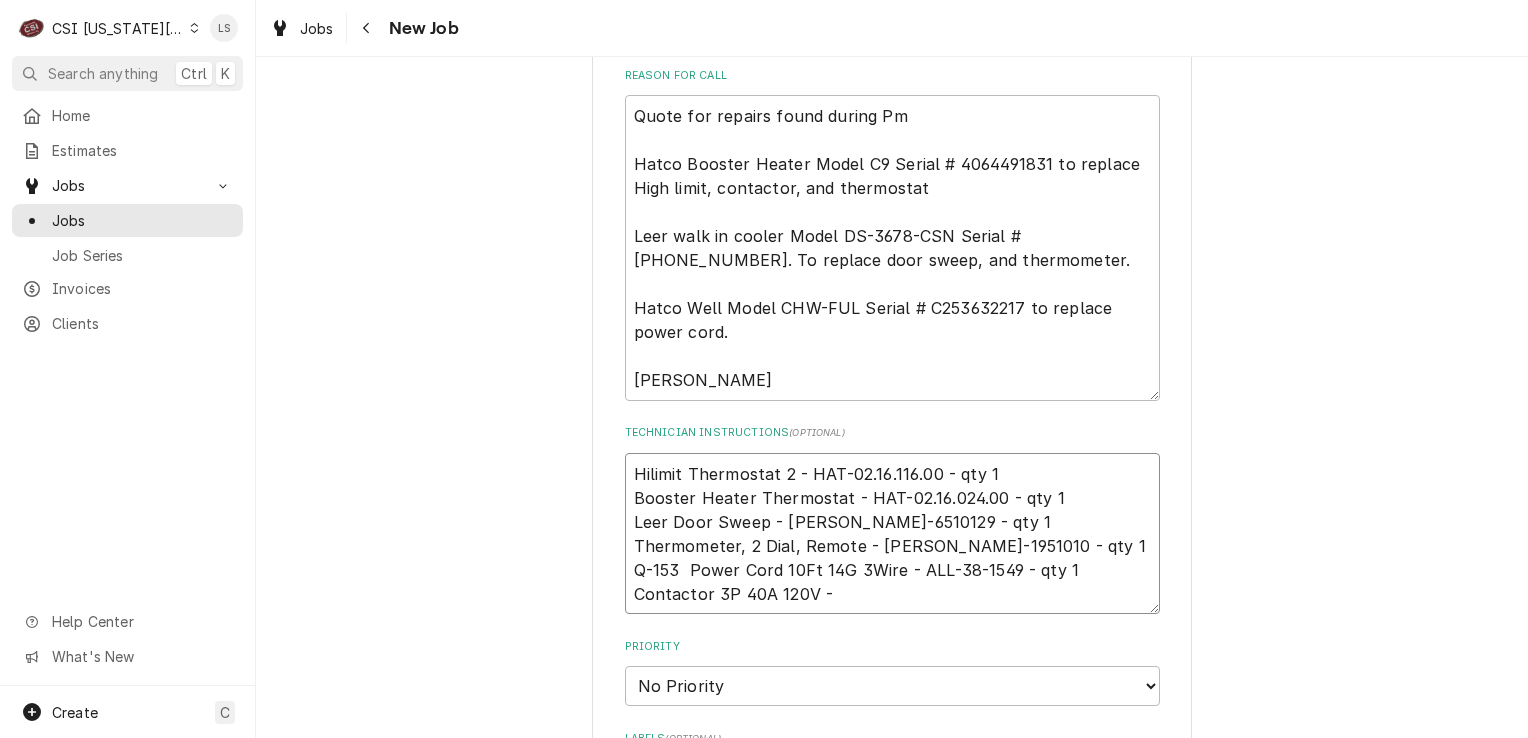 paste on "42CF35AF" 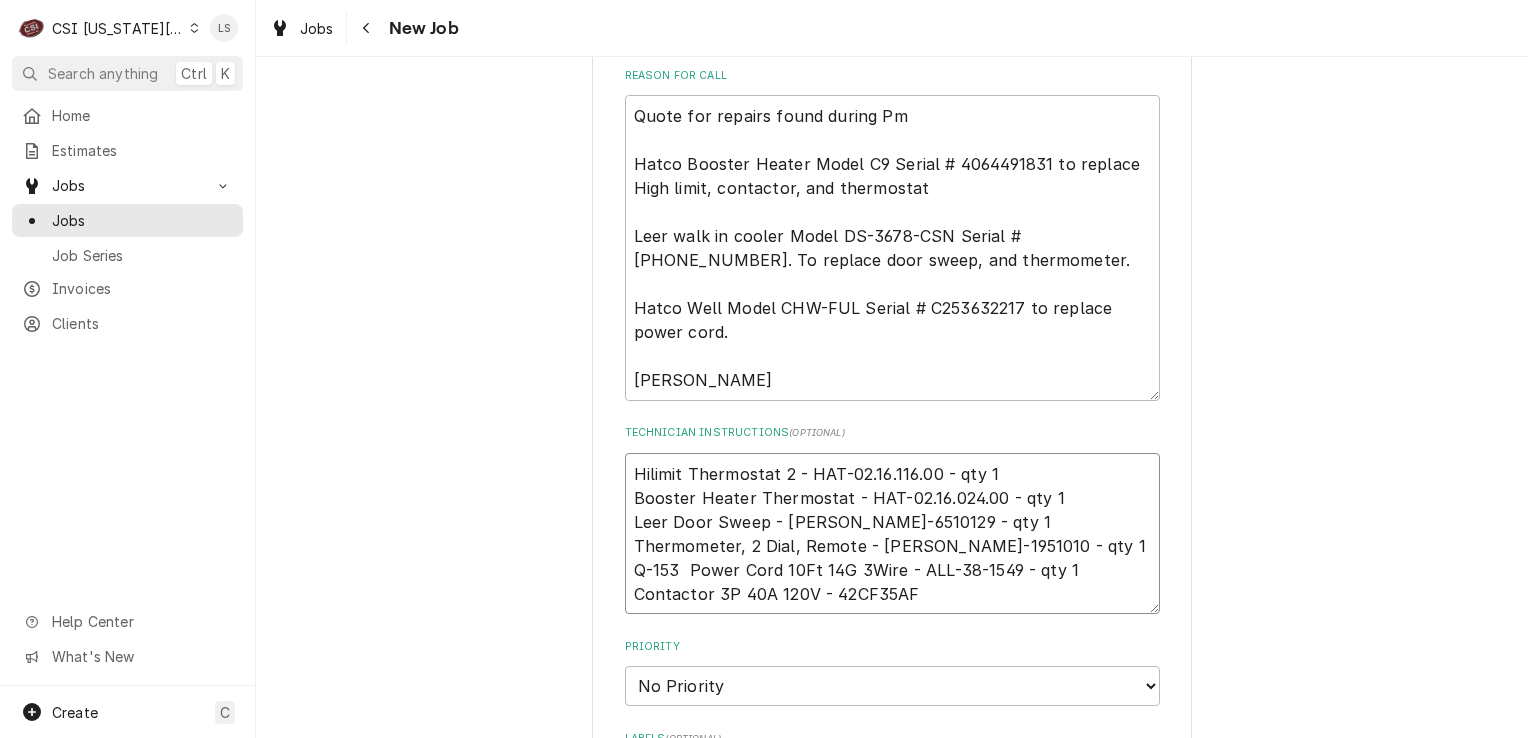 type on "Hilimit Thermostat 2 - HAT-02.16.116.00 - qty 1
Booster Heater Thermostat - HAT-02.16.024.00 - qty 1
Leer Door Sweep - LEE-6510129 - qty 1
Thermometer, 2 Dial, Remote - LEE-1951010 - qty 1
Q-153  Power Cord 10Ft 14G 3Wire - ALL-38-1549 - qty 1
Contactor 3P 40A 120V - 42CF35AF" 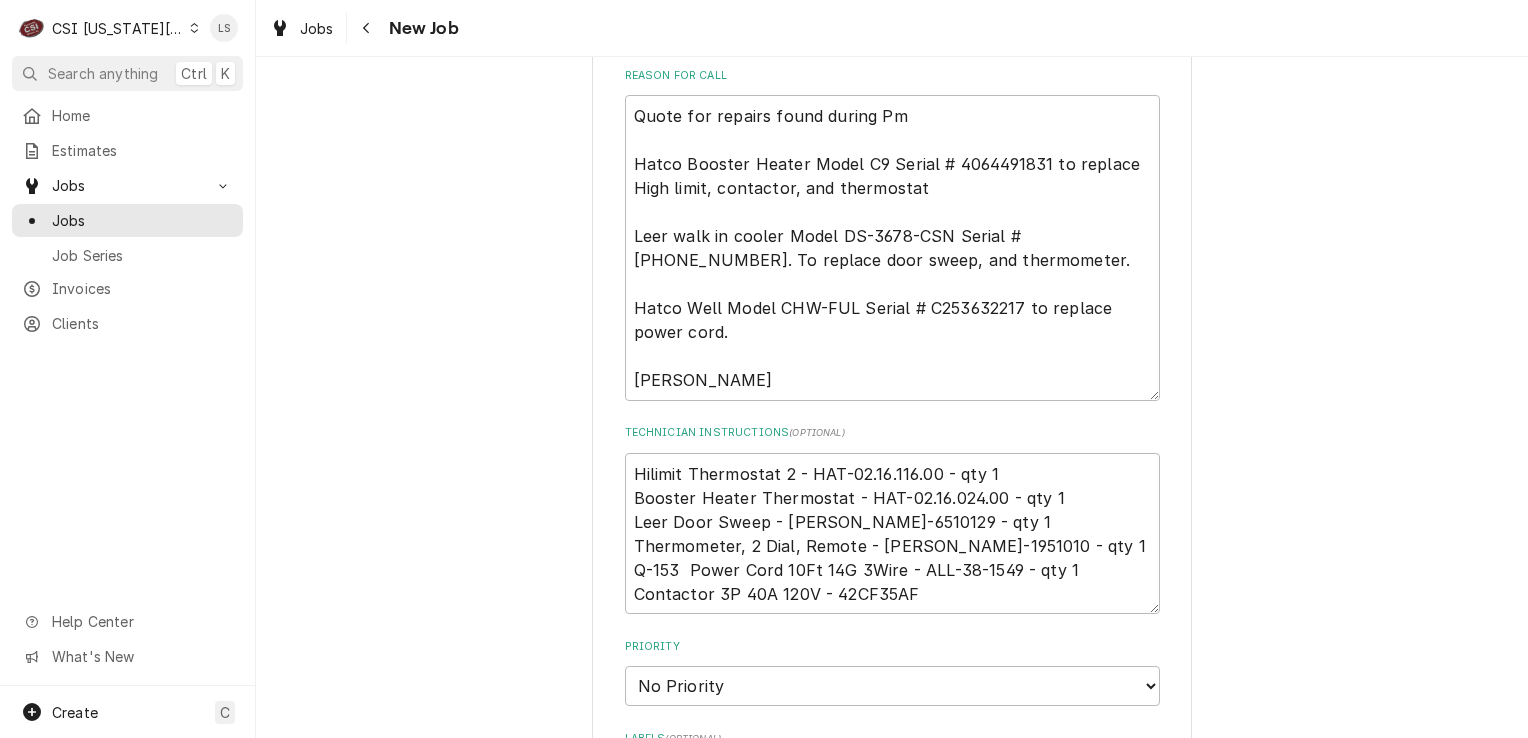 click on "Priority" at bounding box center [892, 647] 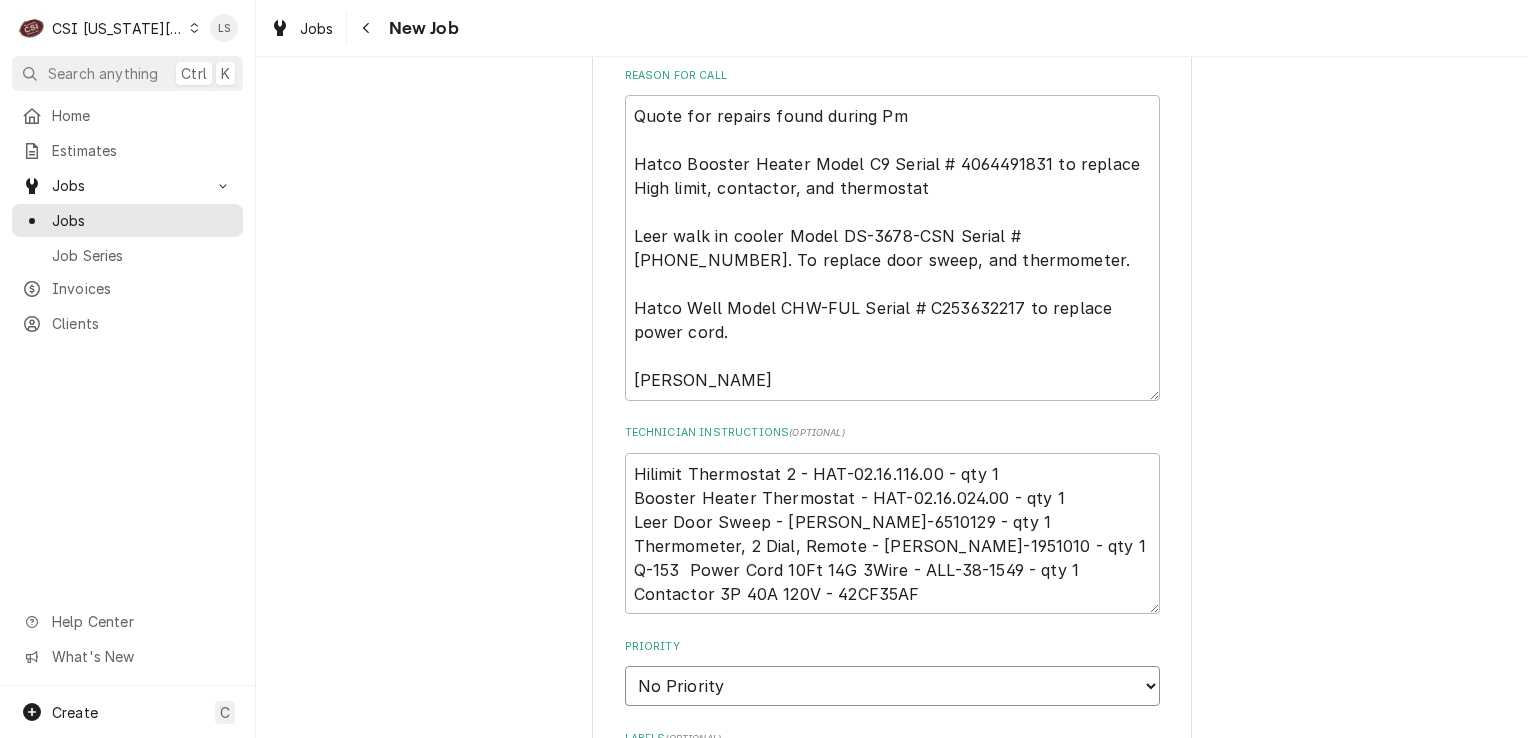 click on "No Priority Urgent High Medium Low" at bounding box center [892, 686] 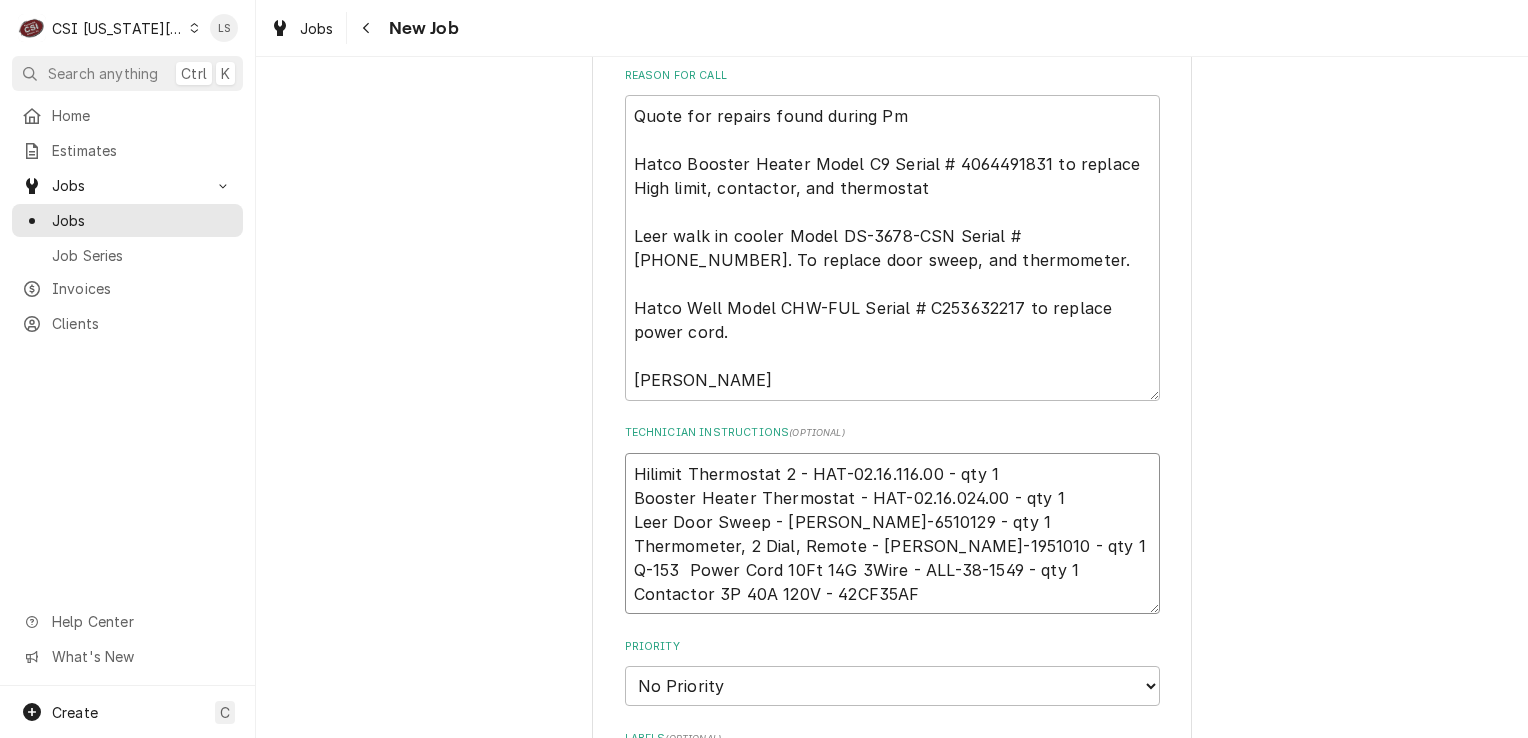 click on "Hilimit Thermostat 2 - HAT-02.16.116.00 - qty 1
Booster Heater Thermostat - HAT-02.16.024.00 - qty 1
Leer Door Sweep - LEE-6510129 - qty 1
Thermometer, 2 Dial, Remote - LEE-1951010 - qty 1
Q-153  Power Cord 10Ft 14G 3Wire - ALL-38-1549 - qty 1
Contactor 3P 40A 120V - 42CF35AF" at bounding box center (892, 534) 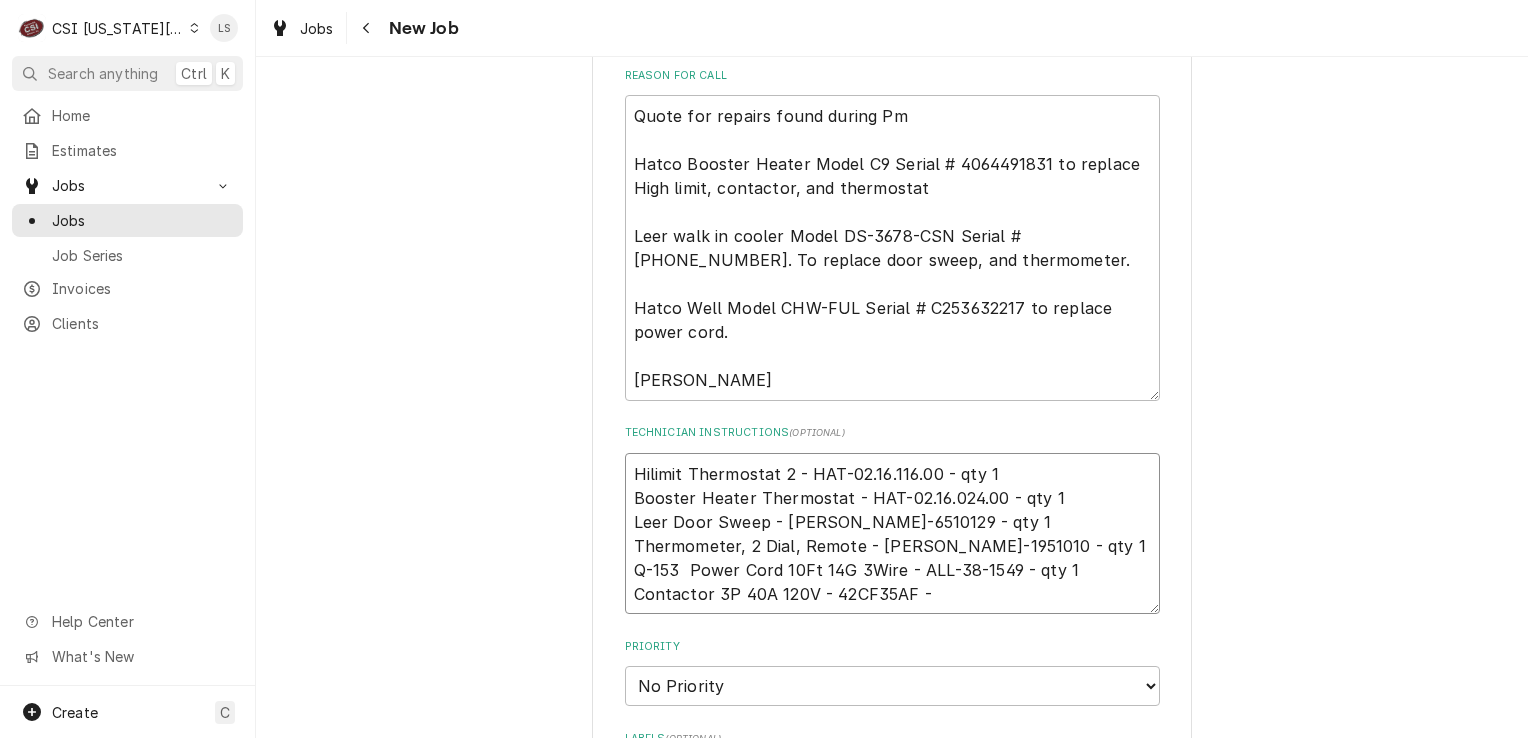 type on "x" 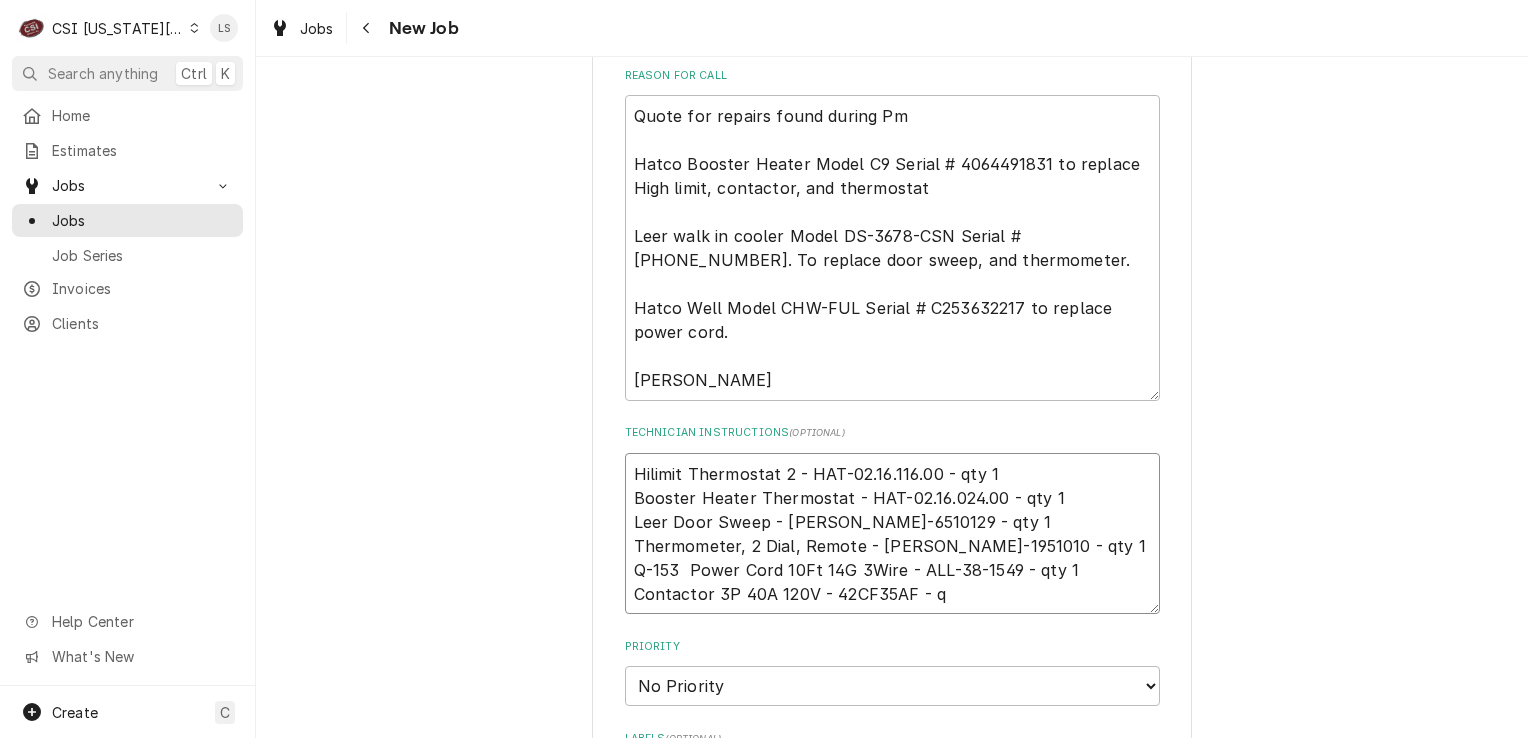 type on "x" 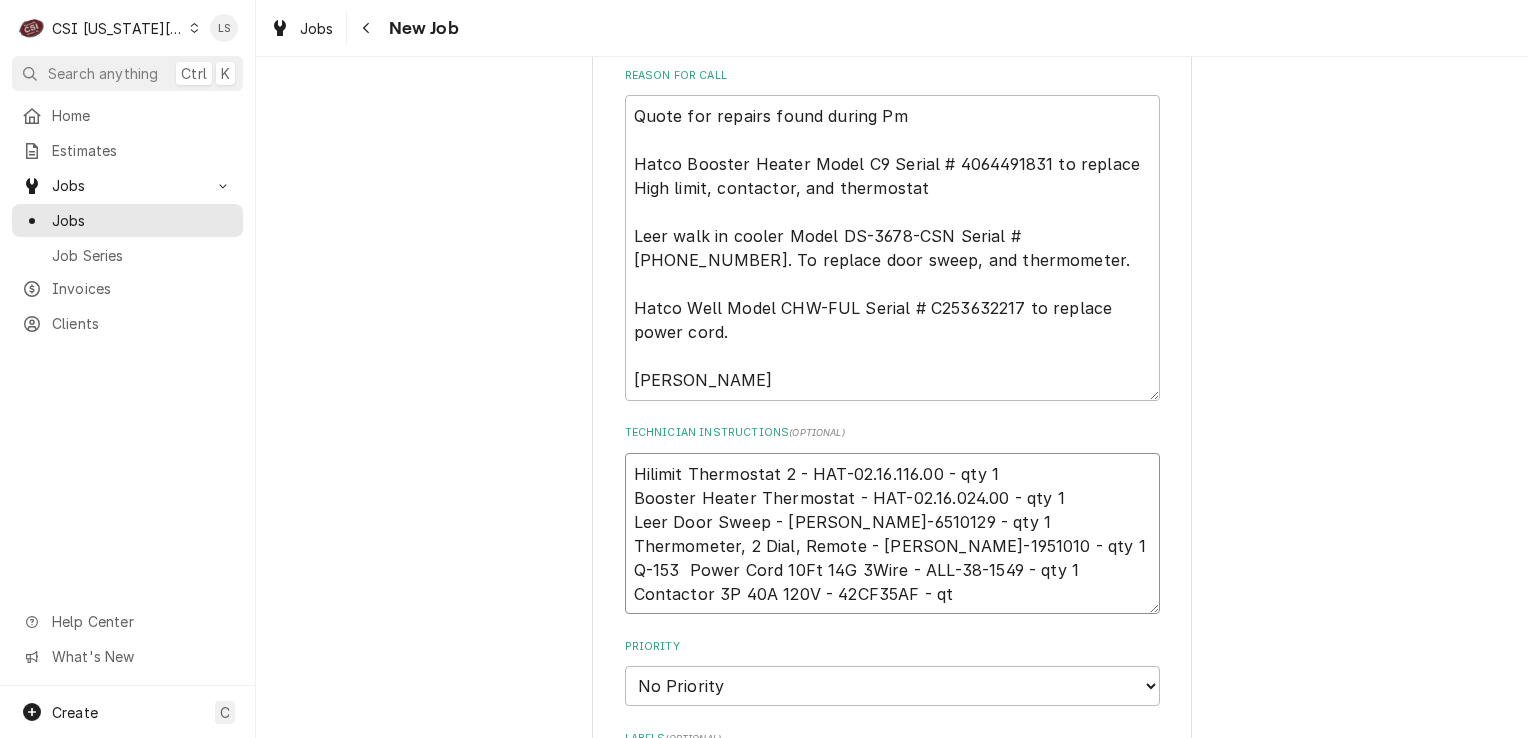 type on "x" 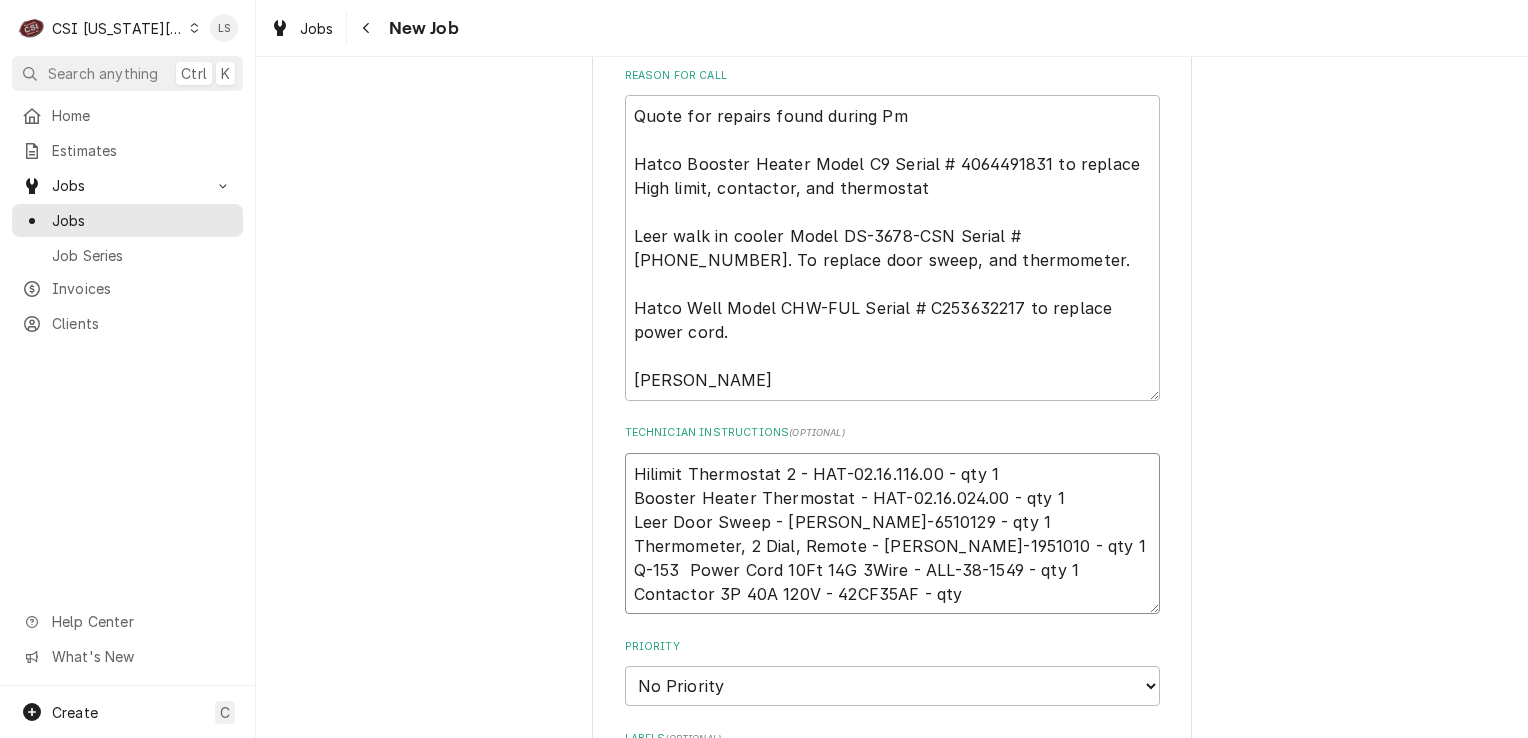 type on "x" 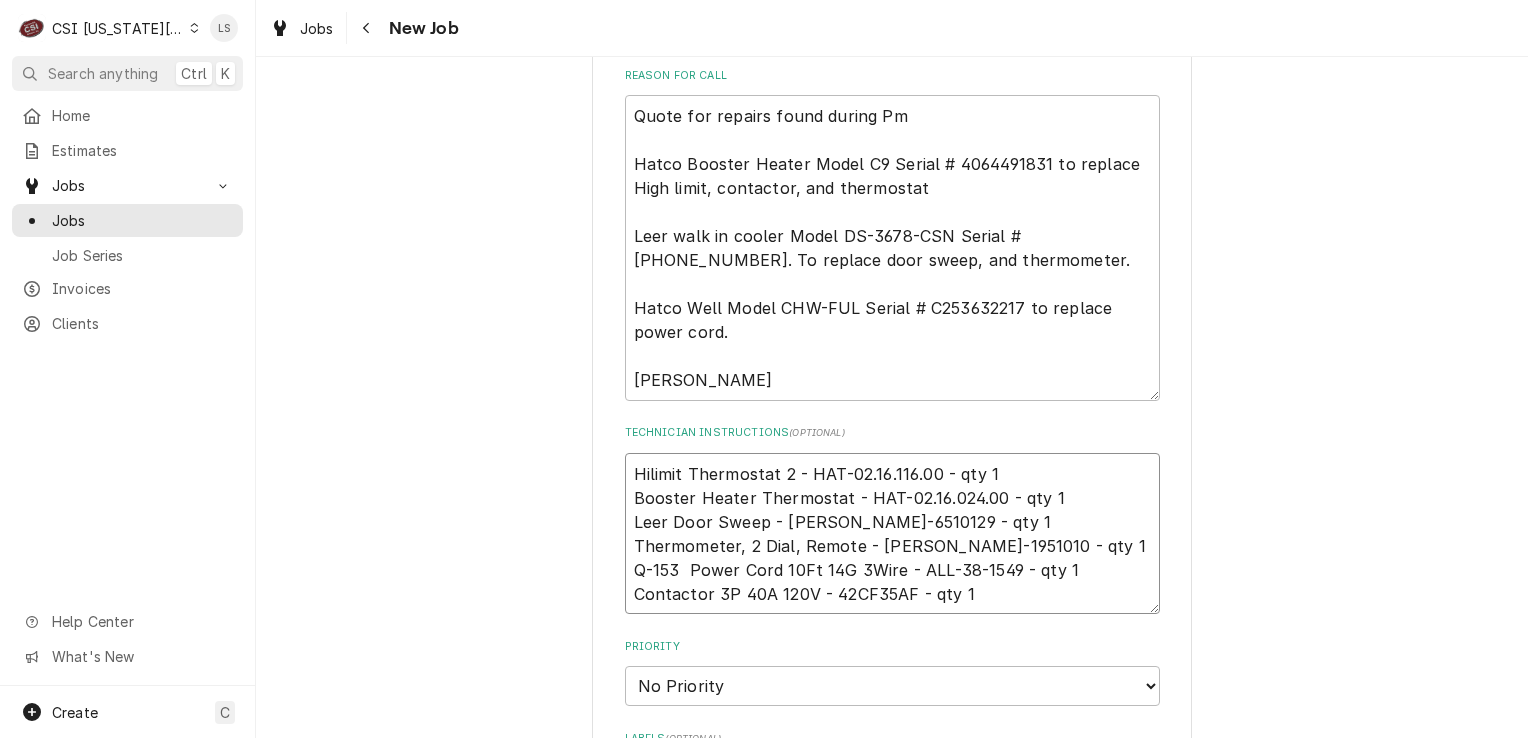 type on "x" 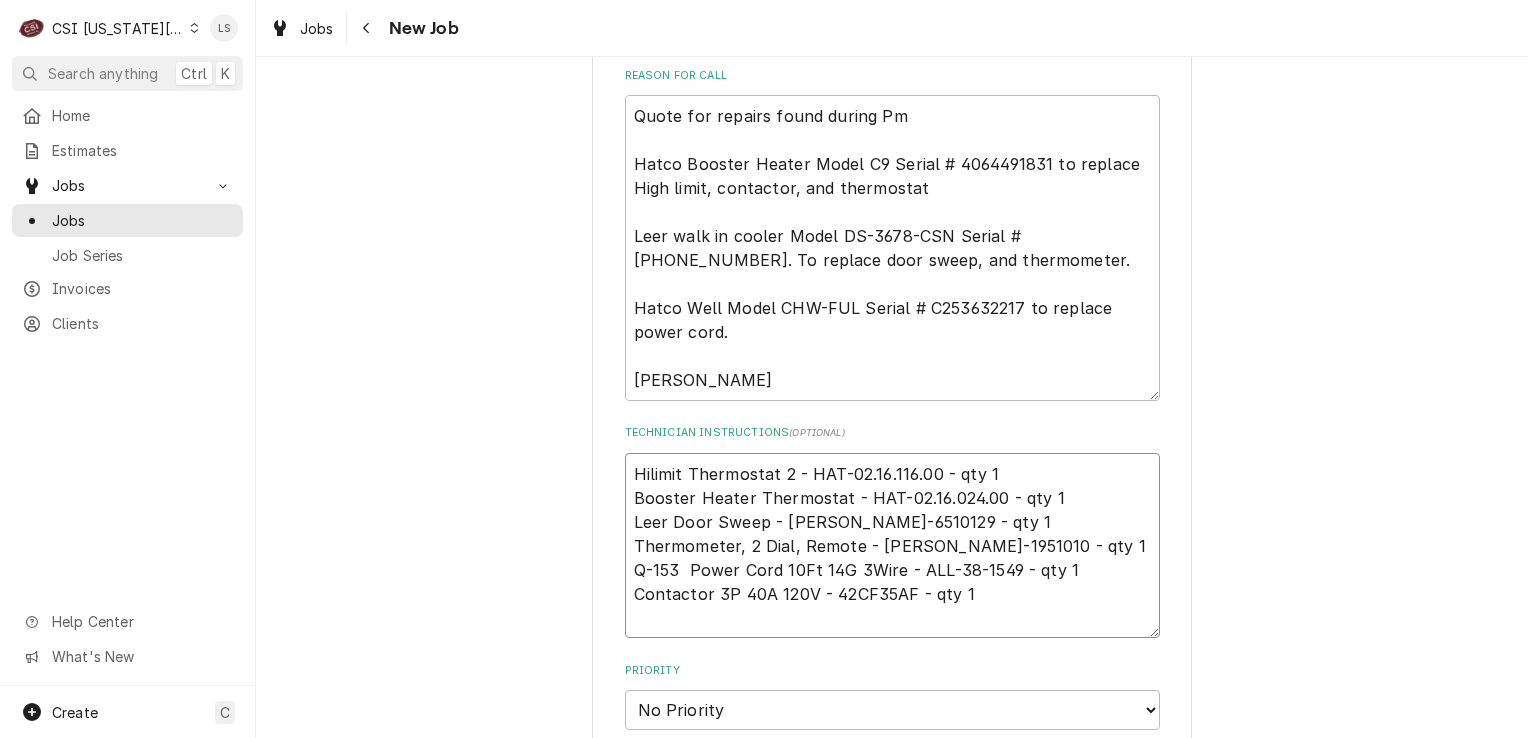 type 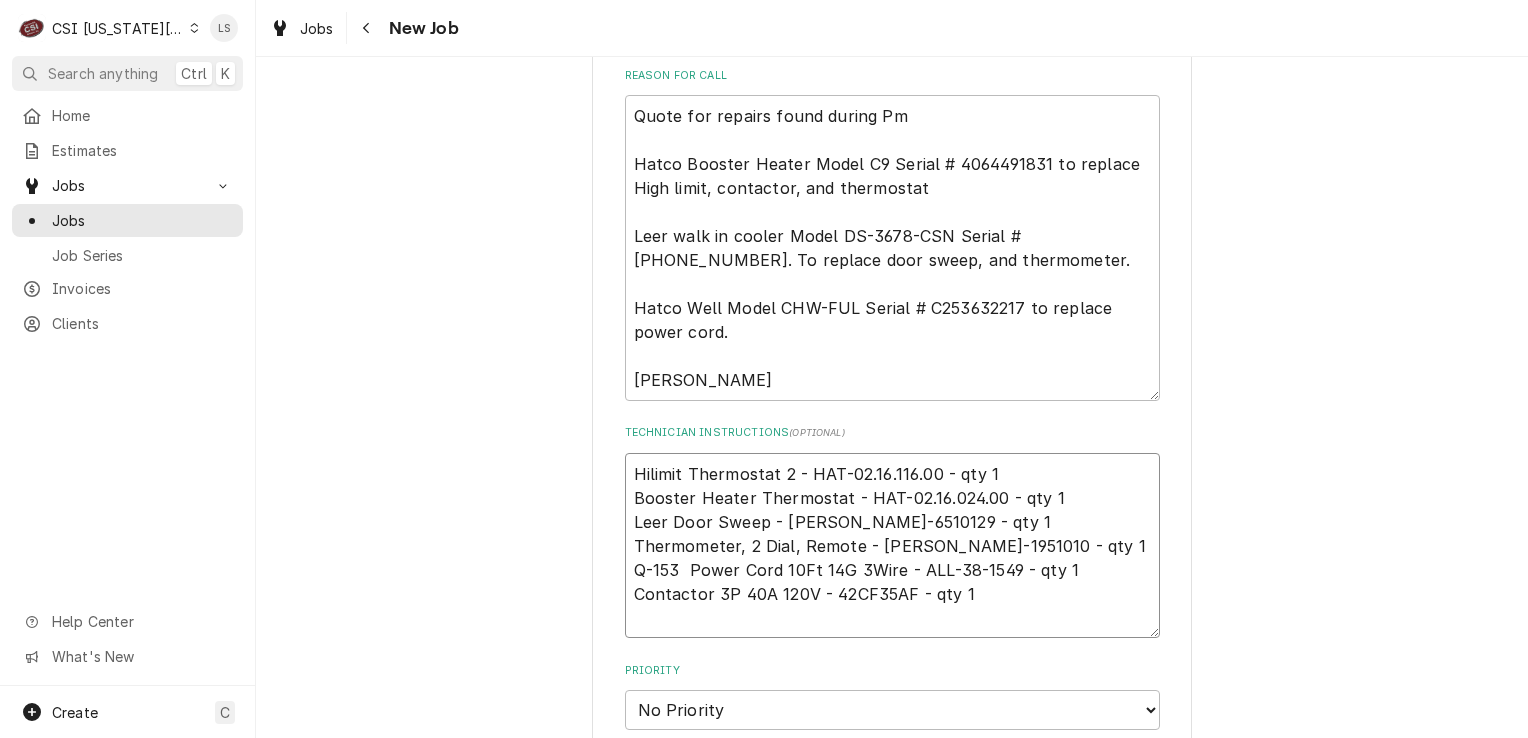 paste on "Misc. Service Supply" 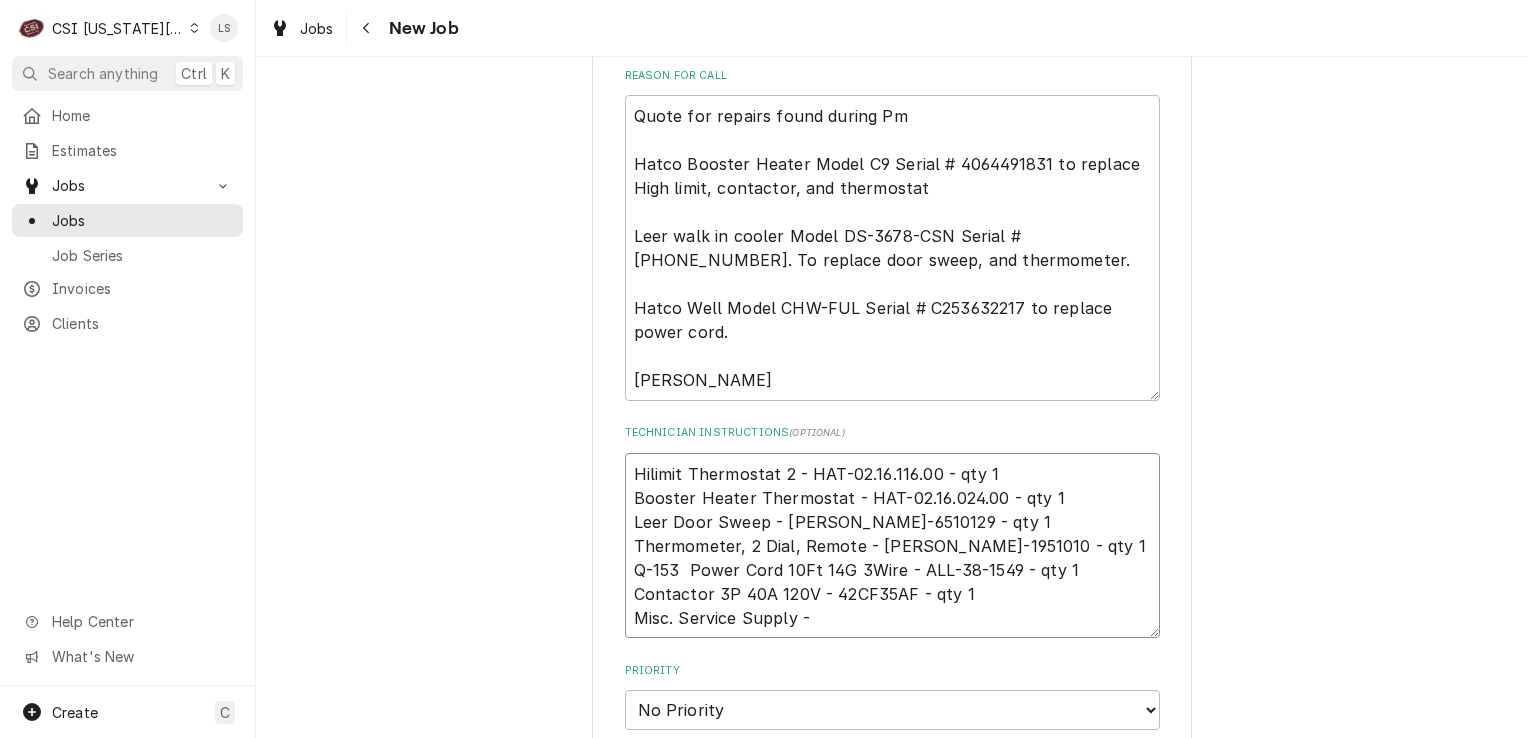 paste on "SERV-MATS" 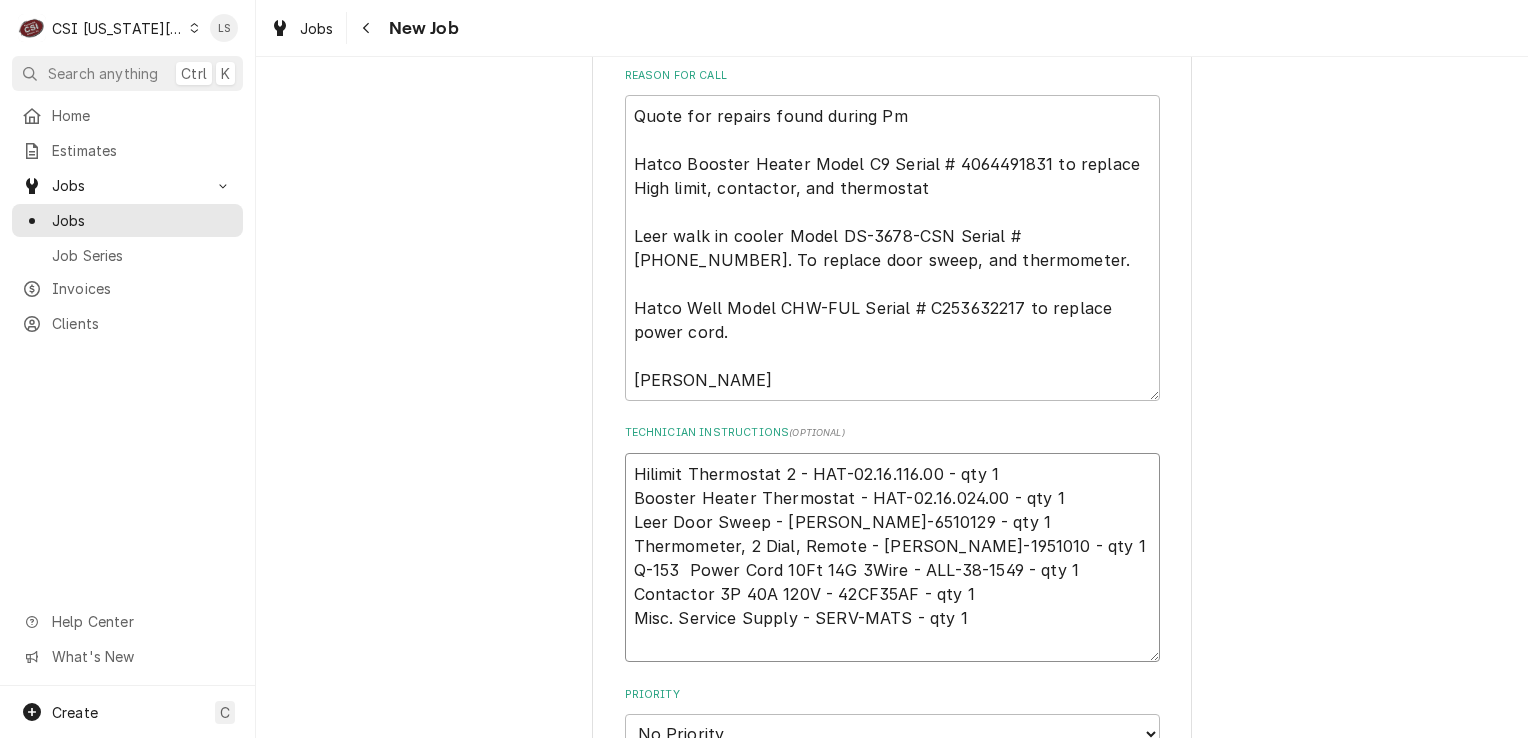 click on "Hilimit Thermostat 2 - HAT-02.16.116.00 - qty 1
Booster Heater Thermostat - HAT-02.16.024.00 - qty 1
Leer Door Sweep - LEE-6510129 - qty 1
Thermometer, 2 Dial, Remote - LEE-1951010 - qty 1
Q-153  Power Cord 10Ft 14G 3Wire - ALL-38-1549 - qty 1
Contactor 3P 40A 120V - 42CF35AF - qty 1
Misc. Service Supply - SERV-MATS - qty 1" at bounding box center [892, 558] 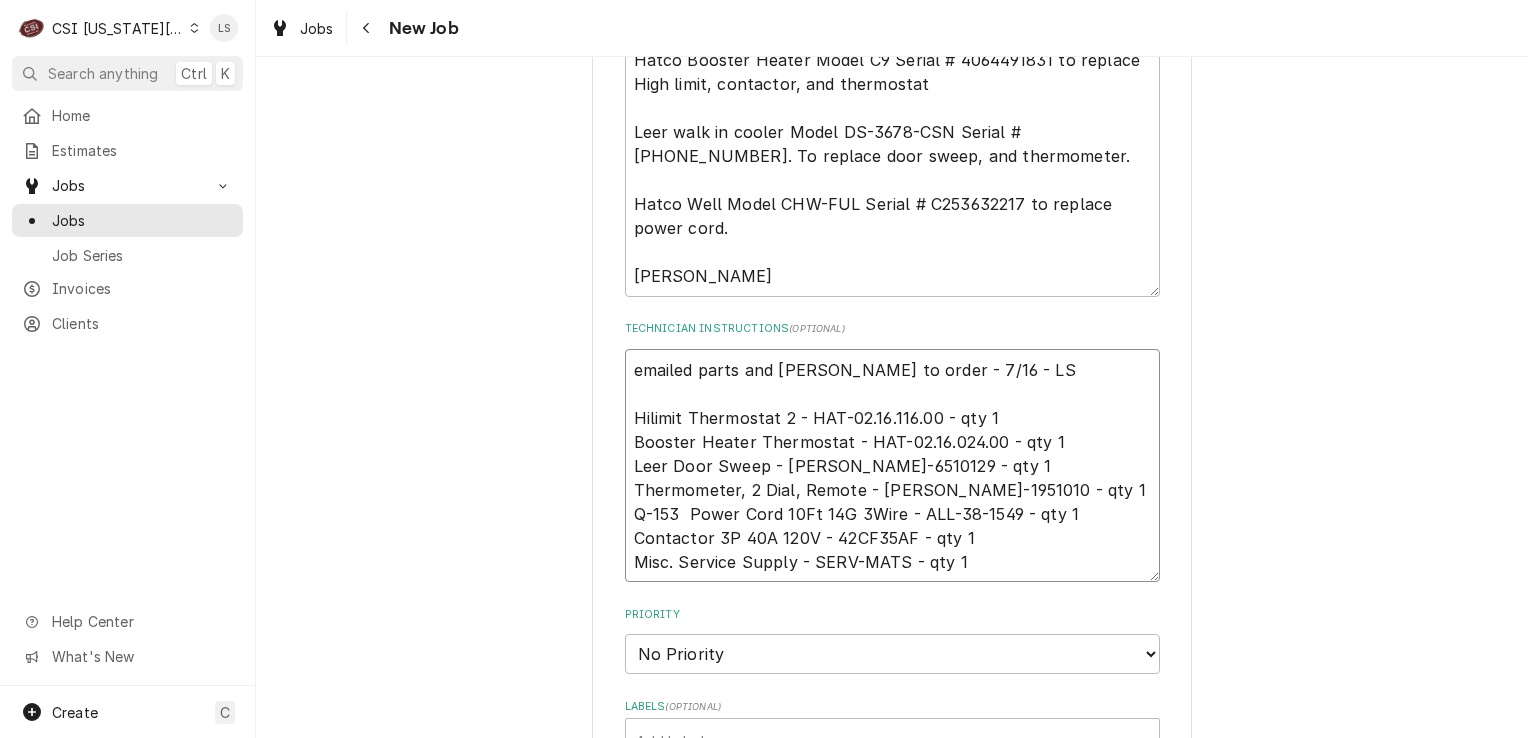 scroll, scrollTop: 1351, scrollLeft: 0, axis: vertical 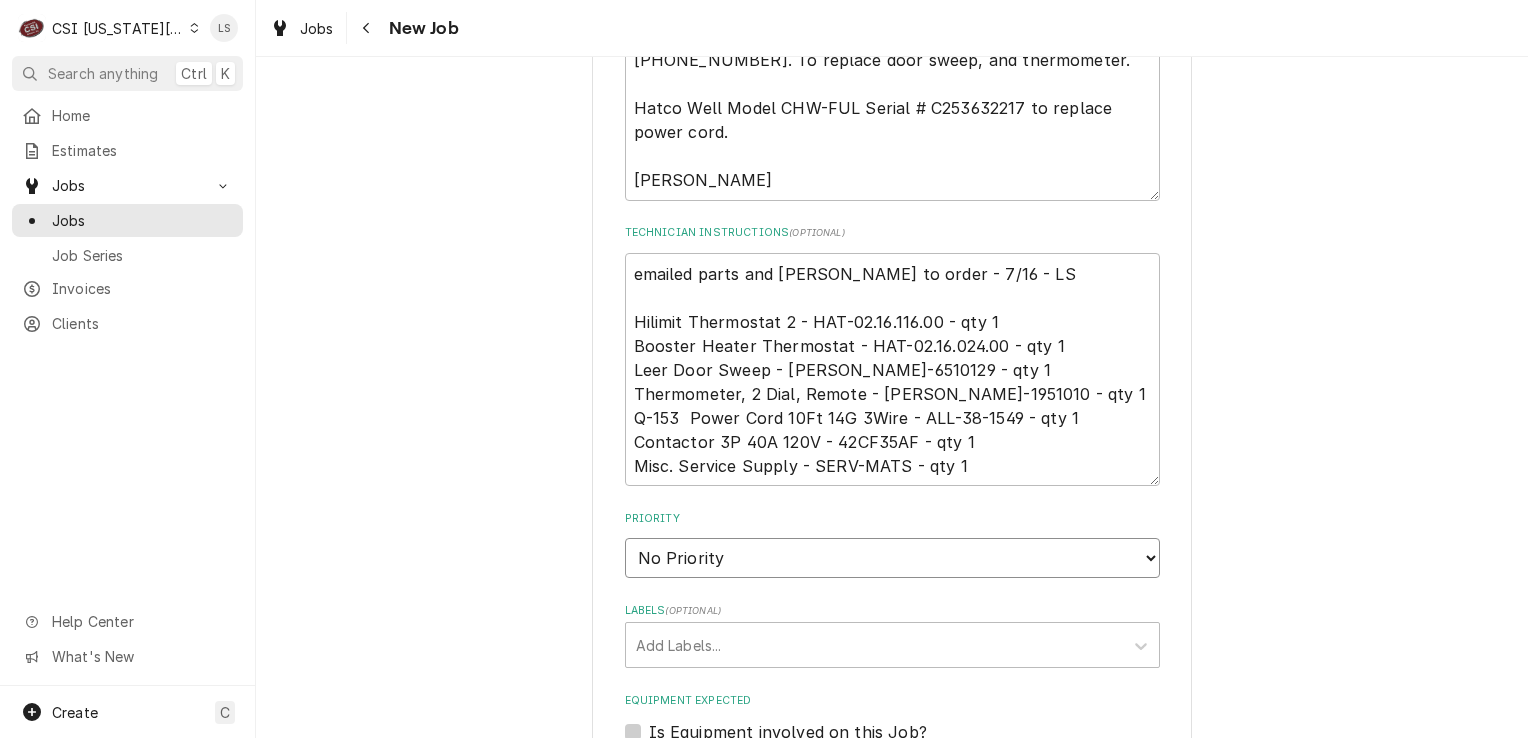 click on "No Priority Urgent High Medium Low" at bounding box center (892, 558) 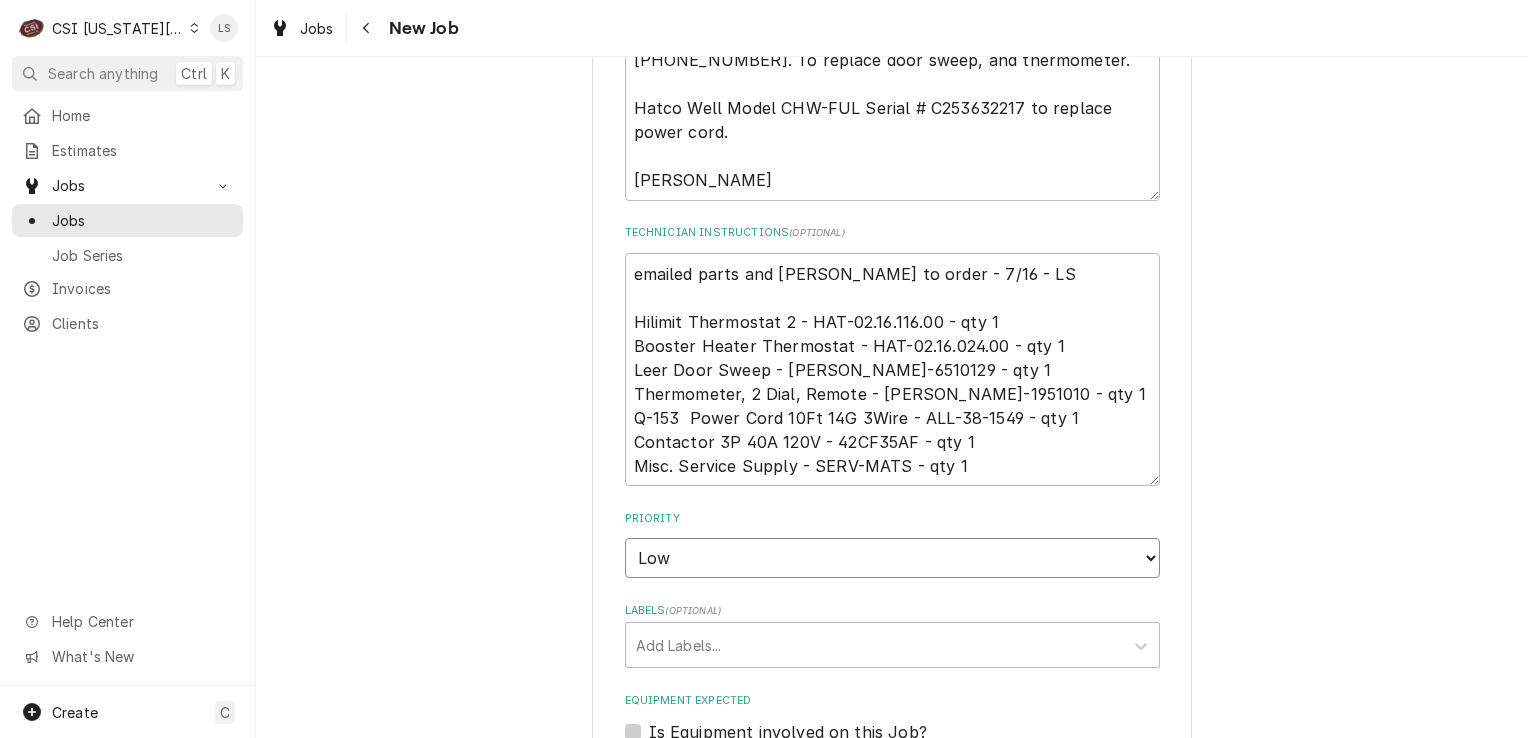 click on "No Priority Urgent High Medium Low" at bounding box center [892, 558] 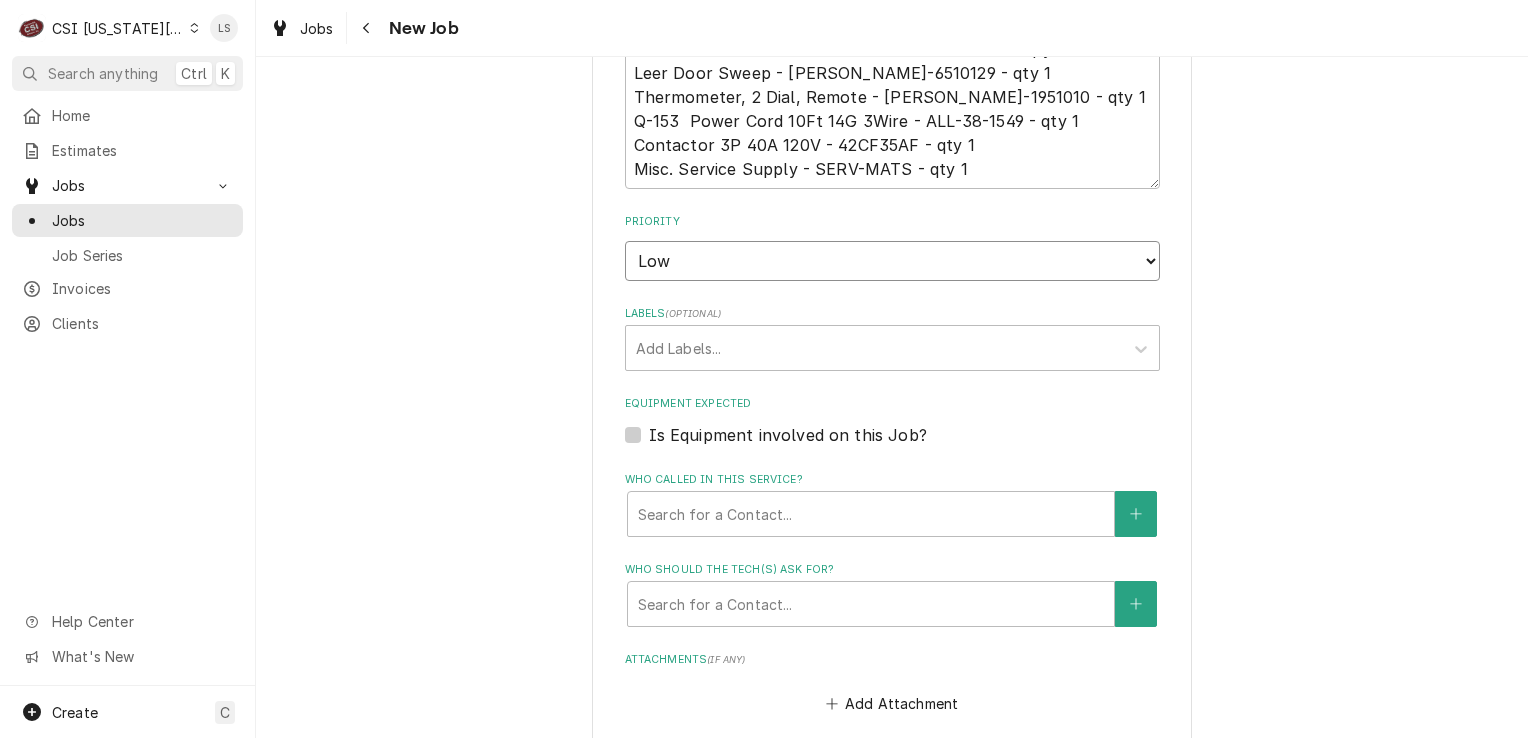 scroll, scrollTop: 1651, scrollLeft: 0, axis: vertical 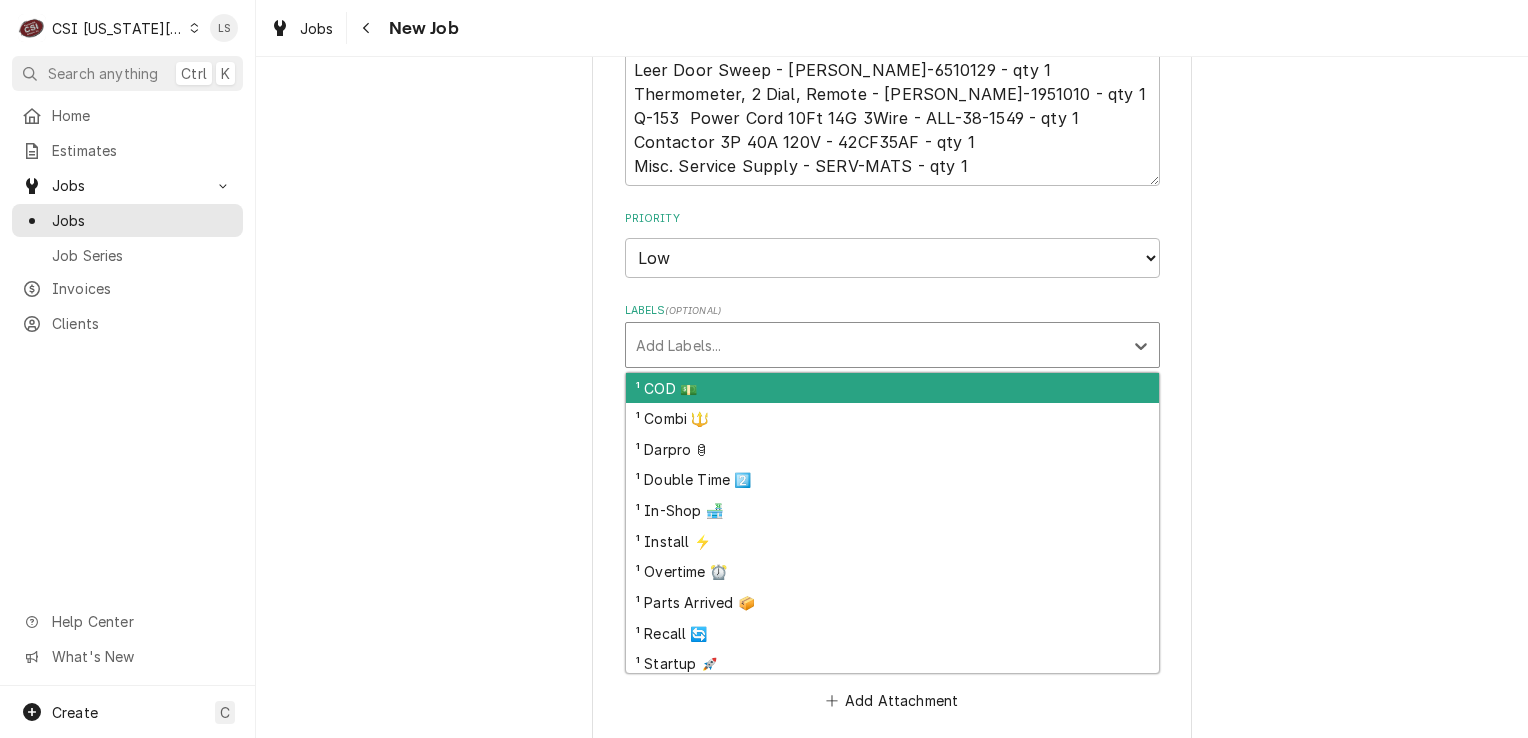 click at bounding box center (874, 345) 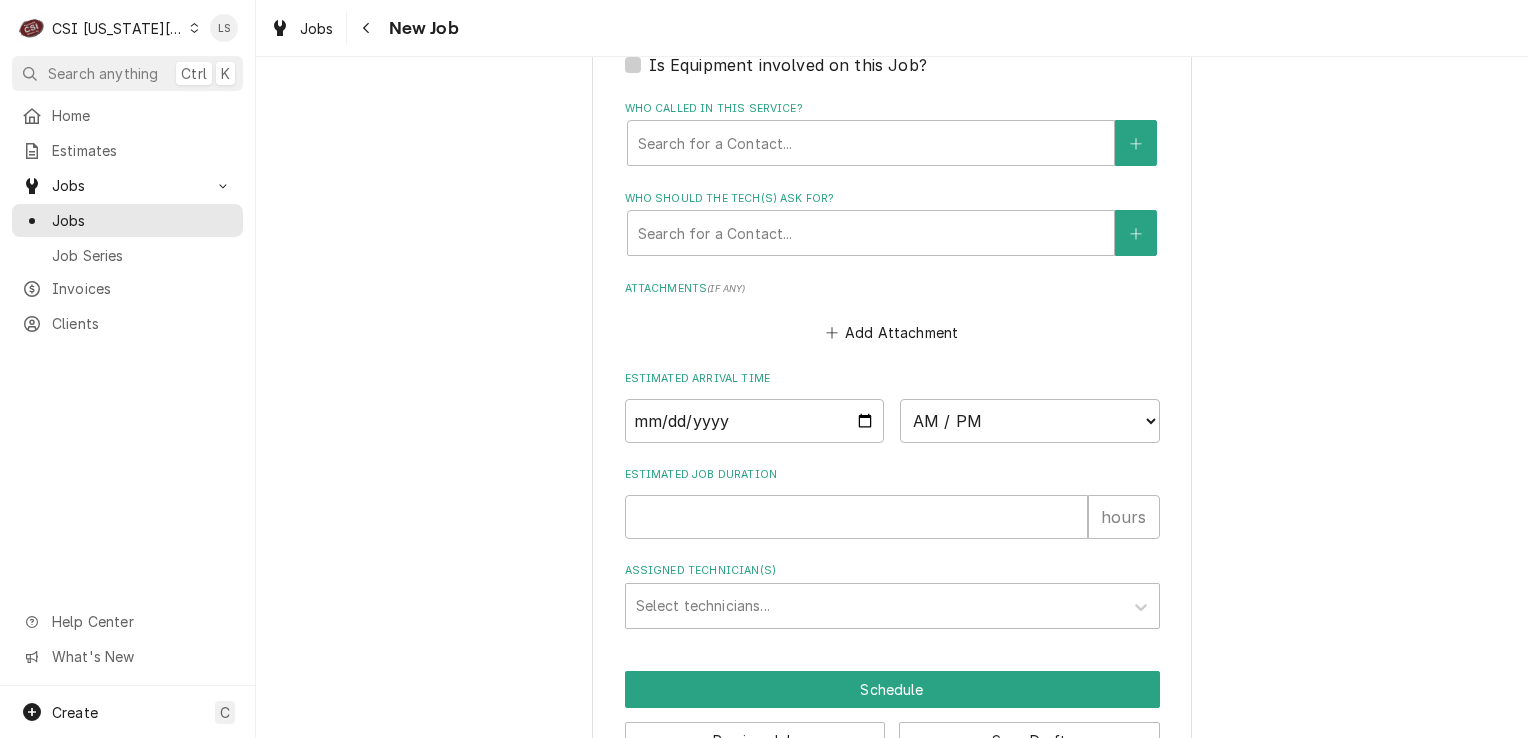 scroll, scrollTop: 2055, scrollLeft: 0, axis: vertical 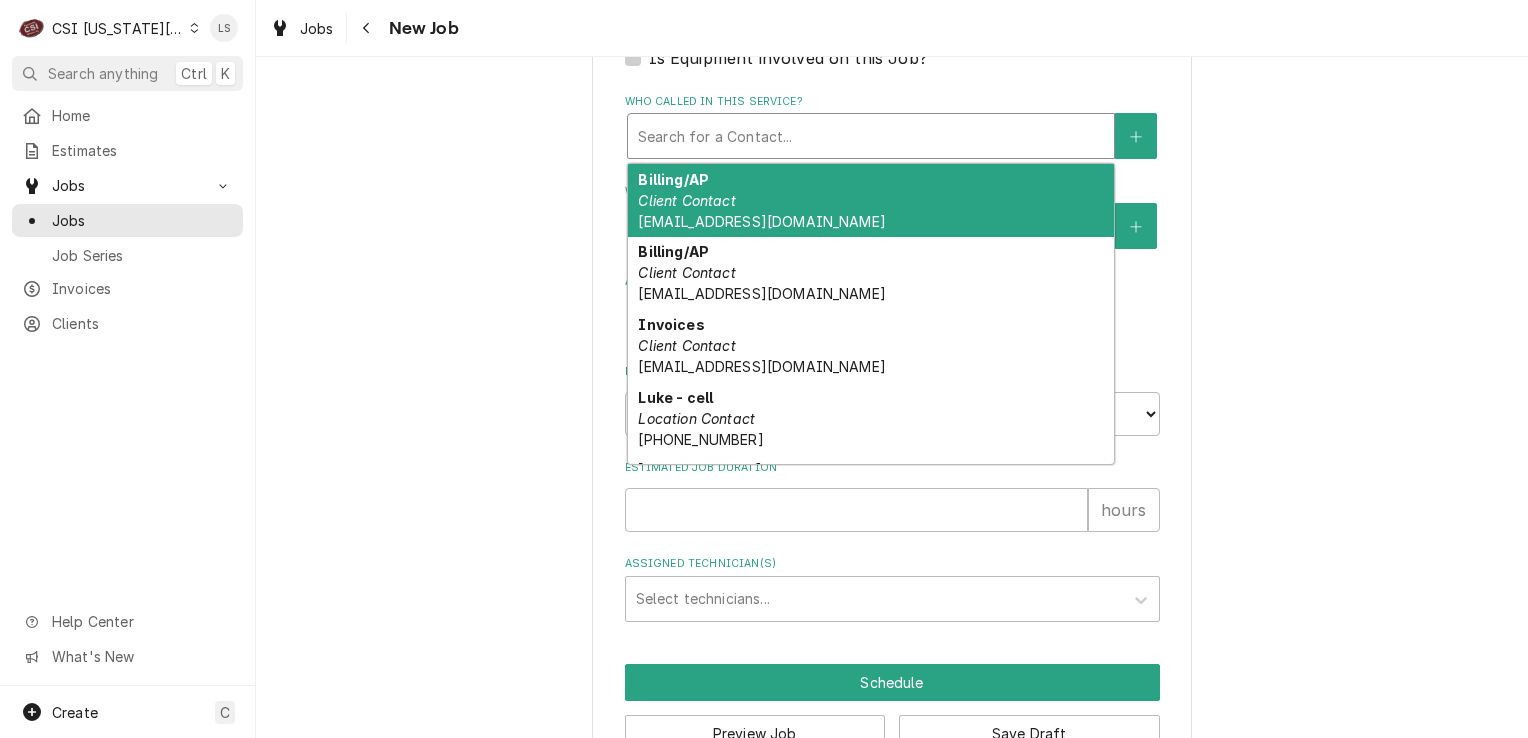 click at bounding box center (871, 136) 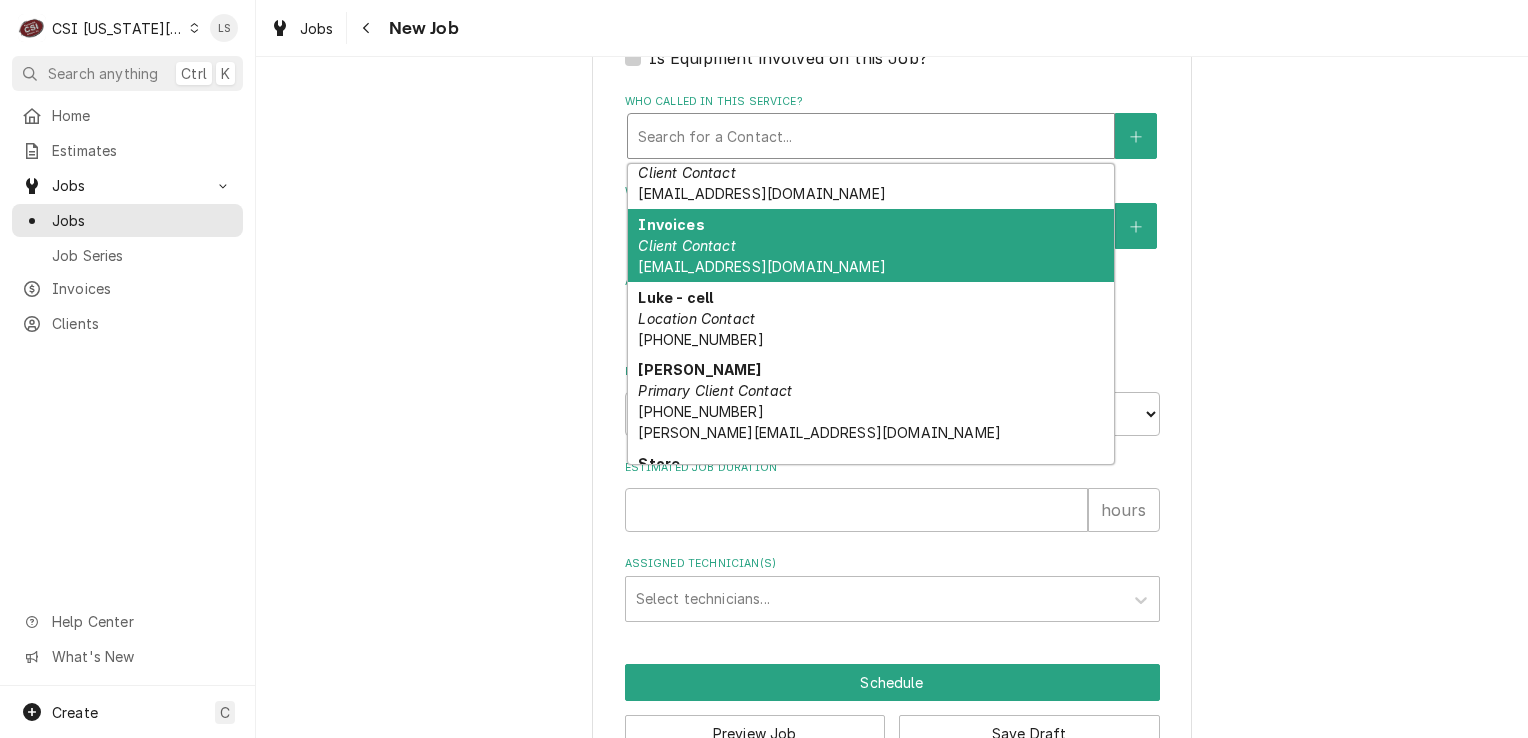 scroll, scrollTop: 156, scrollLeft: 0, axis: vertical 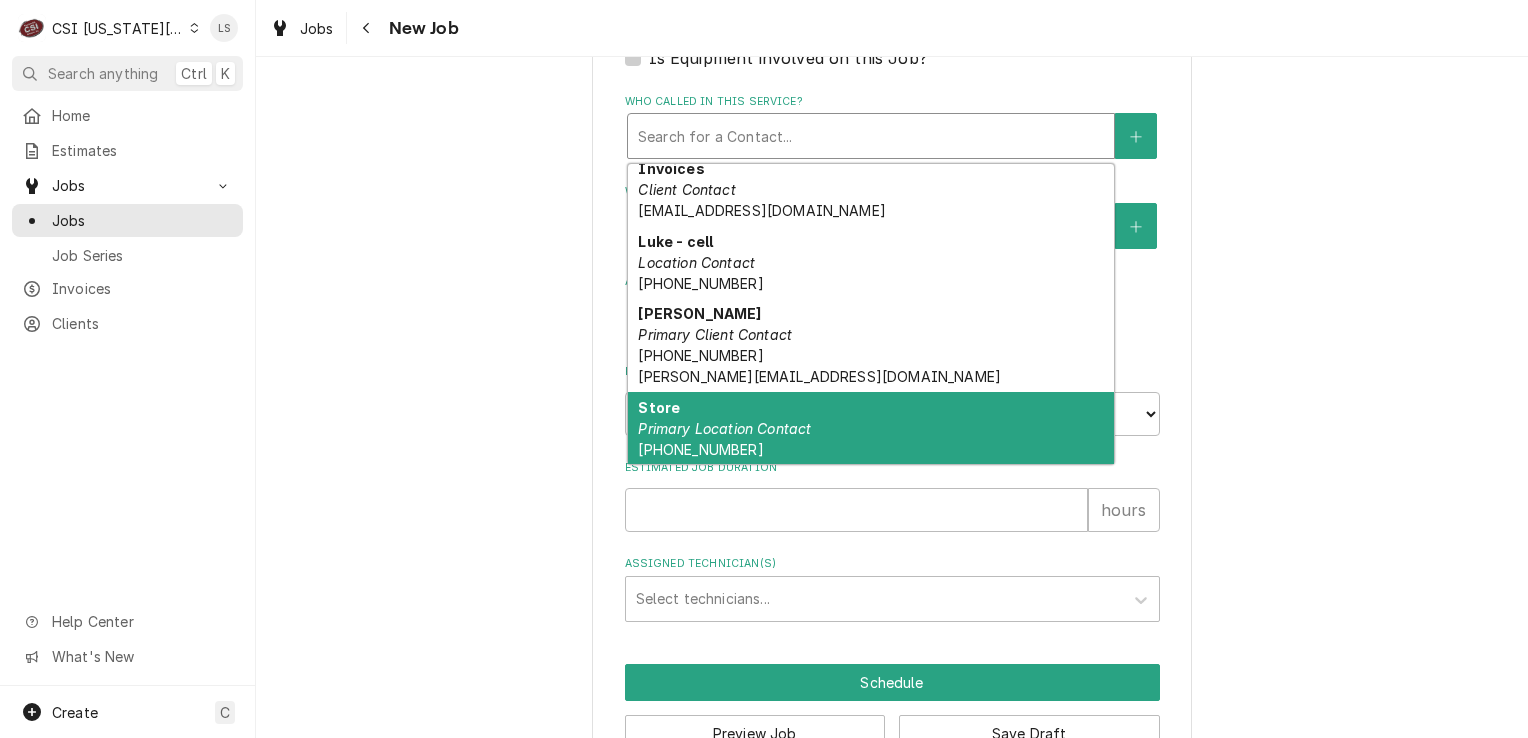 click on "Store Primary Location Contact (913) 766-0491" at bounding box center [871, 428] 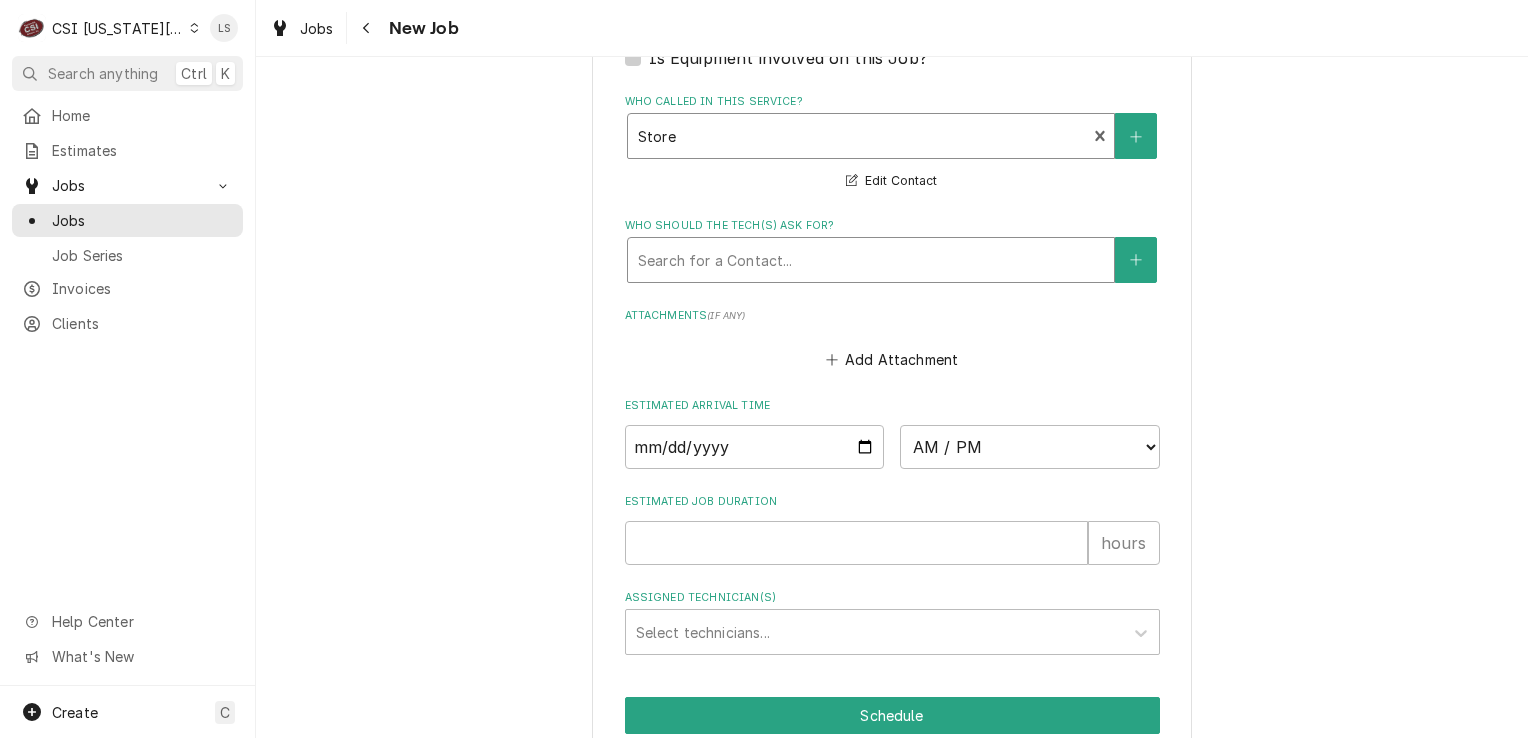 click at bounding box center (871, 260) 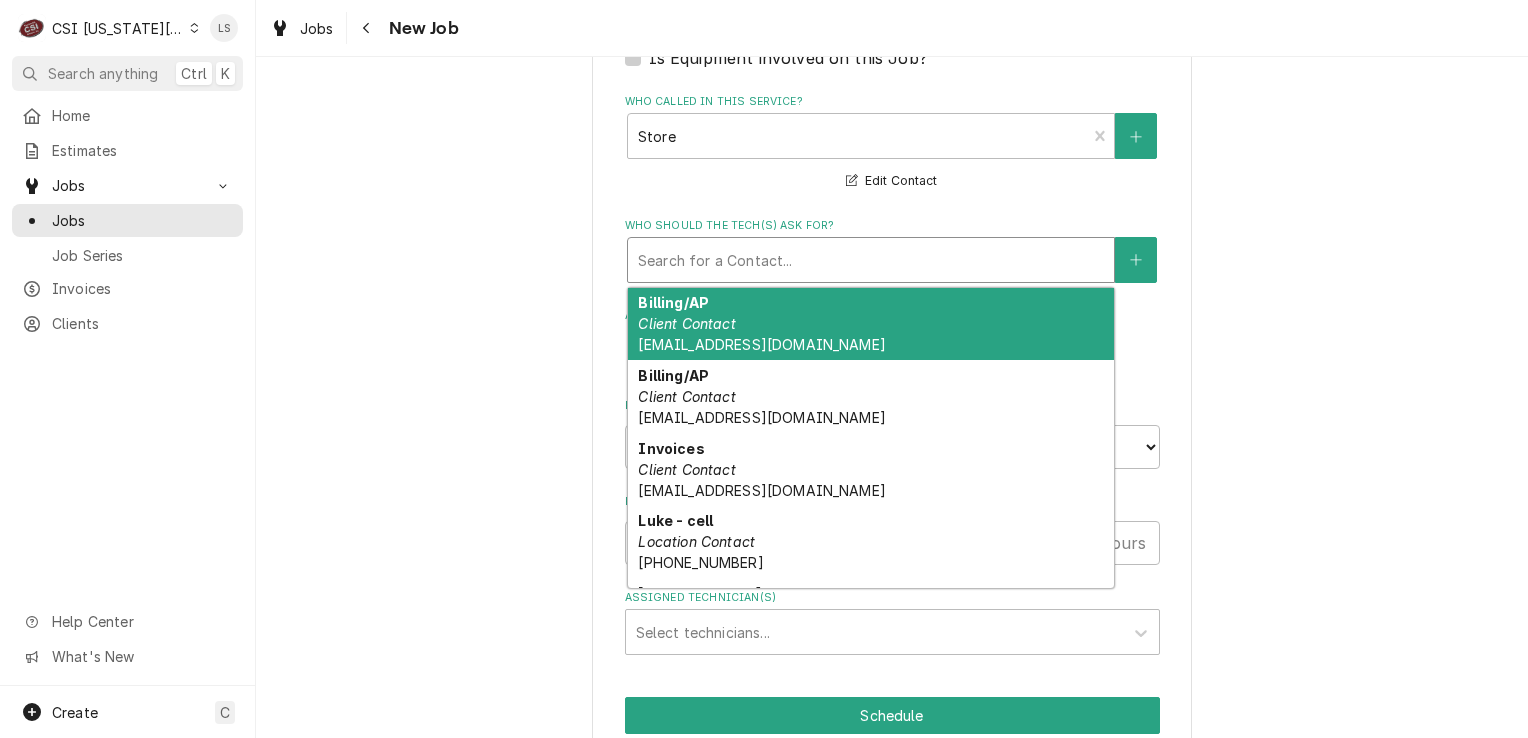 scroll, scrollTop: 156, scrollLeft: 0, axis: vertical 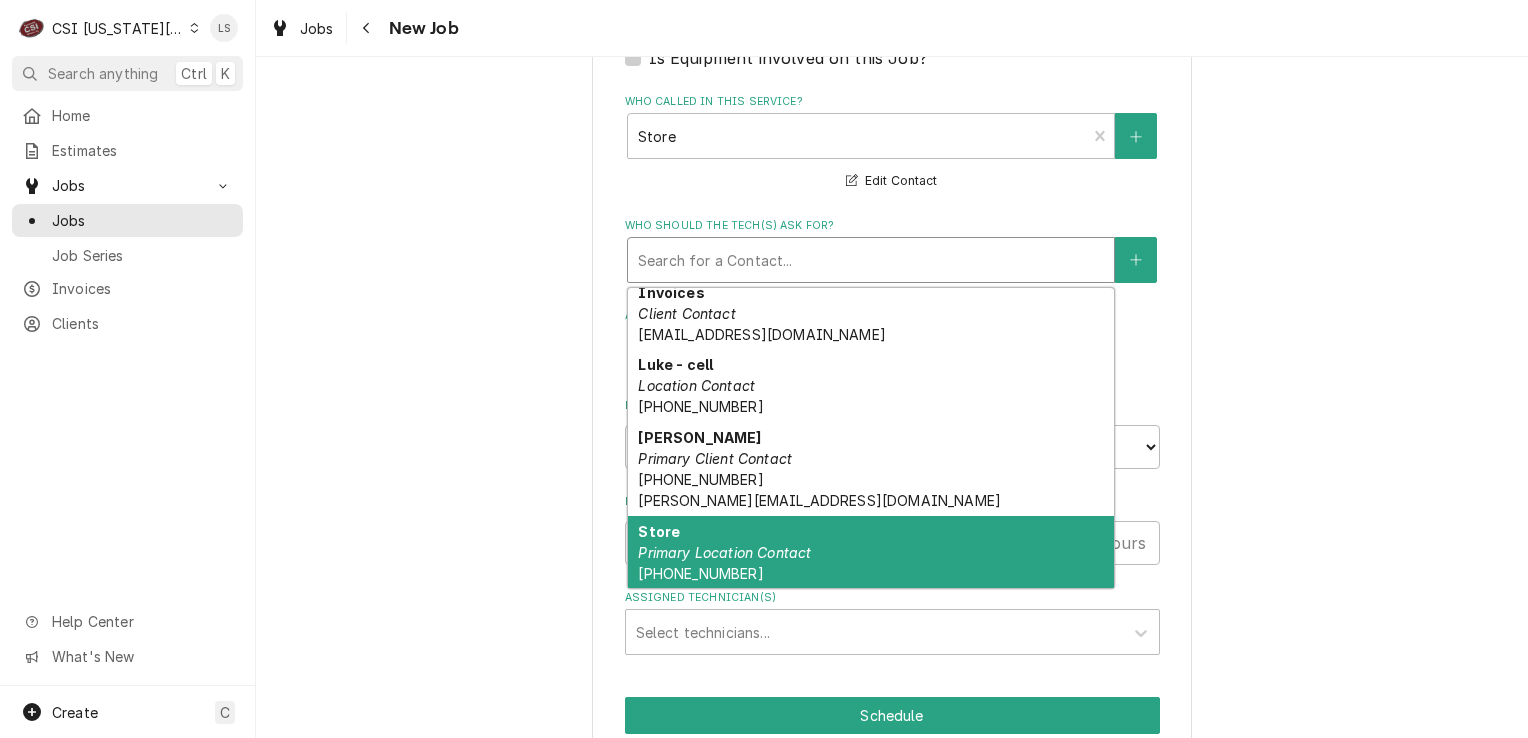 click on "Store Primary Location Contact (913) 766-0491" at bounding box center [871, 552] 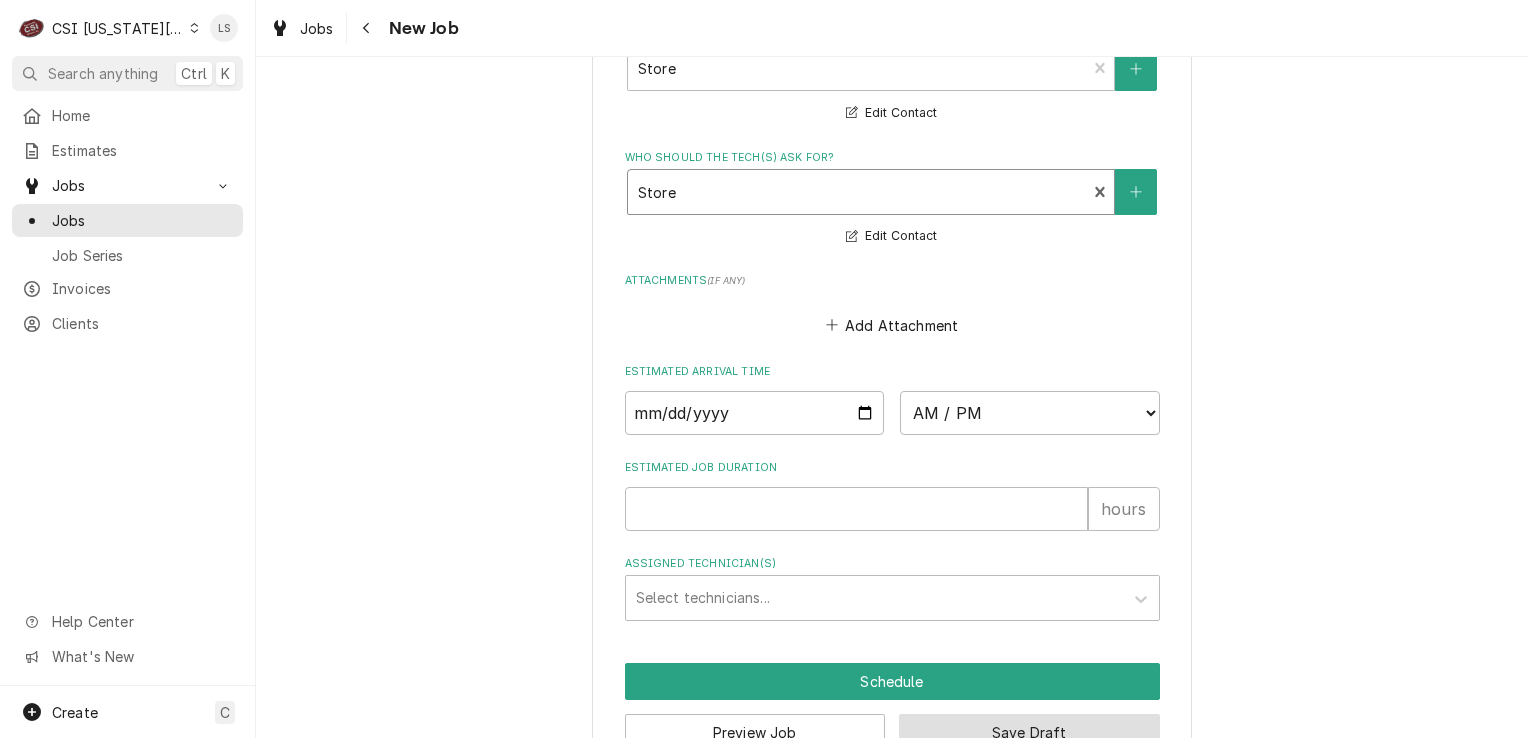click on "Save Draft" at bounding box center (1029, 732) 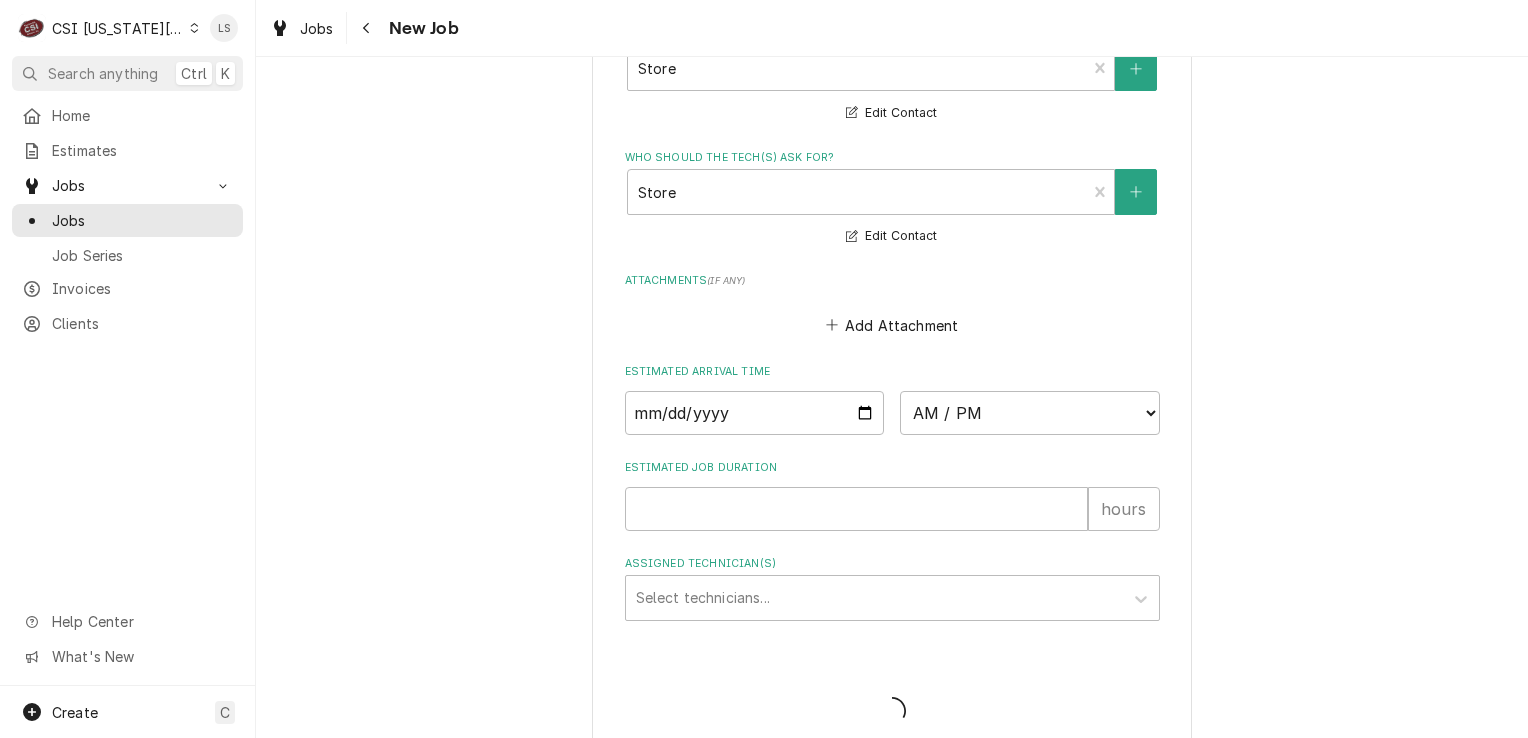 scroll, scrollTop: 2105, scrollLeft: 0, axis: vertical 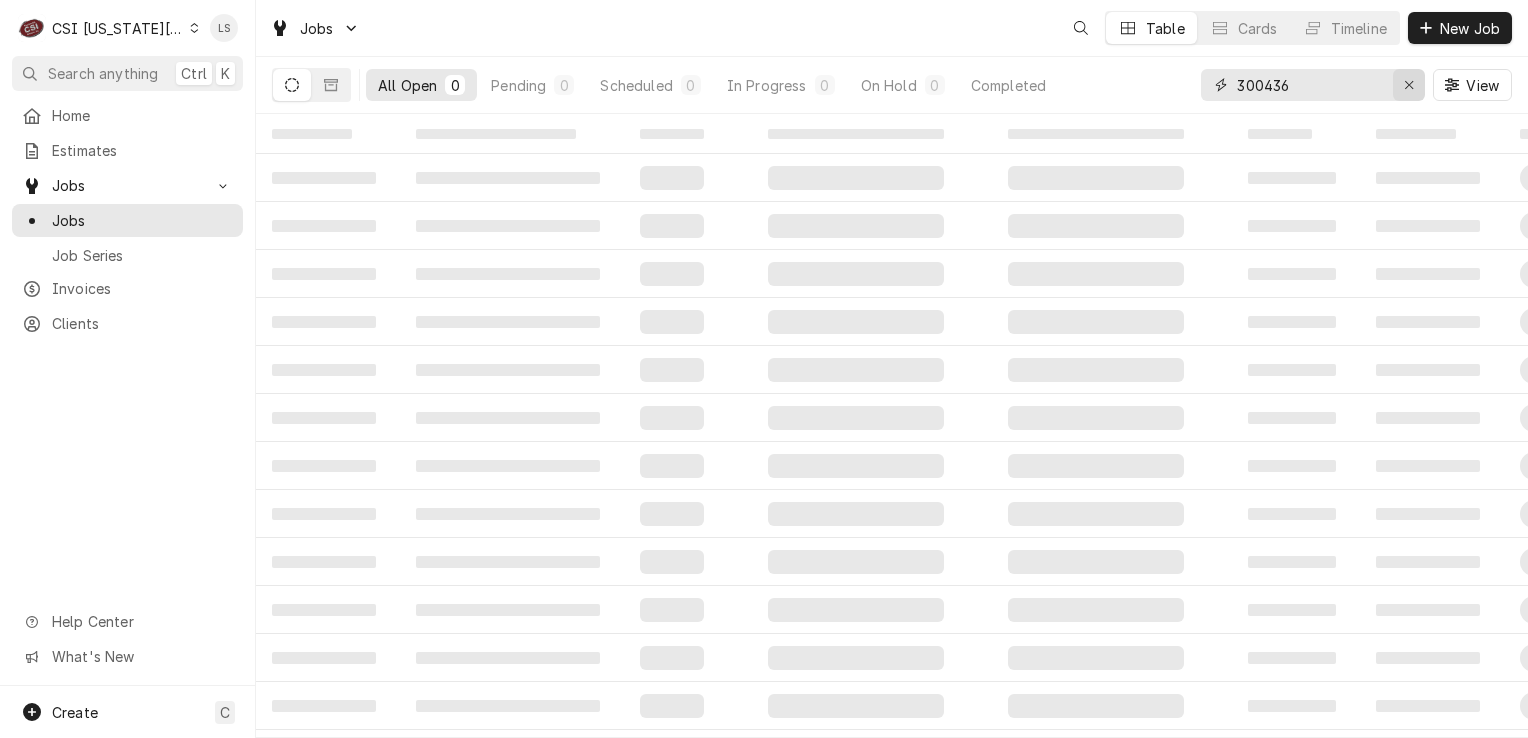 click 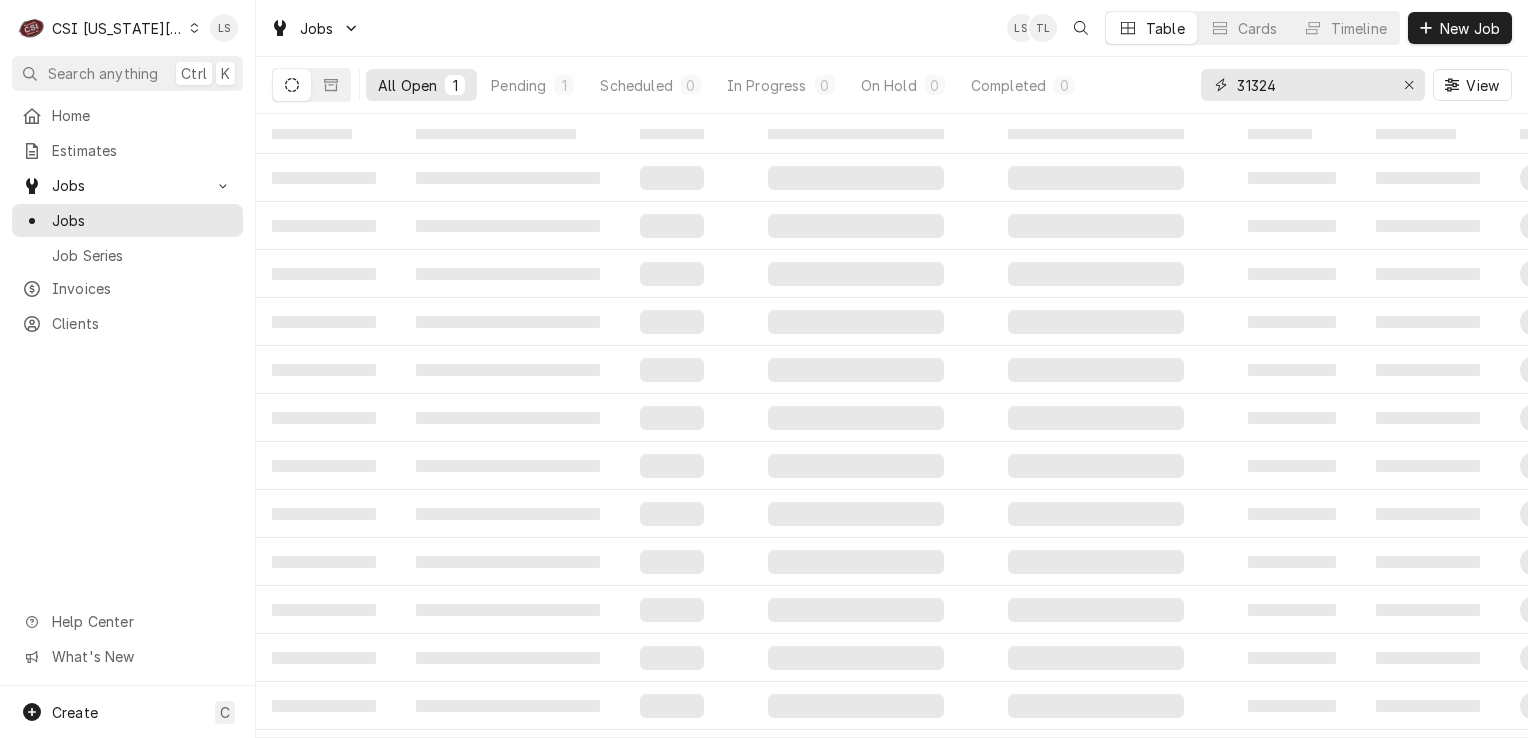 type on "31324" 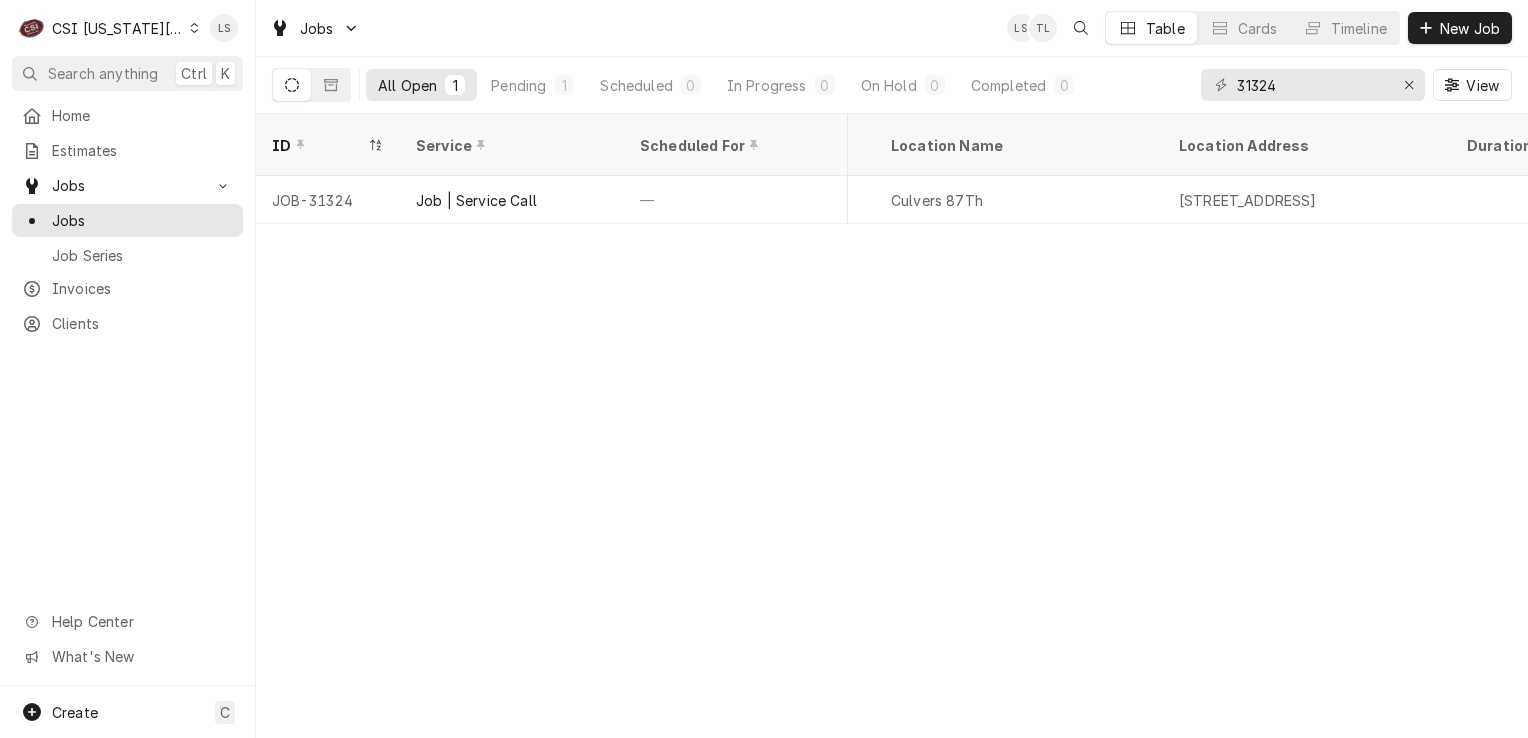 scroll, scrollTop: 0, scrollLeft: 1349, axis: horizontal 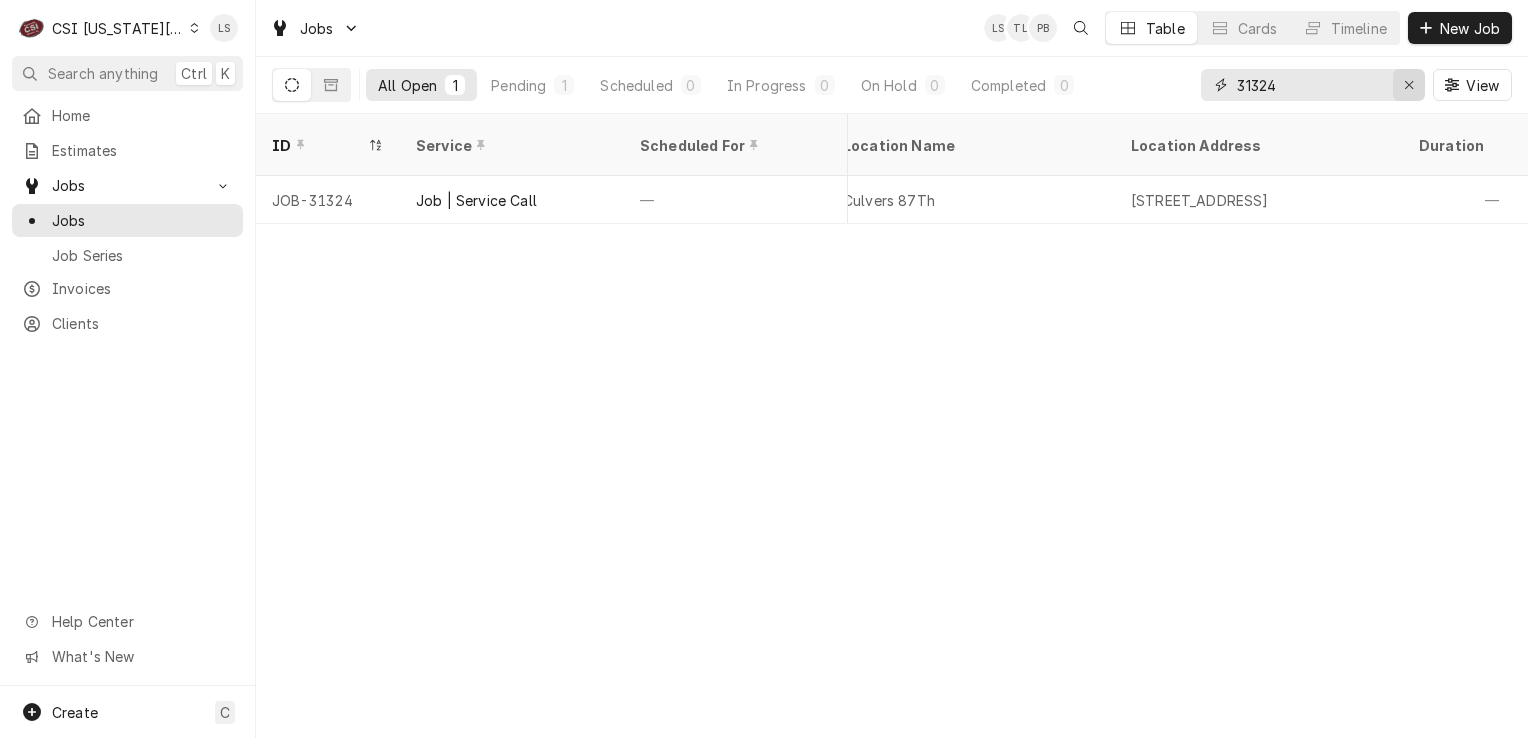 click 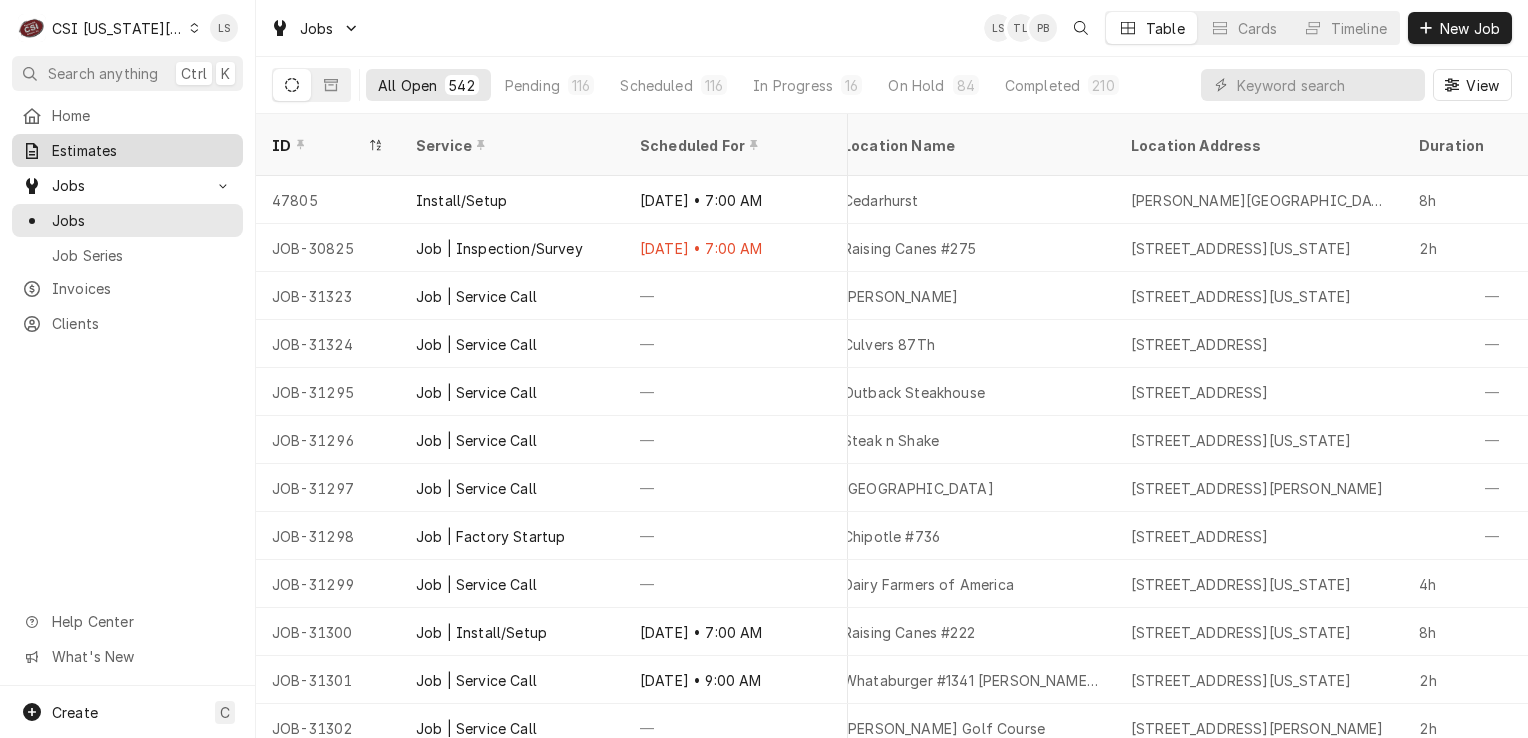 click on "Estimates" at bounding box center [142, 150] 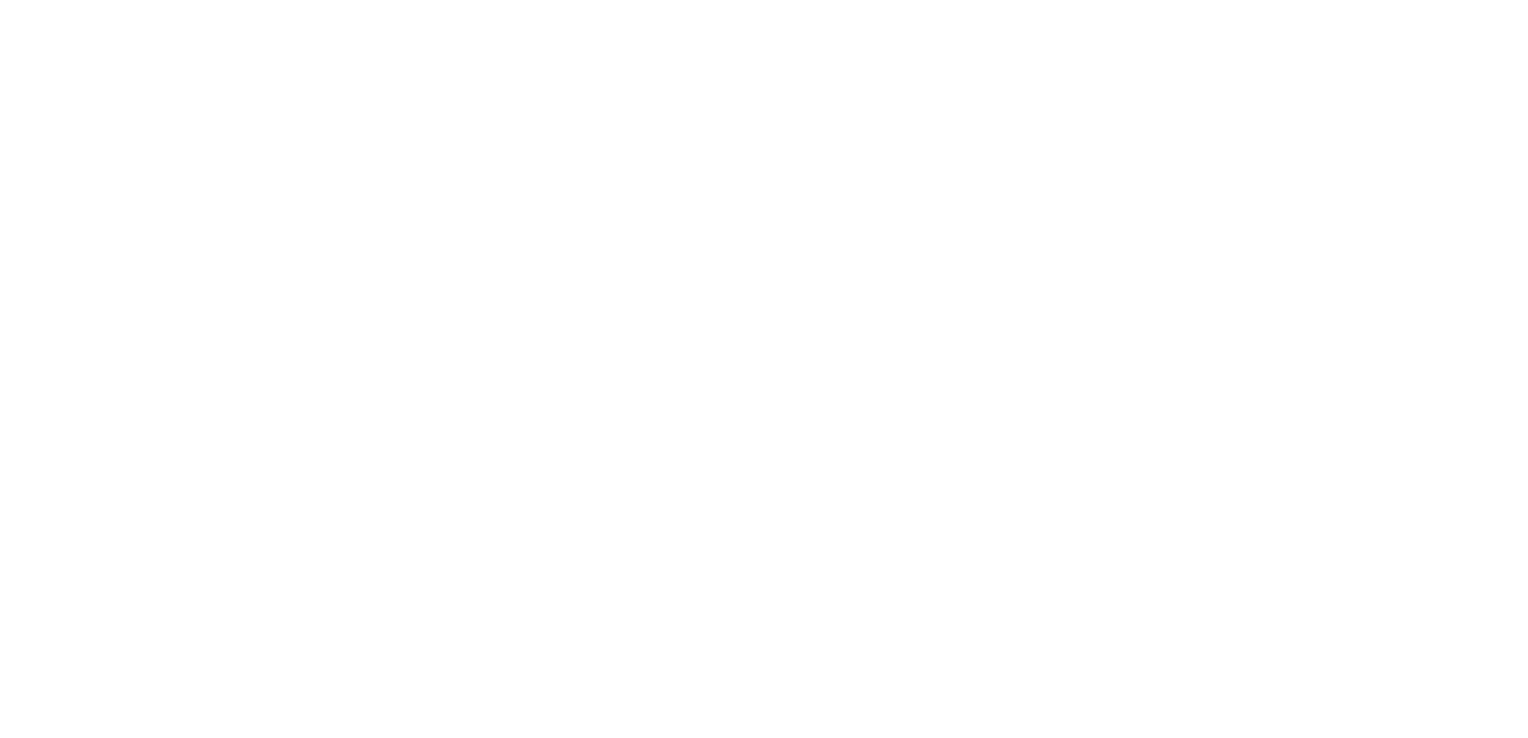 scroll, scrollTop: 0, scrollLeft: 0, axis: both 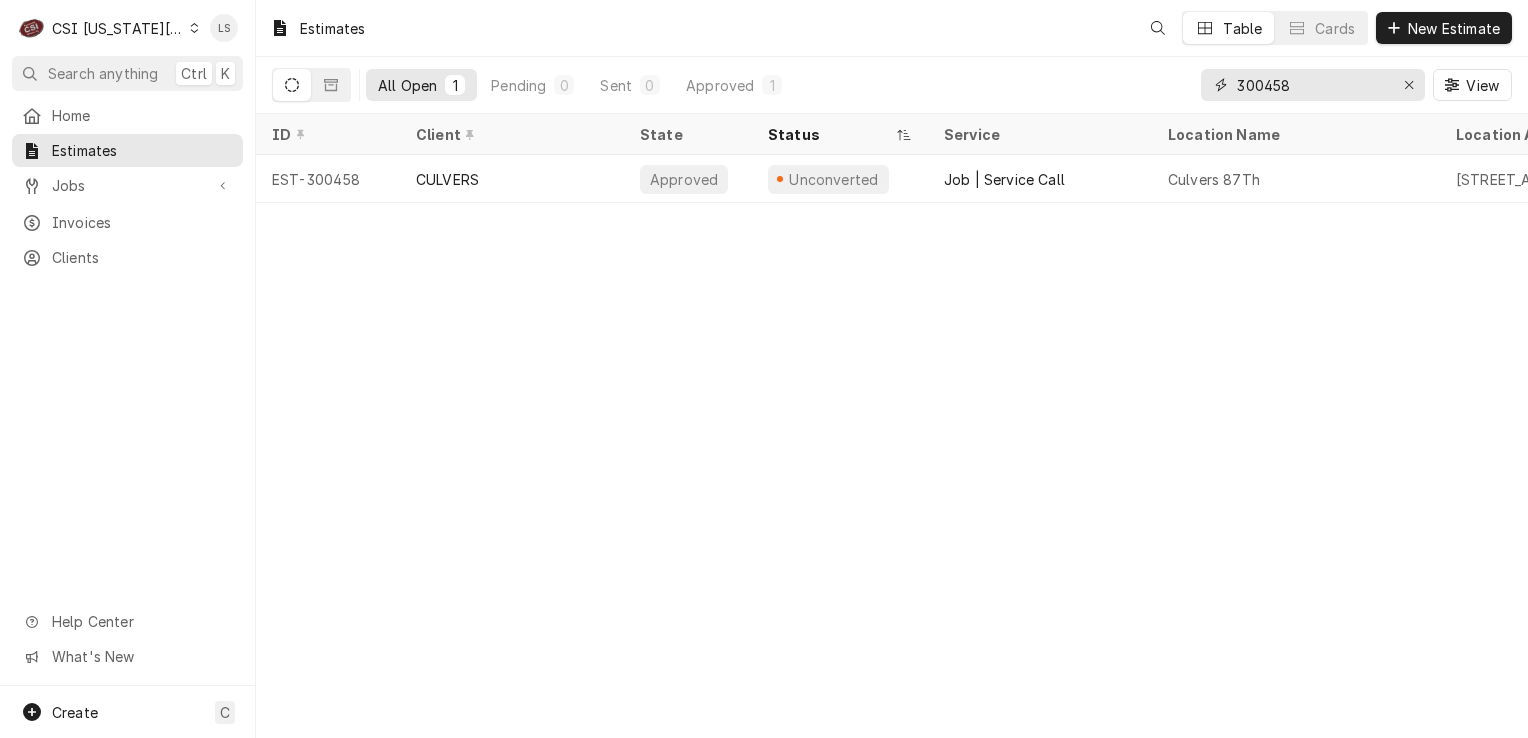 drag, startPoint x: 1417, startPoint y: 87, endPoint x: 1379, endPoint y: 86, distance: 38.013157 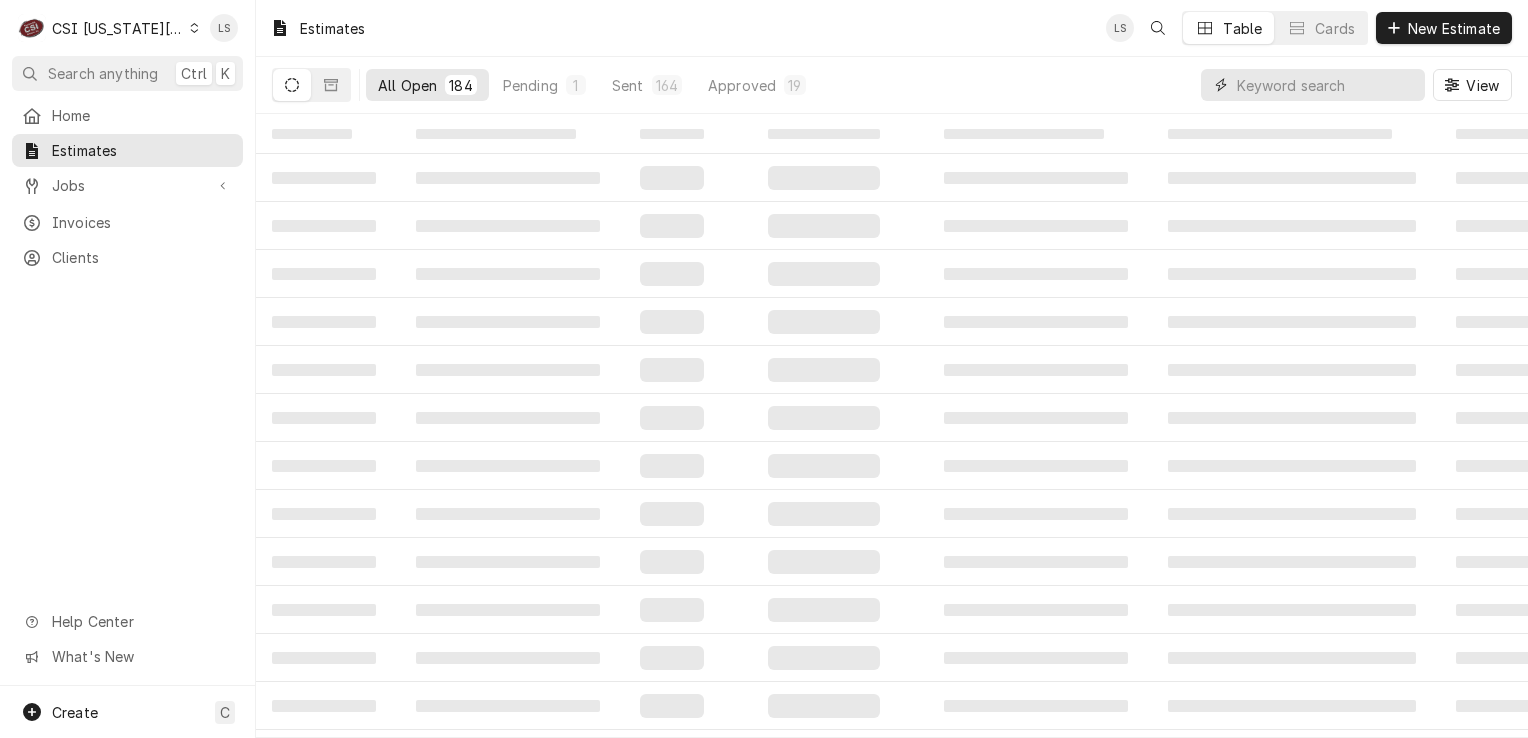 paste on "300436" 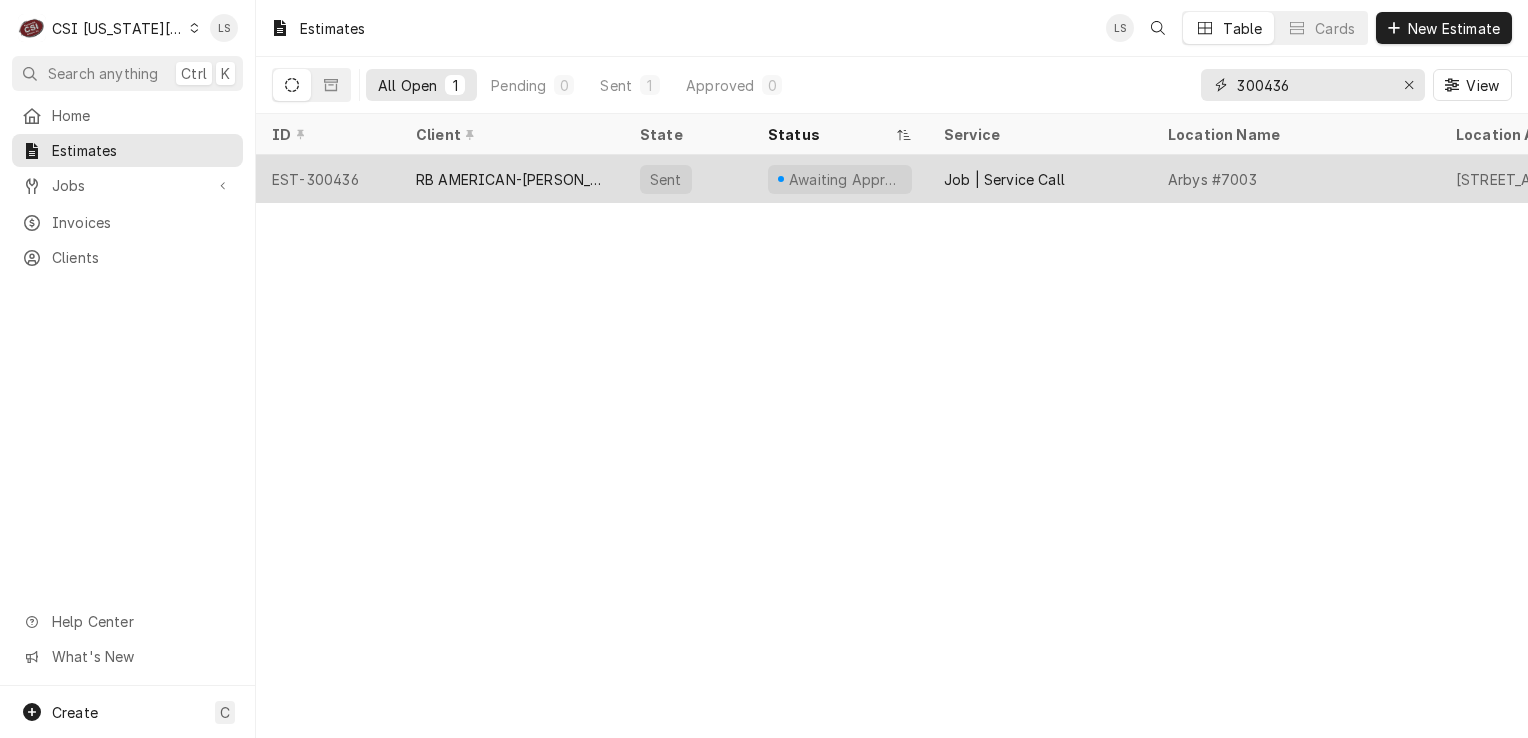 type on "300436" 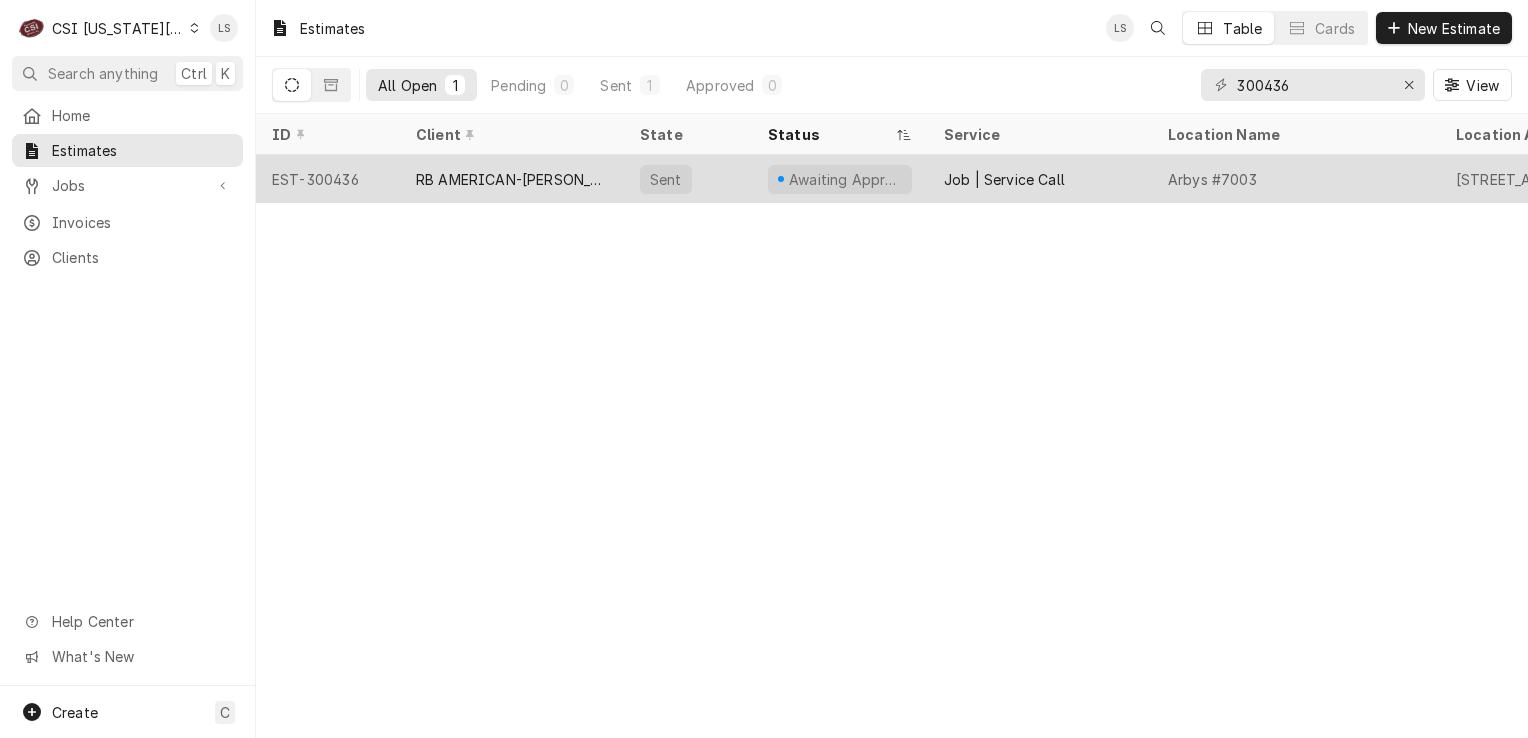 click on "EST-300436" at bounding box center [328, 179] 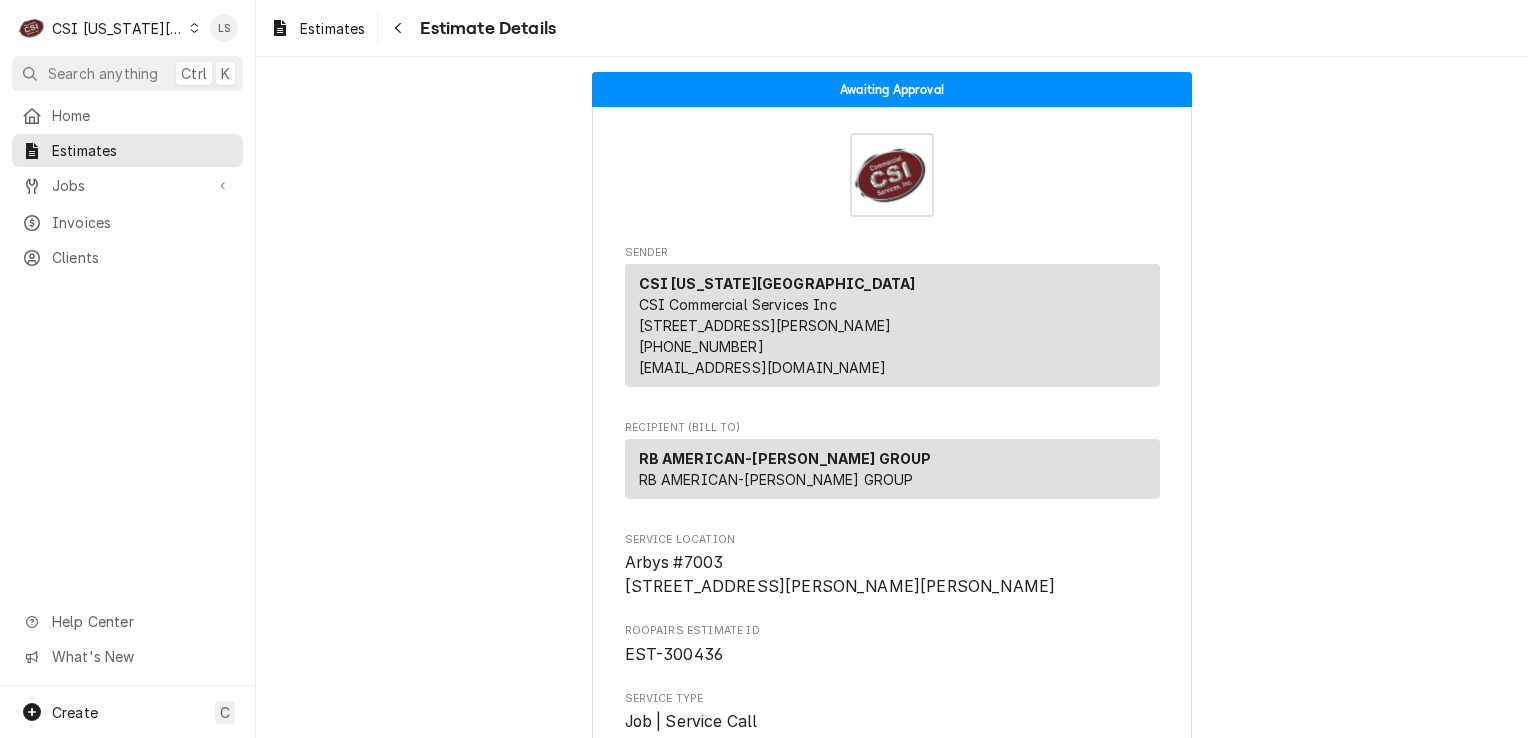 scroll, scrollTop: 0, scrollLeft: 0, axis: both 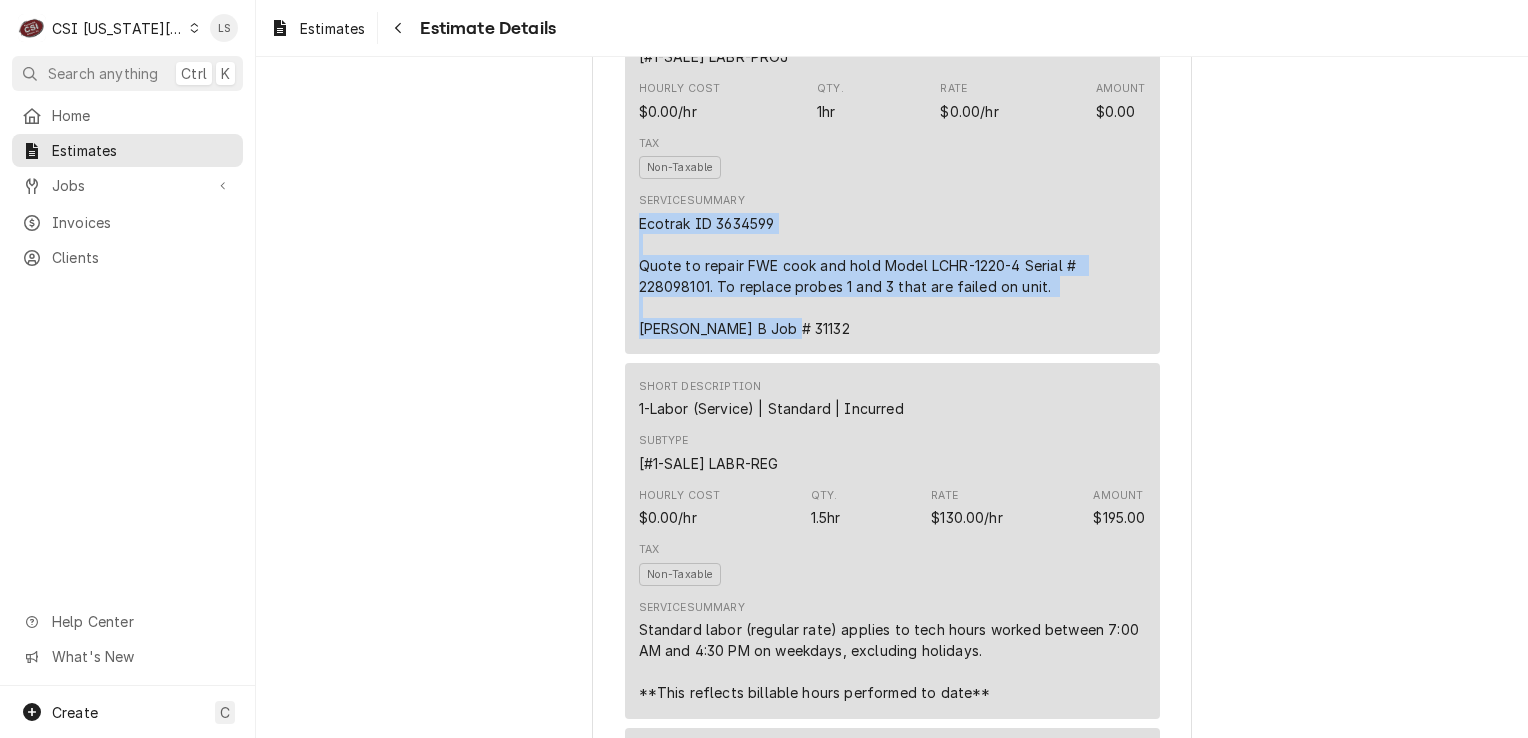 drag, startPoint x: 795, startPoint y: 378, endPoint x: 610, endPoint y: 274, distance: 212.22865 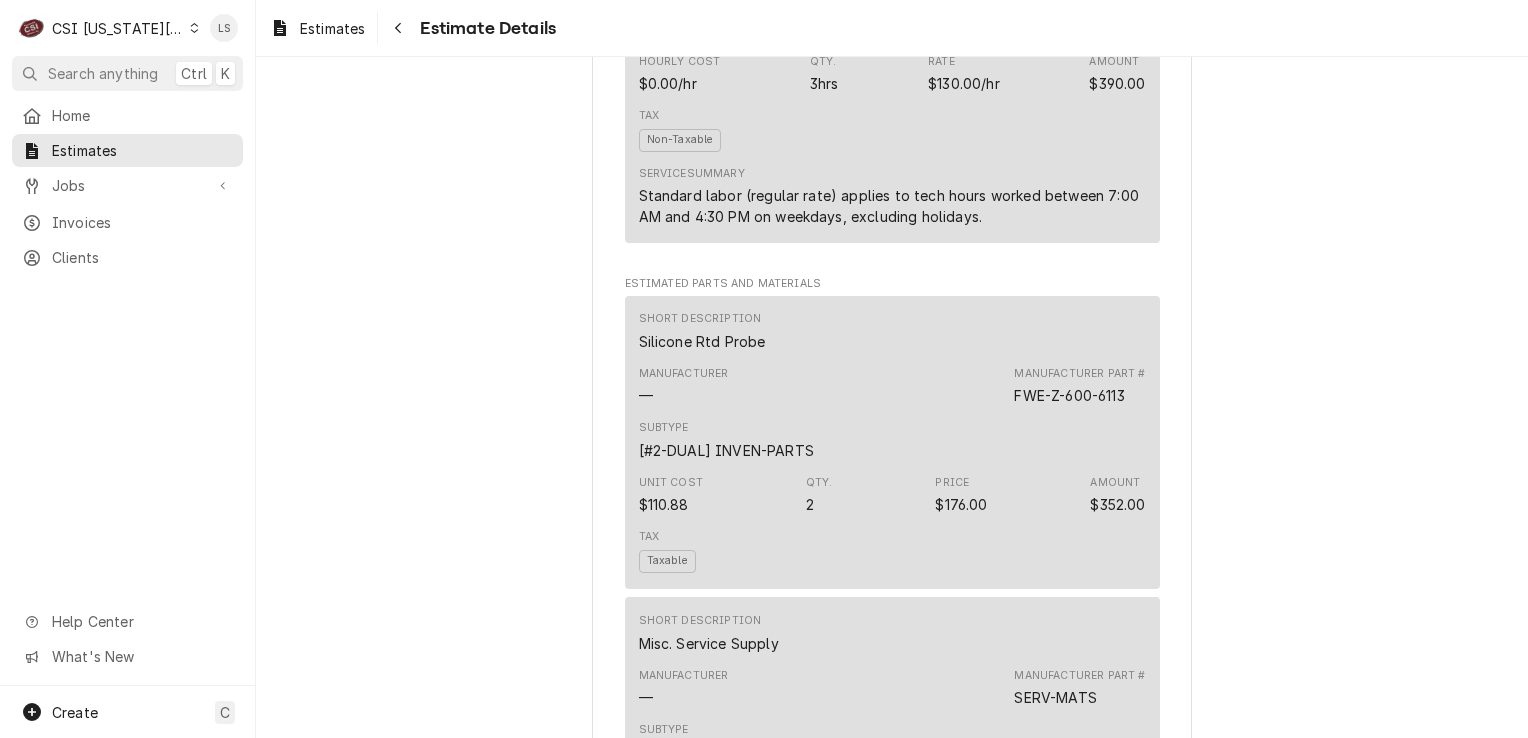 scroll, scrollTop: 2100, scrollLeft: 0, axis: vertical 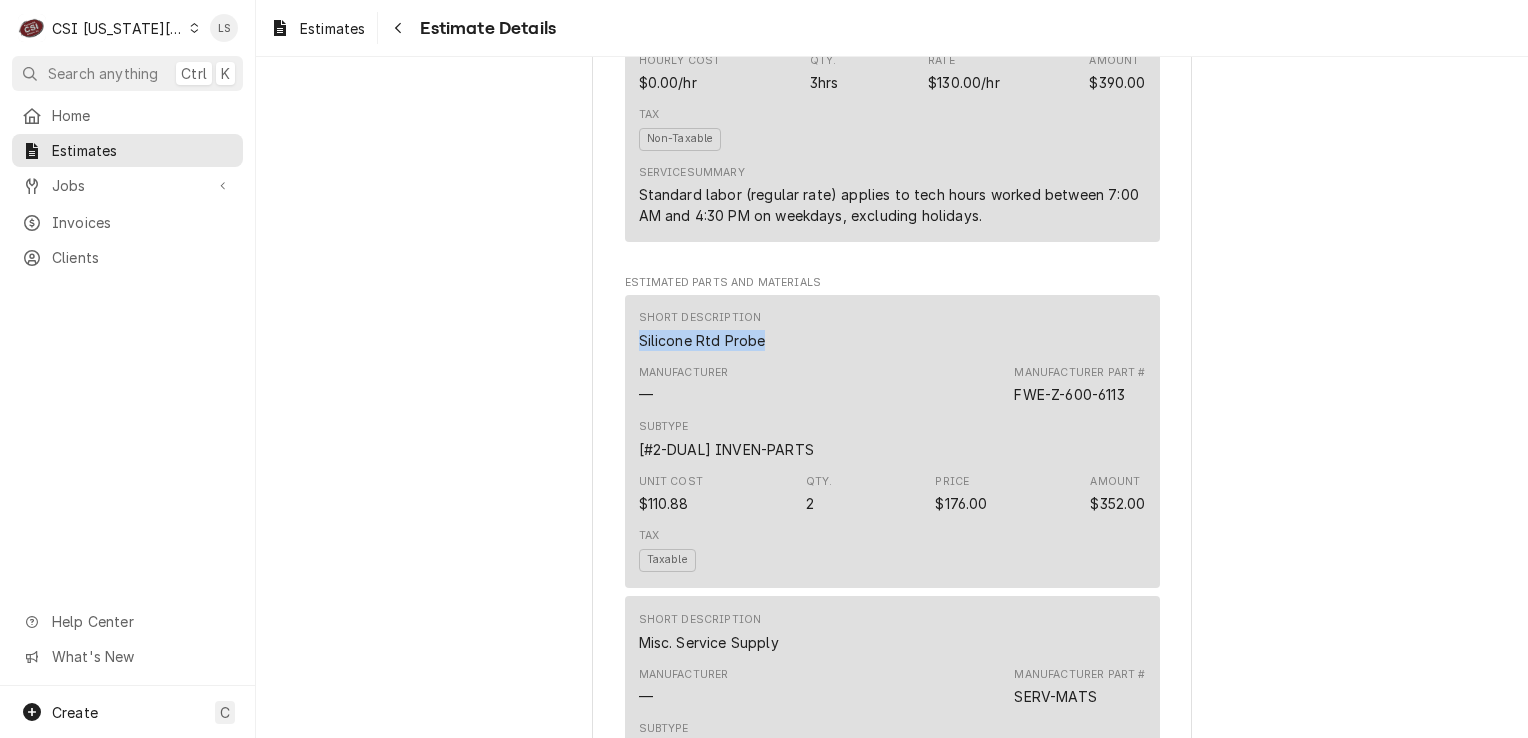 drag, startPoint x: 754, startPoint y: 380, endPoint x: 596, endPoint y: 384, distance: 158.05063 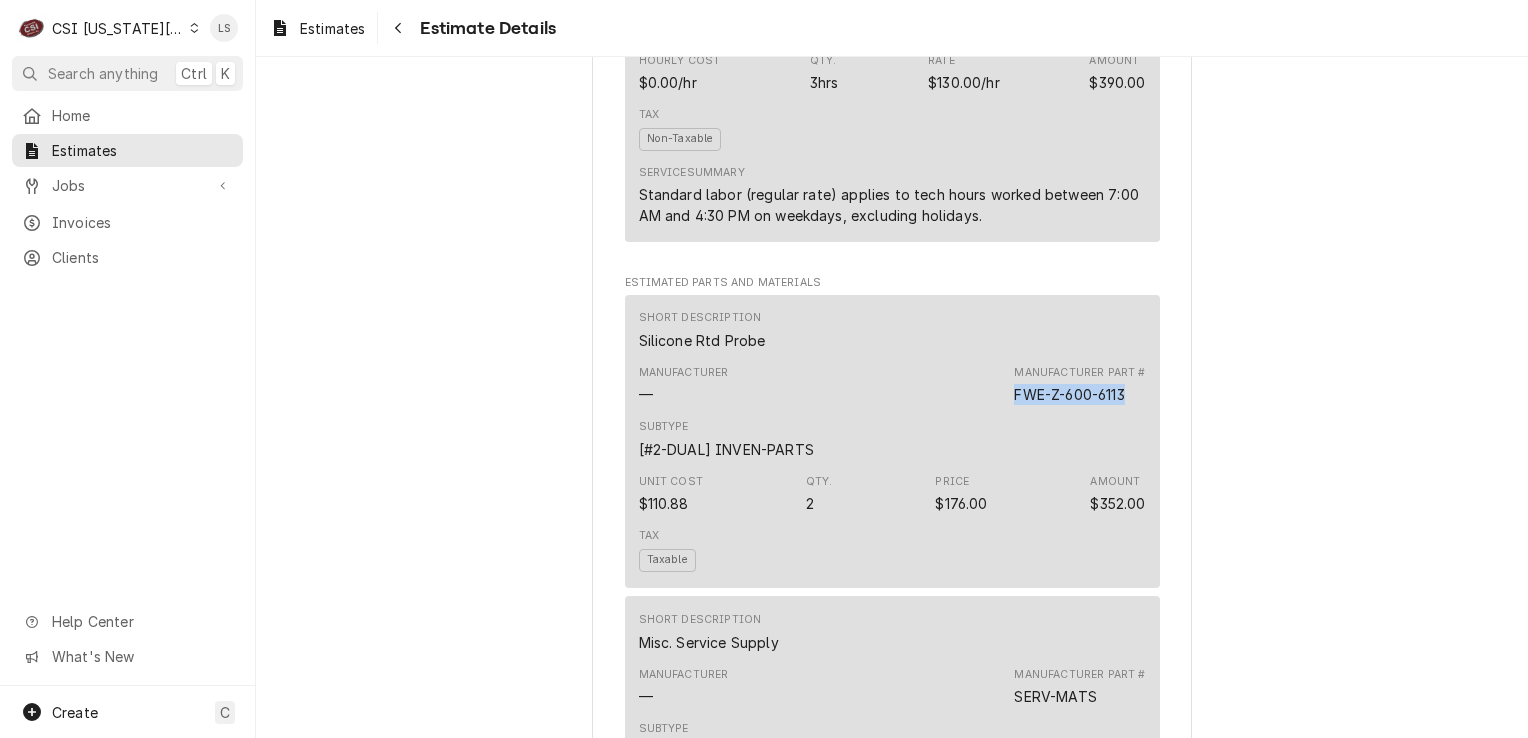 drag, startPoint x: 1128, startPoint y: 432, endPoint x: 1000, endPoint y: 431, distance: 128.0039 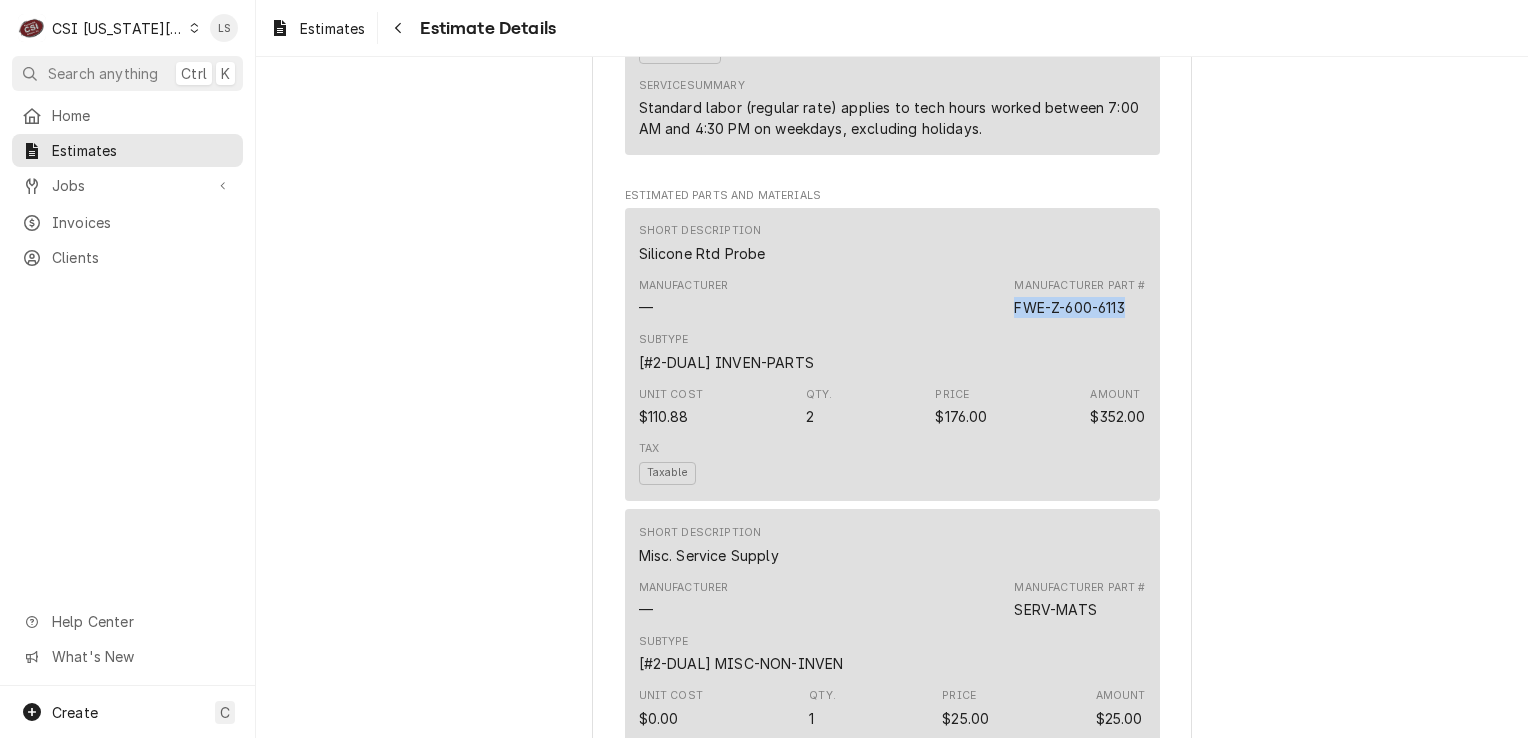 scroll, scrollTop: 2500, scrollLeft: 0, axis: vertical 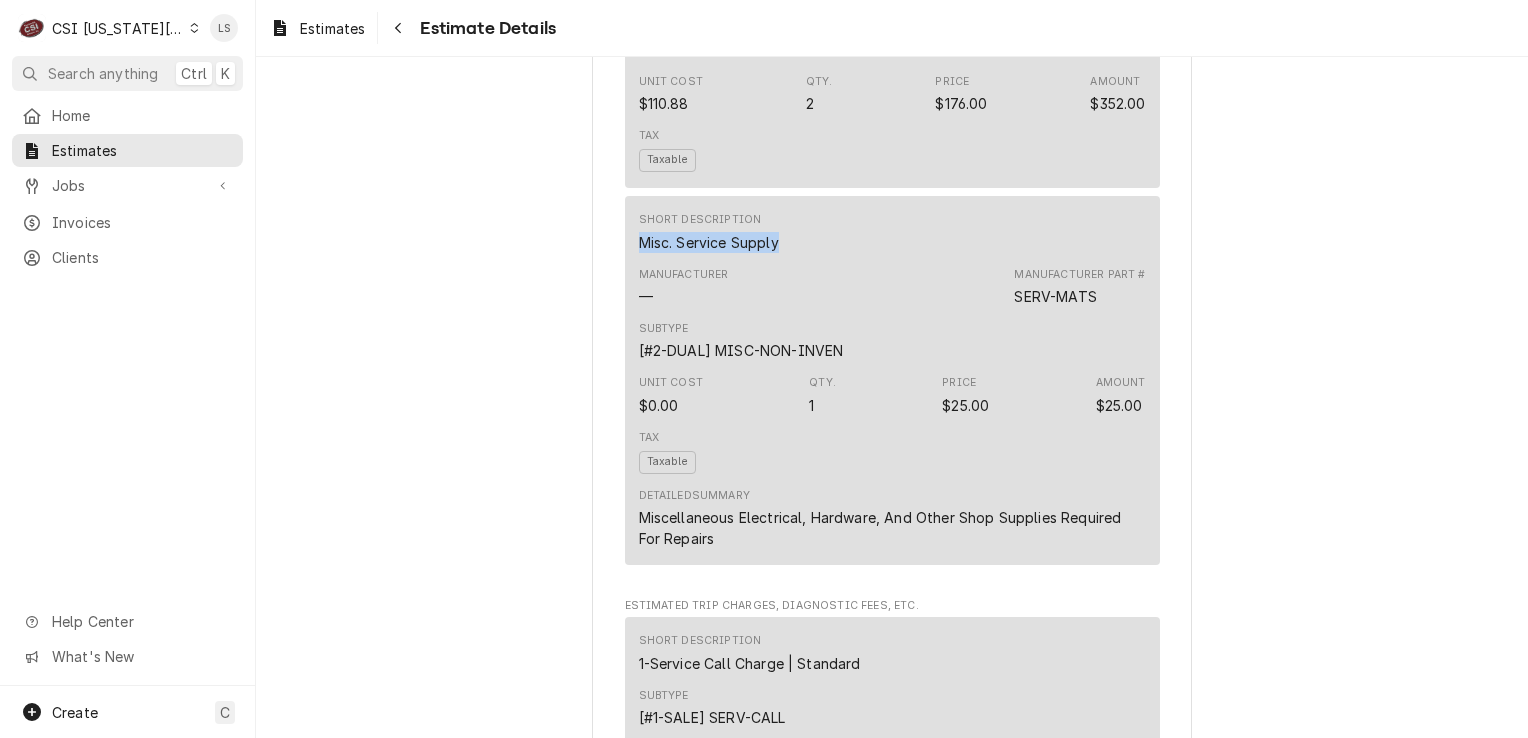 drag, startPoint x: 771, startPoint y: 285, endPoint x: 627, endPoint y: 276, distance: 144.28098 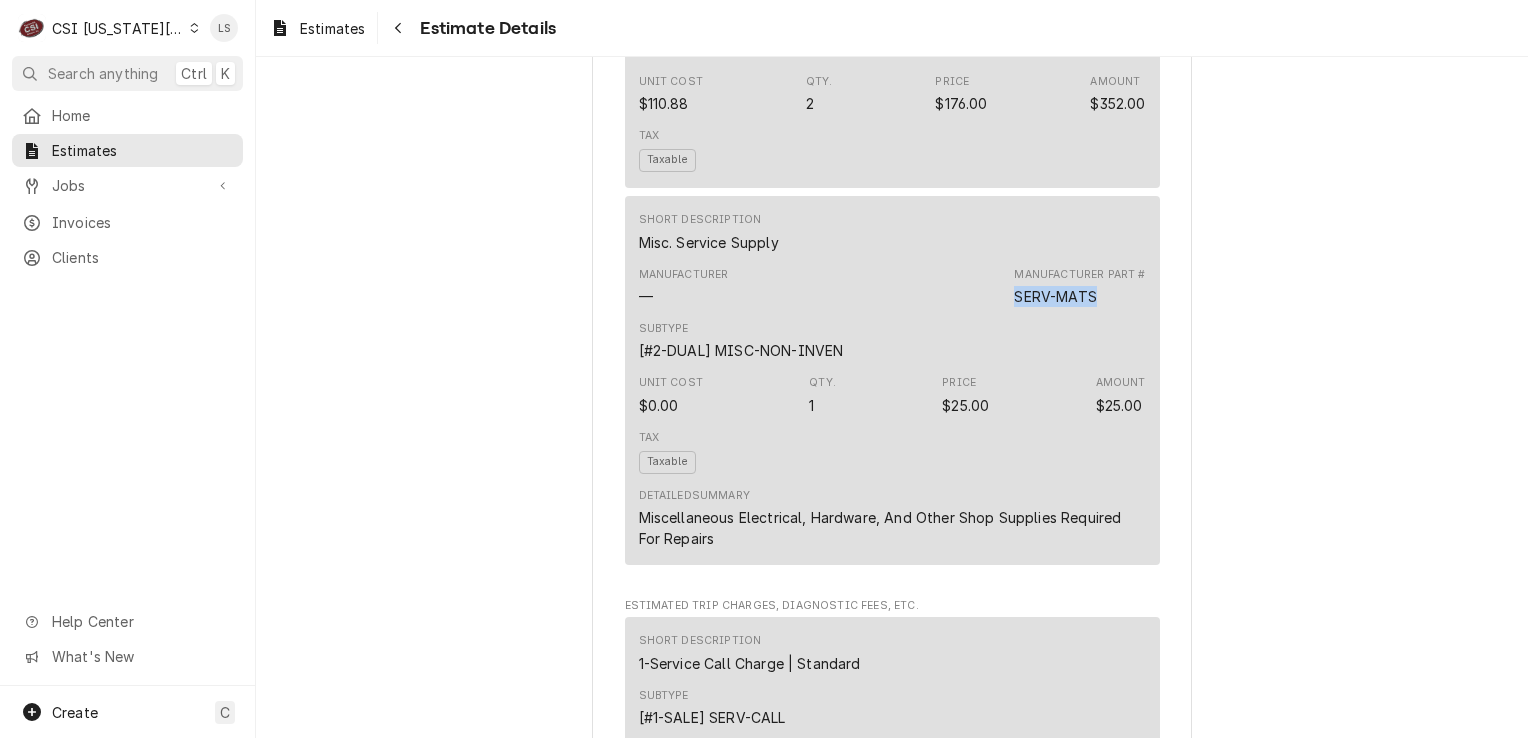 drag, startPoint x: 1095, startPoint y: 328, endPoint x: 991, endPoint y: 330, distance: 104.019226 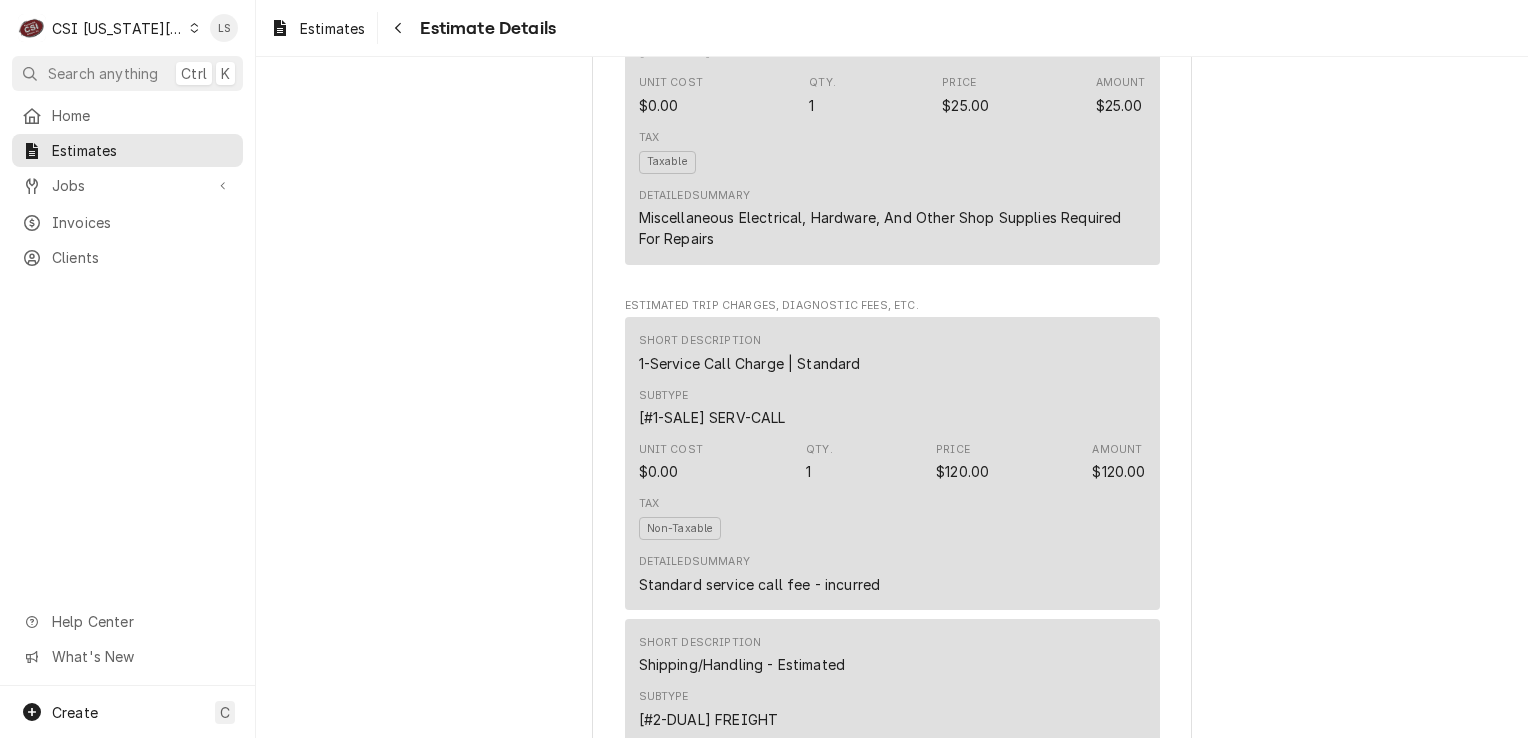scroll, scrollTop: 3200, scrollLeft: 0, axis: vertical 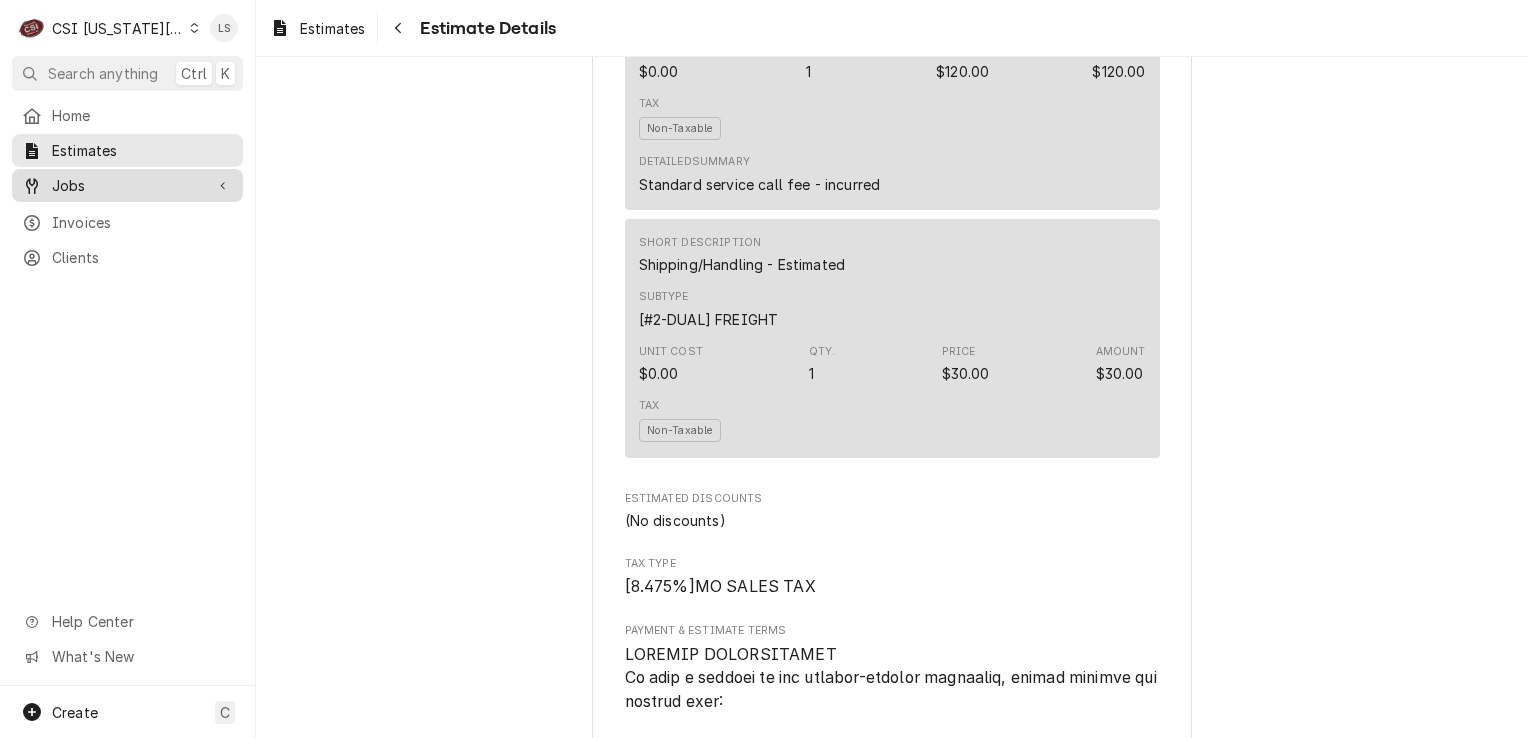 click on "Jobs" at bounding box center (127, 185) 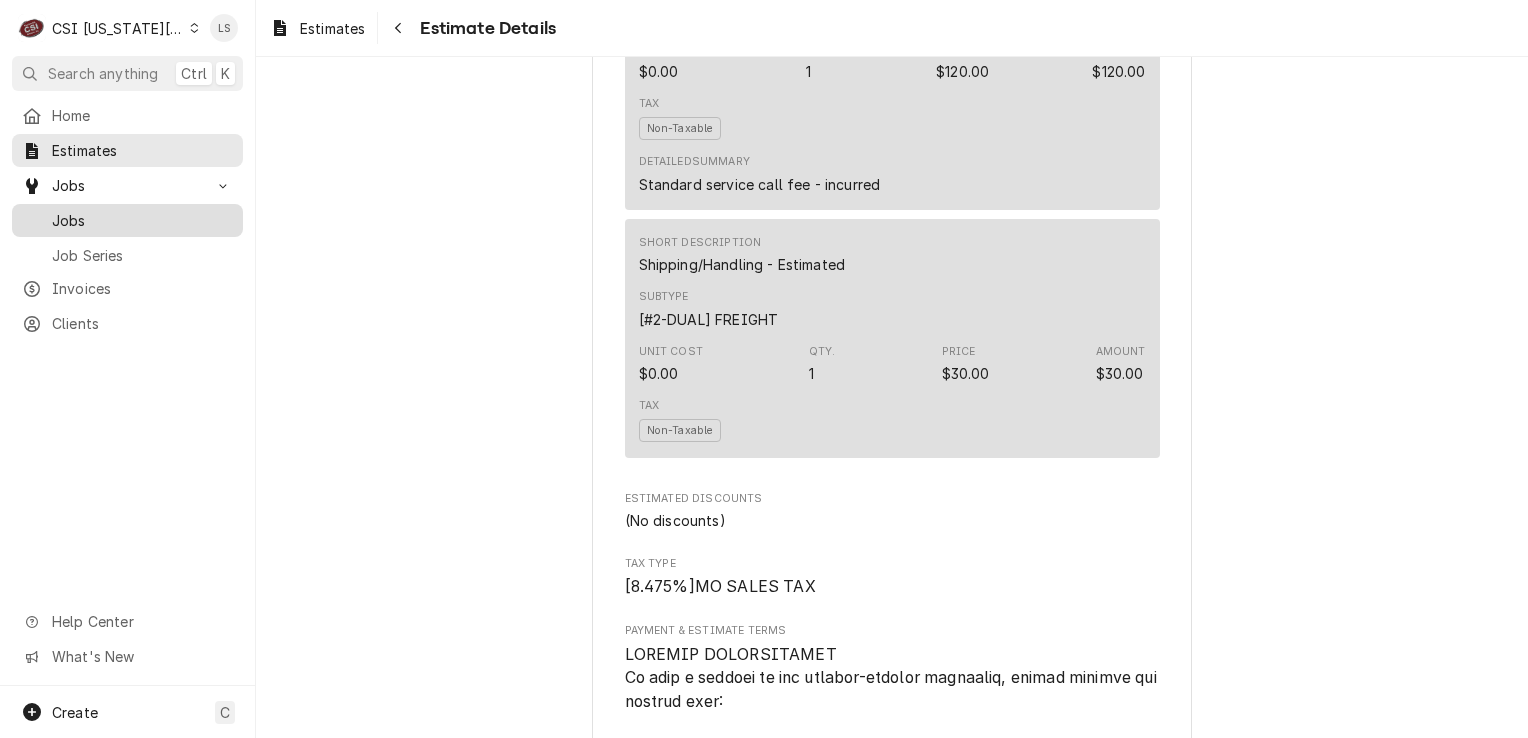 click on "Jobs" at bounding box center (142, 220) 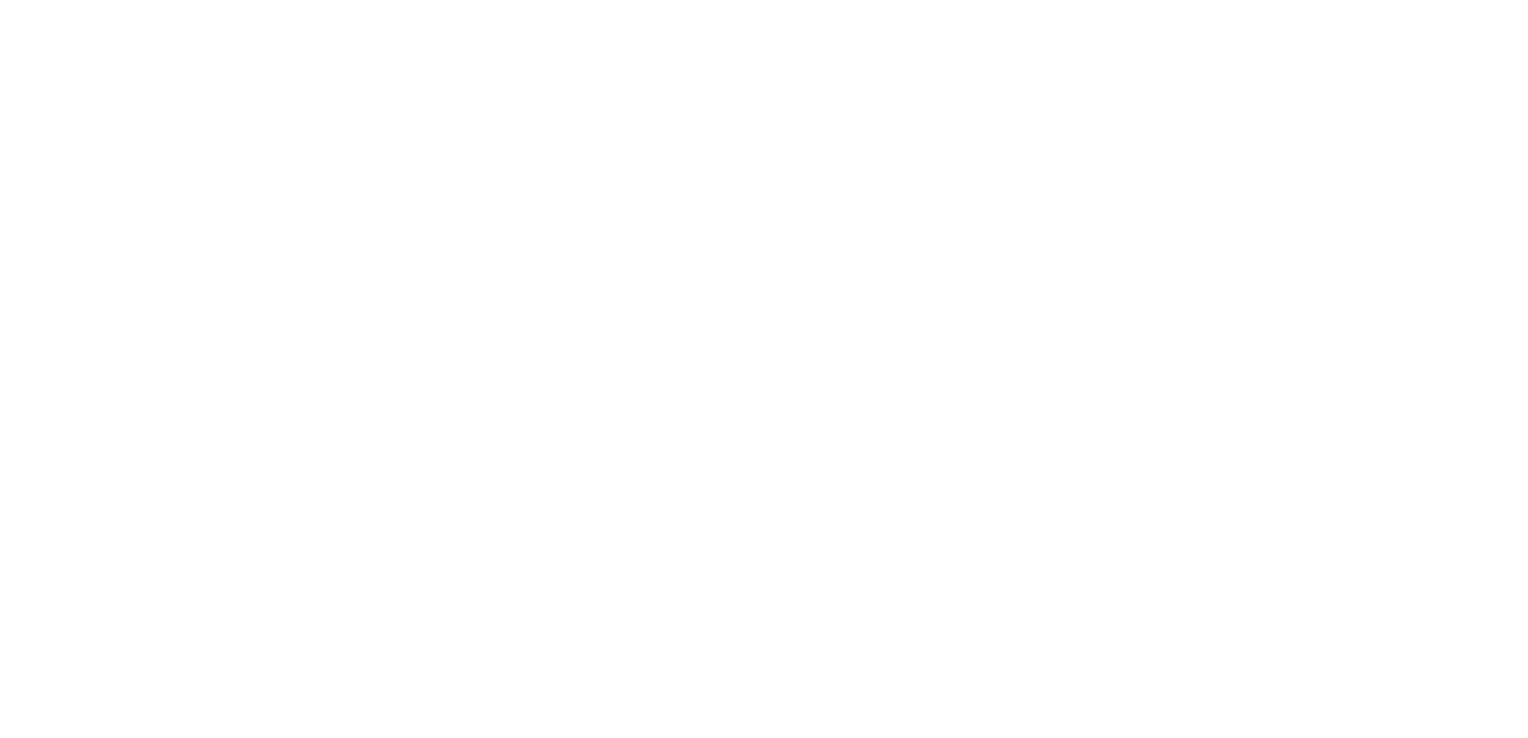 scroll, scrollTop: 0, scrollLeft: 0, axis: both 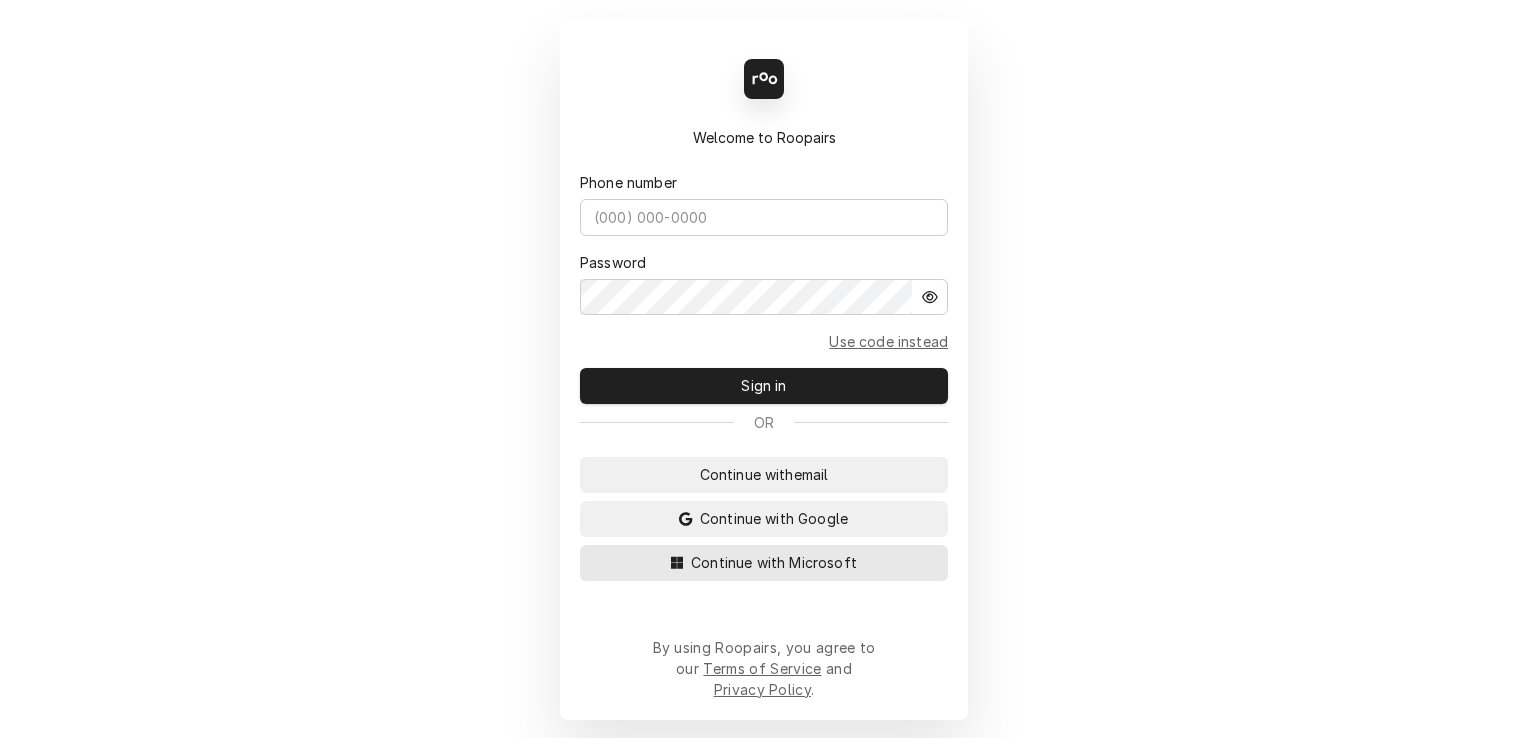 click on "Continue with Microsoft" at bounding box center (774, 562) 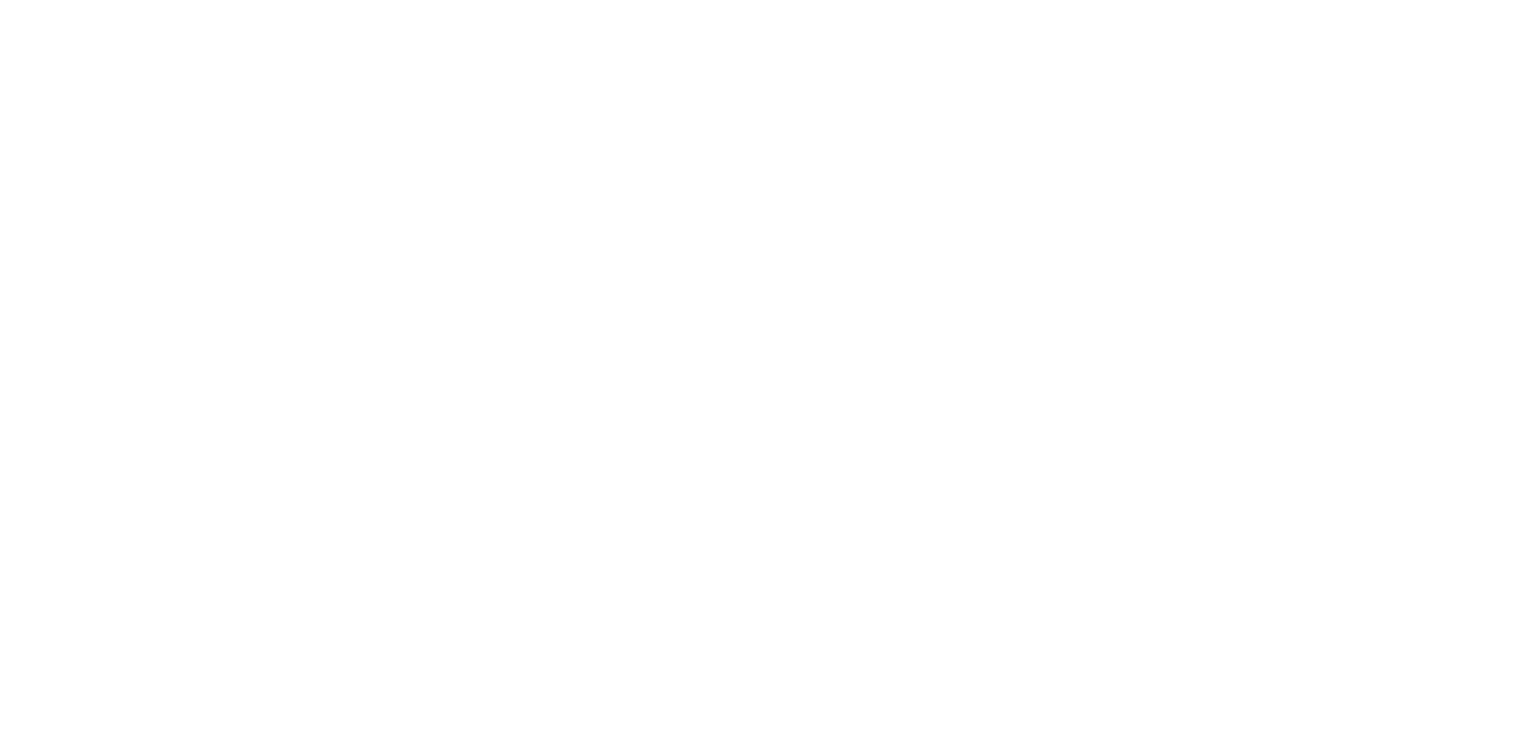 scroll, scrollTop: 0, scrollLeft: 0, axis: both 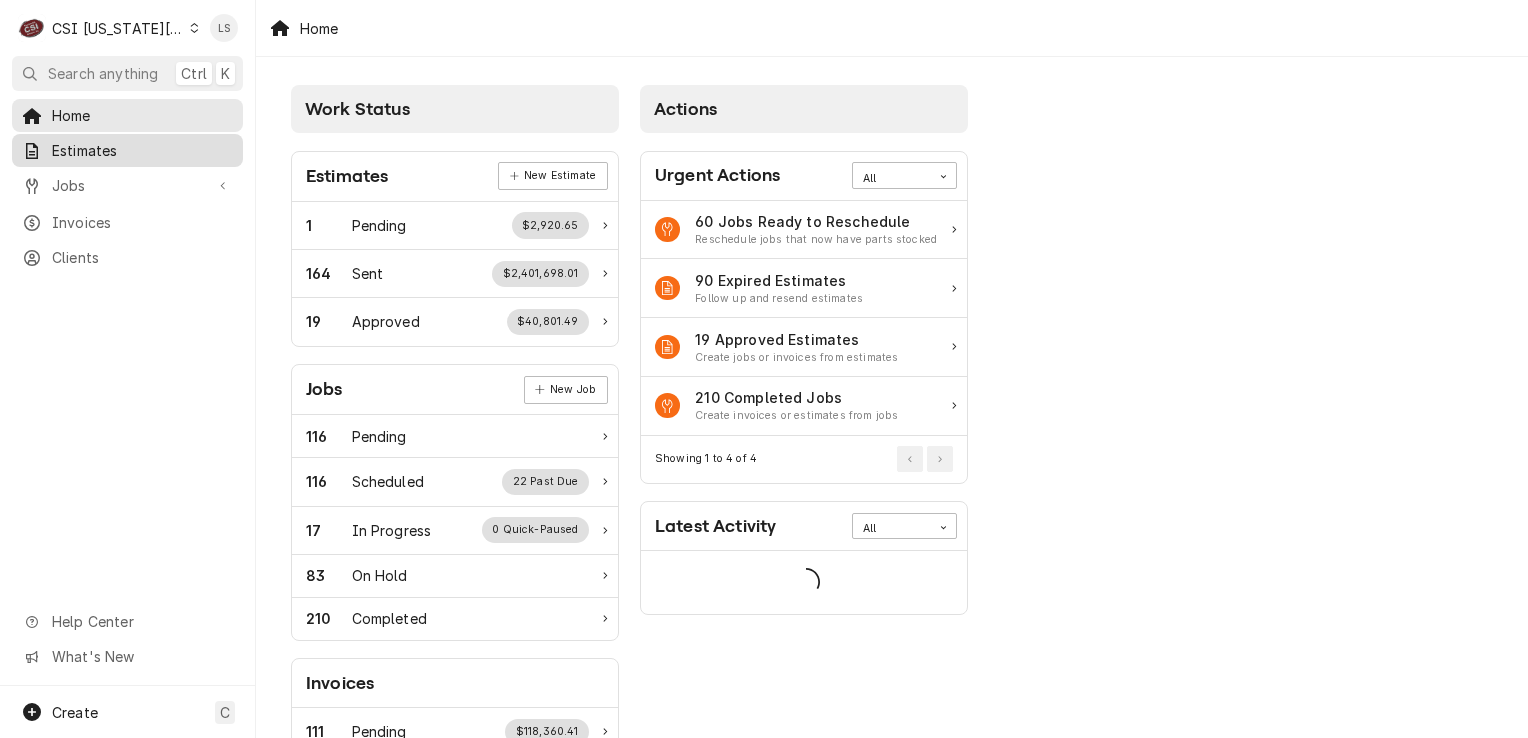 click on "Estimates" at bounding box center (142, 150) 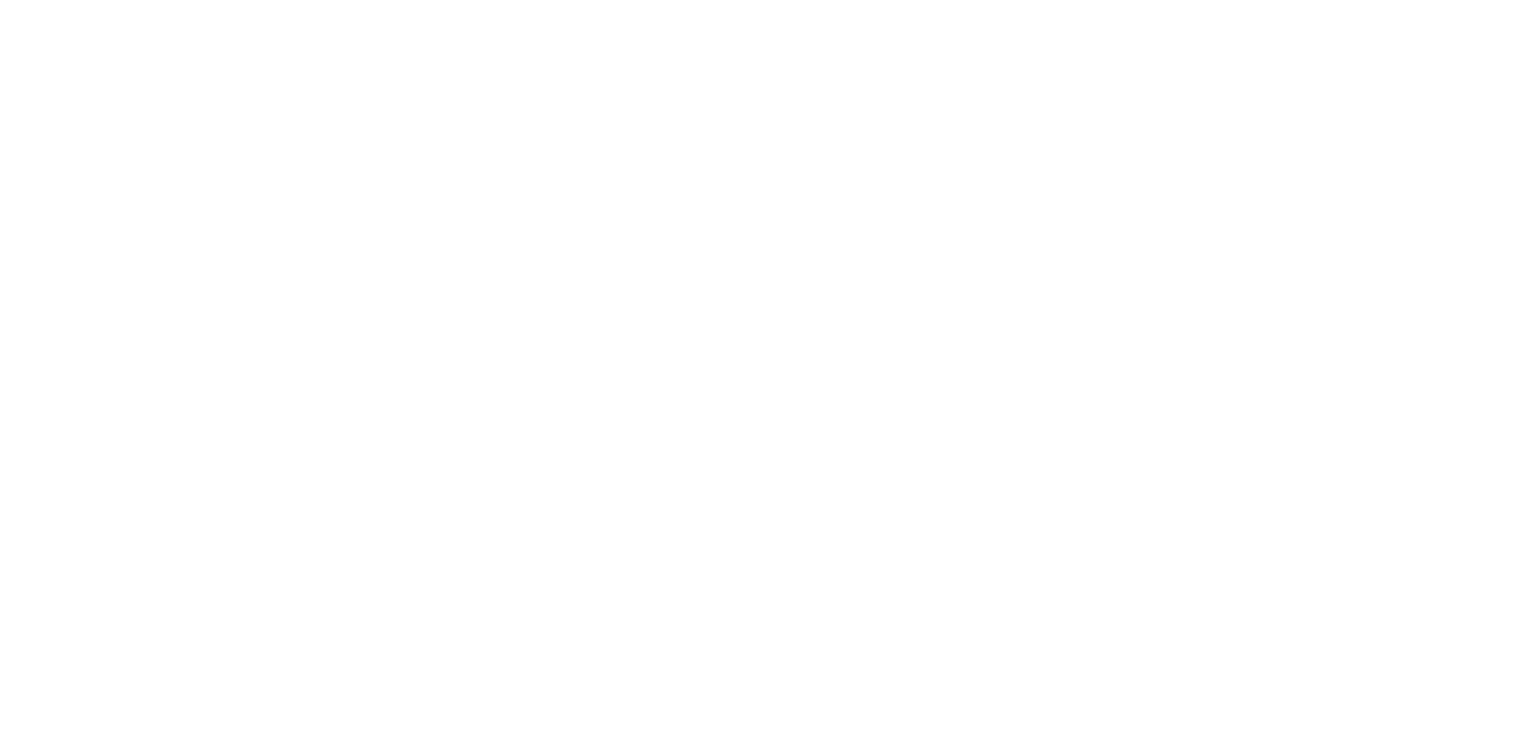 scroll, scrollTop: 0, scrollLeft: 0, axis: both 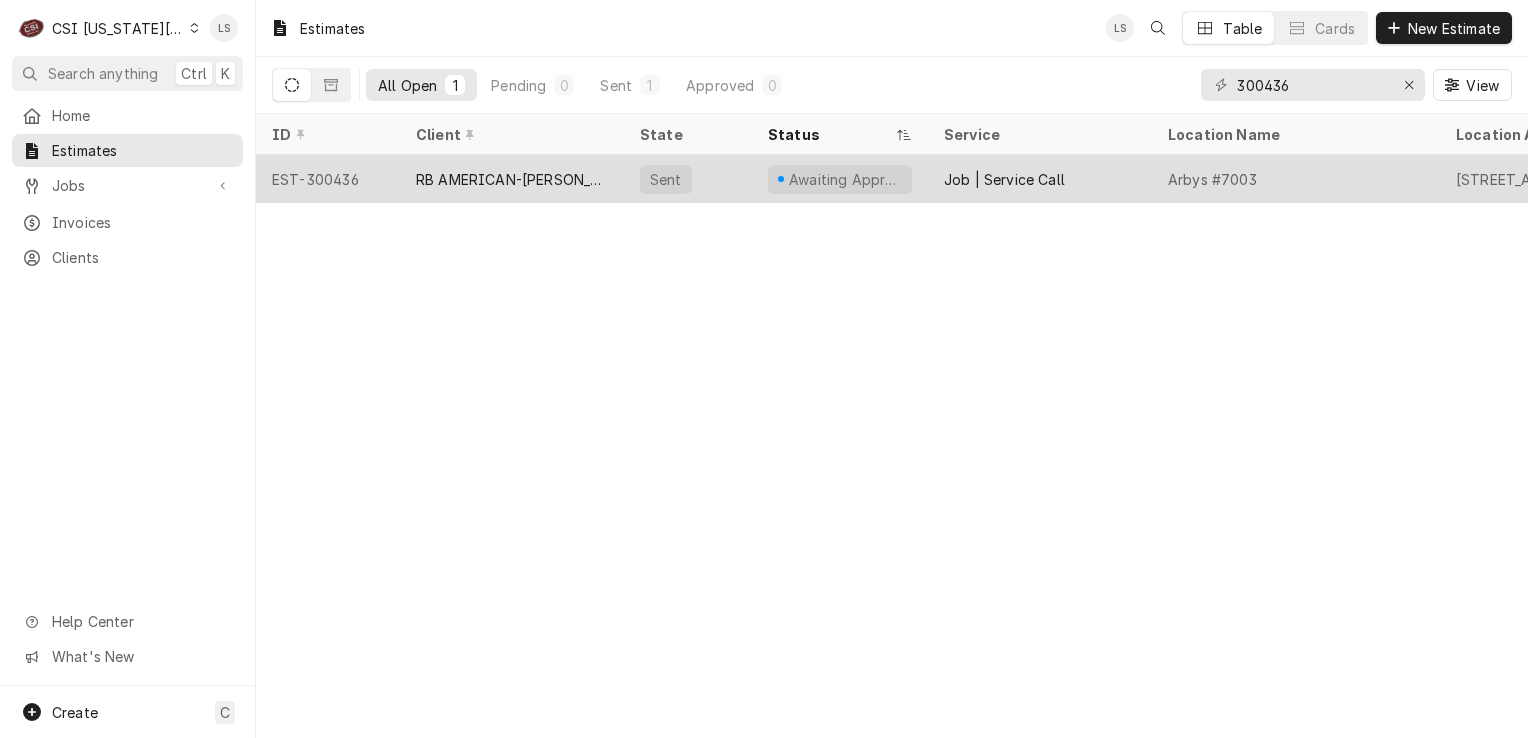 click on "EST-300436" at bounding box center (328, 179) 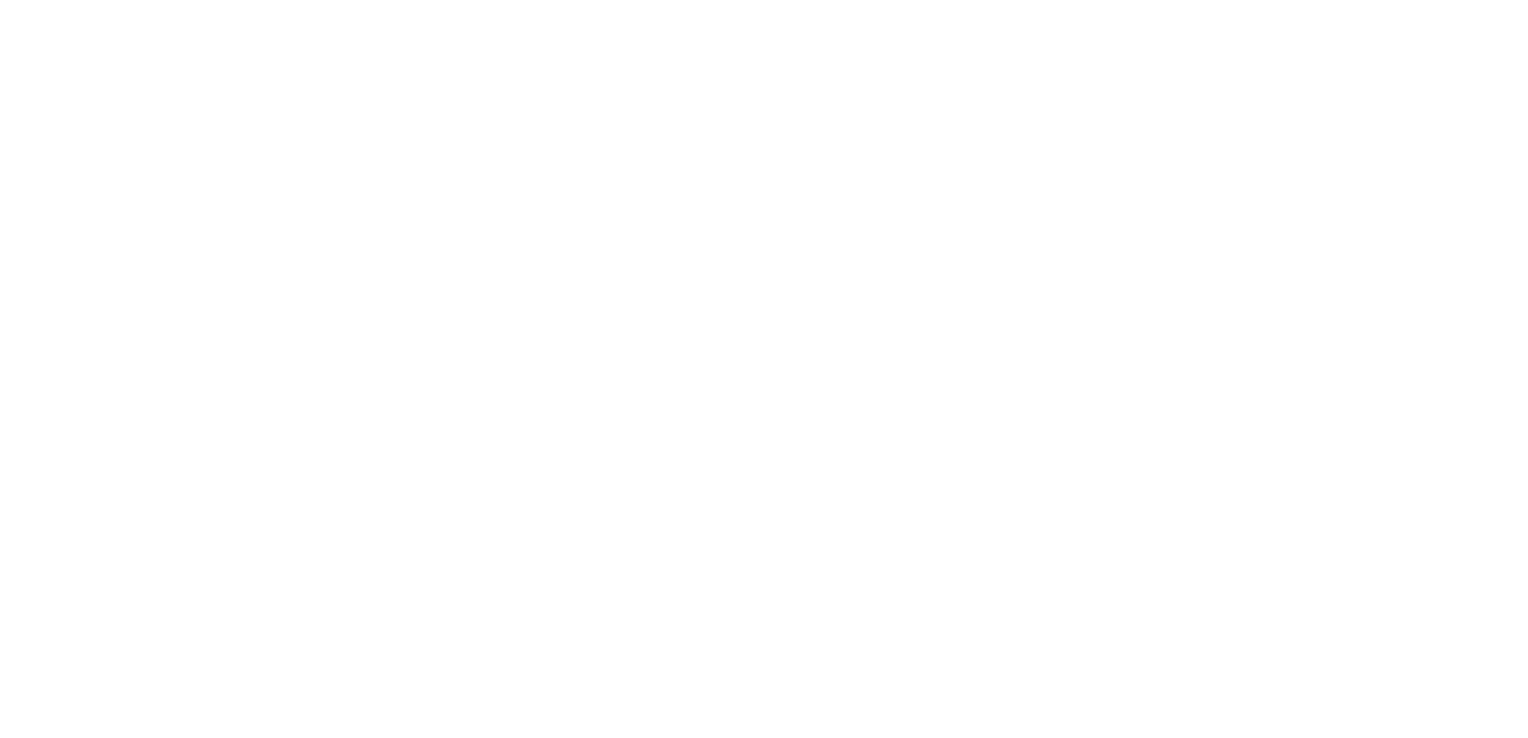 scroll, scrollTop: 0, scrollLeft: 0, axis: both 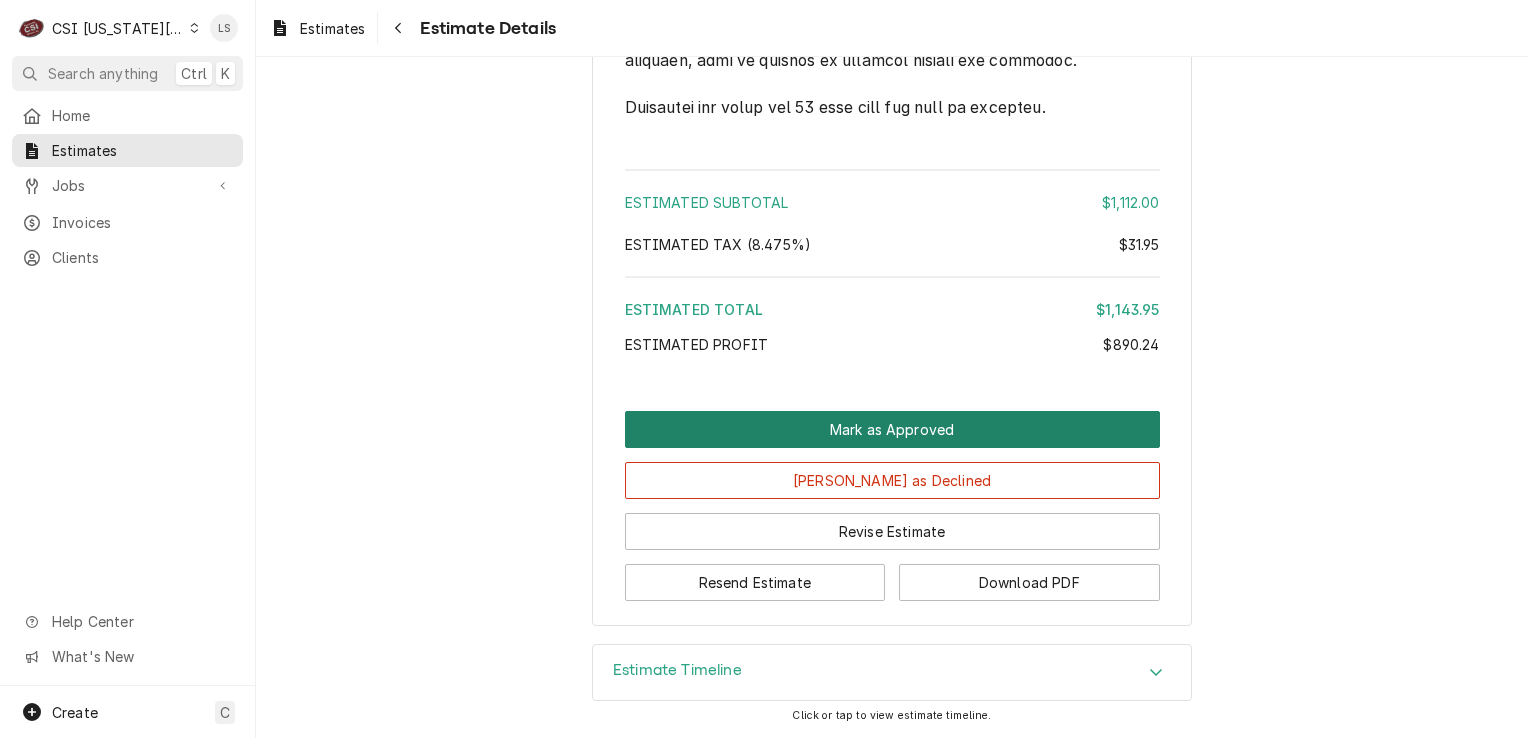 click on "Mark as Approved" at bounding box center [892, 429] 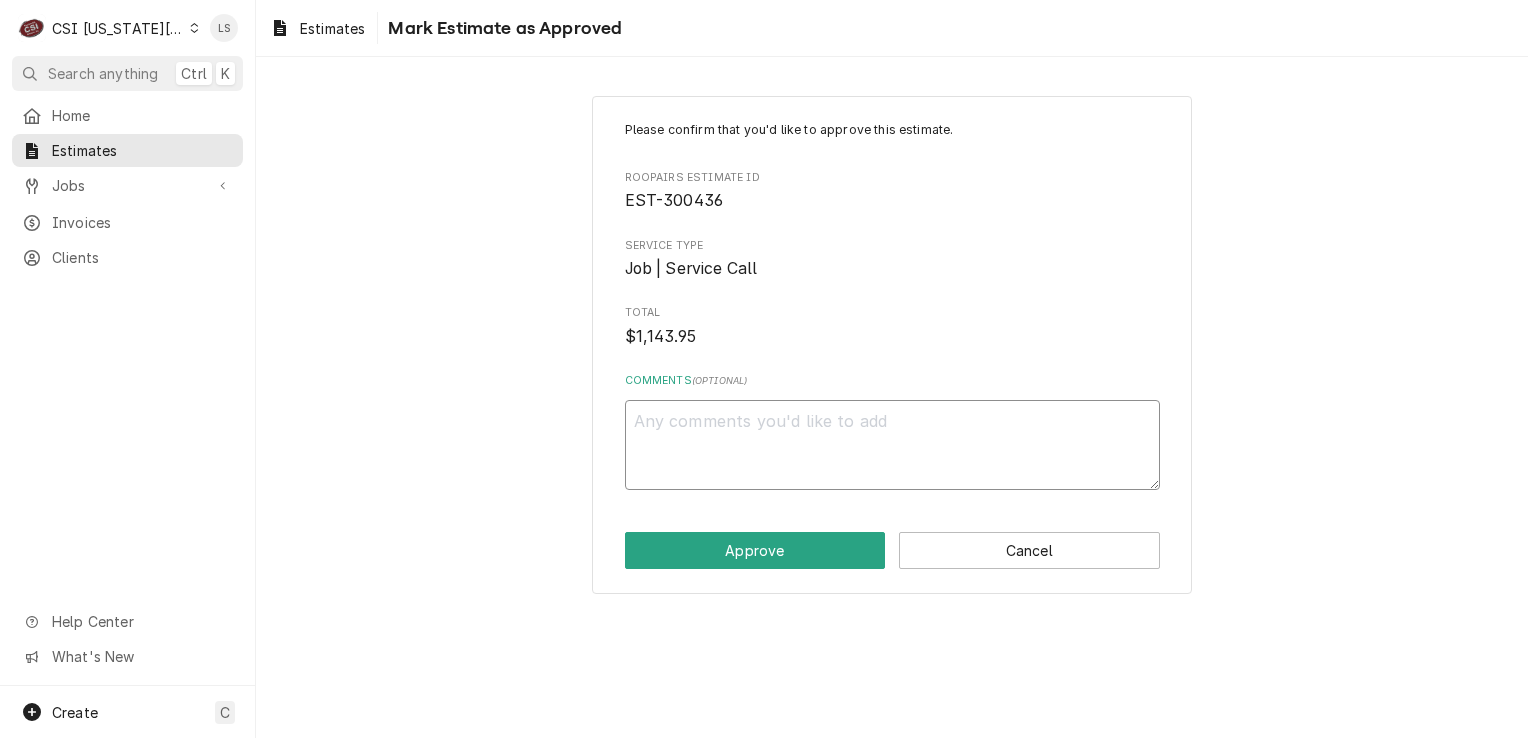 click on "Comments  ( optional )" at bounding box center (892, 445) 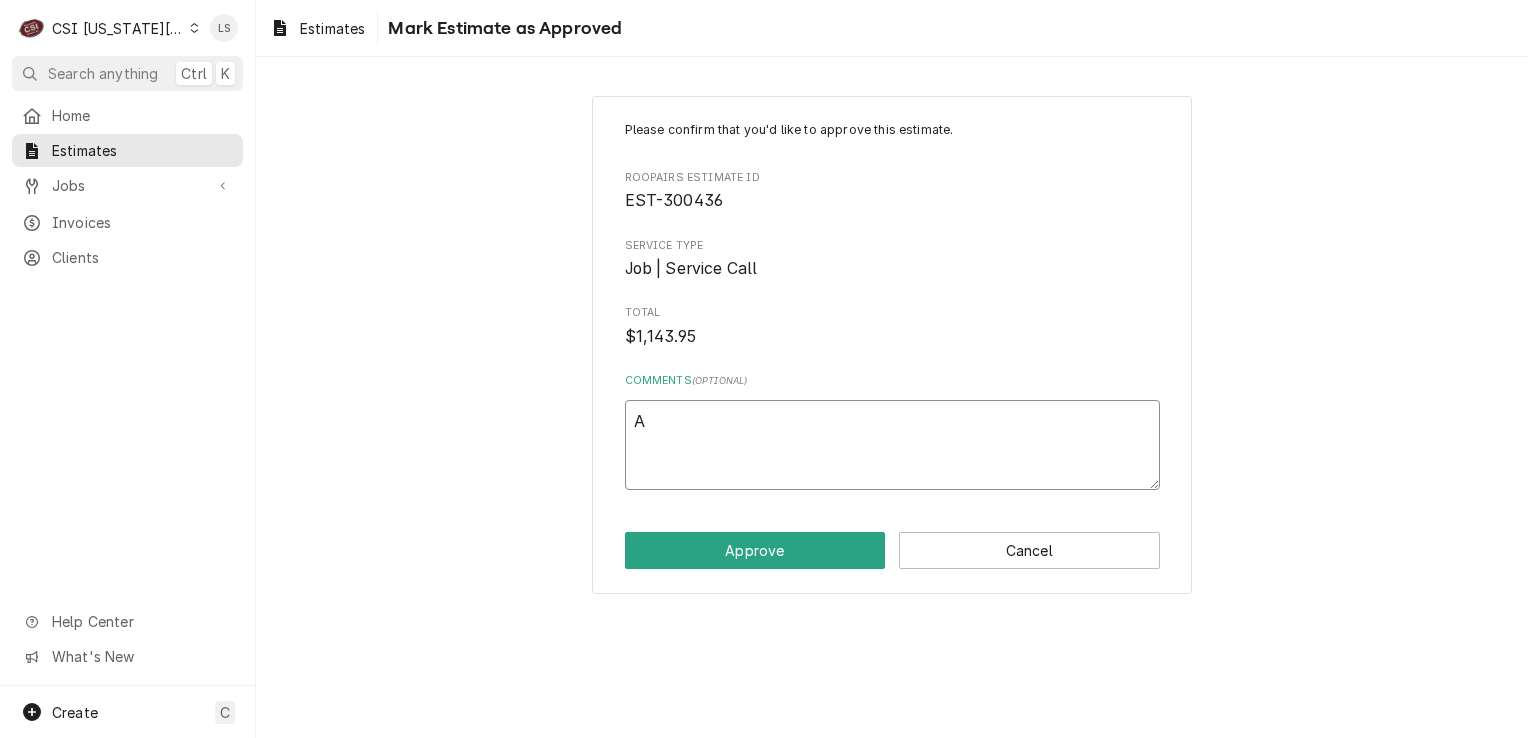type on "x" 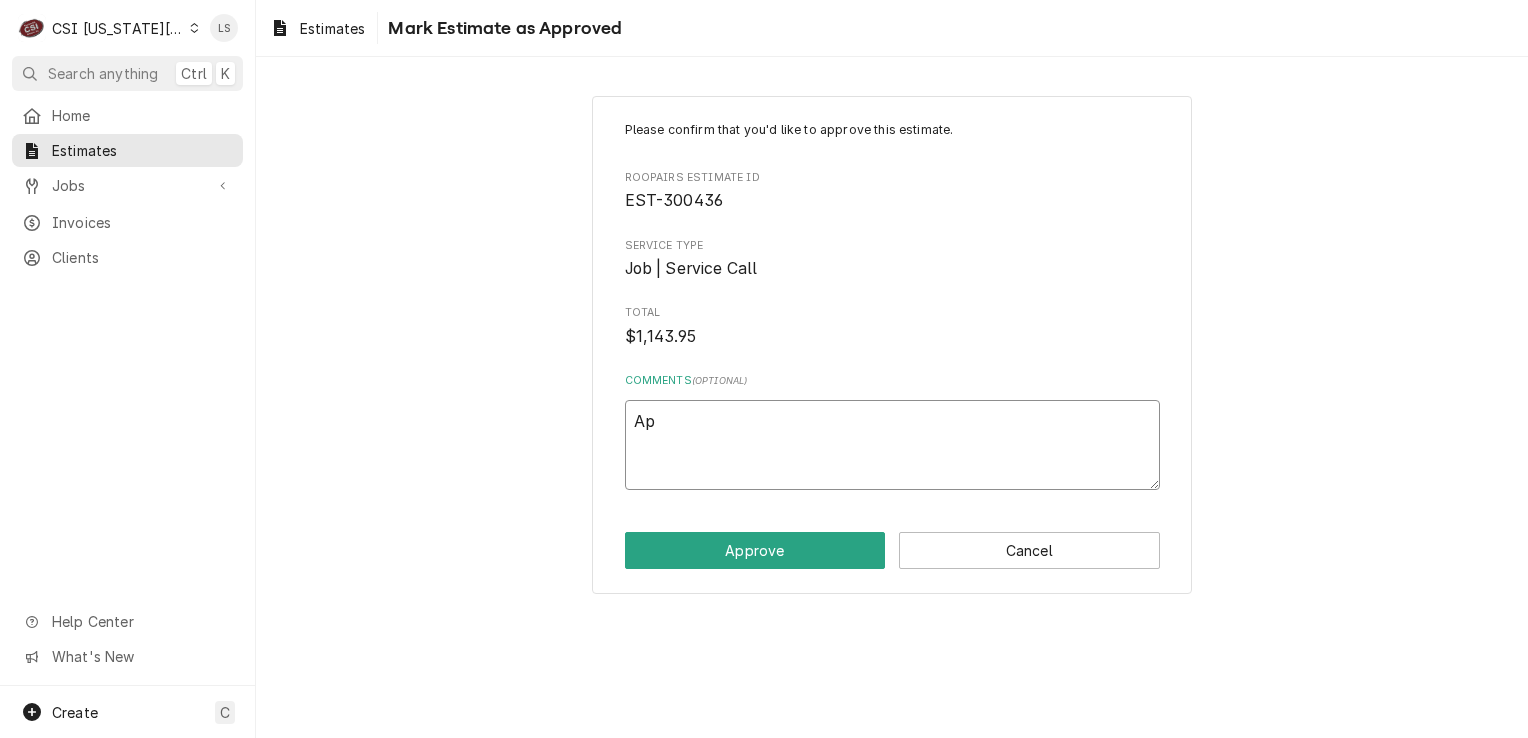 type on "x" 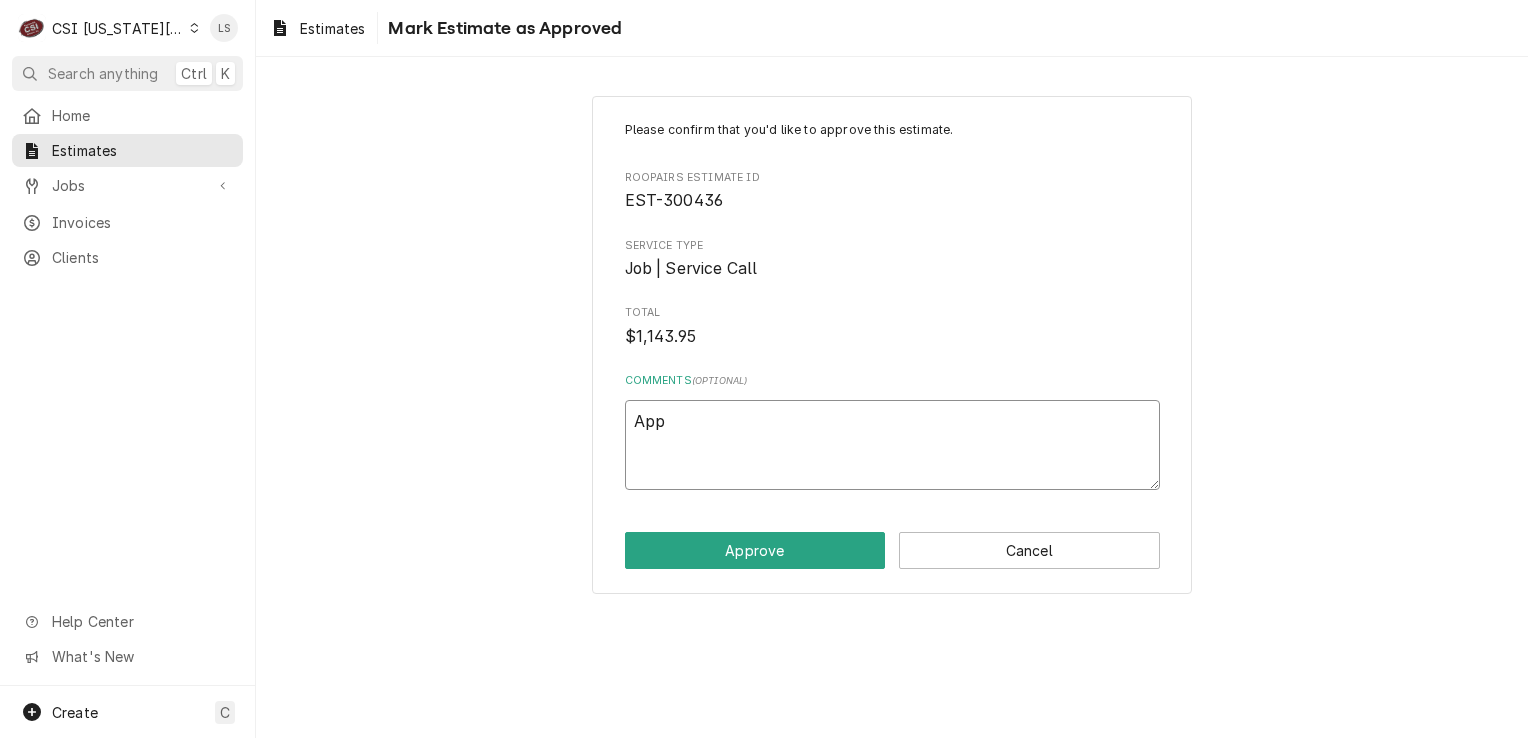 type on "x" 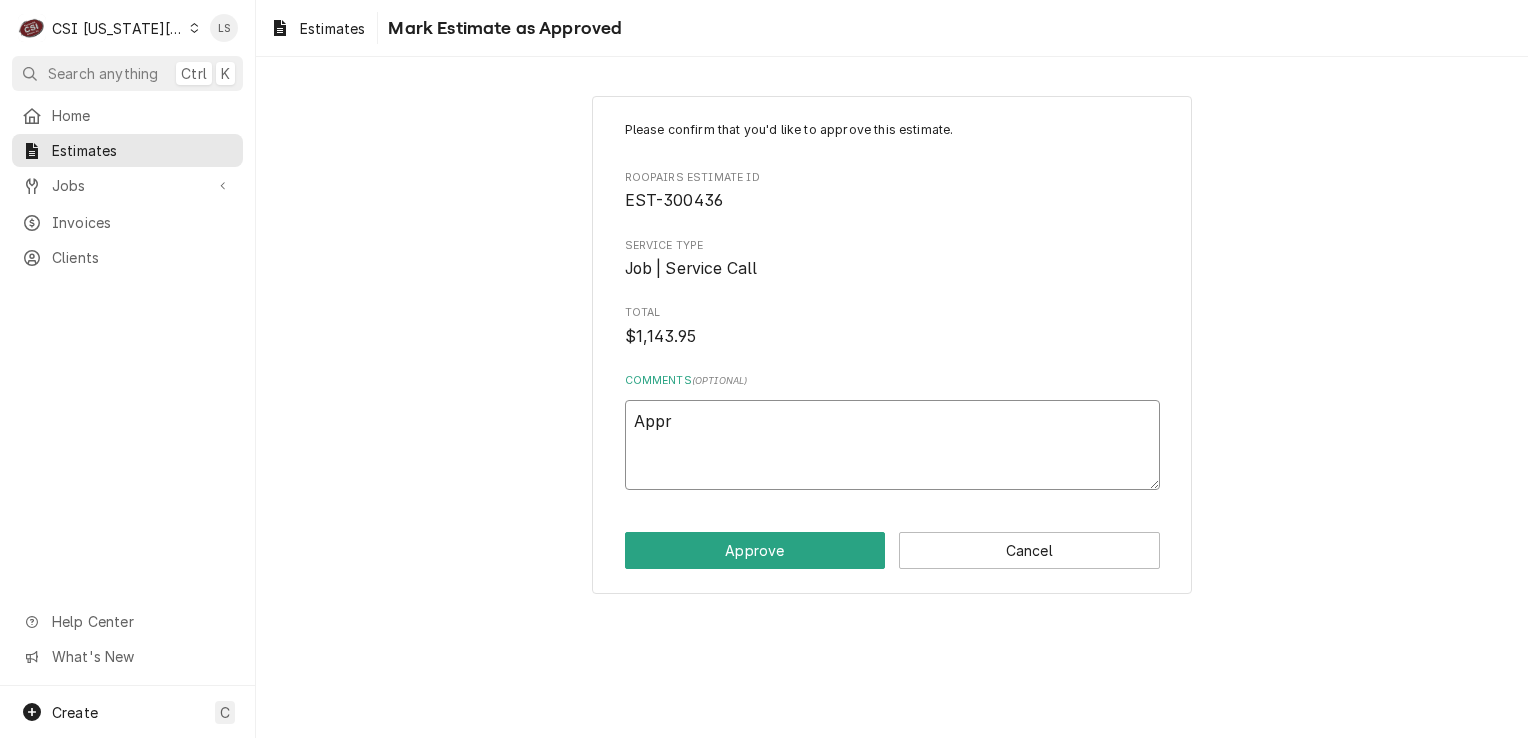 type on "x" 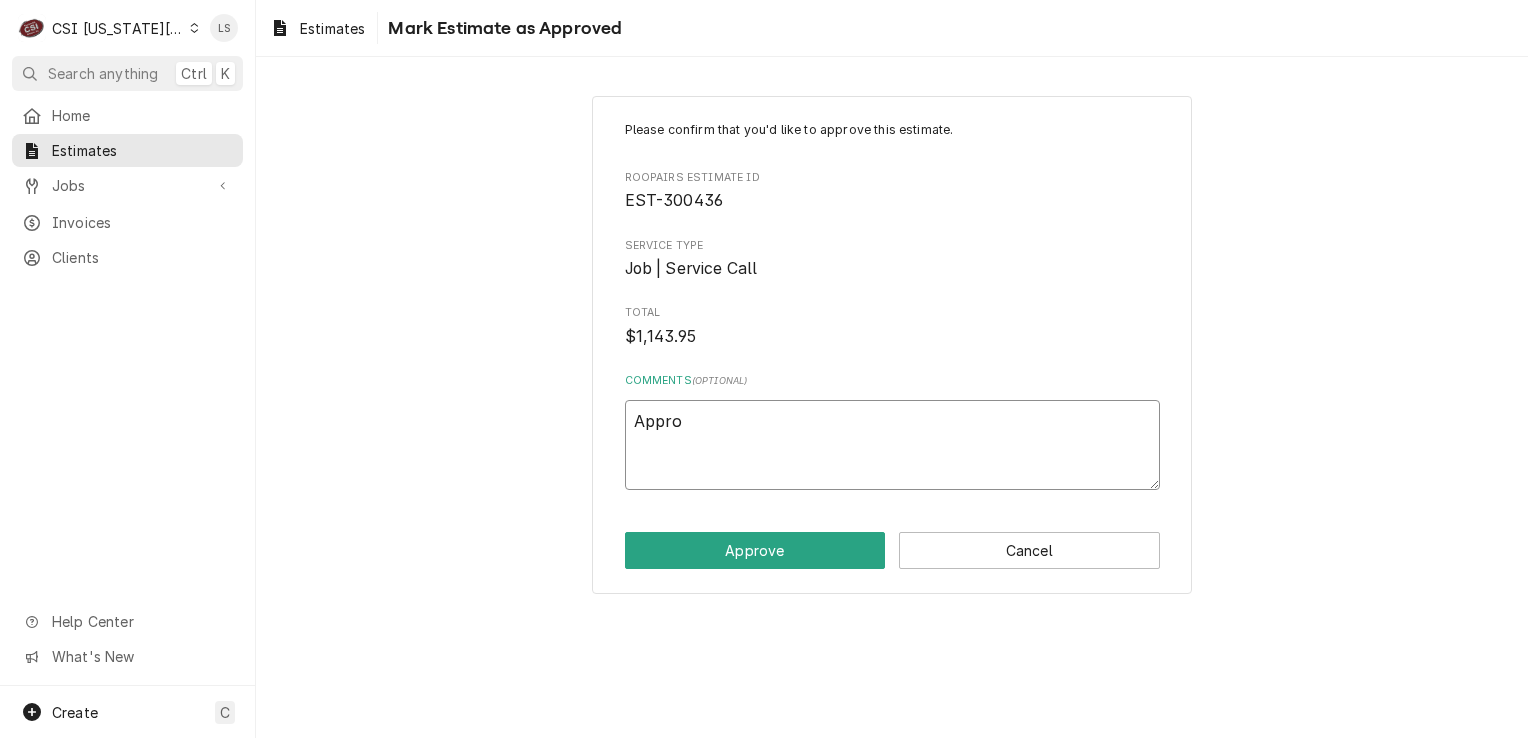 type on "x" 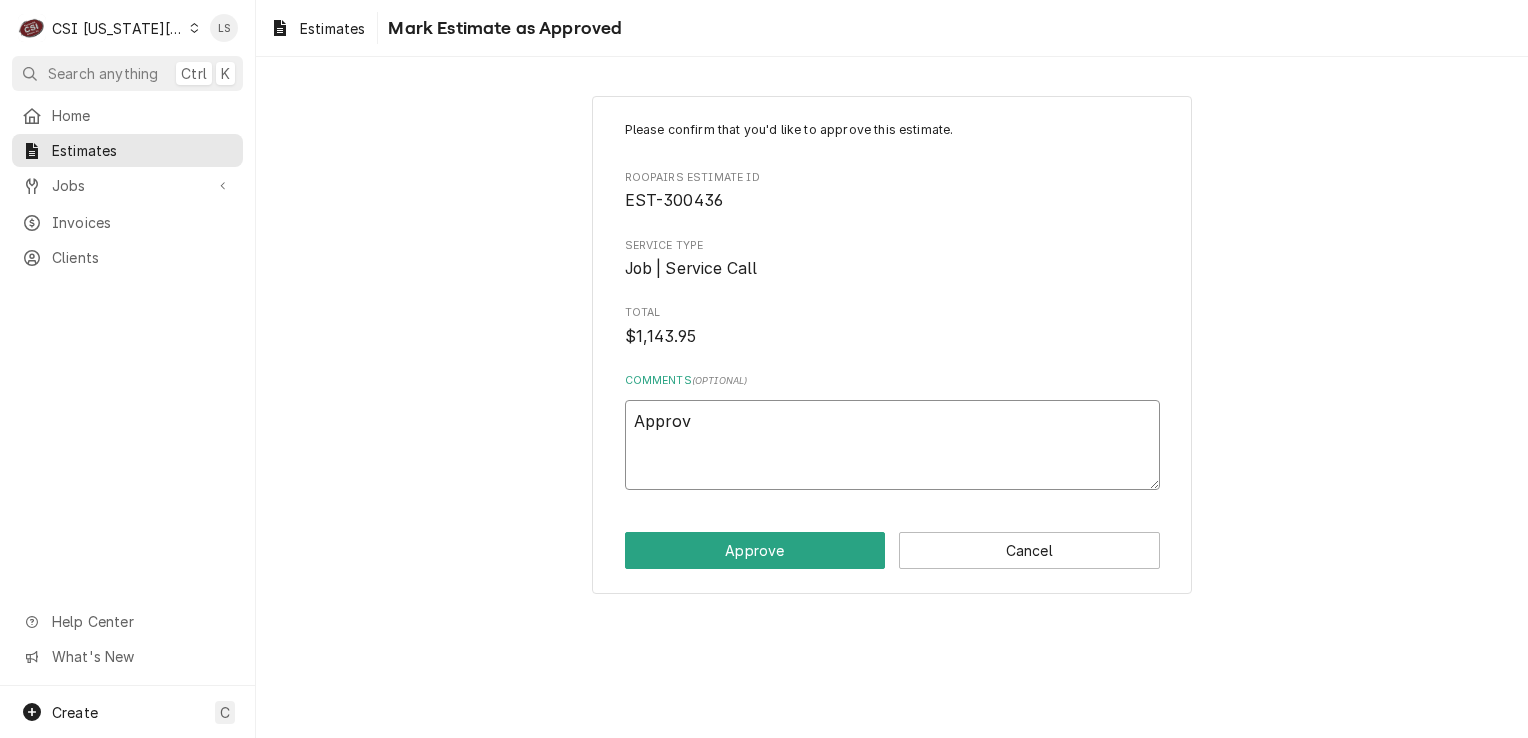 type on "x" 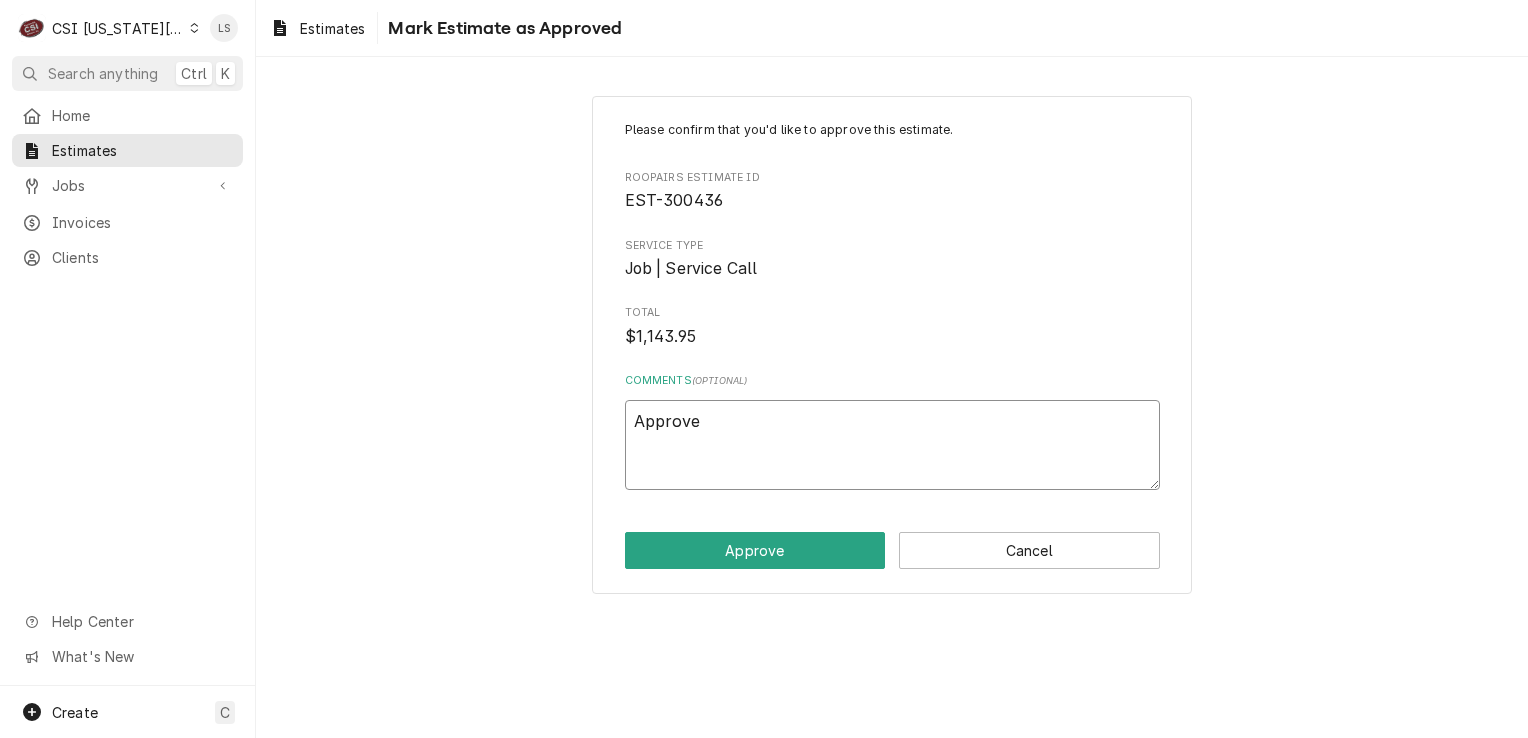 type on "x" 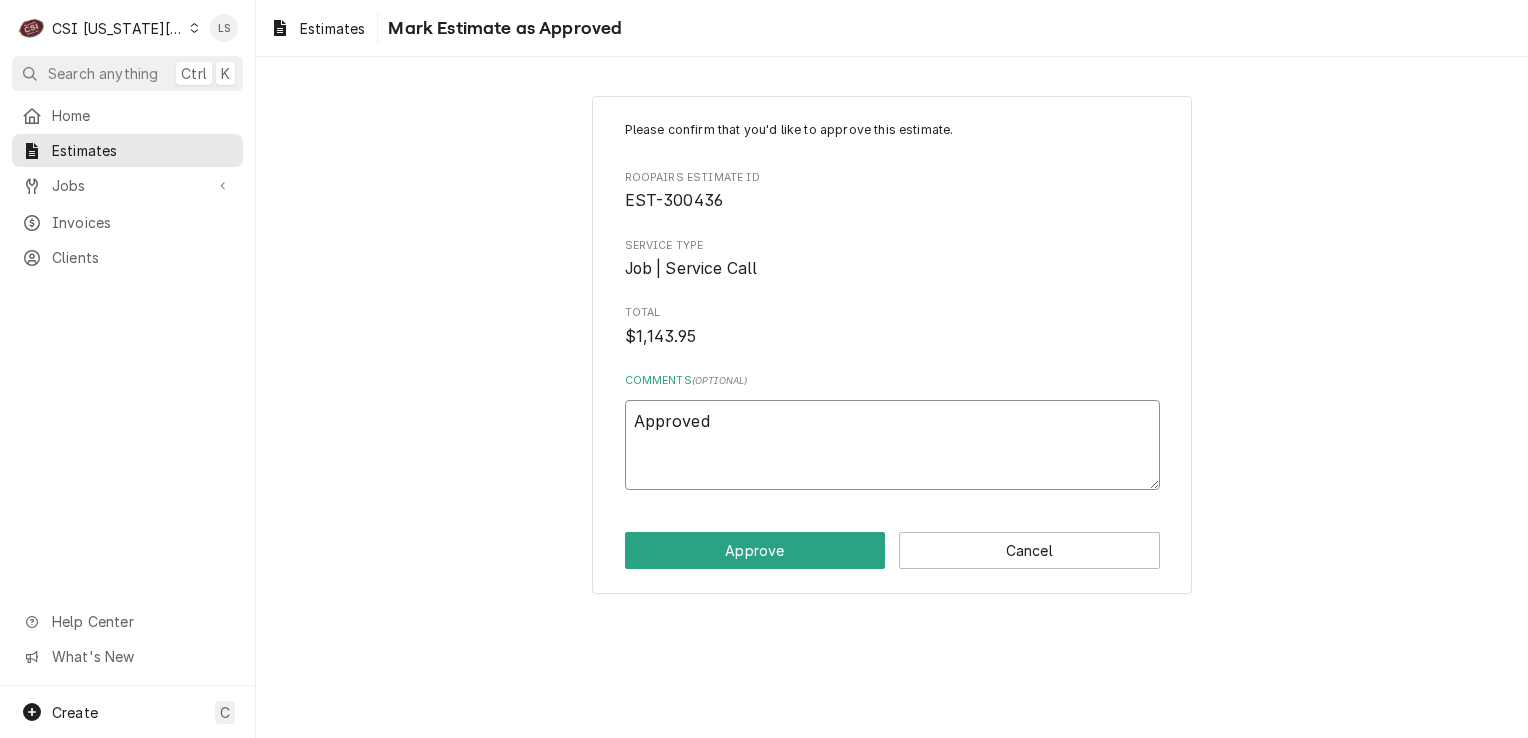 type on "x" 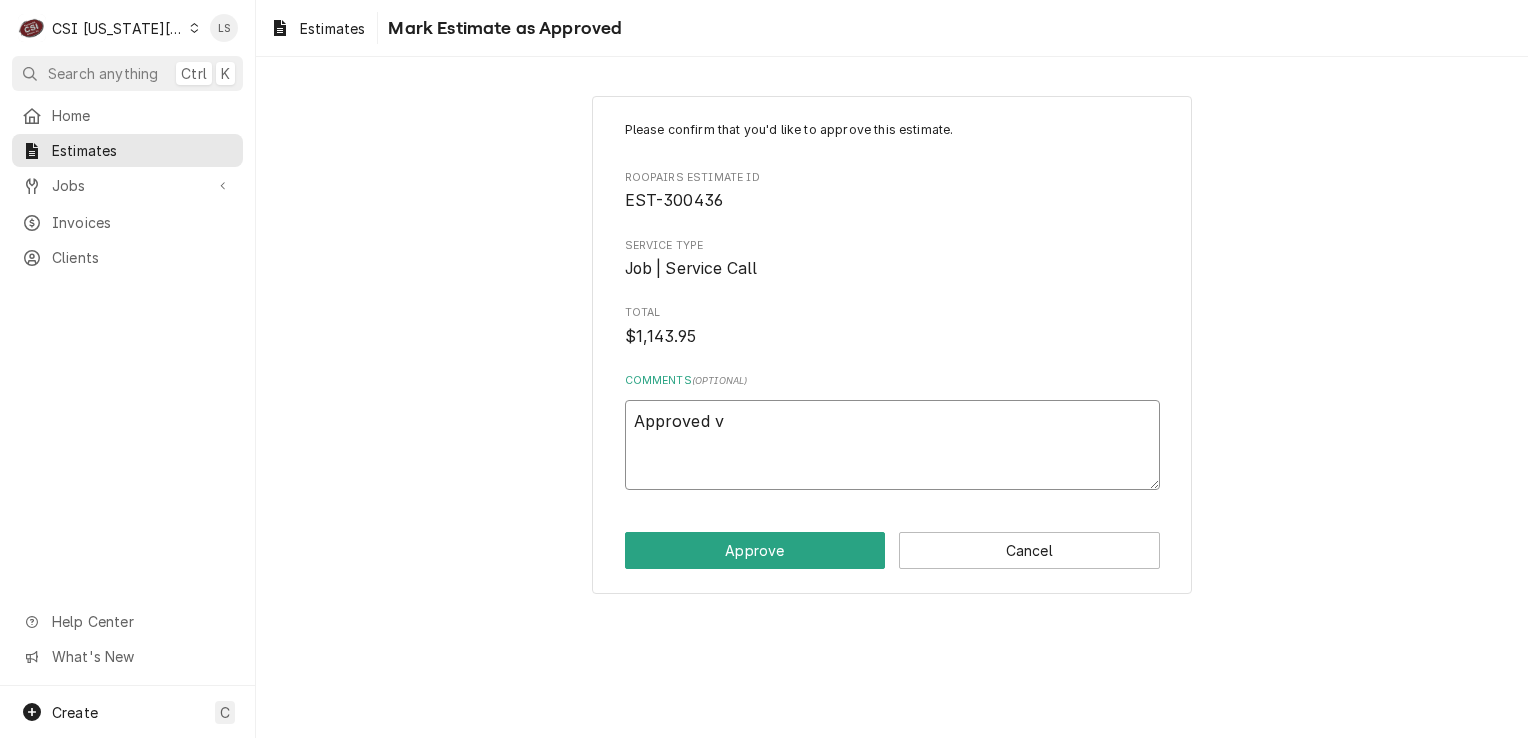 type on "x" 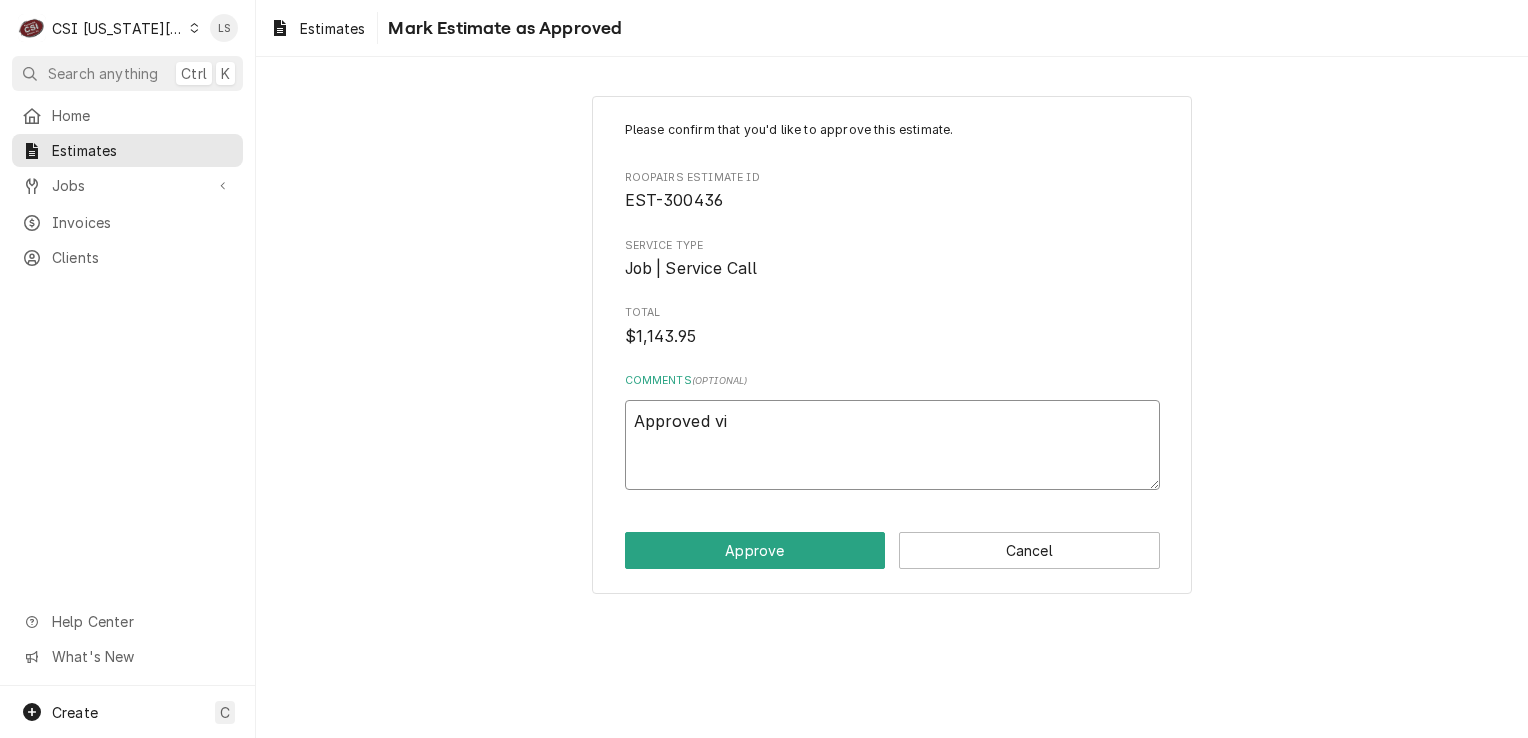 type on "x" 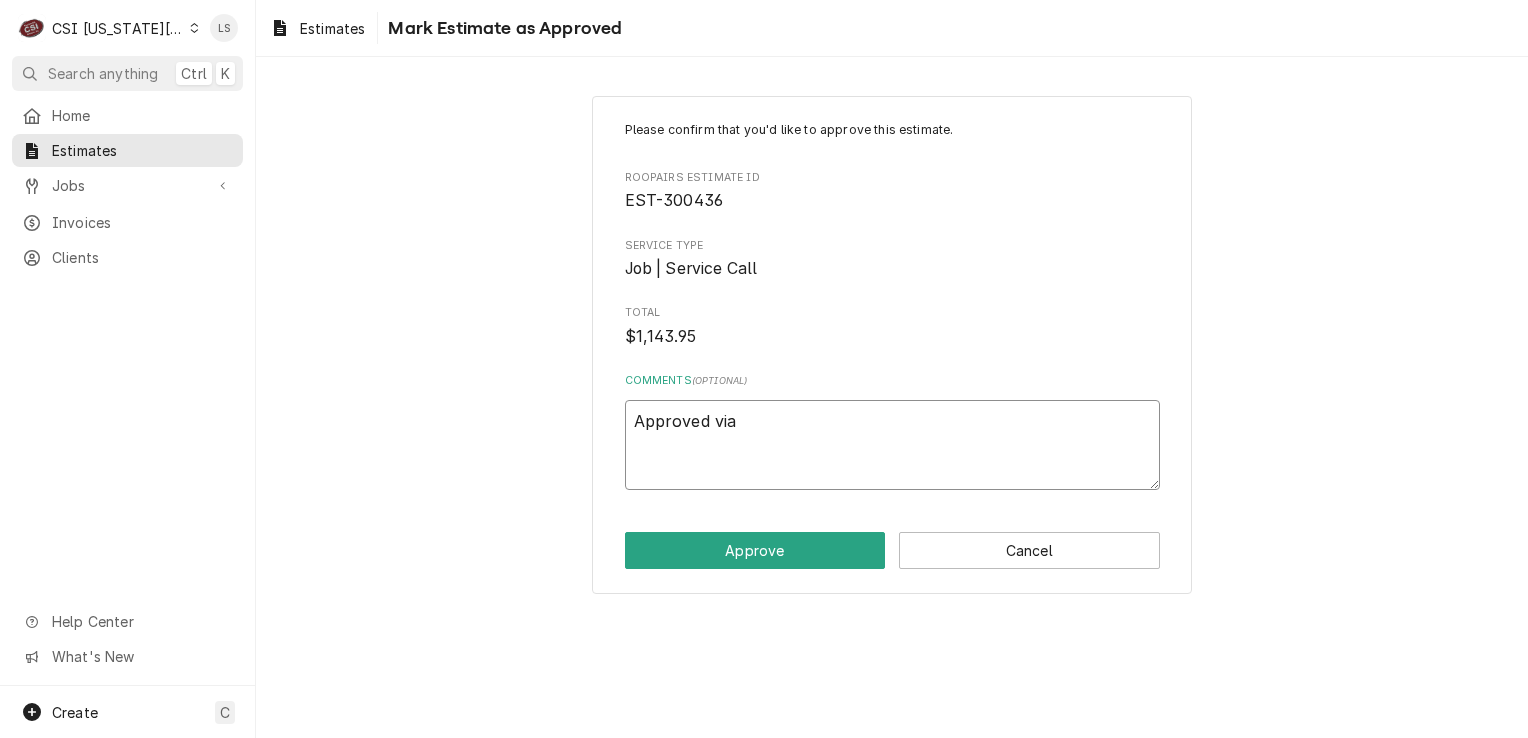 type on "x" 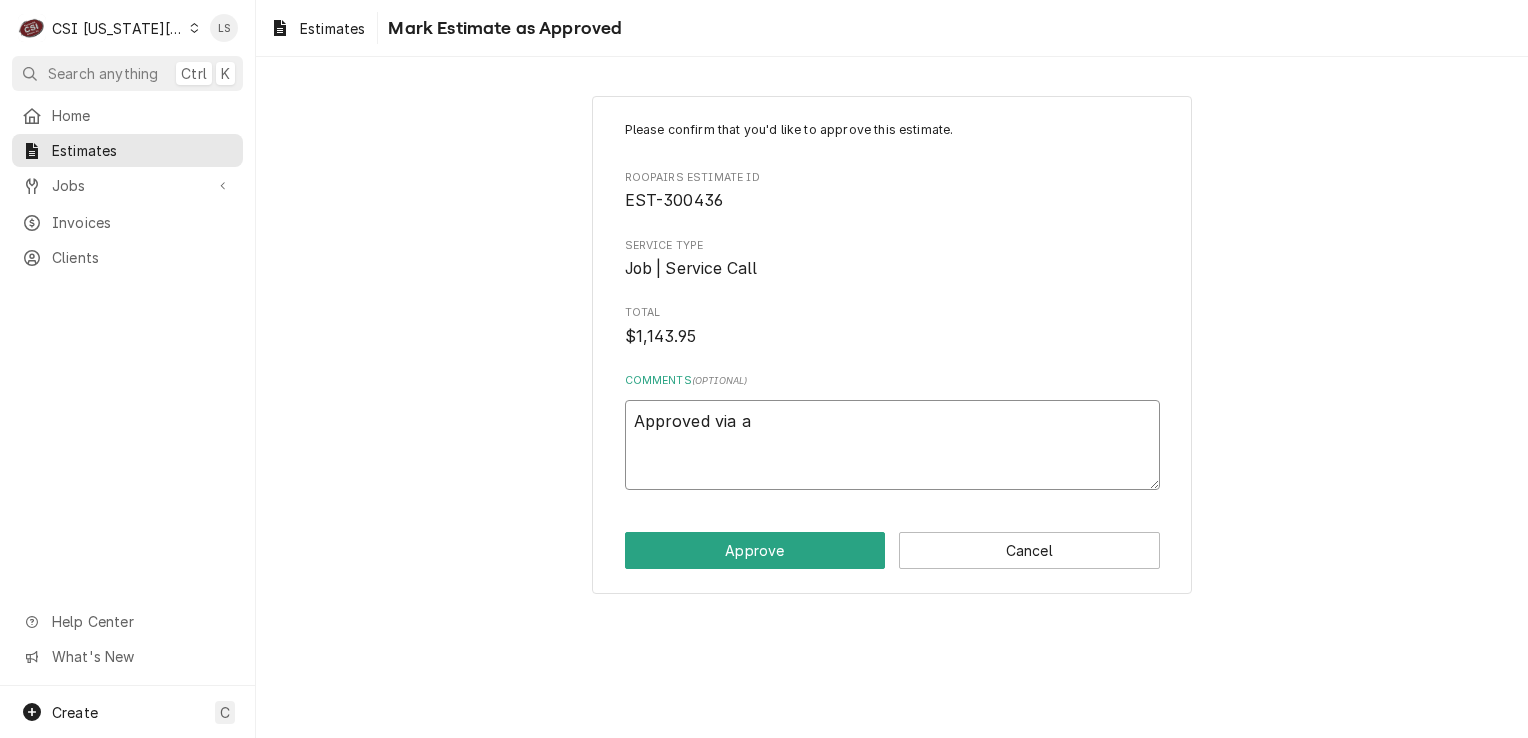type on "x" 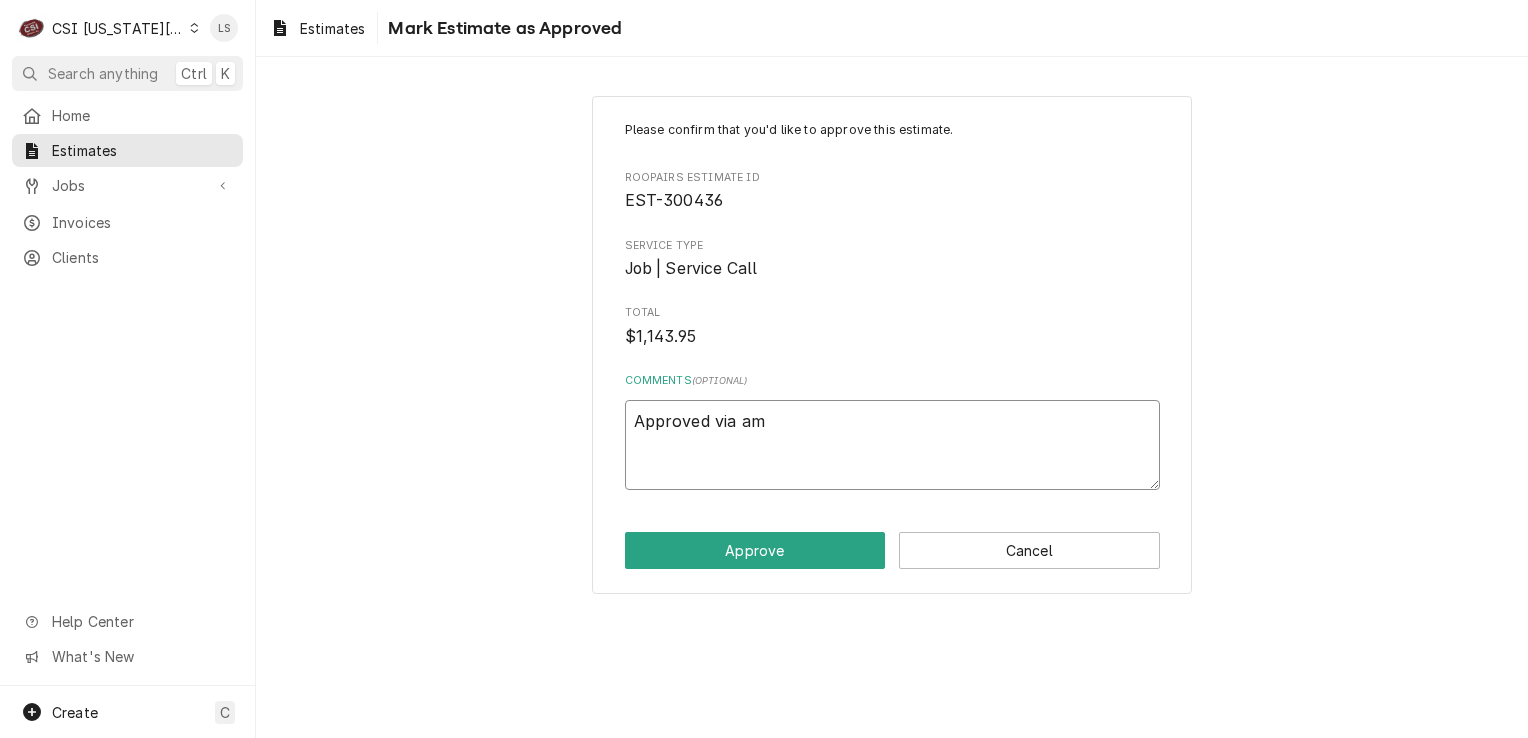 type on "x" 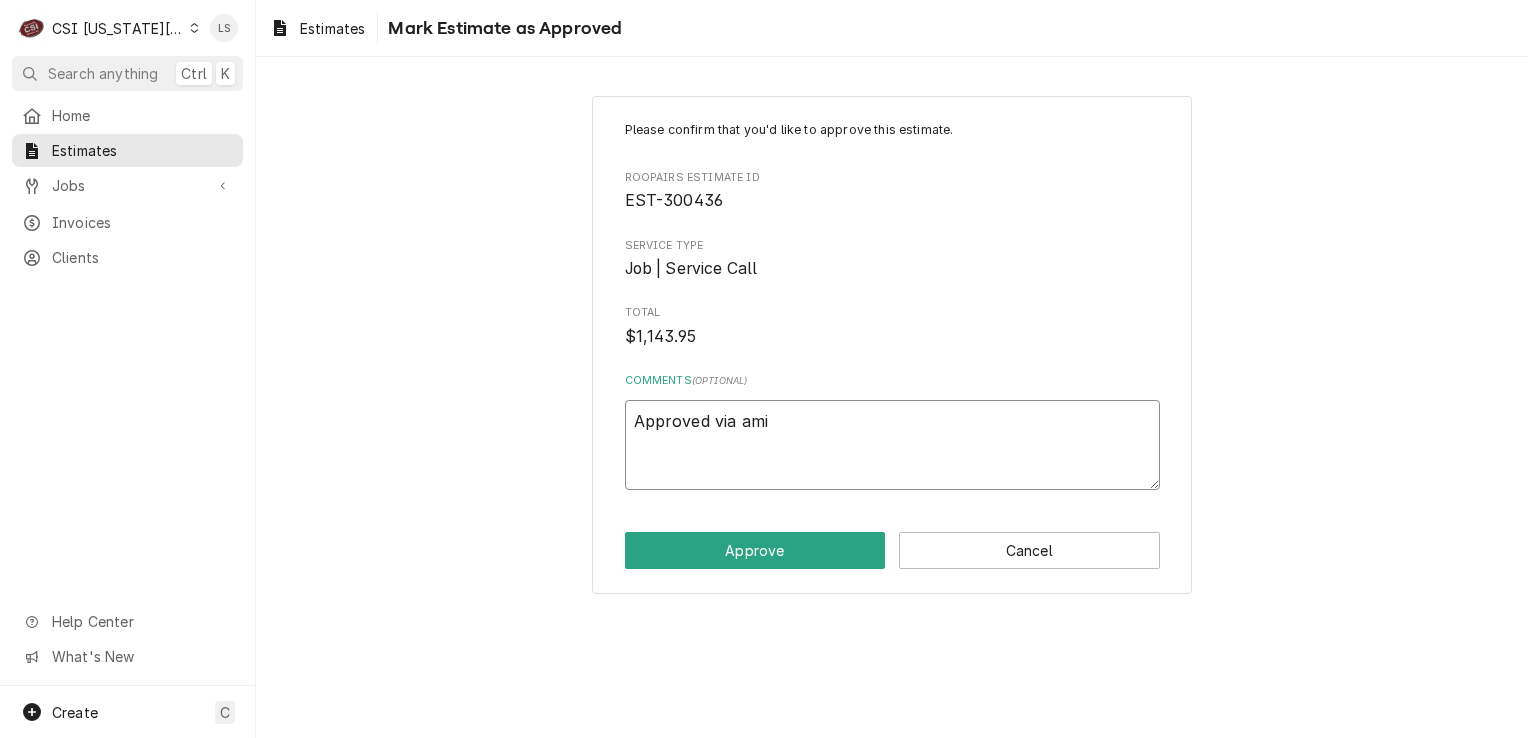 type on "x" 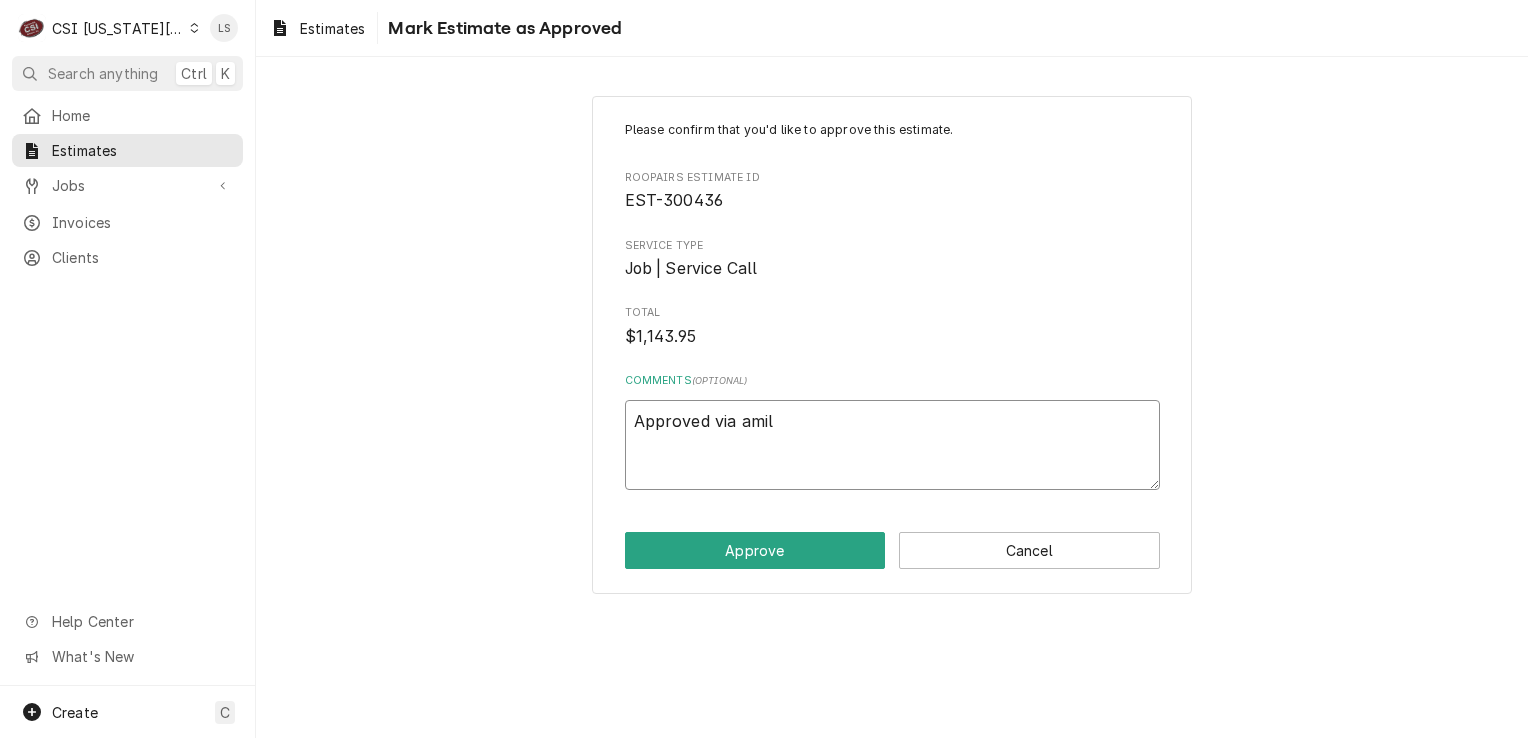 type on "x" 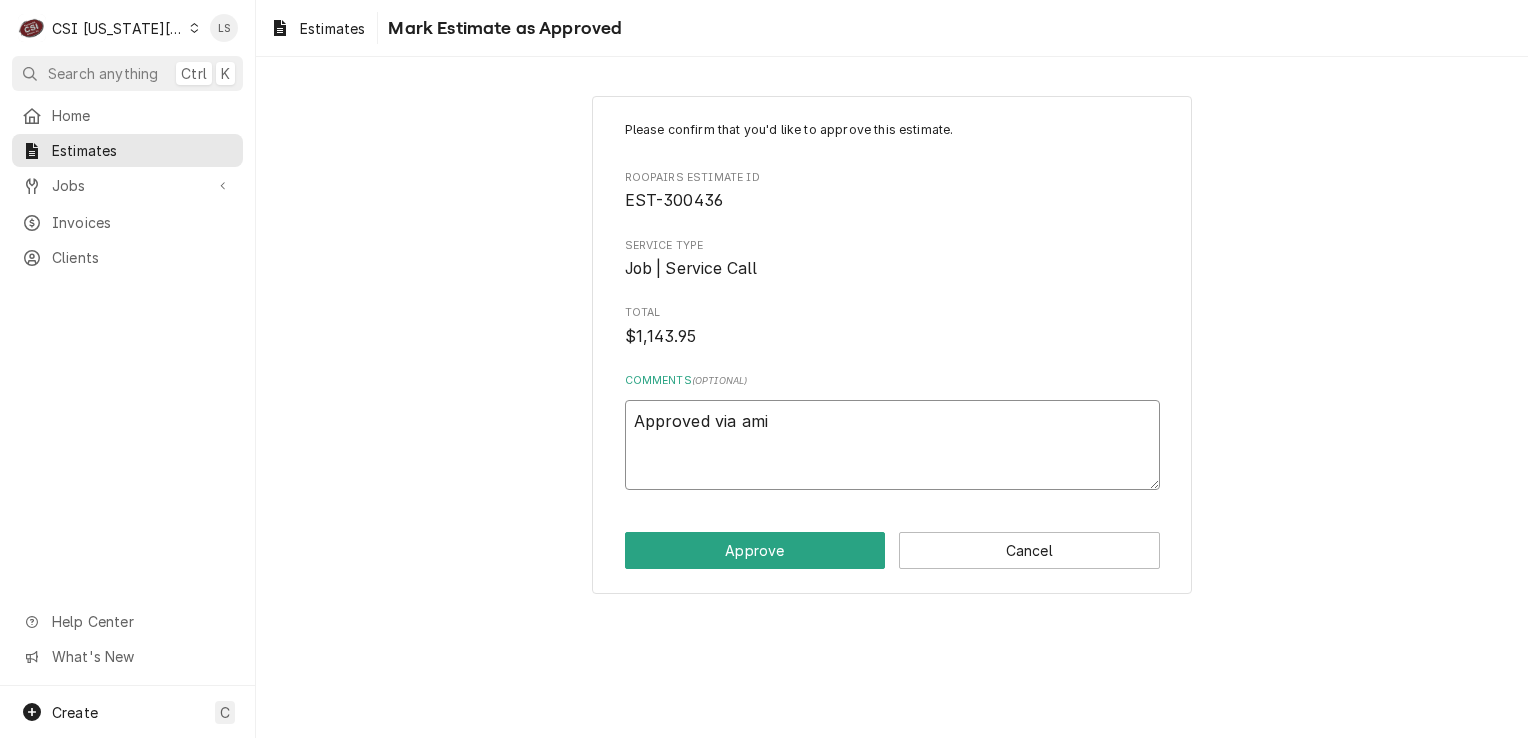 type on "x" 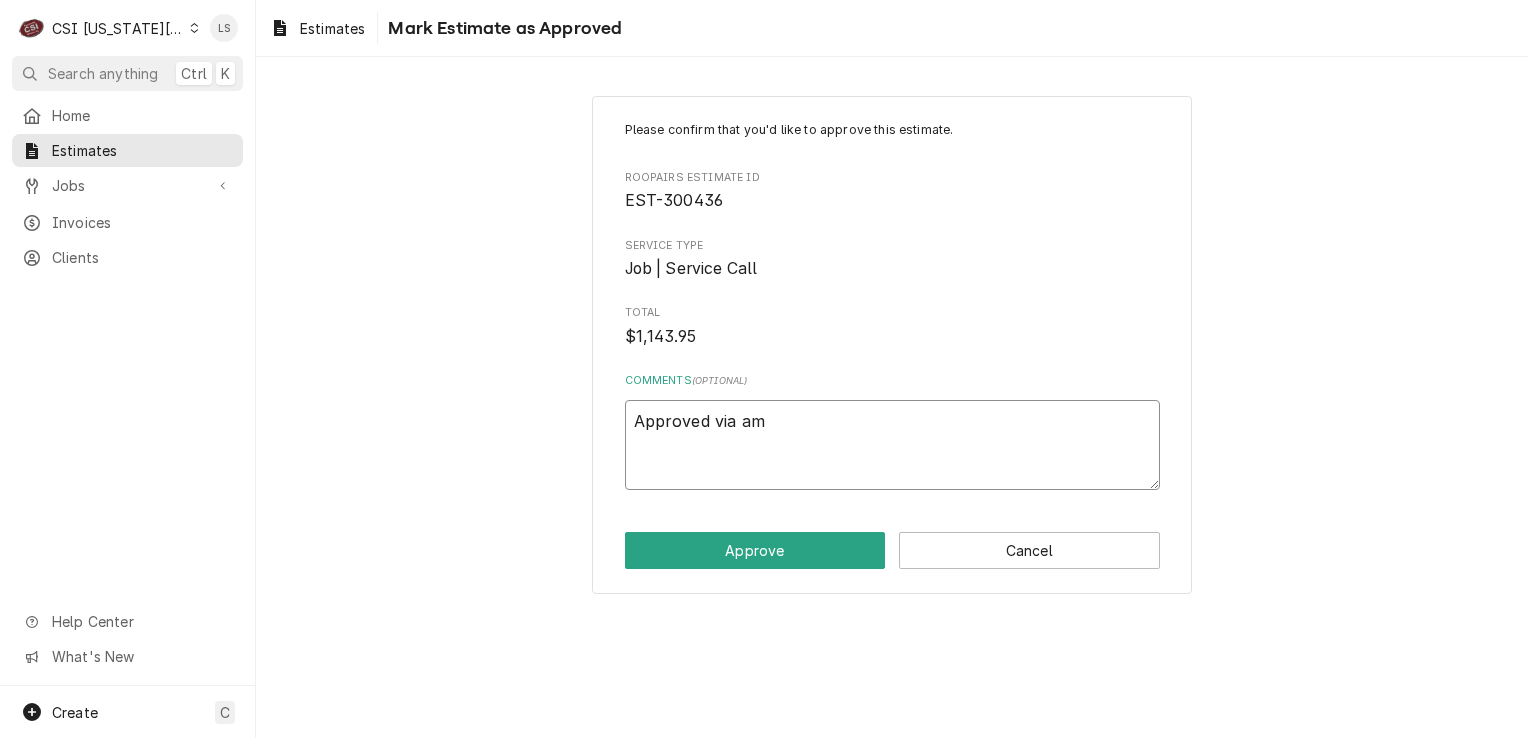 type on "x" 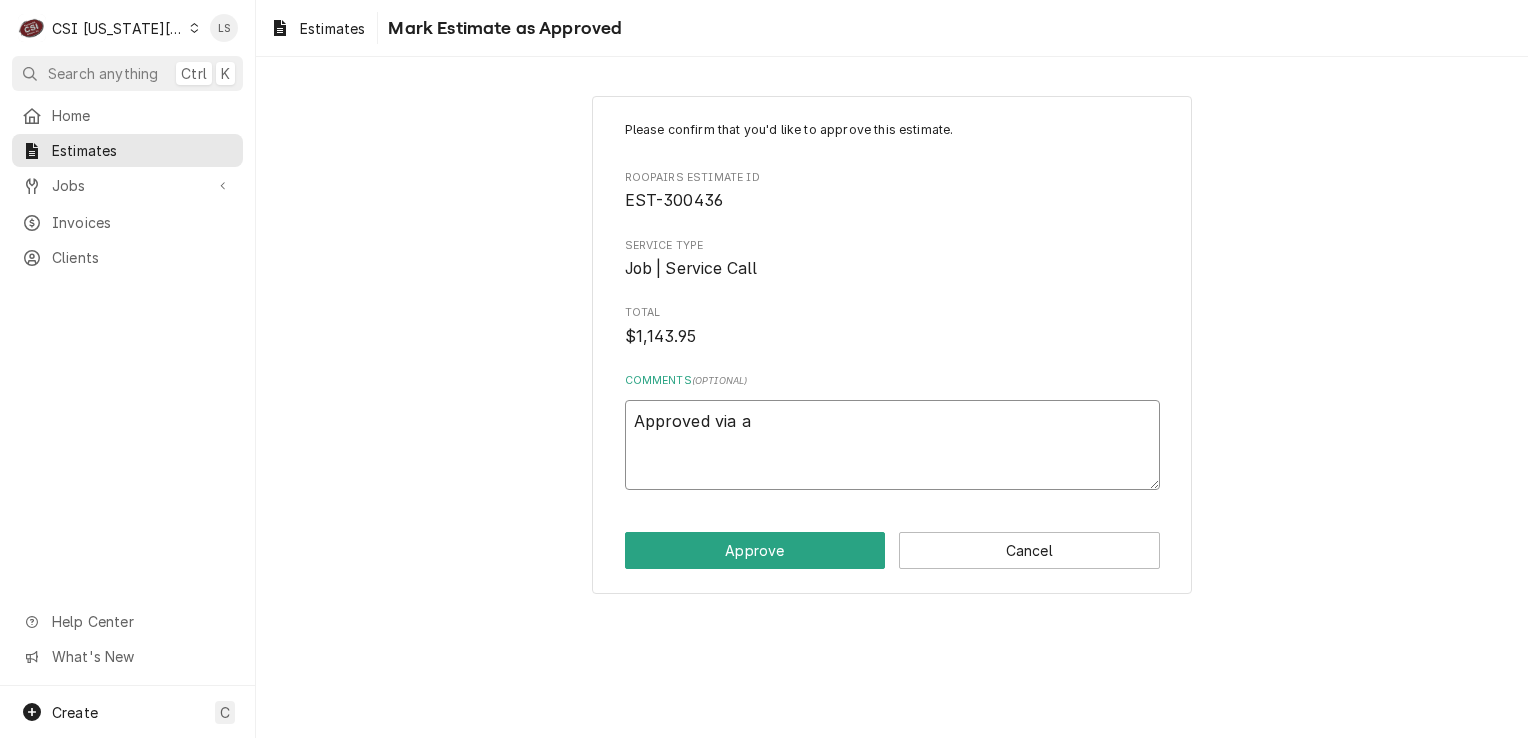 type on "x" 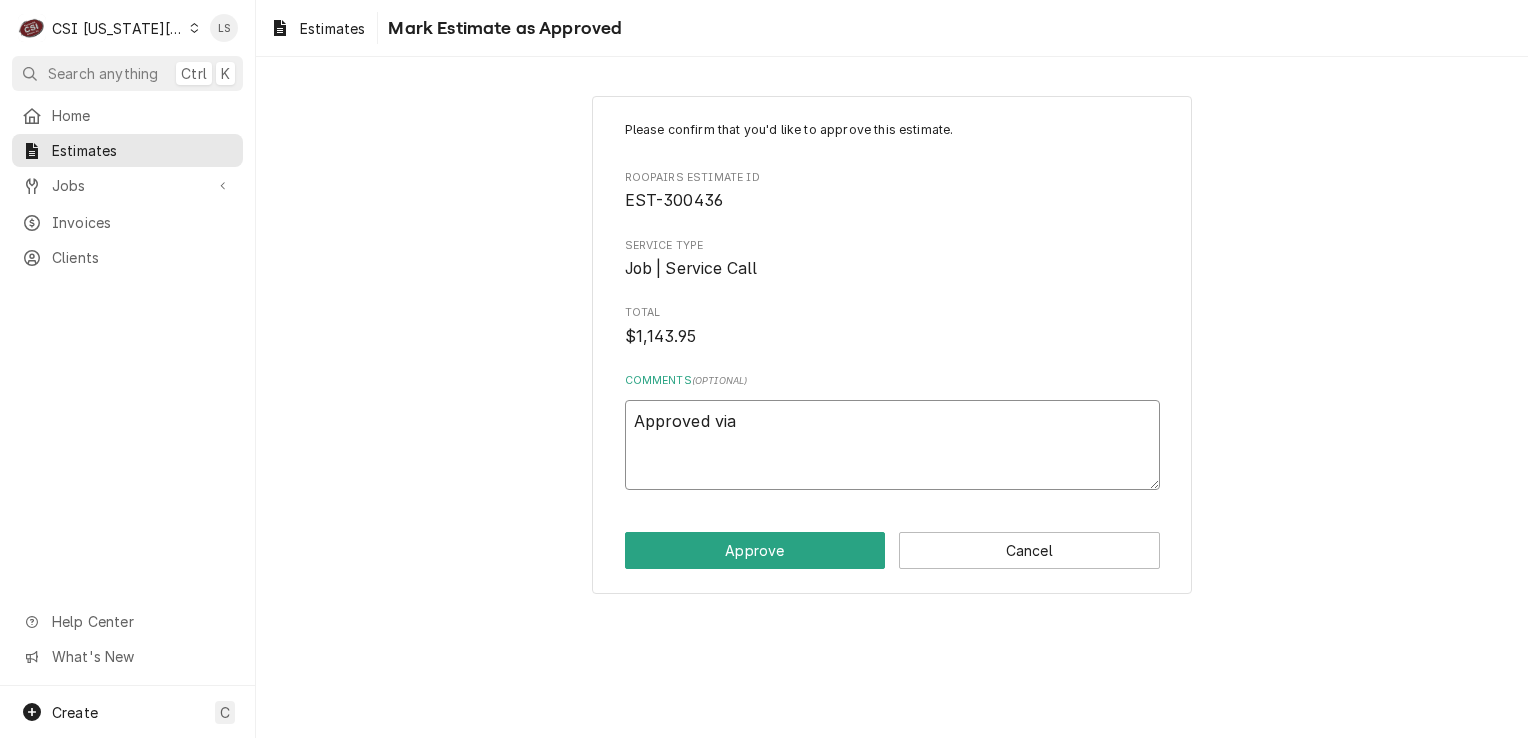 type on "x" 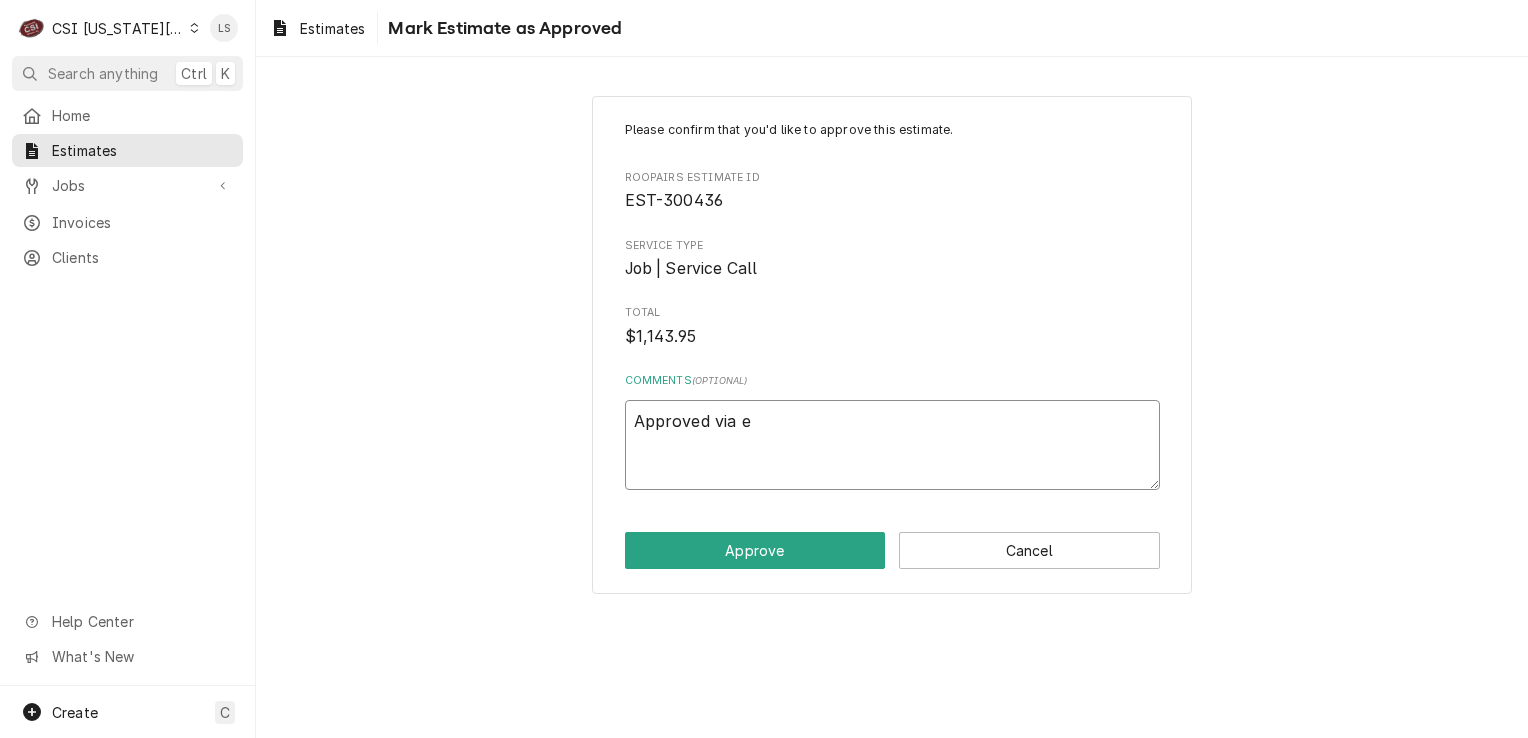 type on "x" 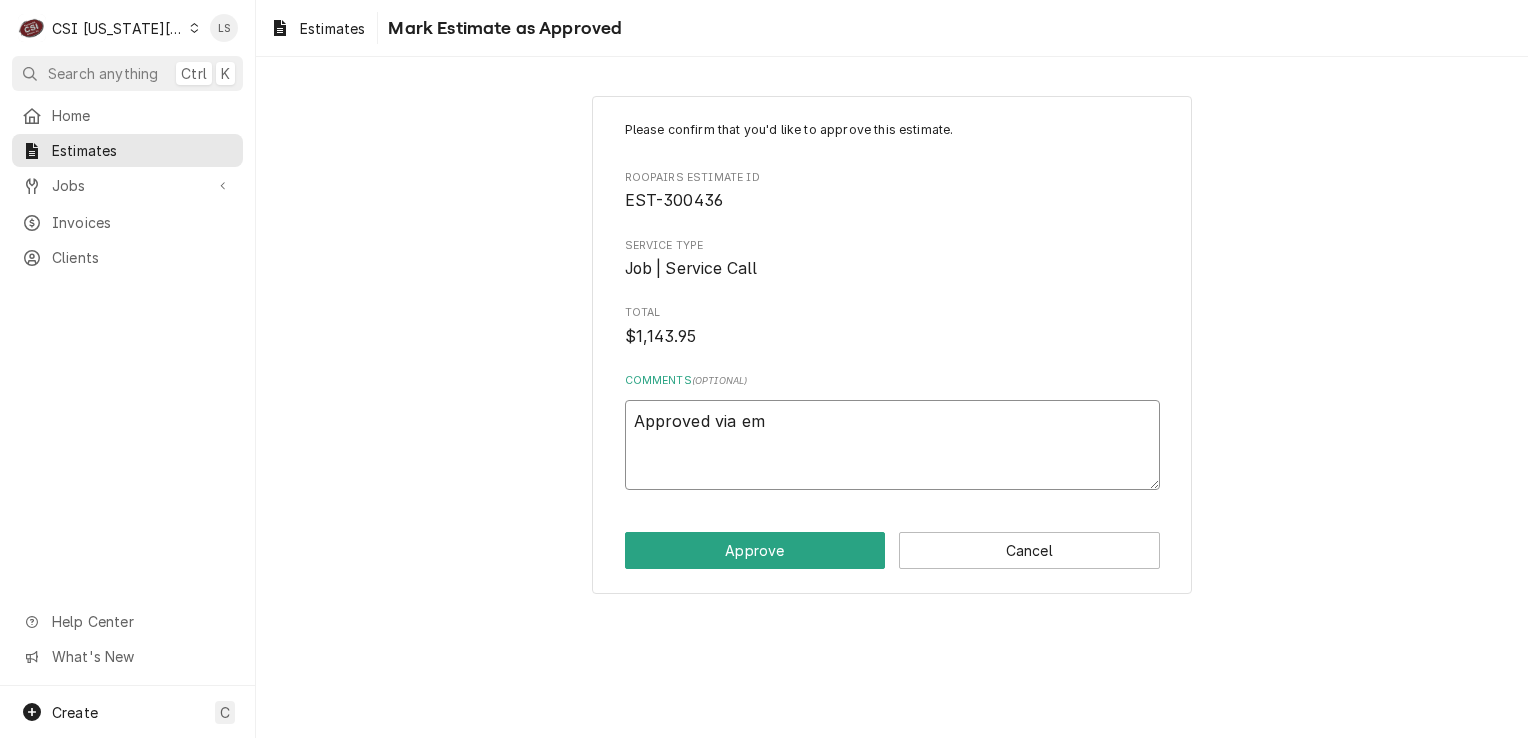 type on "x" 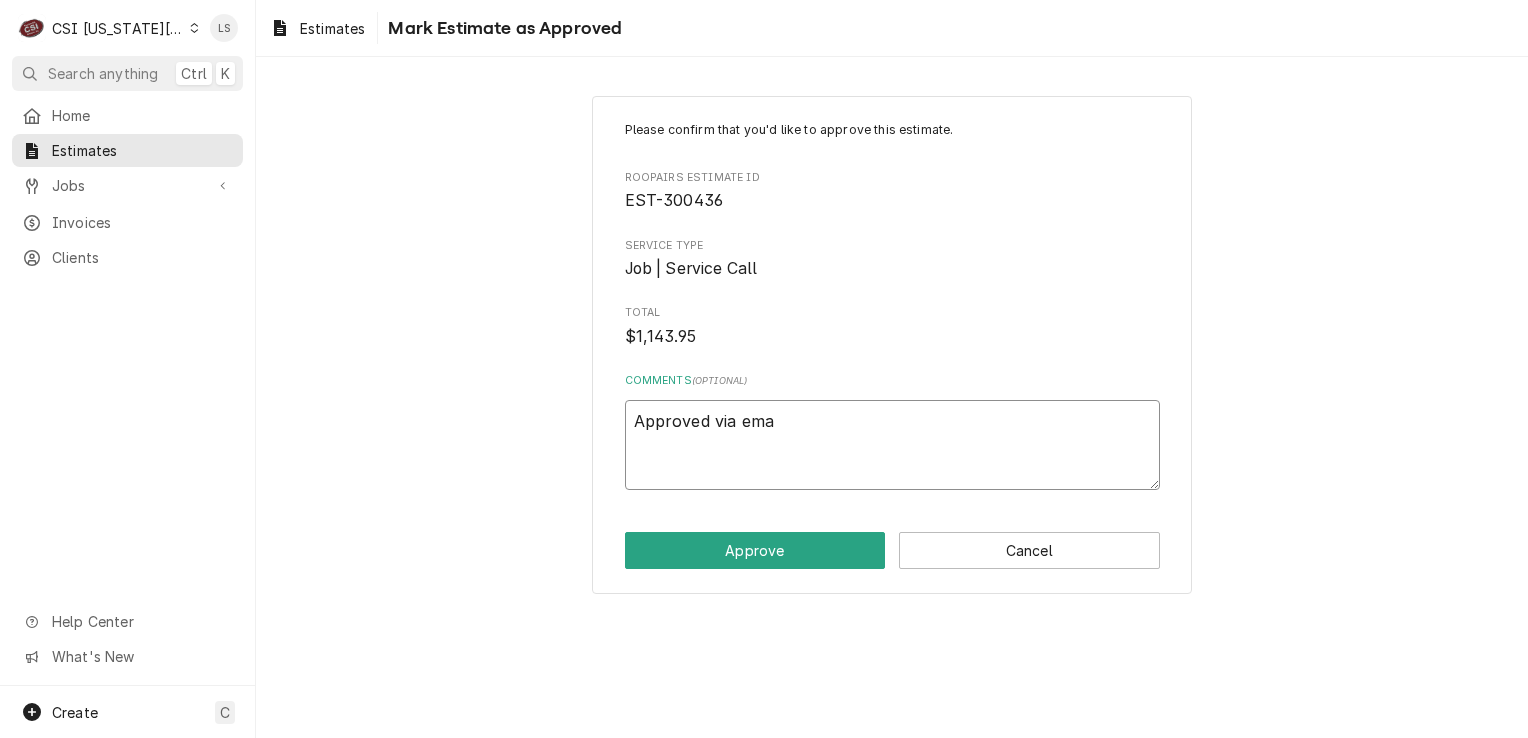 type on "x" 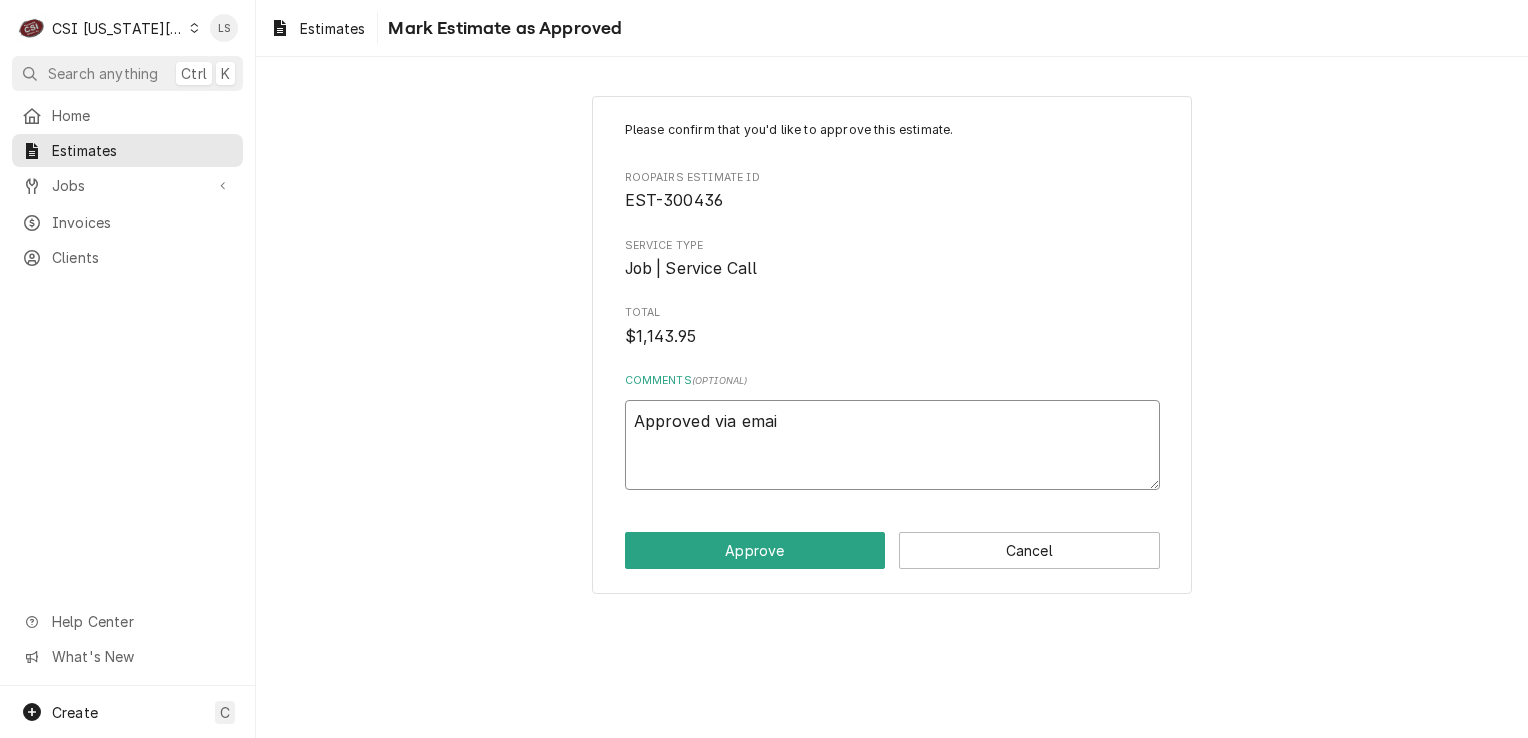 type on "x" 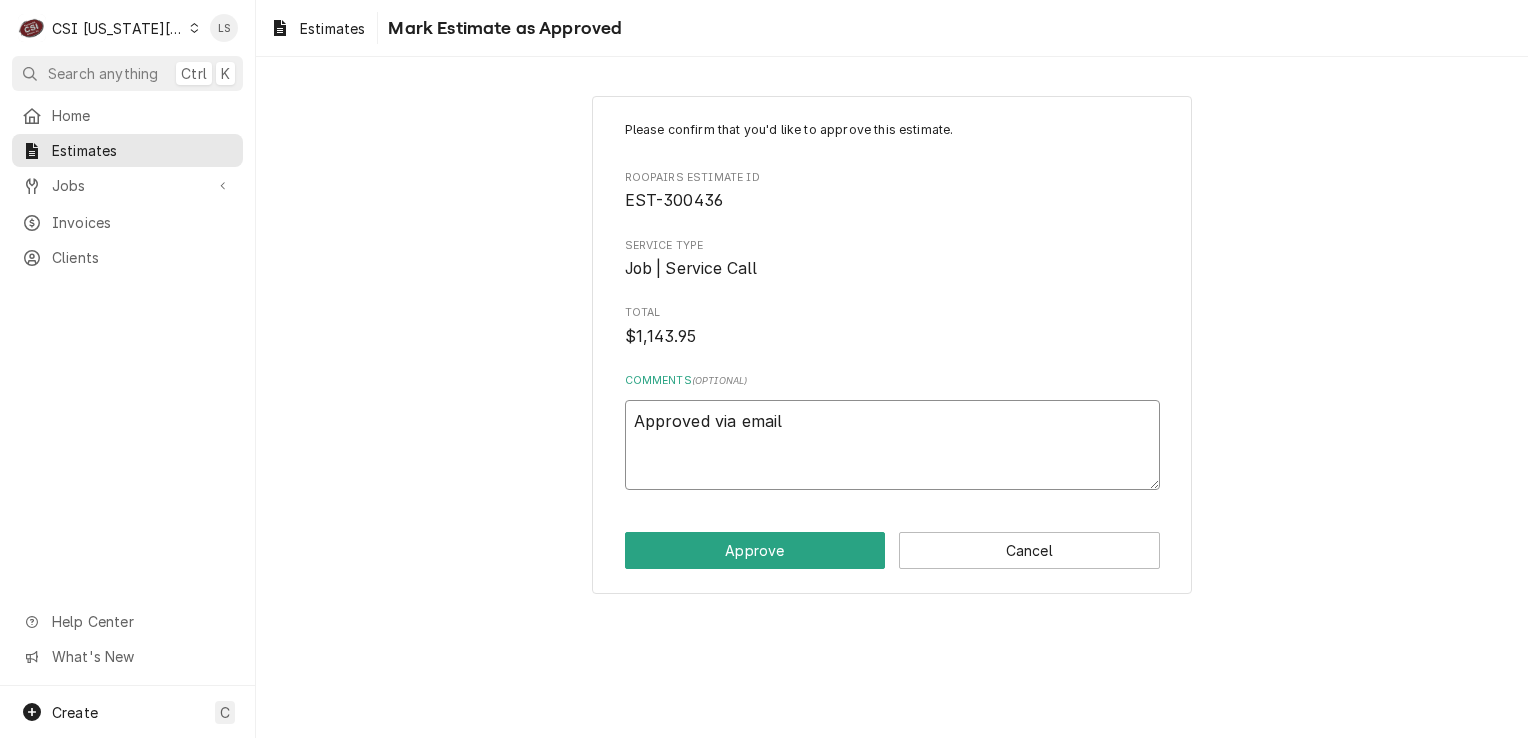 type on "x" 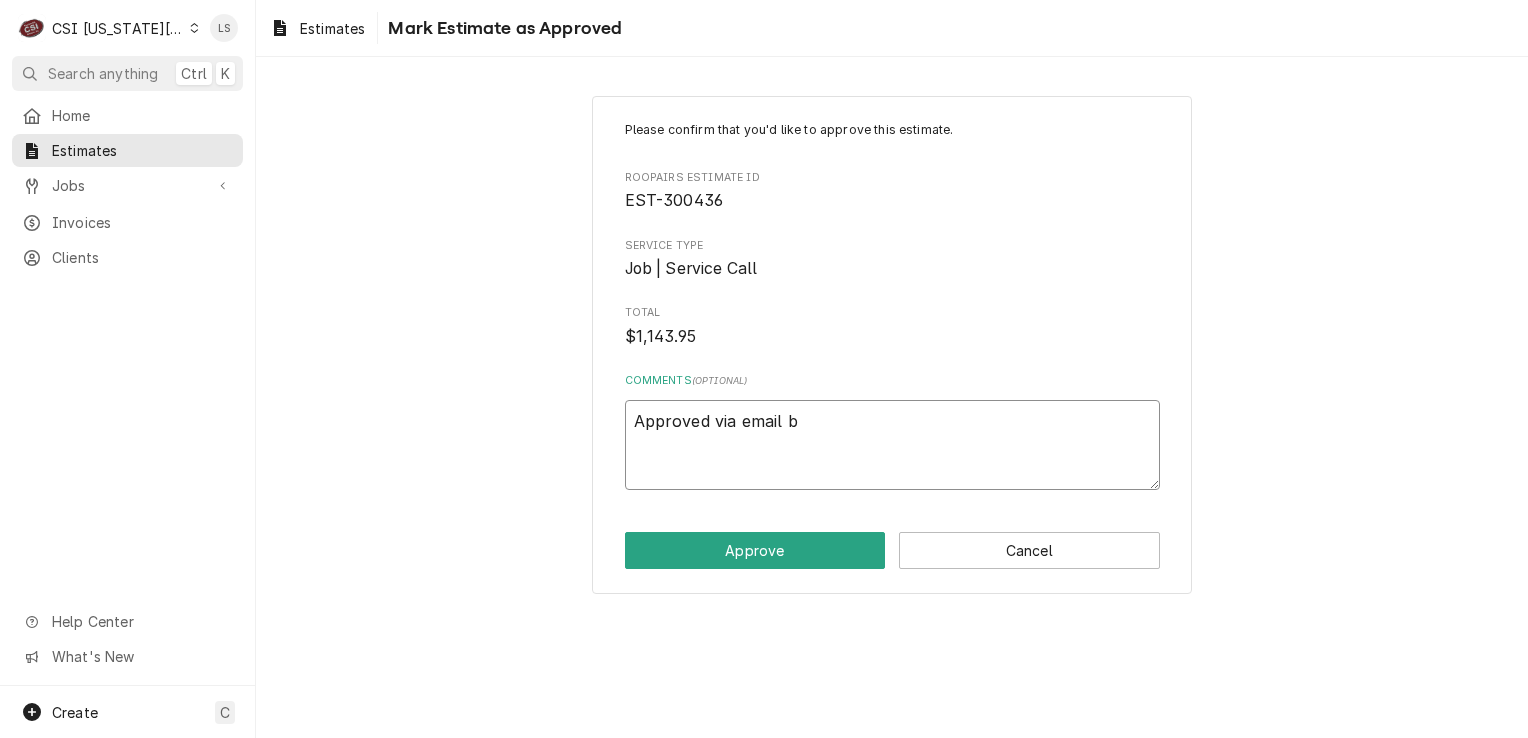 type on "x" 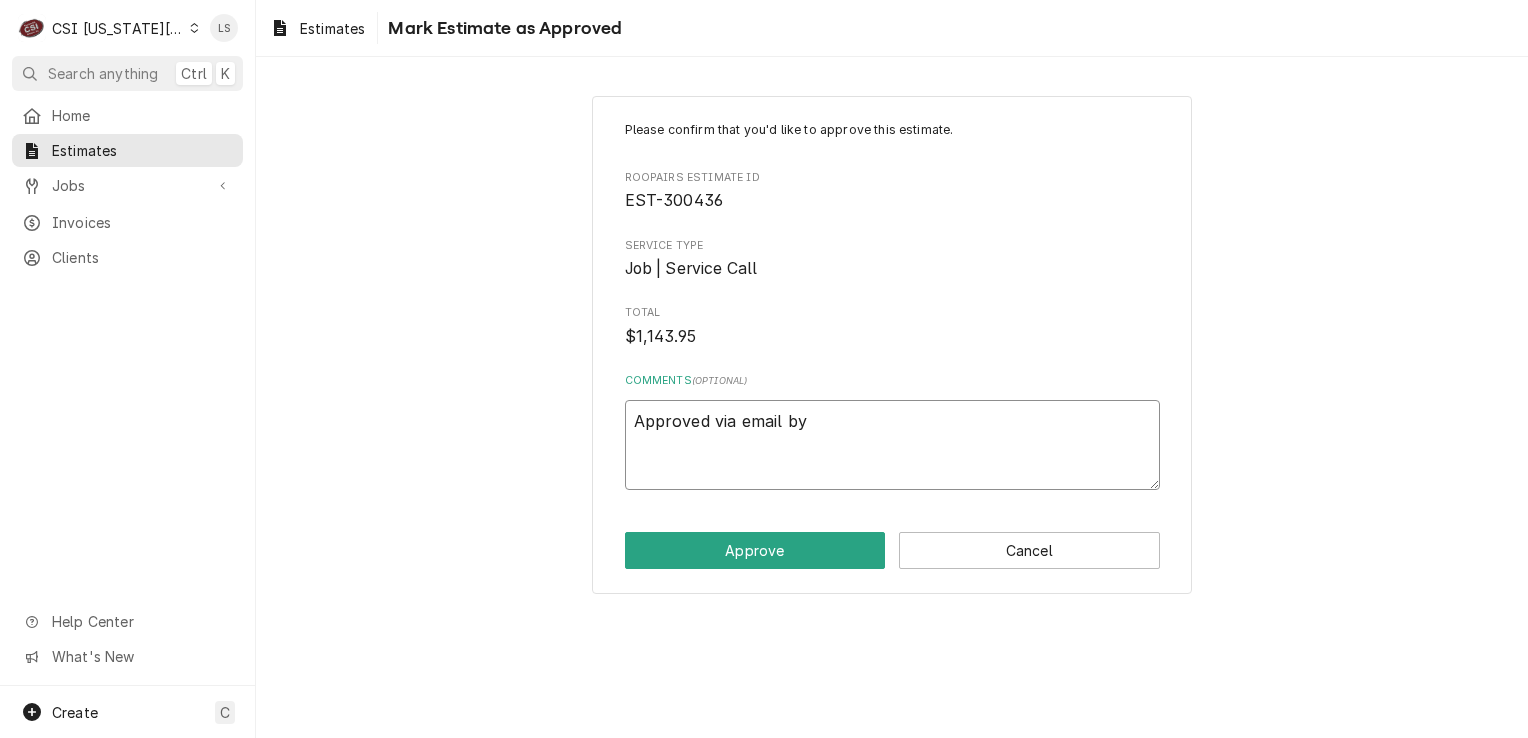 type on "x" 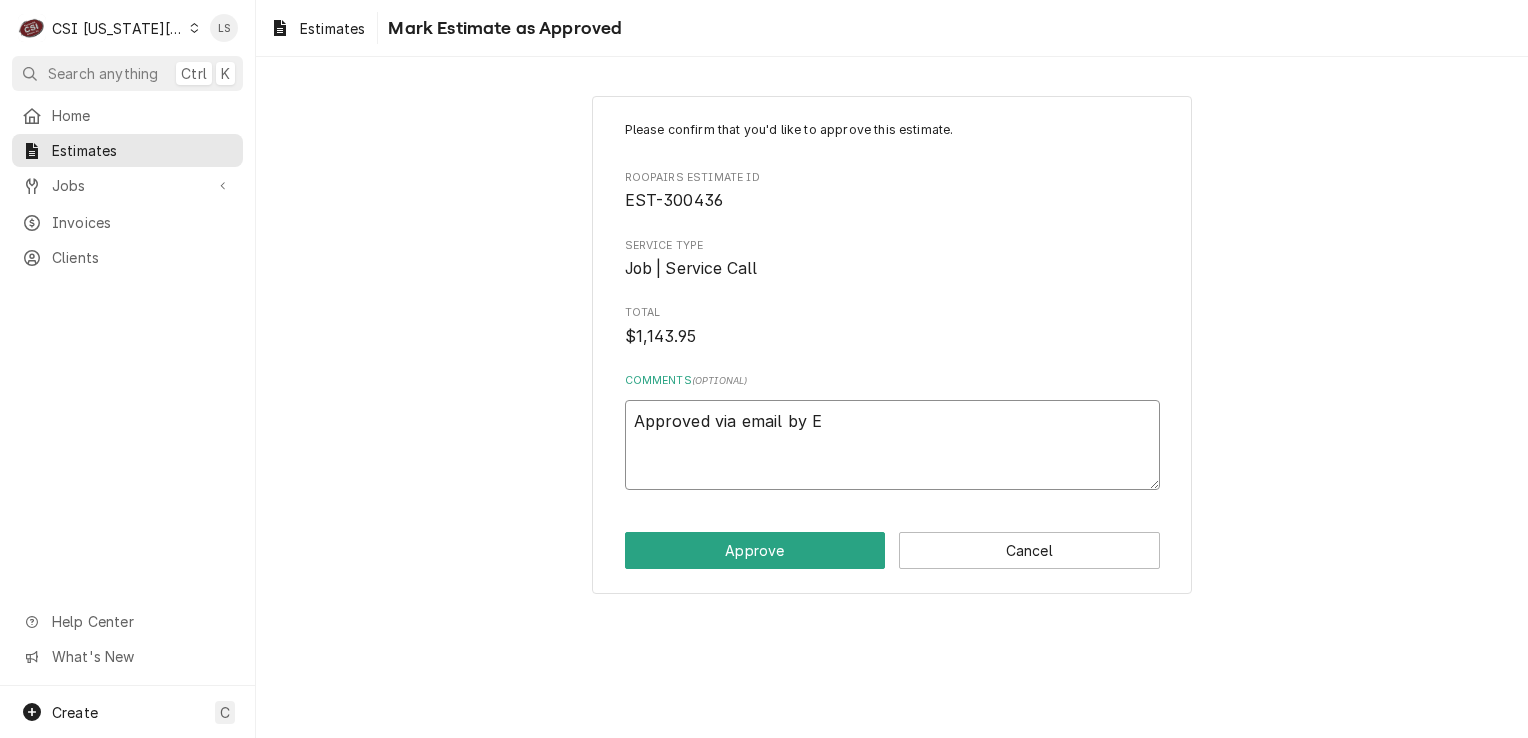 type on "x" 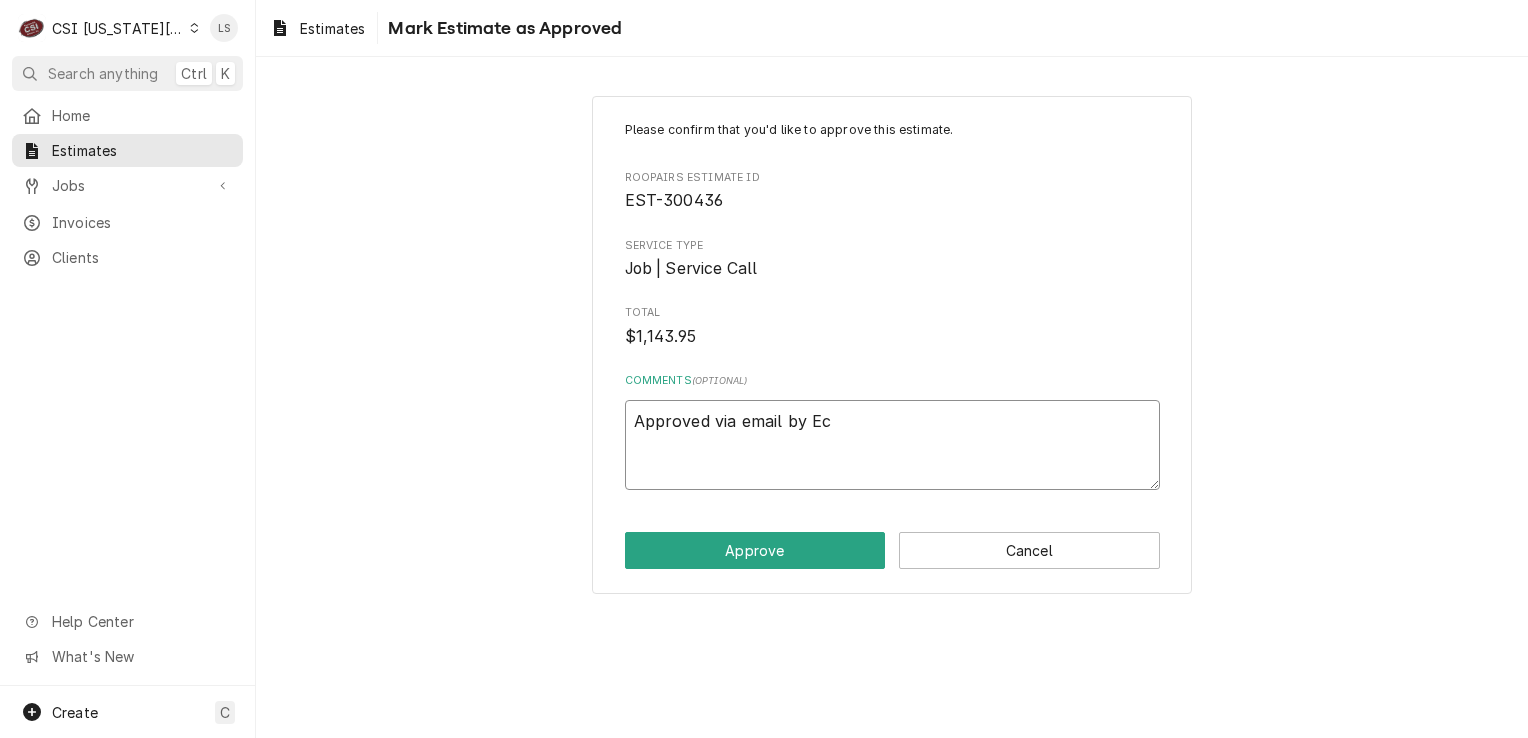 type on "x" 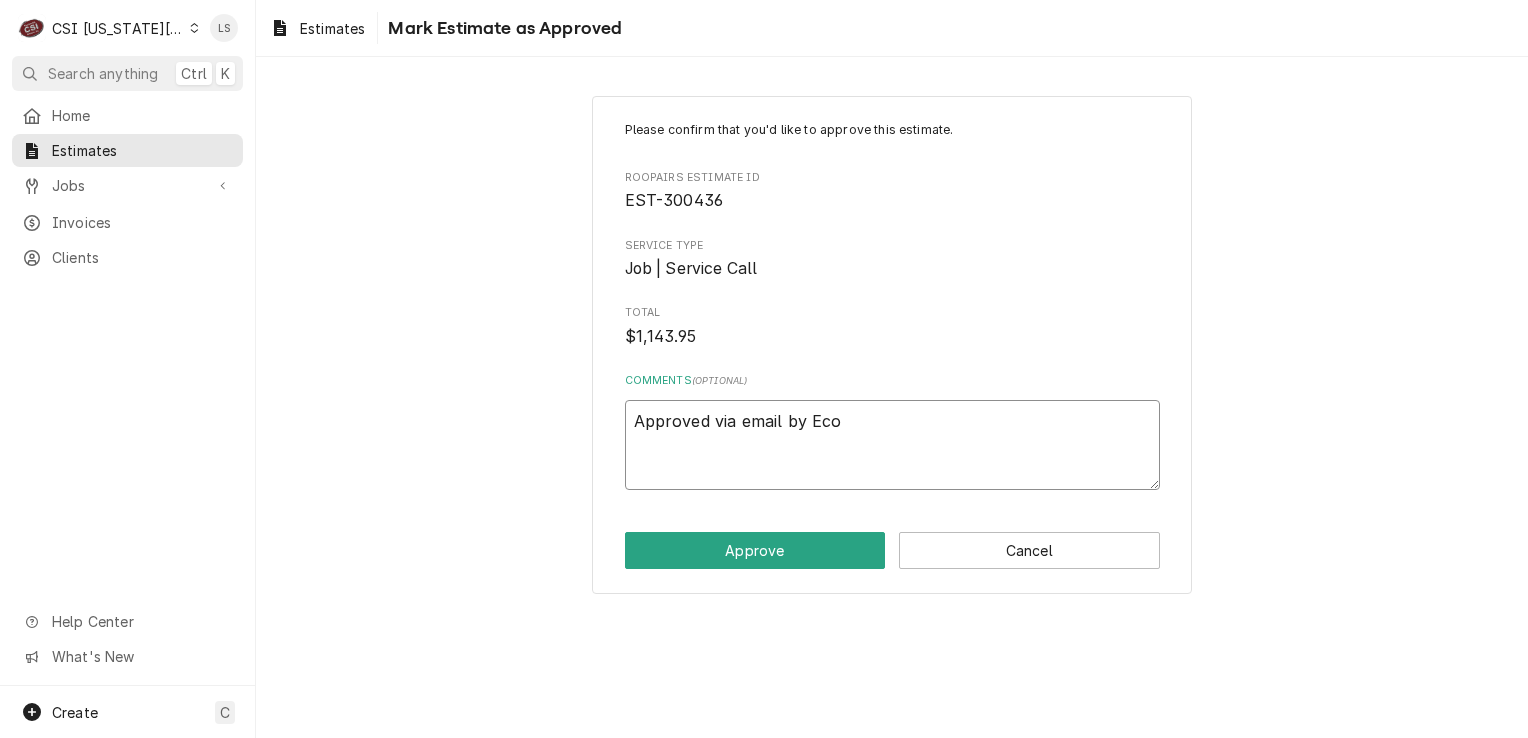 type on "x" 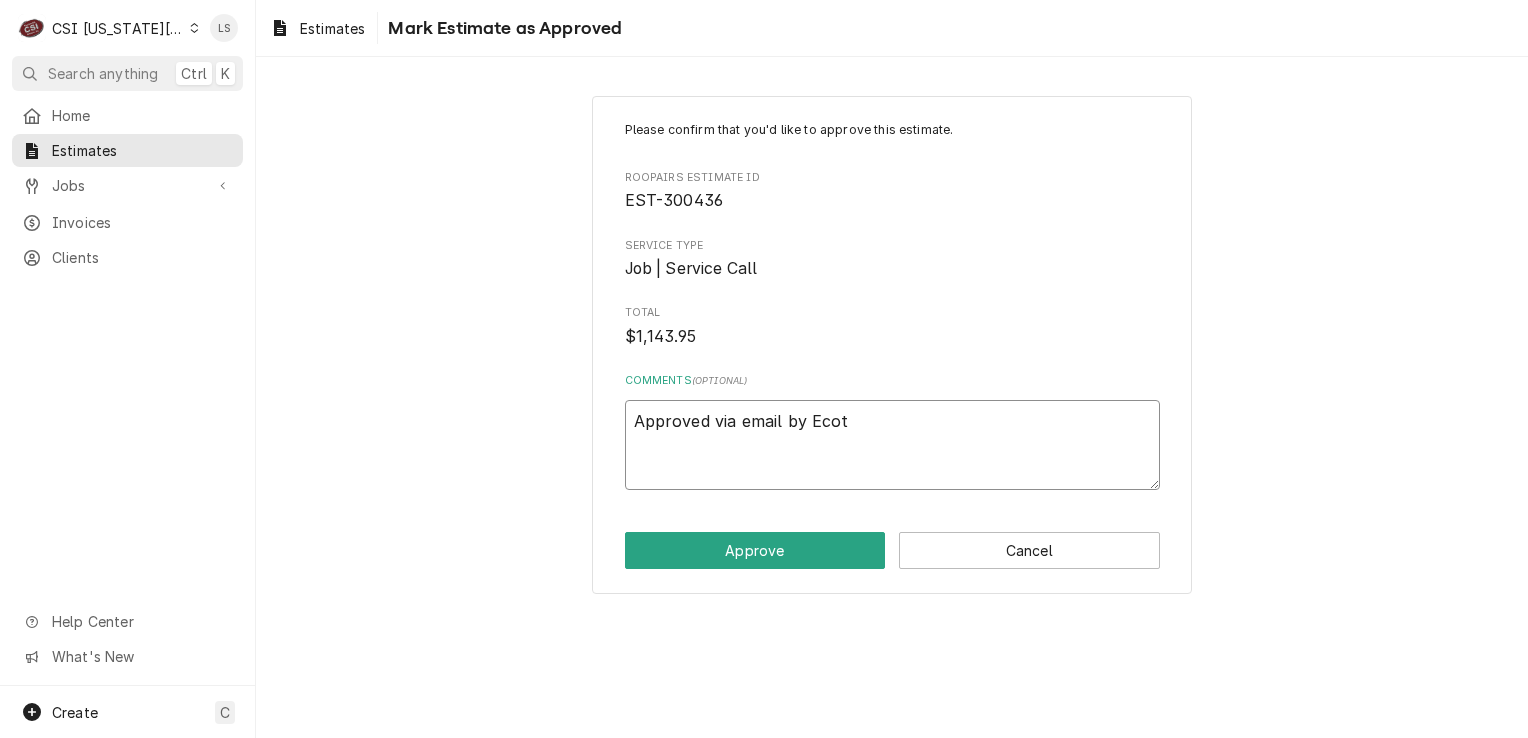type on "x" 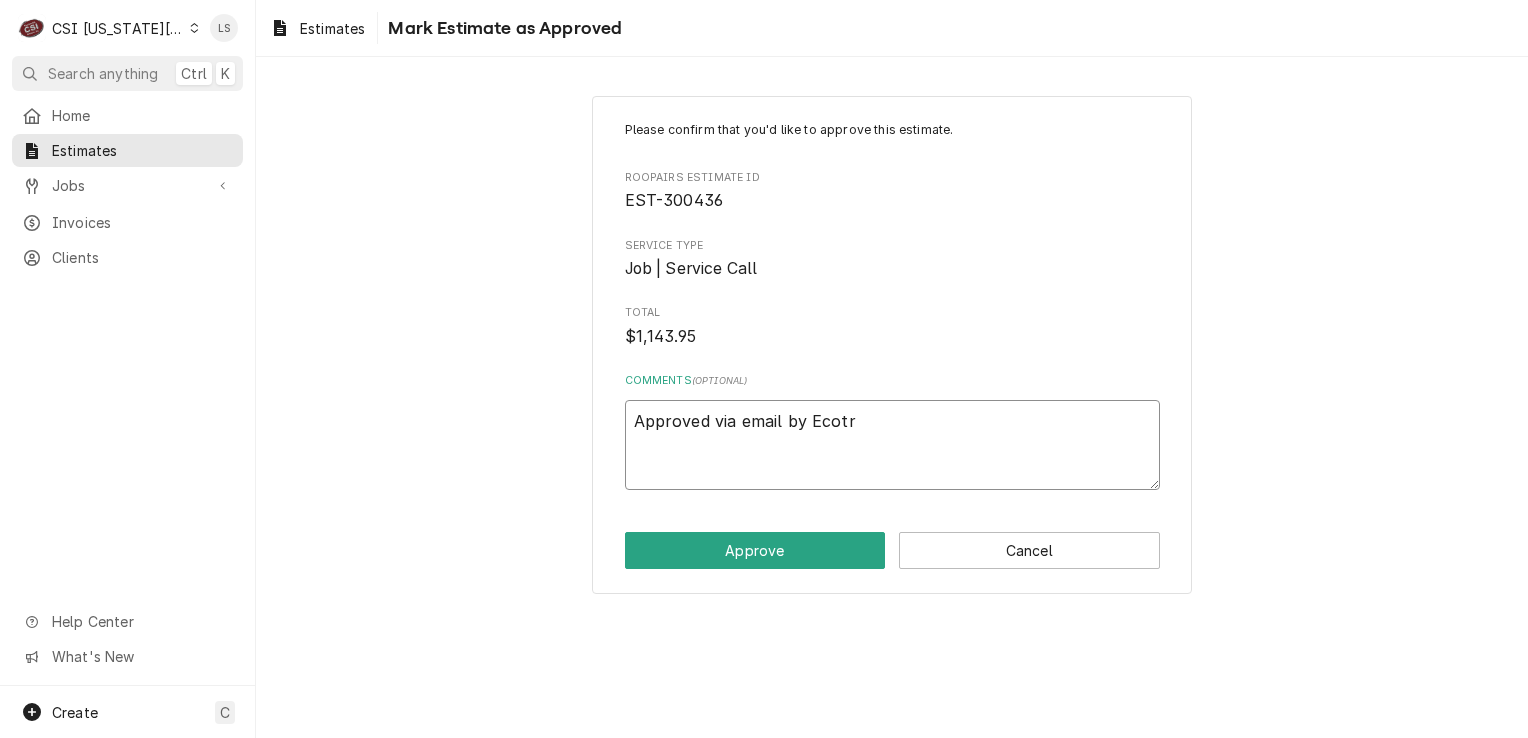 type on "x" 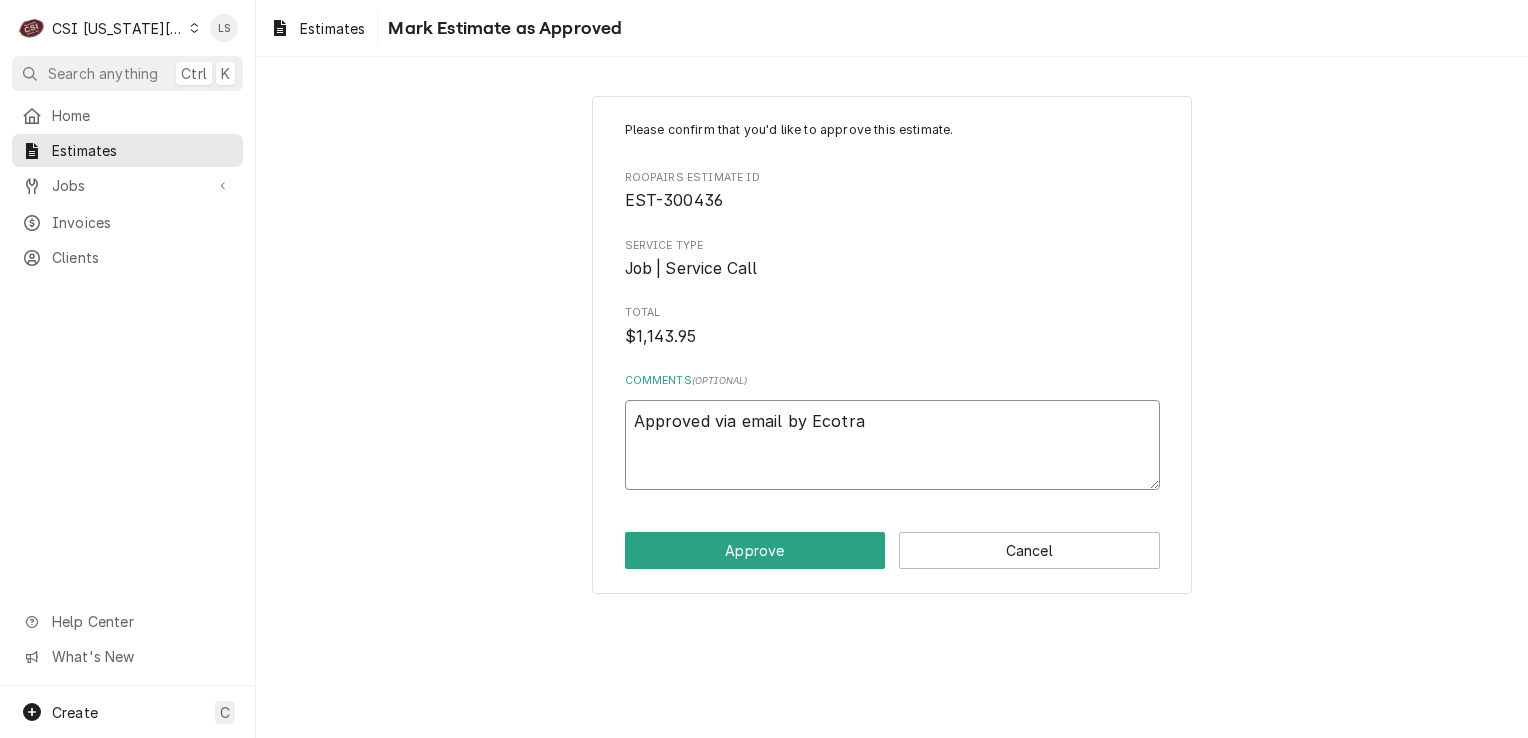 type on "x" 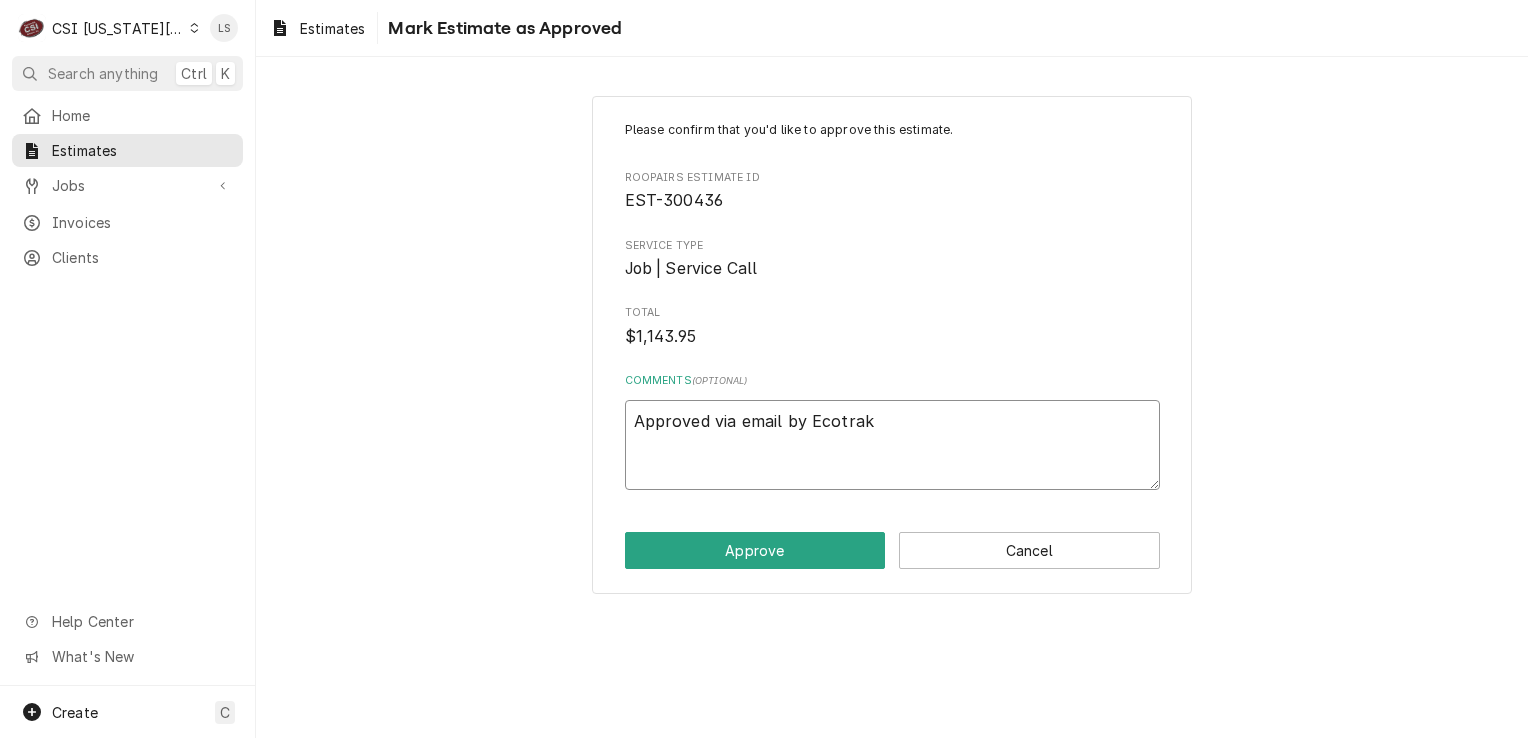 type on "x" 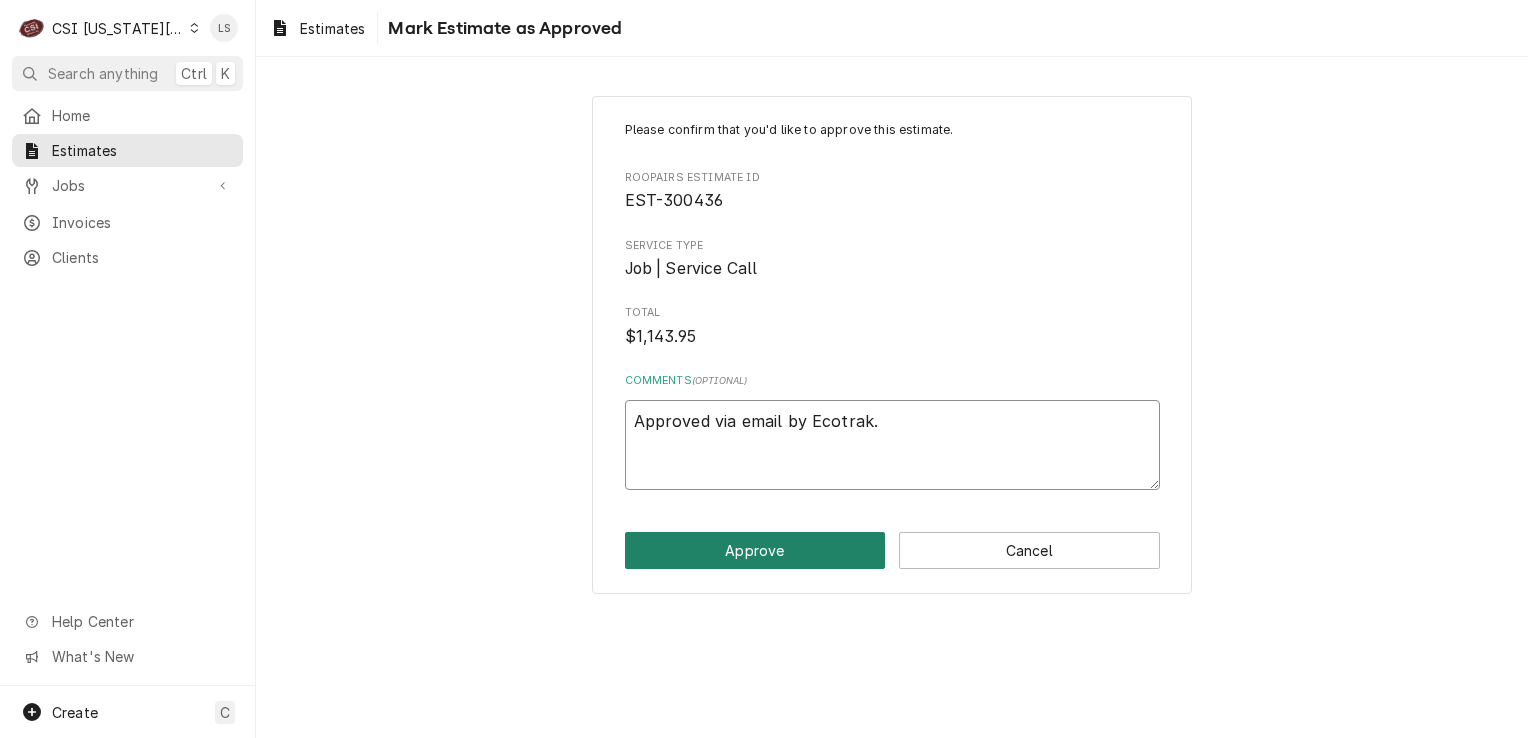 type on "Approved via email by Ecotrak." 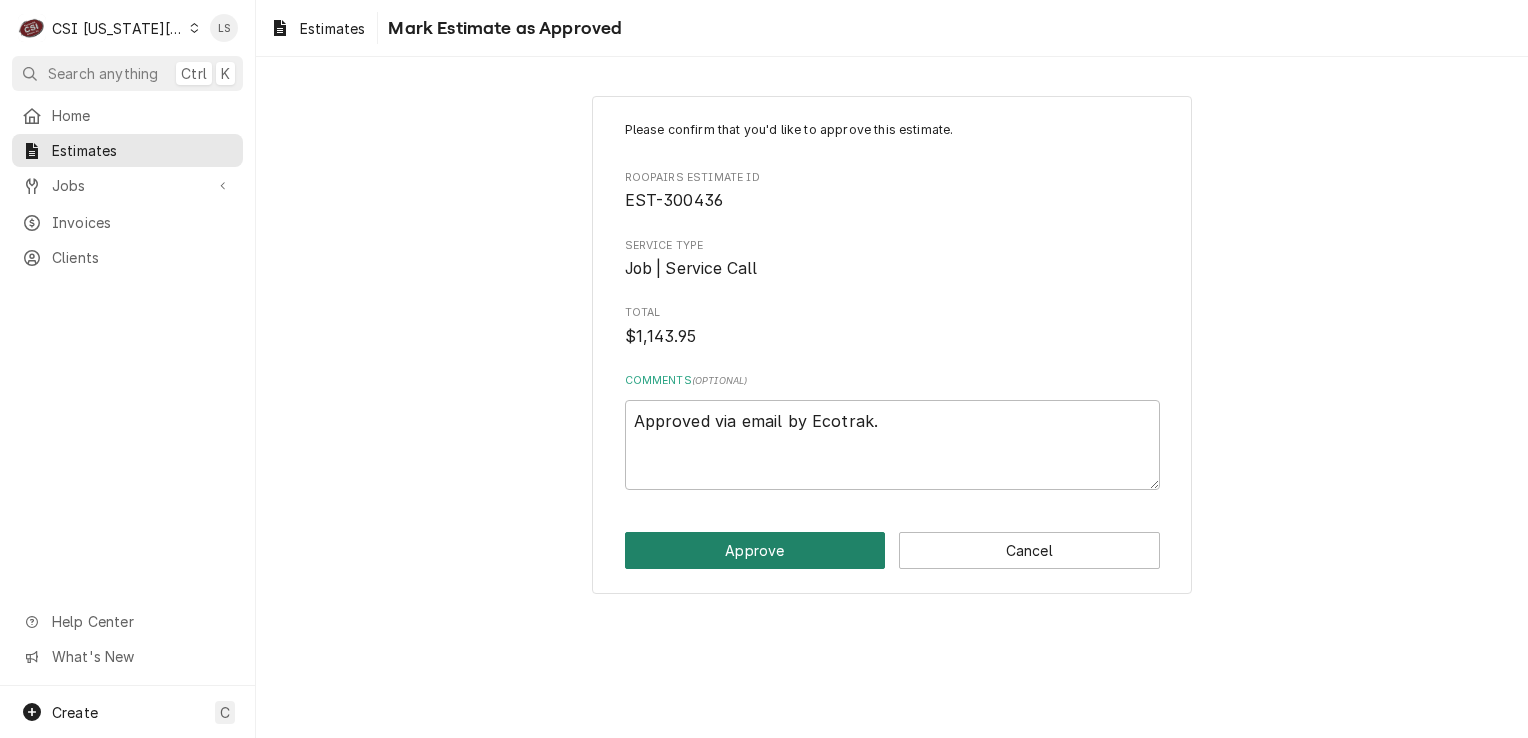 click on "Approve" at bounding box center [755, 550] 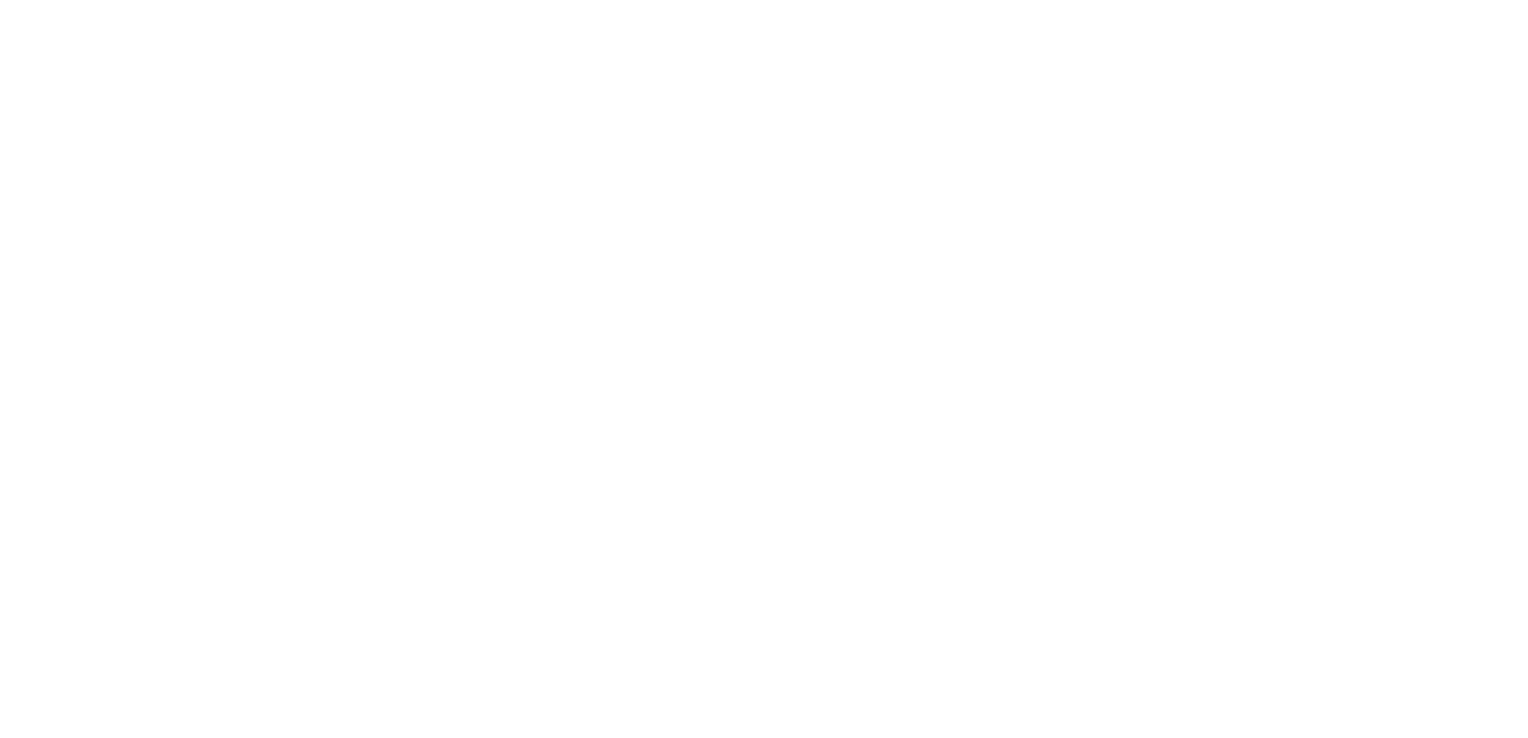 scroll, scrollTop: 0, scrollLeft: 0, axis: both 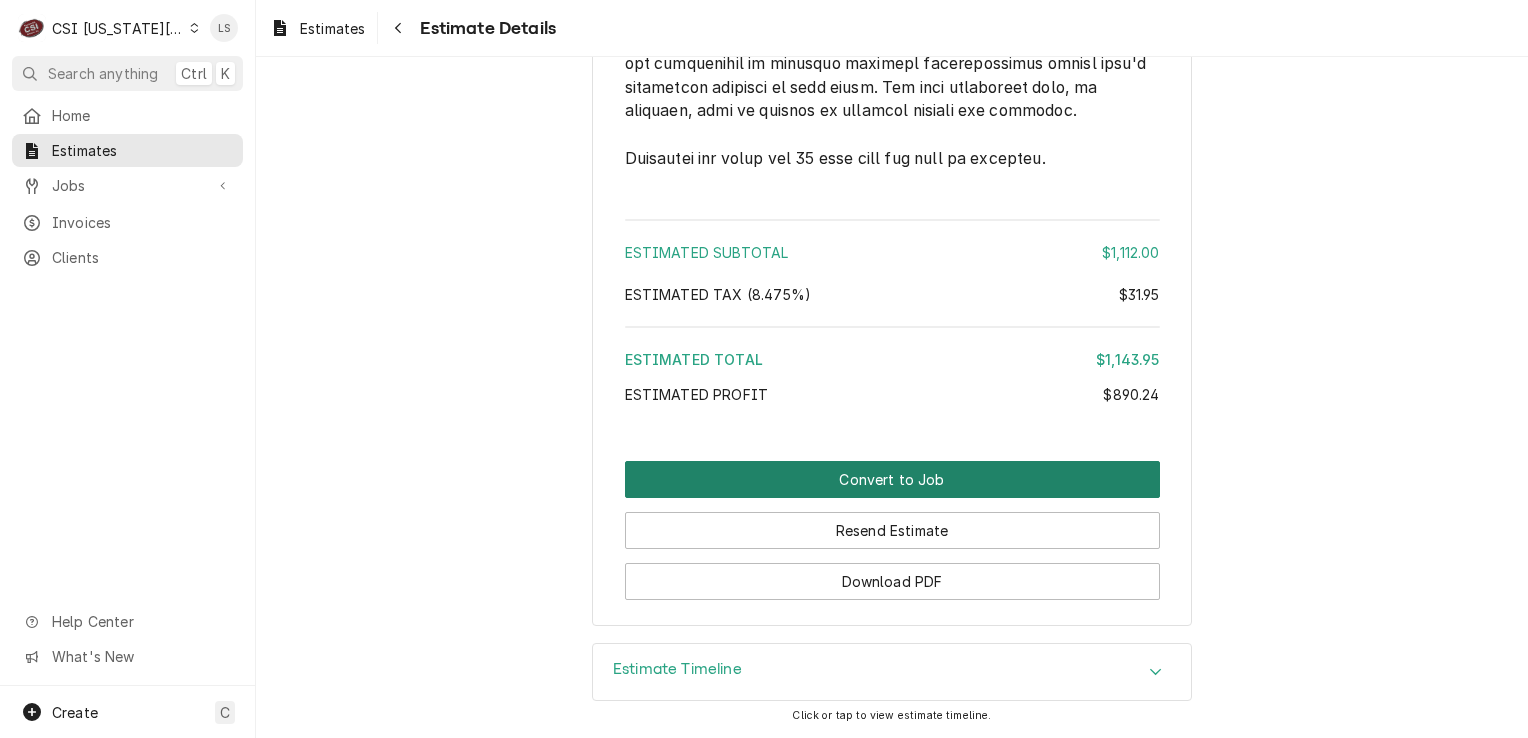 click on "Convert to Job" at bounding box center (892, 479) 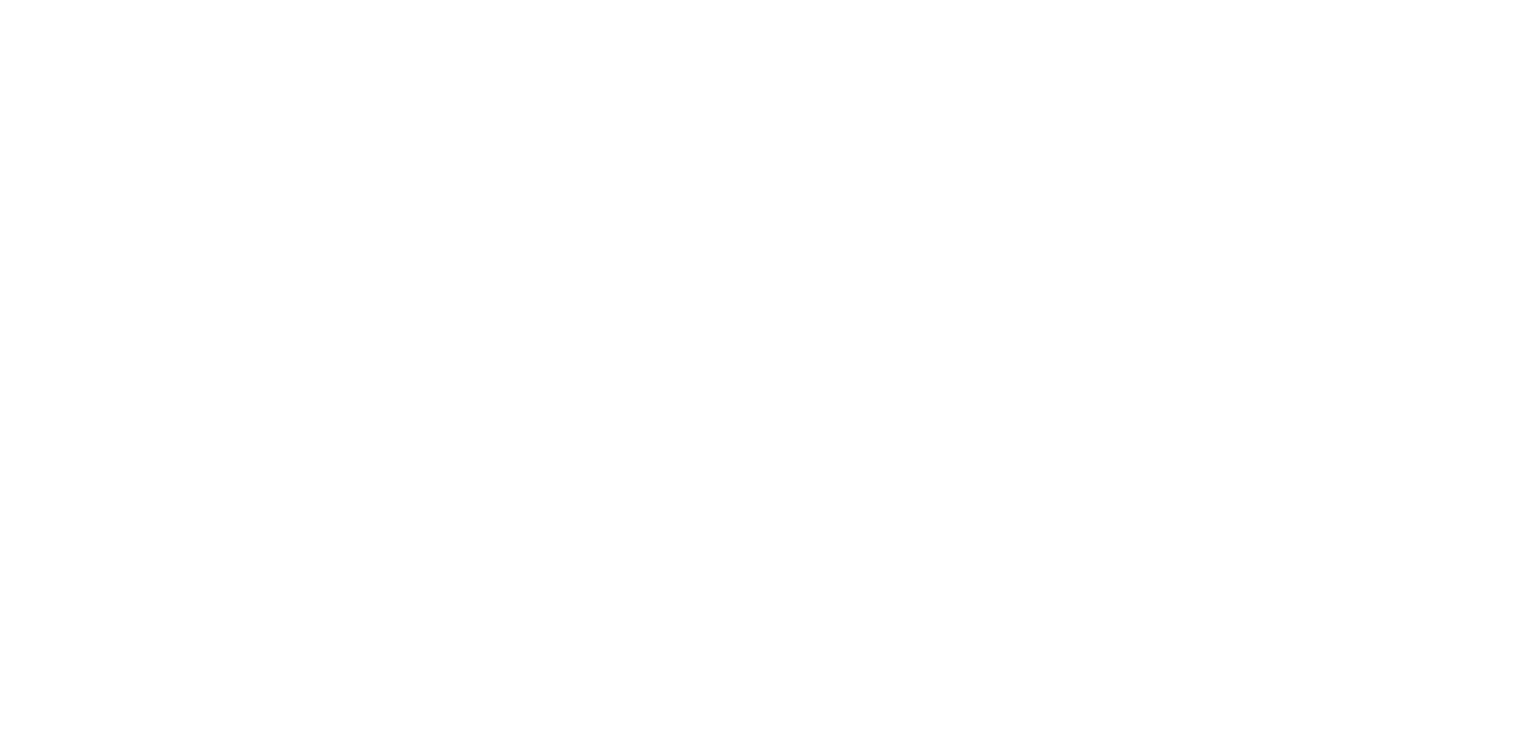 scroll, scrollTop: 0, scrollLeft: 0, axis: both 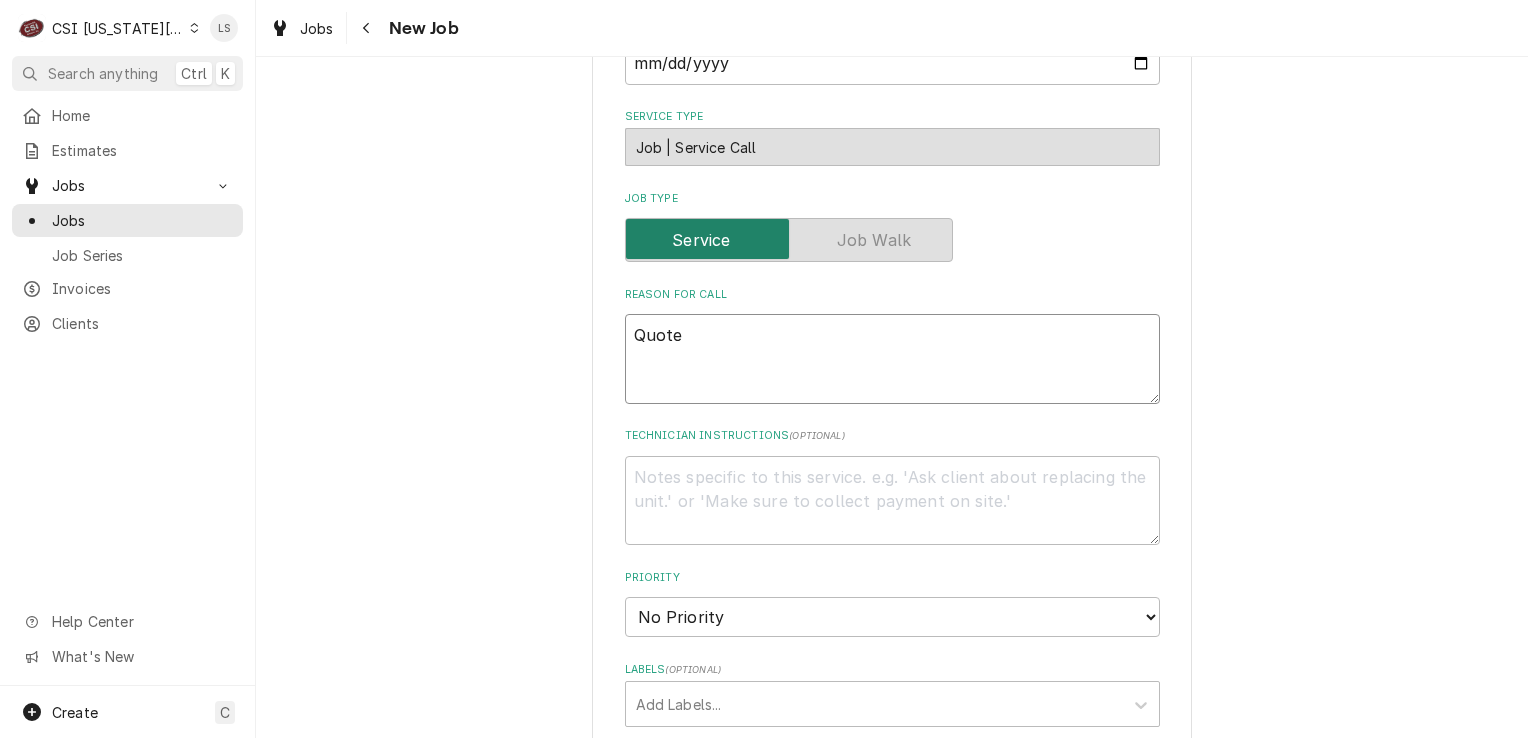 click on "Quote" at bounding box center (892, 359) 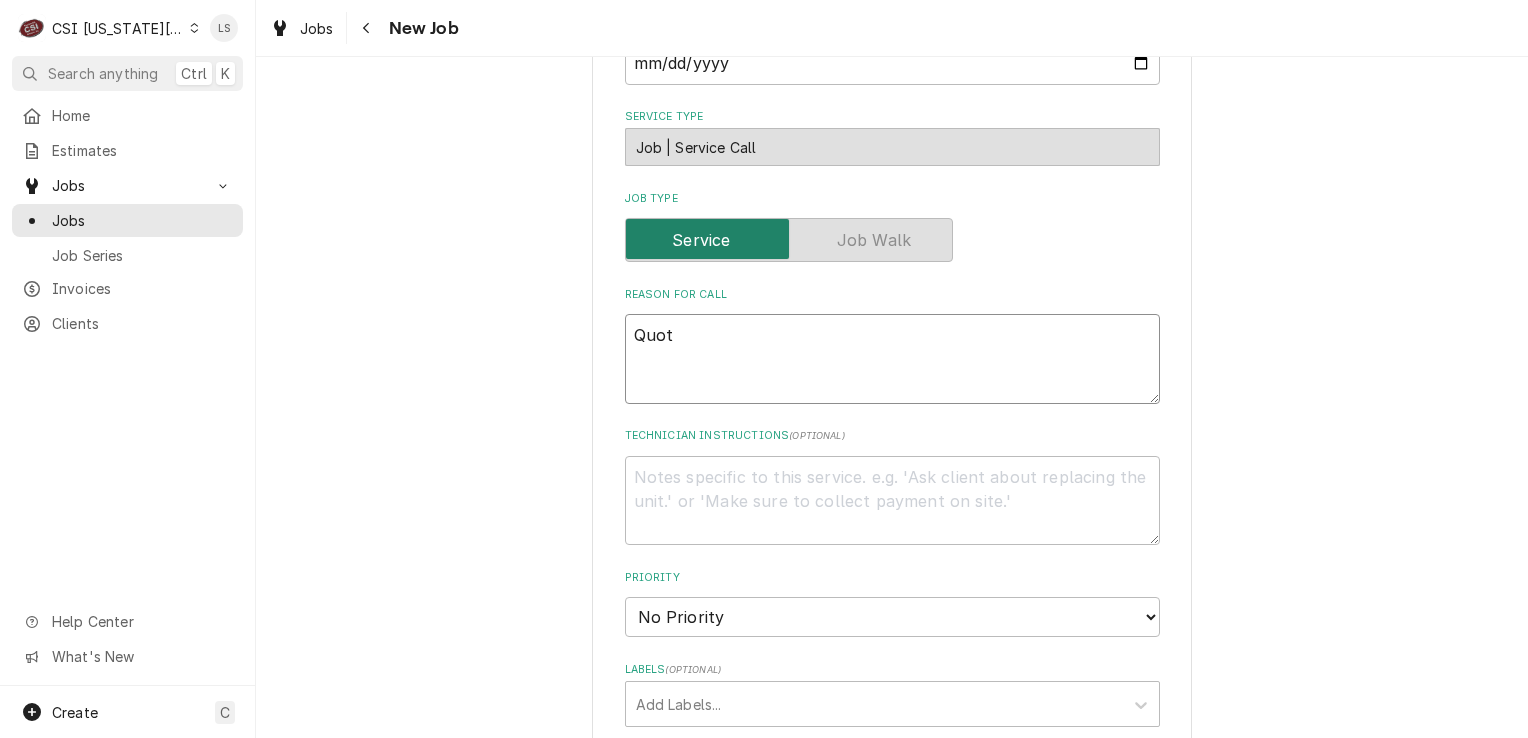 type on "x" 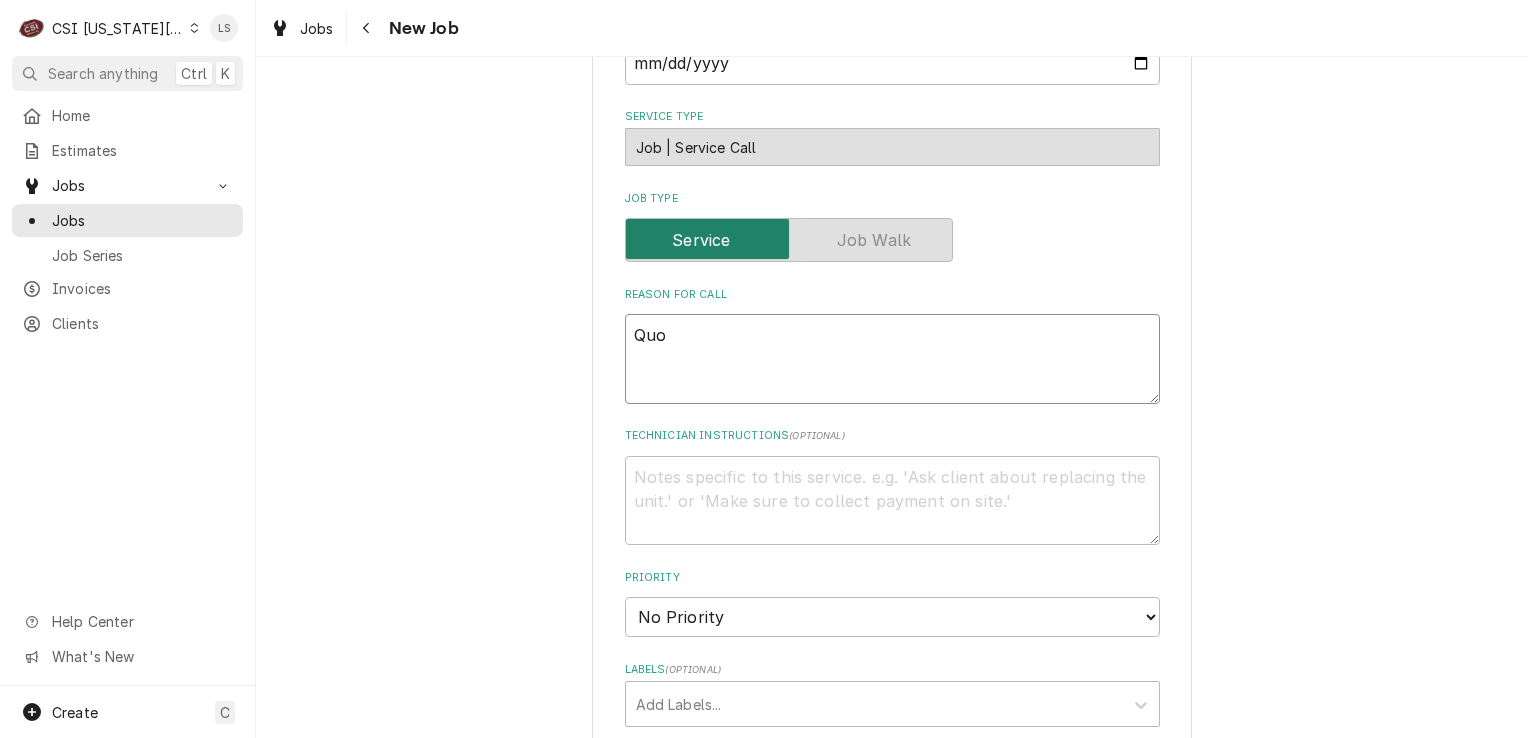 type on "x" 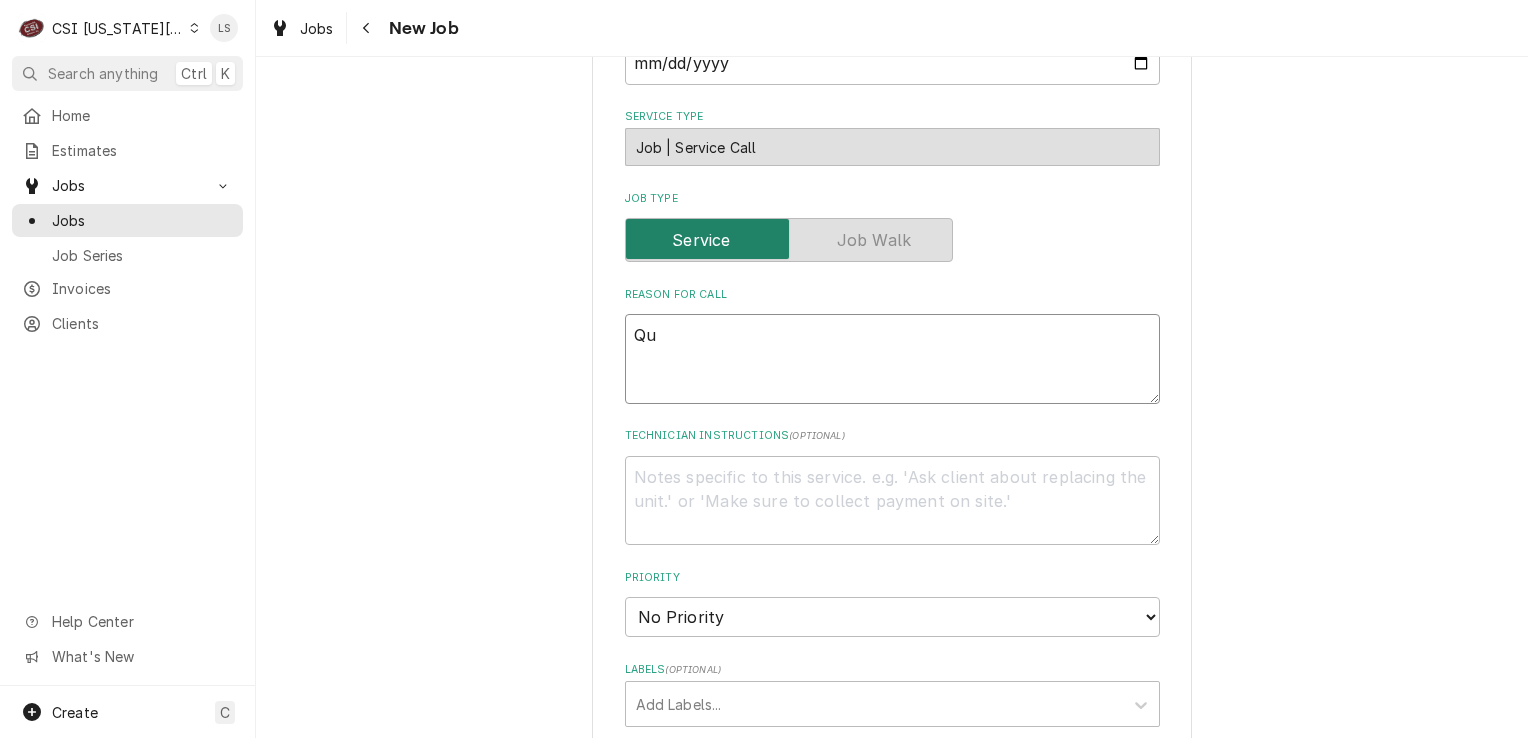 type on "x" 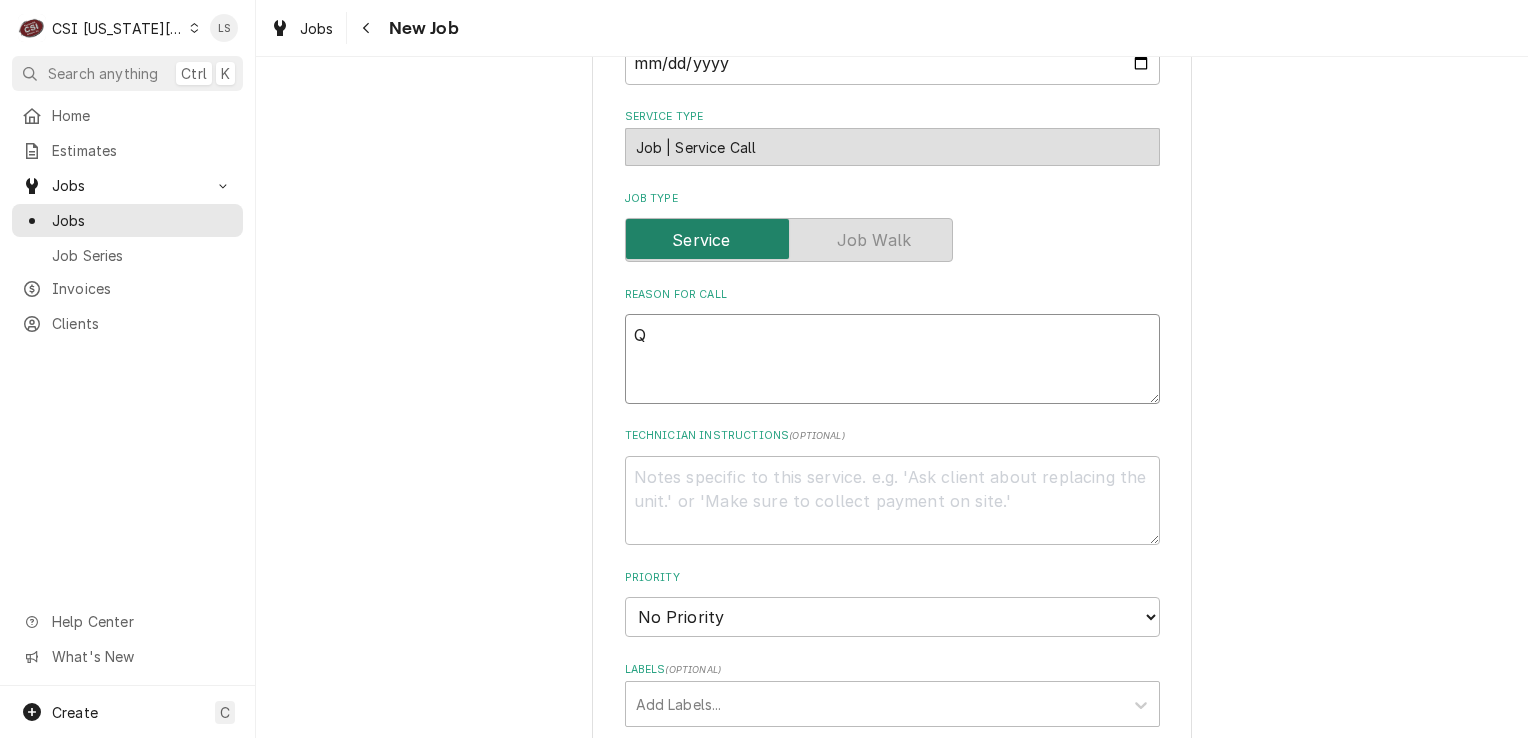 type on "x" 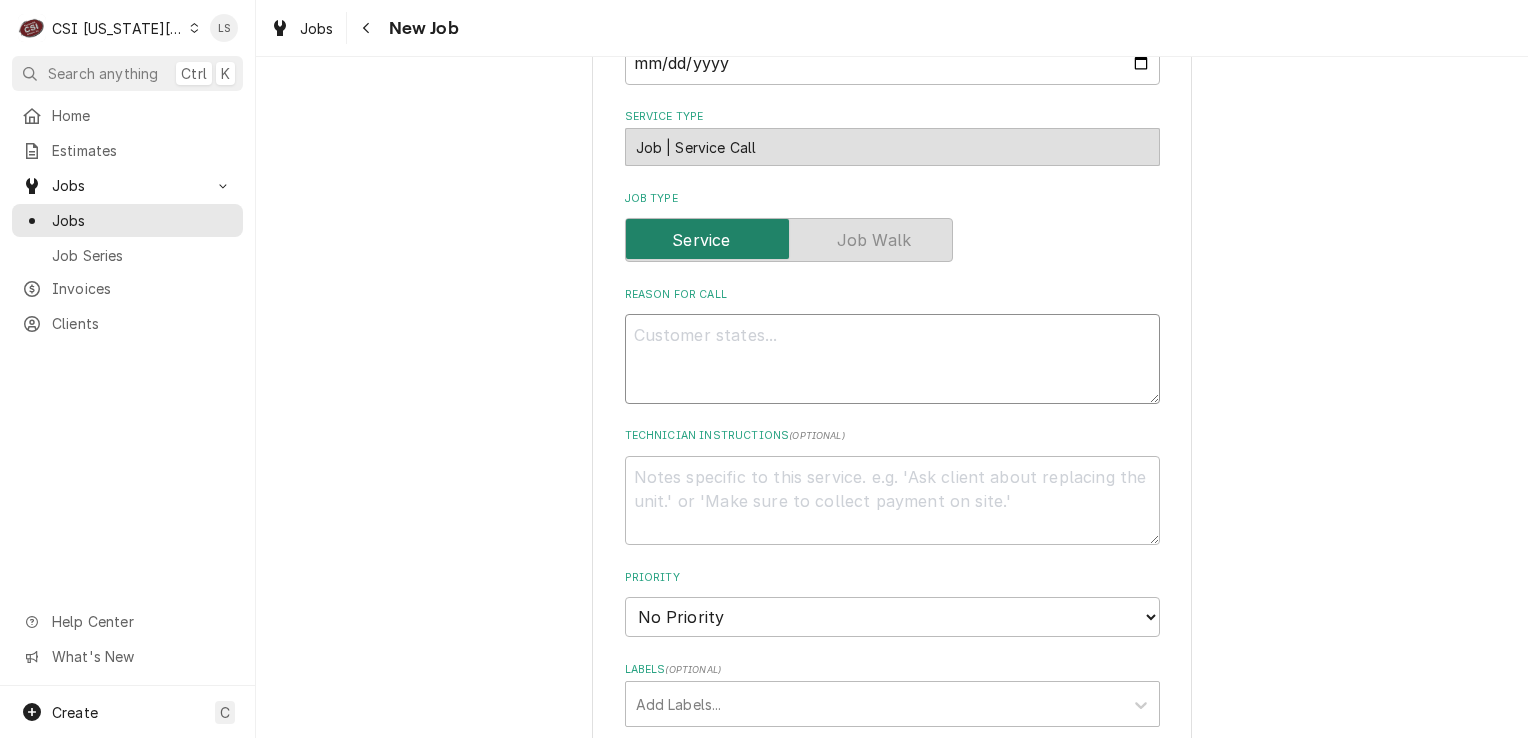 paste on "Ecotrak ID 3634599
Quote to repair FWE cook and hold Model LCHR-1220-4 Serial #  228098101. To replace probes 1 and 3 that are failed on unit.
Kolton B Job # 31132" 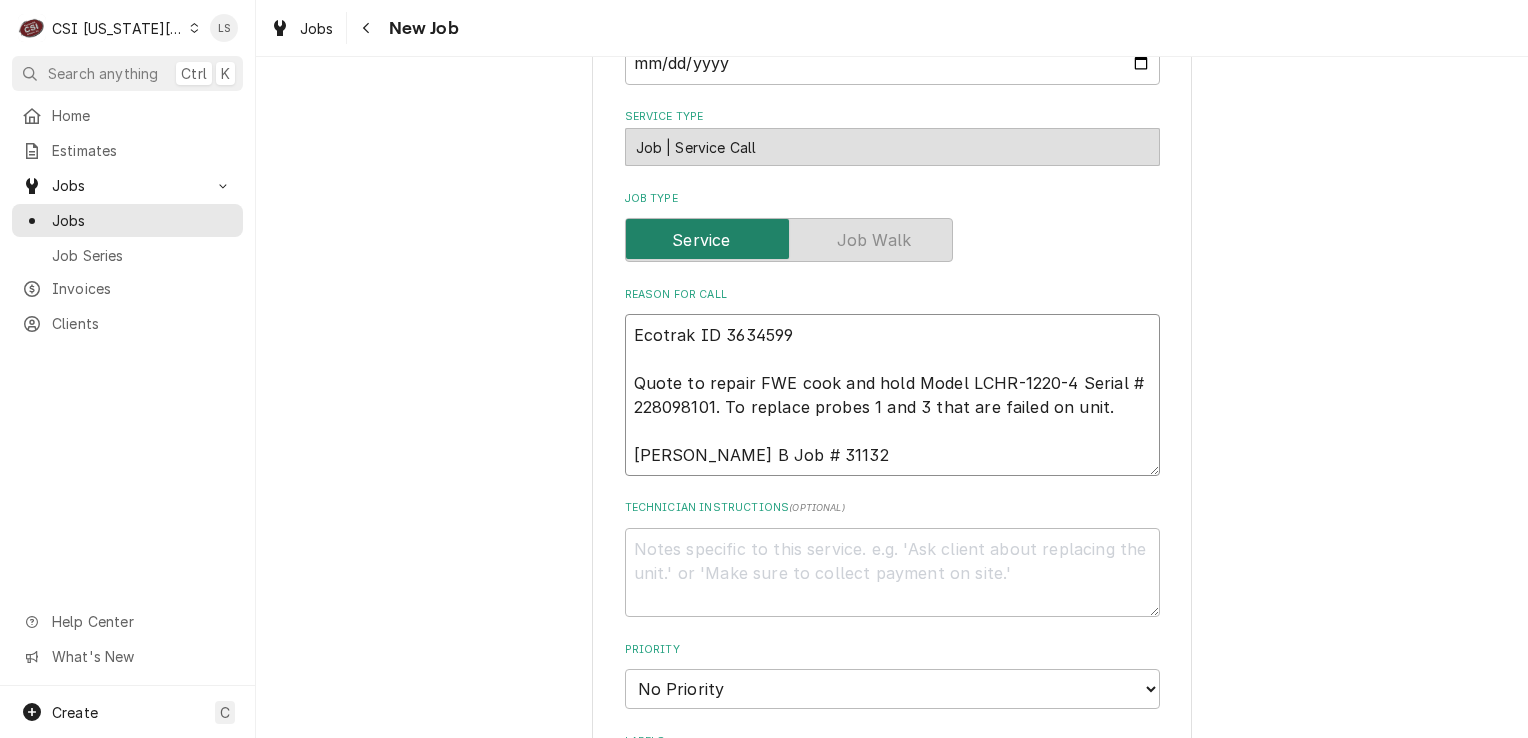 click on "Ecotrak ID 3634599
Quote to repair FWE cook and hold Model LCHR-1220-4 Serial #  228098101. To replace probes 1 and 3 that are failed on unit.
Kolton B Job # 31132" at bounding box center [892, 395] 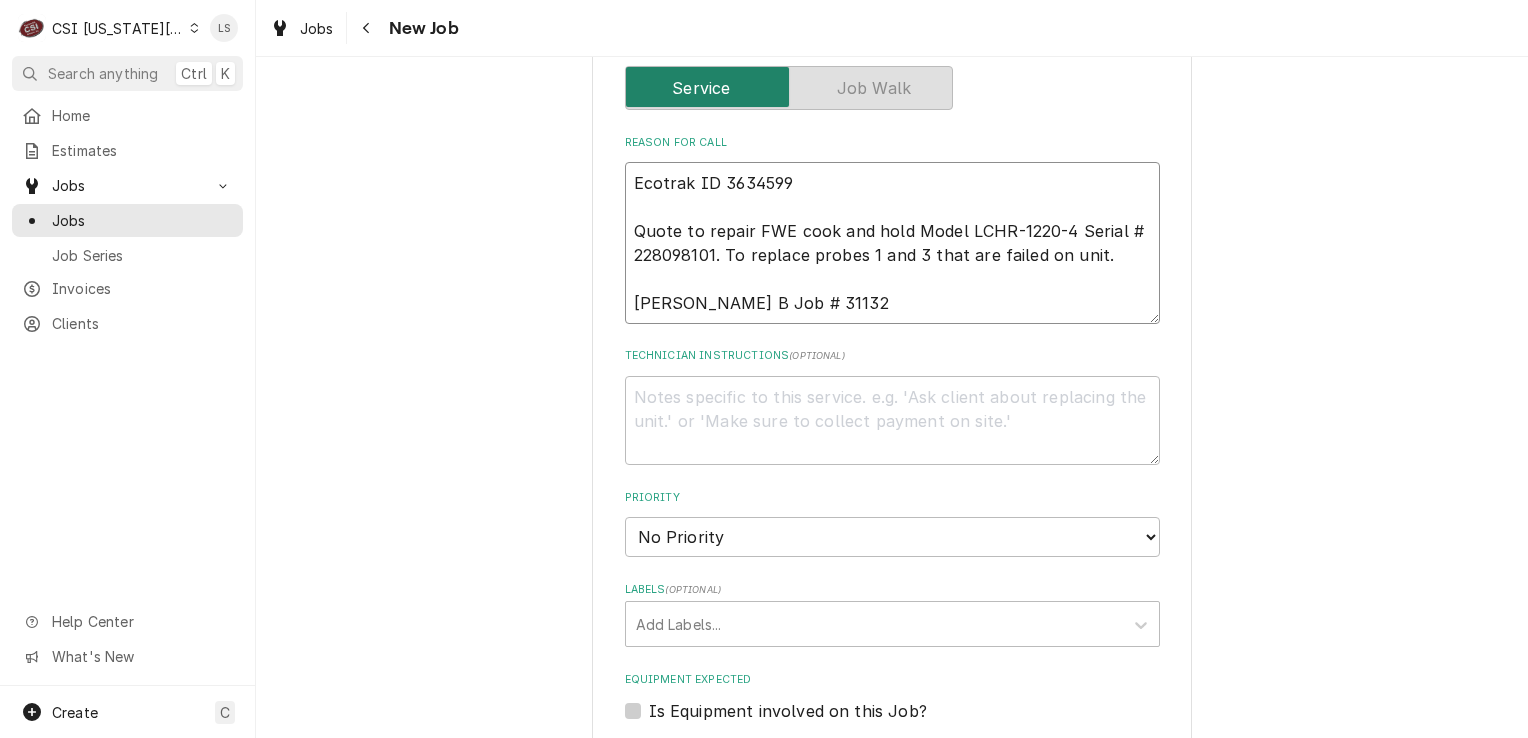 scroll, scrollTop: 1300, scrollLeft: 0, axis: vertical 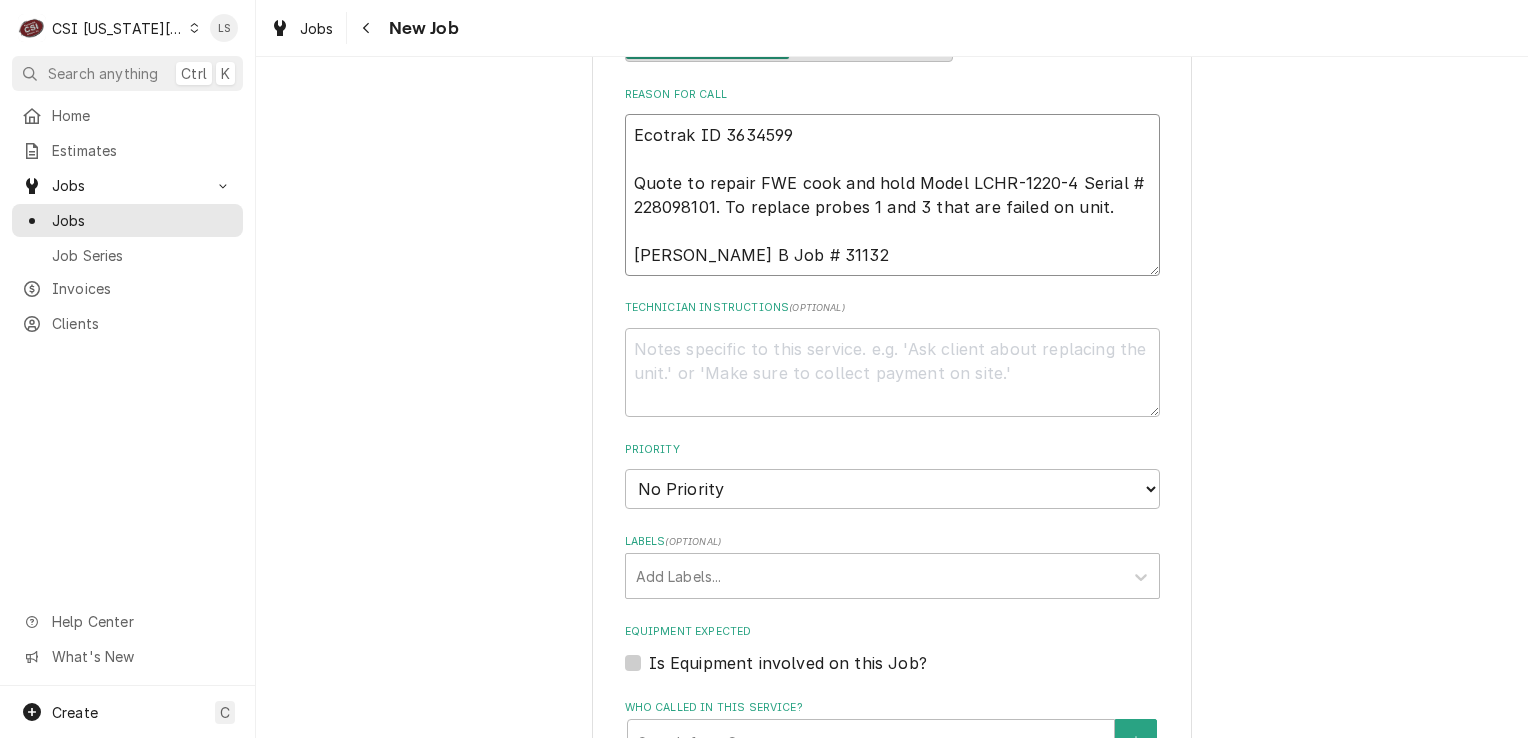 type on "Ecotrak ID 3634599
Quote to repair FWE cook and hold Model LCHR-1220-4 Serial #  228098101. To replace probes 1 and 3 that are failed on unit.
Kolton B Job # 31132" 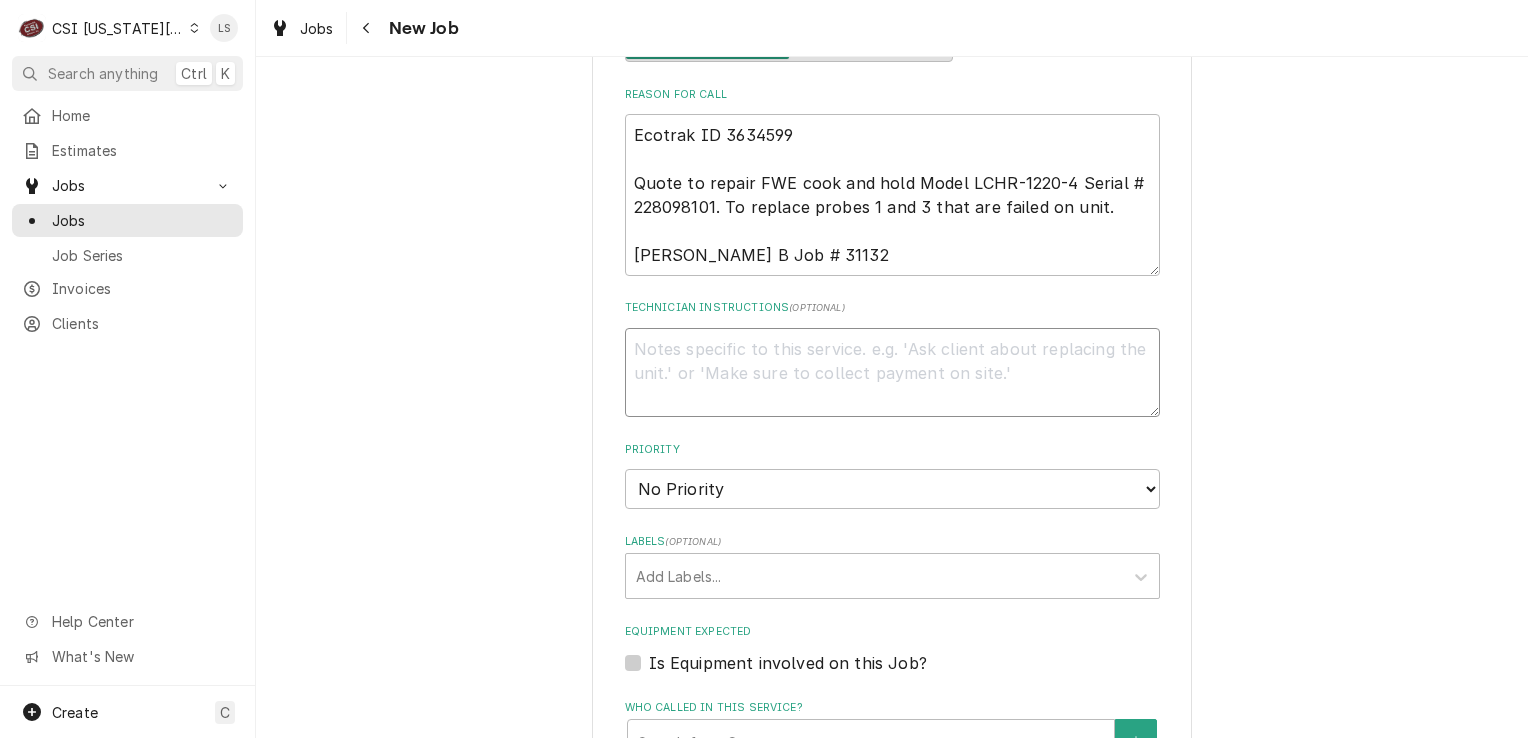 click on "Technician Instructions  ( optional )" at bounding box center [892, 373] 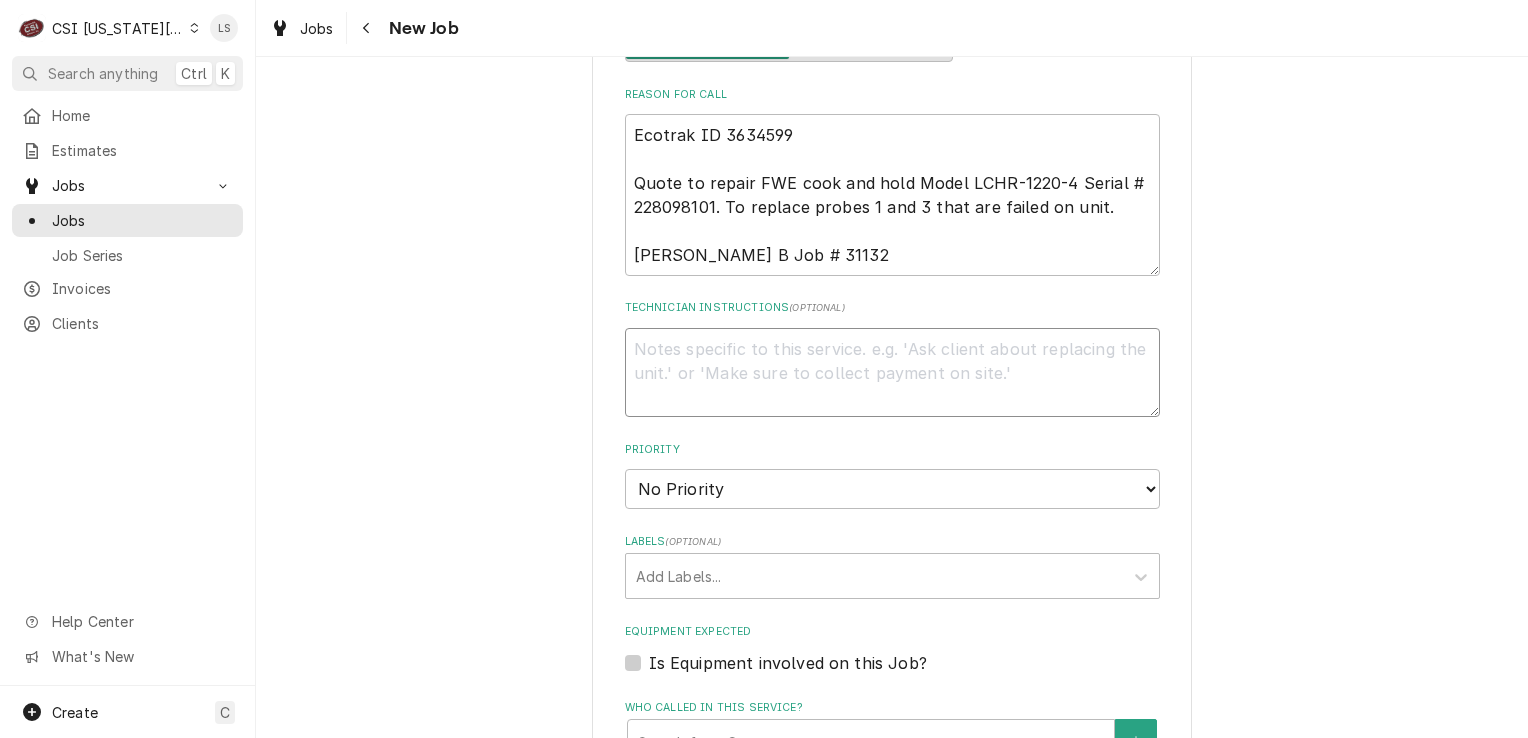 paste on "Silicone Rtd Probe" 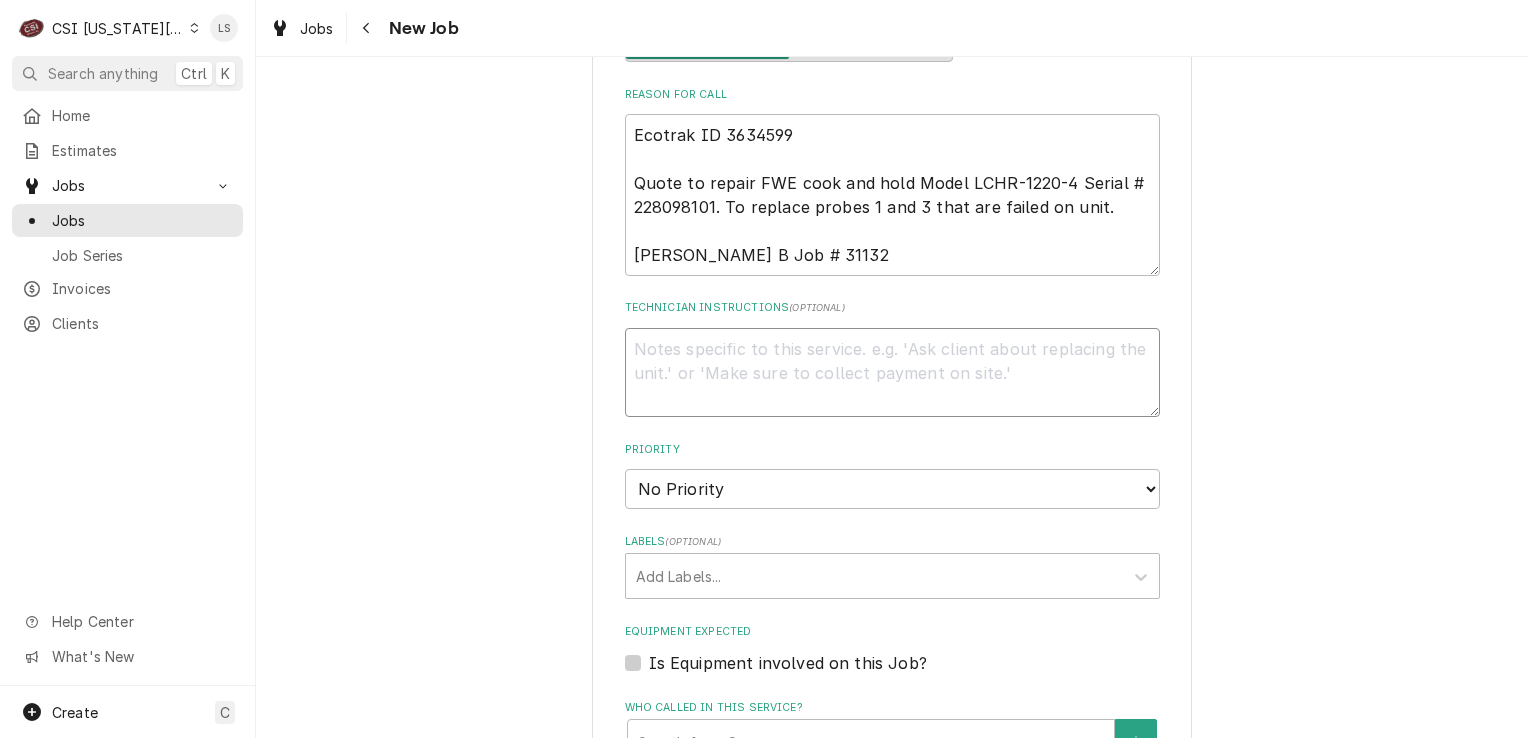 type on "x" 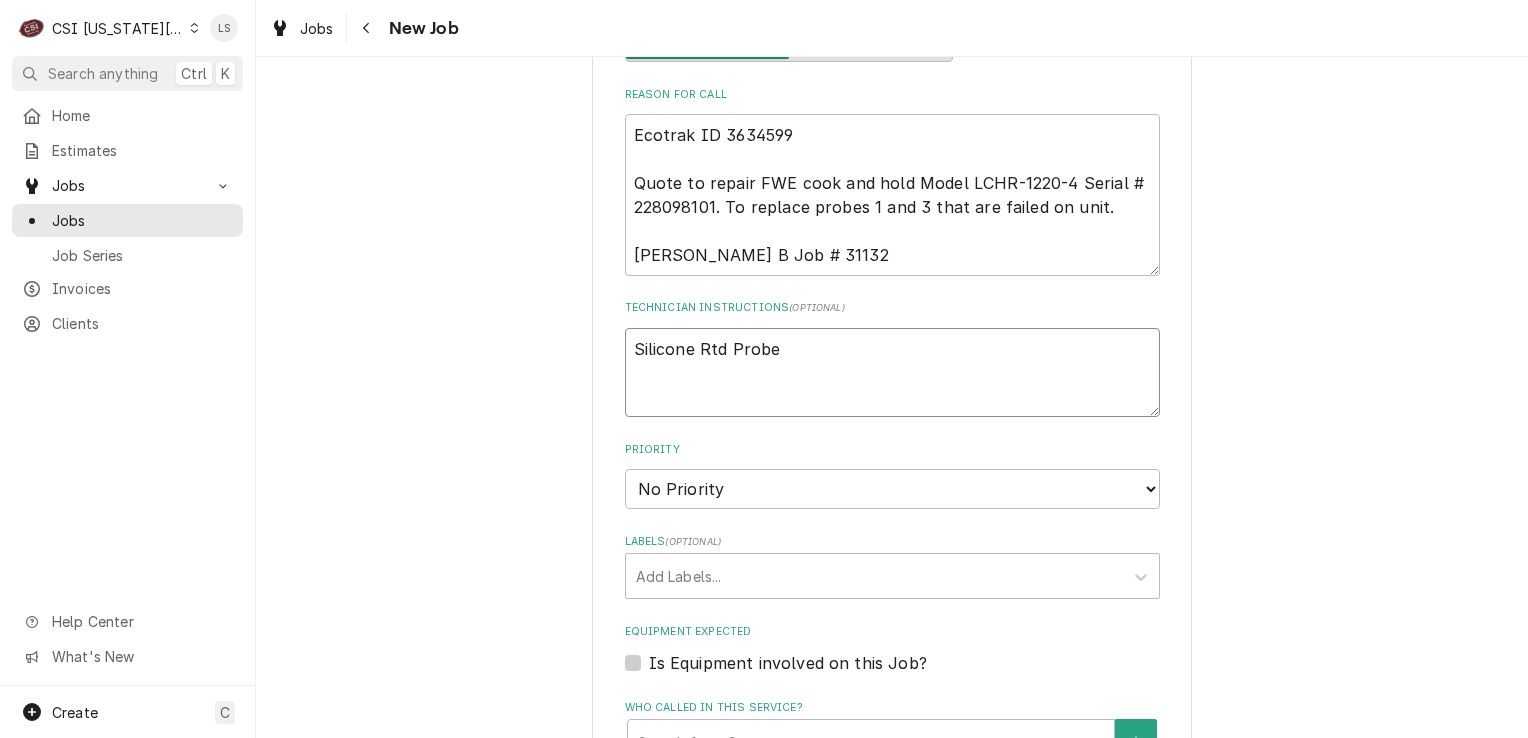type on "x" 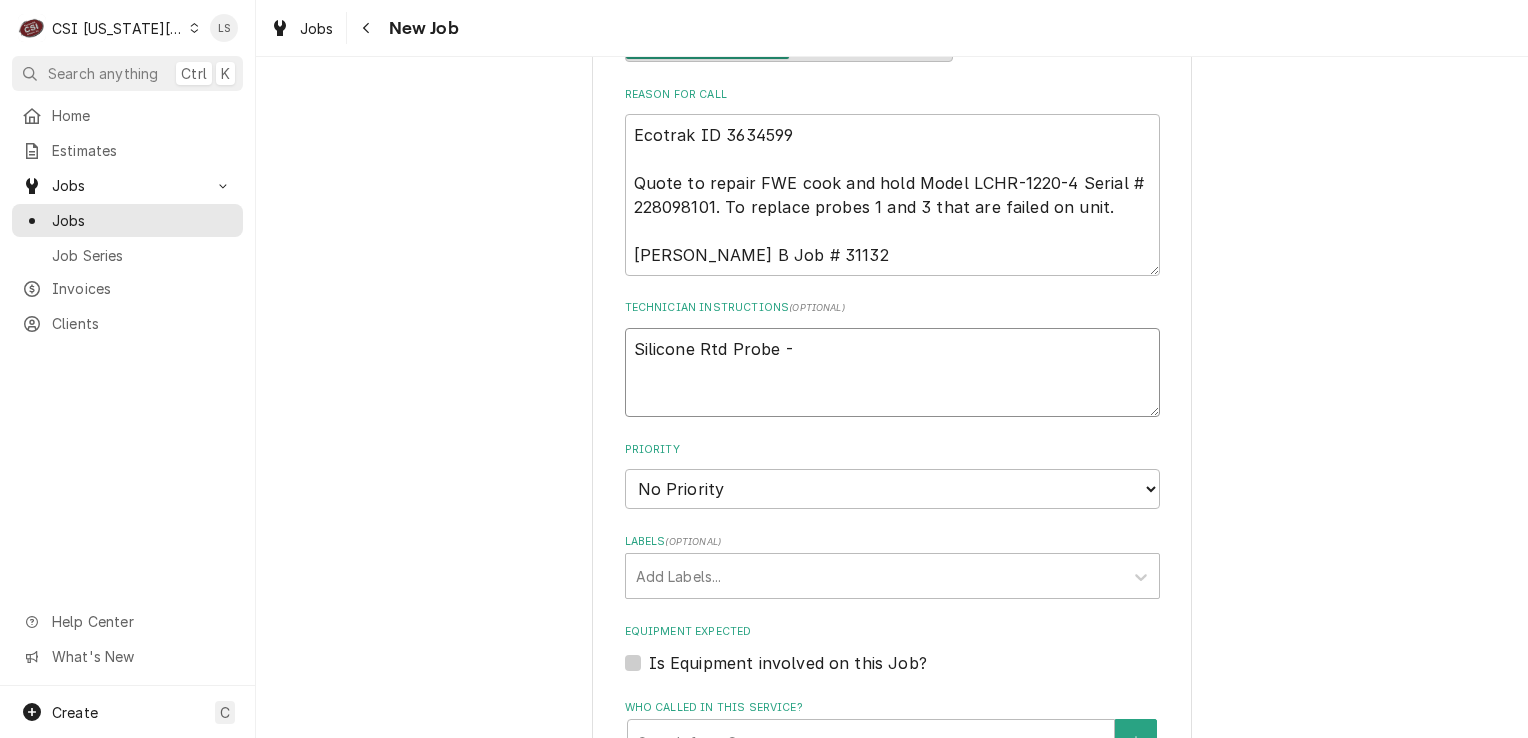 type on "x" 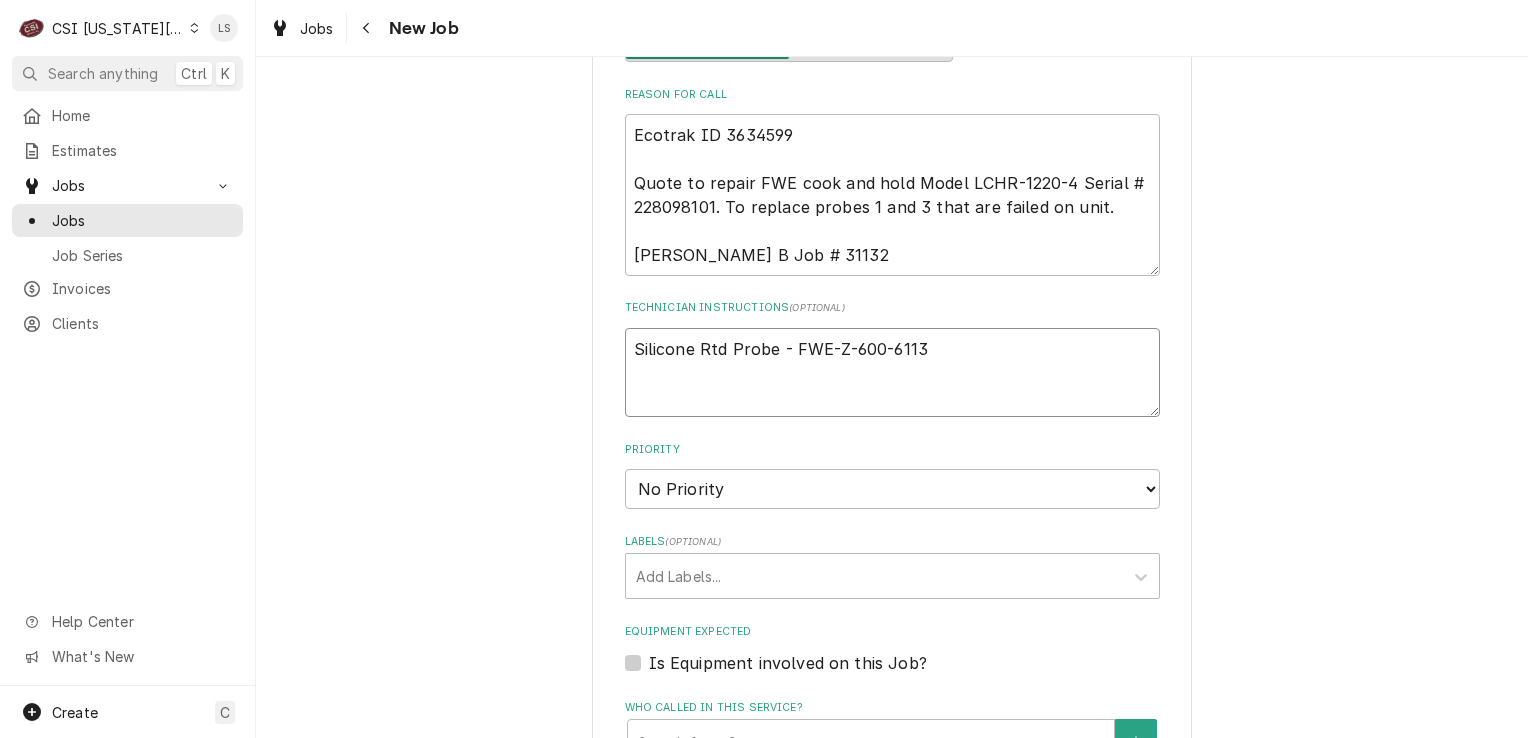 type on "x" 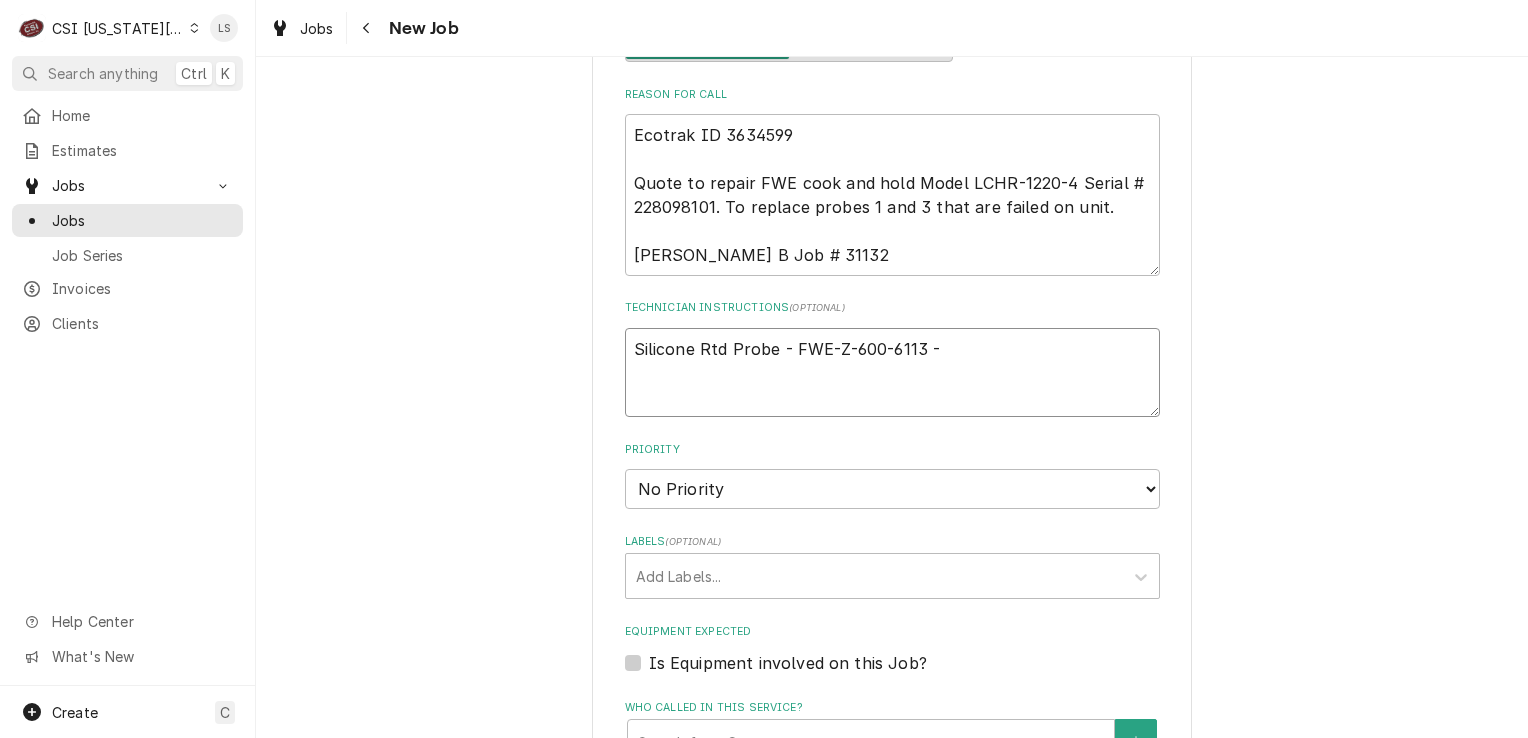 type on "x" 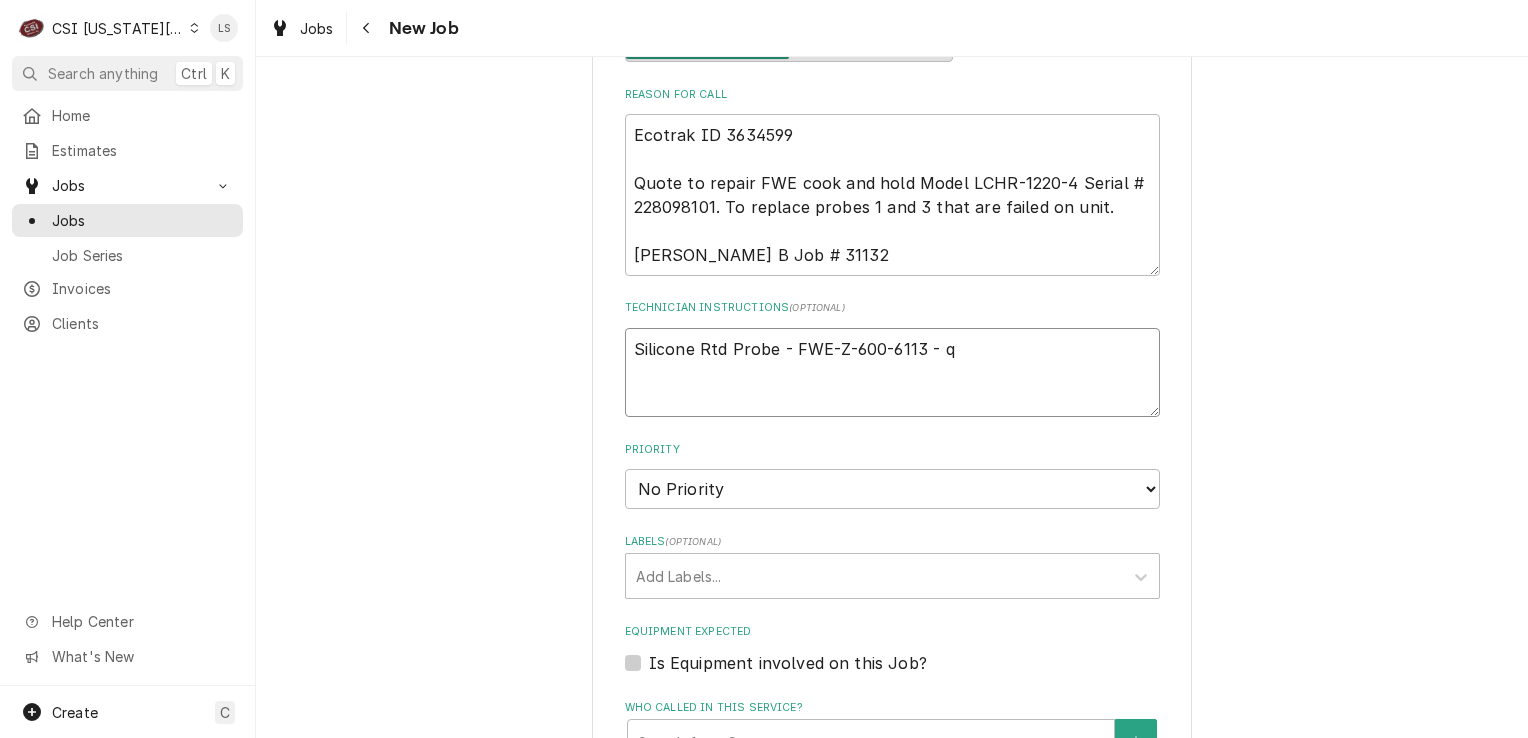 type on "x" 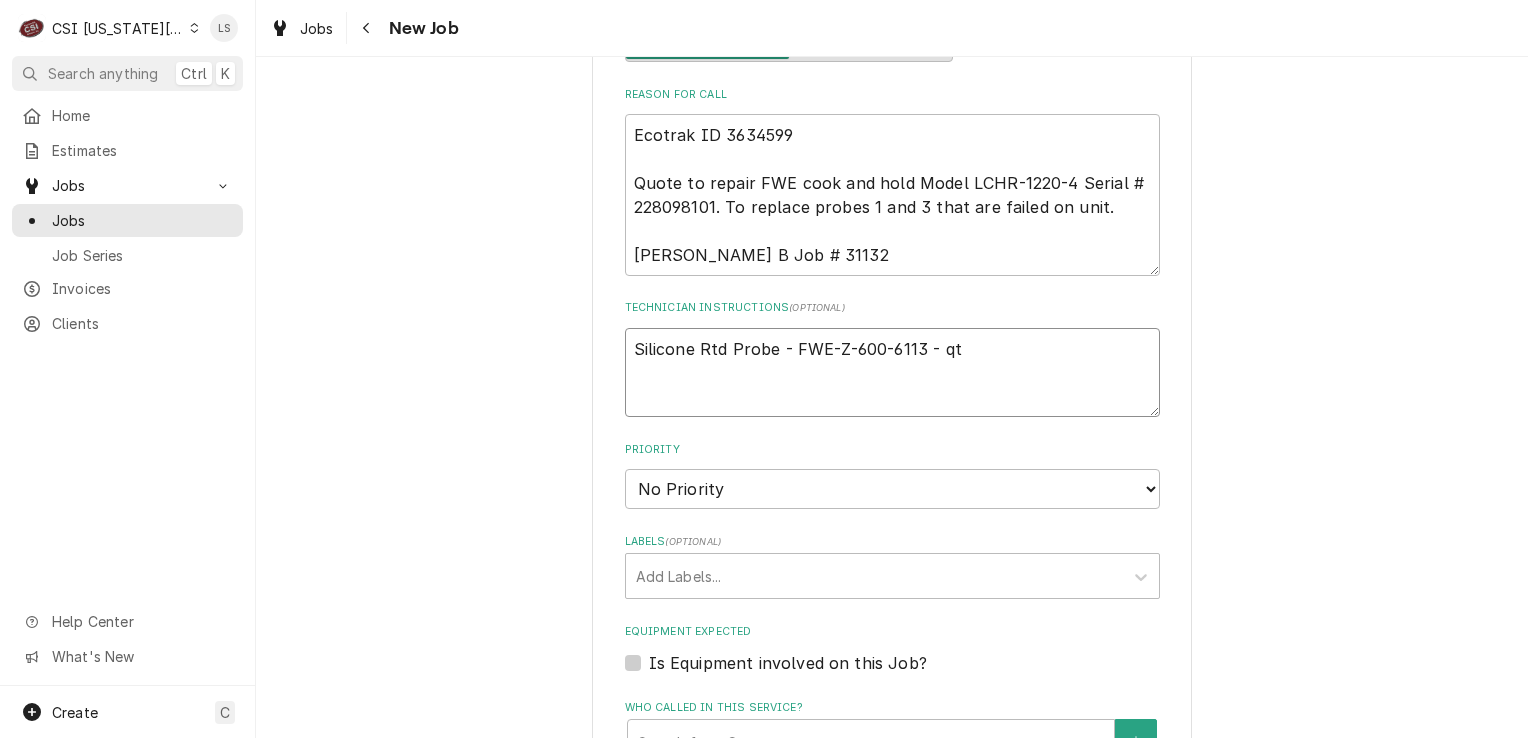 type on "x" 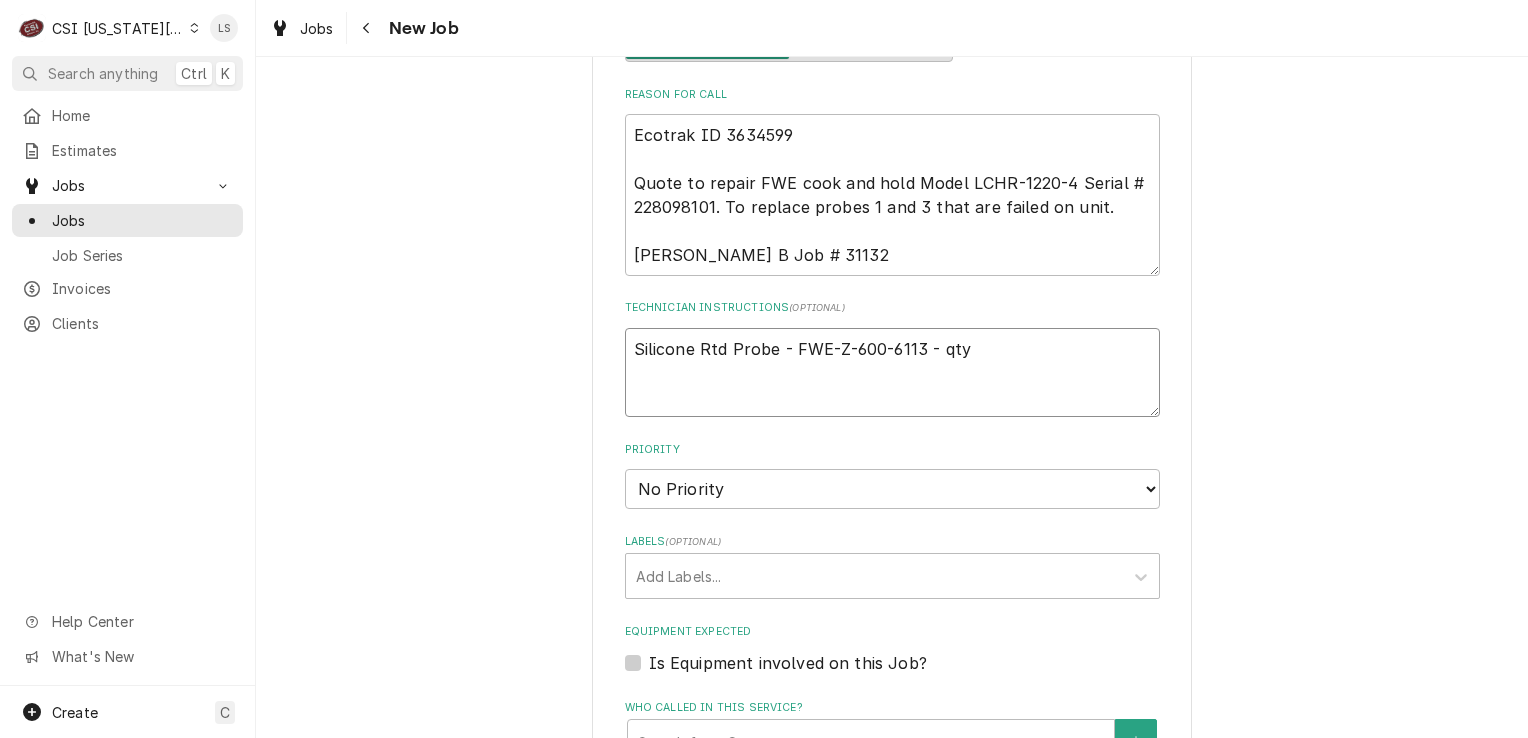 type on "x" 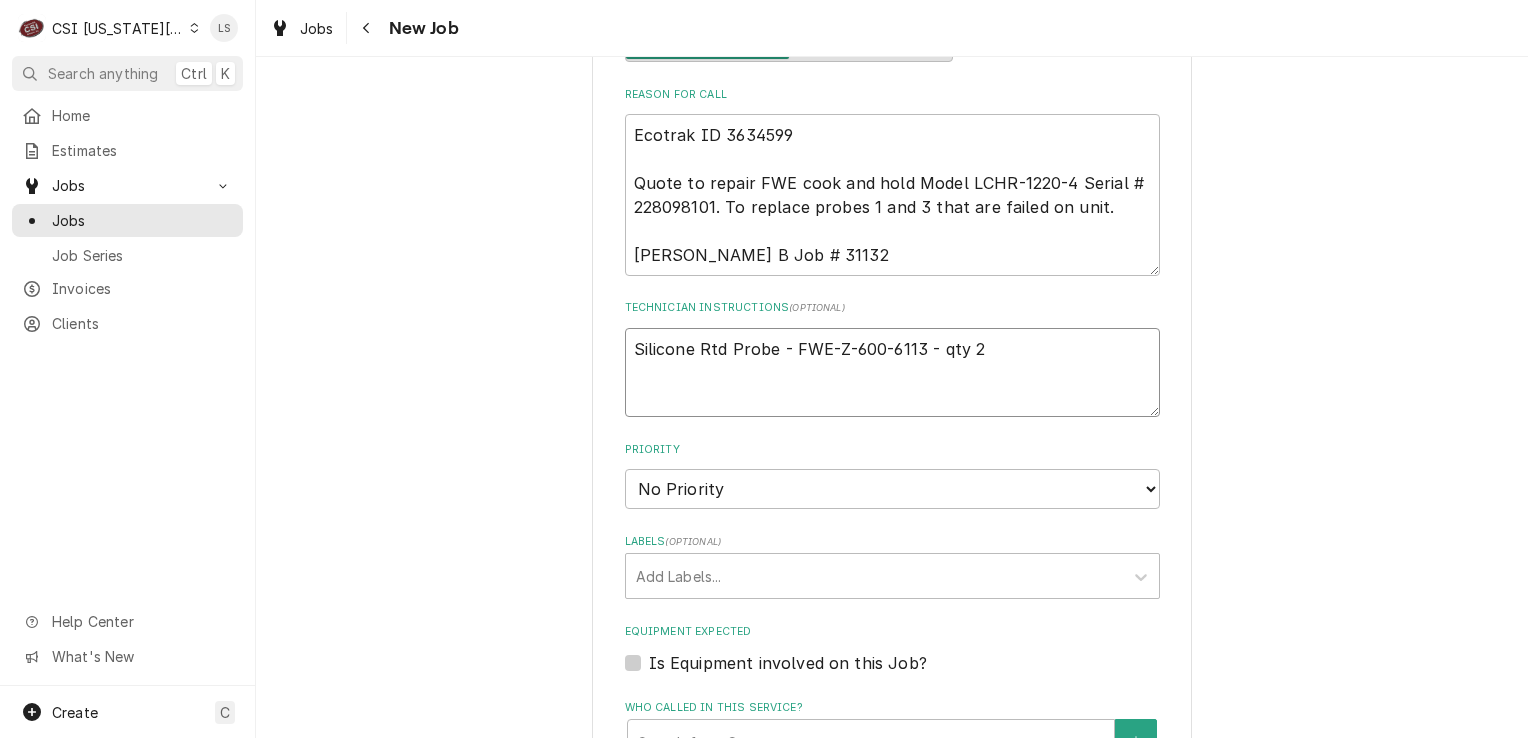 type on "x" 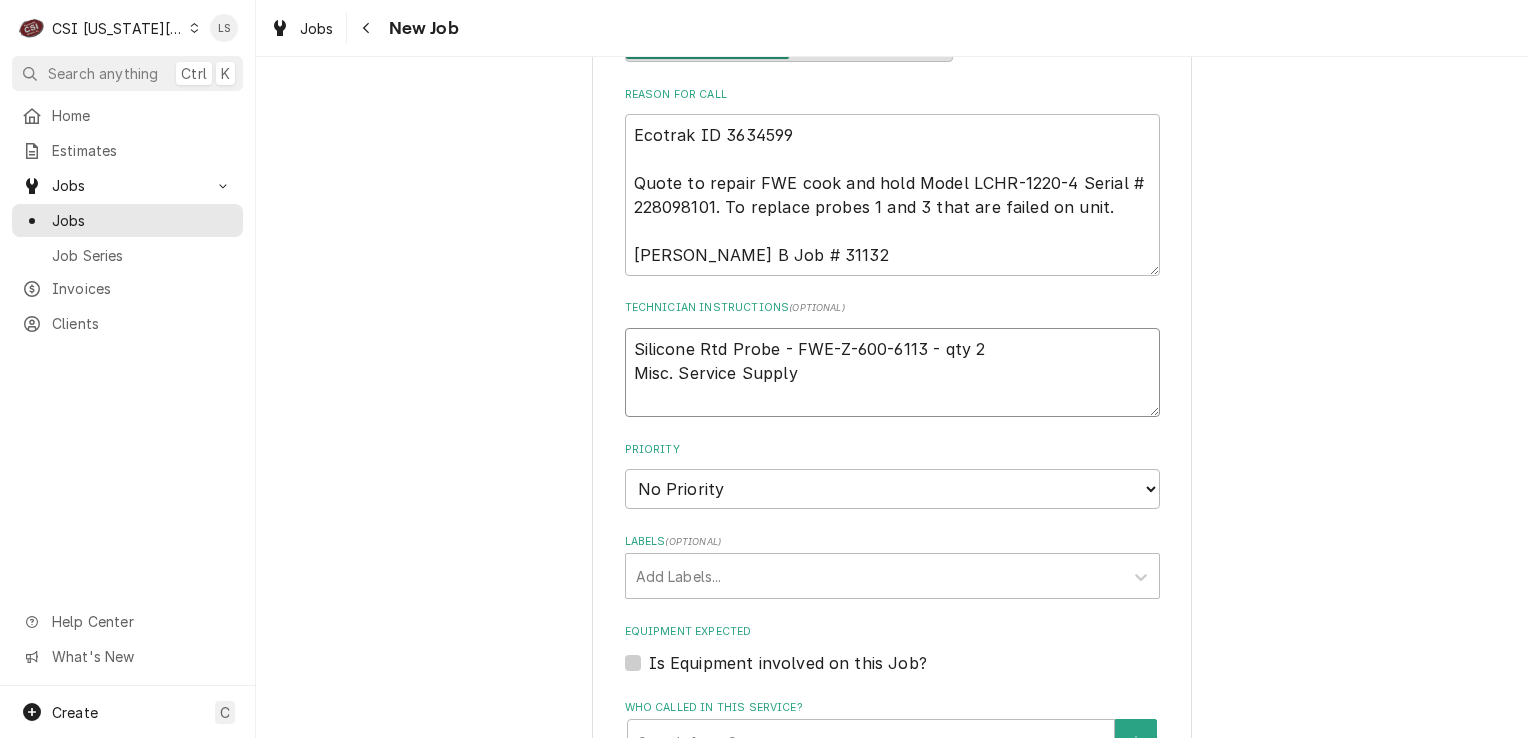 type on "x" 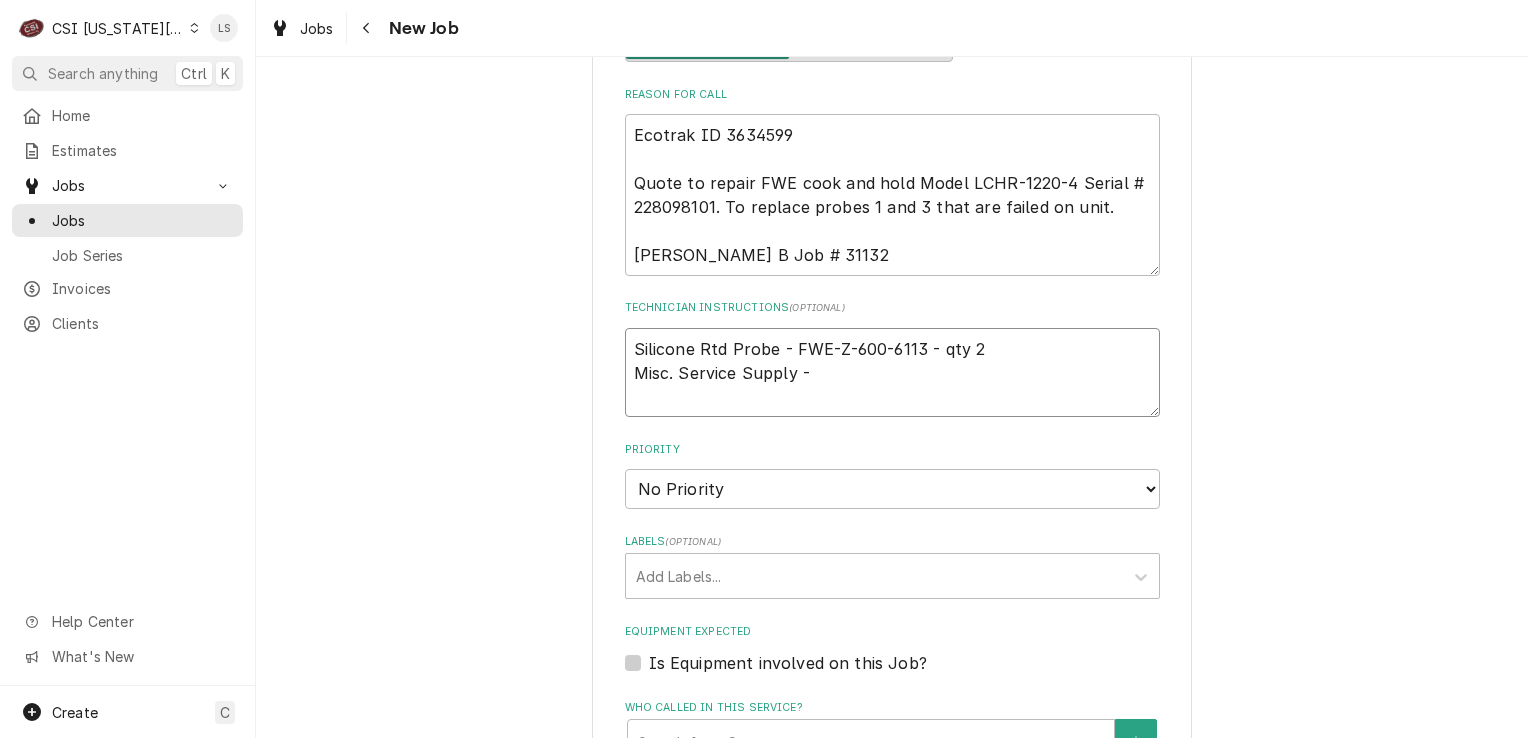 type on "x" 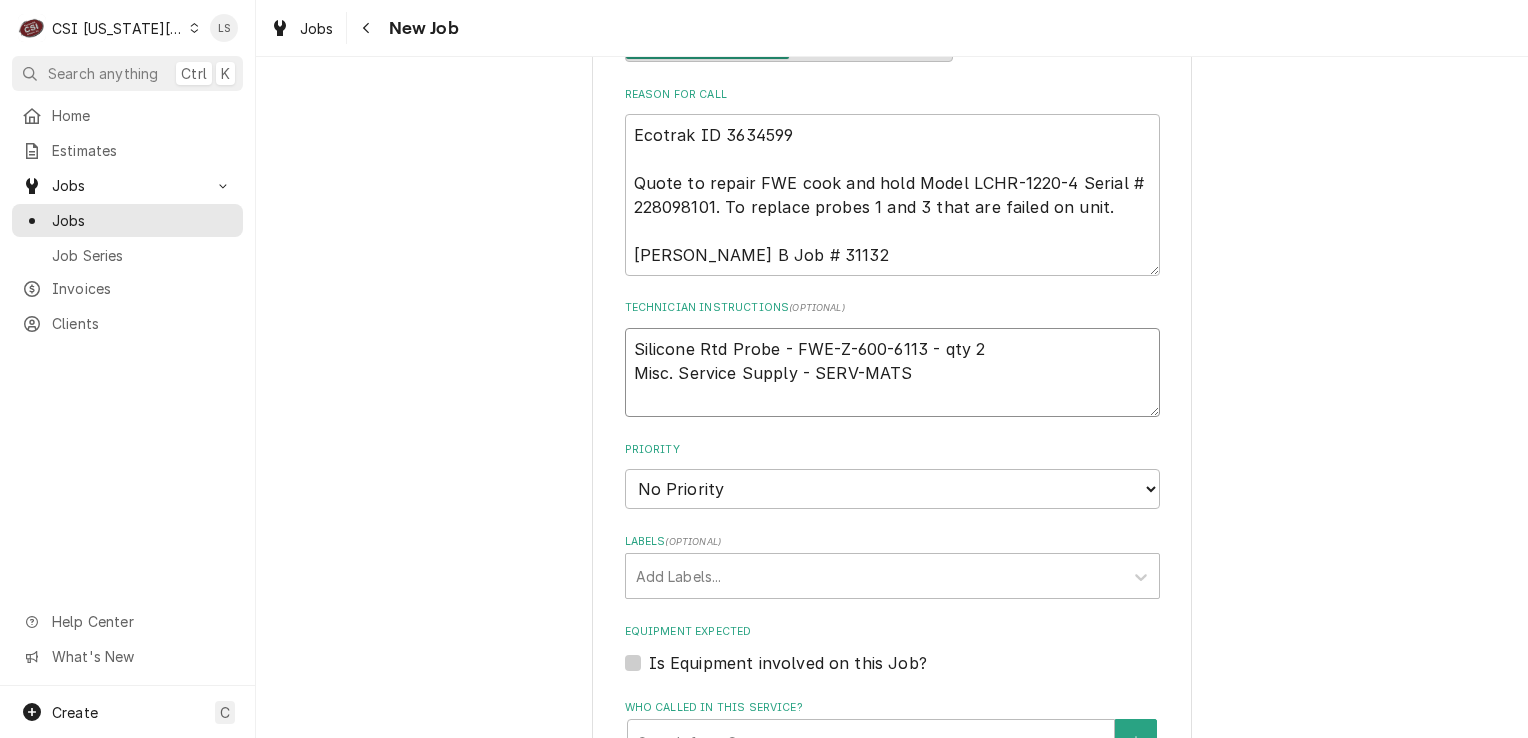 type on "x" 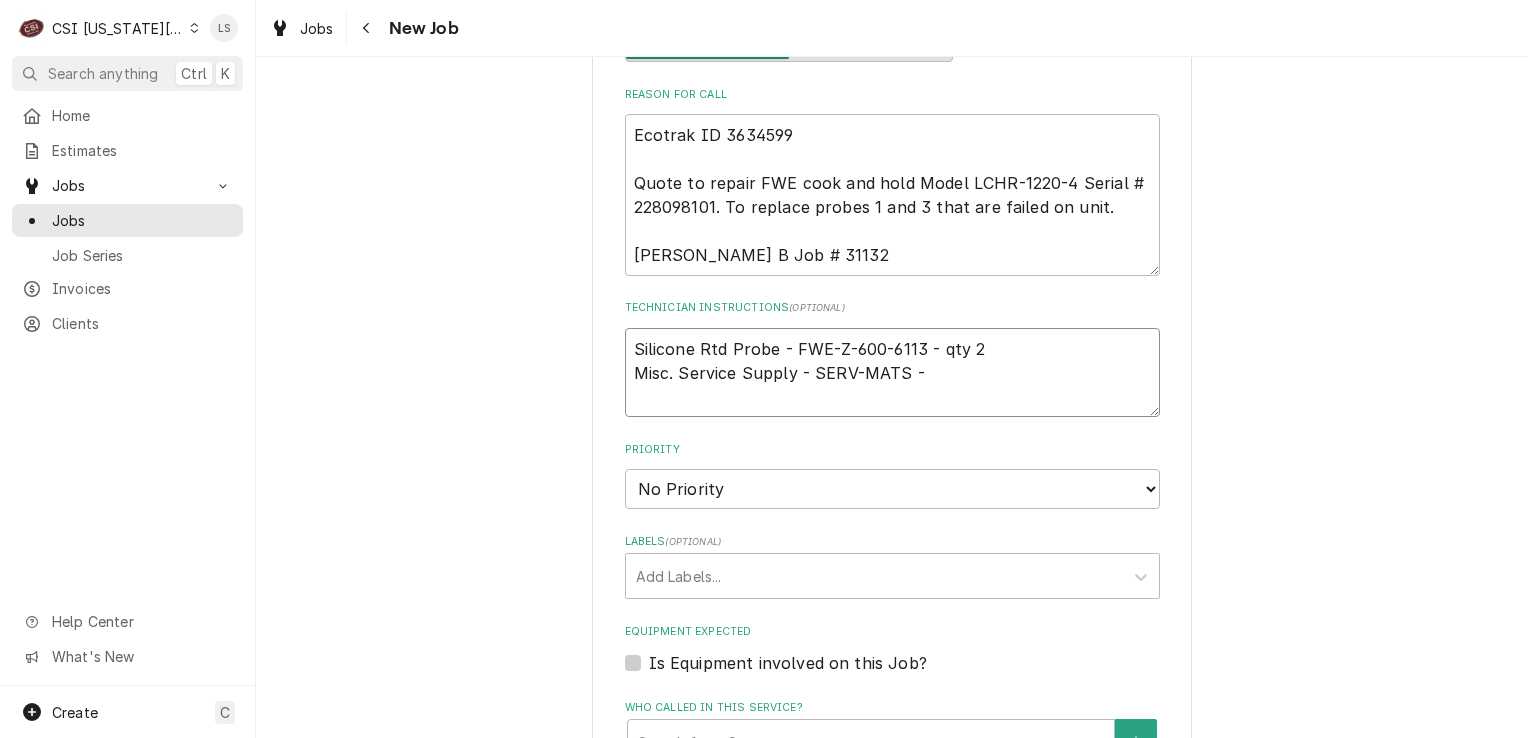 type on "x" 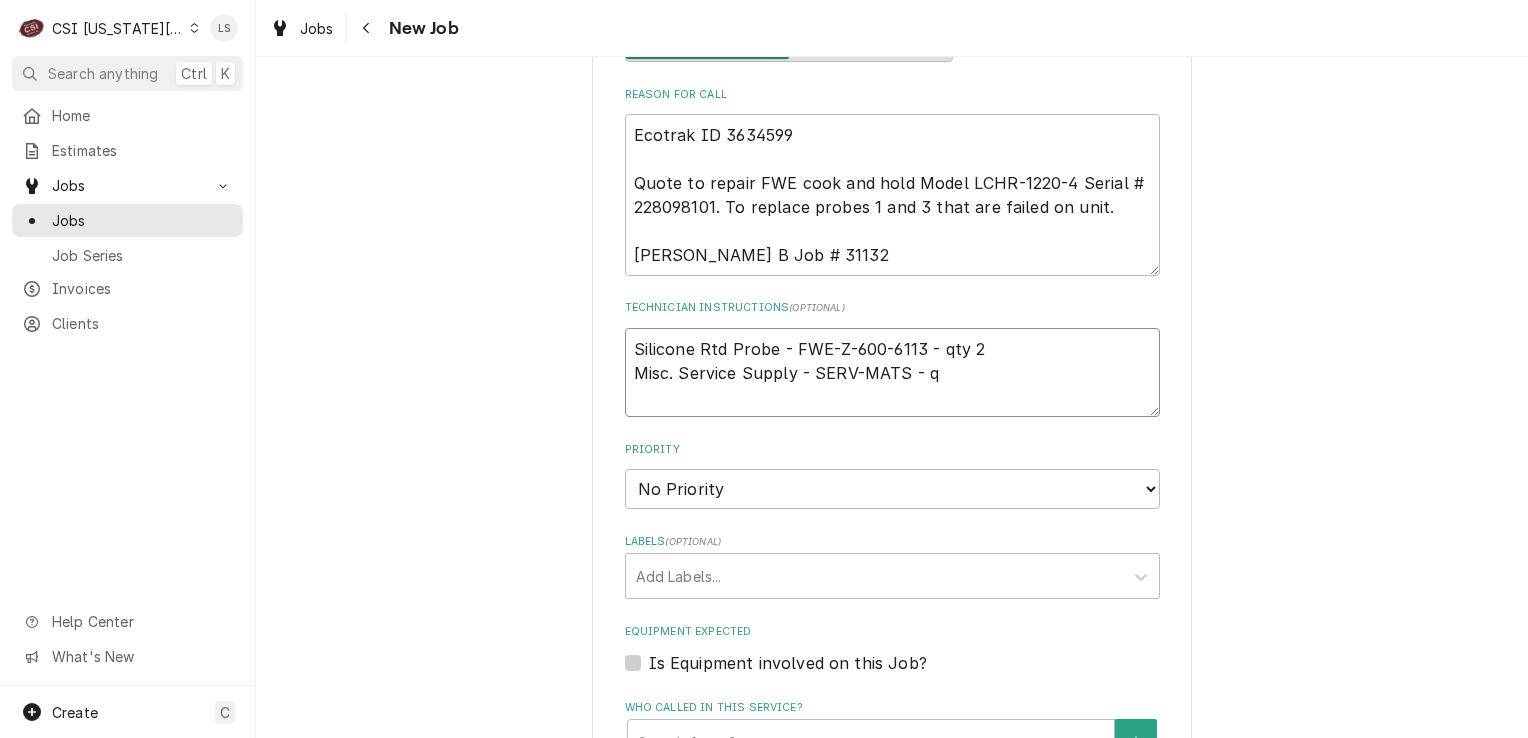 type on "Silicone Rtd Probe - FWE-Z-600-6113 - qty 2
Misc. Service Supply - SERV-MATS - qy" 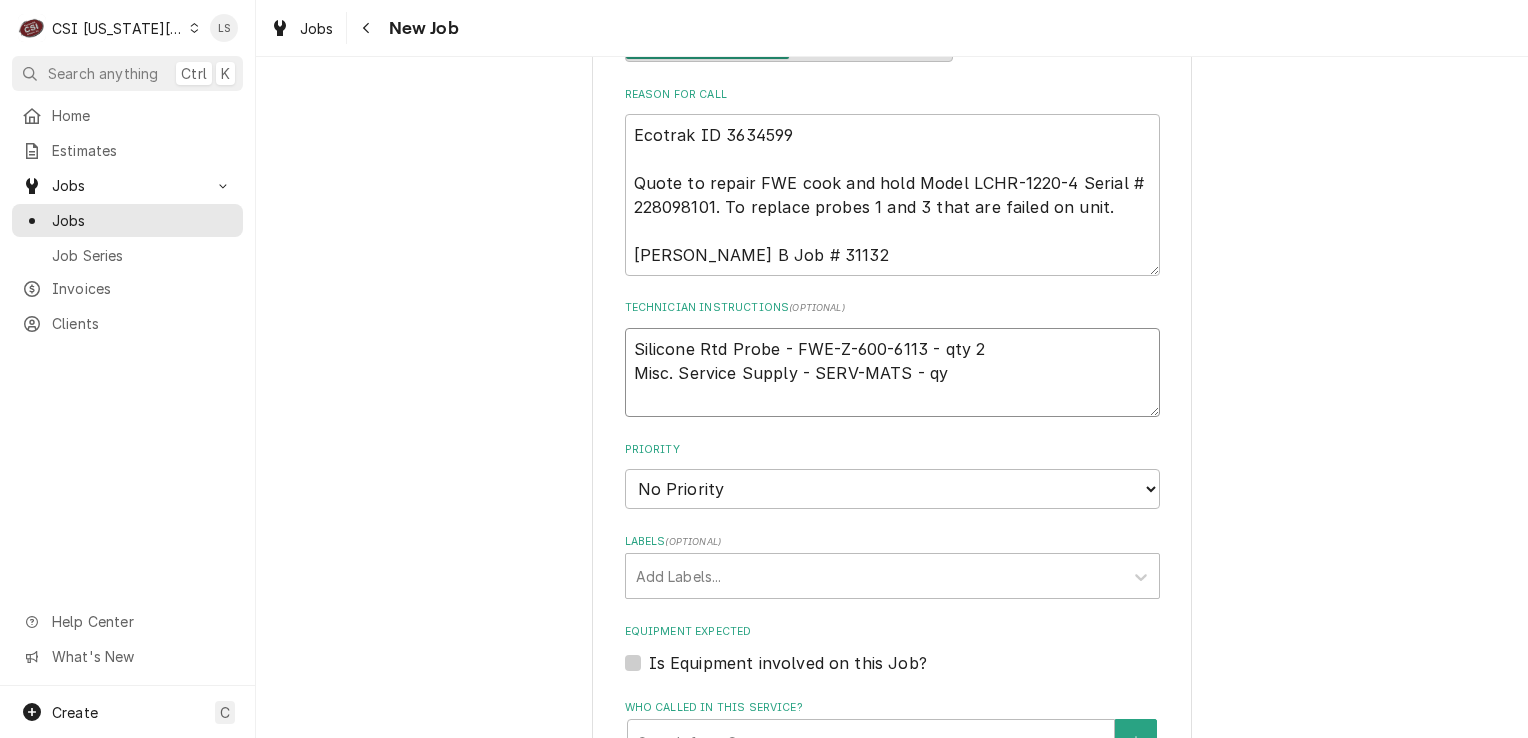type on "x" 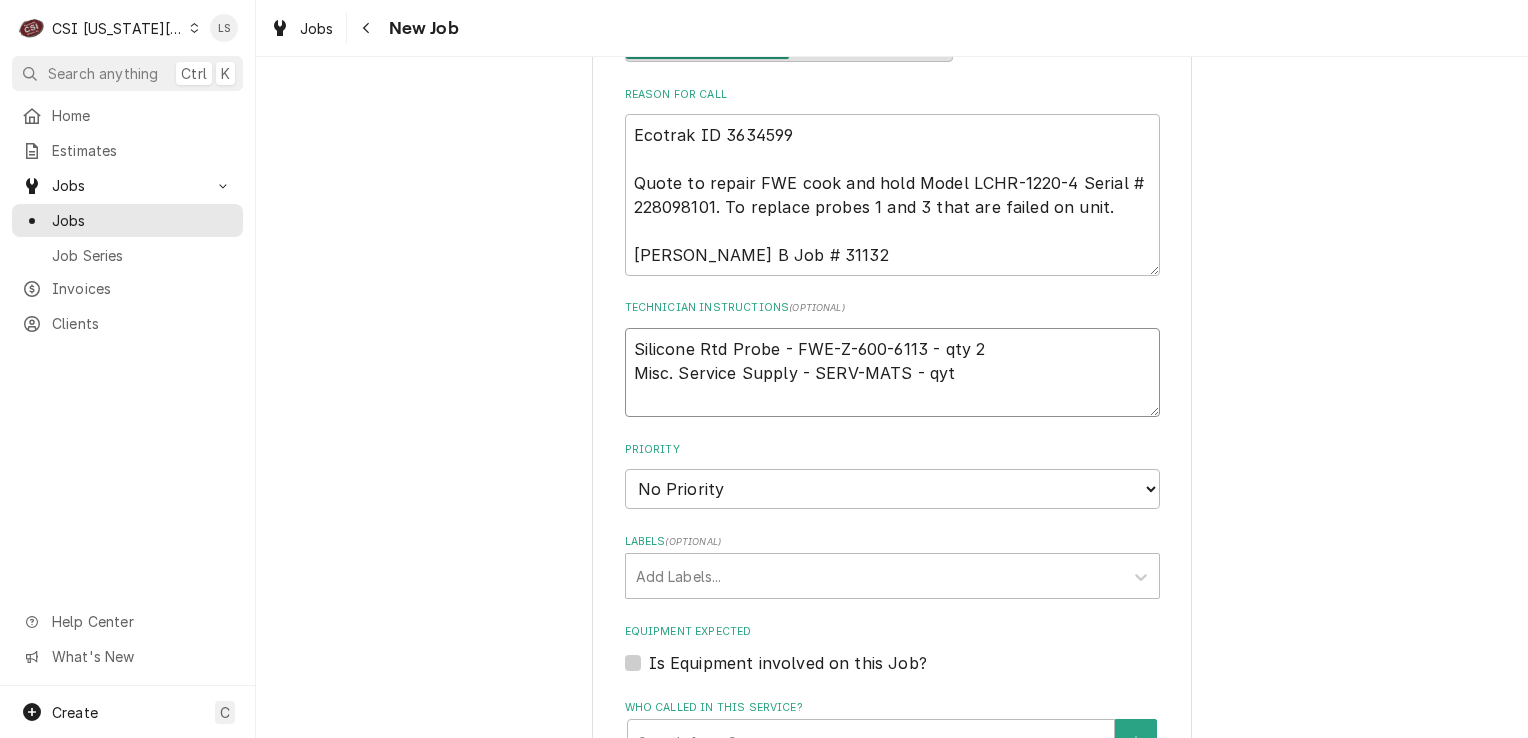type on "x" 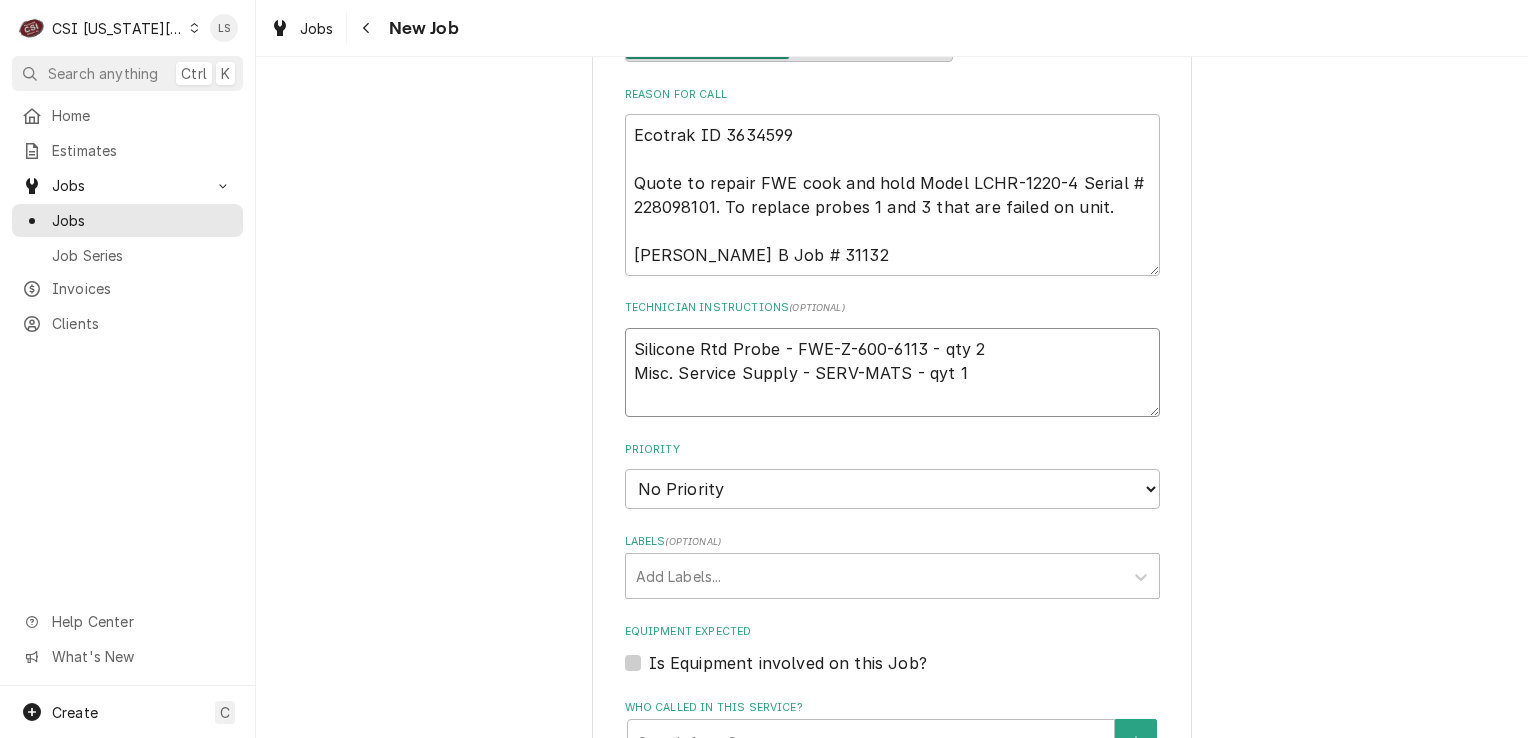 type on "x" 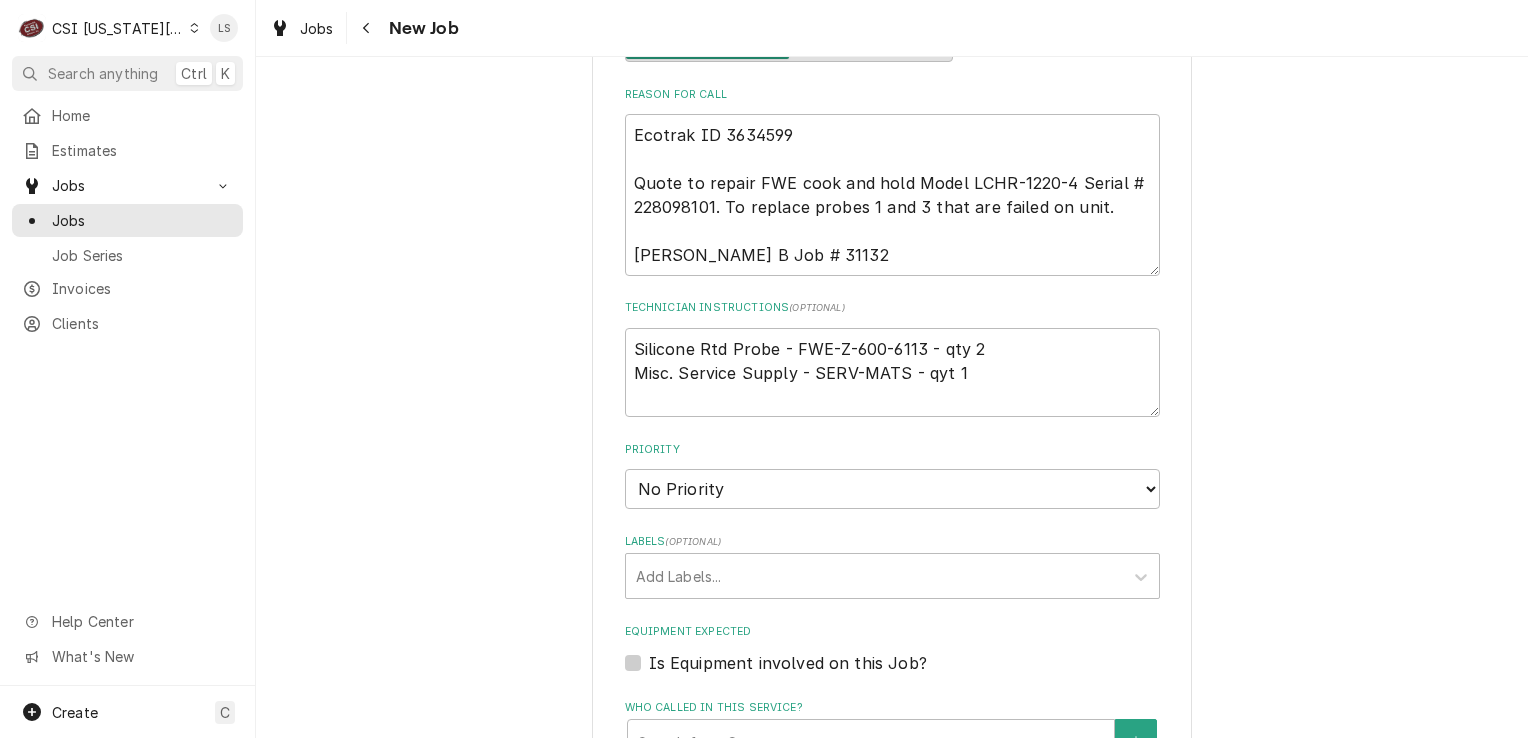 click on "Please provide the following information to create a job: Client Details Client RB AMERICAN-FLYNN GROUP Client Notes **Bill via Ecotrak Portal**
**Give Invoices to Vicky**
**Requisition ID Required**
Contact Matt for NTE increases - 1-405-593-1622
For food safety measures, Arby^s has updated their hair restraint requirements for all persons who enter Food Service areas in Arby^s restaurants. Service Location Arbys #7003 / 520 Shanks Avenue, Kearney, MO 64060 Service Location Notes Contact Matt for NTE increases - 1-405-593-1622
For food safety measures, Arby's has updated their hair restraint requirements for all persons who enter Food Service areas in Arby's restaurants. Job Details Created From Estimate Unconverted $1,143.95 Job Source Direct (Phone/Email/etc.) Service Channel Corrigo Ecotrak Other Date Received 2025-07-16 Service Type Job | Service Call ¹ Service Type 🛠️ Job Type Reason For Call Technician Instructions  ( optional ) Priority No Priority Urgent High Medium Low Labels  ( optional )" at bounding box center (892, 89) 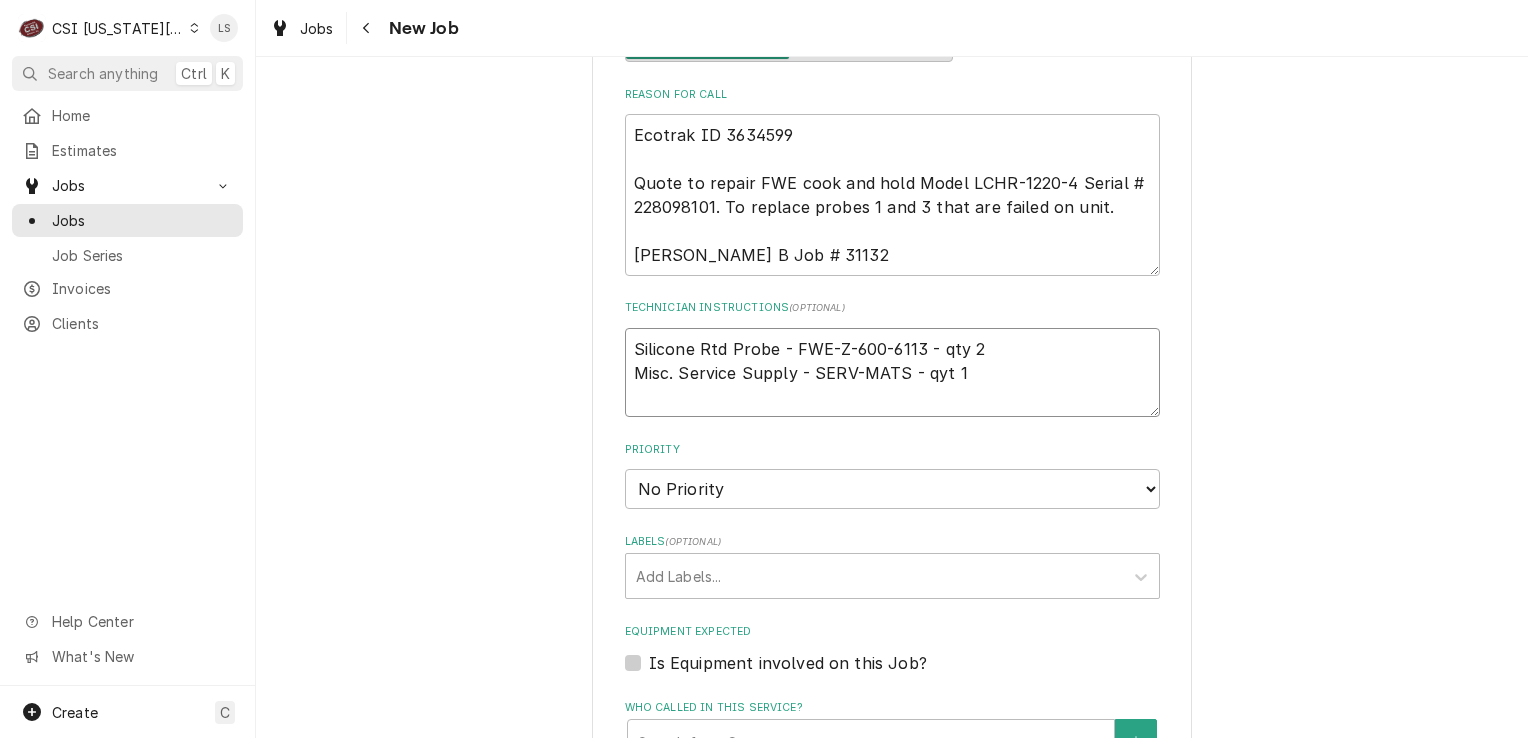 click on "Silicone Rtd Probe - FWE-Z-600-6113 - qty 2
Misc. Service Supply - SERV-MATS - qyt 1" at bounding box center (892, 373) 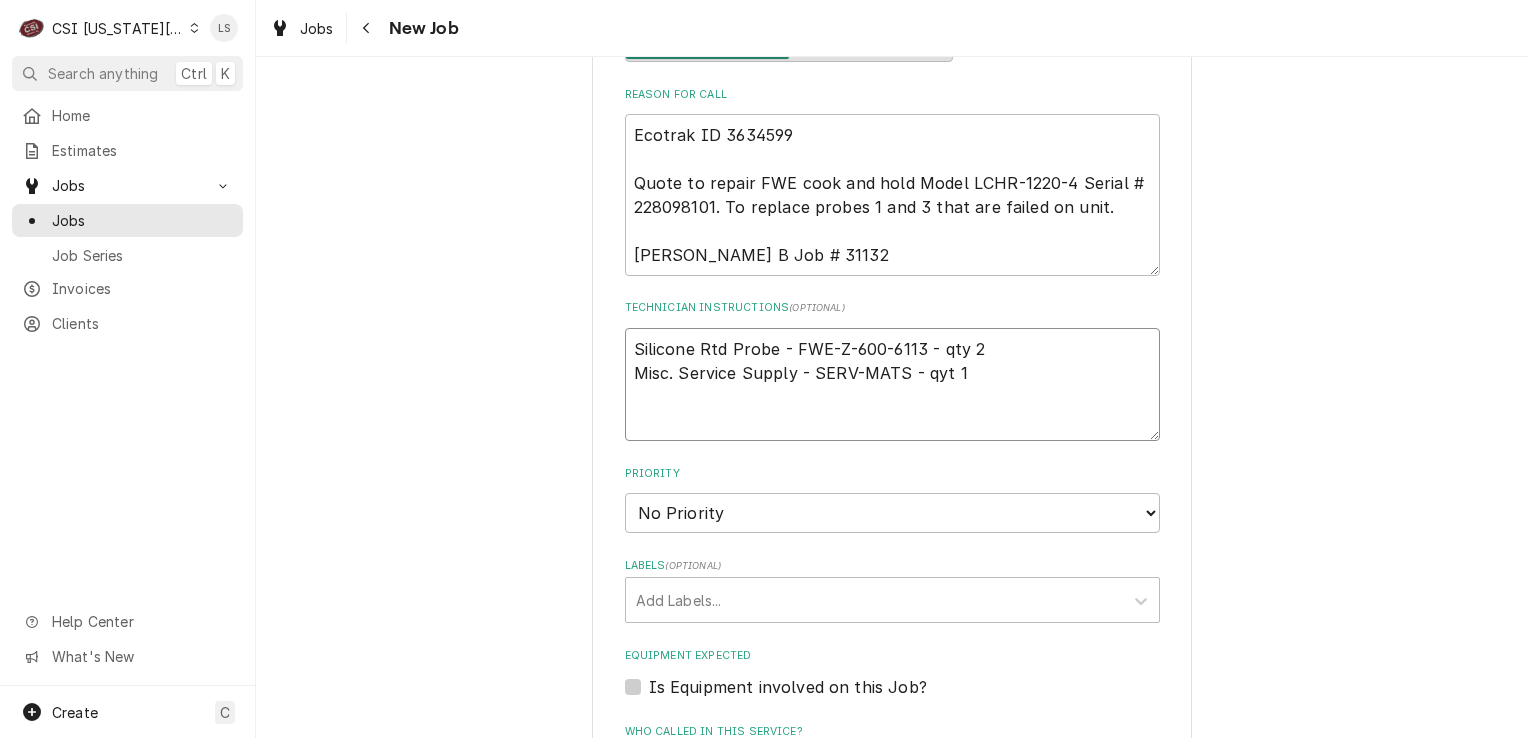 type on "x" 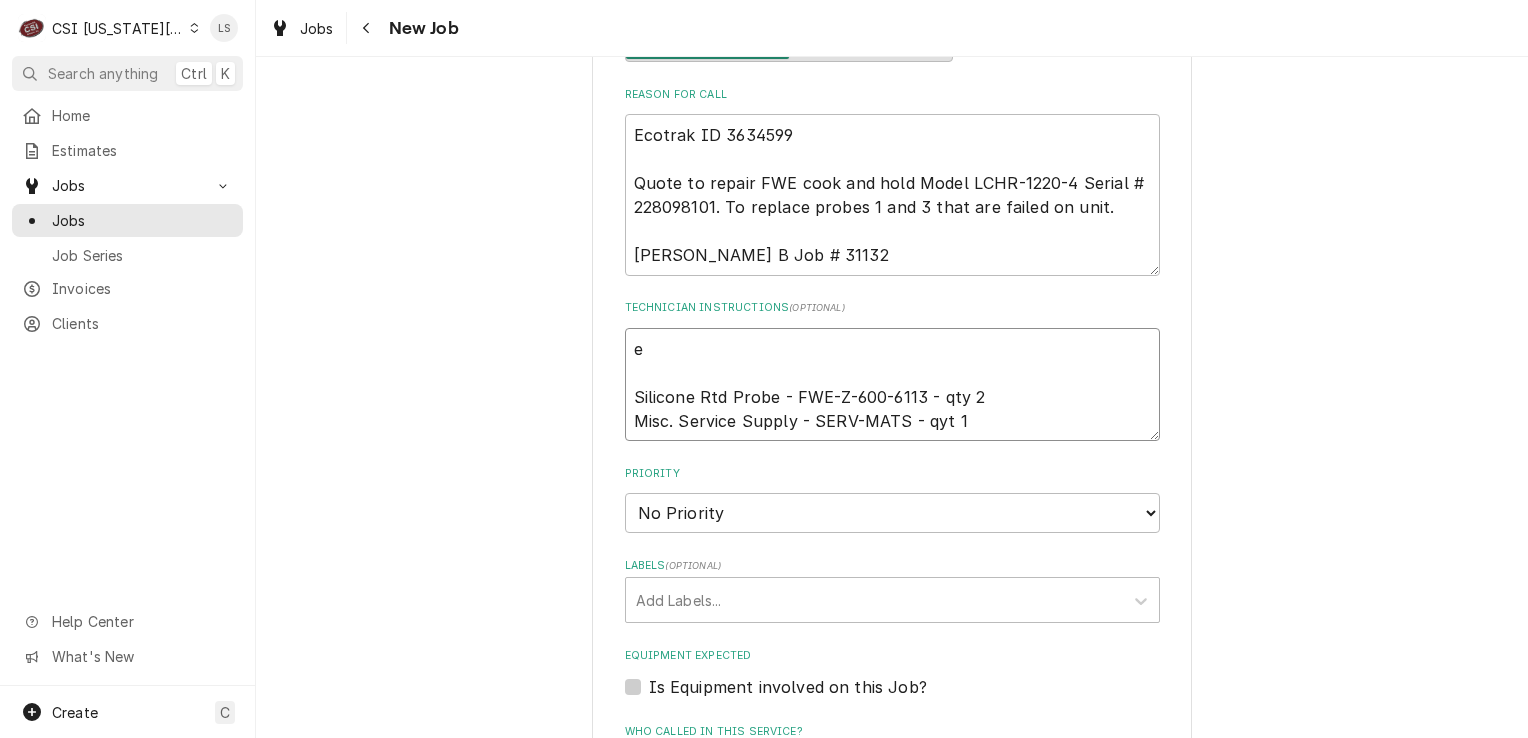 type on "x" 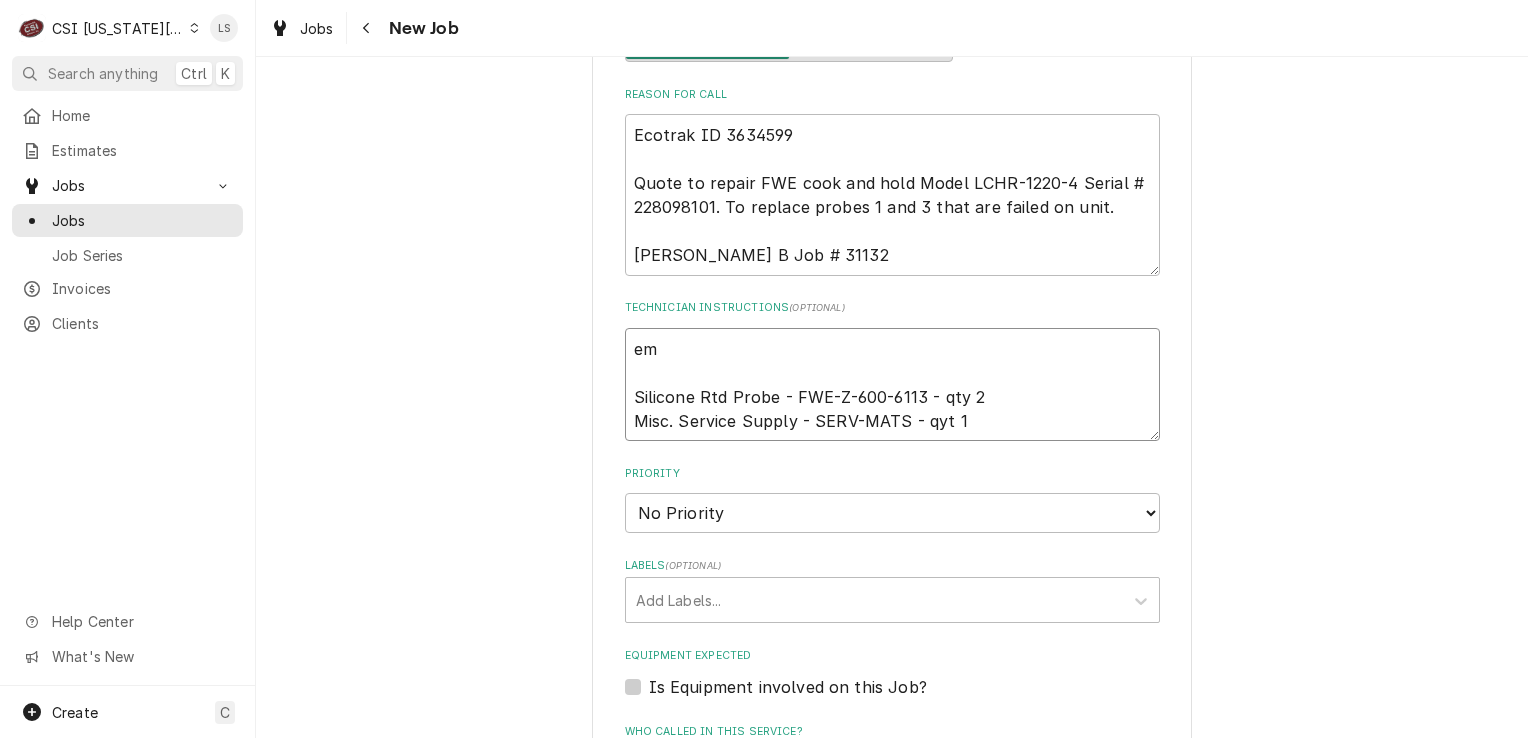 type on "ema
Silicone Rtd Probe - FWE-Z-600-6113 - qty 2
Misc. Service Supply - SERV-MATS - qyt 1" 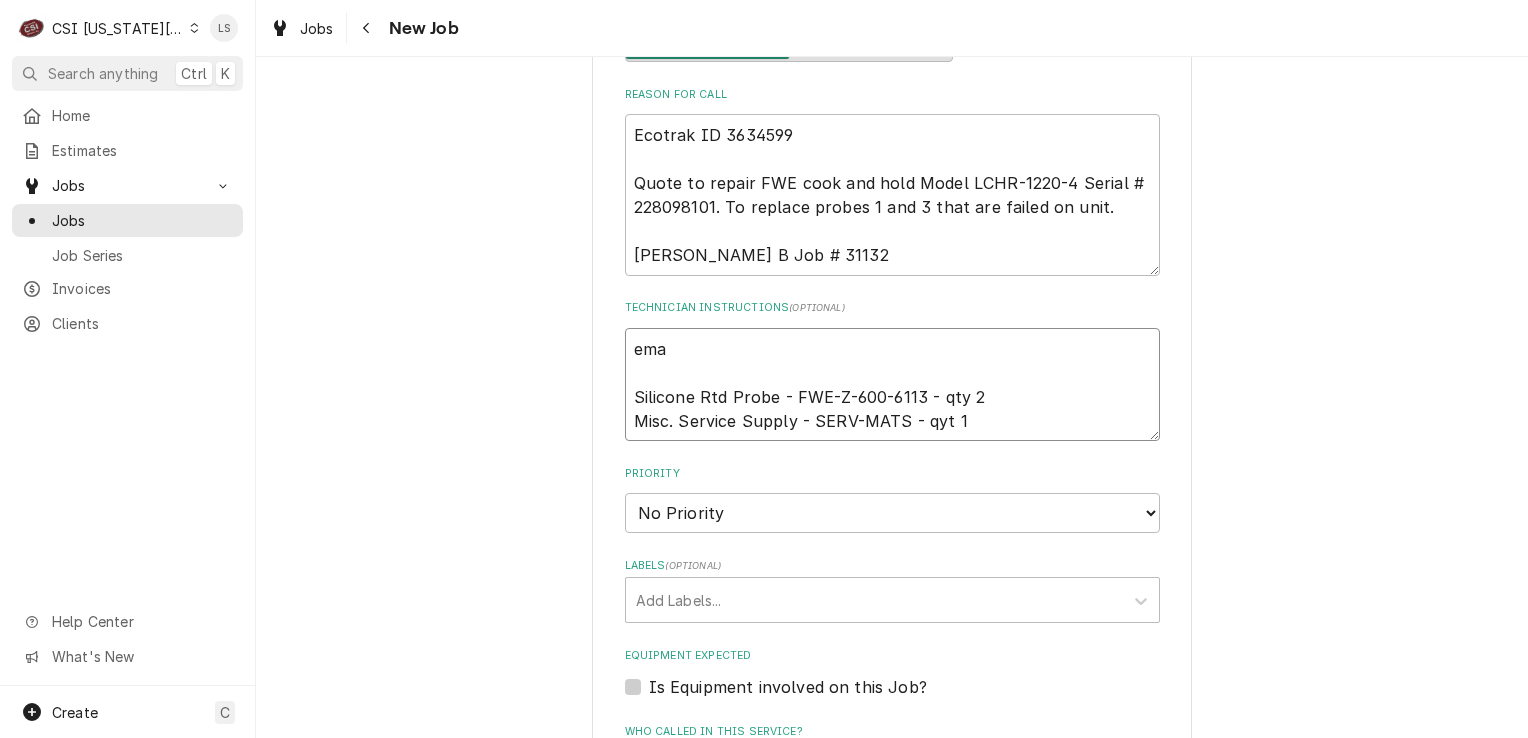 type on "x" 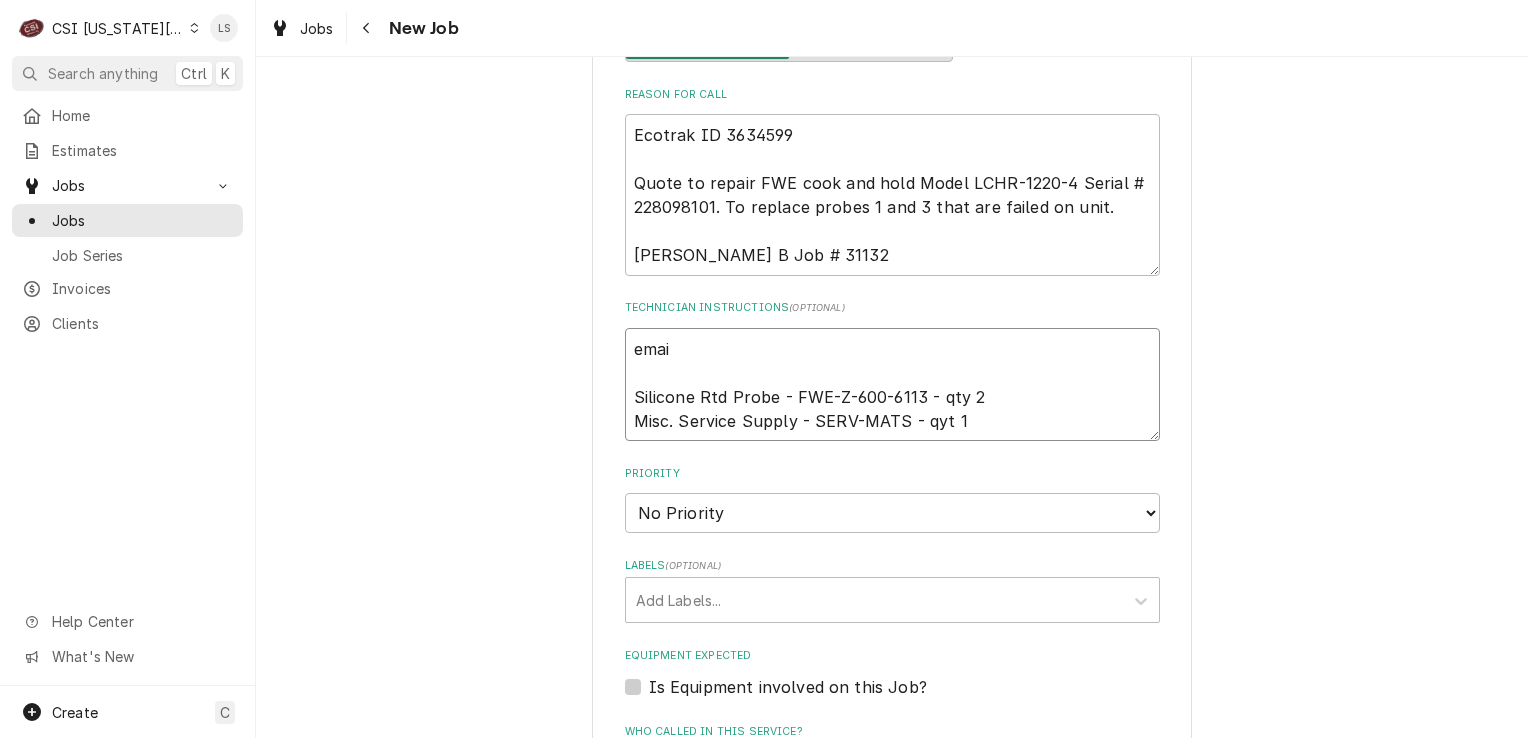 type on "x" 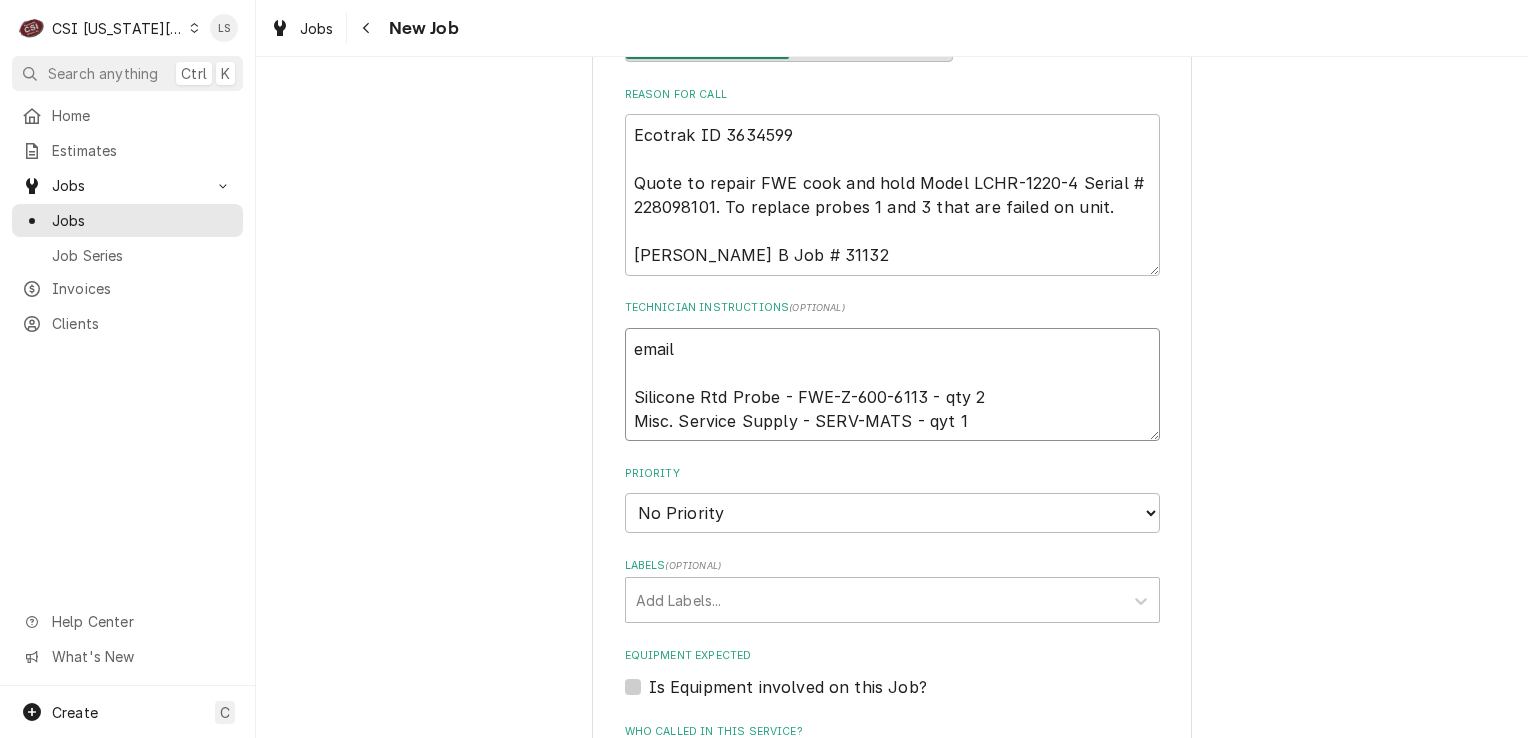 type on "x" 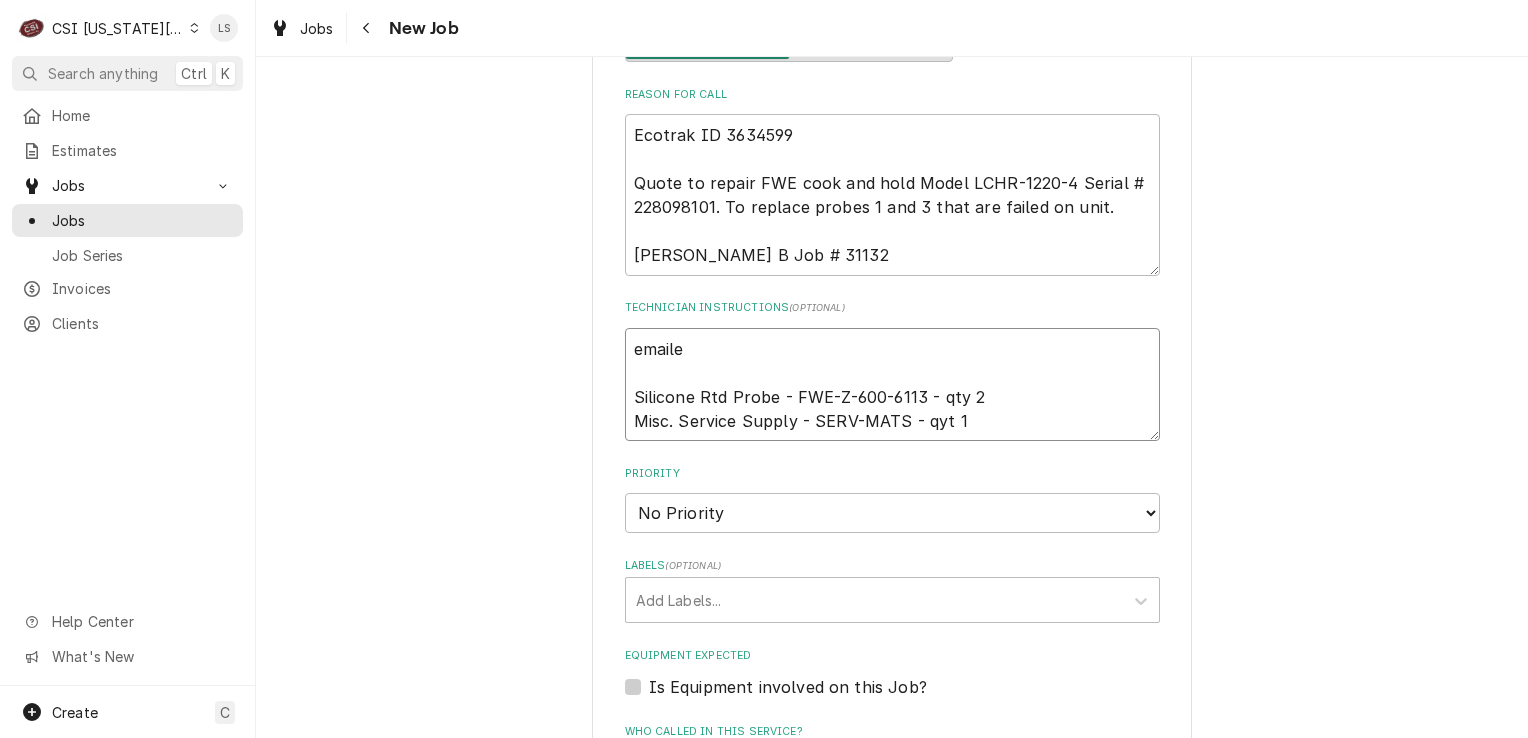 type on "x" 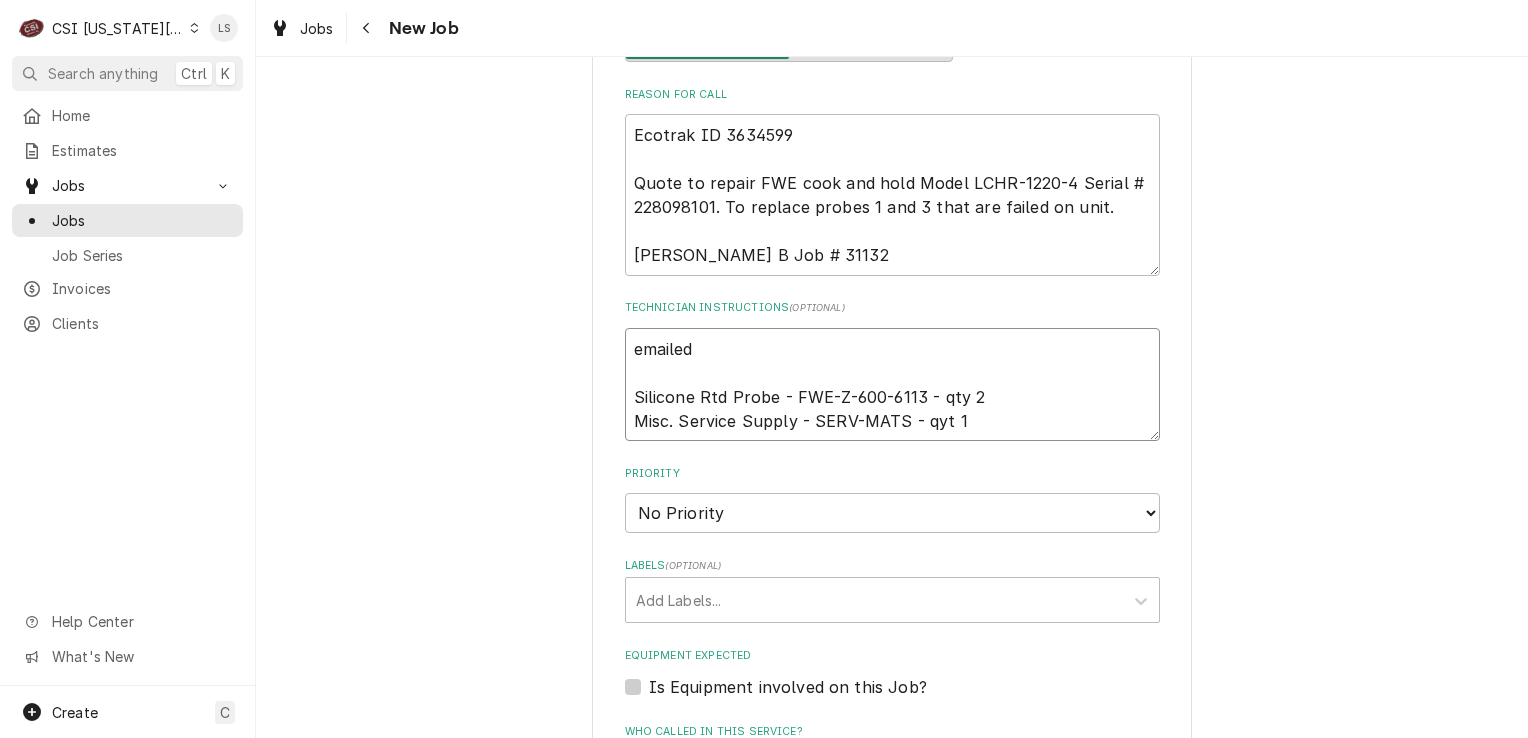 type on "x" 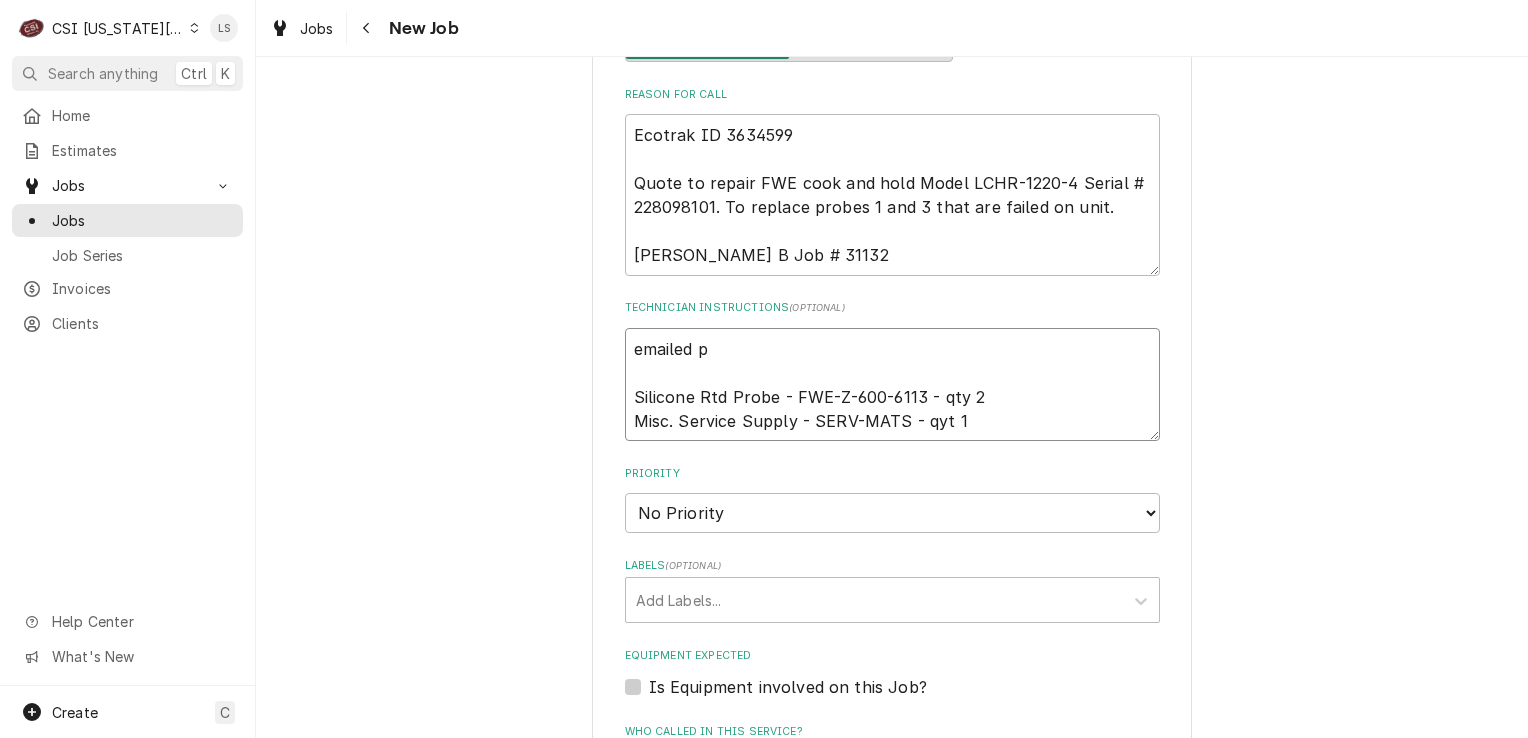 type on "x" 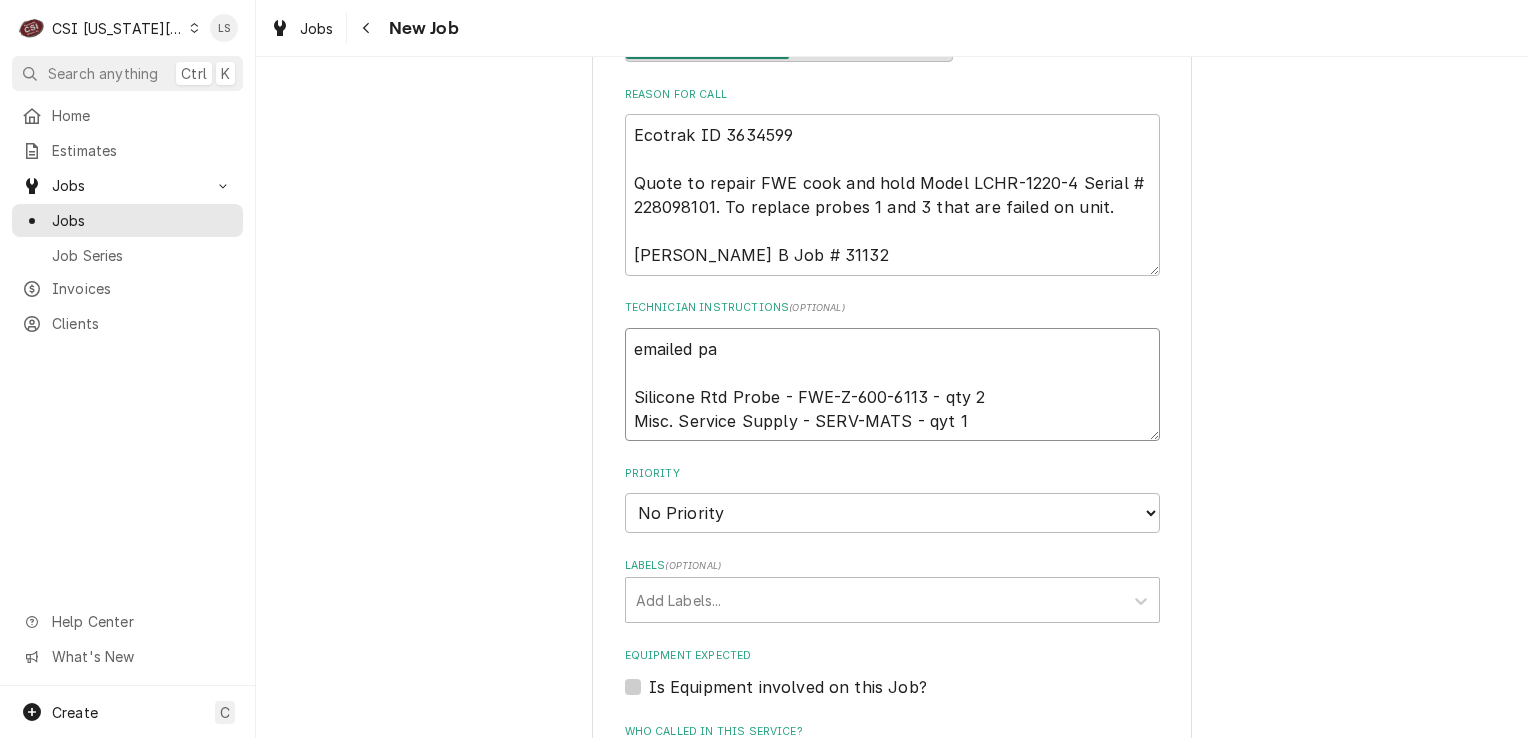 type on "x" 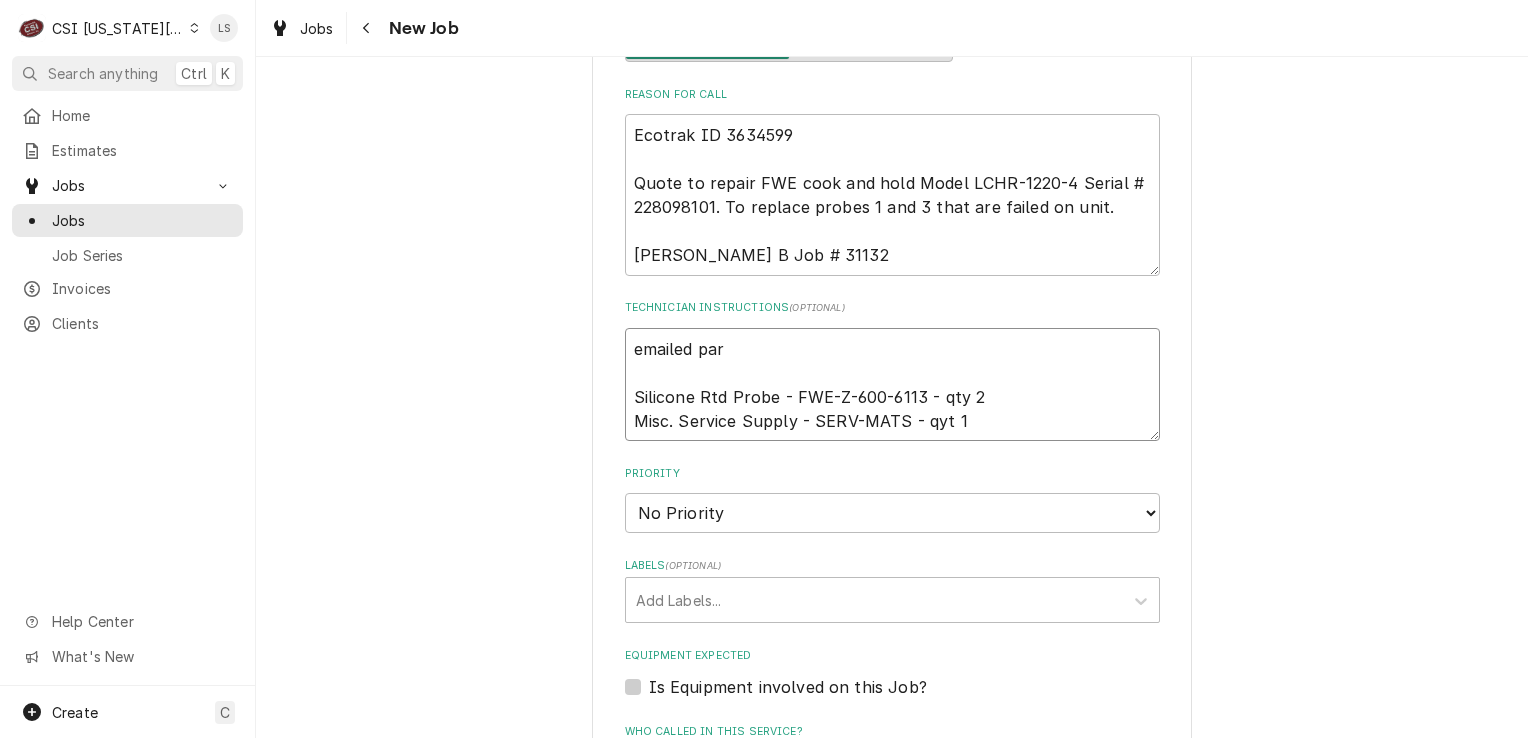 type on "x" 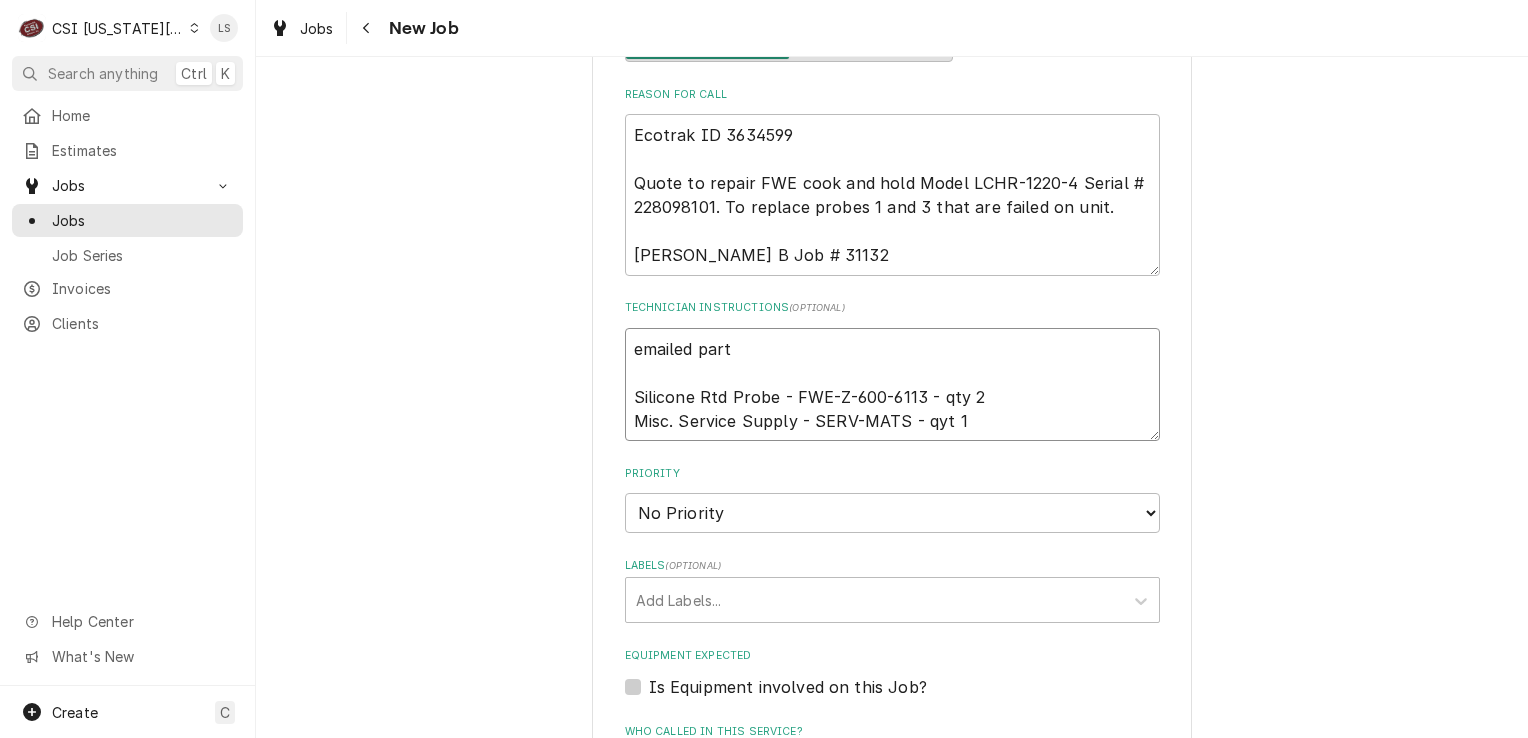 type on "x" 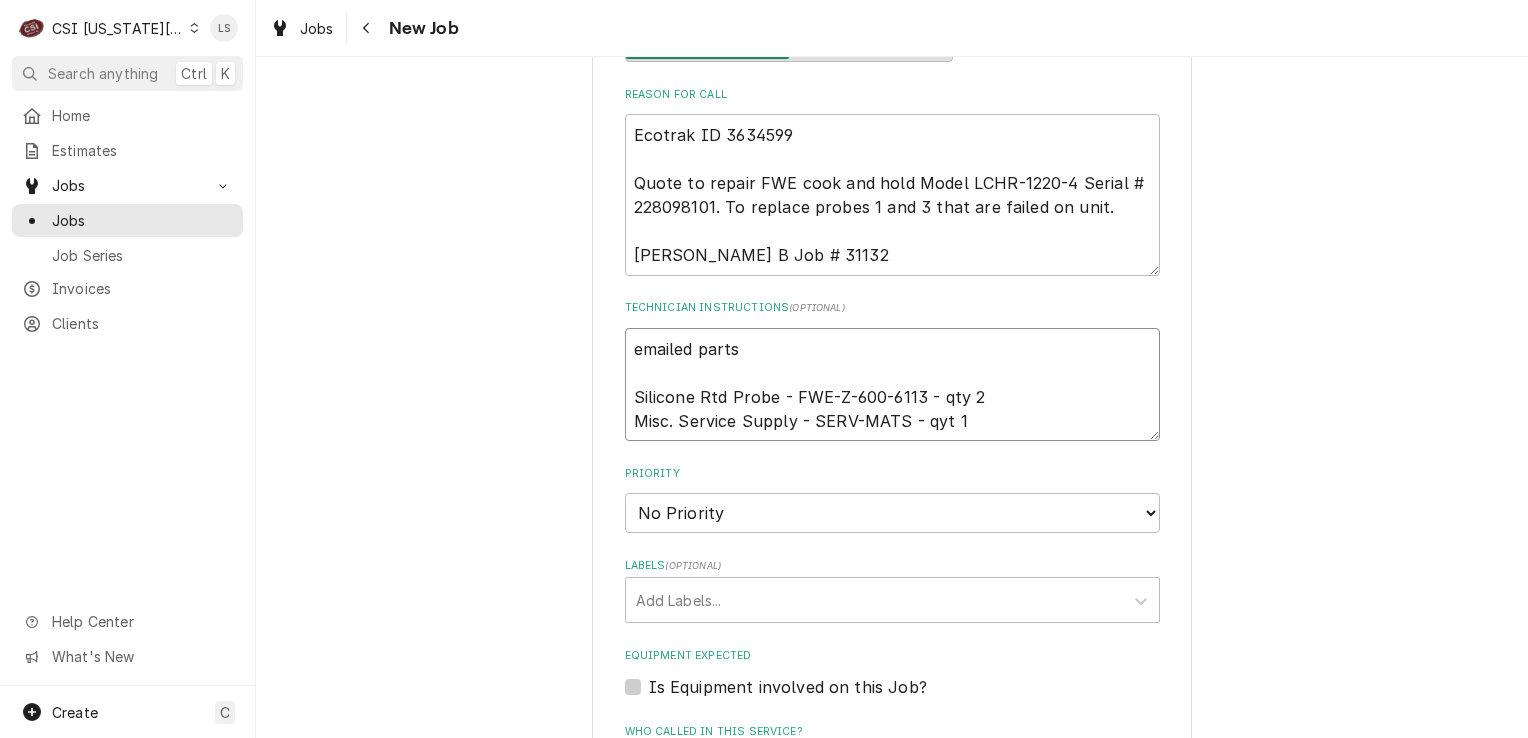 type on "x" 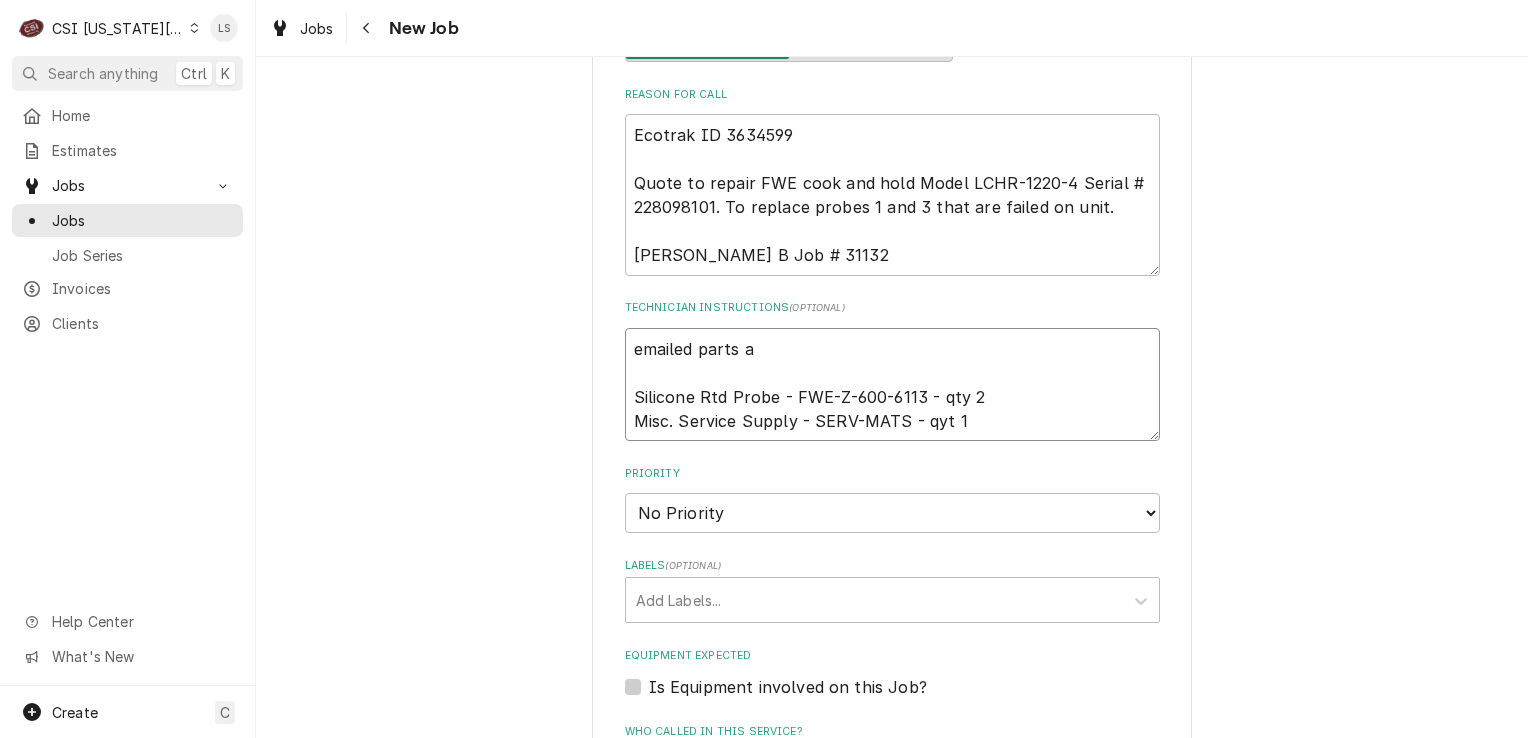 type on "x" 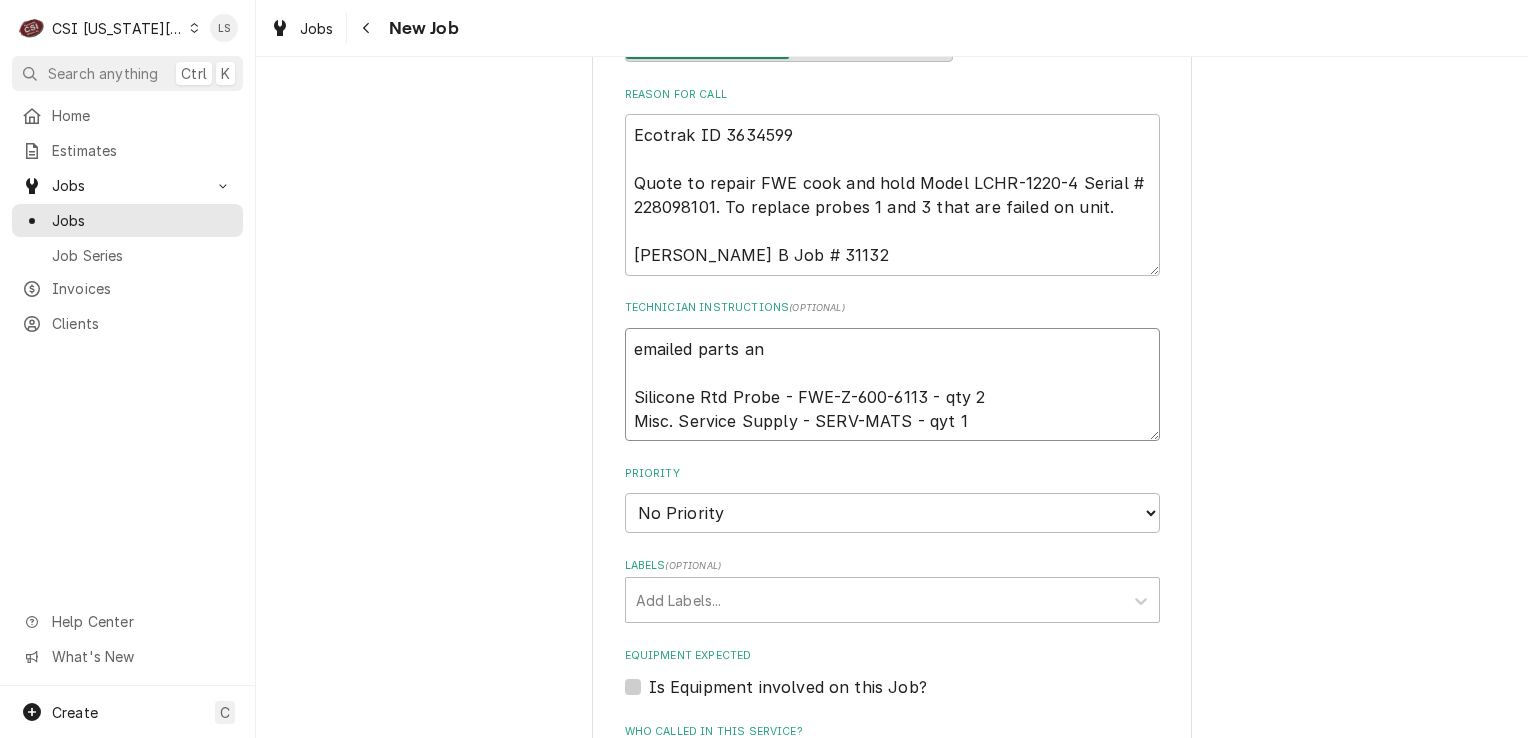 type on "x" 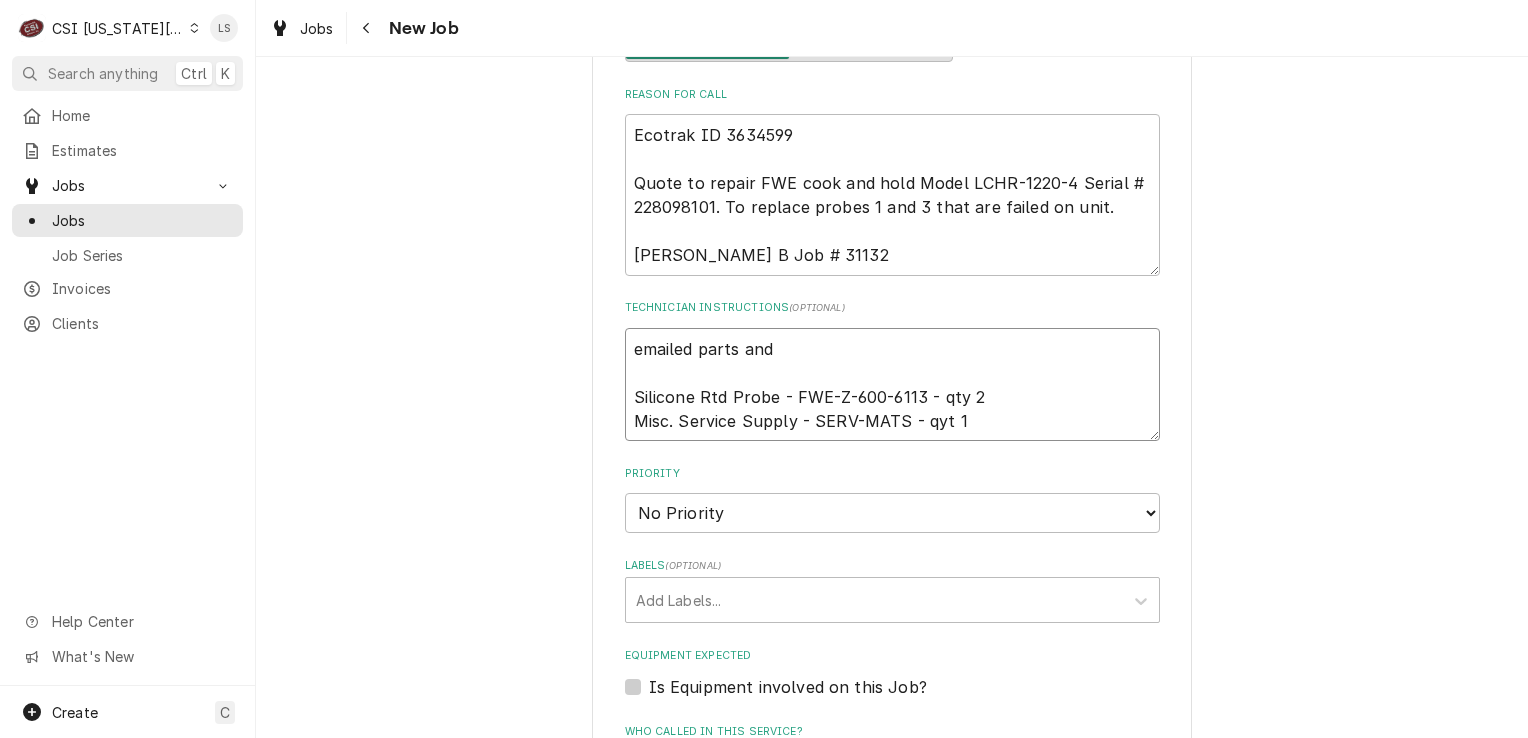 type on "x" 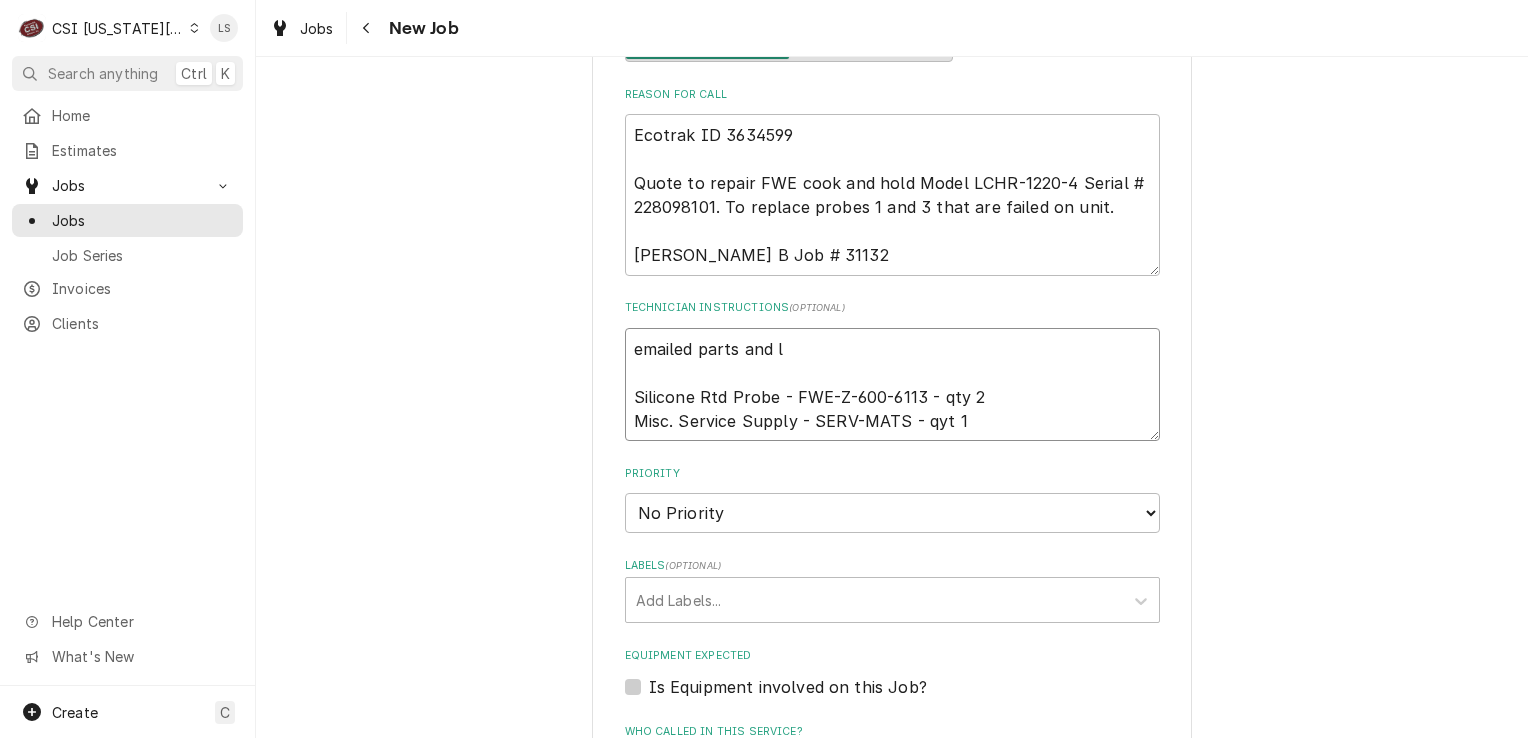type on "x" 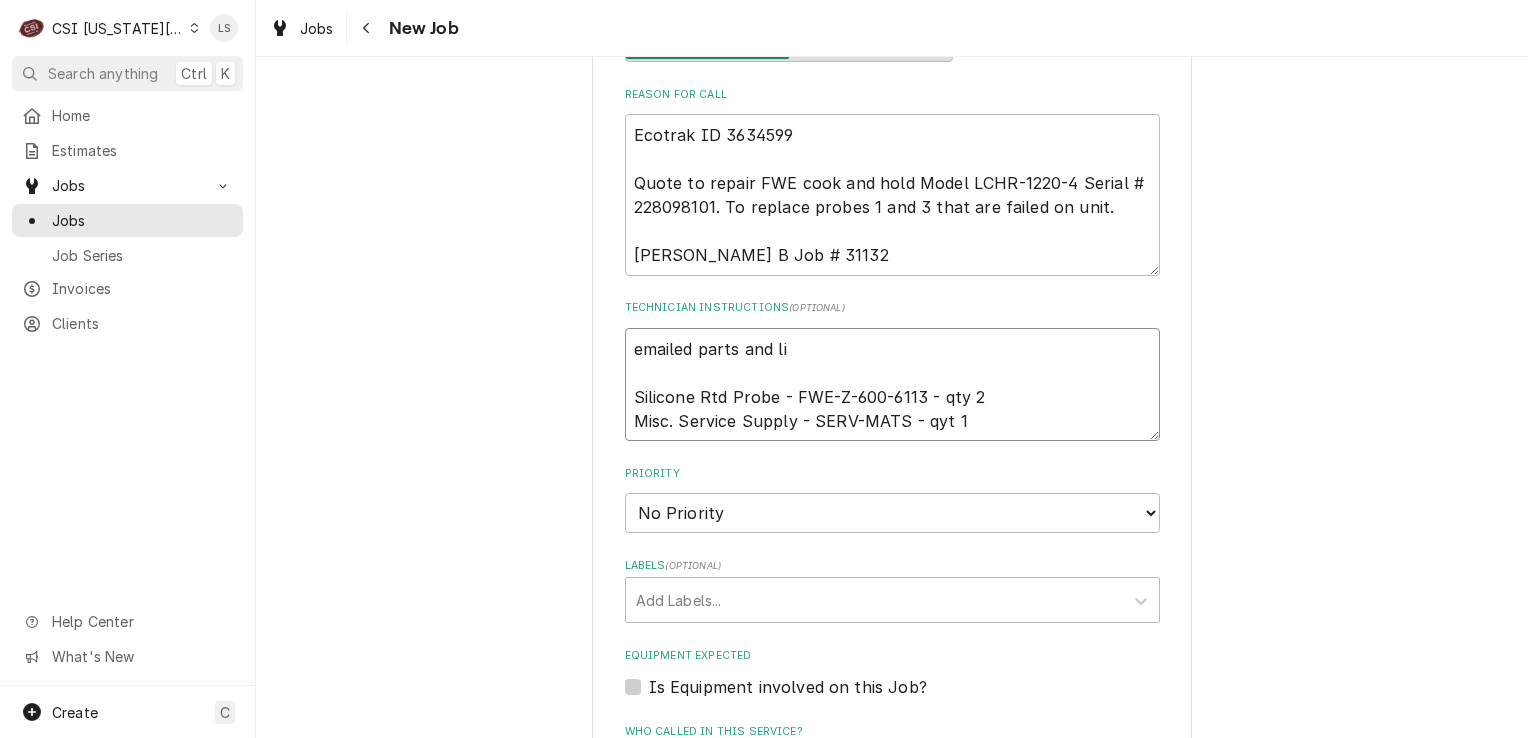 type on "x" 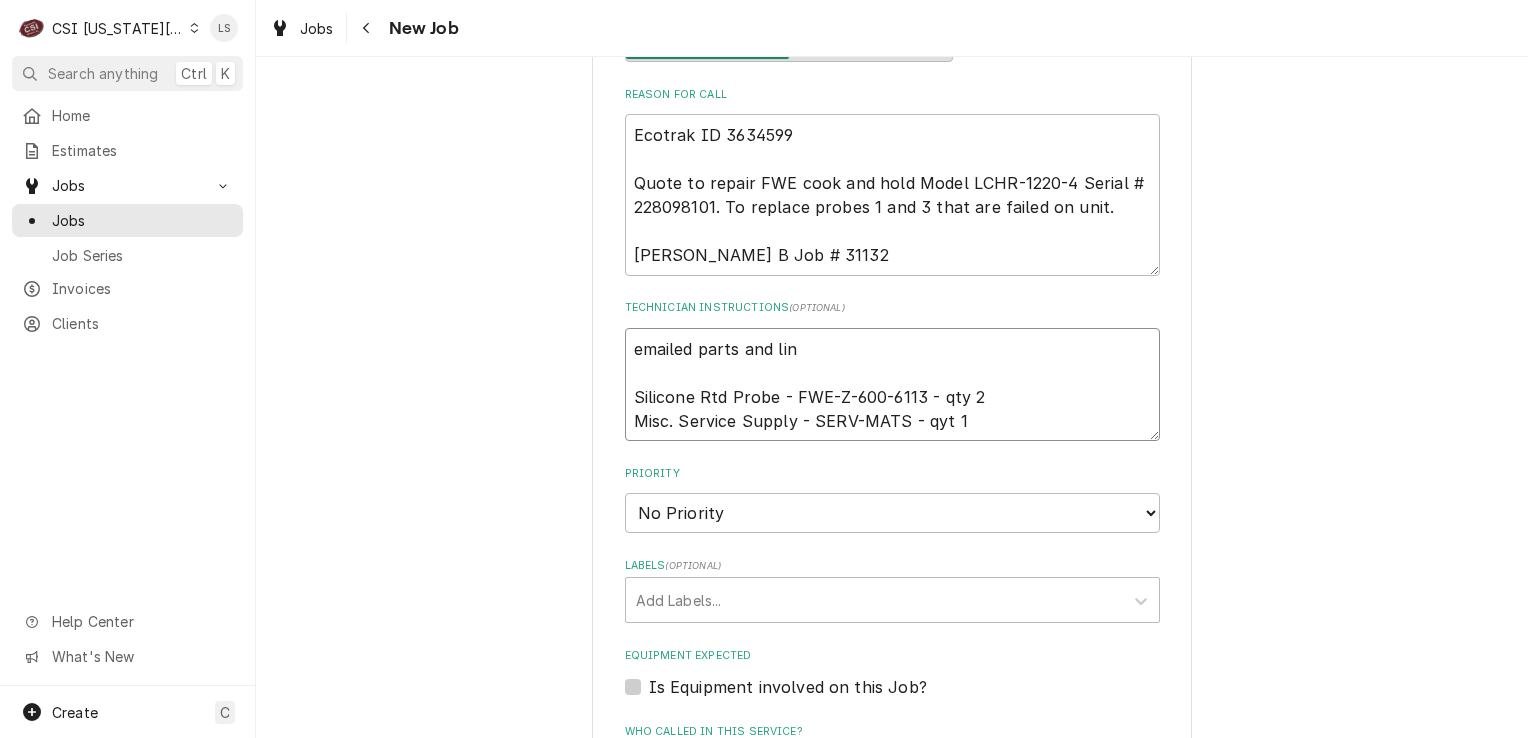 type on "x" 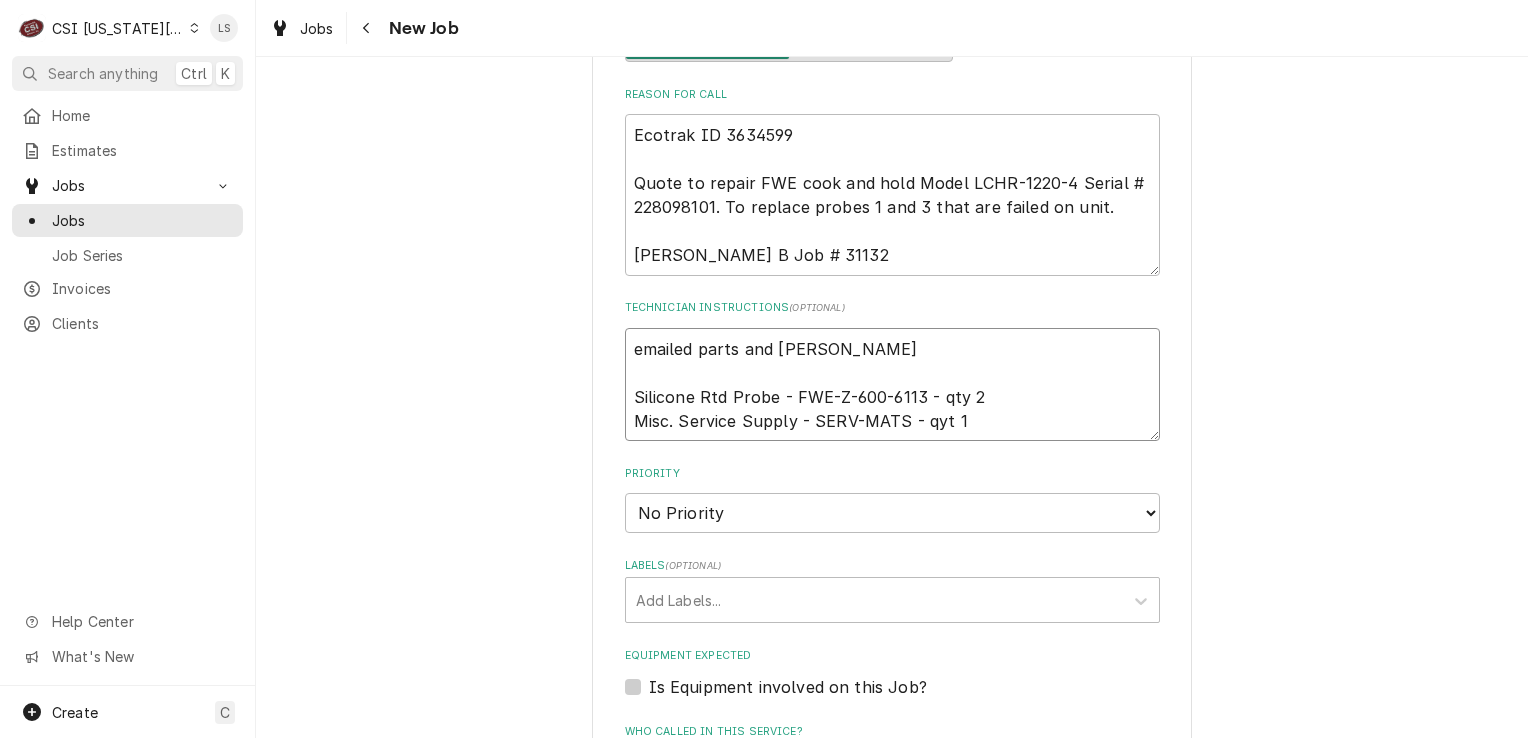 type on "x" 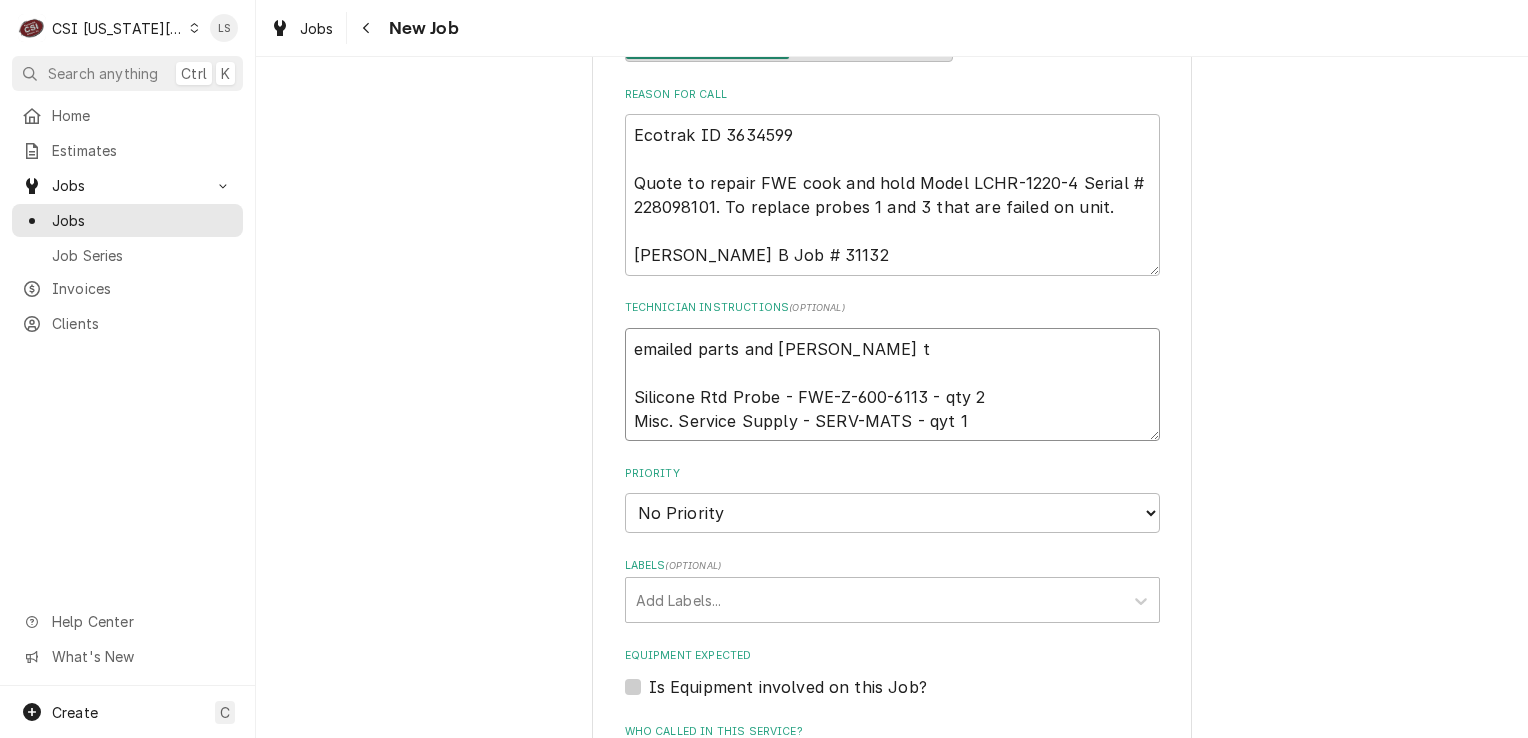 type on "x" 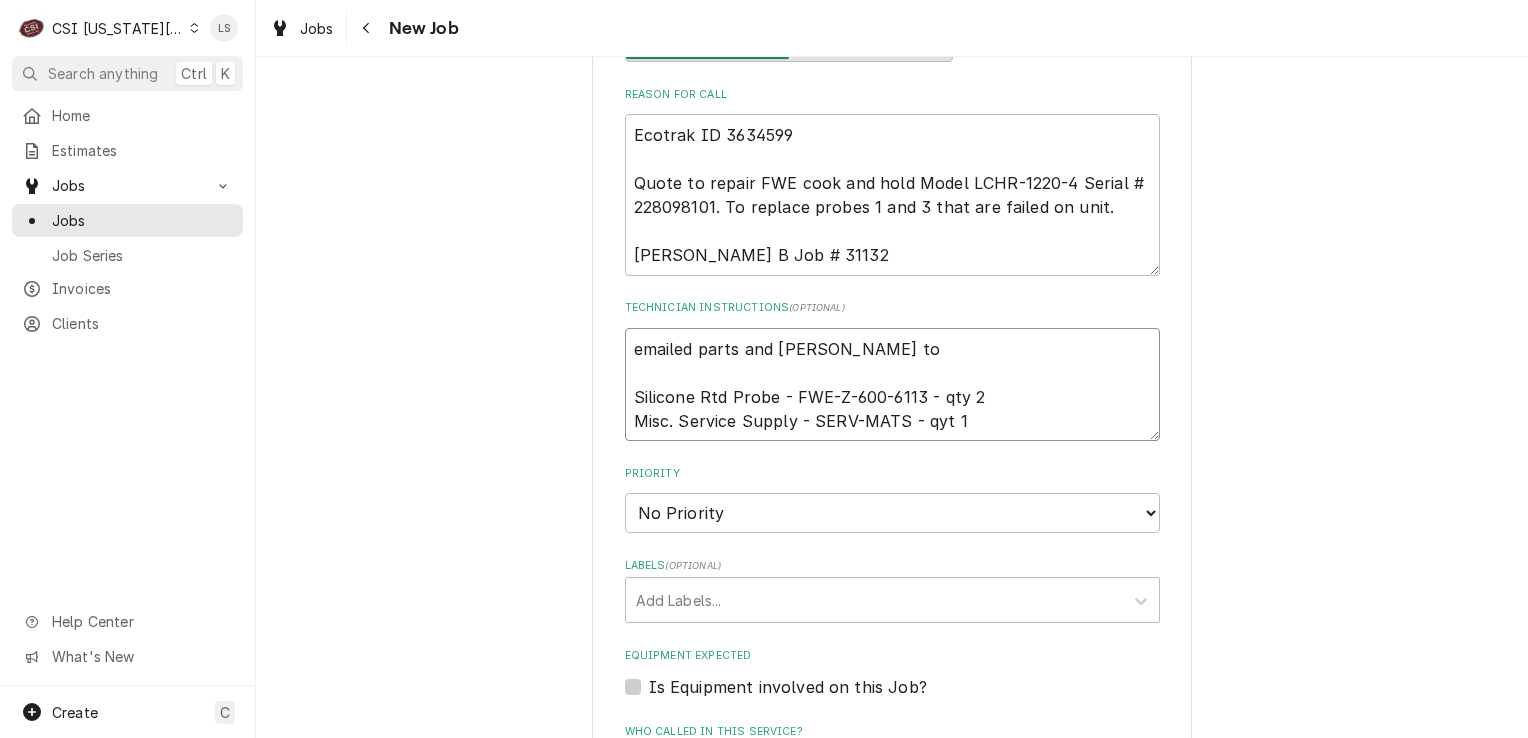 type on "x" 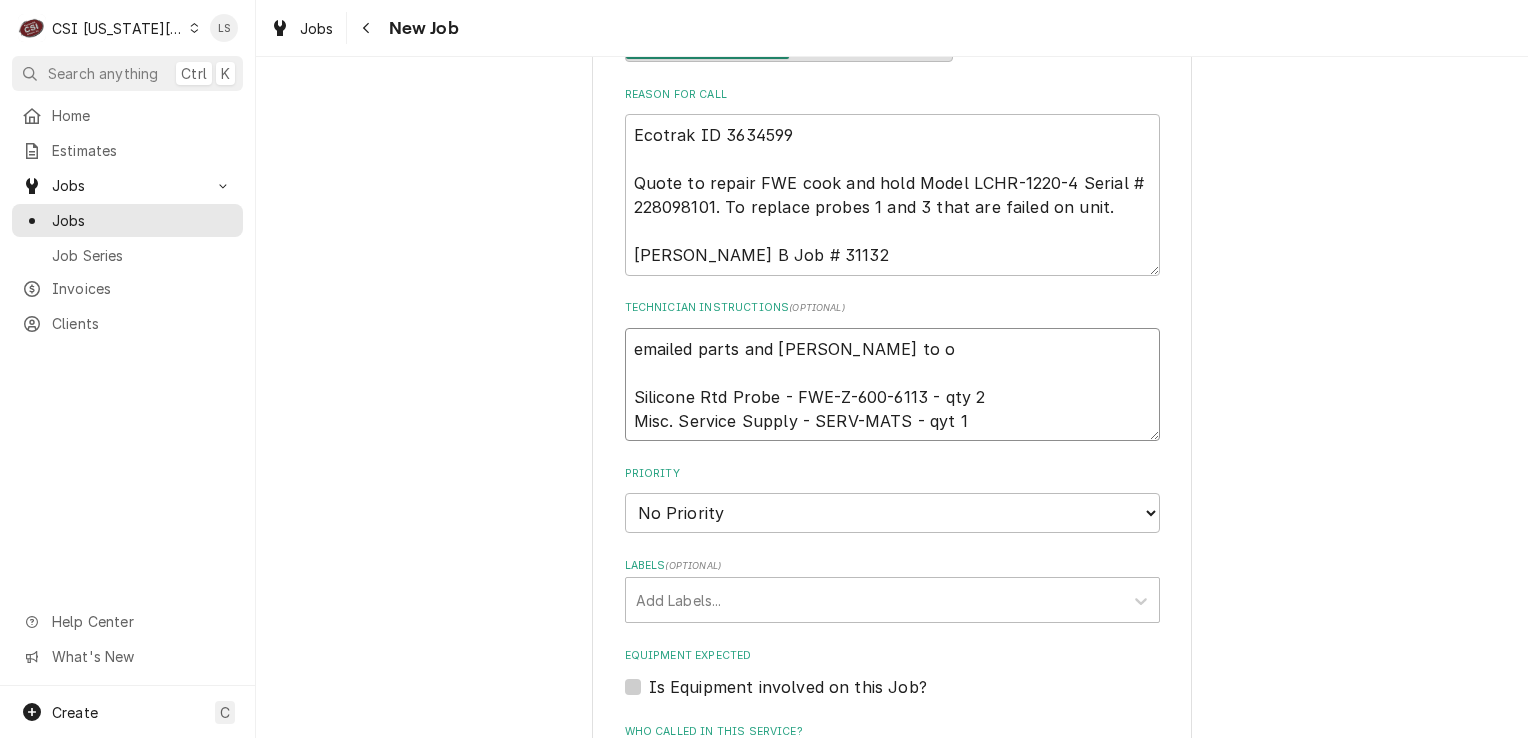 type on "x" 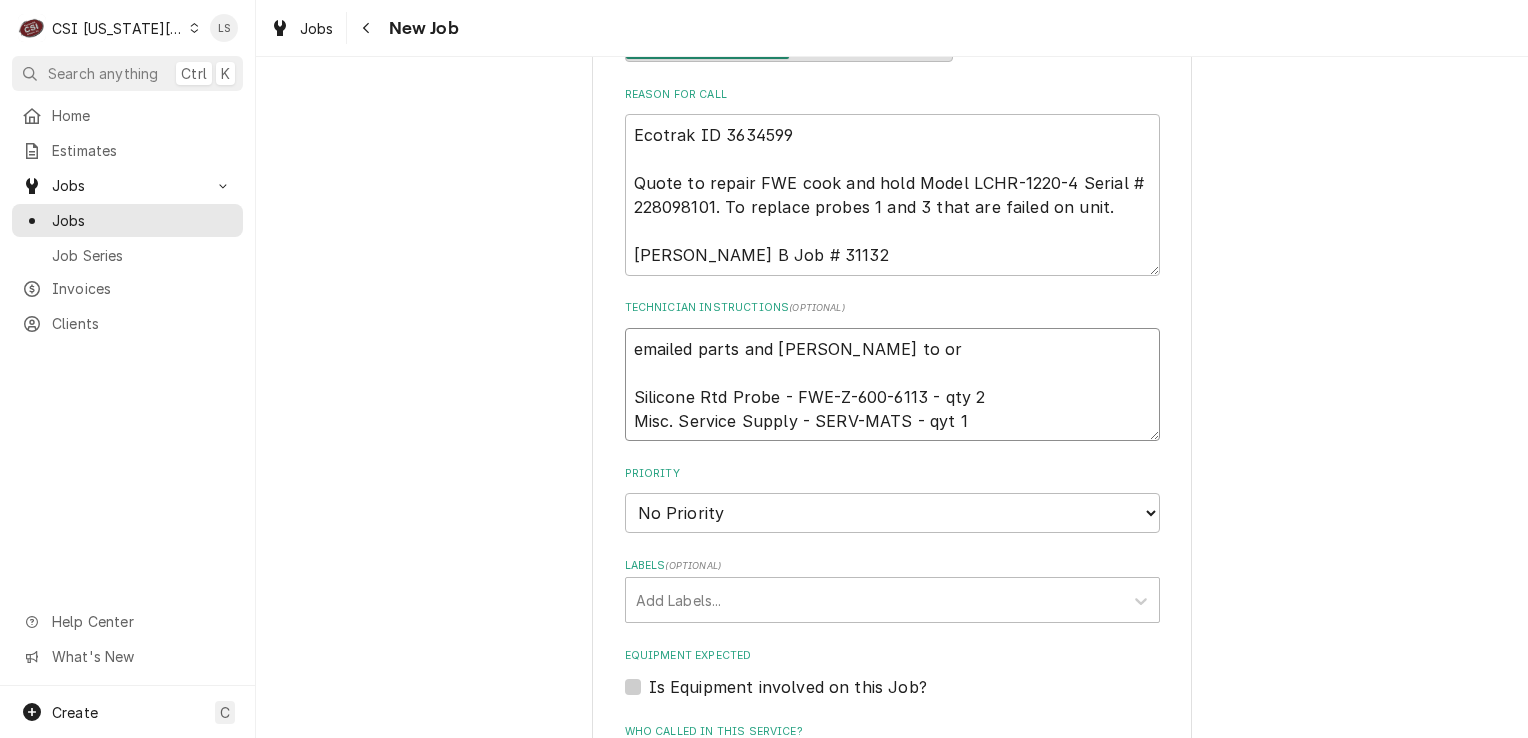 type on "x" 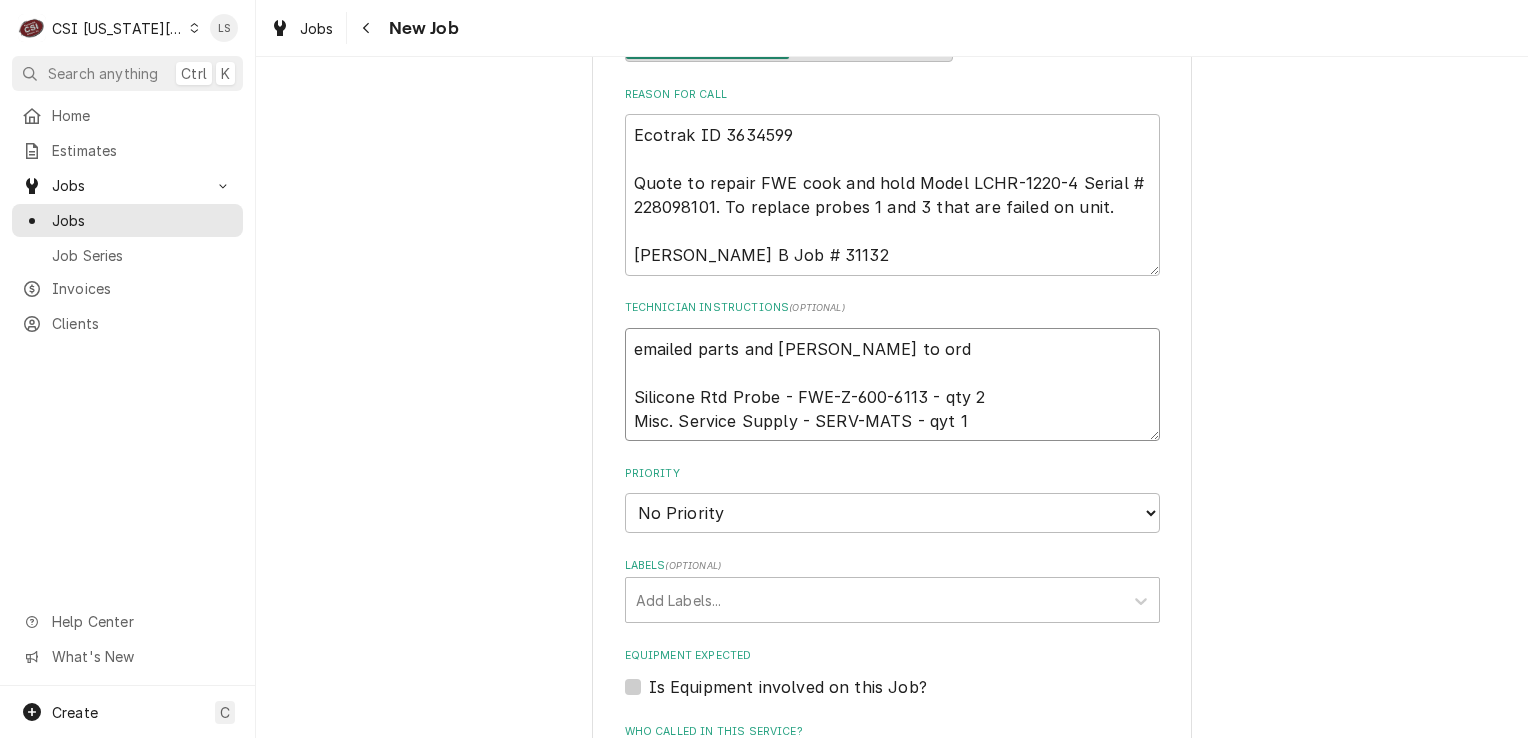 type on "x" 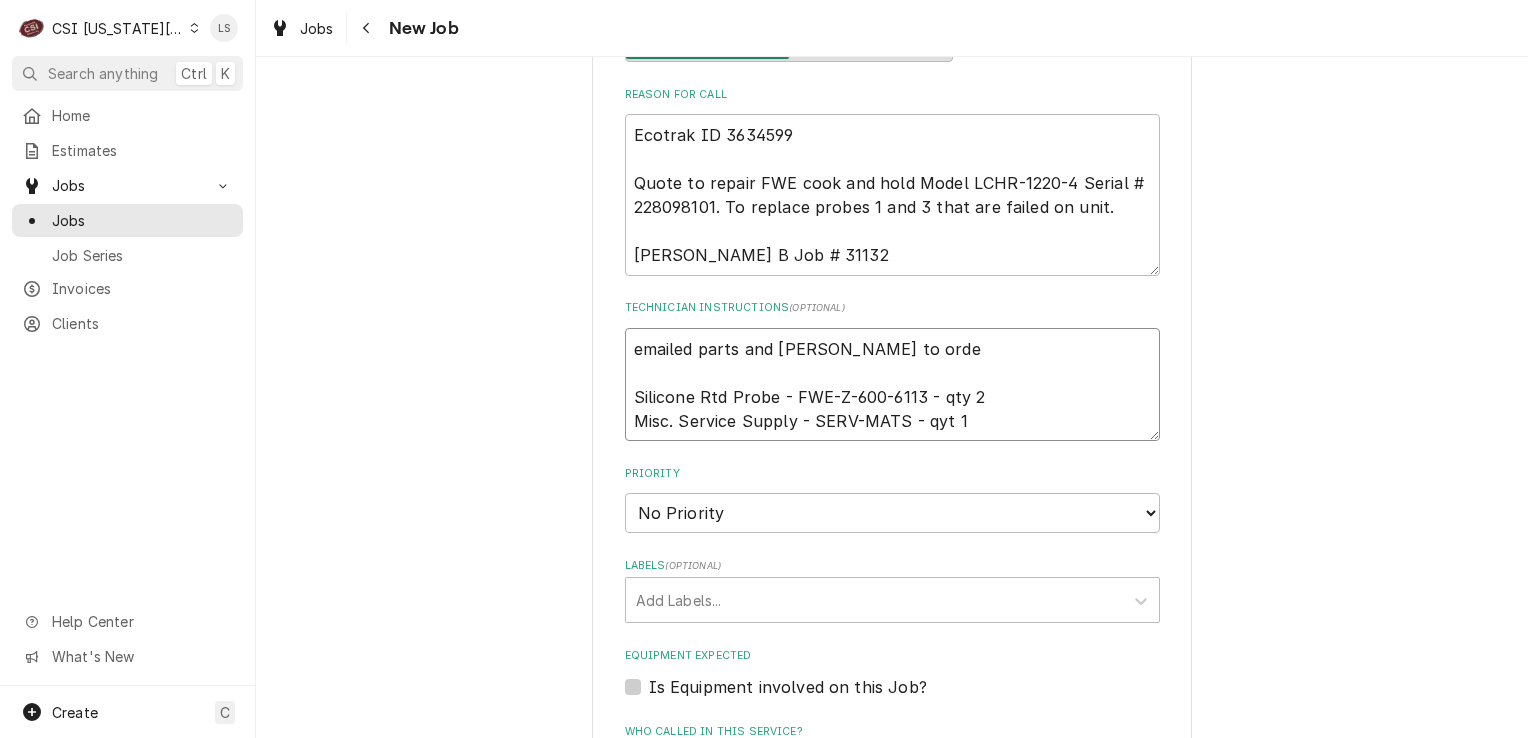 type on "x" 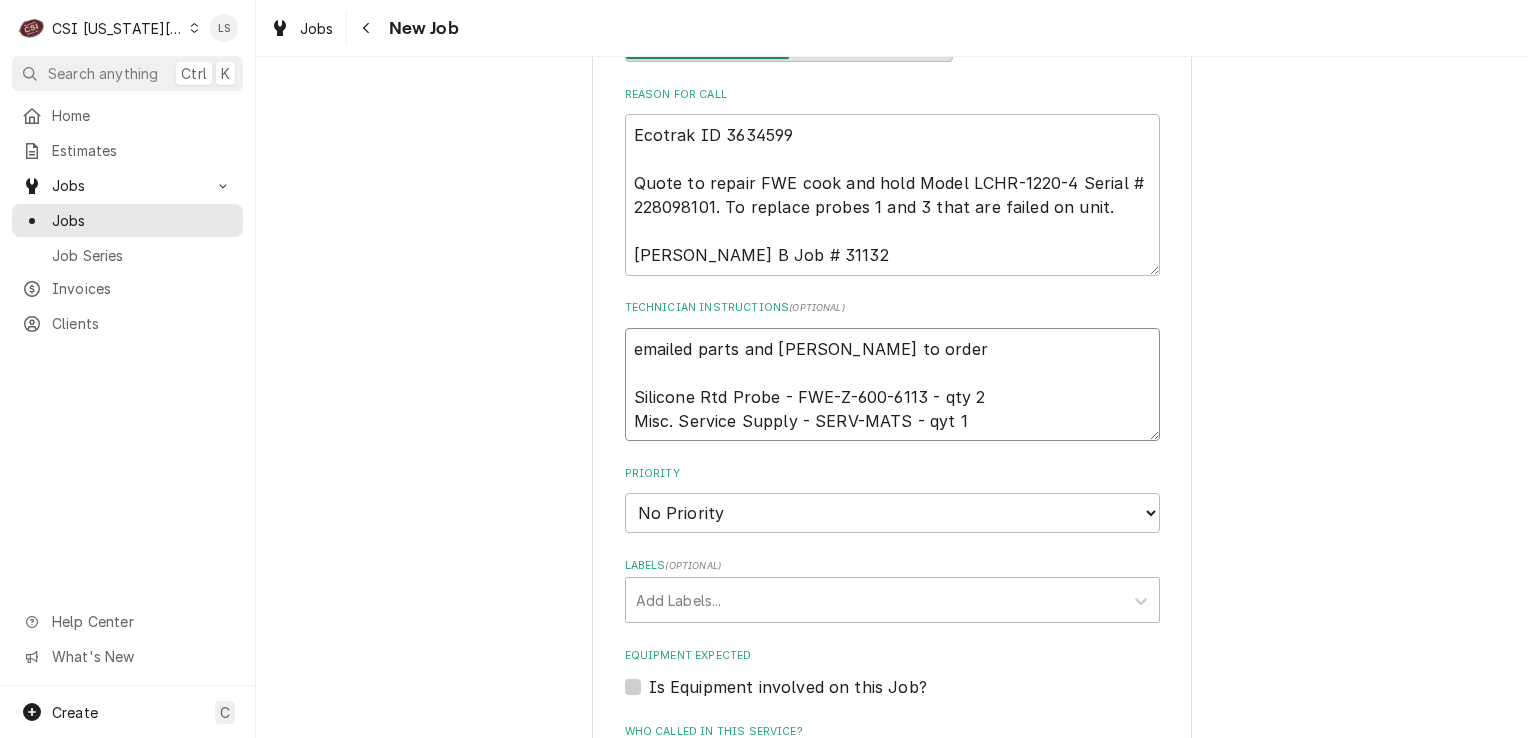 type on "x" 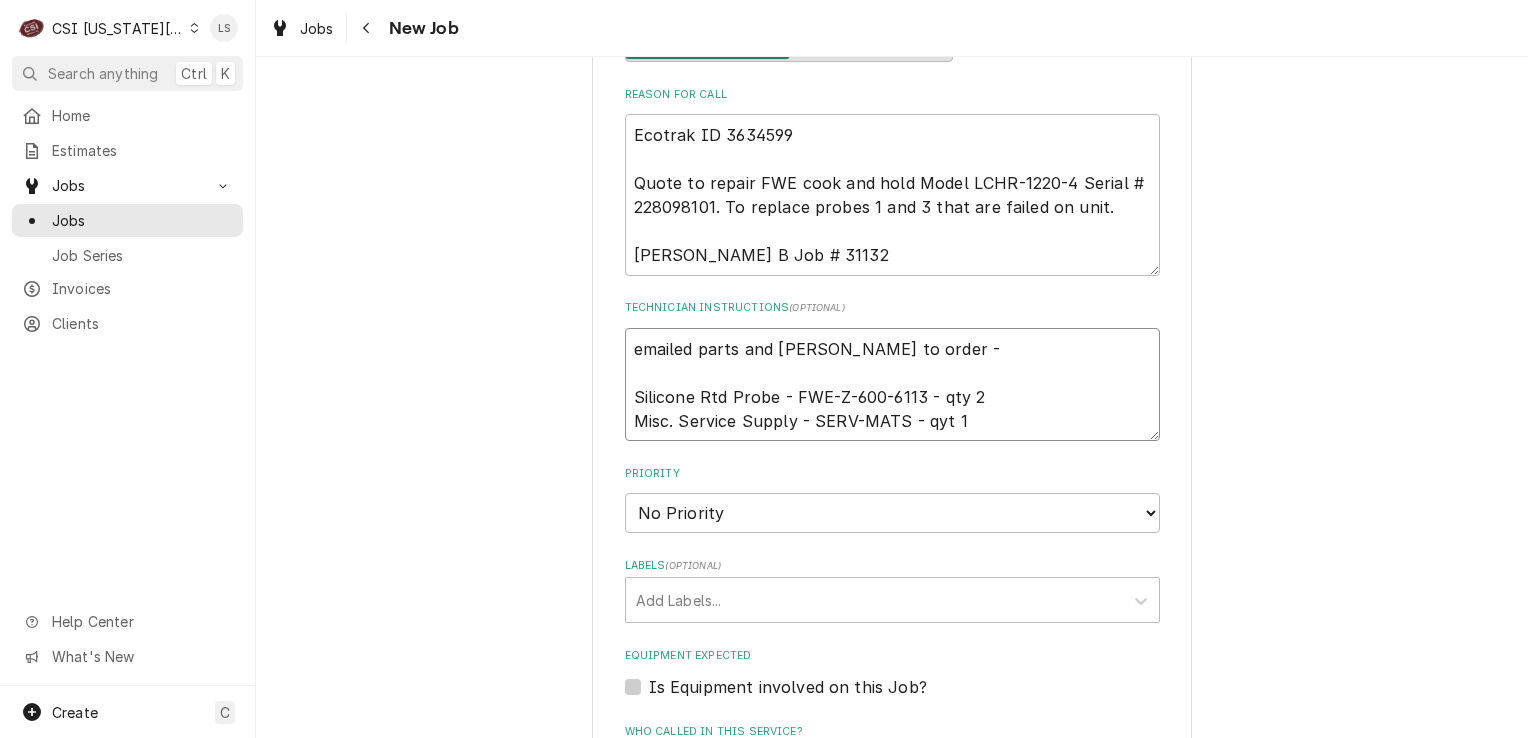 type on "x" 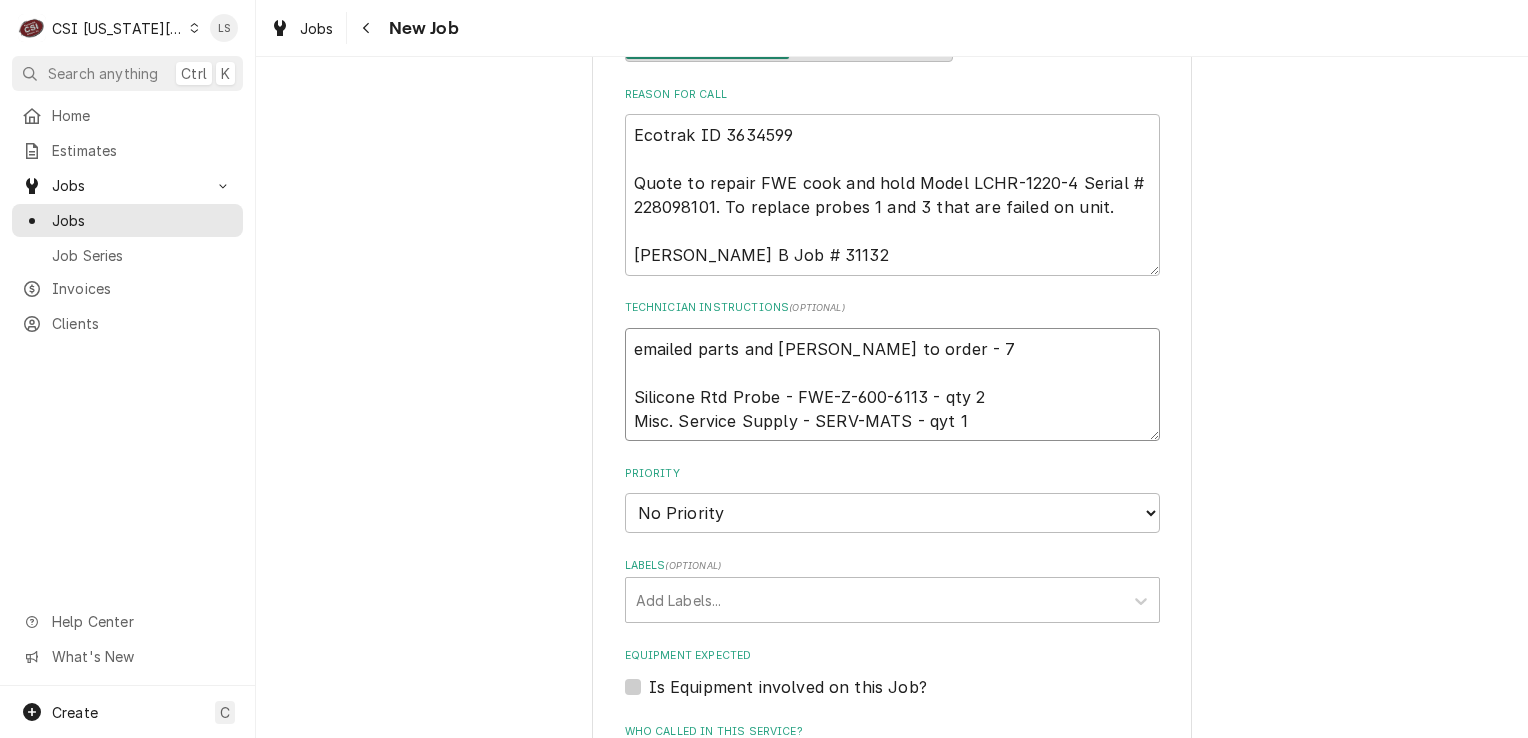 type on "x" 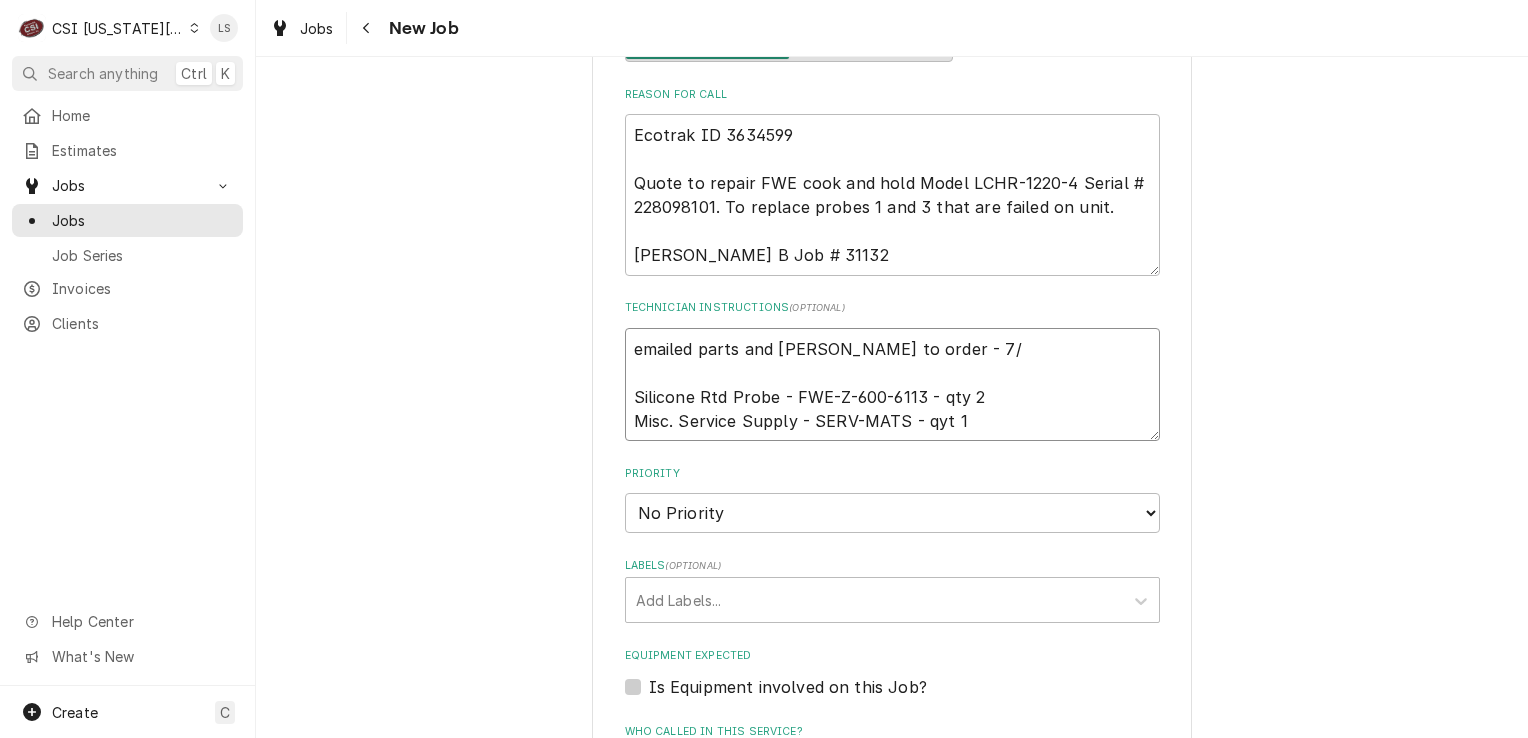 type on "x" 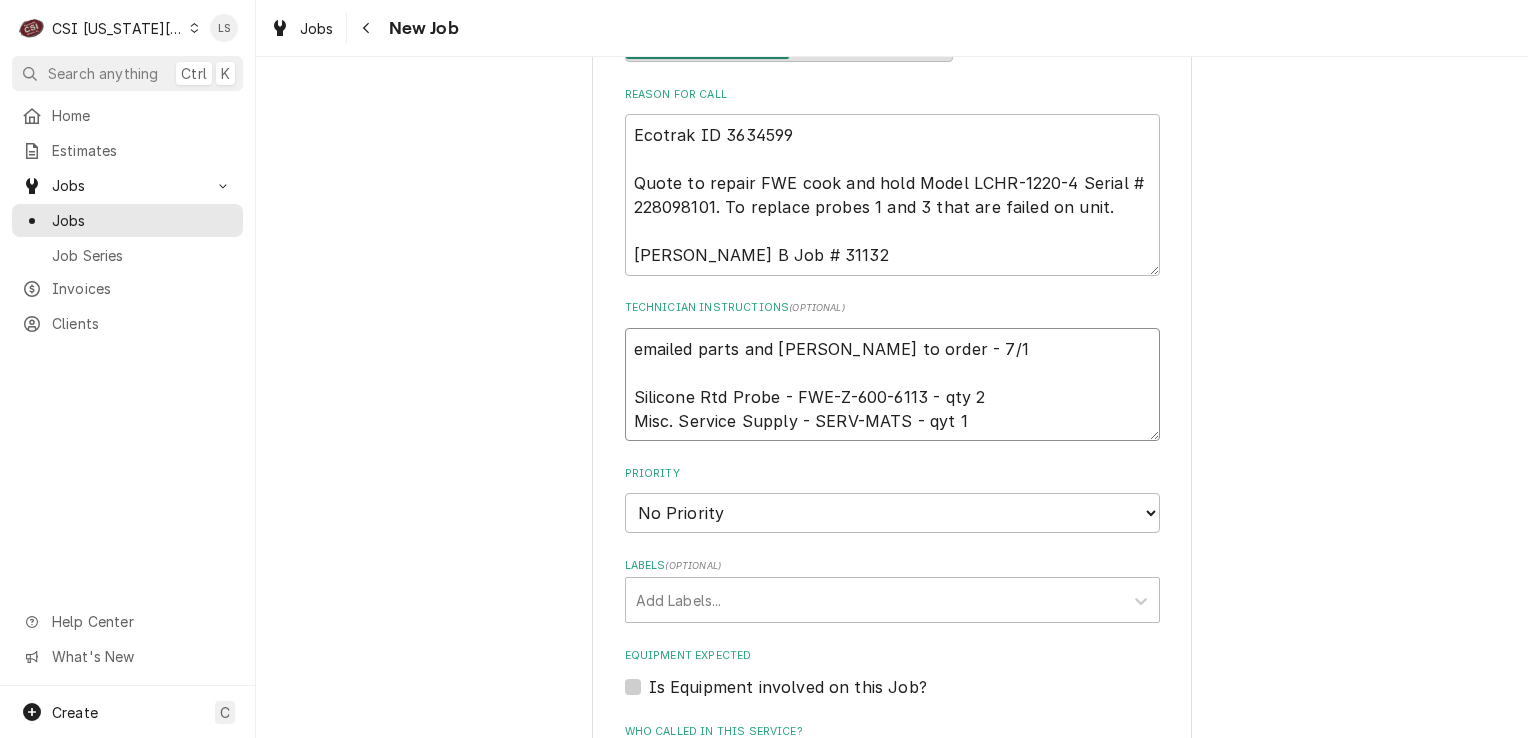type on "x" 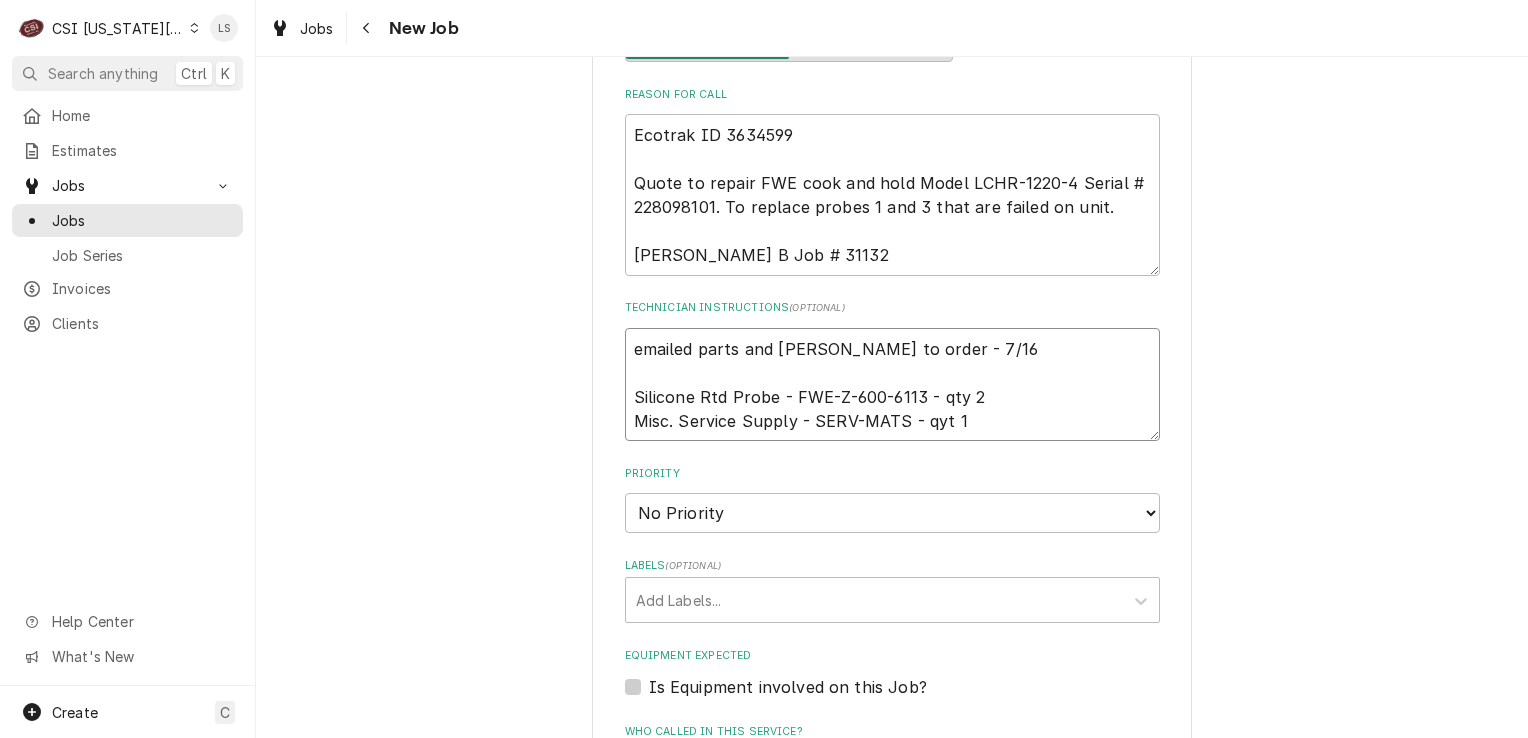 type on "x" 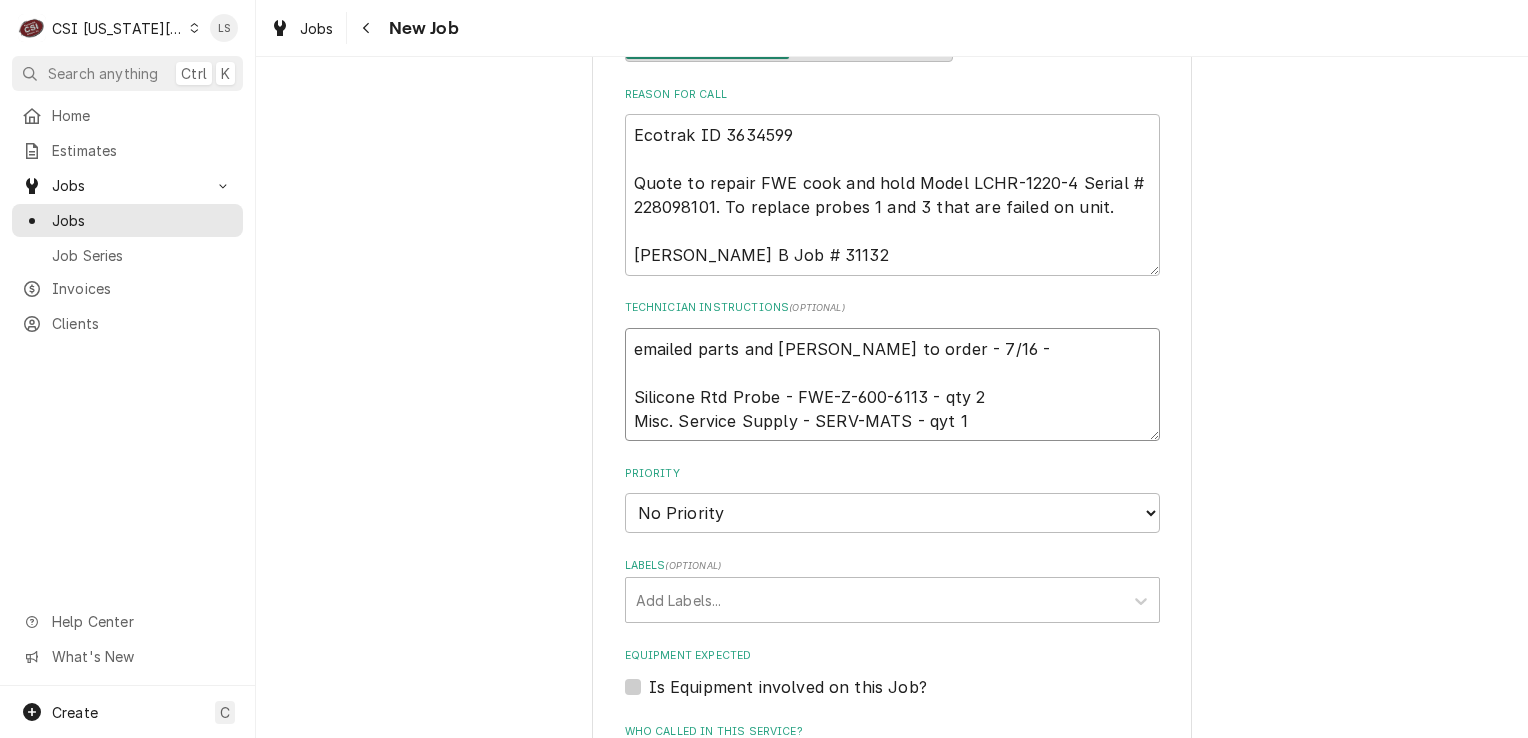 type on "x" 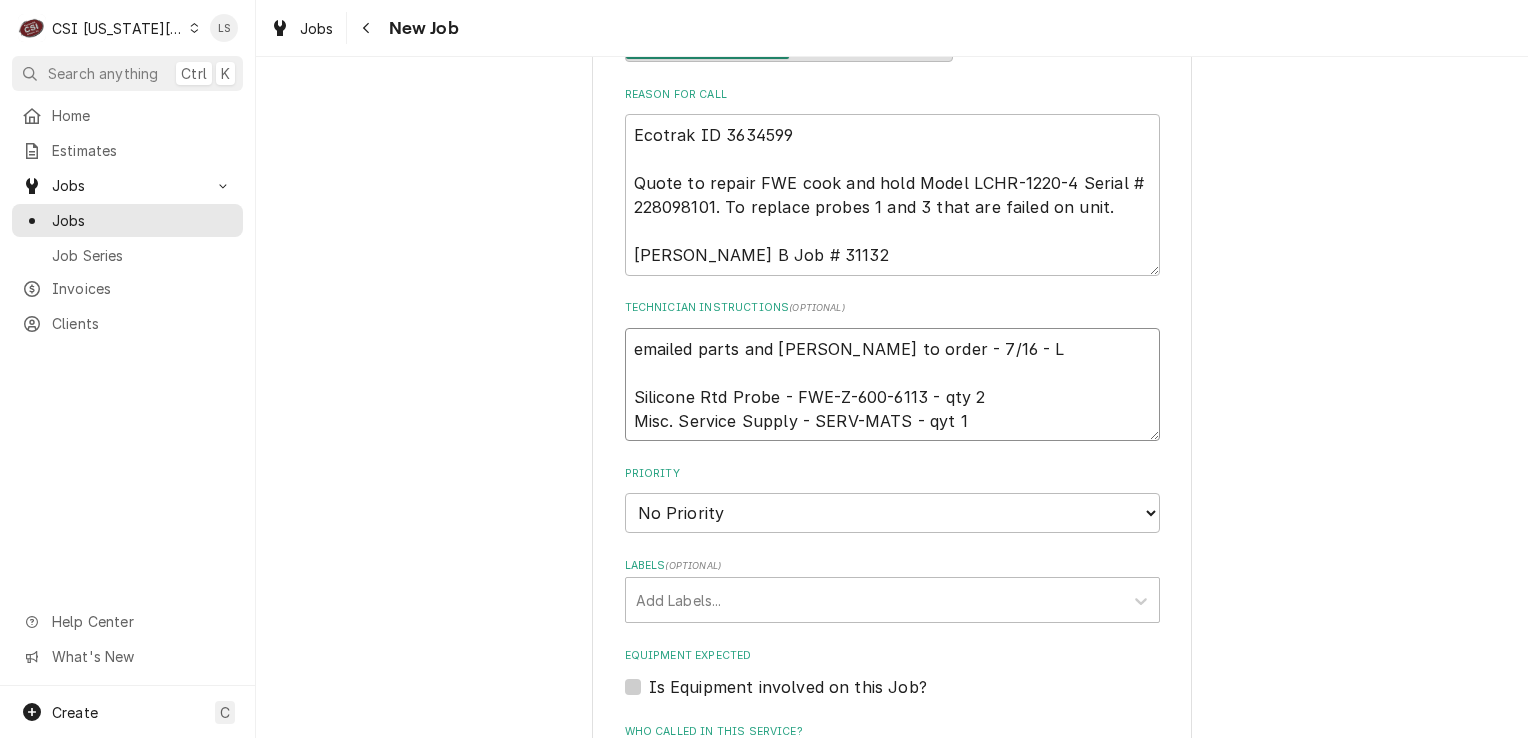 type on "x" 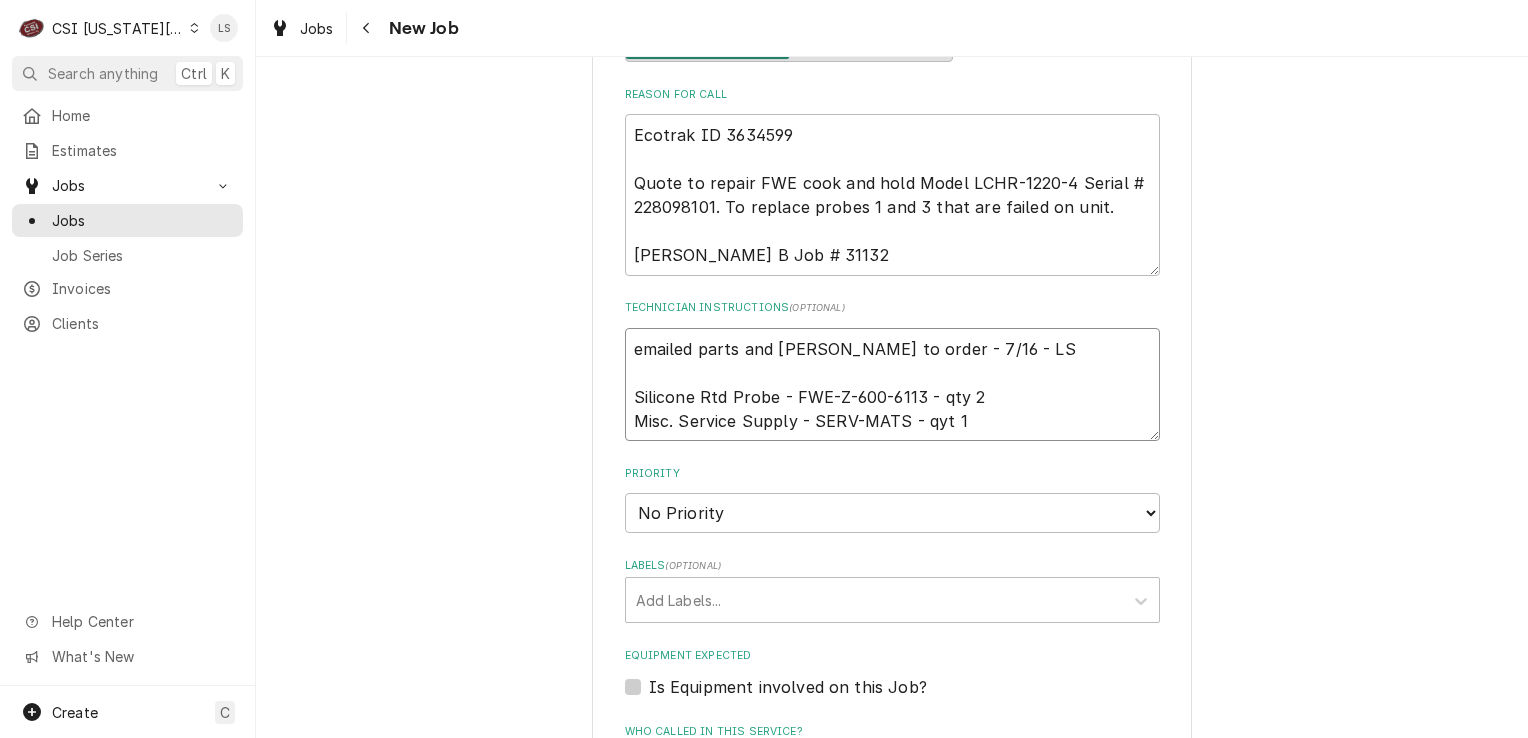 type on "x" 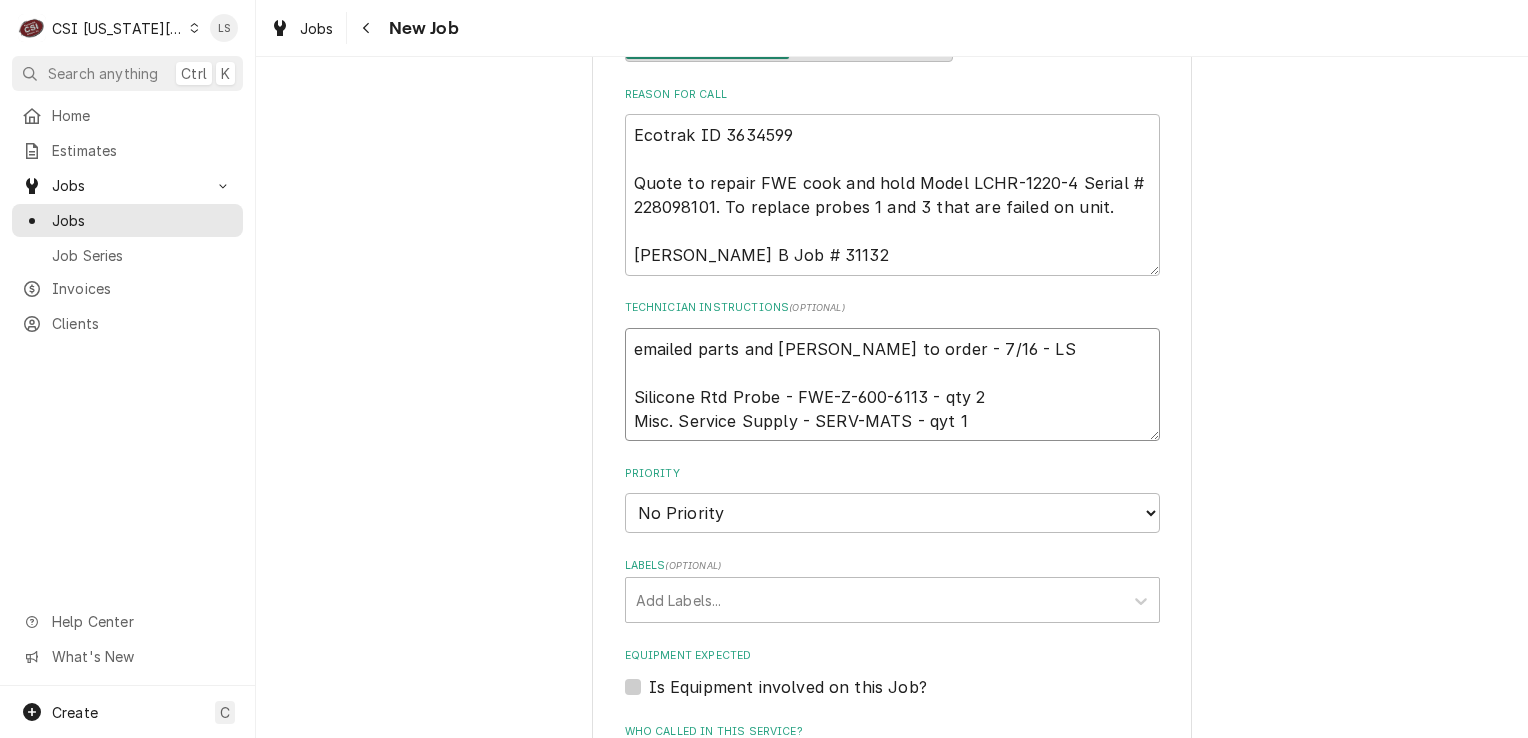 type on "emailed parts and lindy to order - 7/16 - LS
Silicone Rtd Probe - FWE-Z-600-6113 - qty 2
Misc. Service Supply - SERV-MATS - qyt 1" 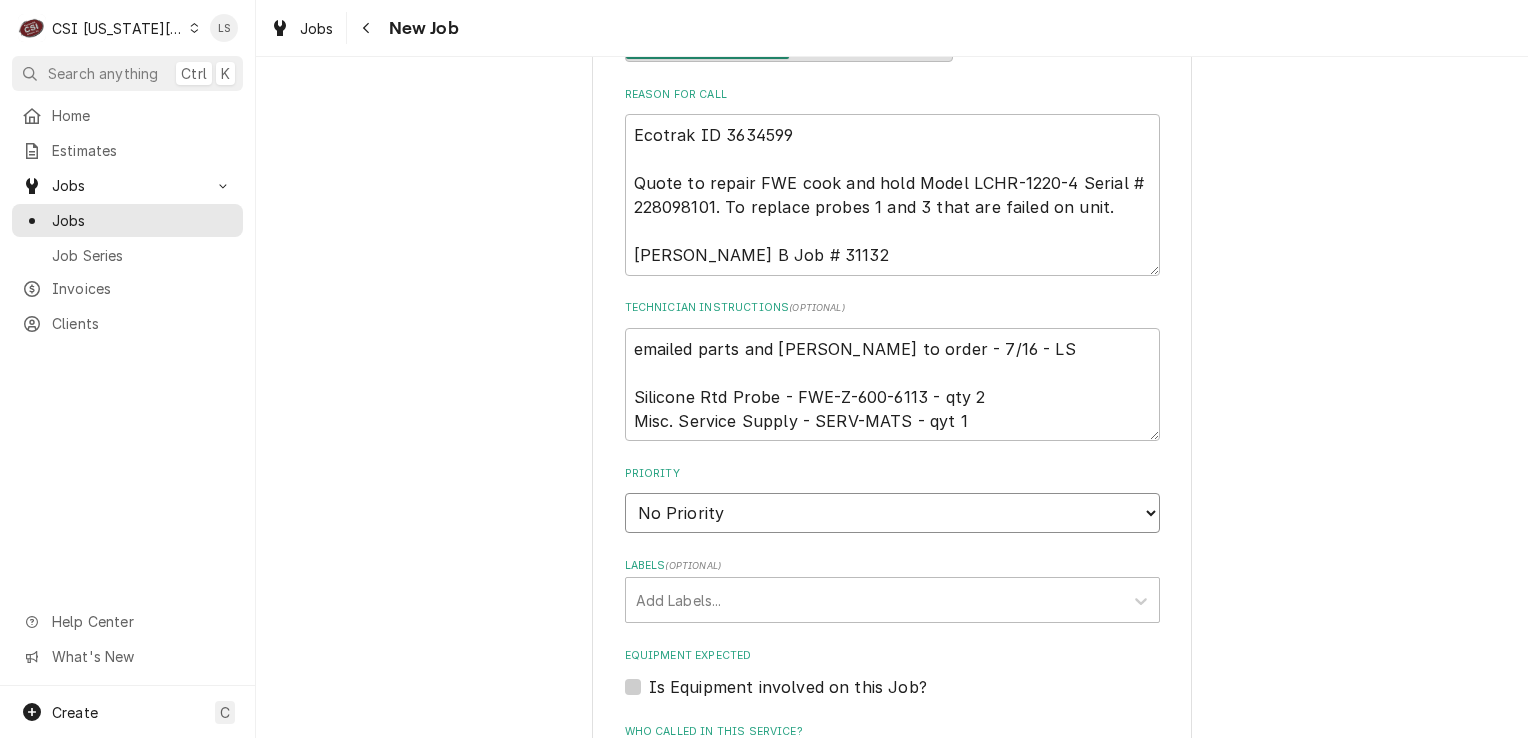 click on "No Priority Urgent High Medium Low" at bounding box center (892, 513) 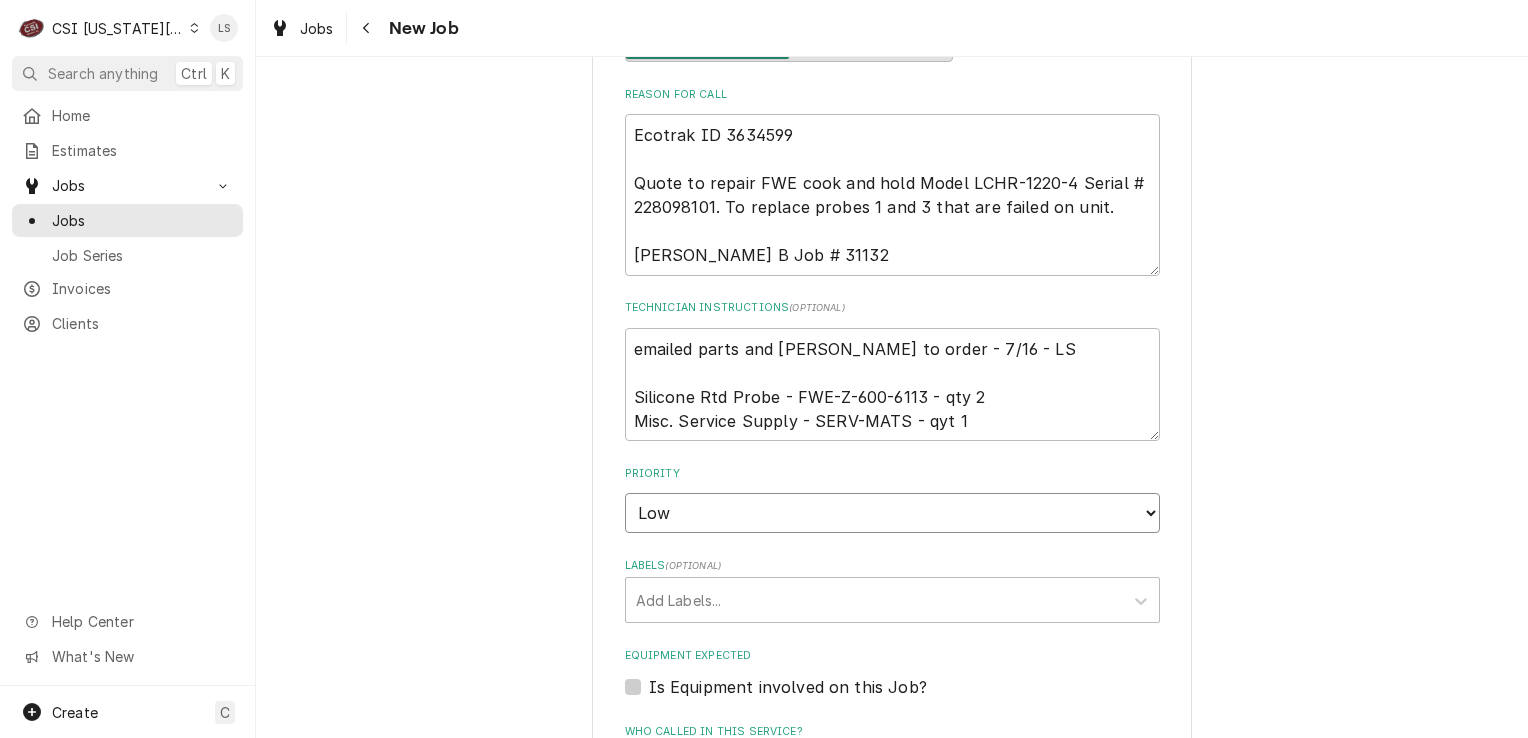 click on "No Priority Urgent High Medium Low" at bounding box center [892, 513] 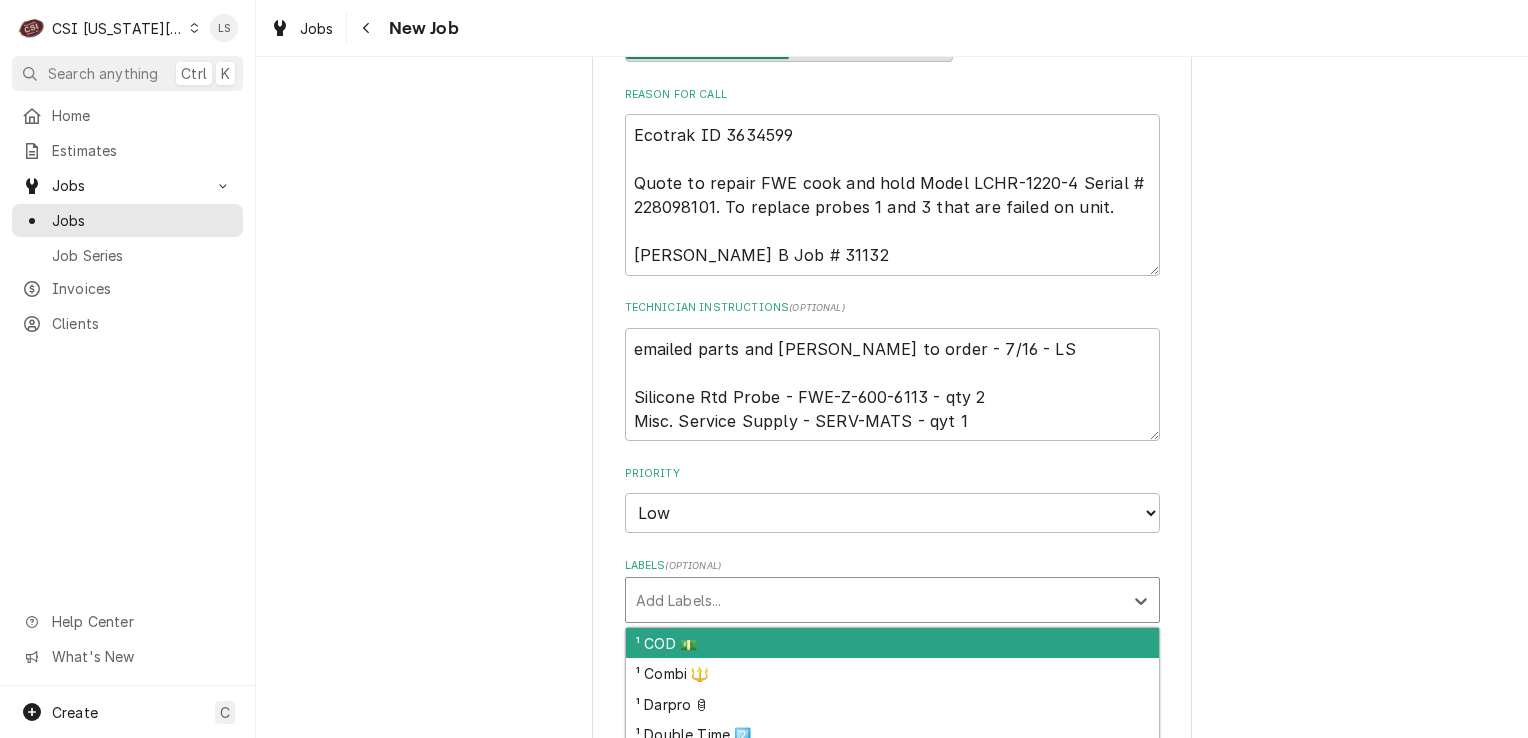 click at bounding box center [874, 600] 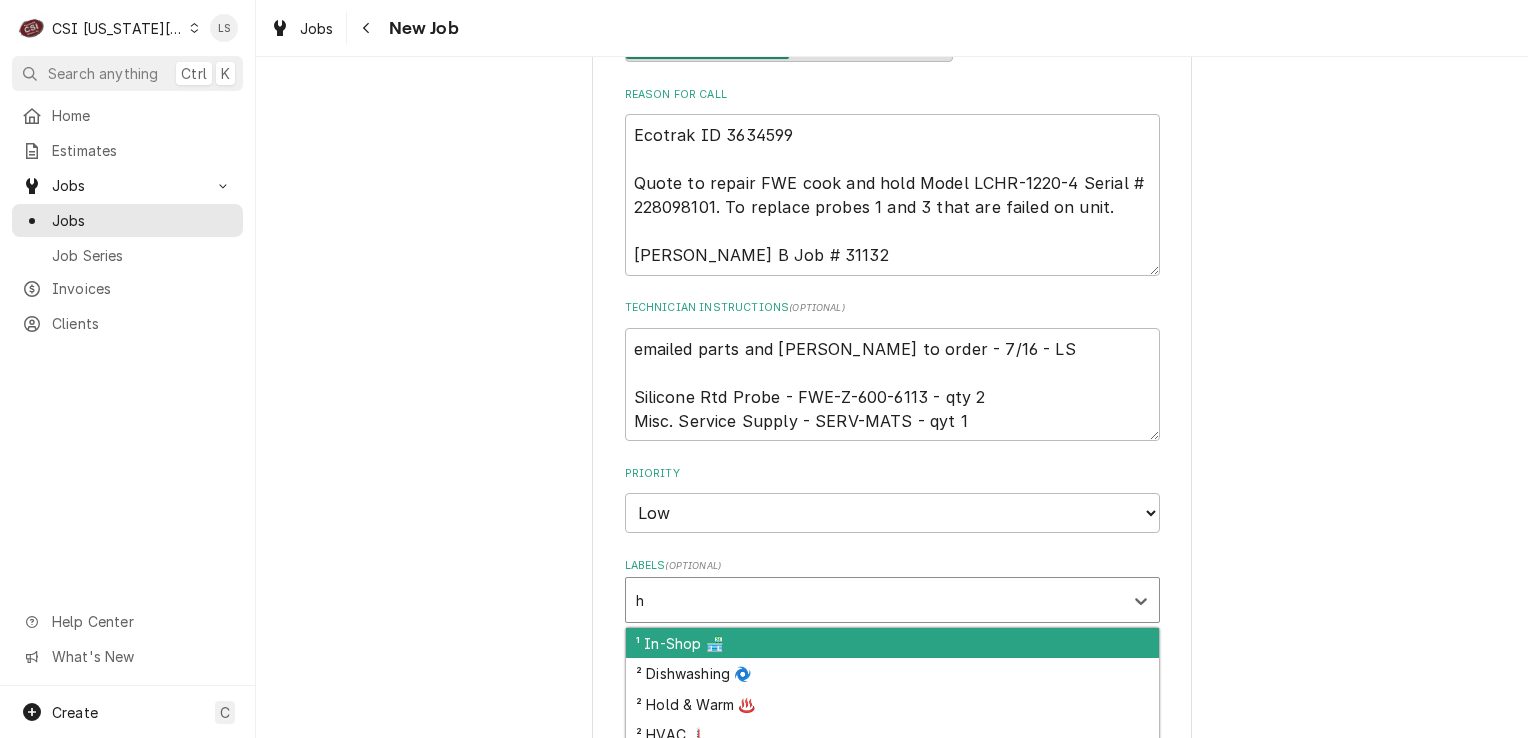 type on "ho" 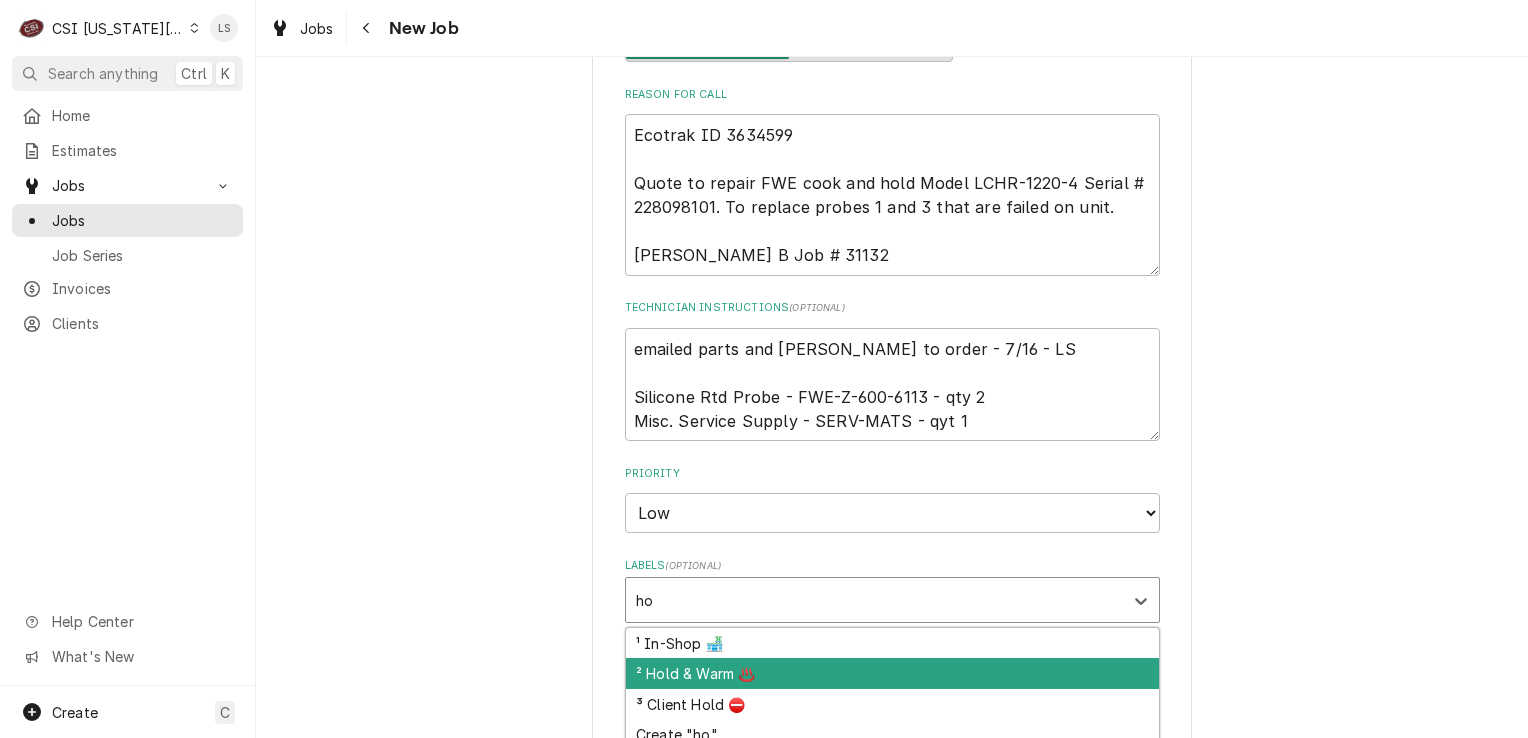 type on "x" 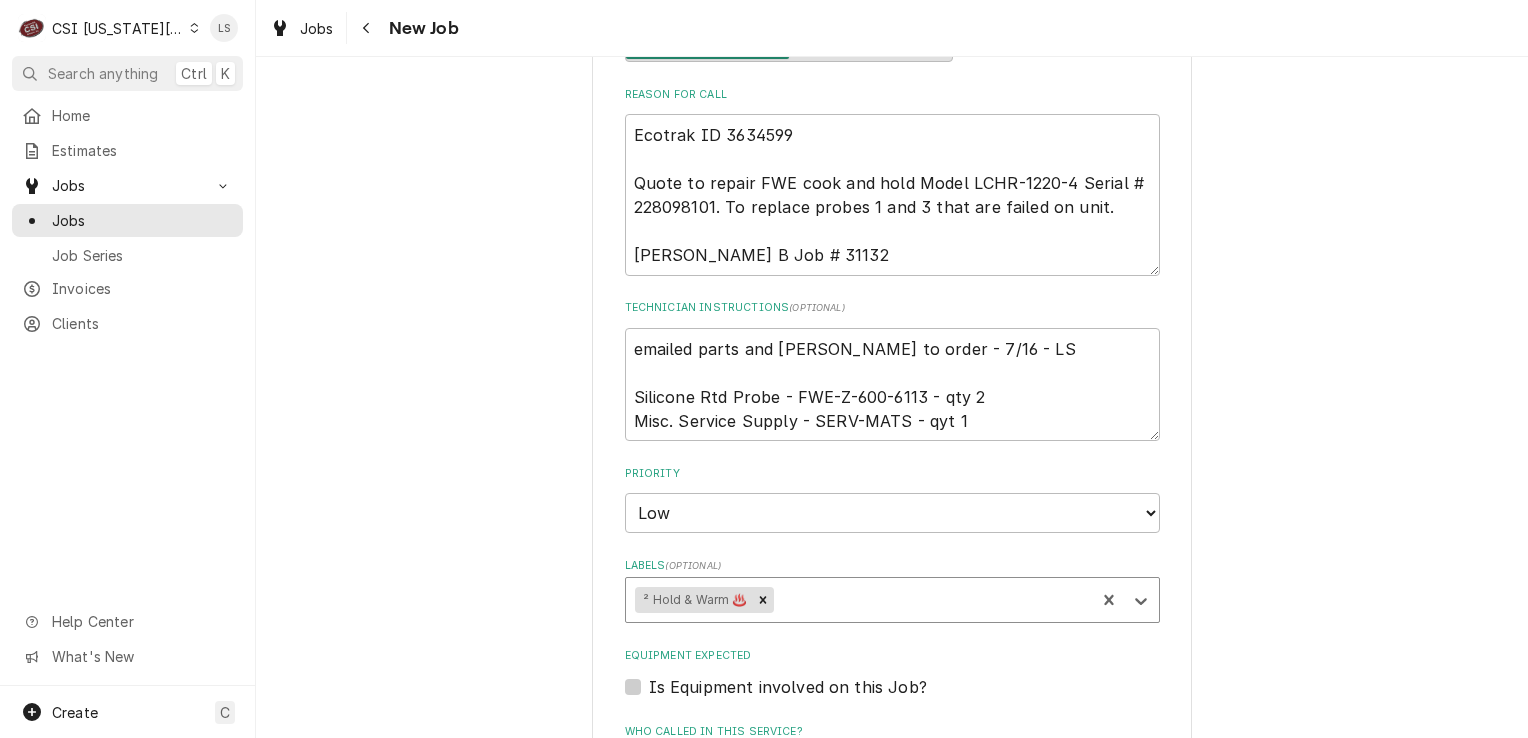 type on "x" 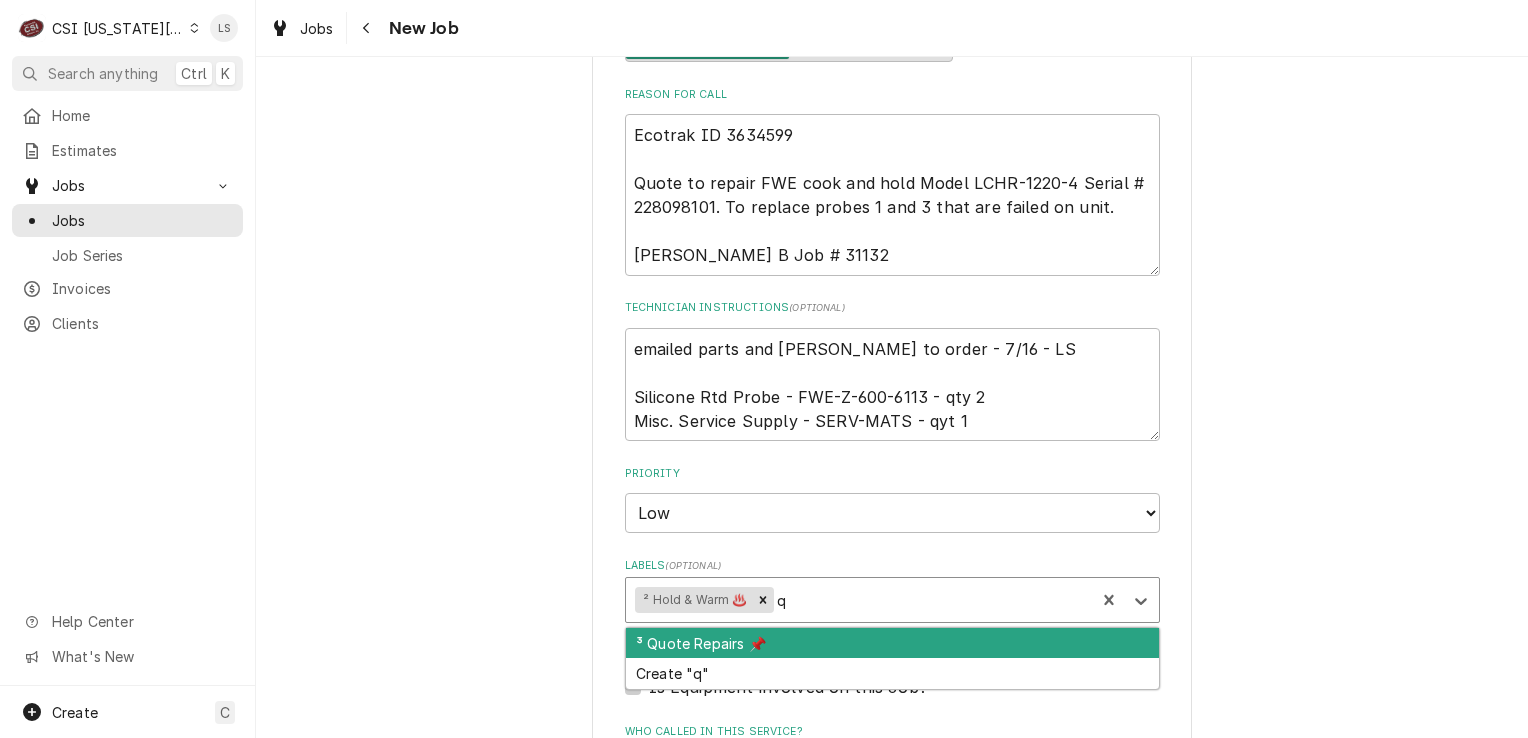 type on "qu" 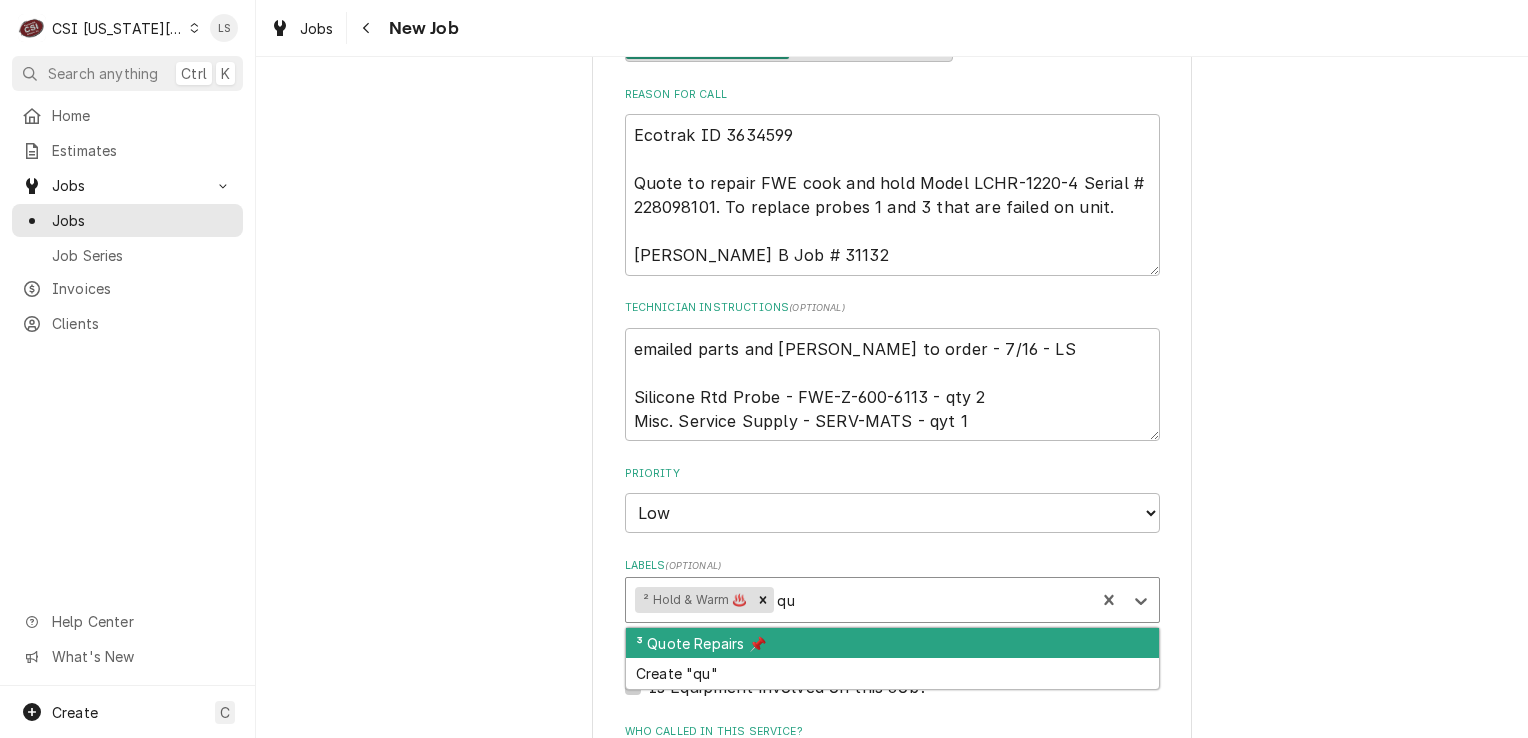 type on "x" 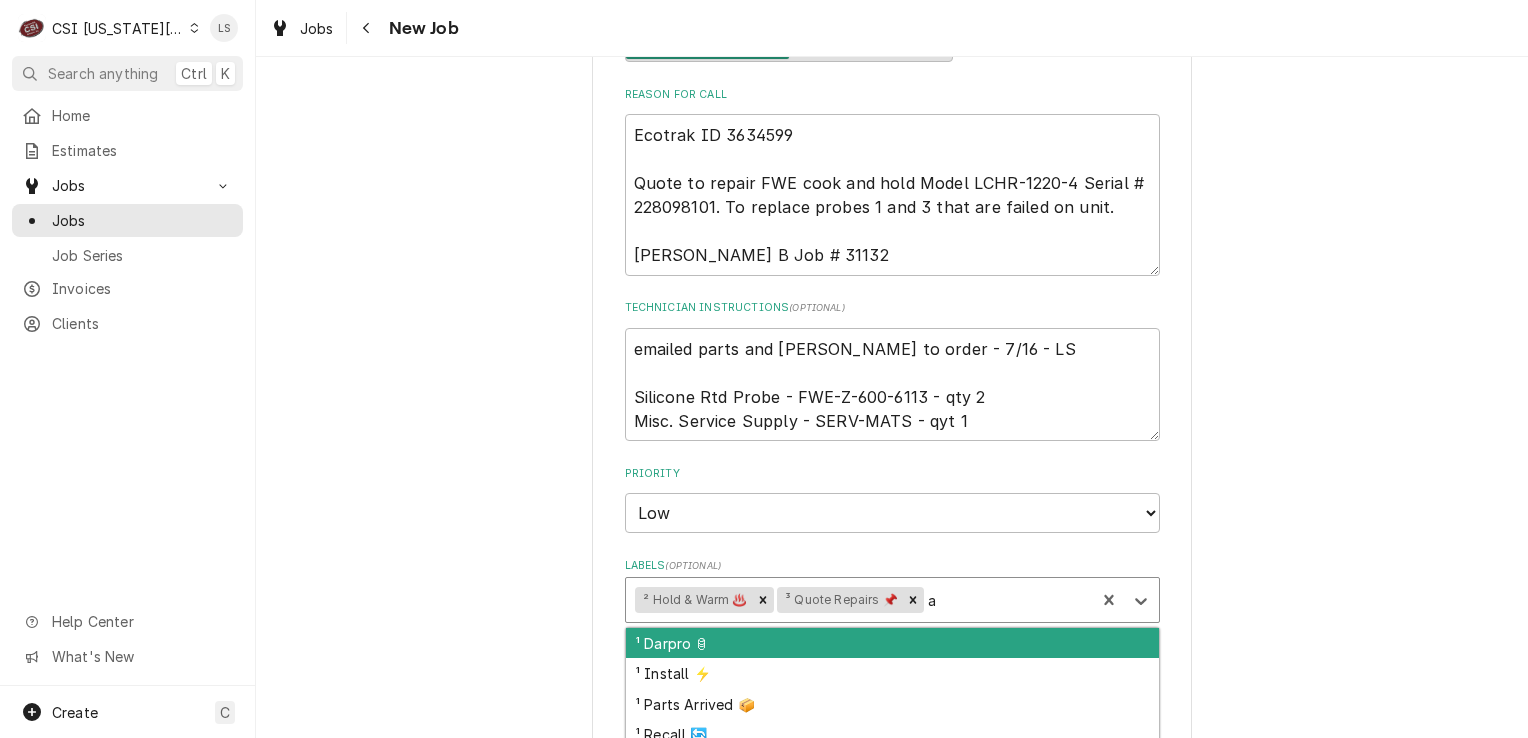 type on "aw" 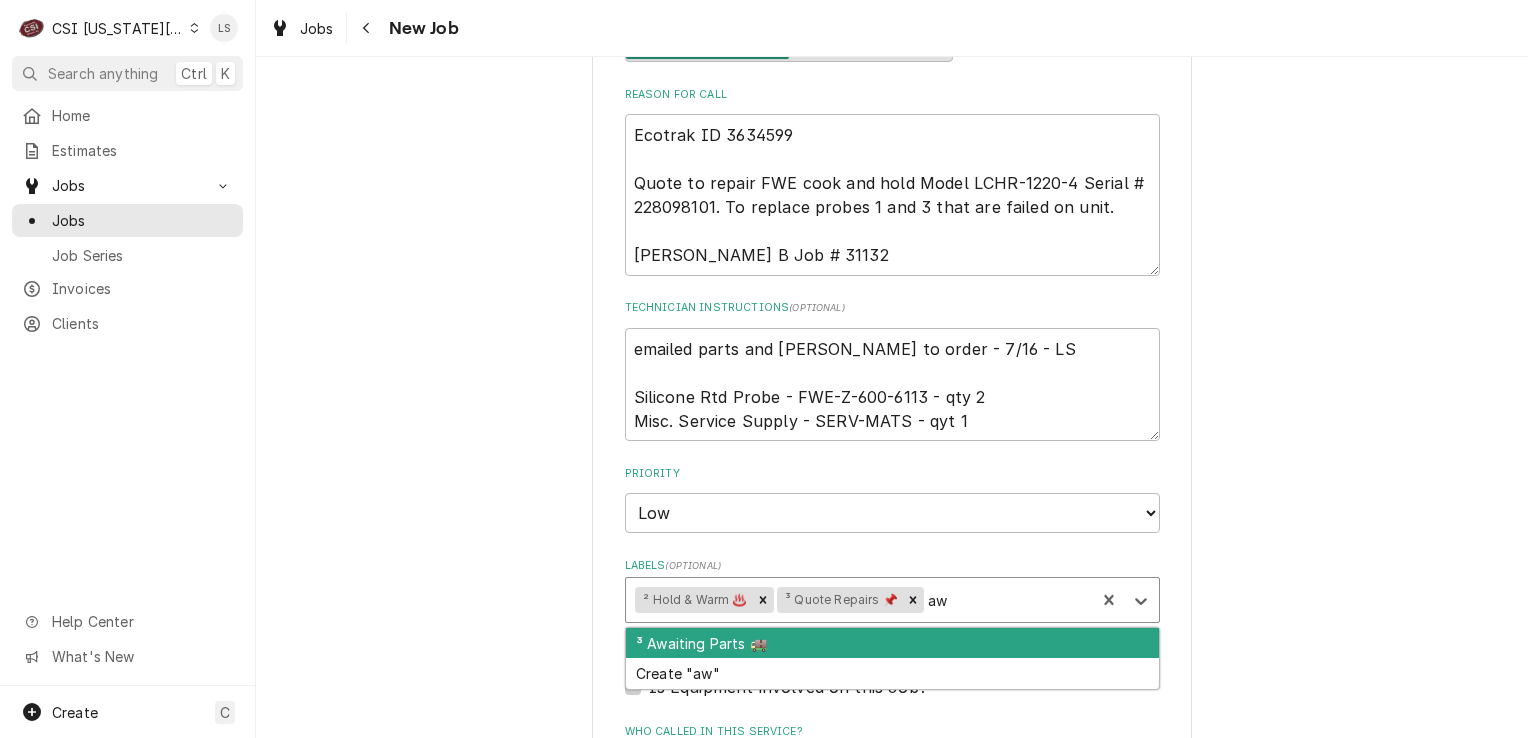 type on "x" 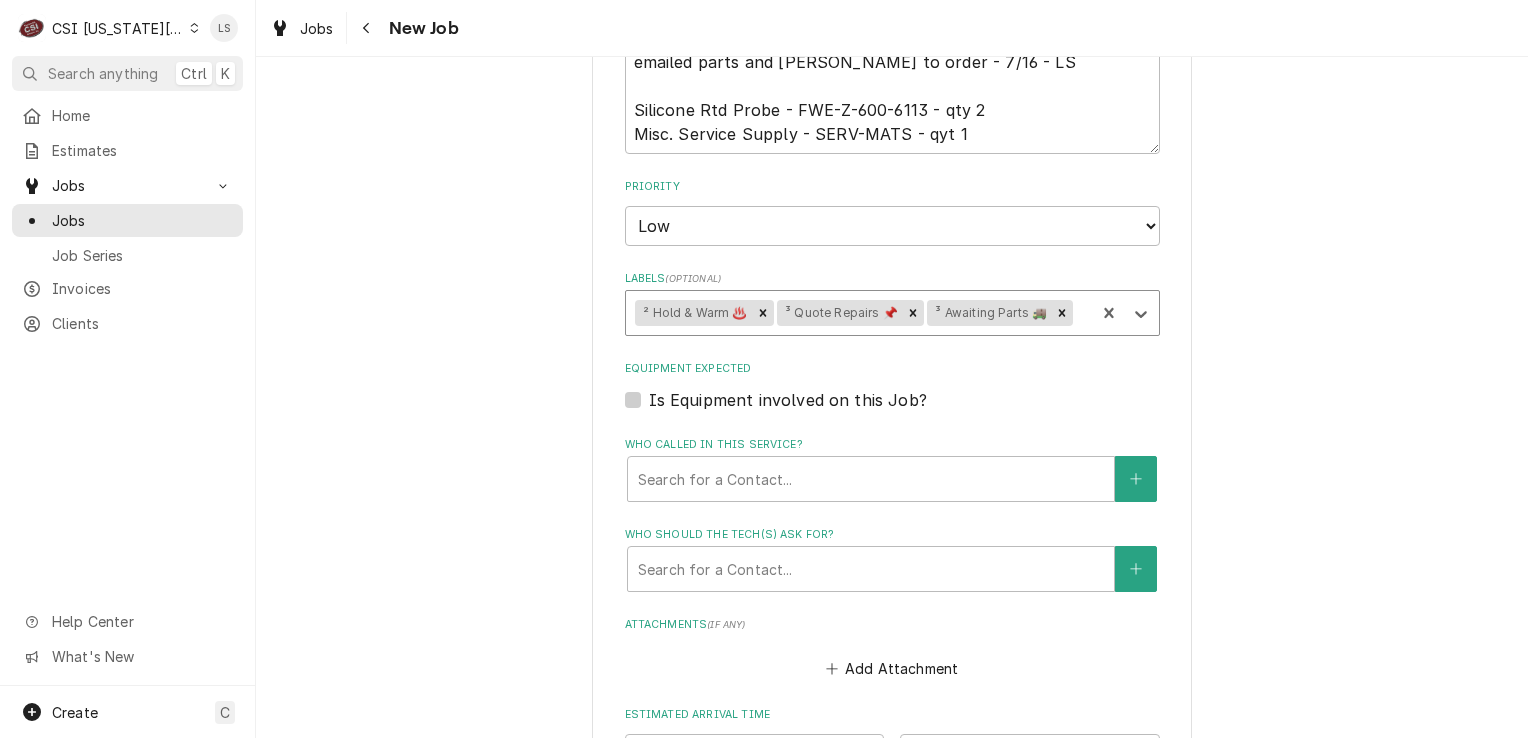 scroll, scrollTop: 1900, scrollLeft: 0, axis: vertical 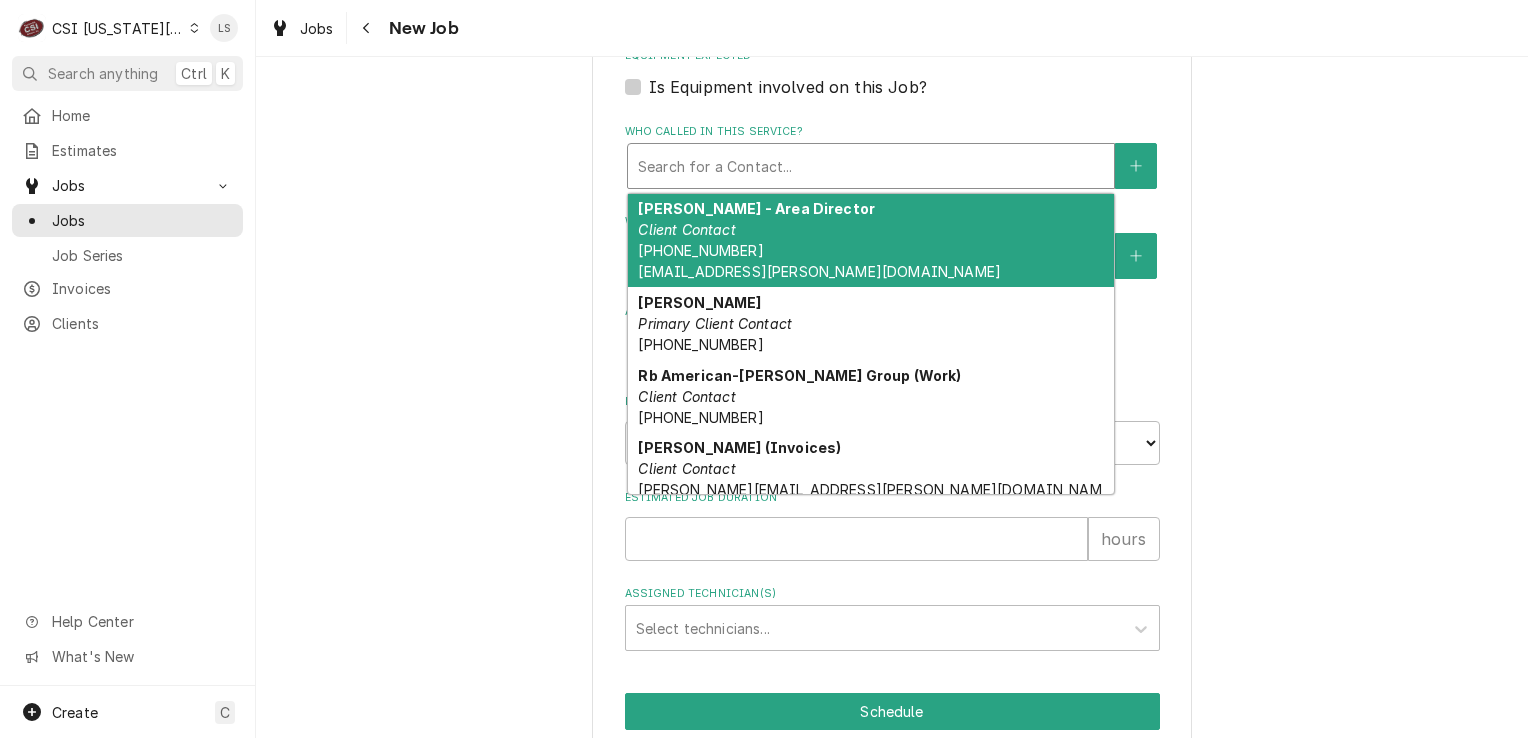 click at bounding box center (871, 166) 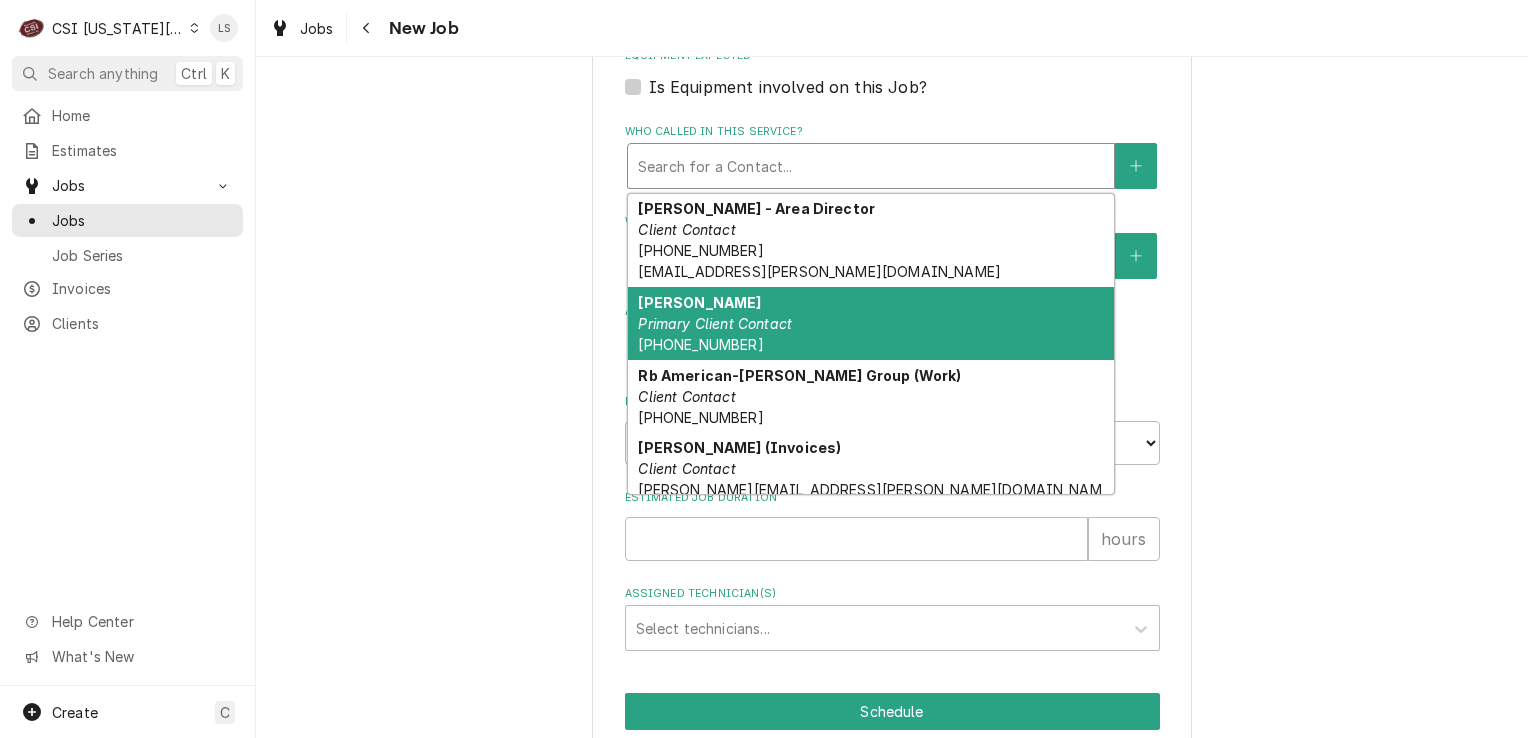 scroll, scrollTop: 84, scrollLeft: 0, axis: vertical 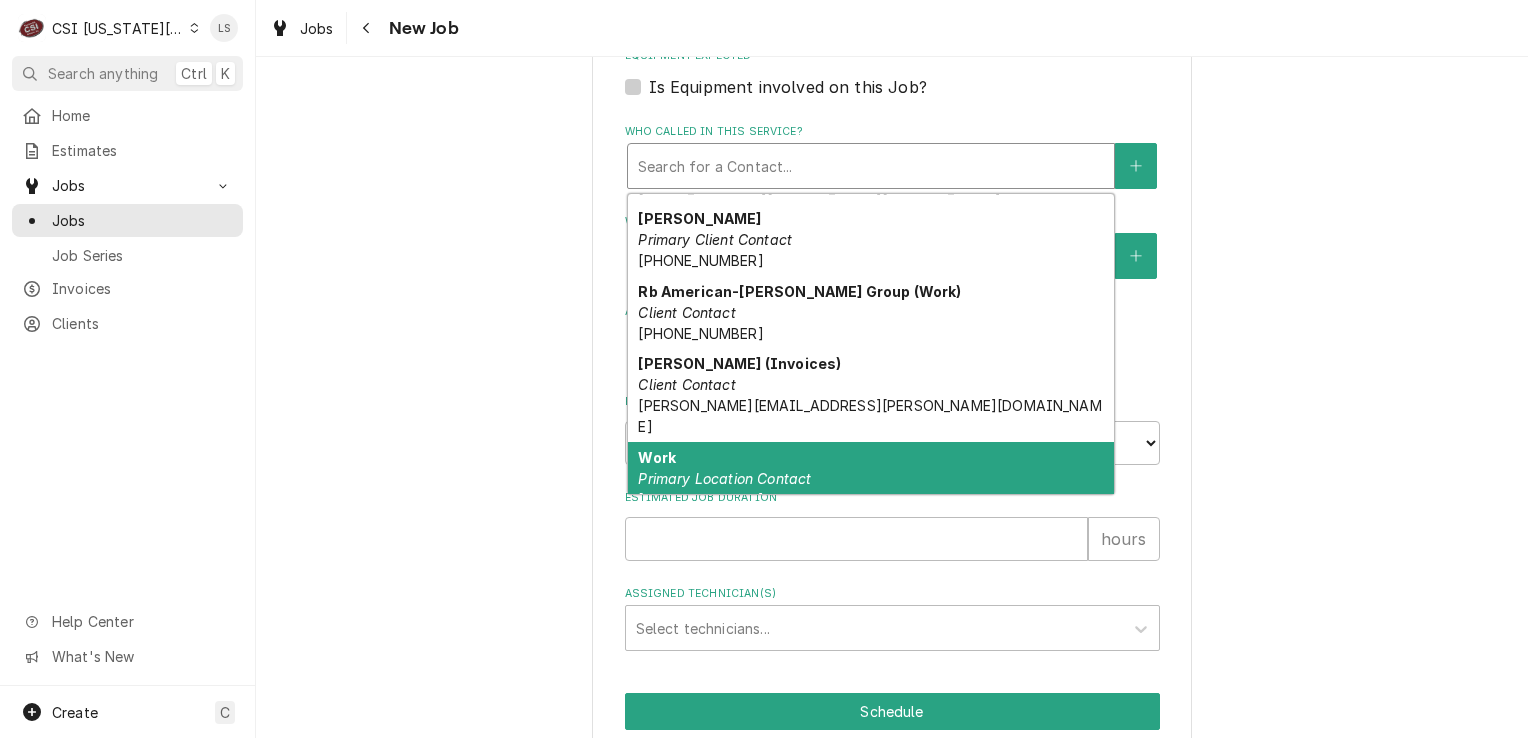 click on "Primary Location Contact" at bounding box center [724, 478] 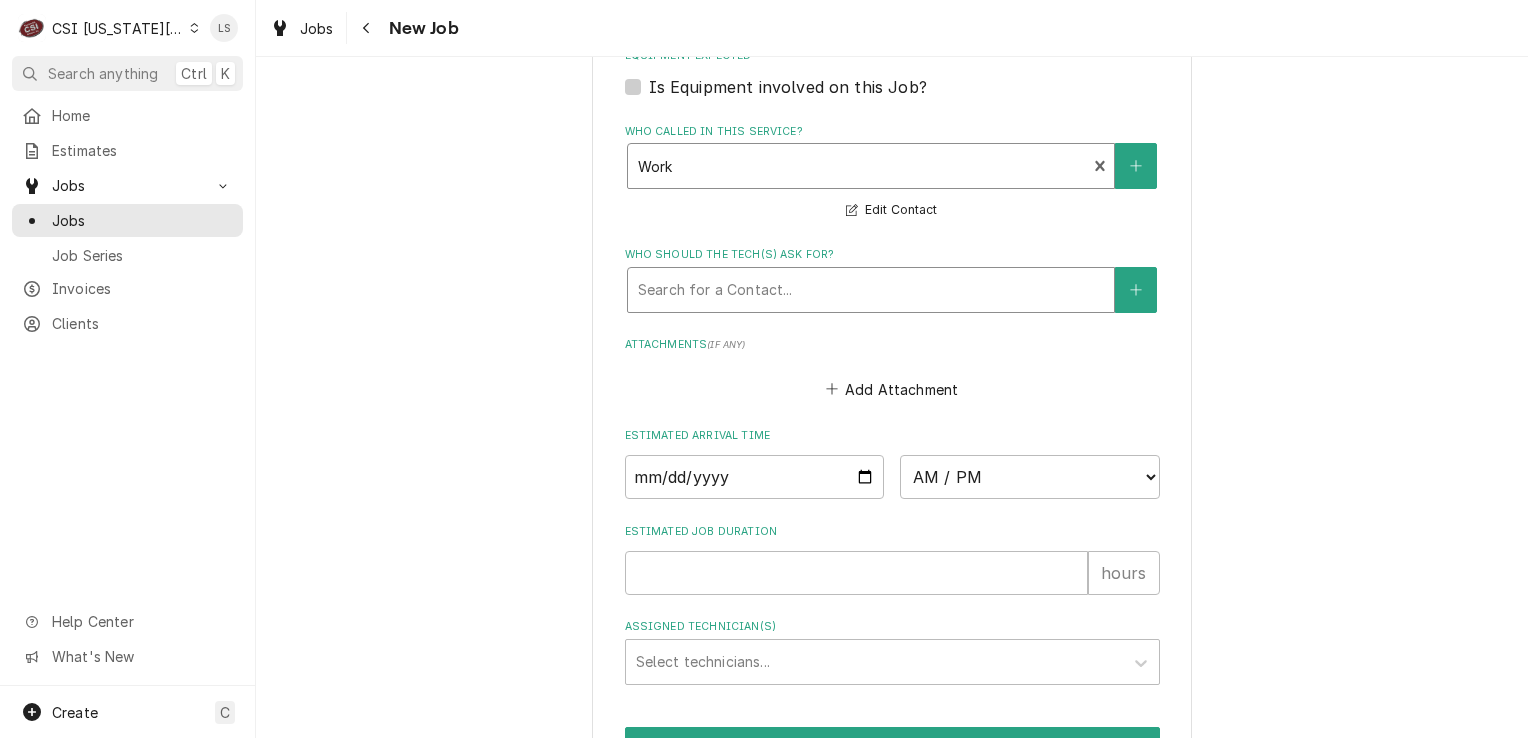 click at bounding box center (871, 290) 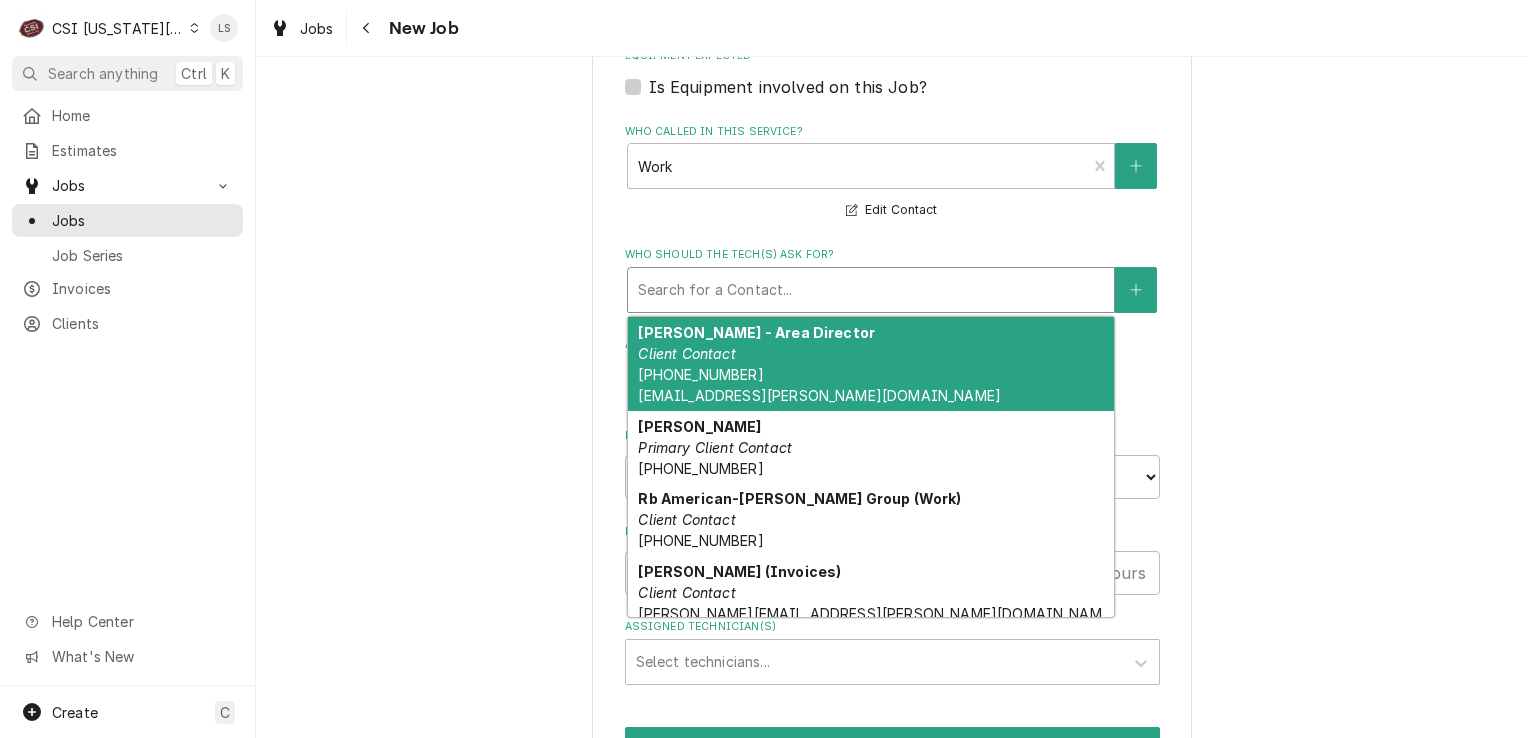 scroll, scrollTop: 84, scrollLeft: 0, axis: vertical 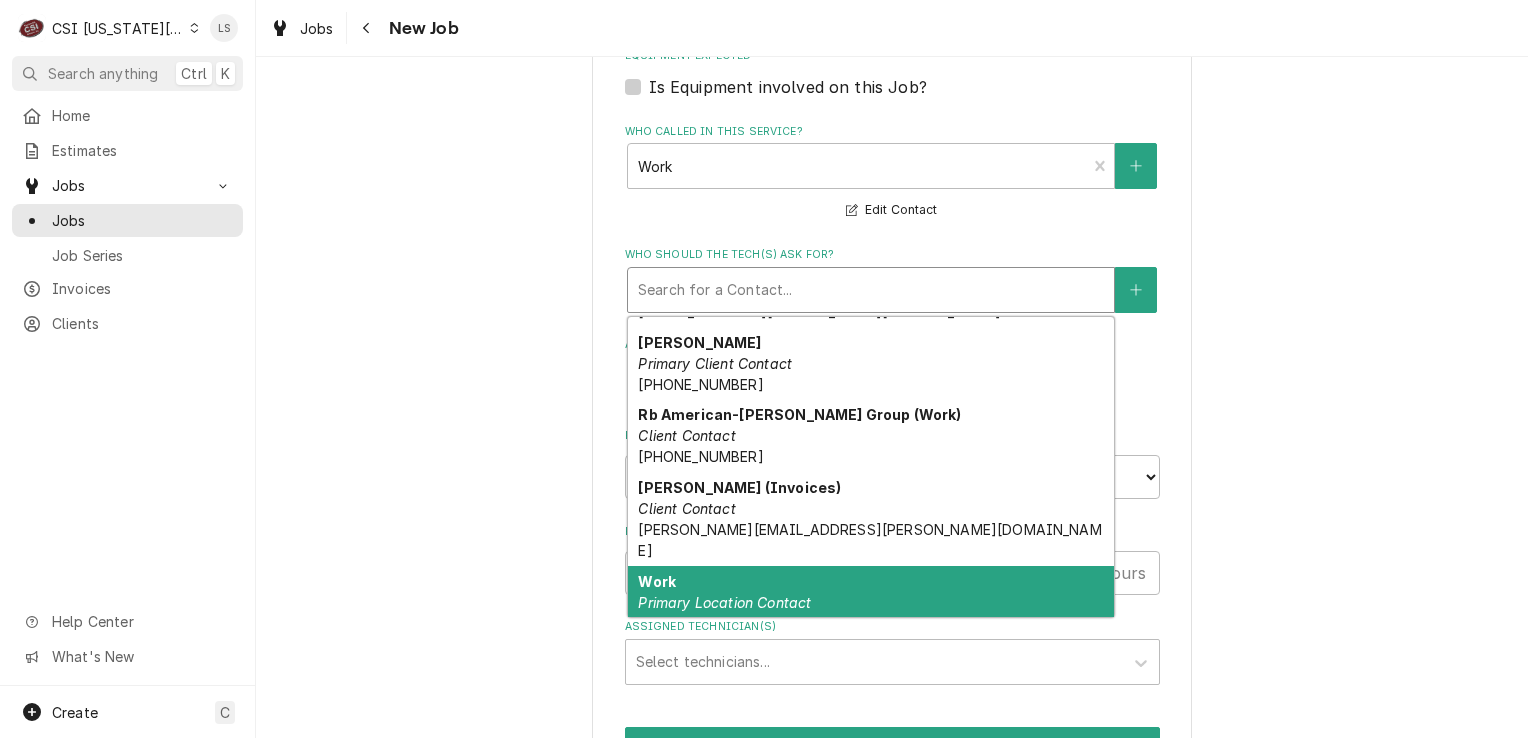 click on "Work Primary Location Contact (816) 628-4520" at bounding box center [871, 602] 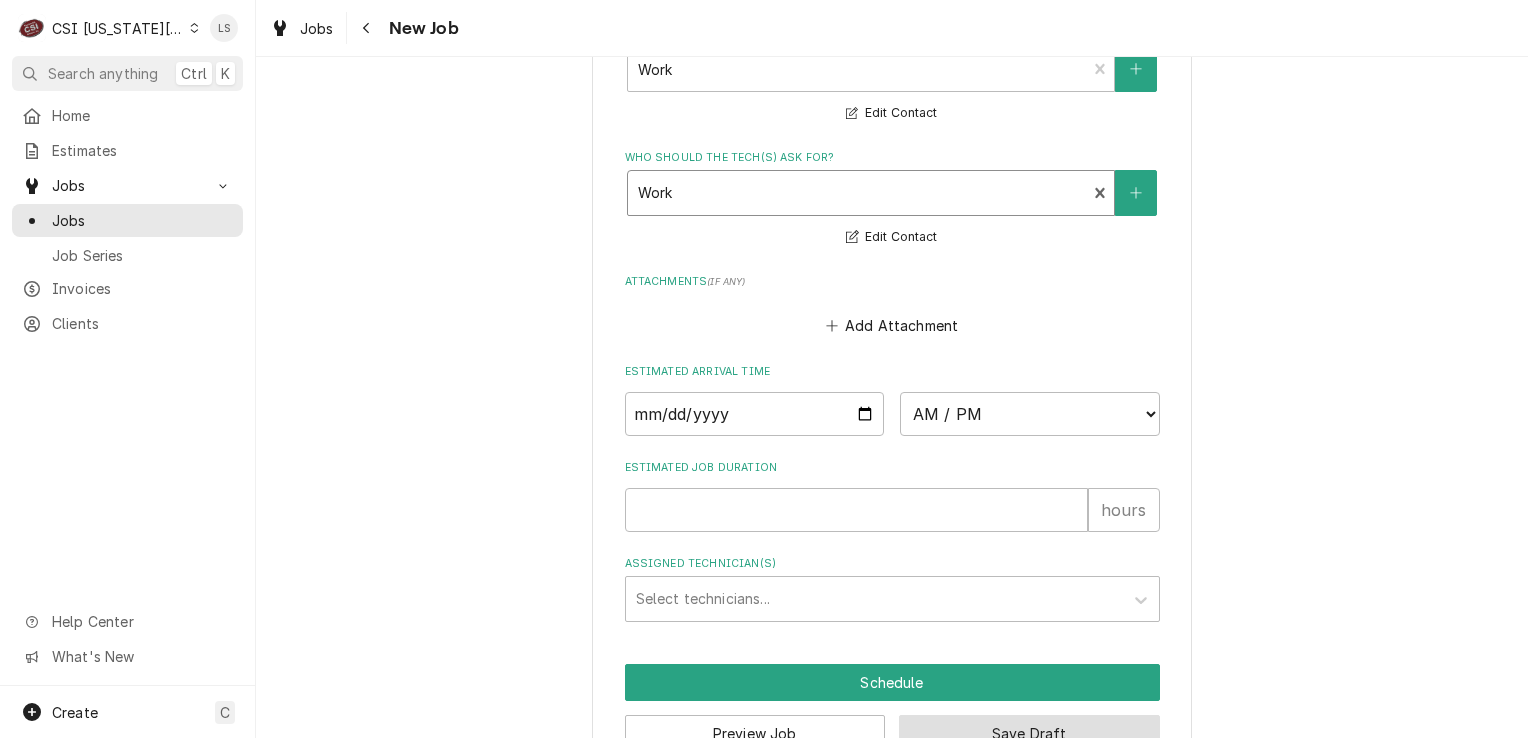 click on "Save Draft" at bounding box center [1029, 733] 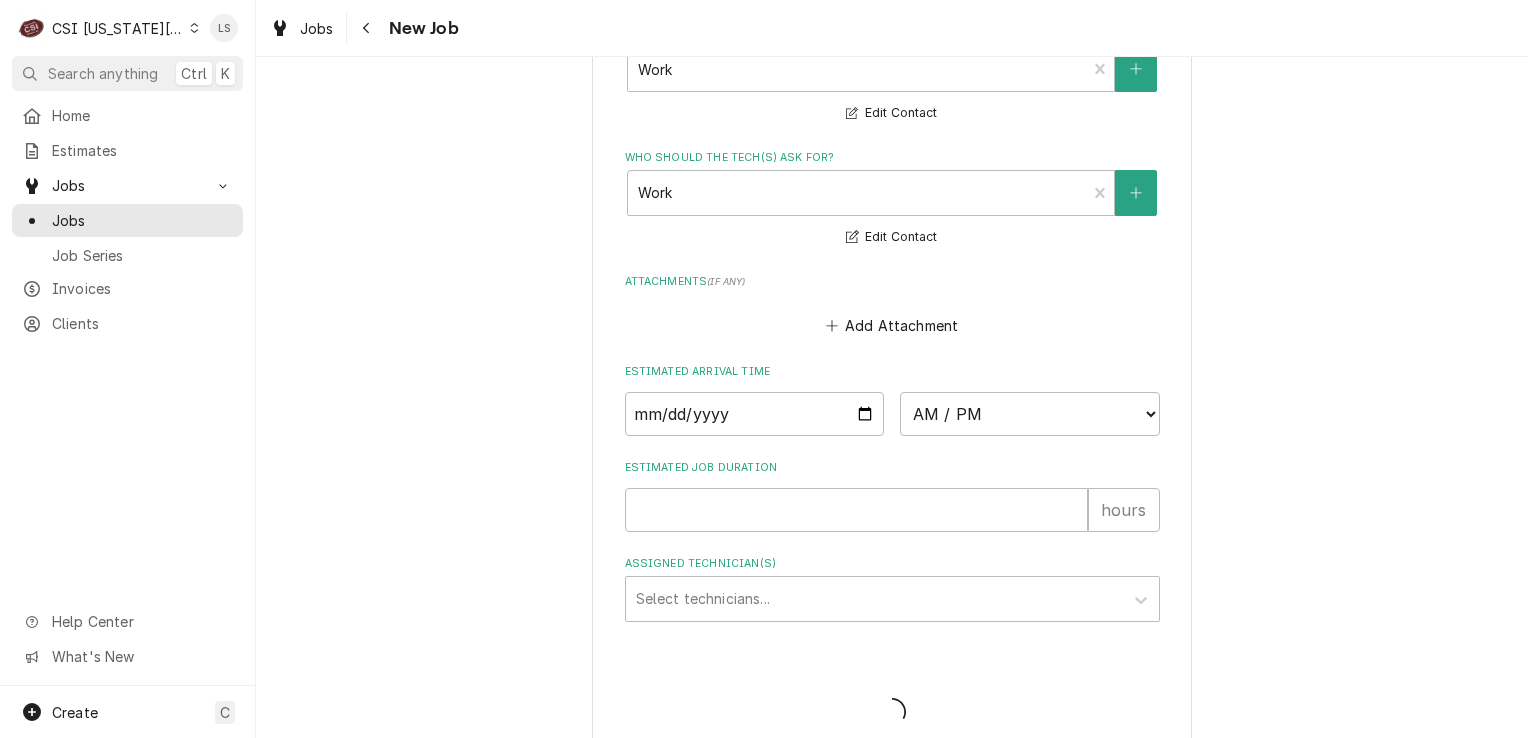 scroll, scrollTop: 1980, scrollLeft: 0, axis: vertical 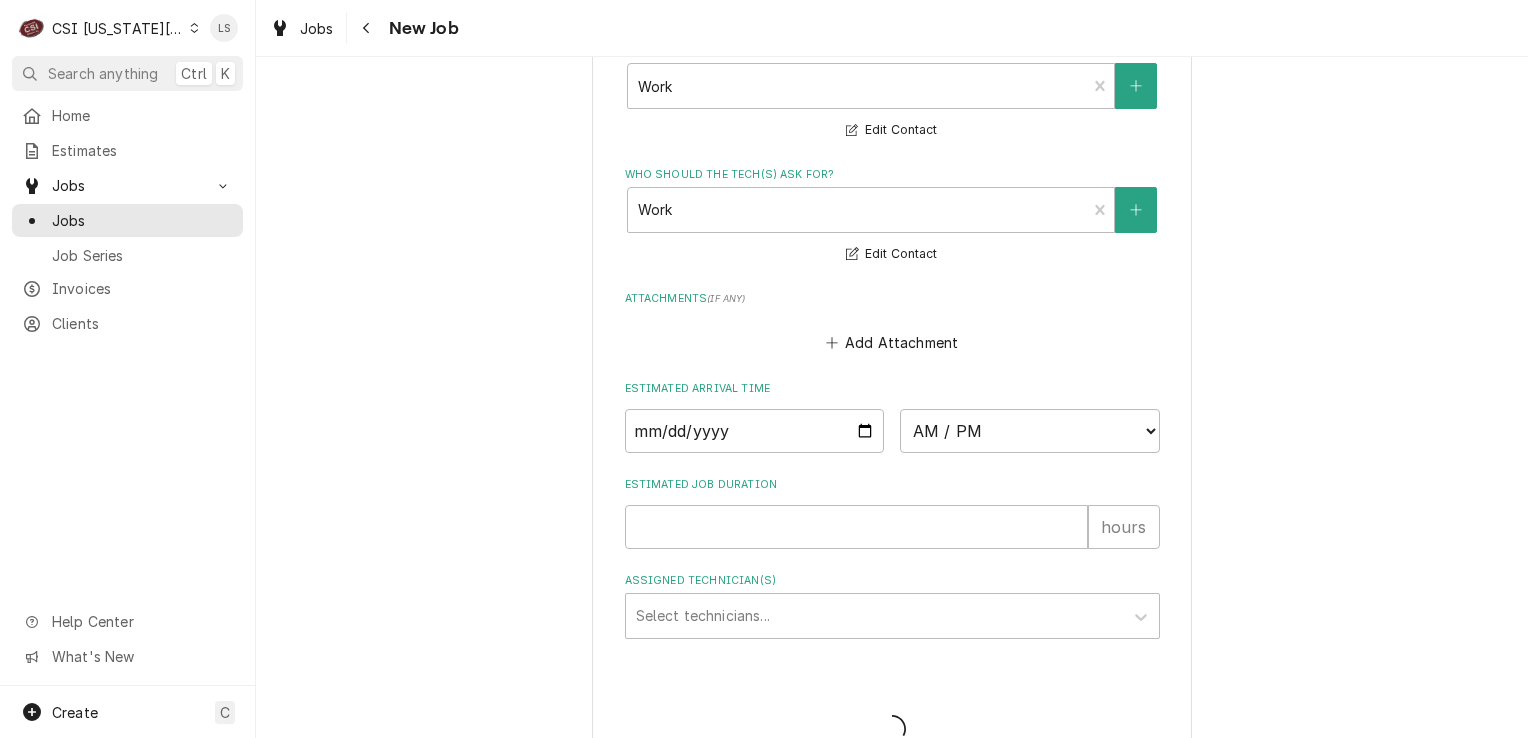 type on "x" 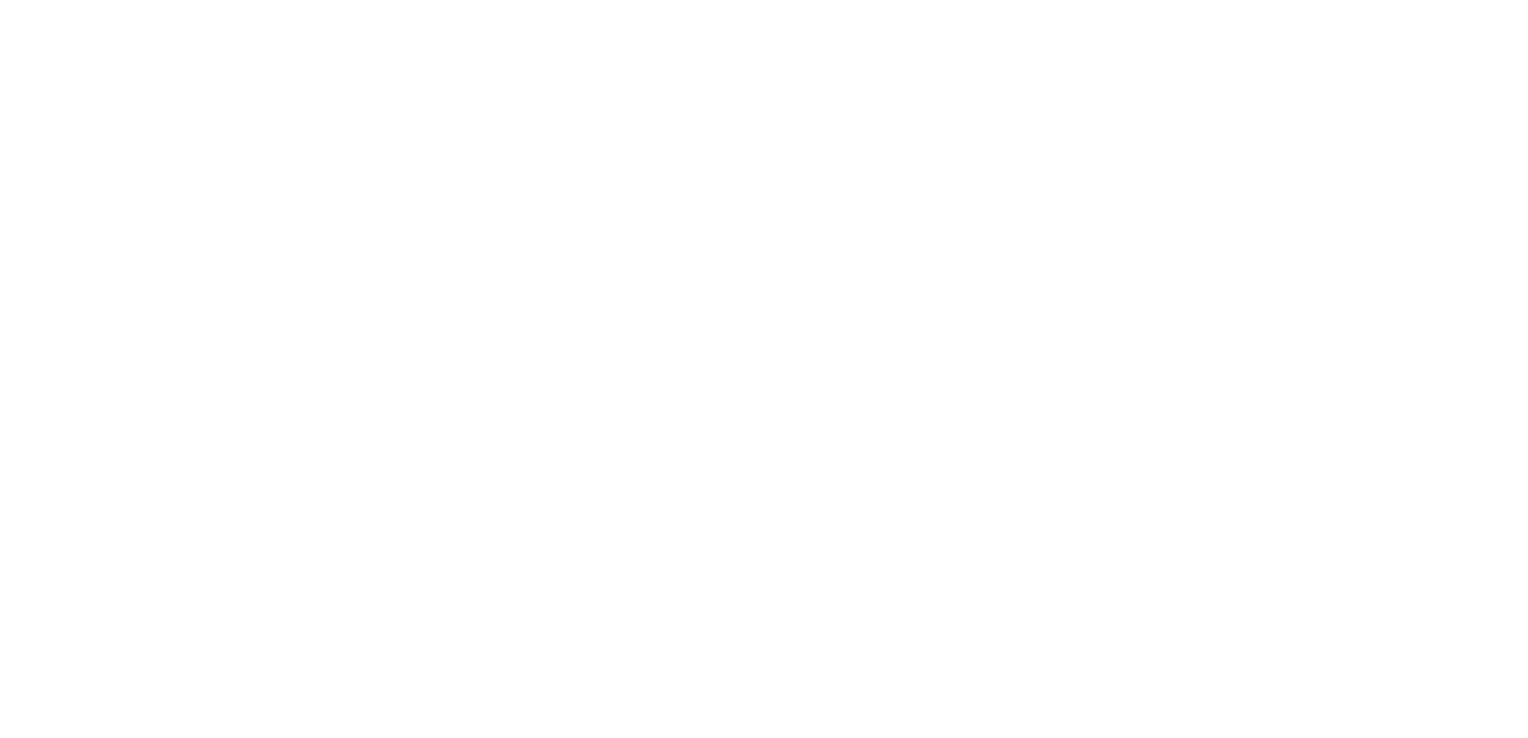 scroll, scrollTop: 0, scrollLeft: 0, axis: both 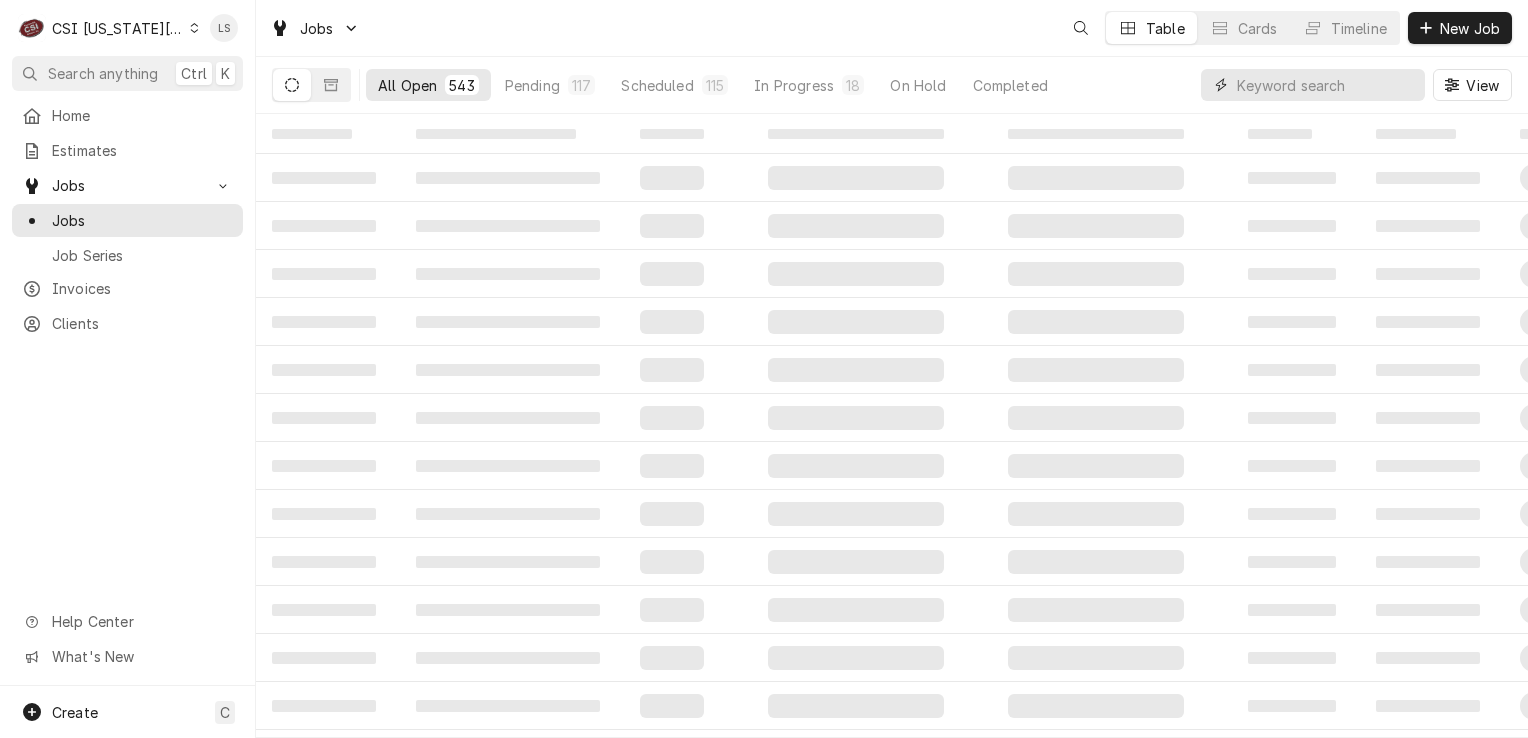 click at bounding box center (1326, 85) 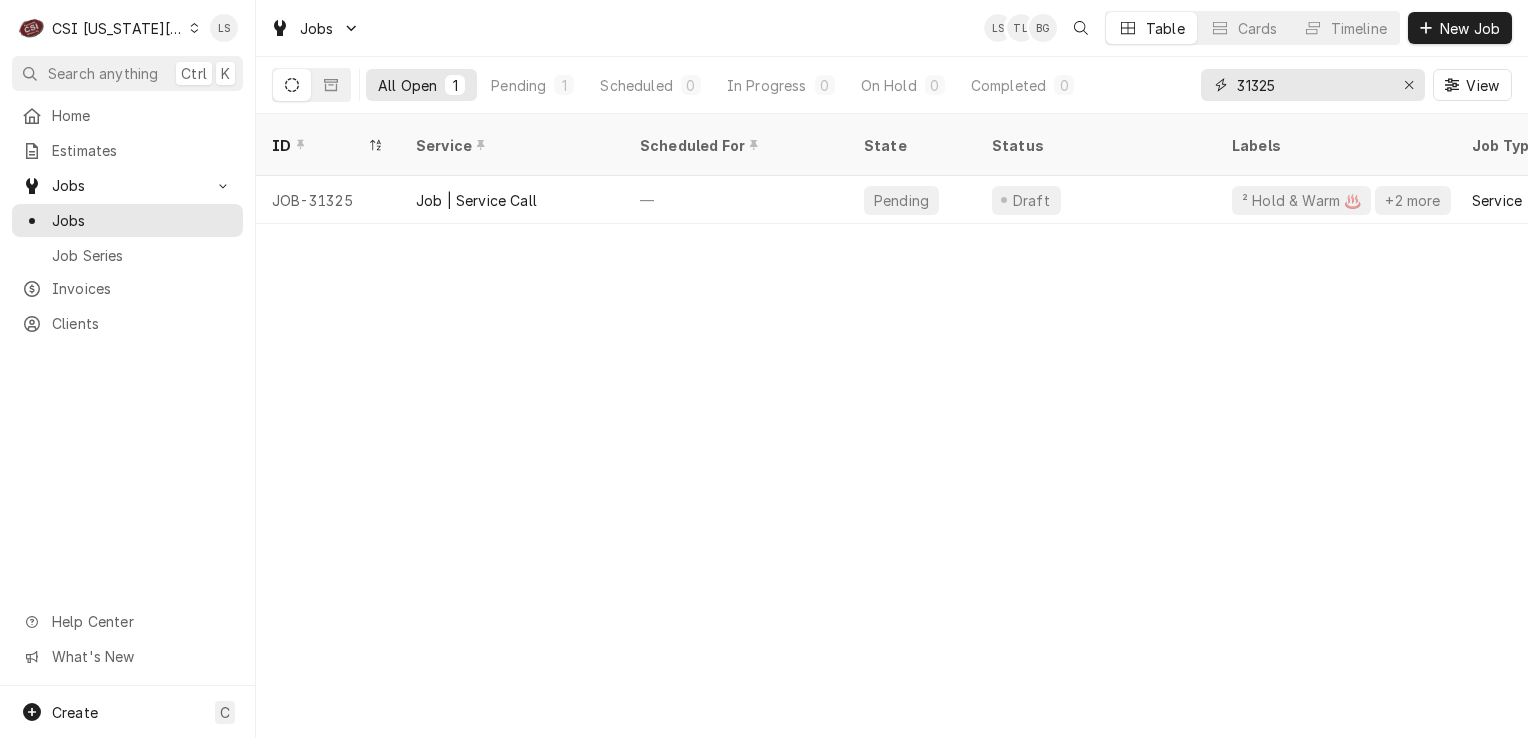 type on "31325" 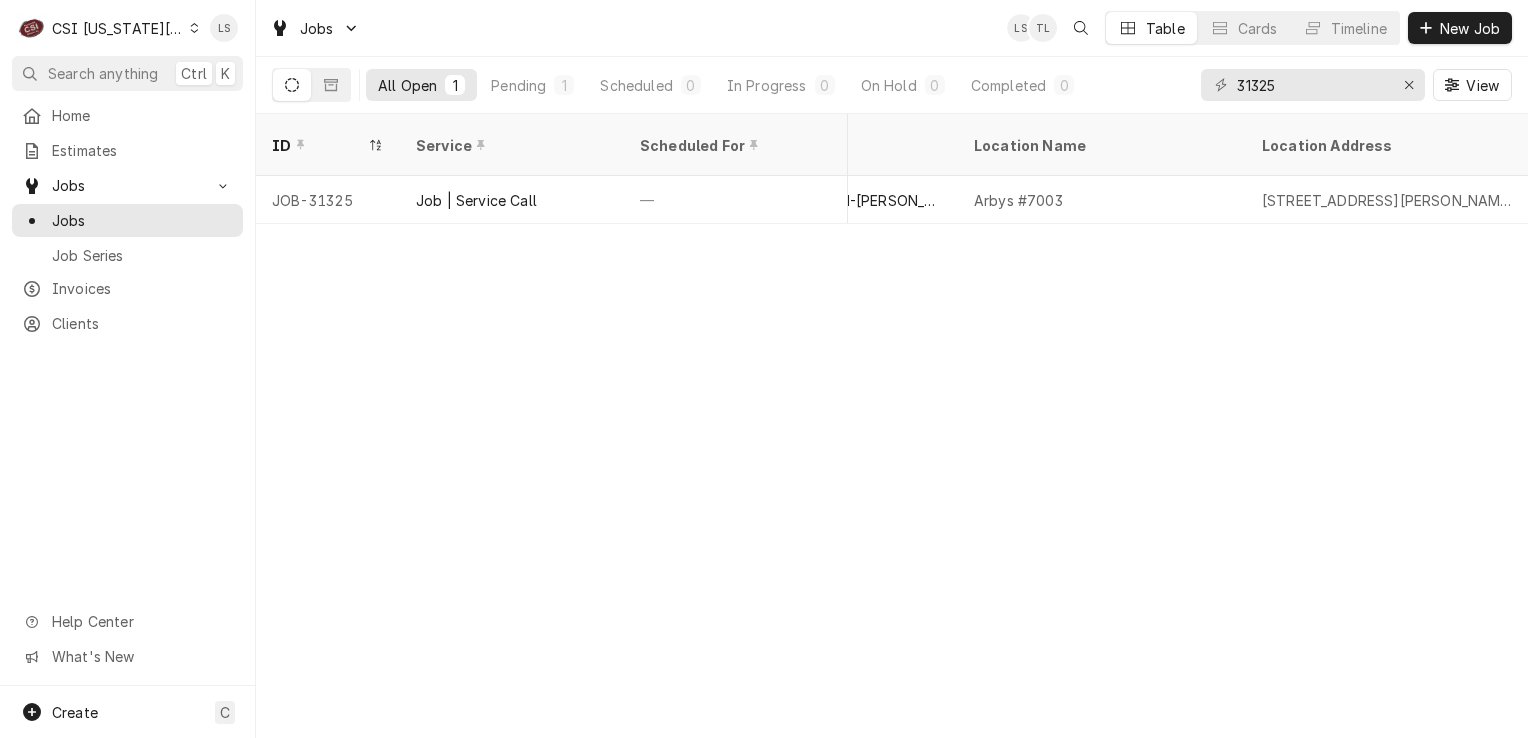 scroll, scrollTop: 0, scrollLeft: 1254, axis: horizontal 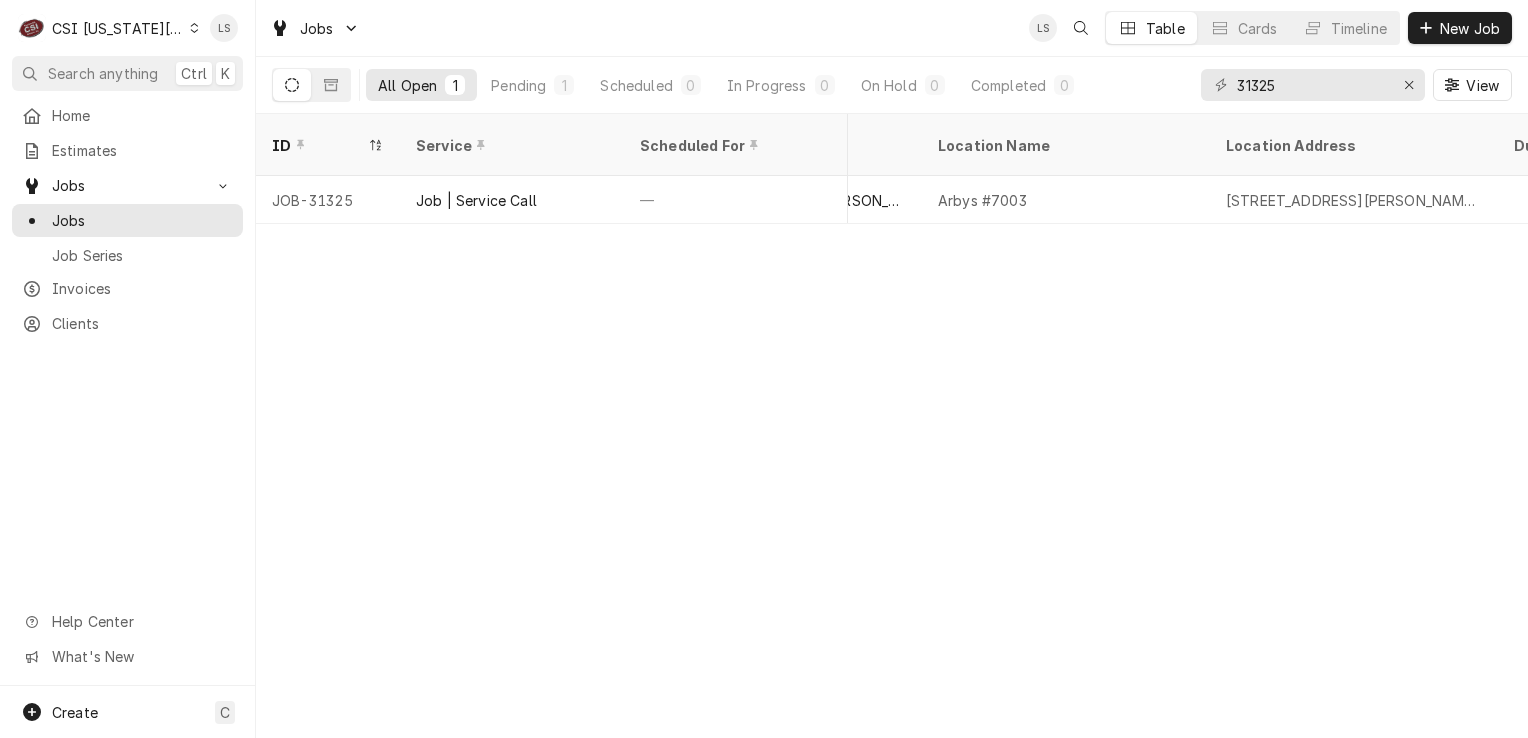 click 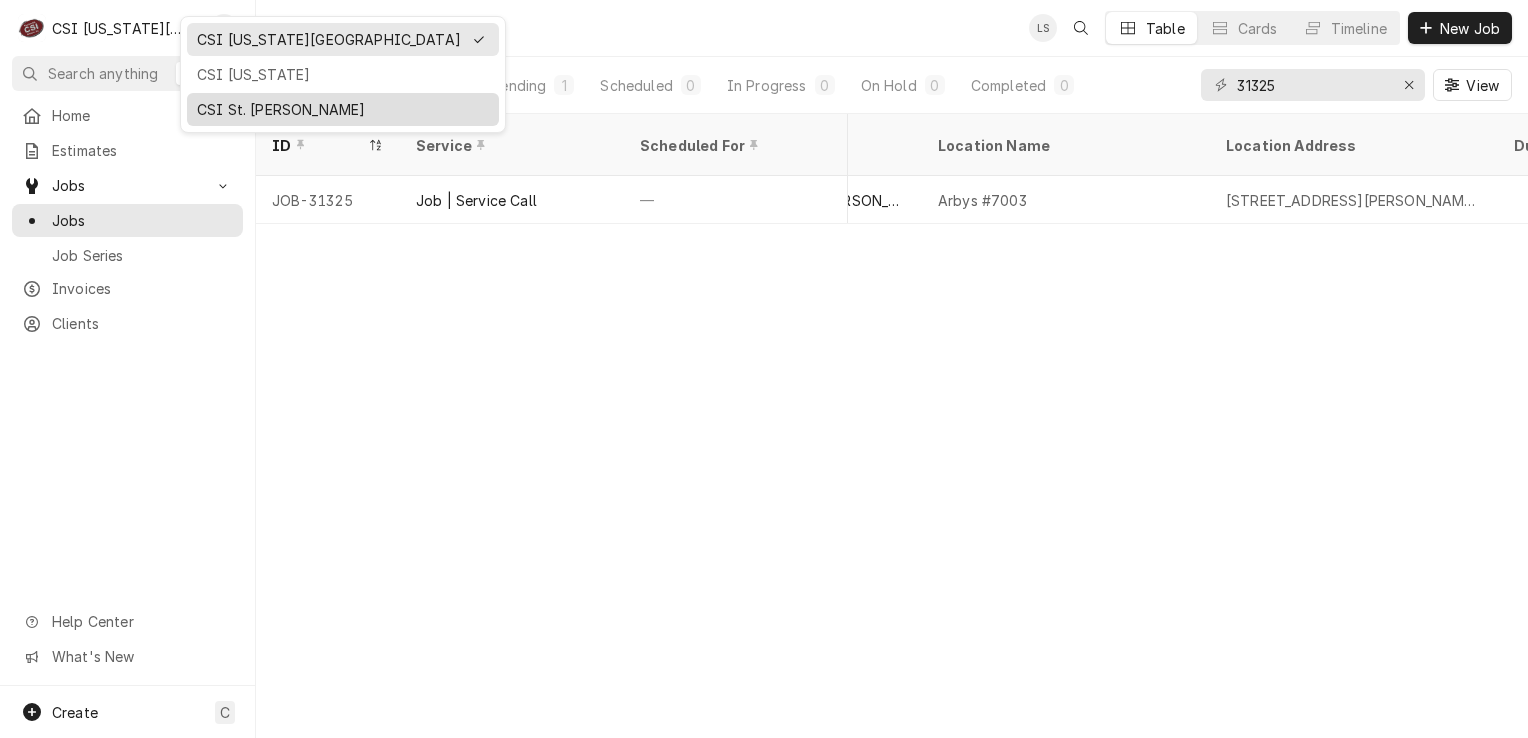 click on "CSI St. [PERSON_NAME]" at bounding box center [343, 109] 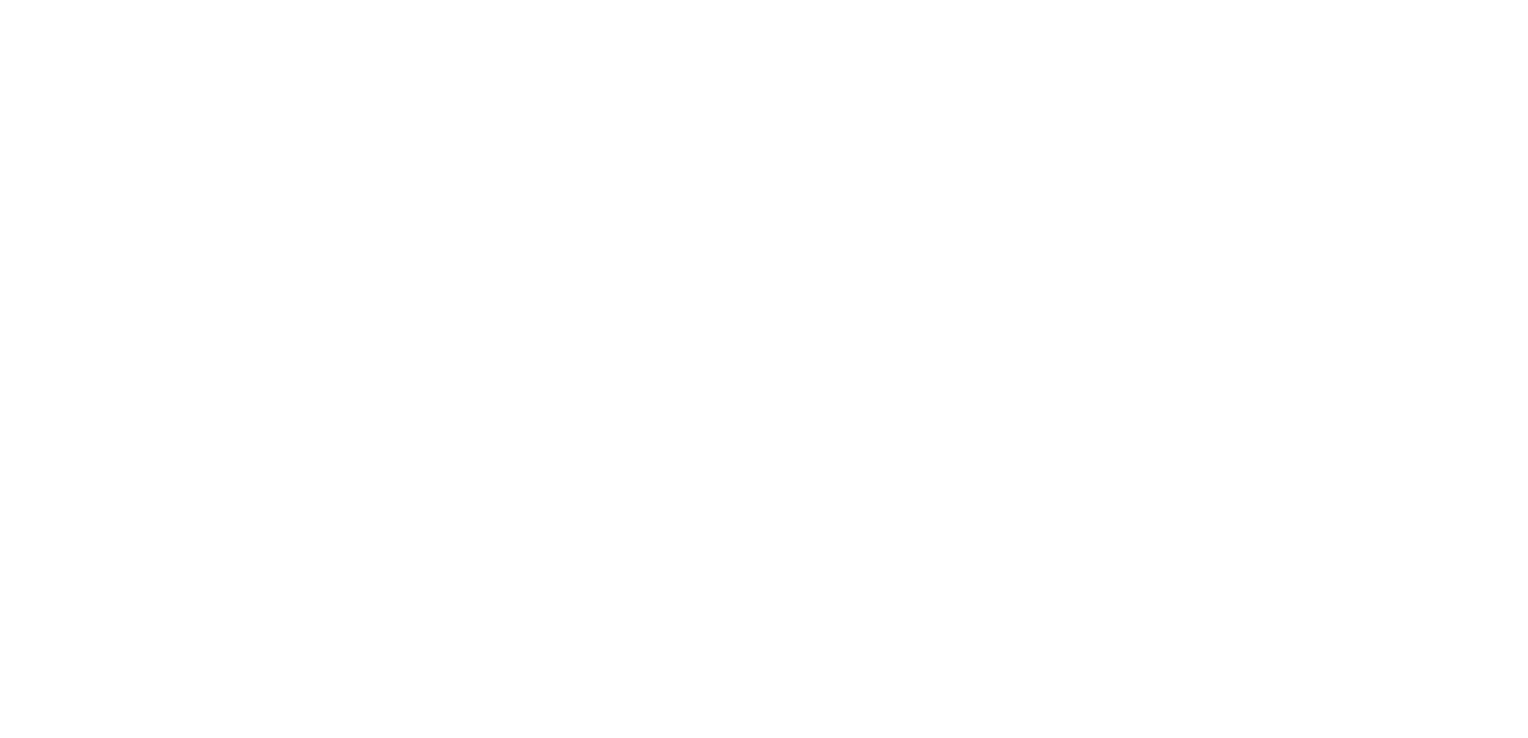 scroll, scrollTop: 0, scrollLeft: 0, axis: both 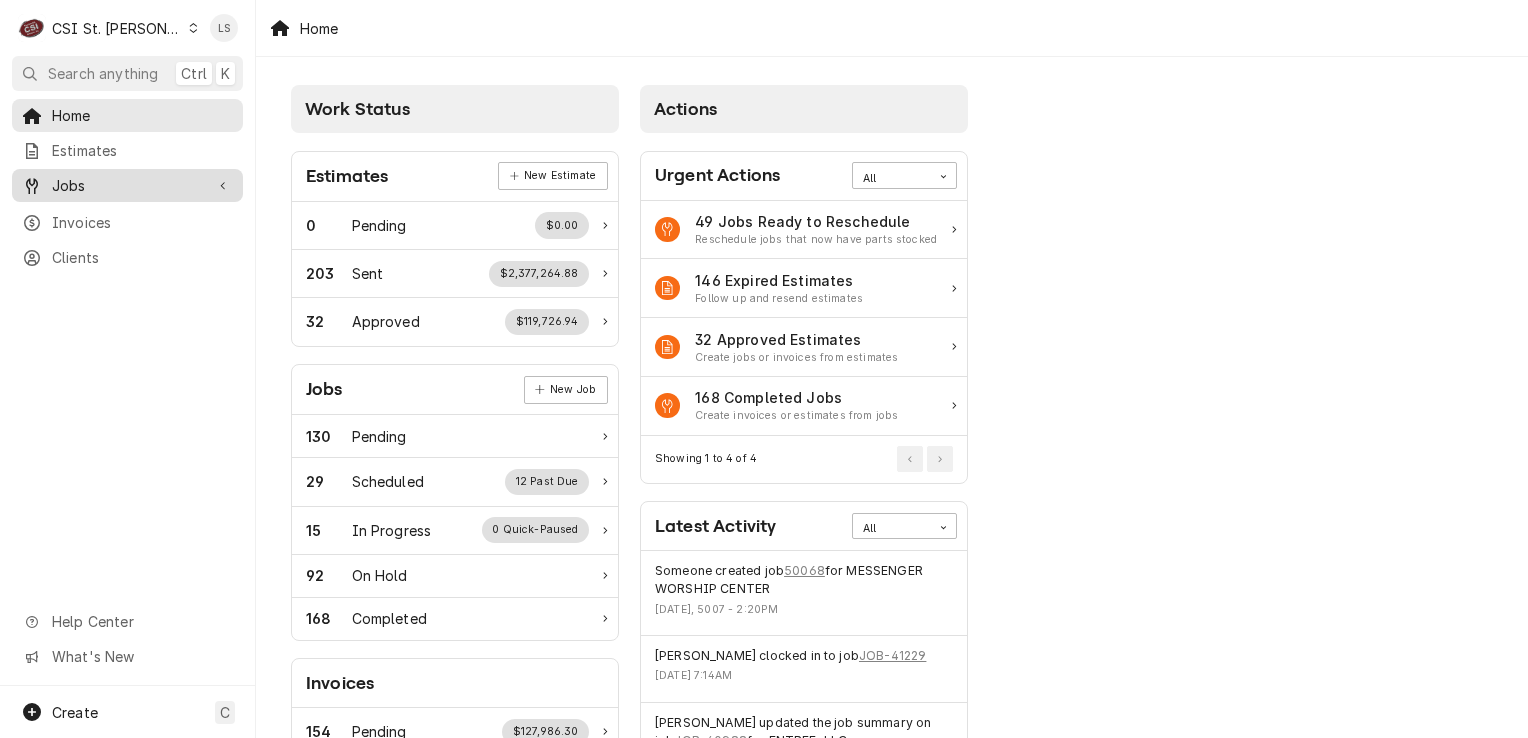 click on "Jobs" at bounding box center (127, 185) 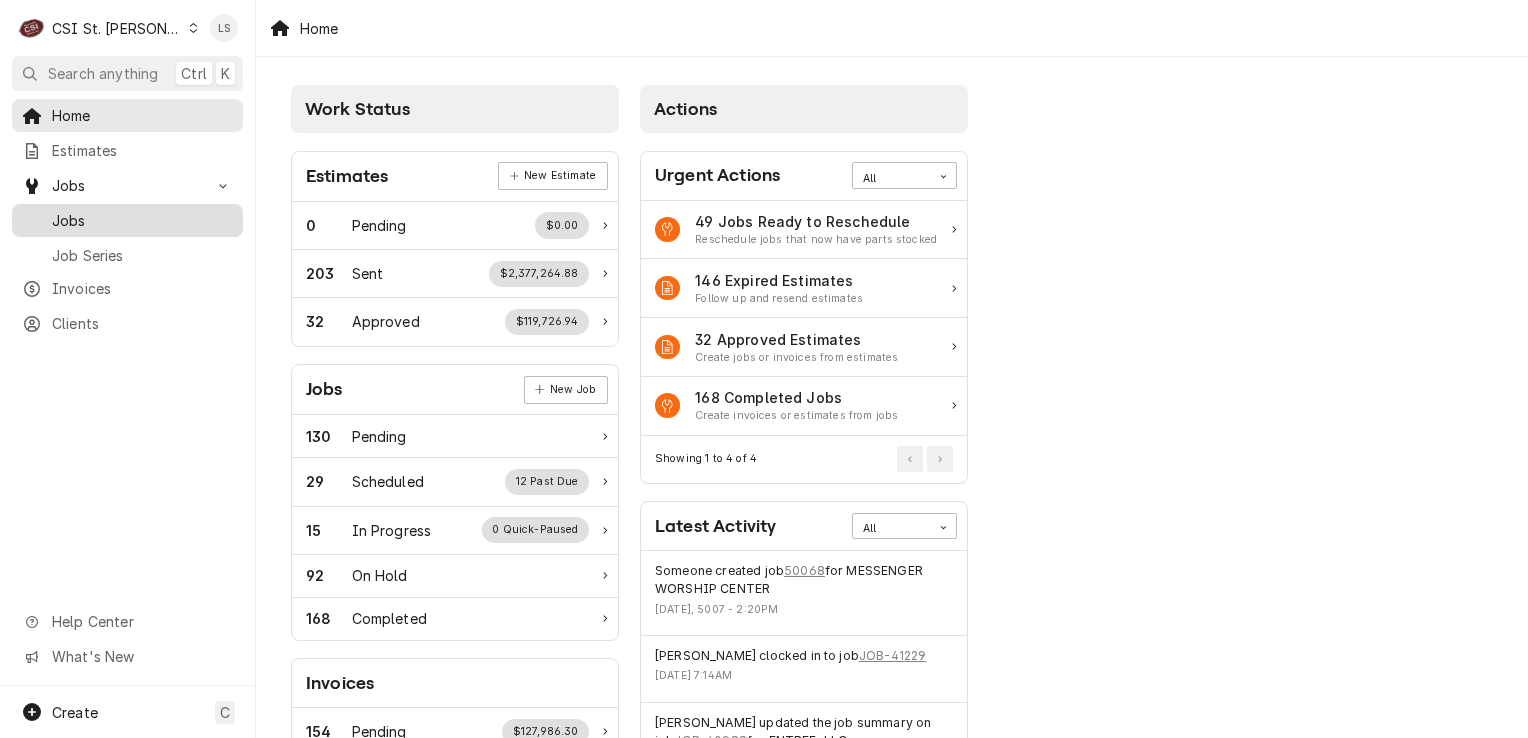click on "Jobs" at bounding box center (142, 220) 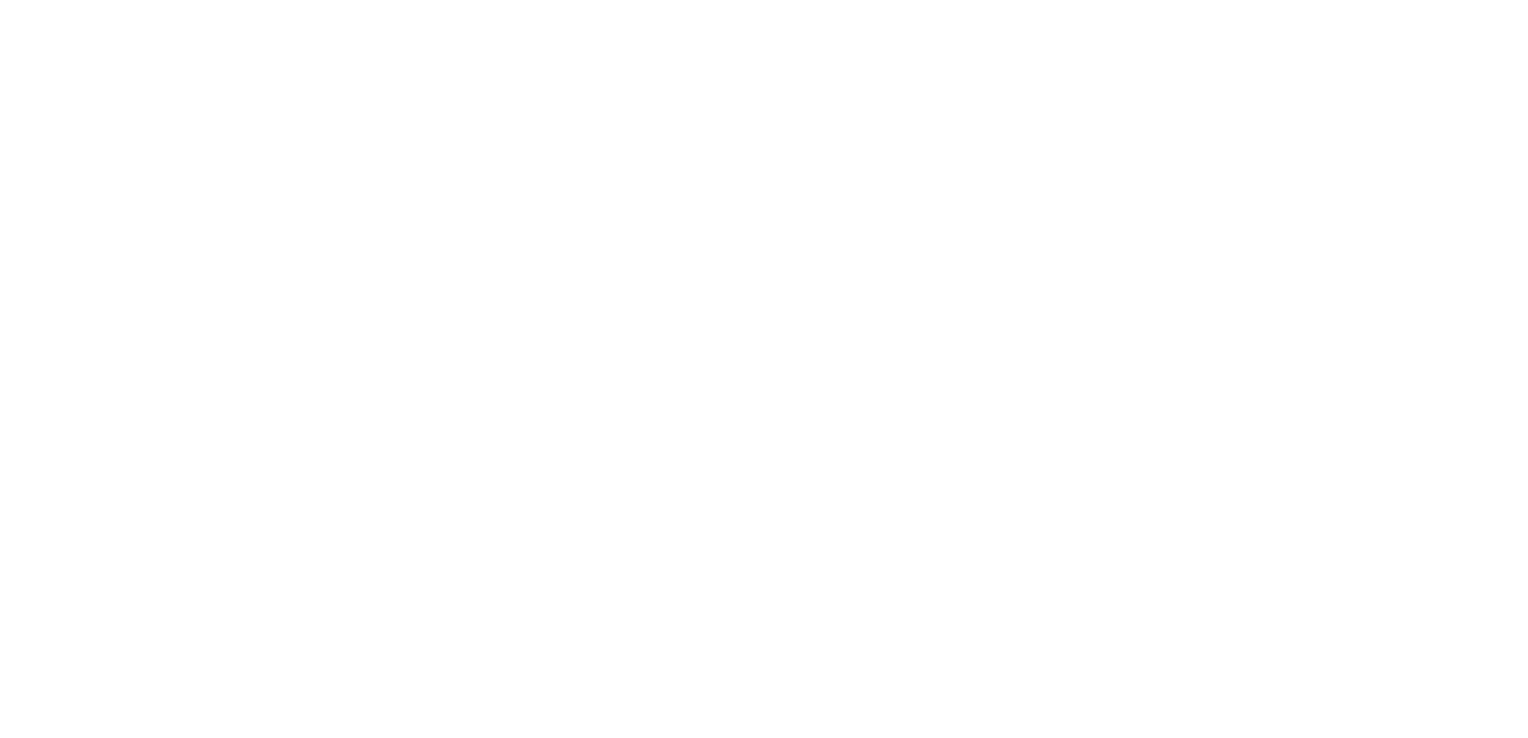 scroll, scrollTop: 0, scrollLeft: 0, axis: both 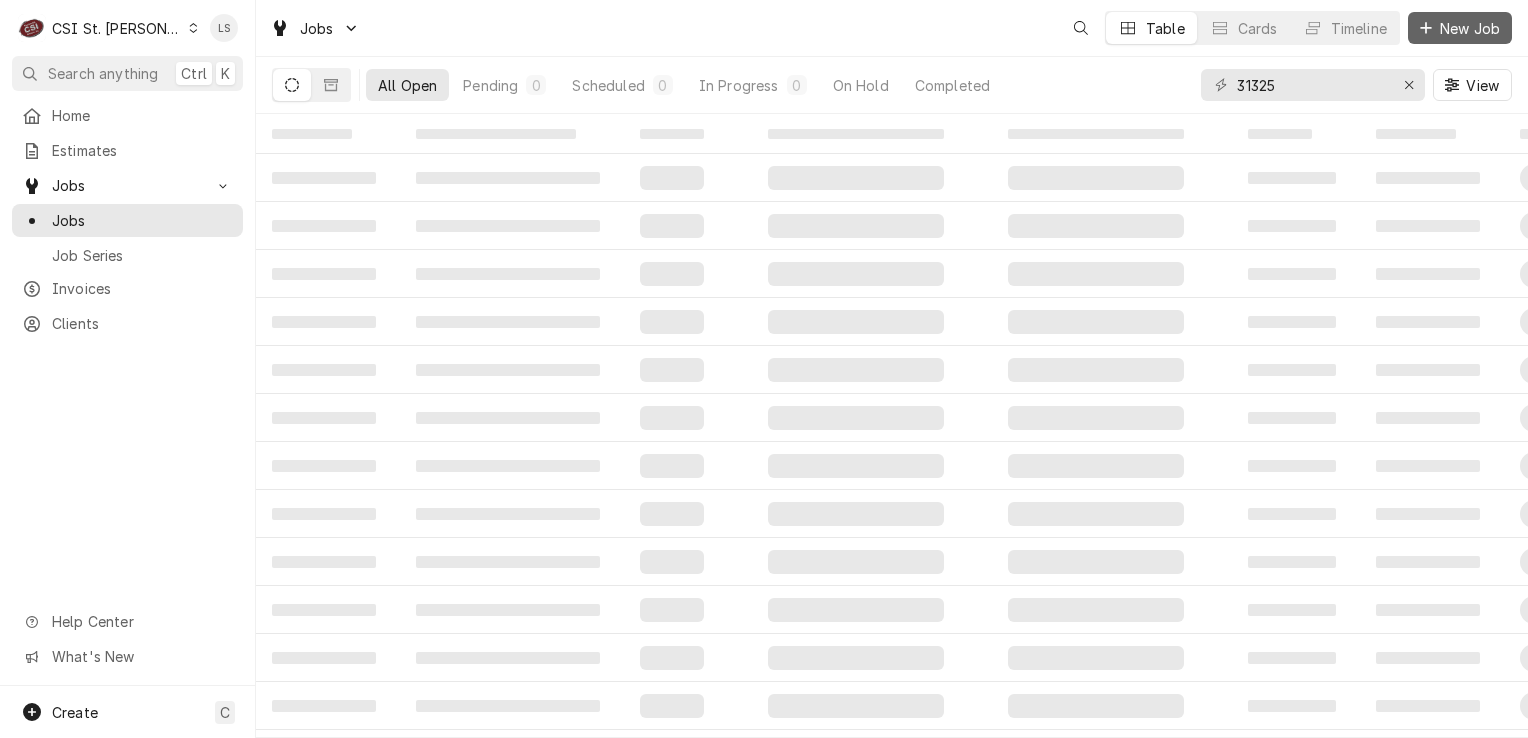 click on "New Job" at bounding box center (1460, 28) 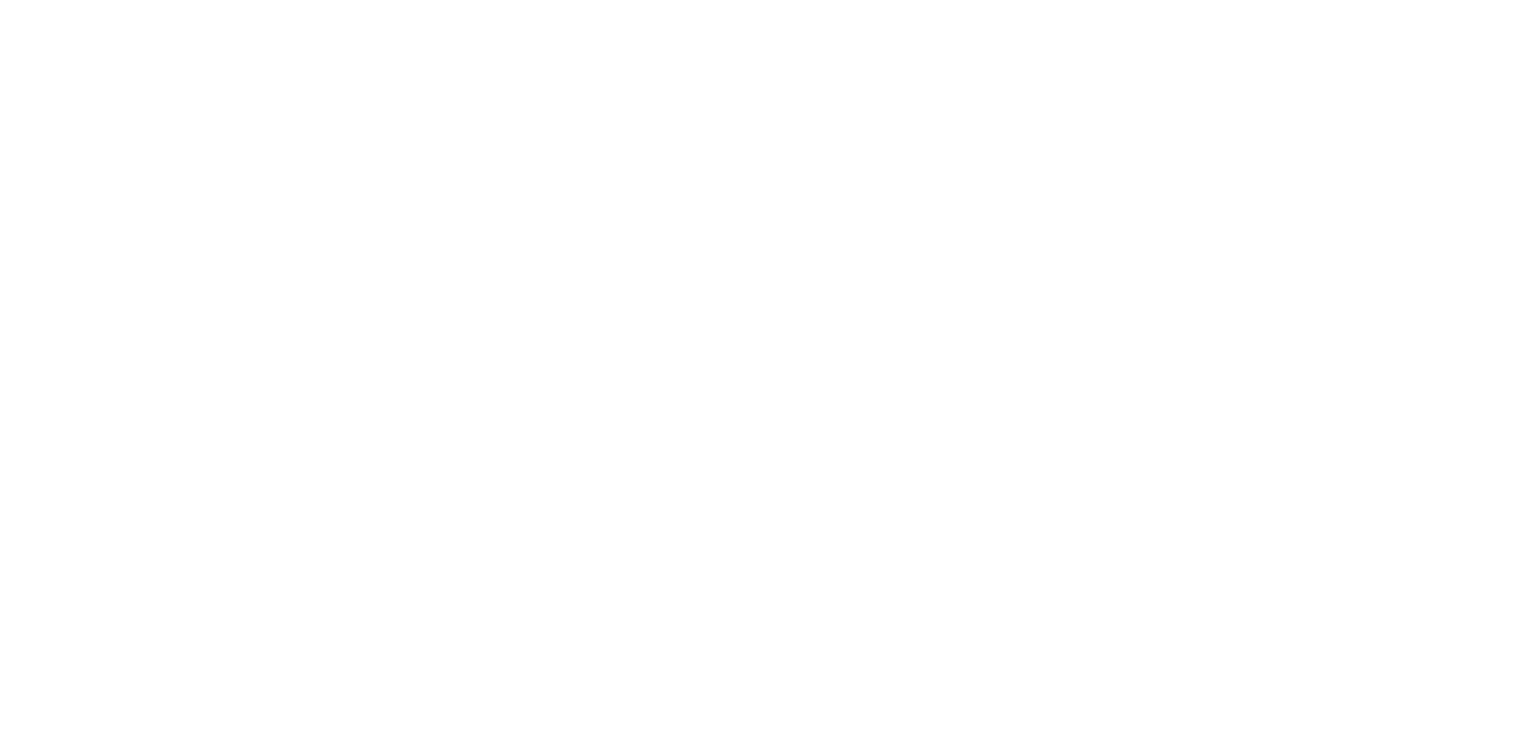 scroll, scrollTop: 0, scrollLeft: 0, axis: both 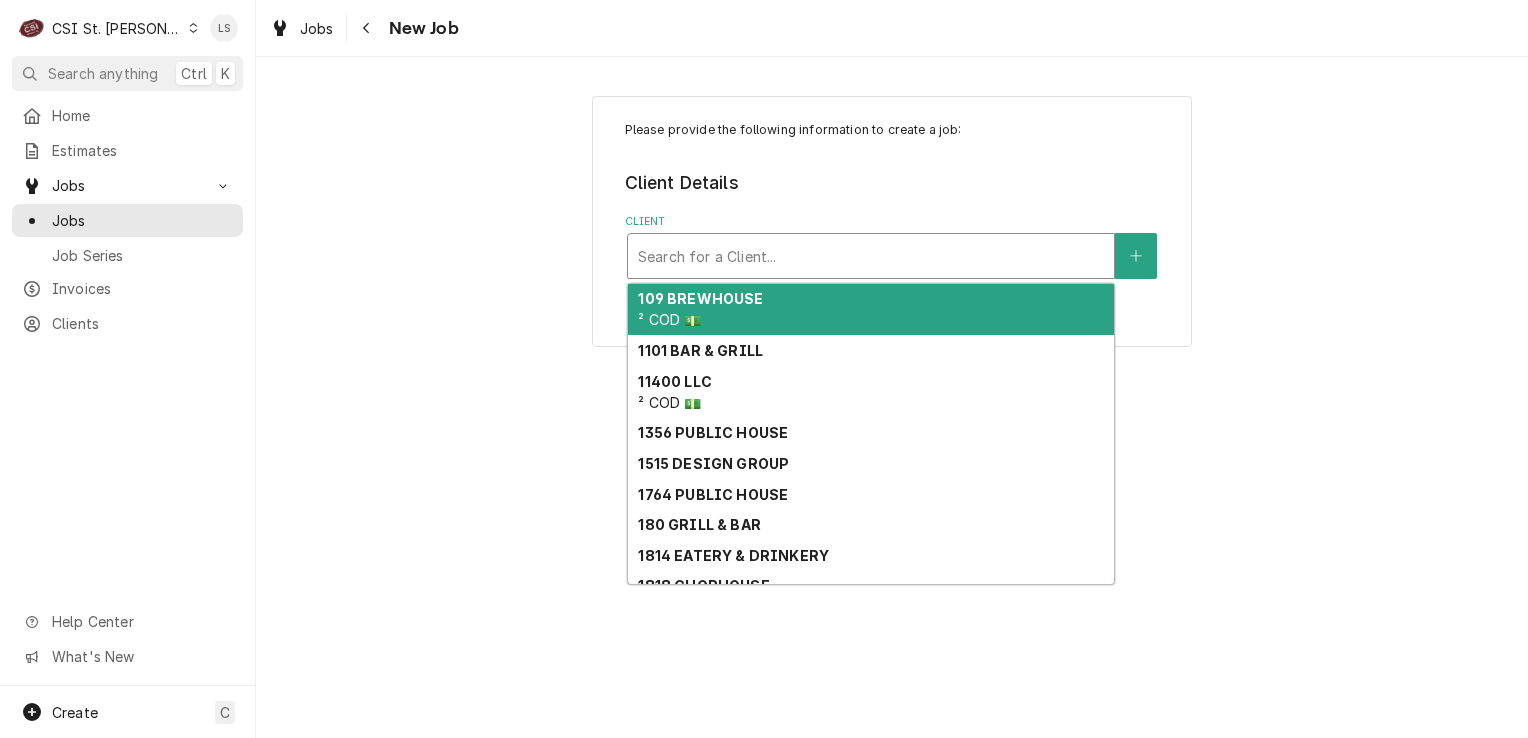 click at bounding box center [871, 256] 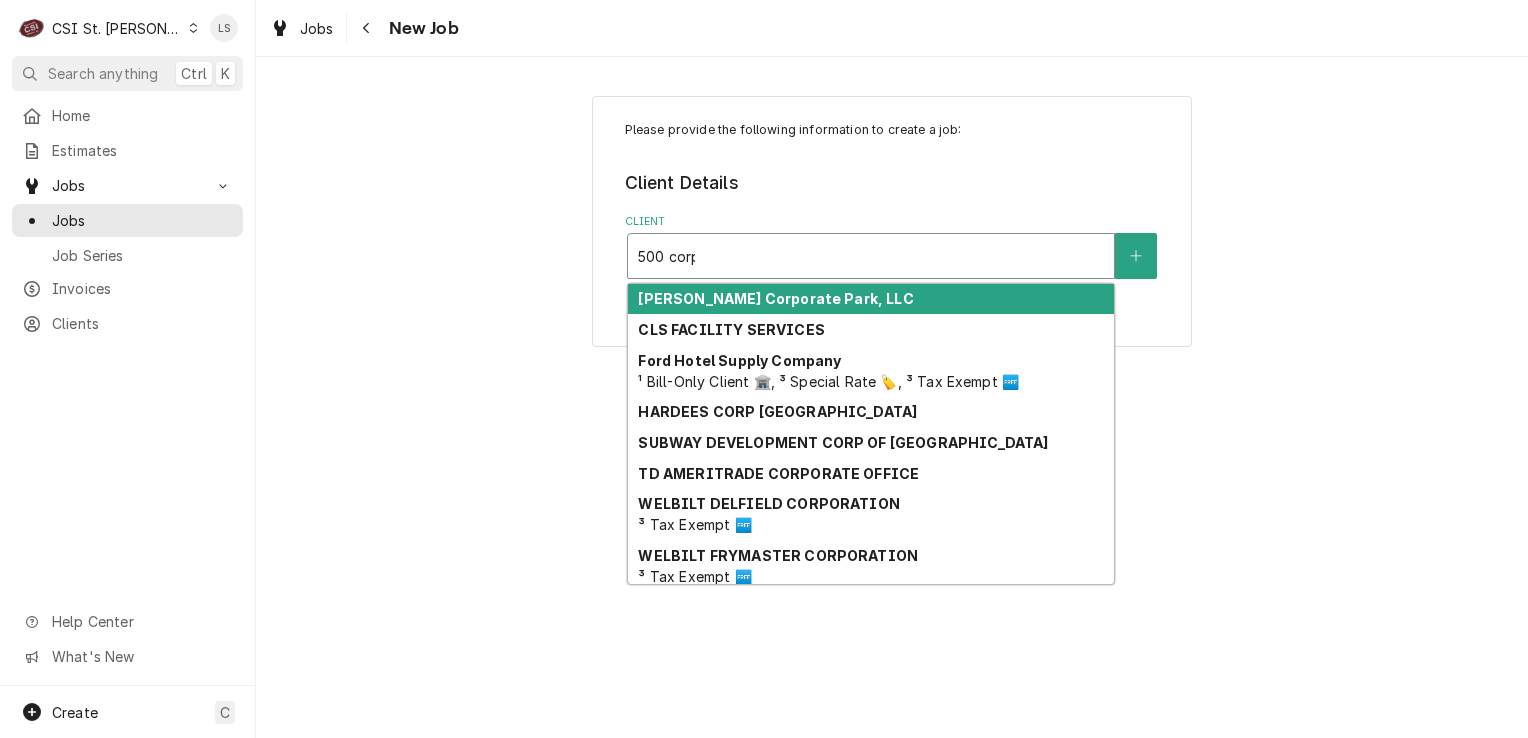 type on "500 corpo" 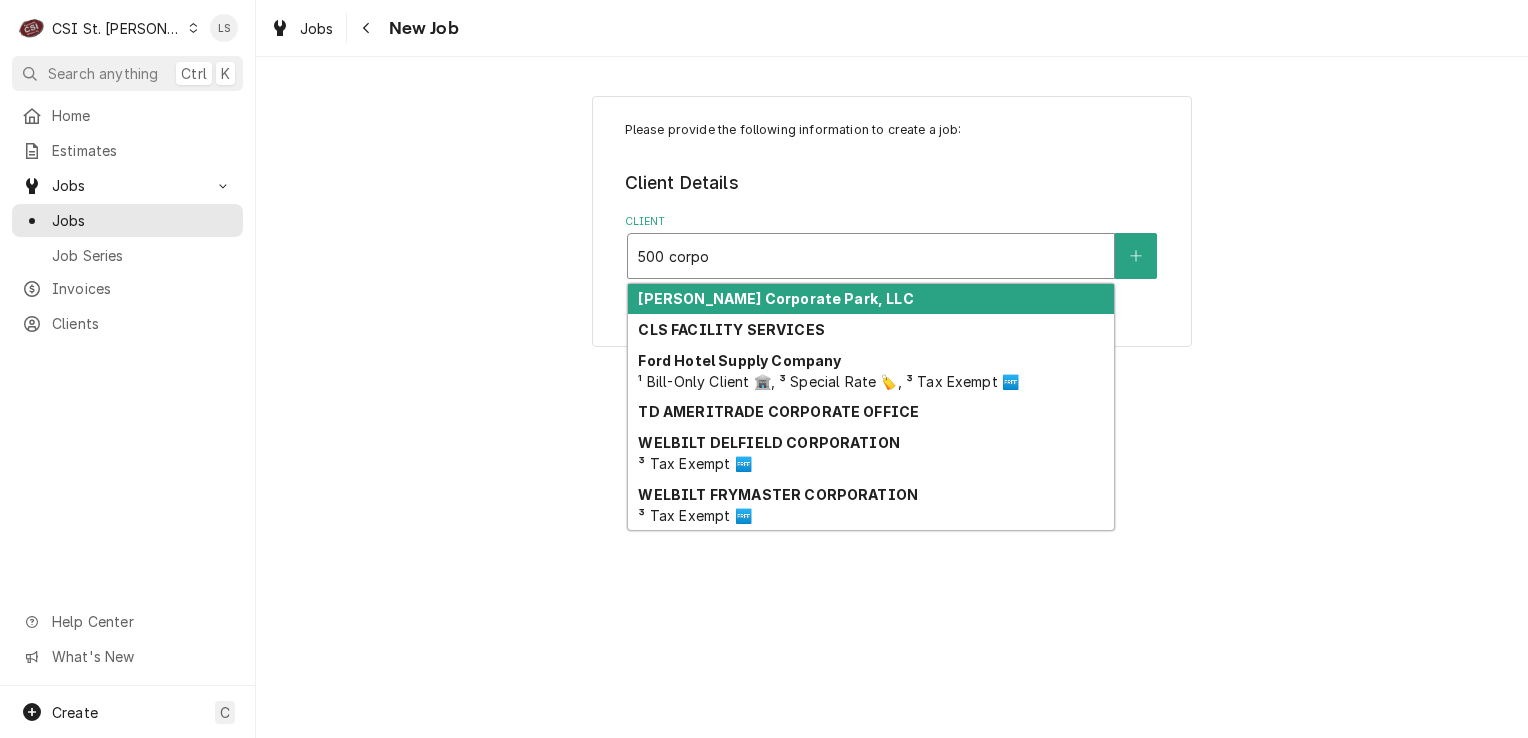 click on "[PERSON_NAME] Corporate Park, LLC" at bounding box center (871, 299) 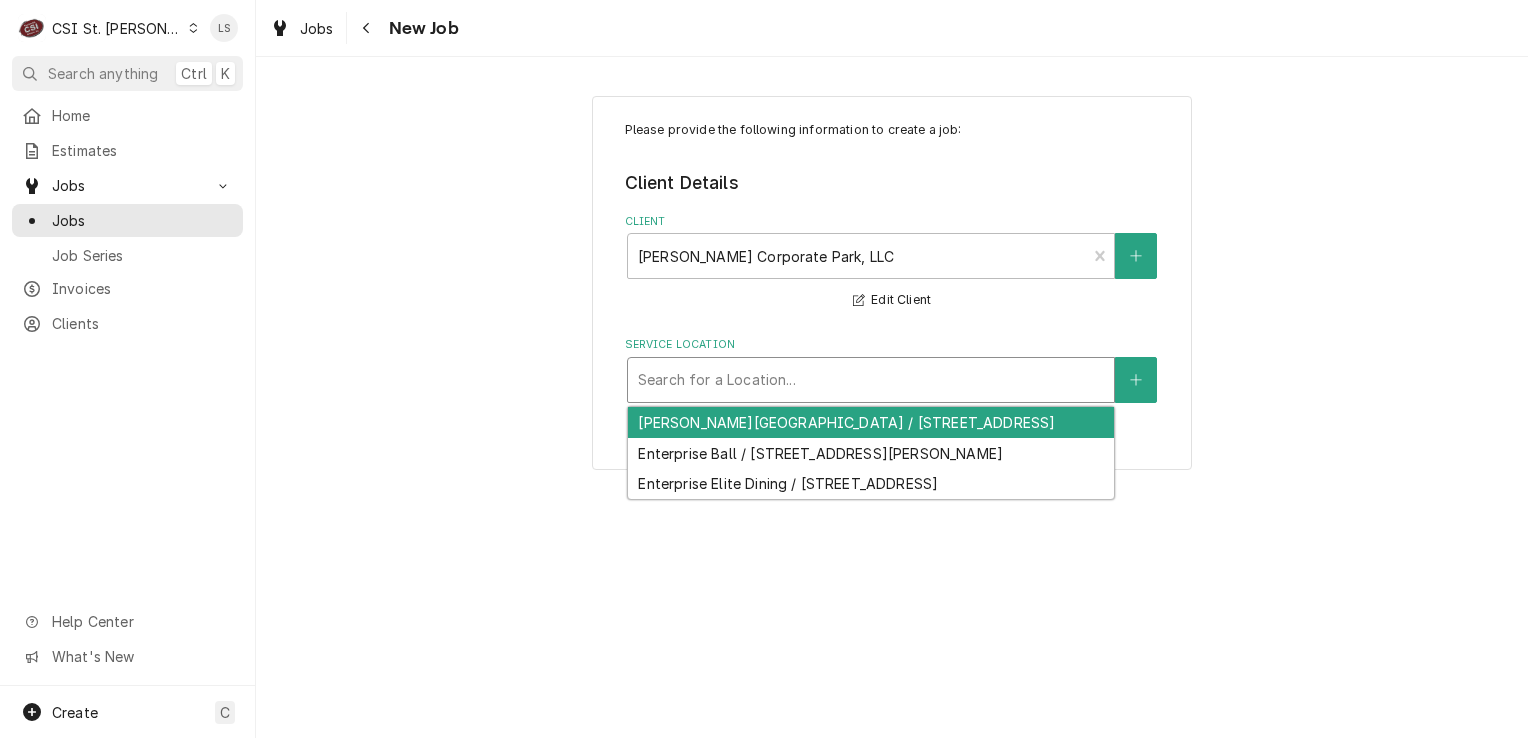 click at bounding box center (871, 380) 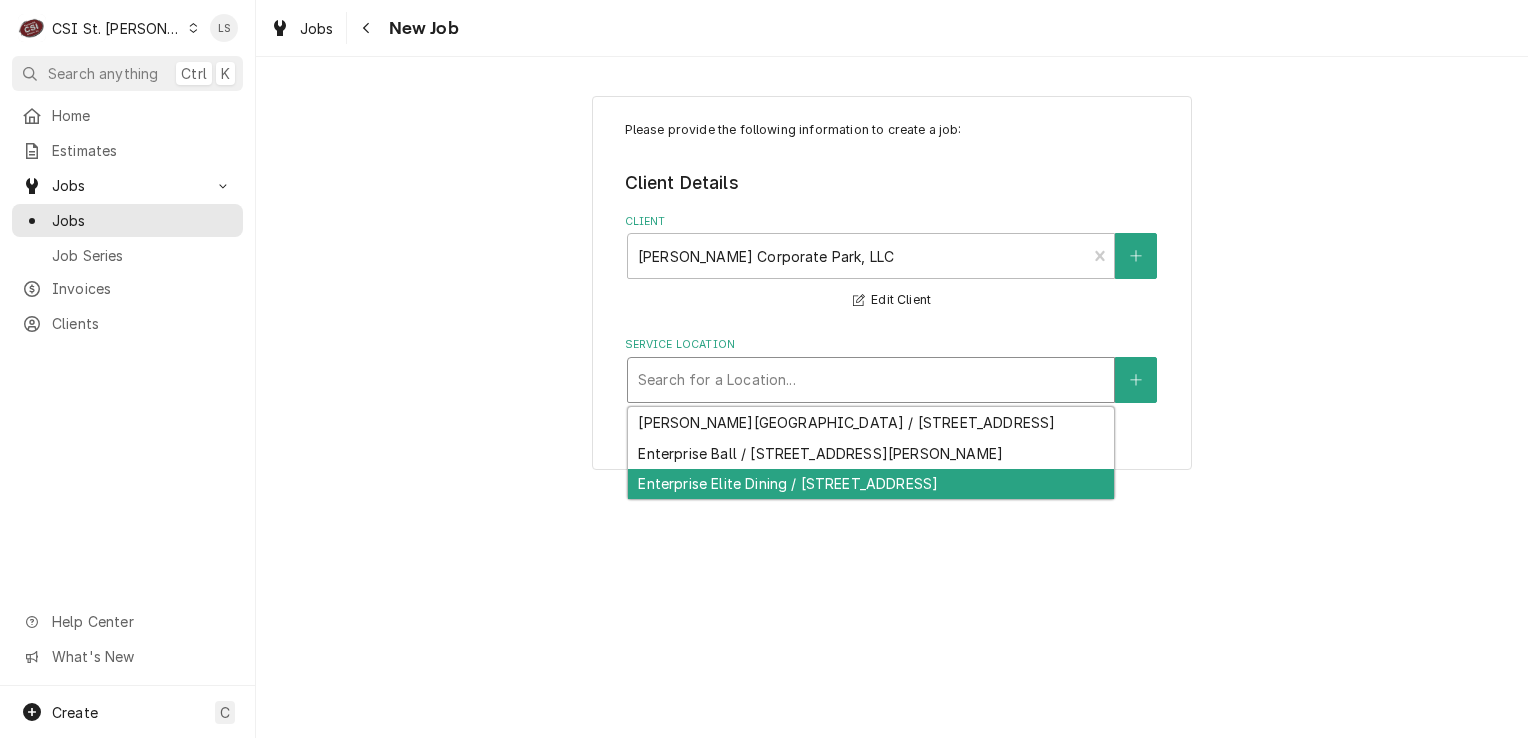 click on "Enterprise Elite Dining / [STREET_ADDRESS]" at bounding box center [871, 484] 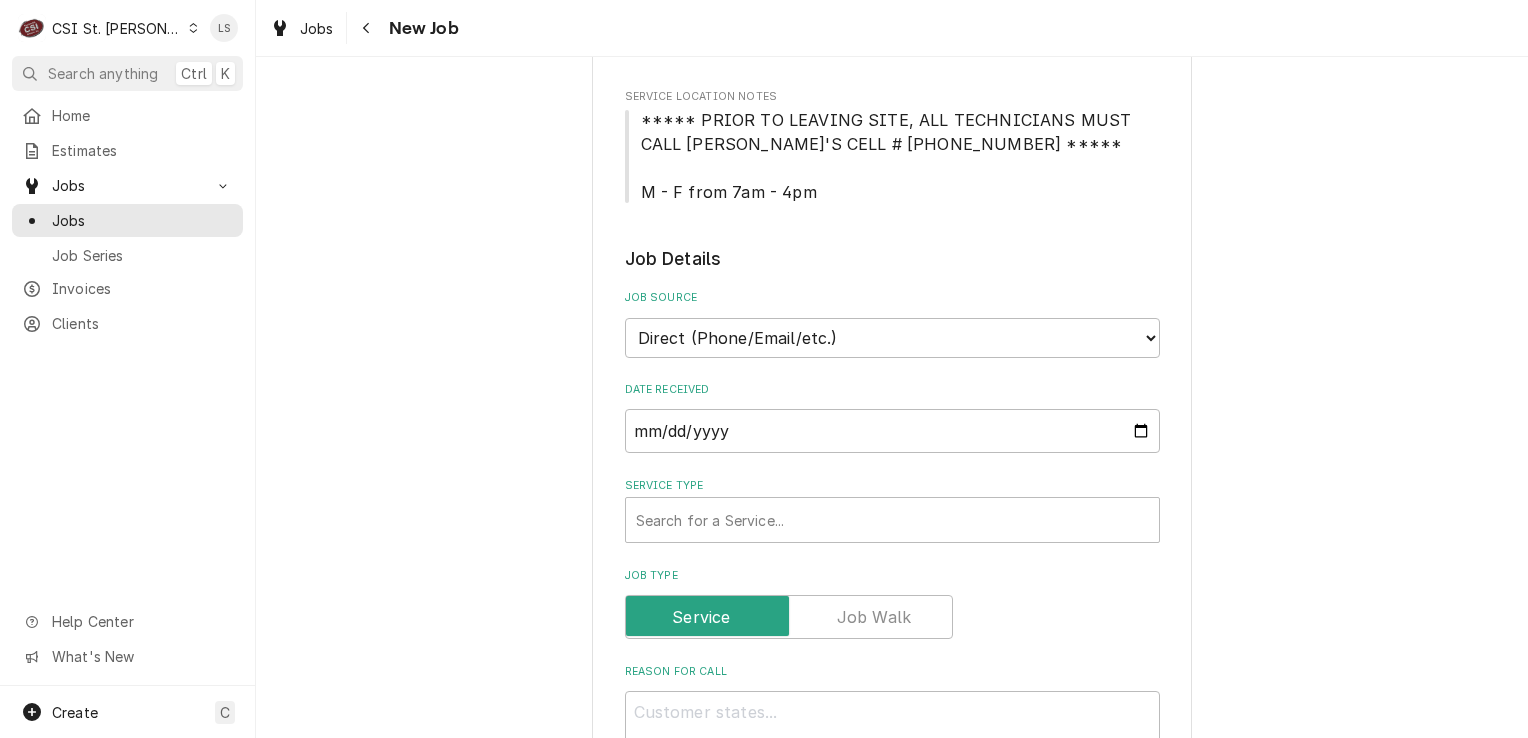 scroll, scrollTop: 600, scrollLeft: 0, axis: vertical 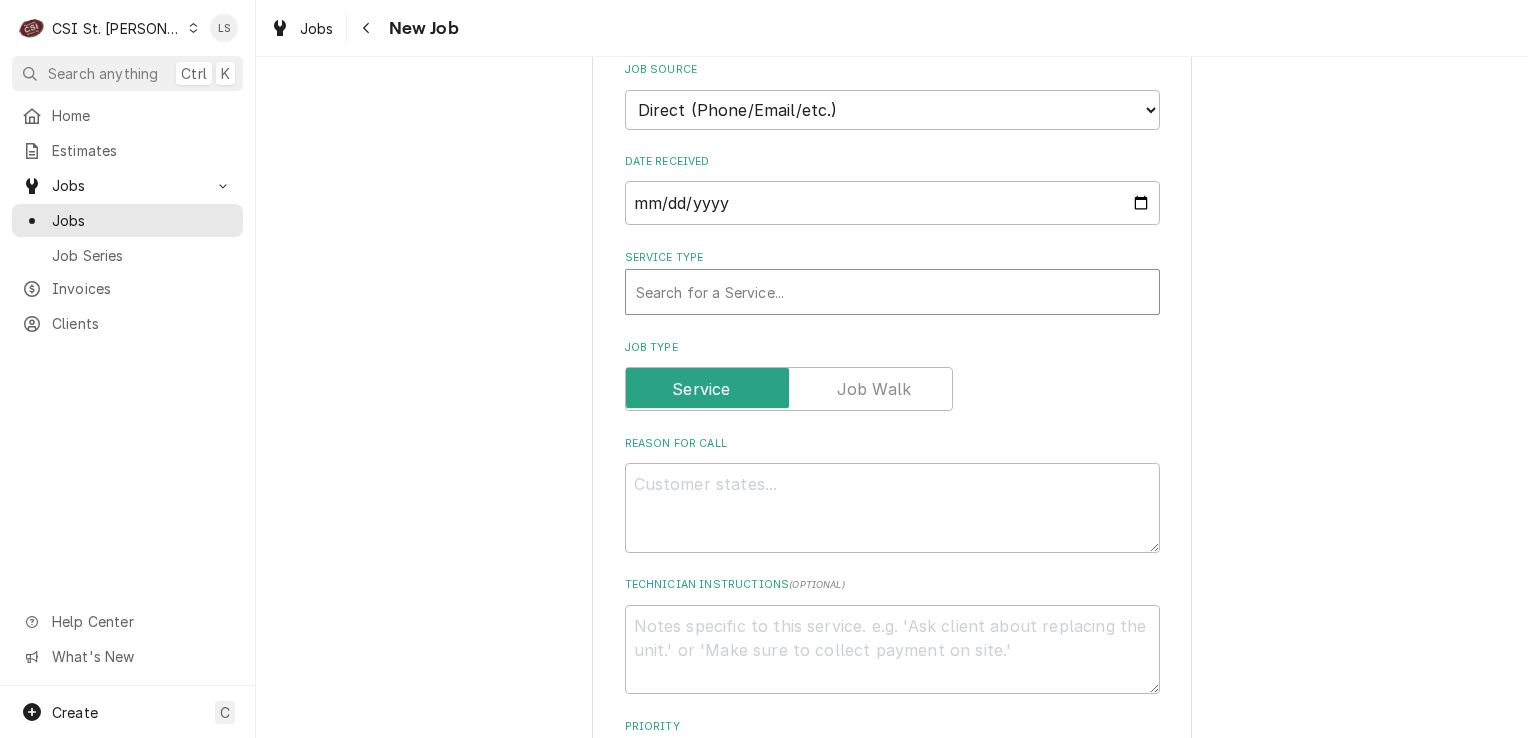 click at bounding box center (892, 292) 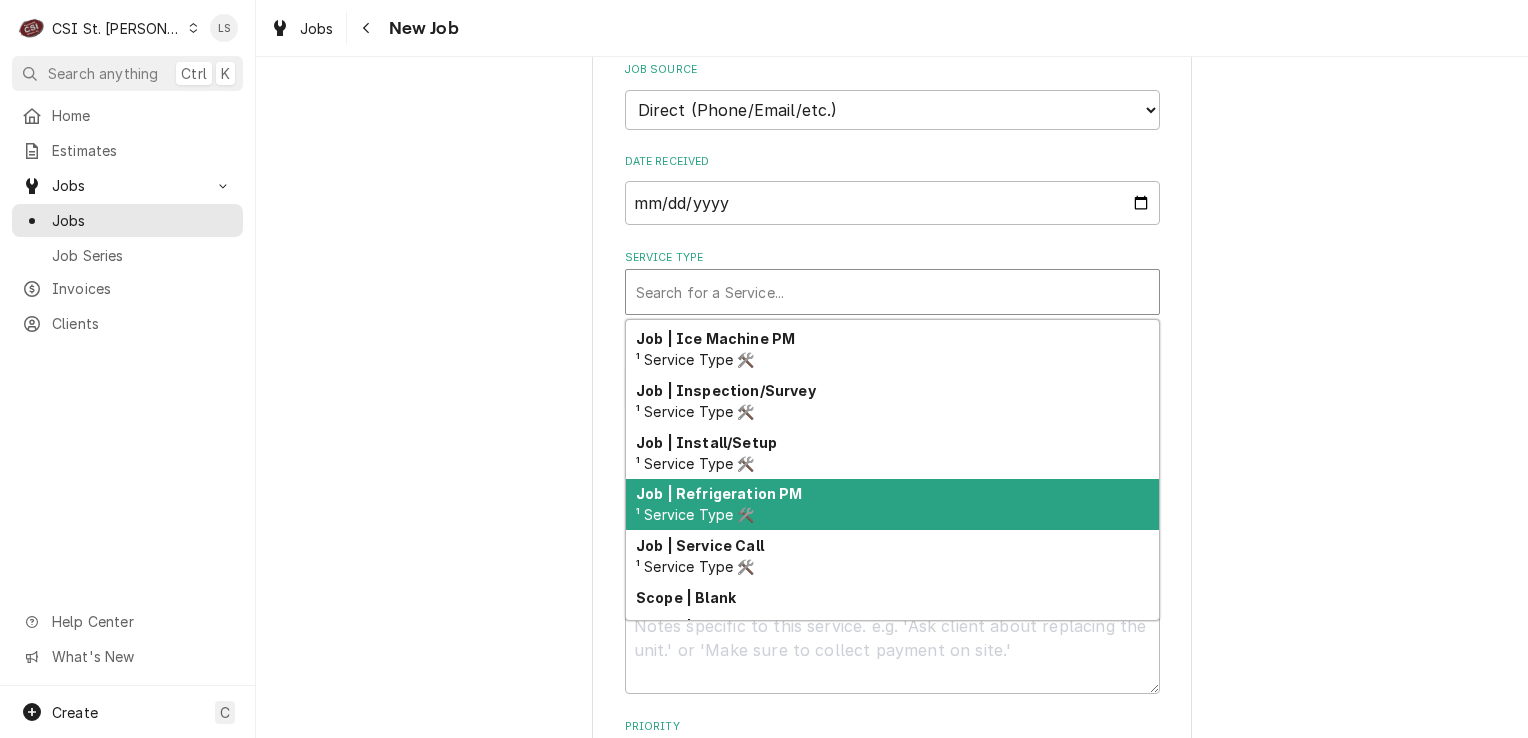 scroll, scrollTop: 1144, scrollLeft: 0, axis: vertical 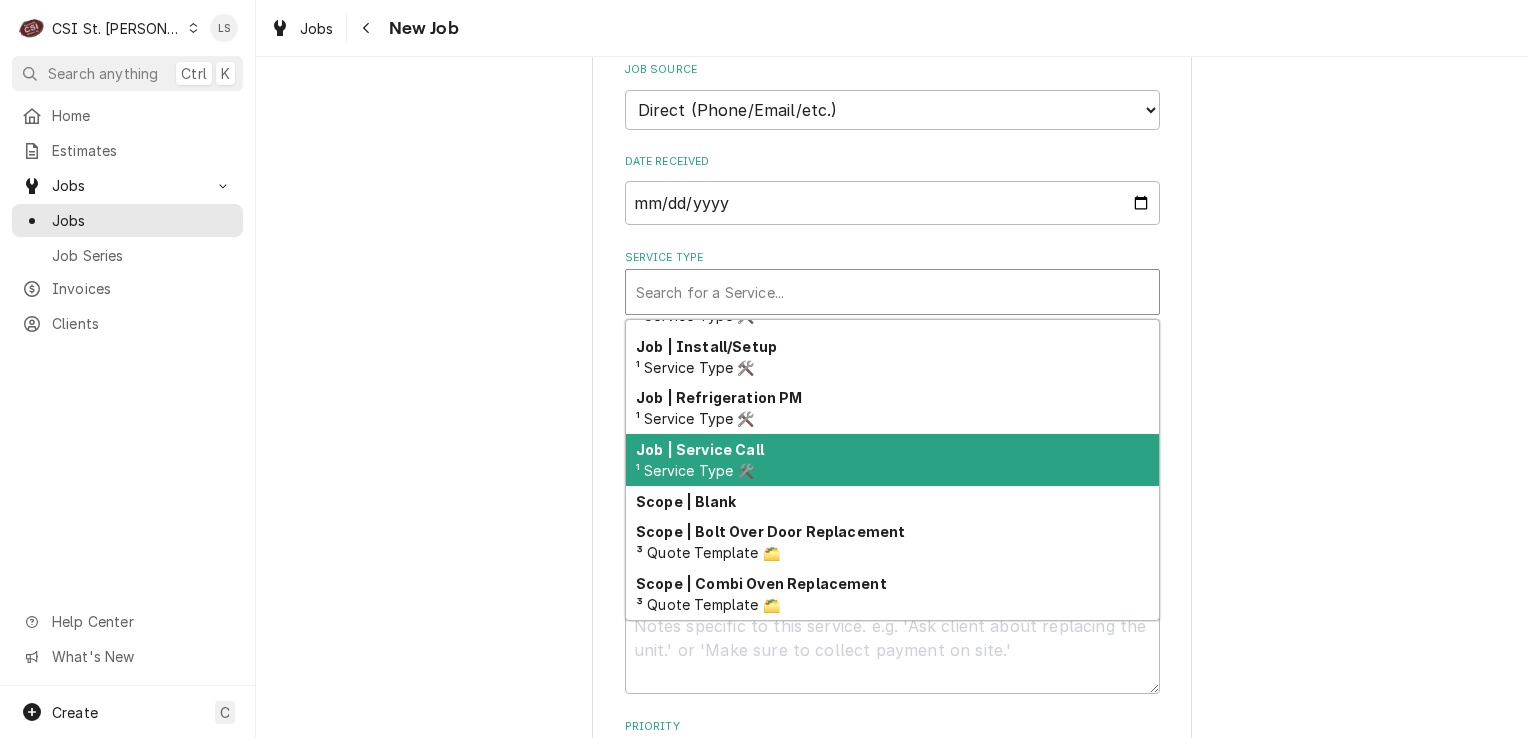 click on "Job | Service Call" at bounding box center [700, 449] 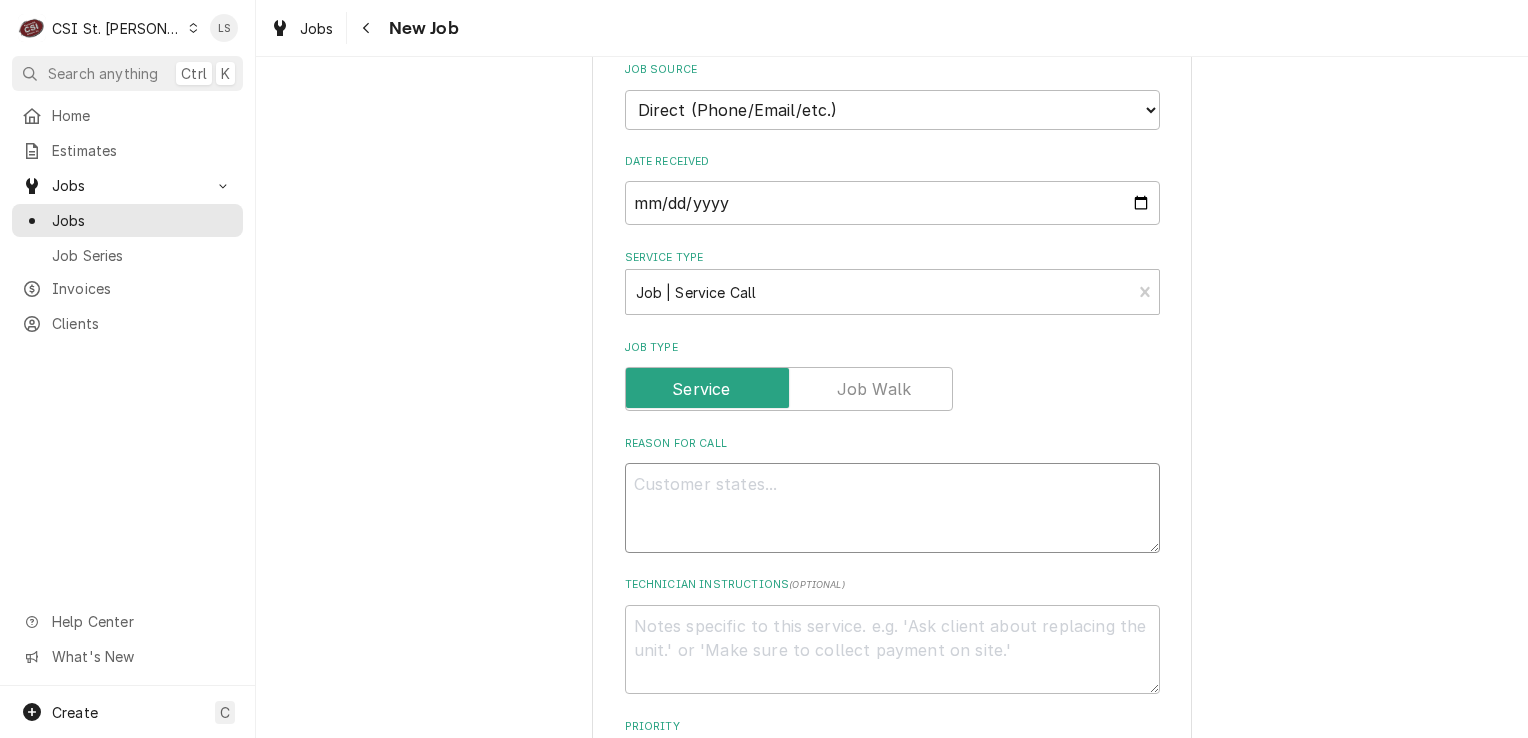 click on "Reason For Call" at bounding box center [892, 508] 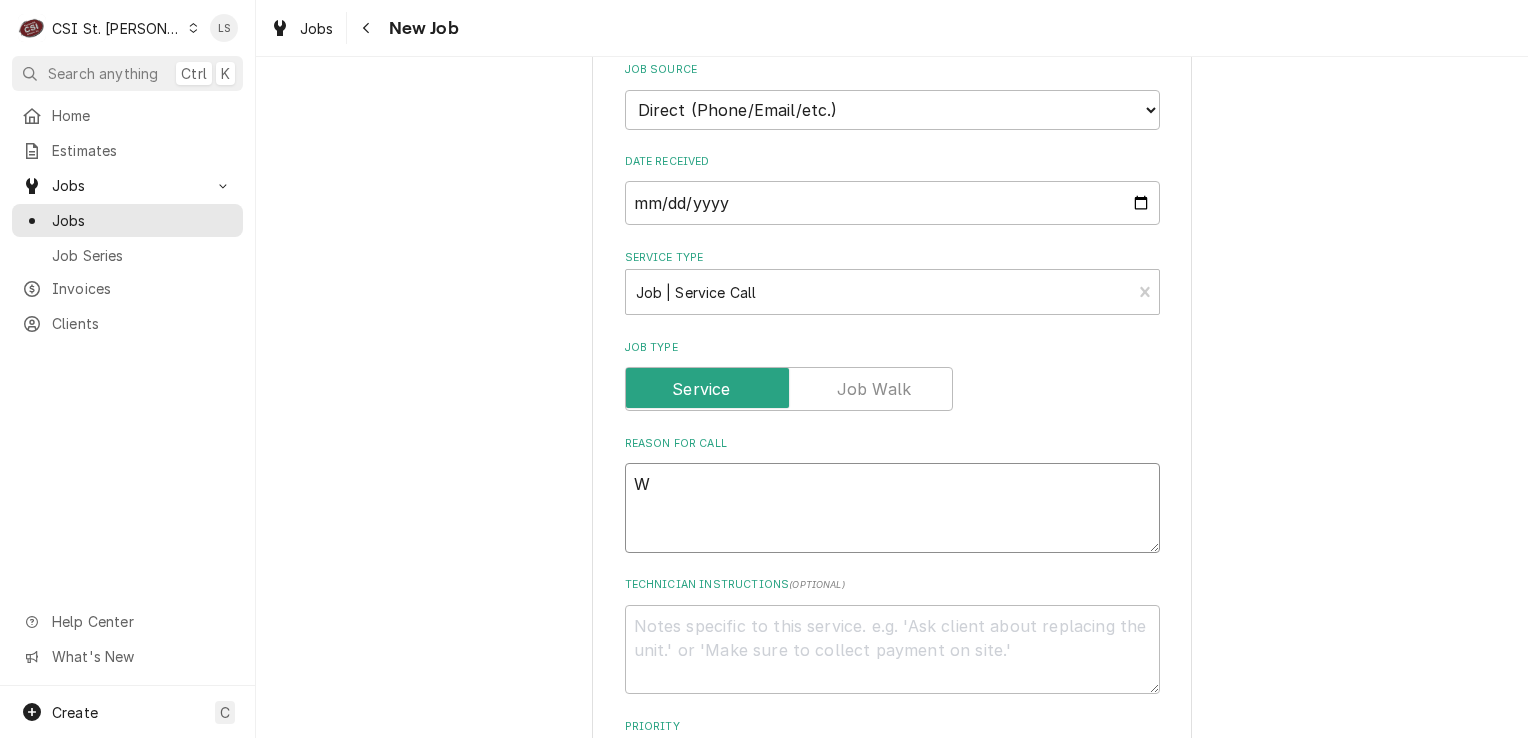 type on "x" 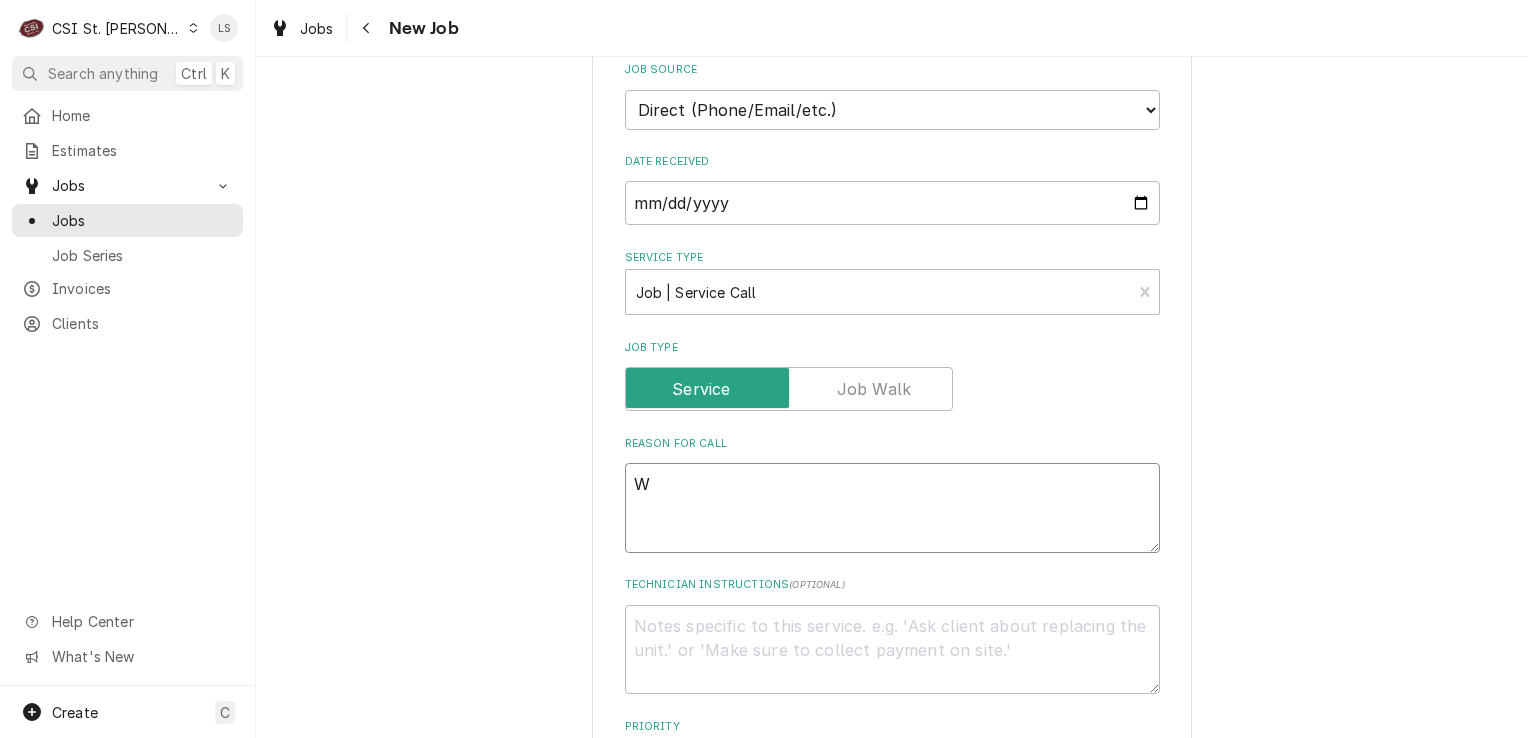 type on "WI" 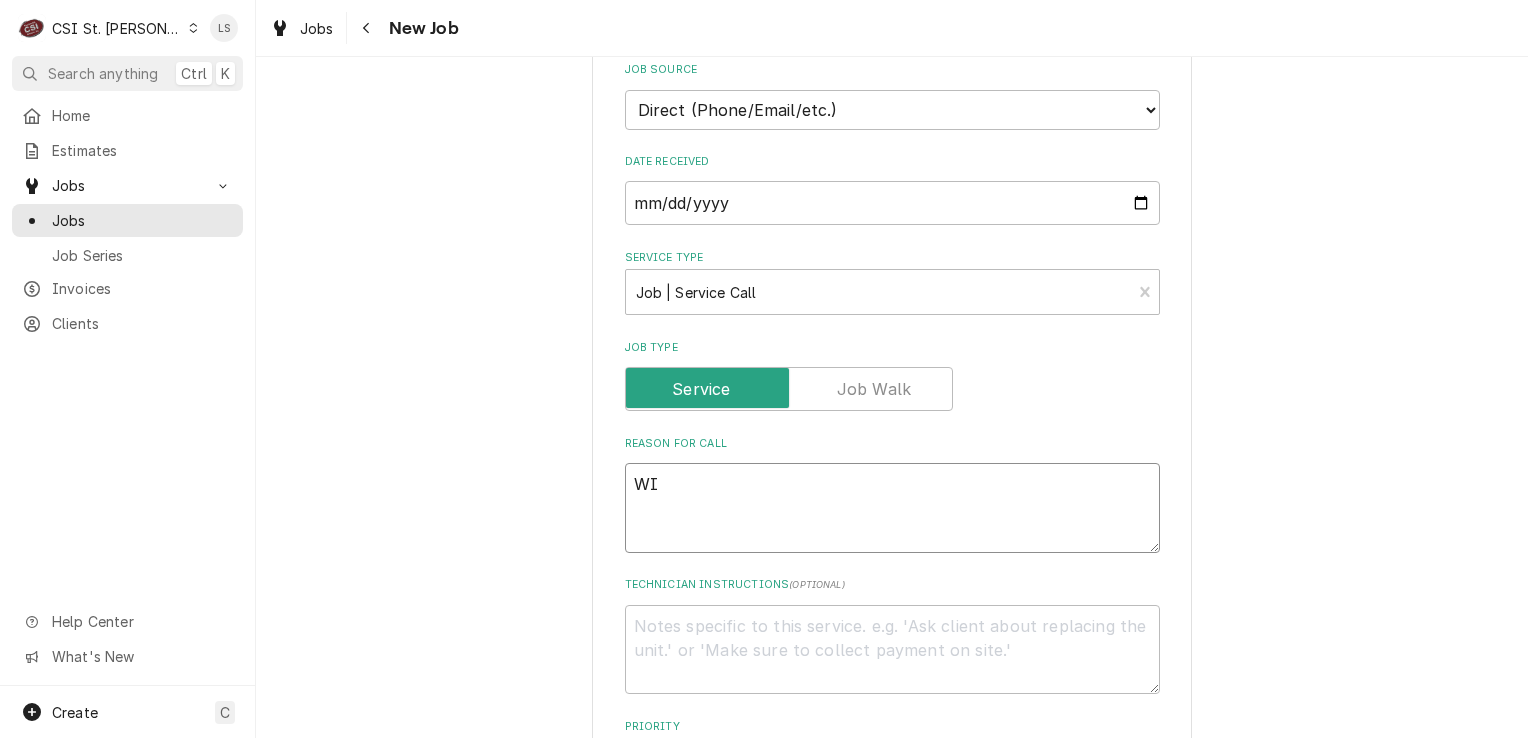 type on "x" 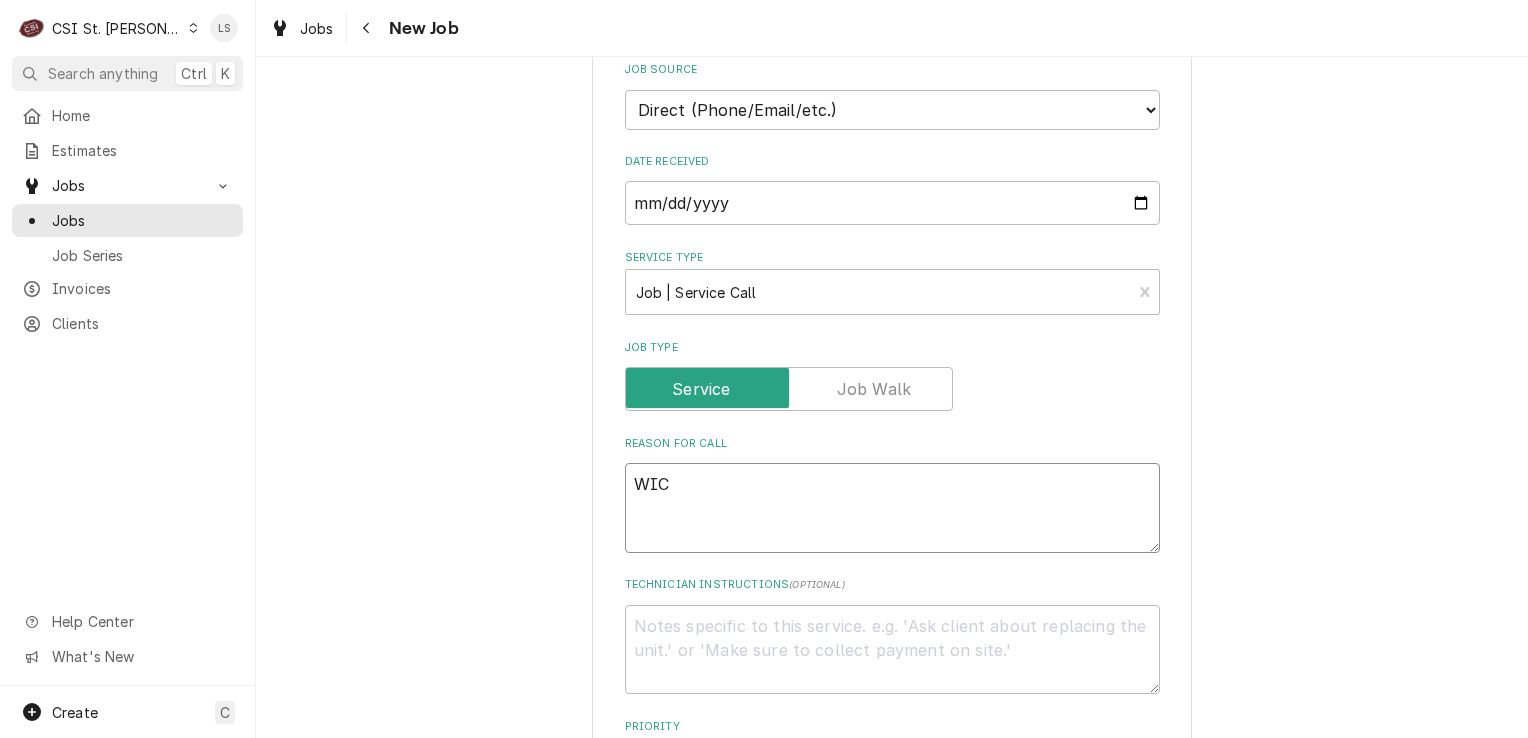 type on "x" 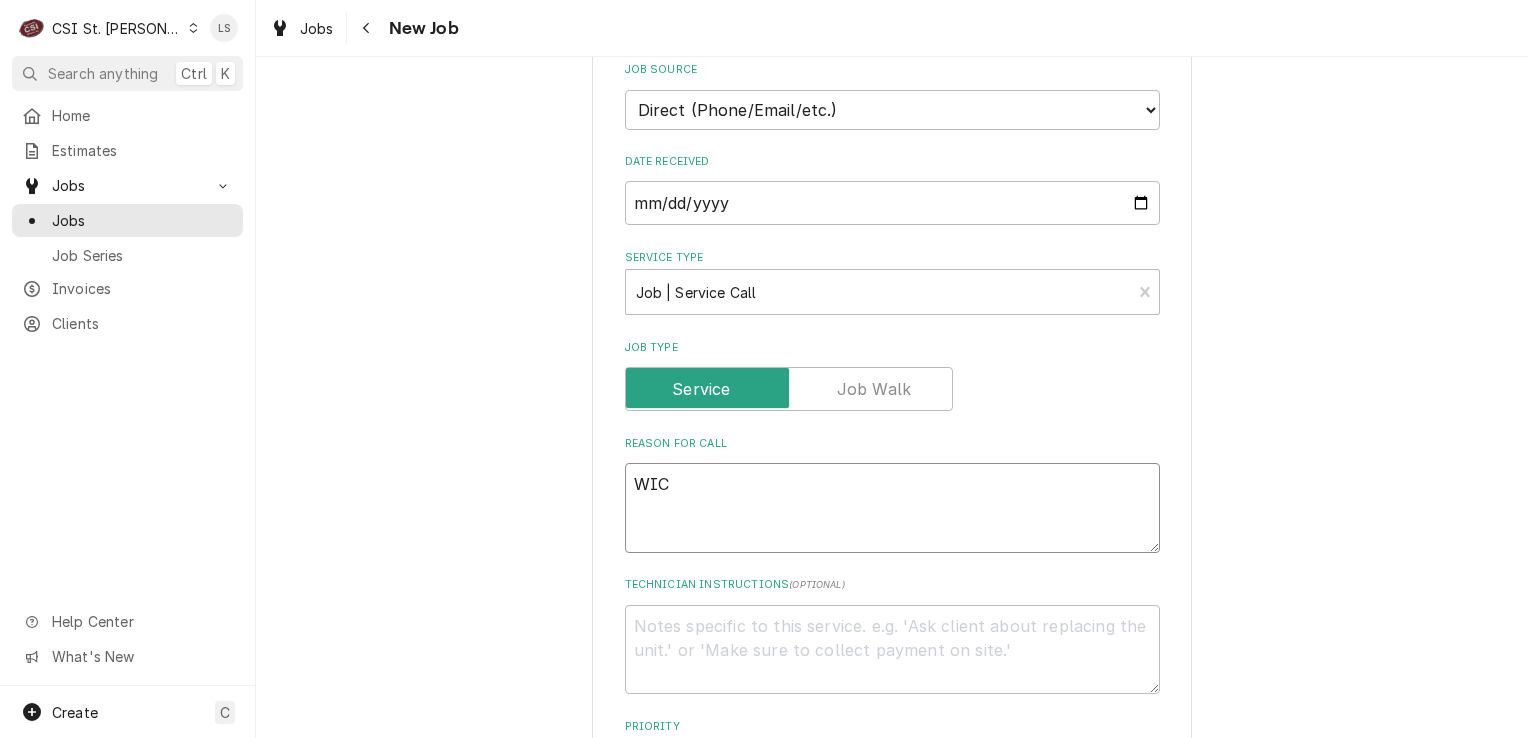 type on "WIC" 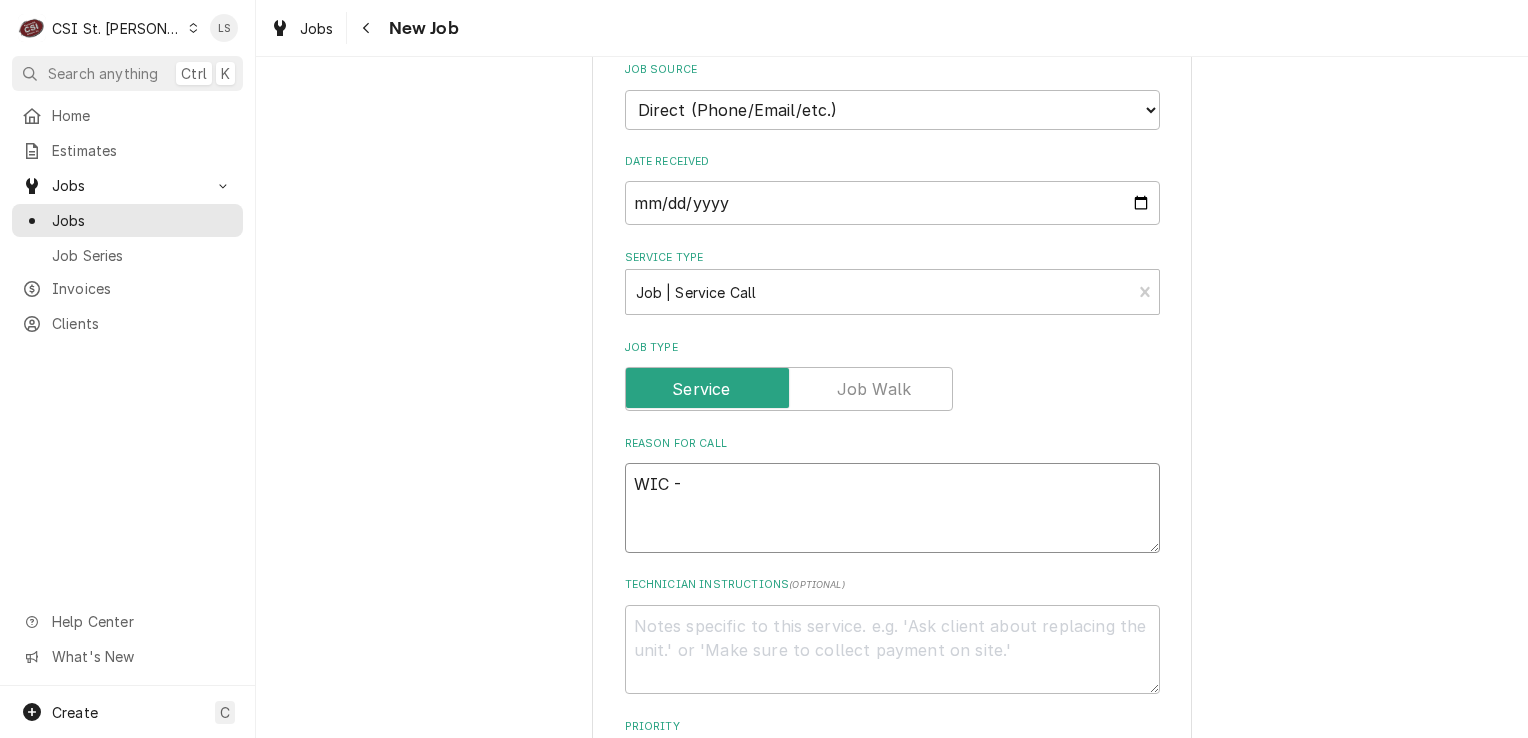 type on "x" 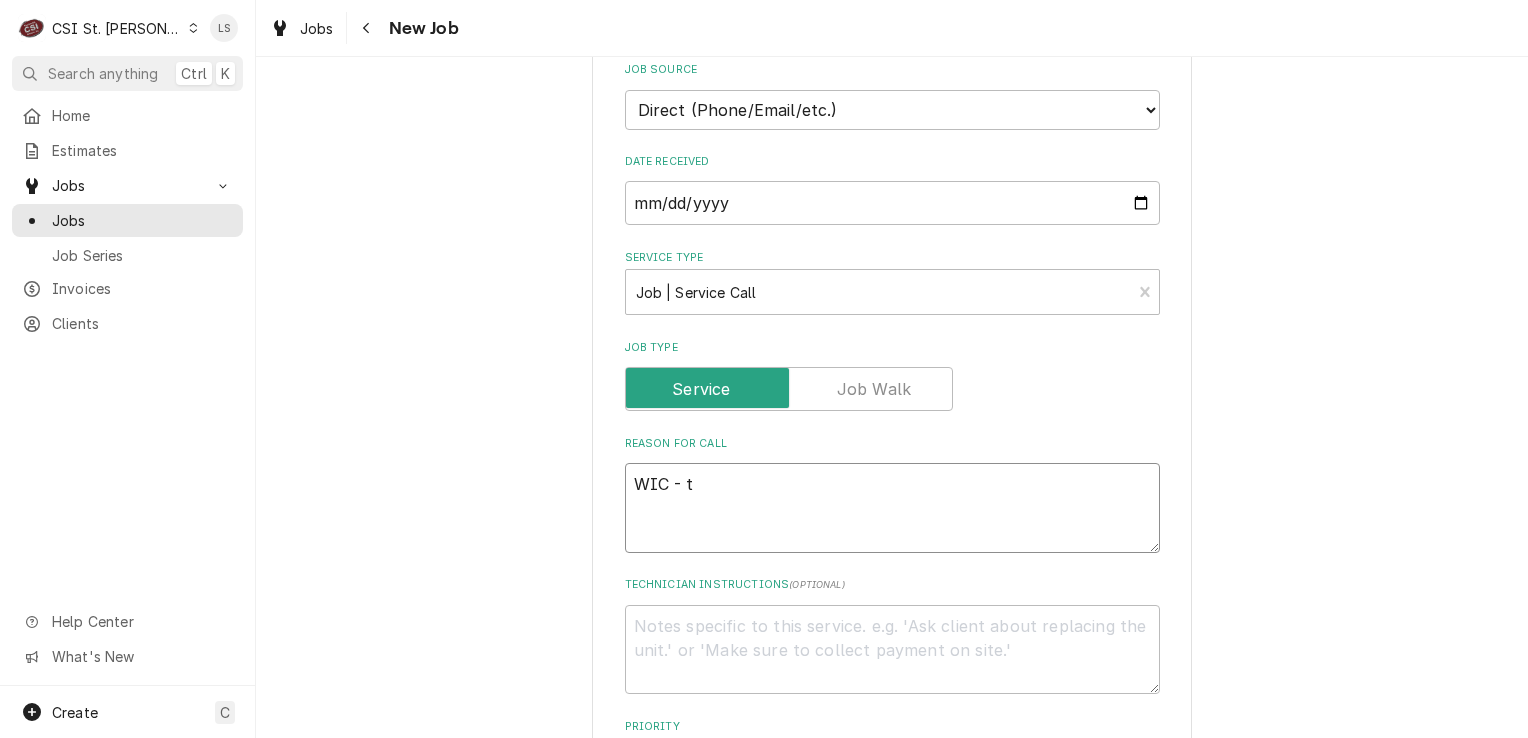 type on "x" 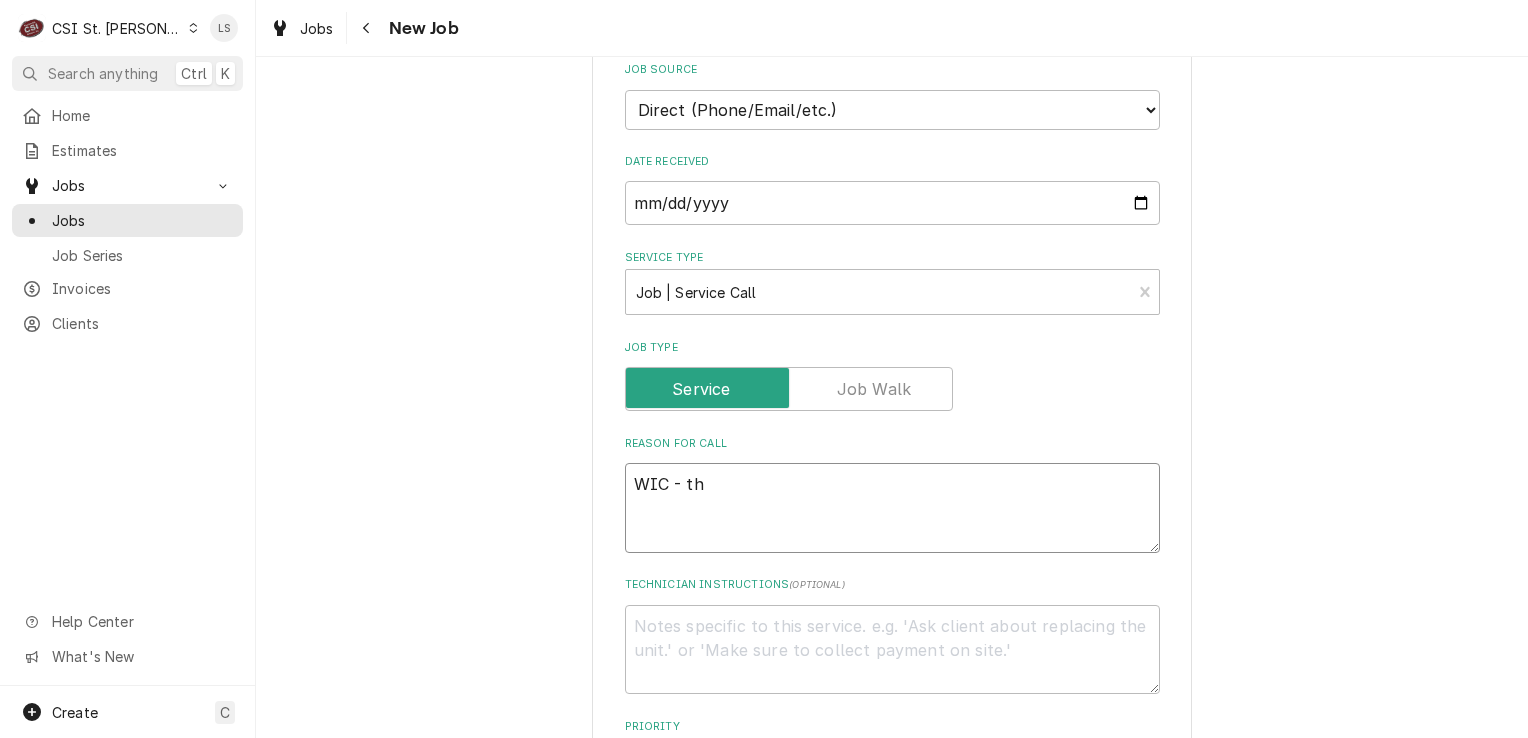 type on "x" 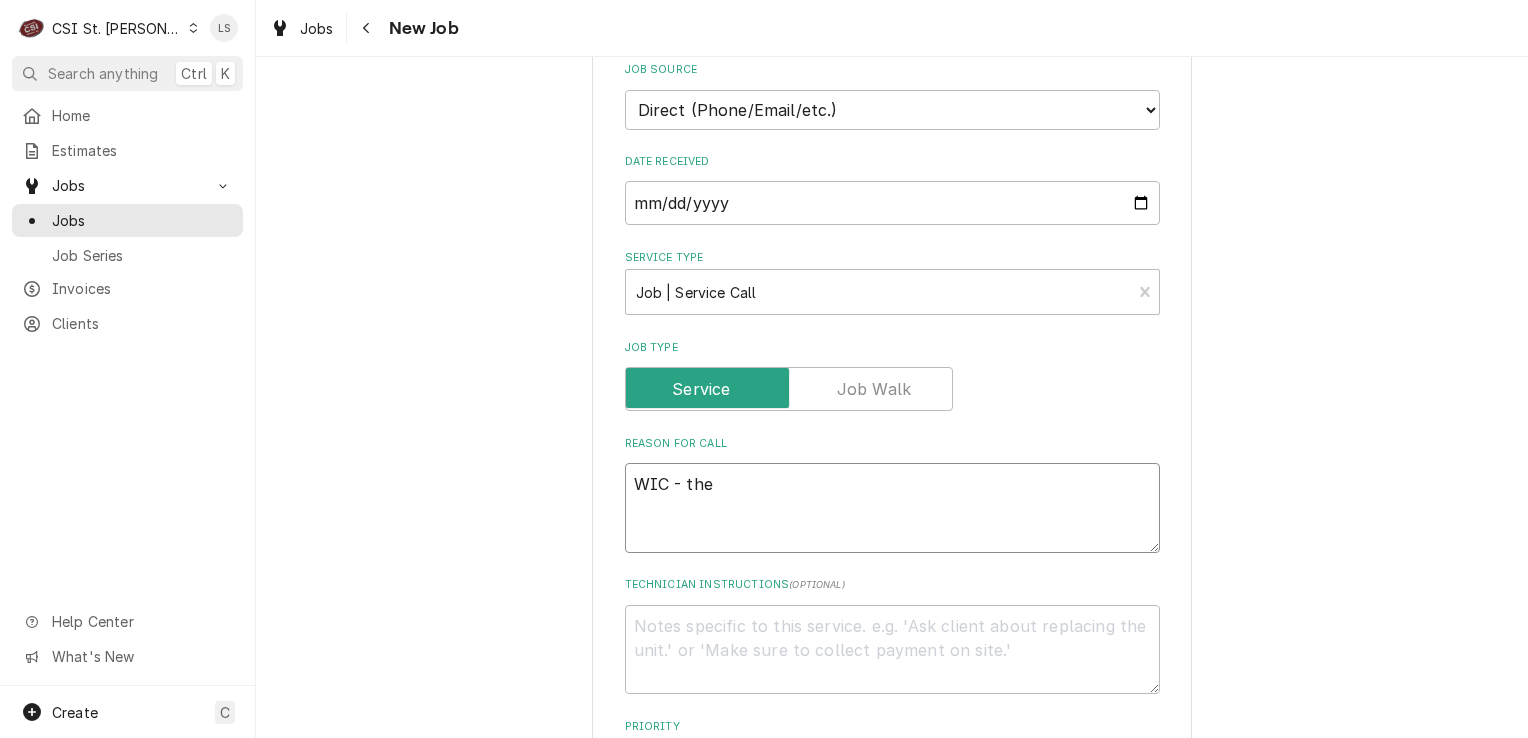 type on "x" 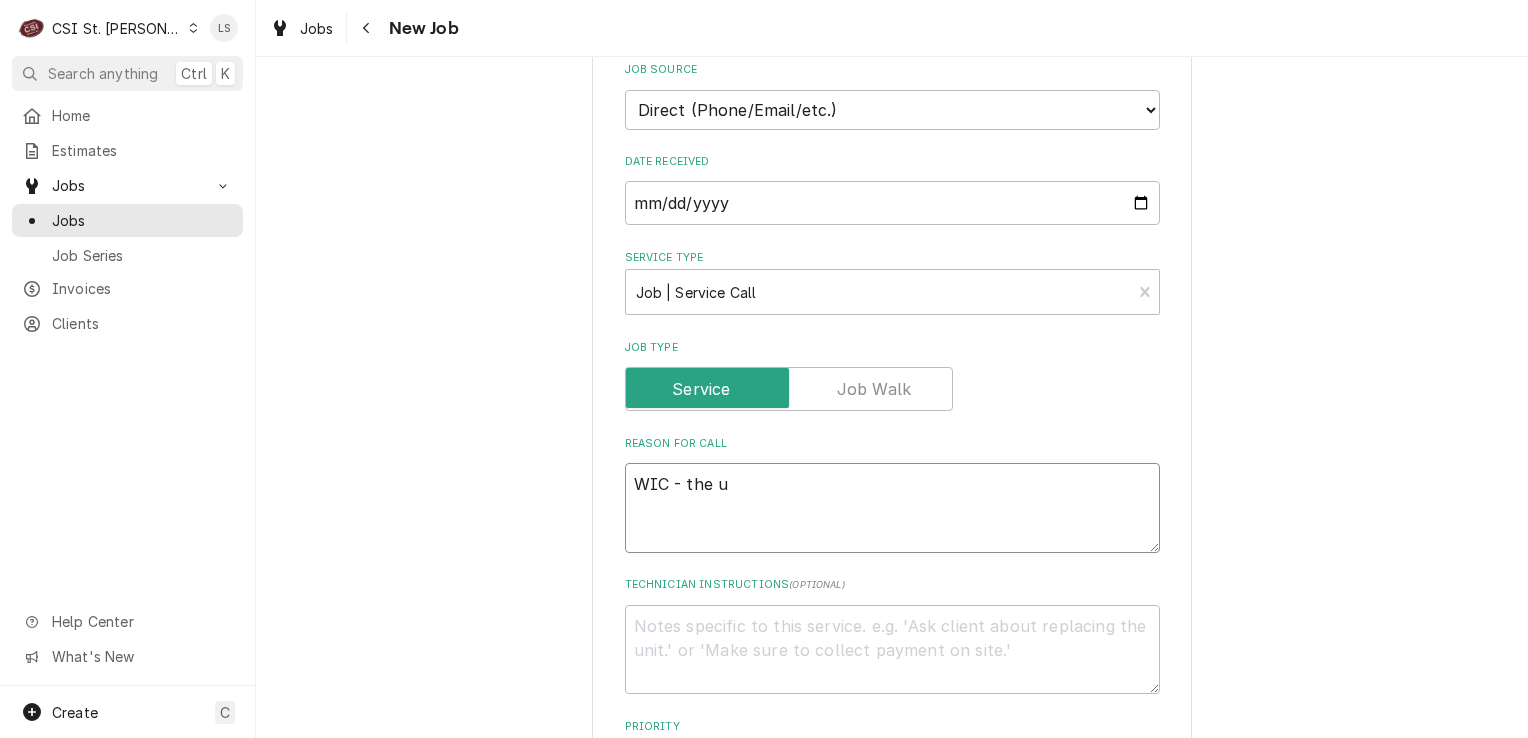 type on "x" 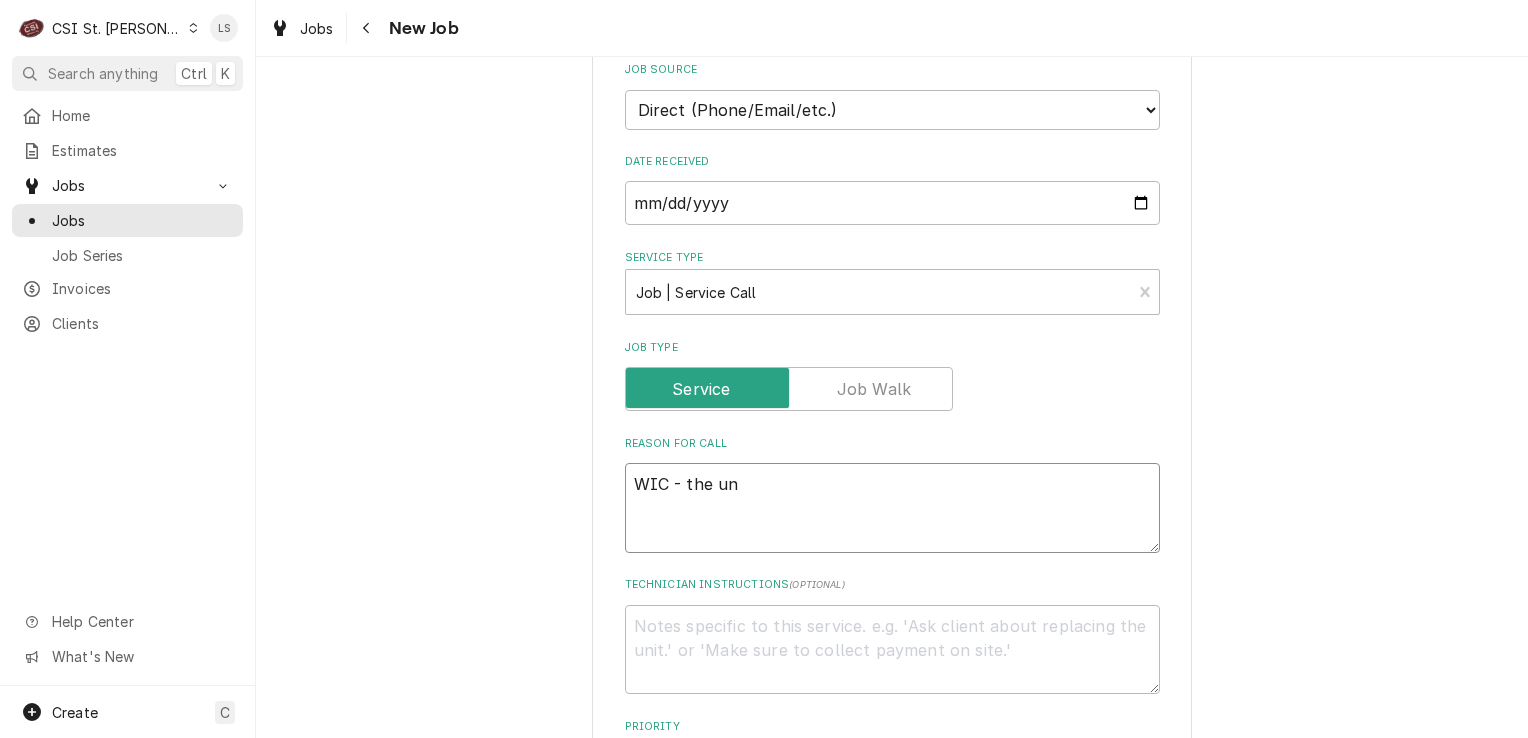 type on "x" 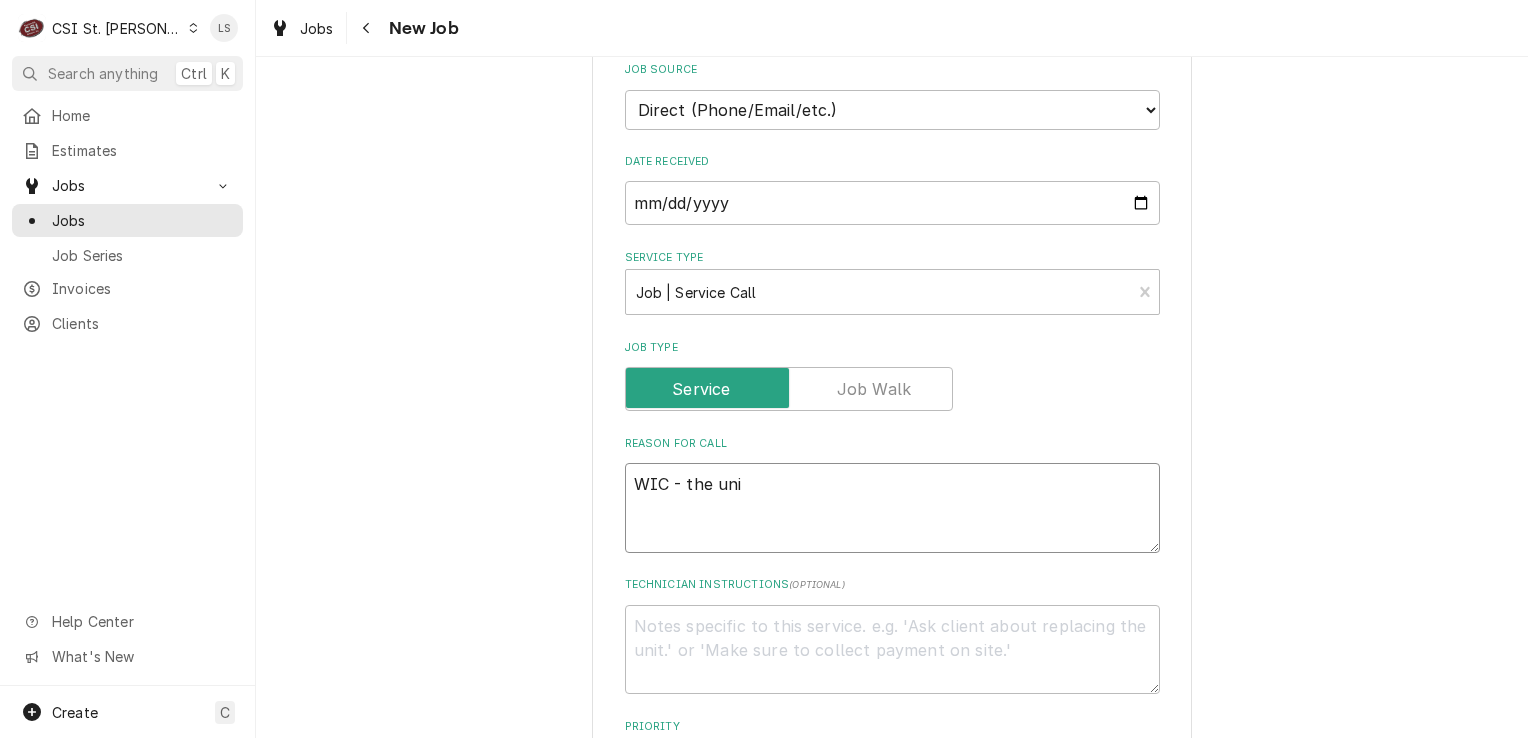type on "x" 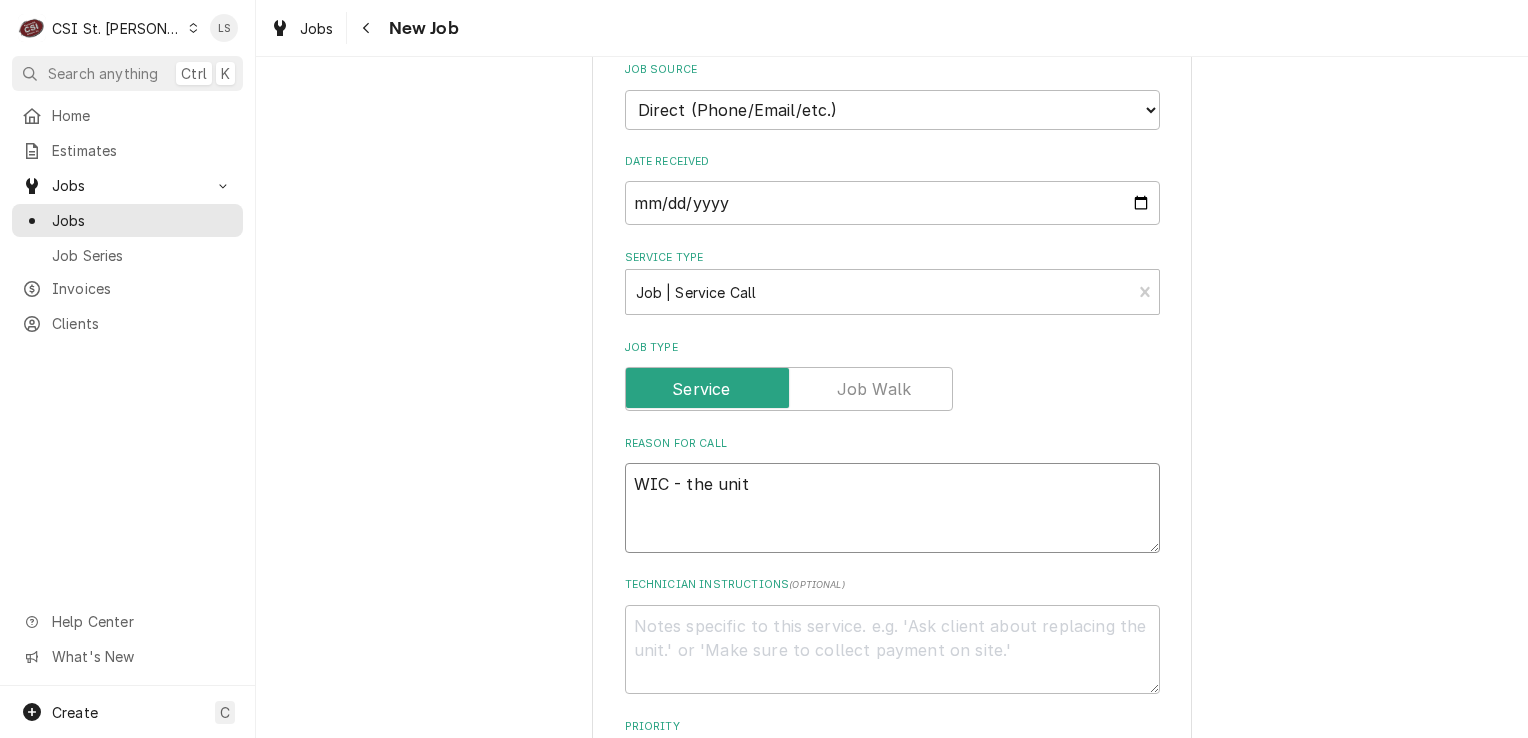 type on "x" 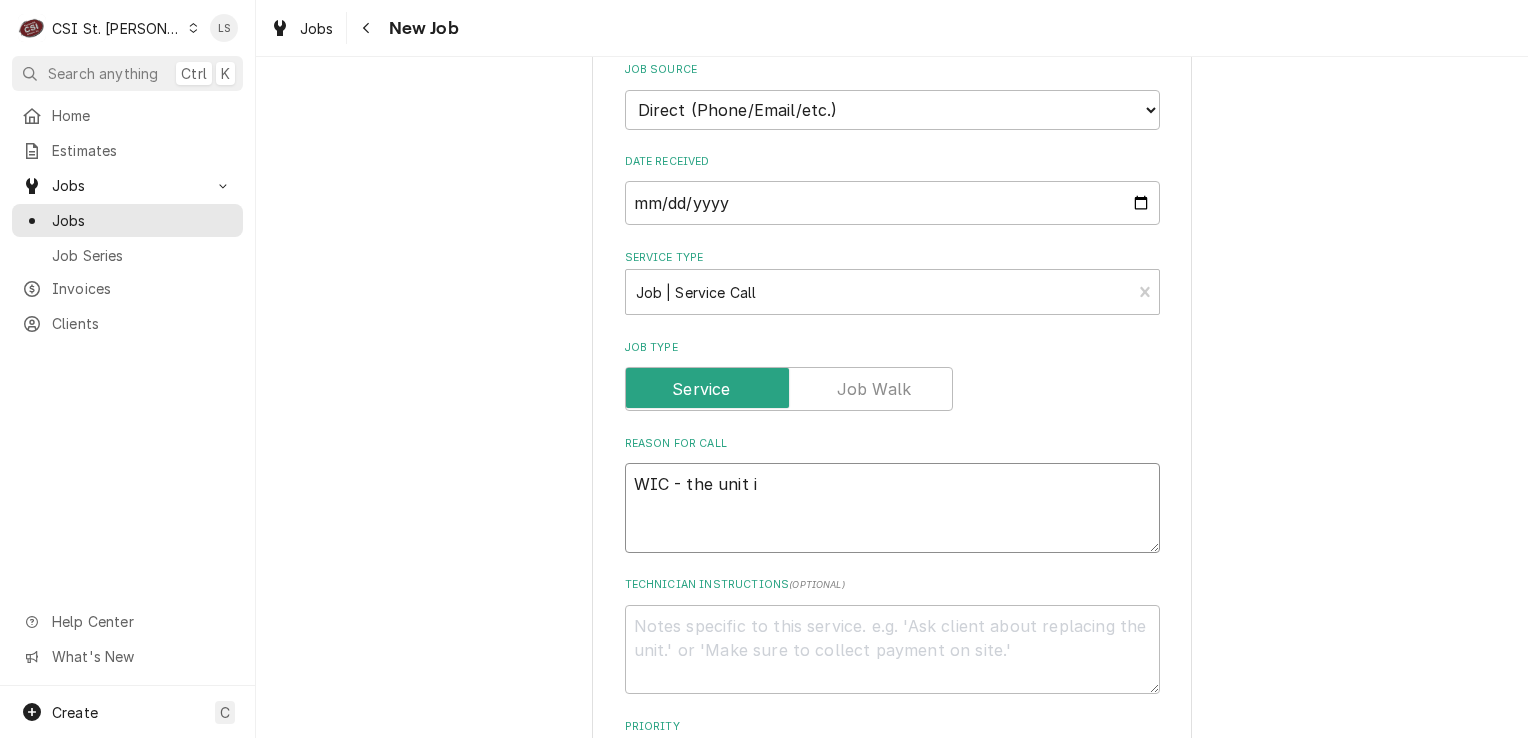 type on "x" 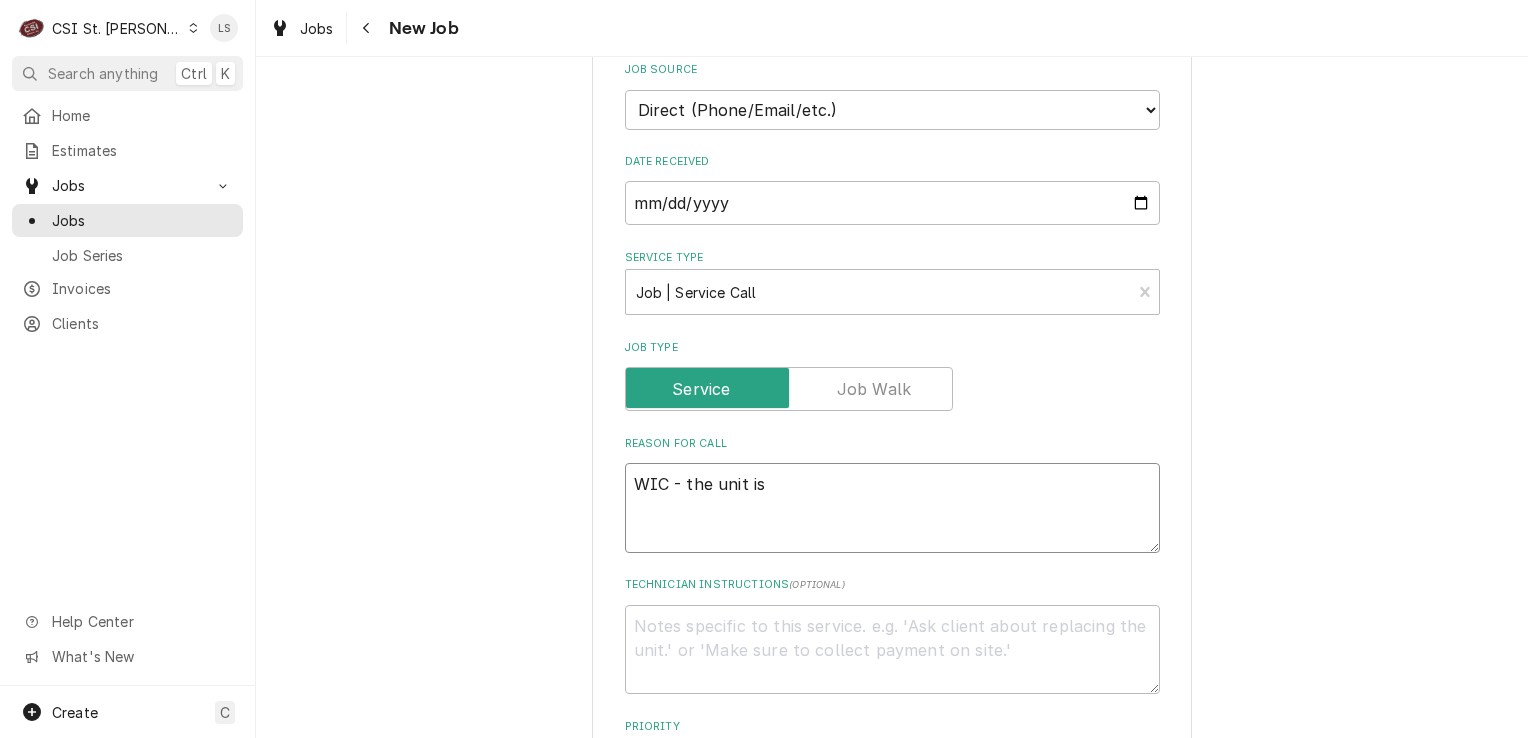 type on "x" 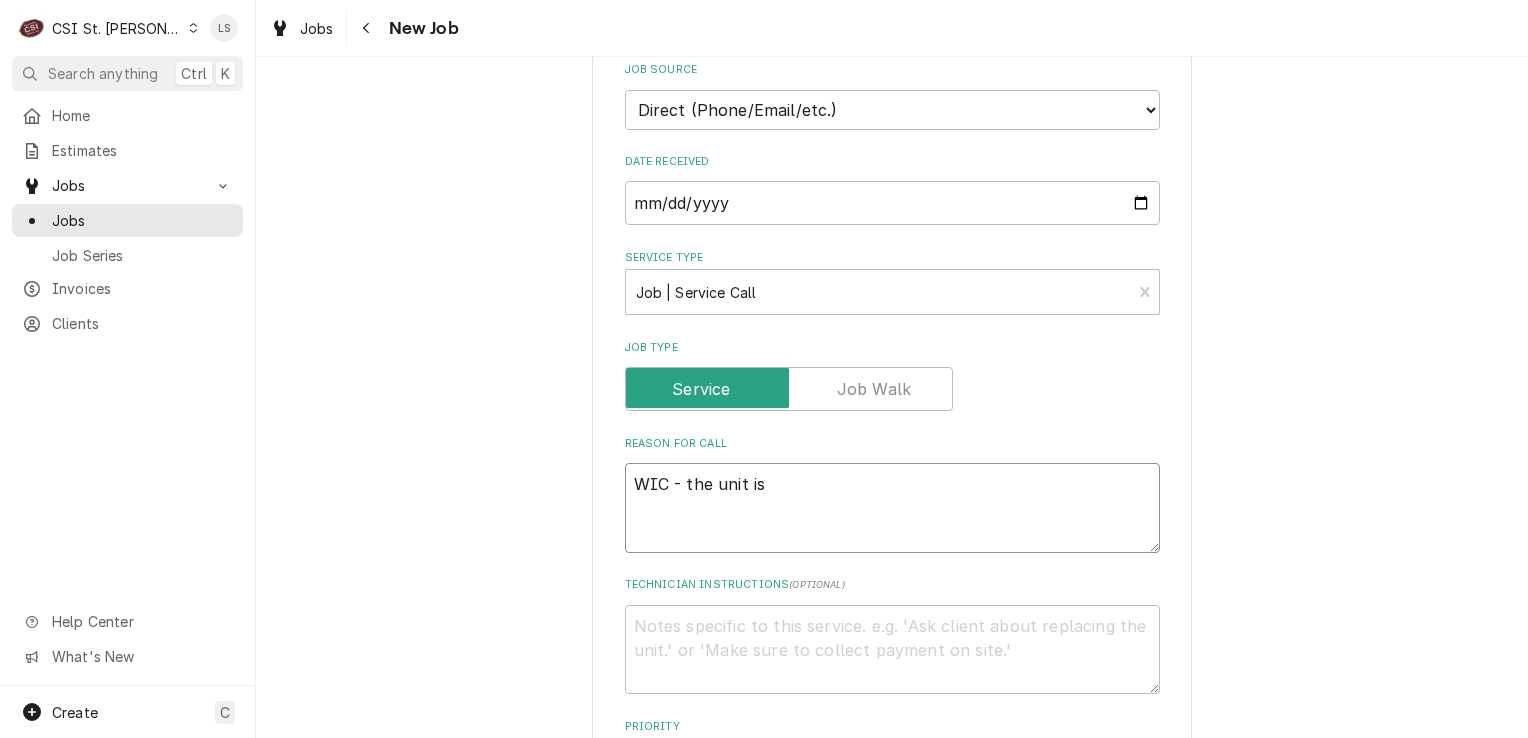 type on "WIC - the unit is" 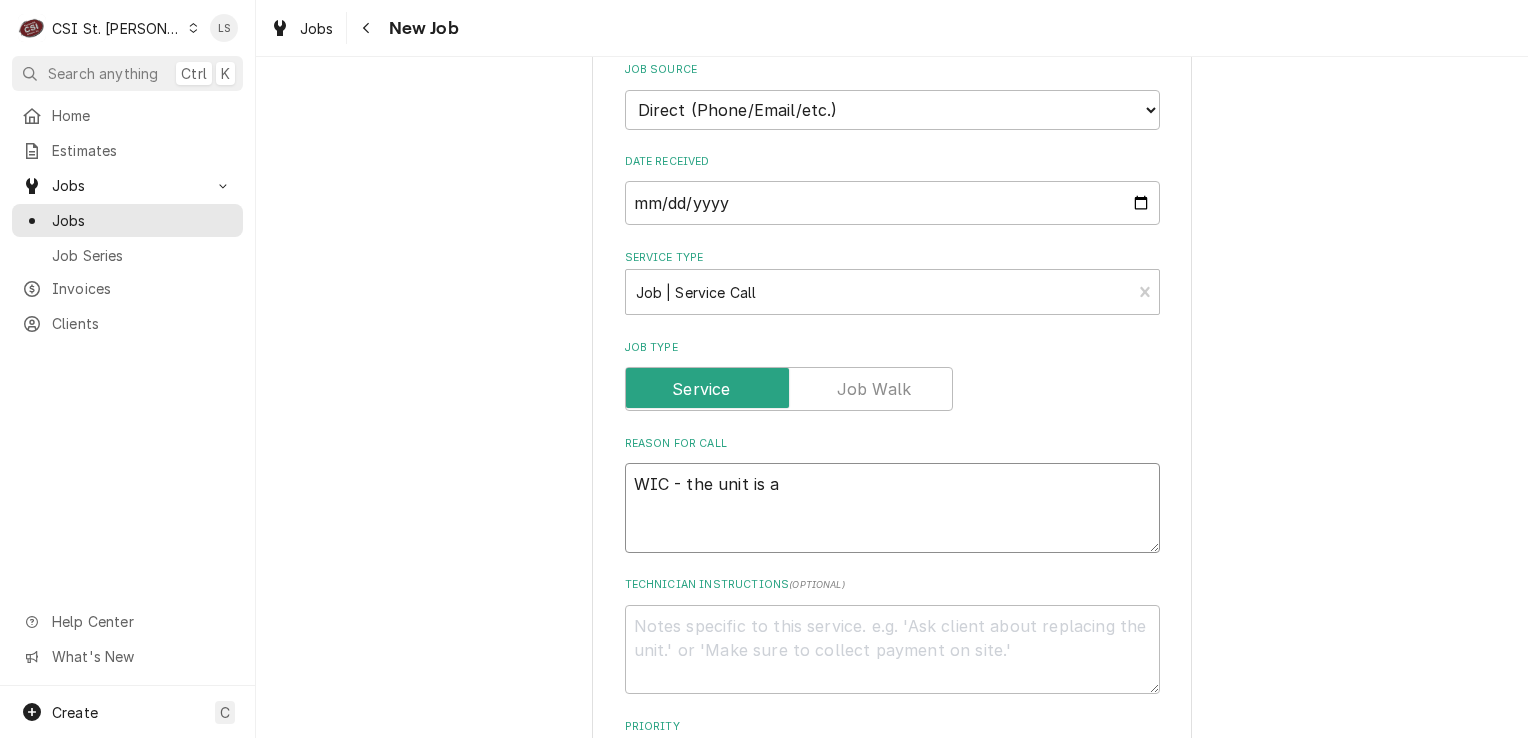 type on "x" 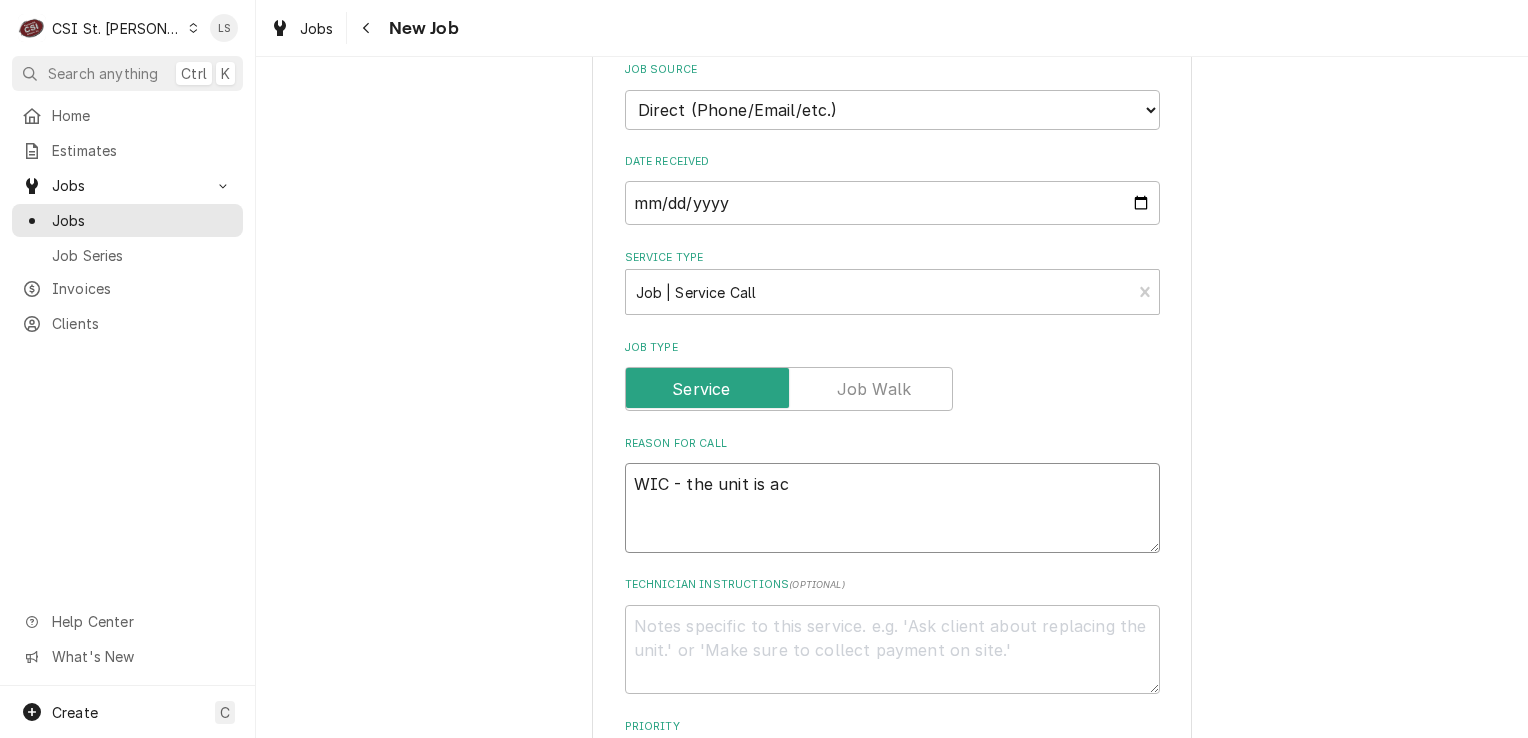 type on "x" 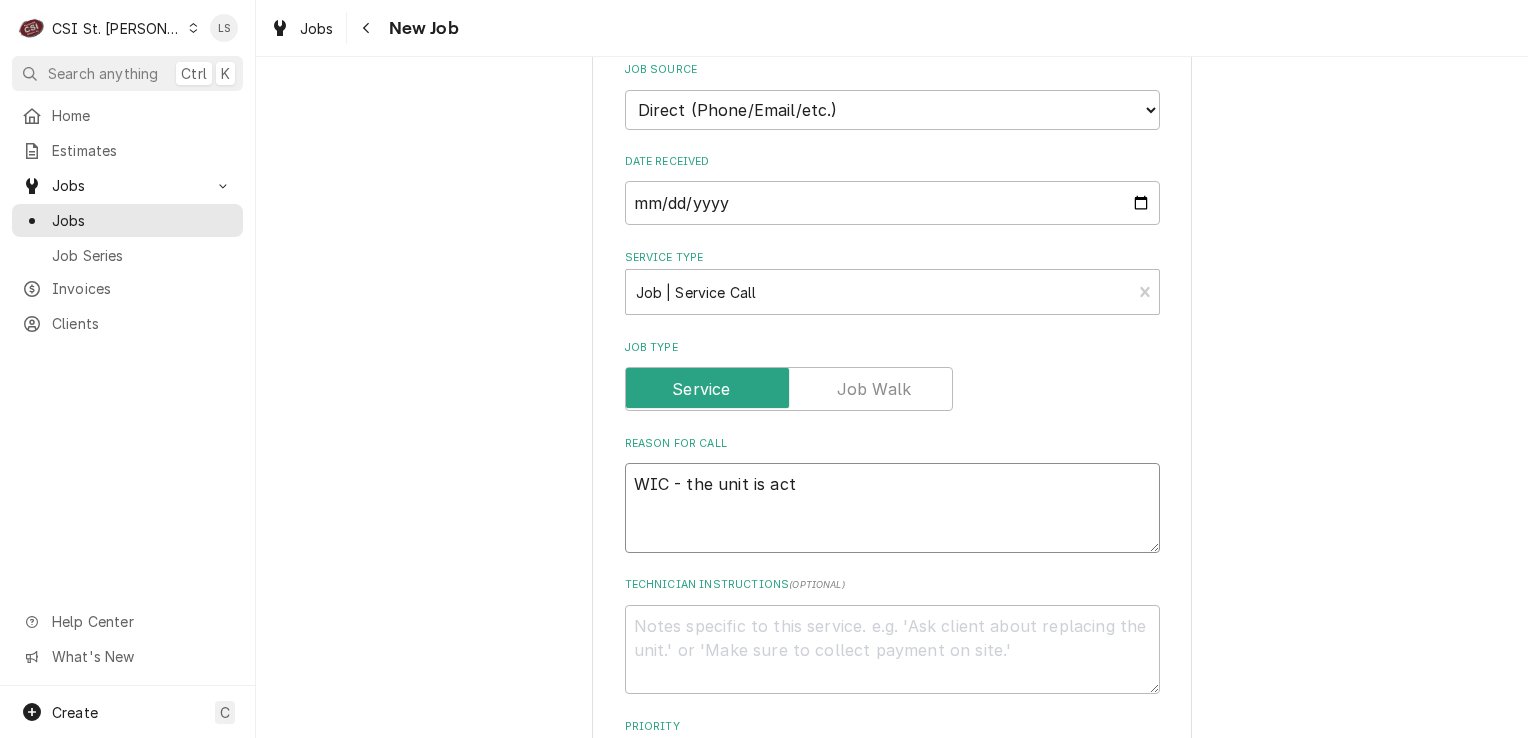 type on "x" 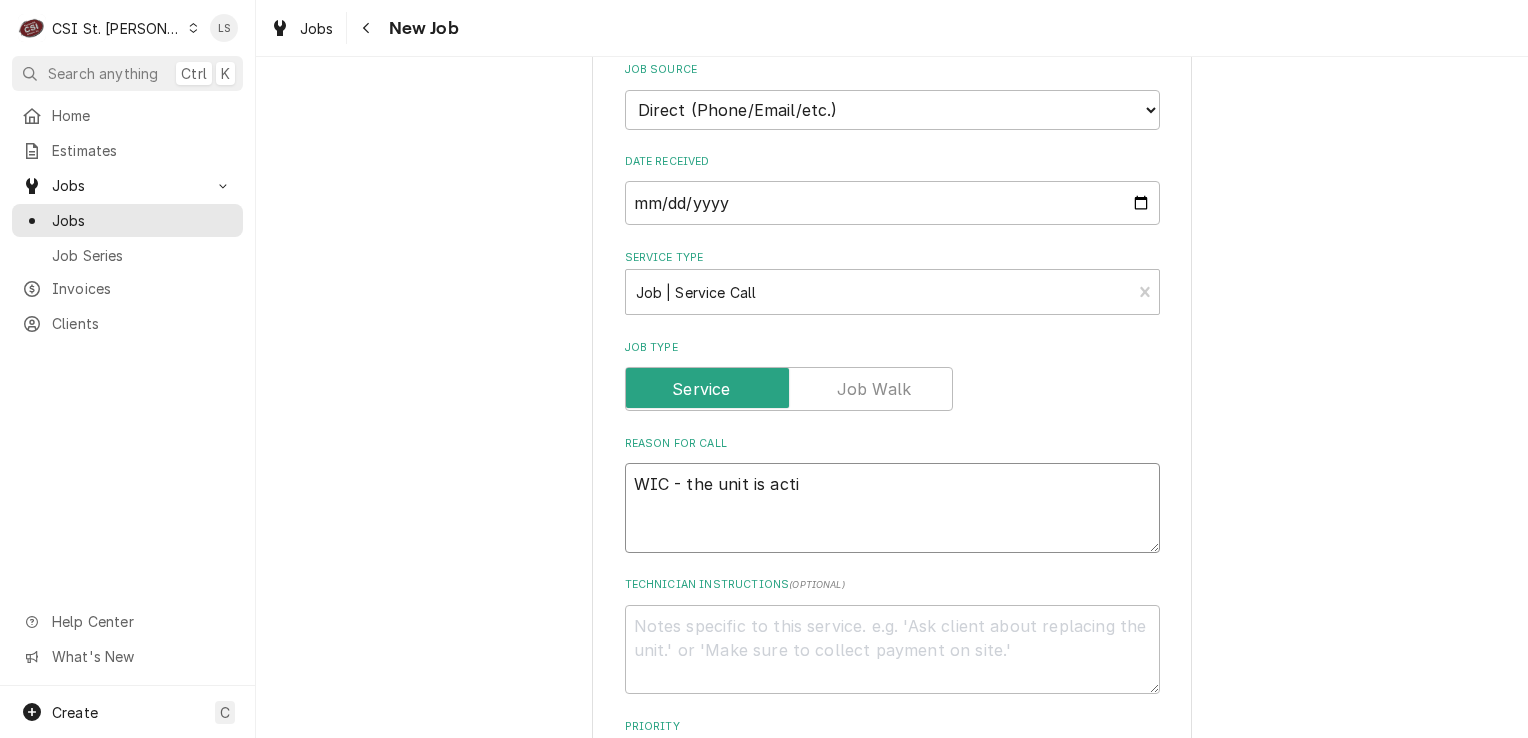 type on "x" 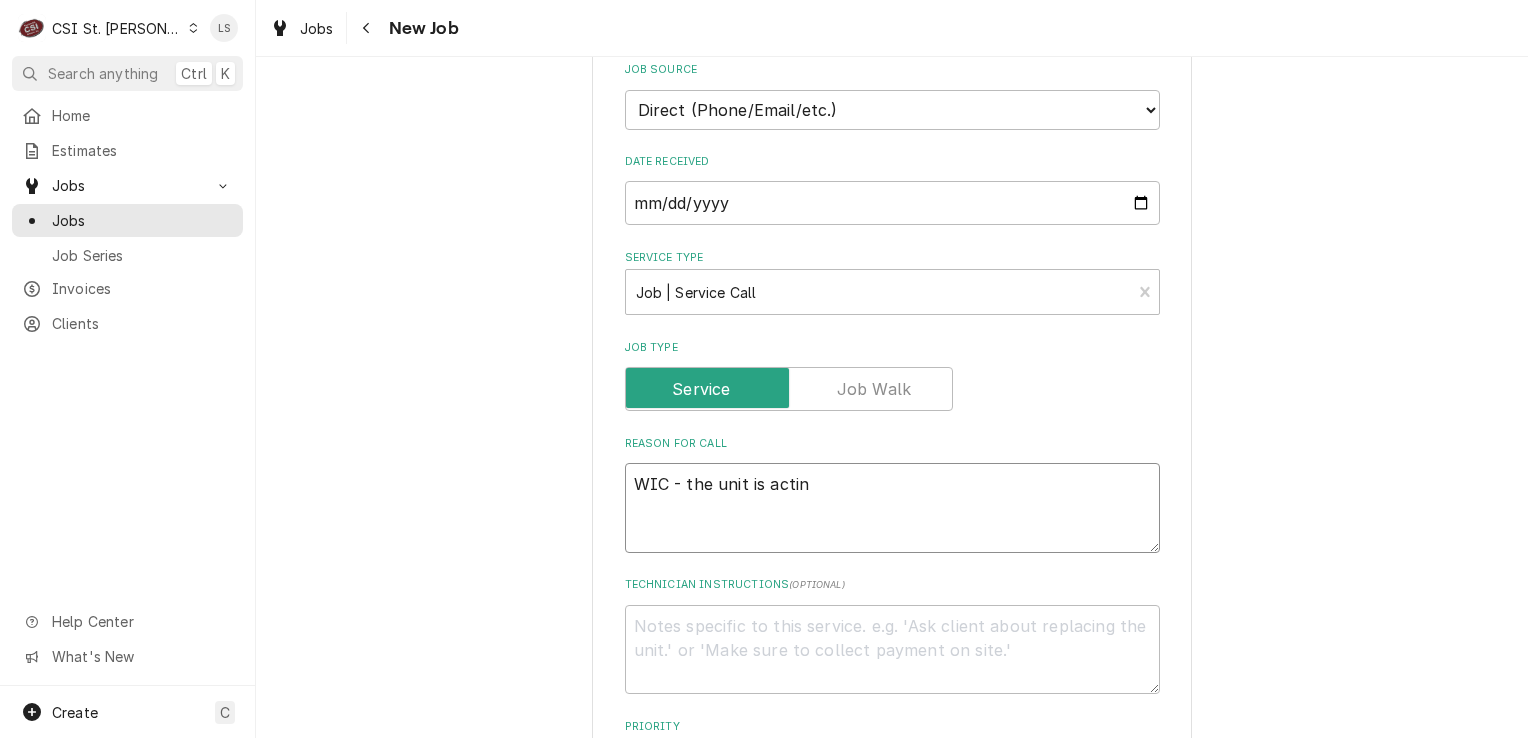 type on "x" 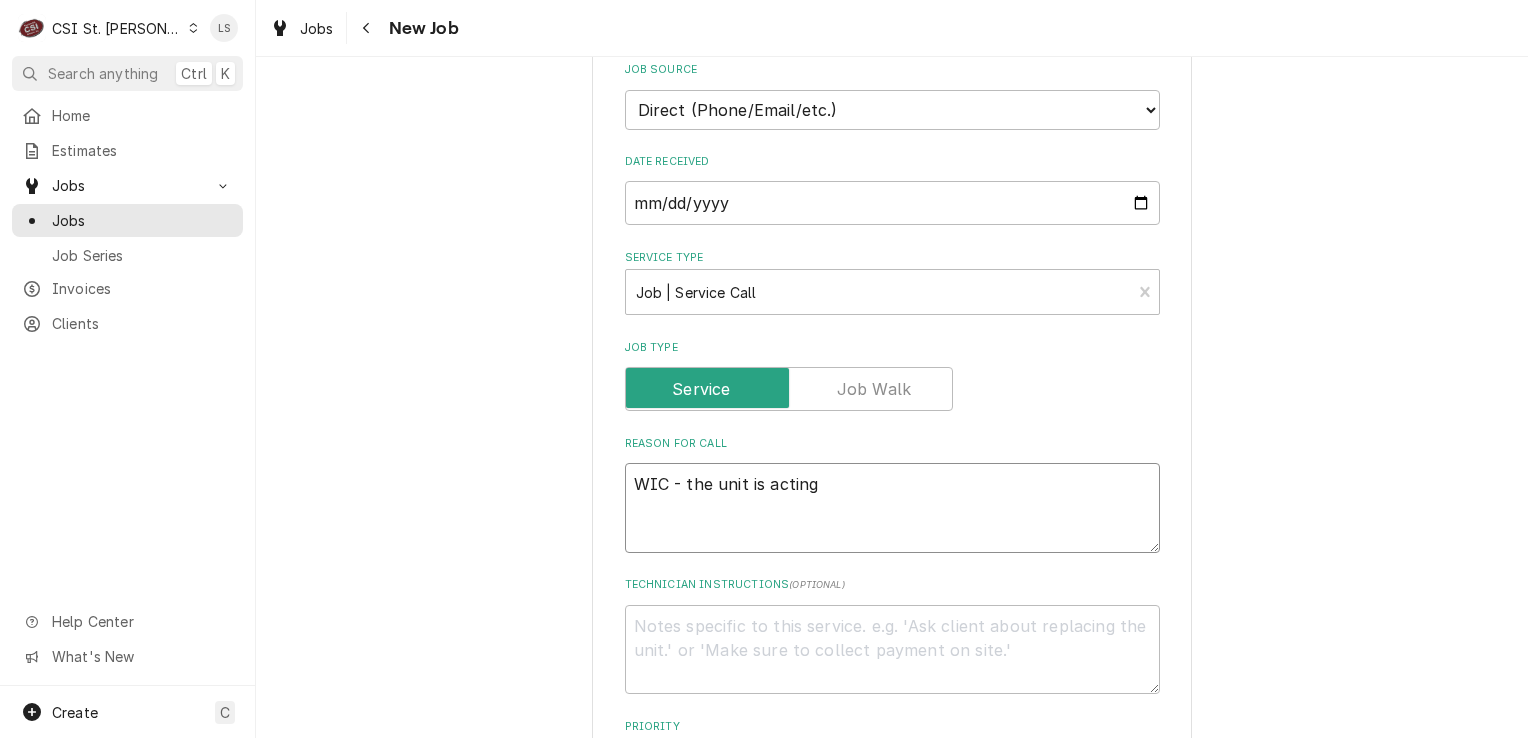 type on "x" 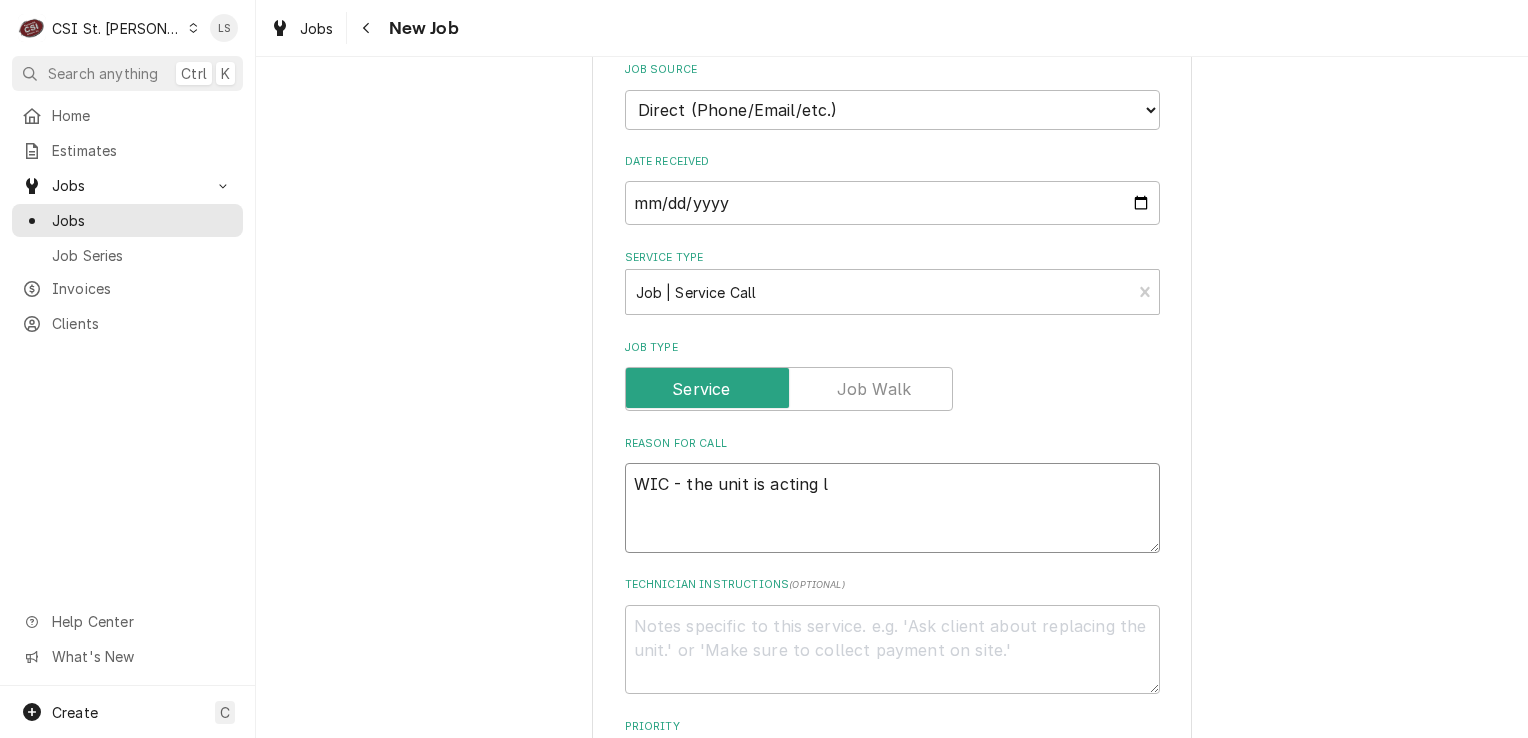 type on "x" 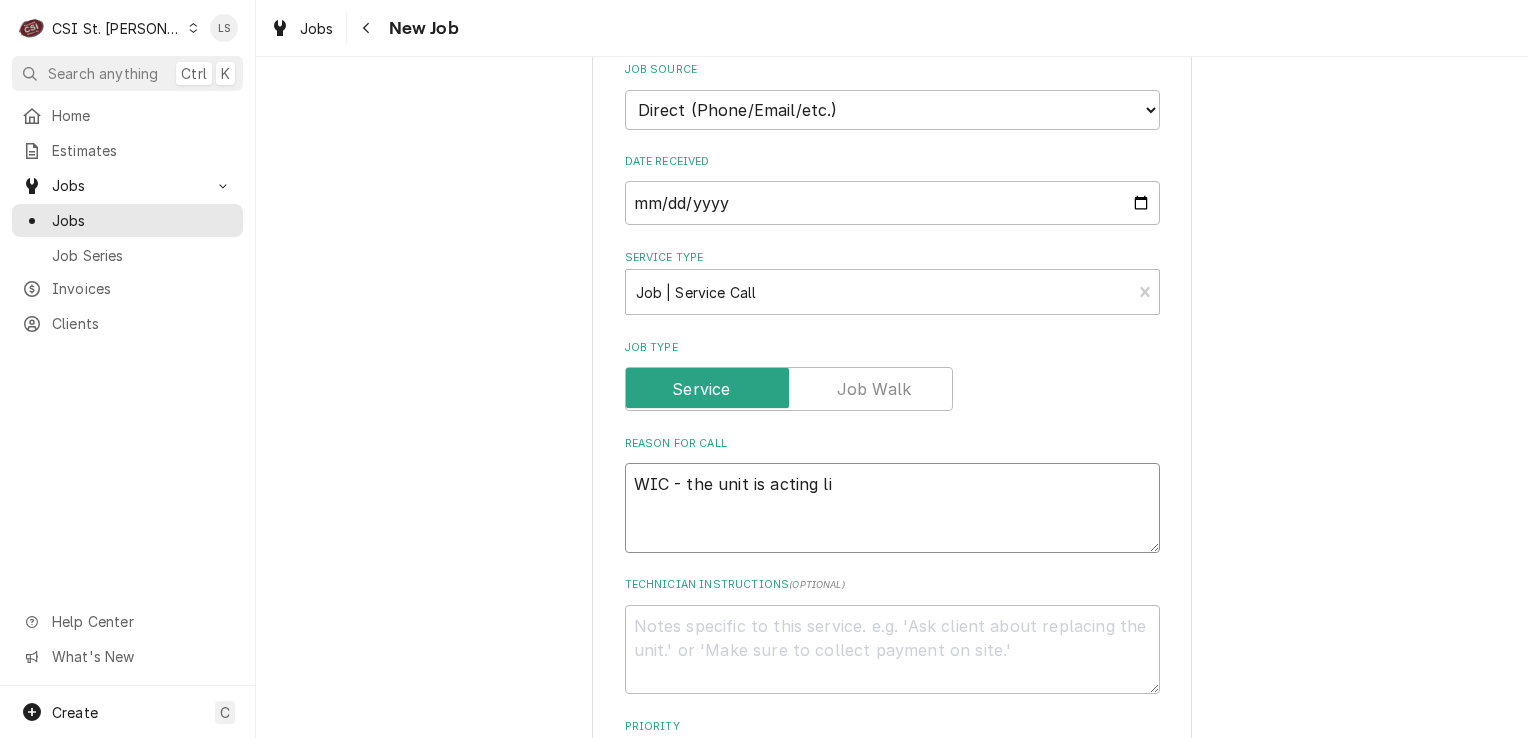 type on "x" 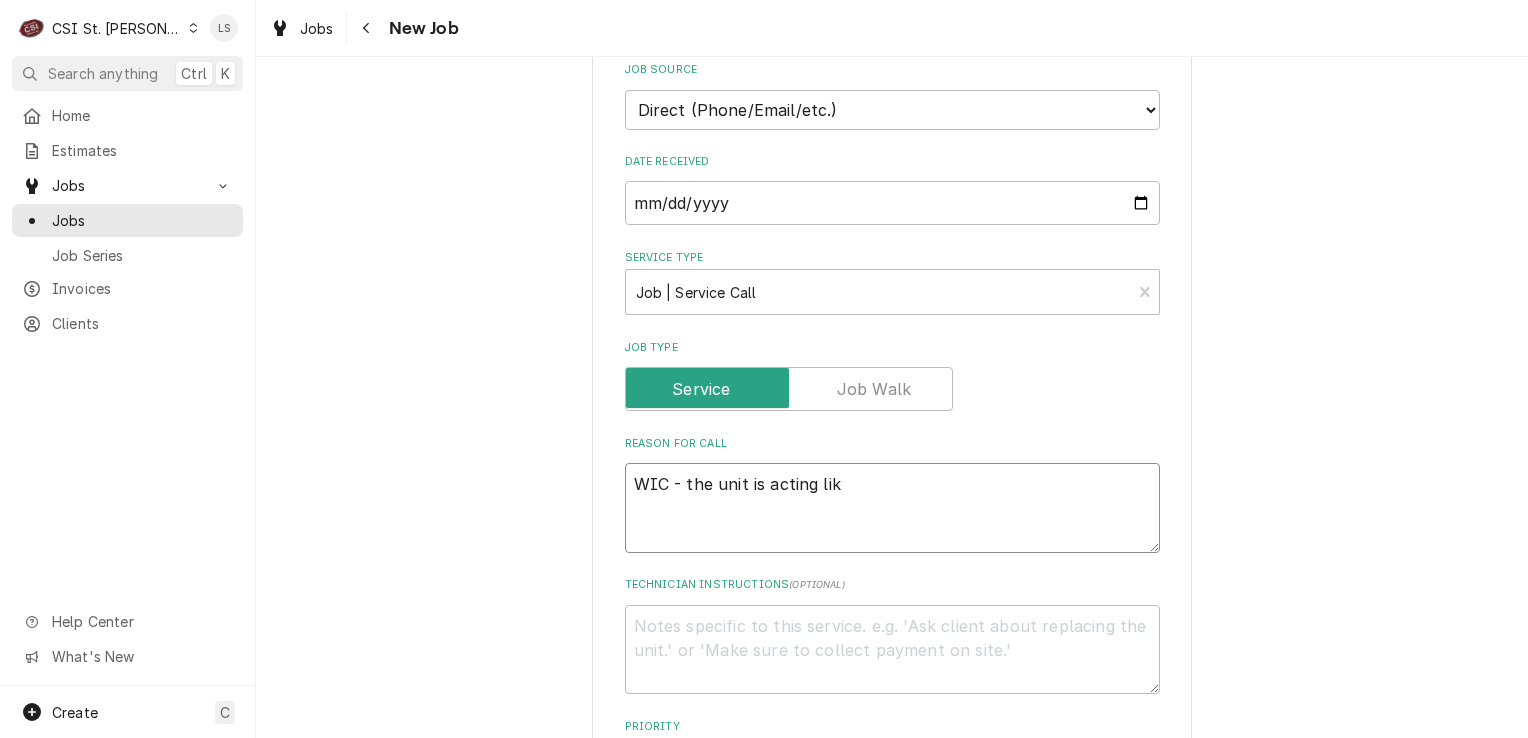 type on "x" 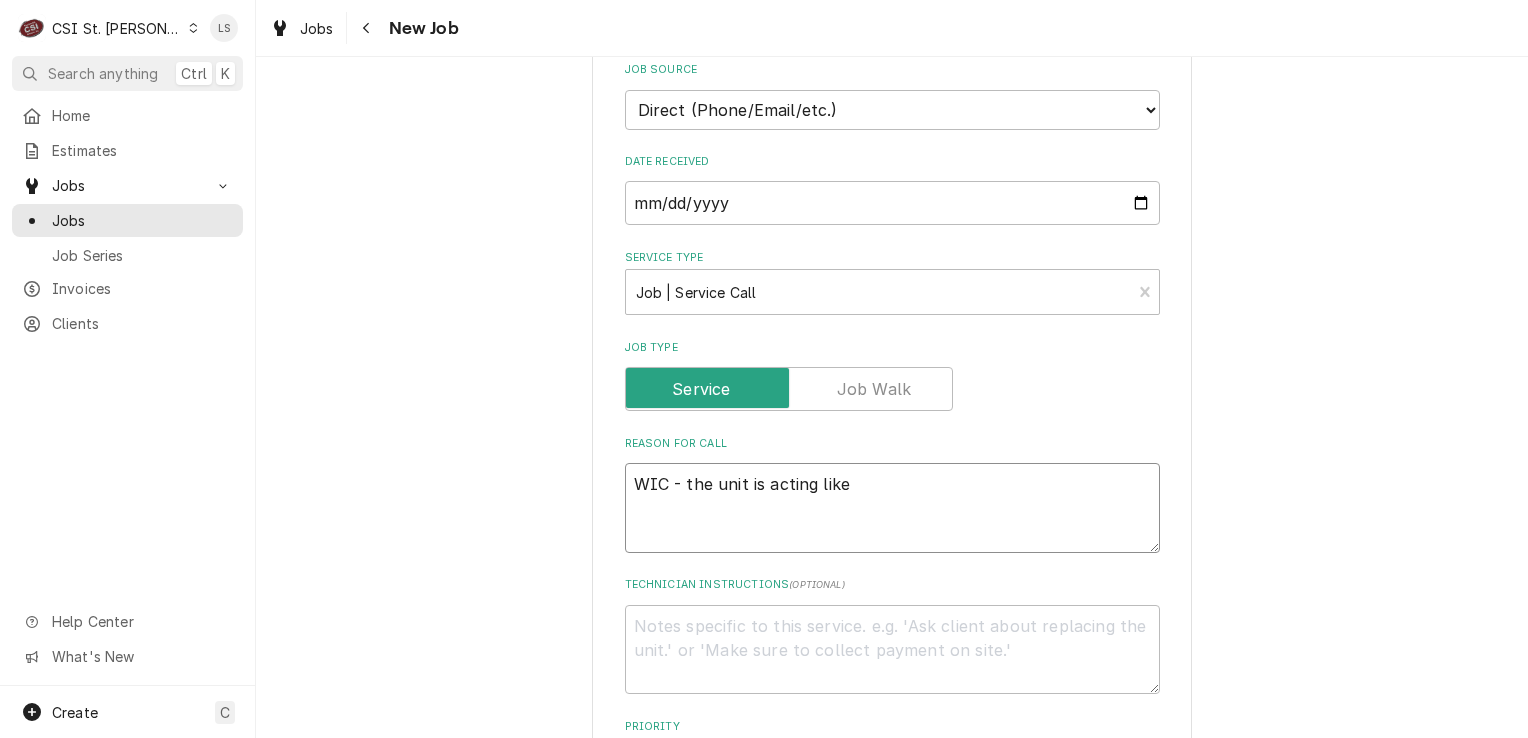 type on "x" 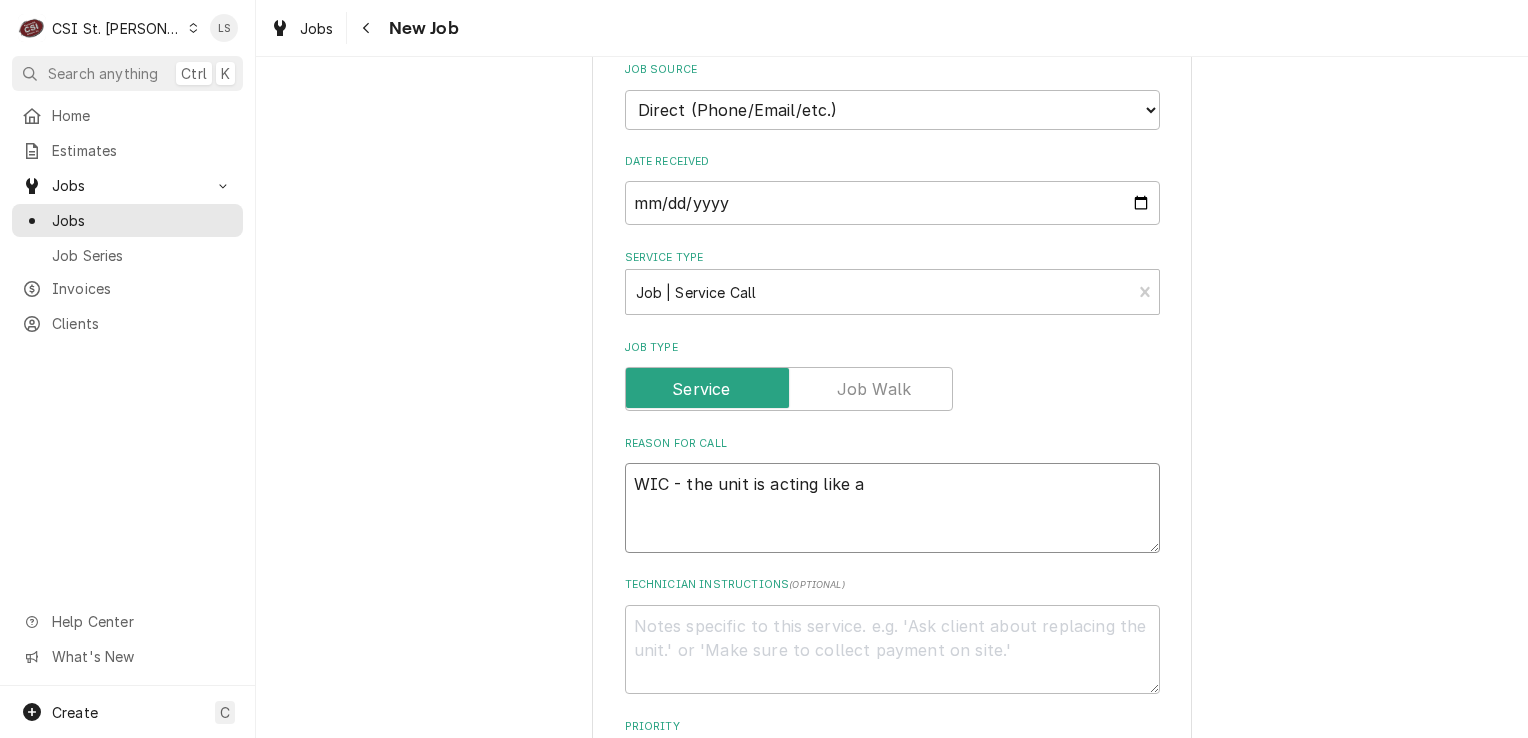 type on "x" 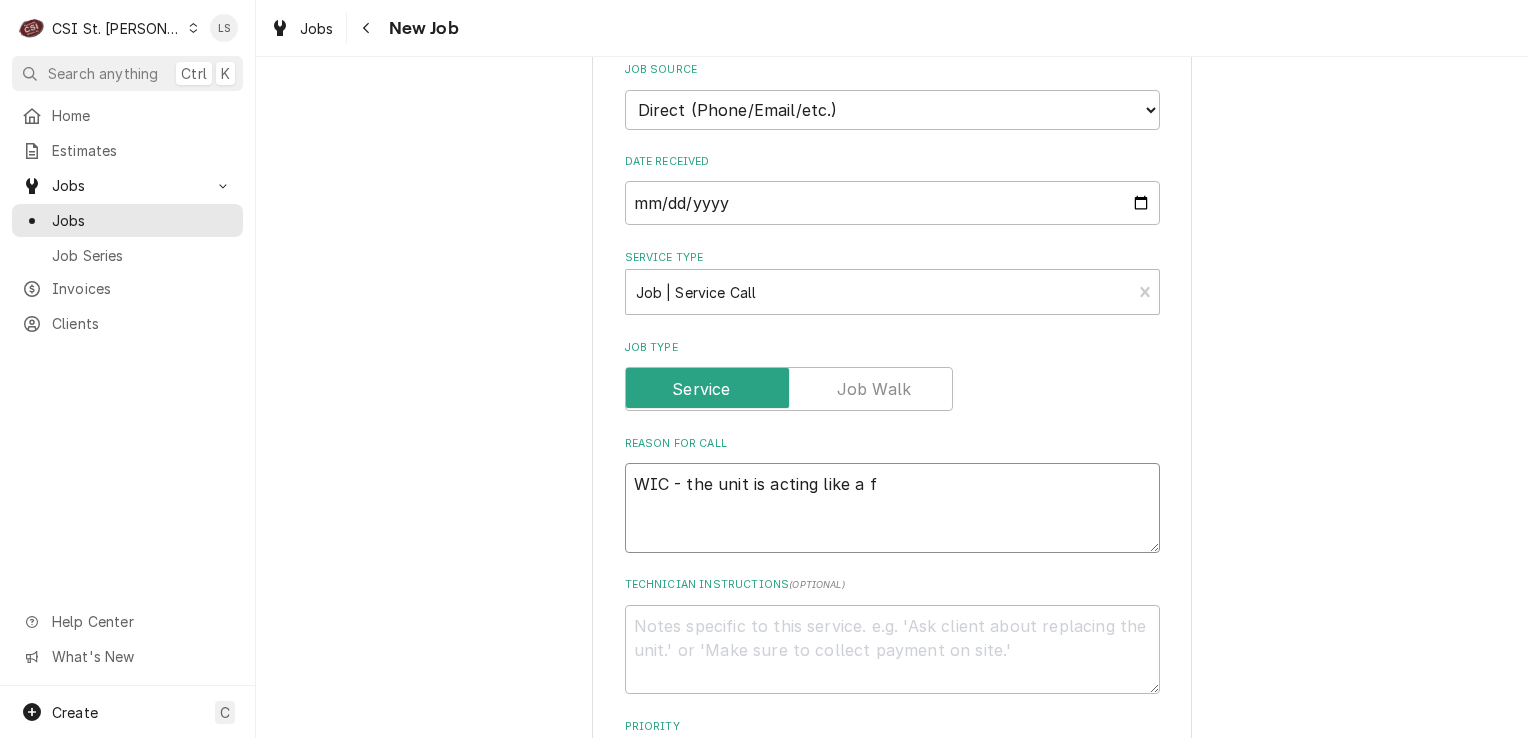type on "x" 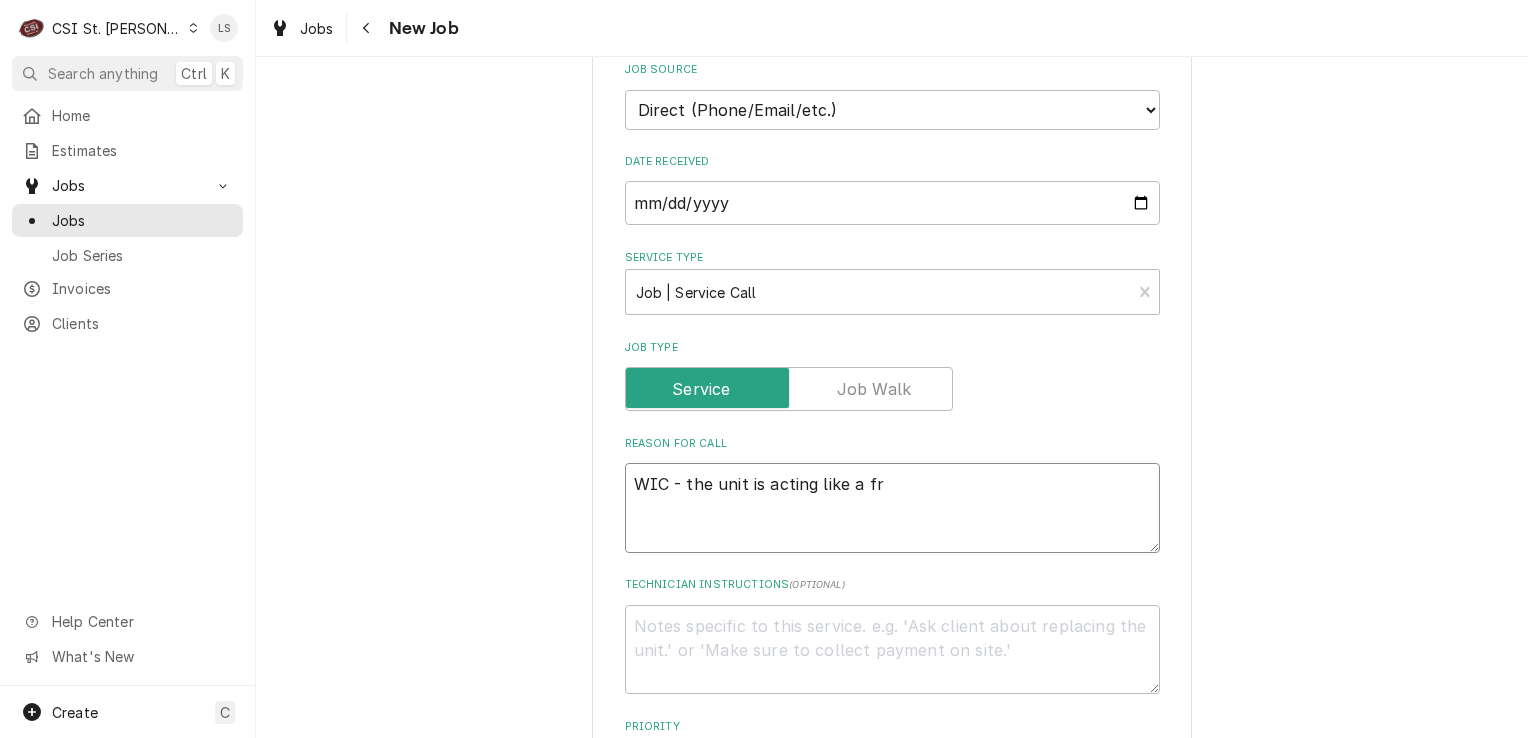 type on "x" 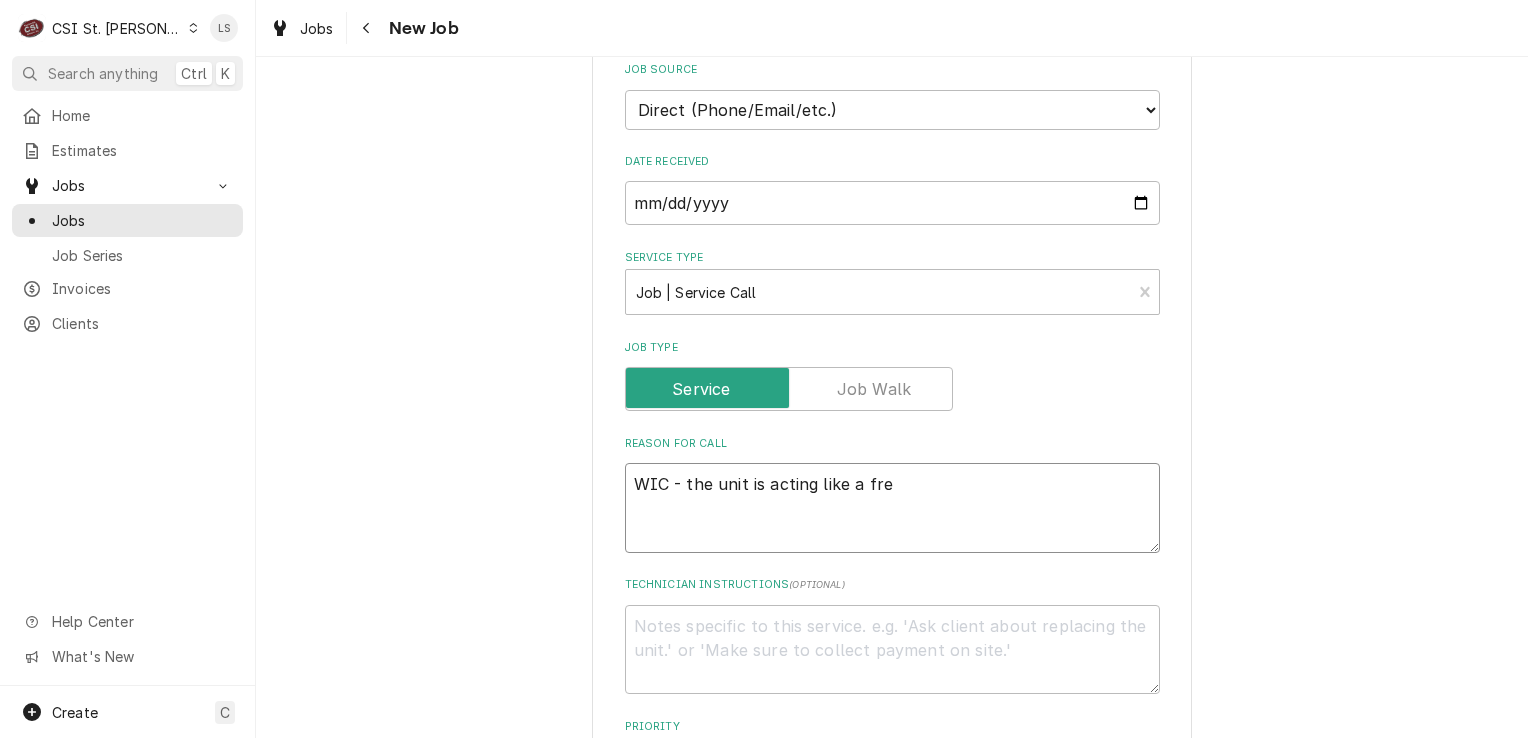 type on "x" 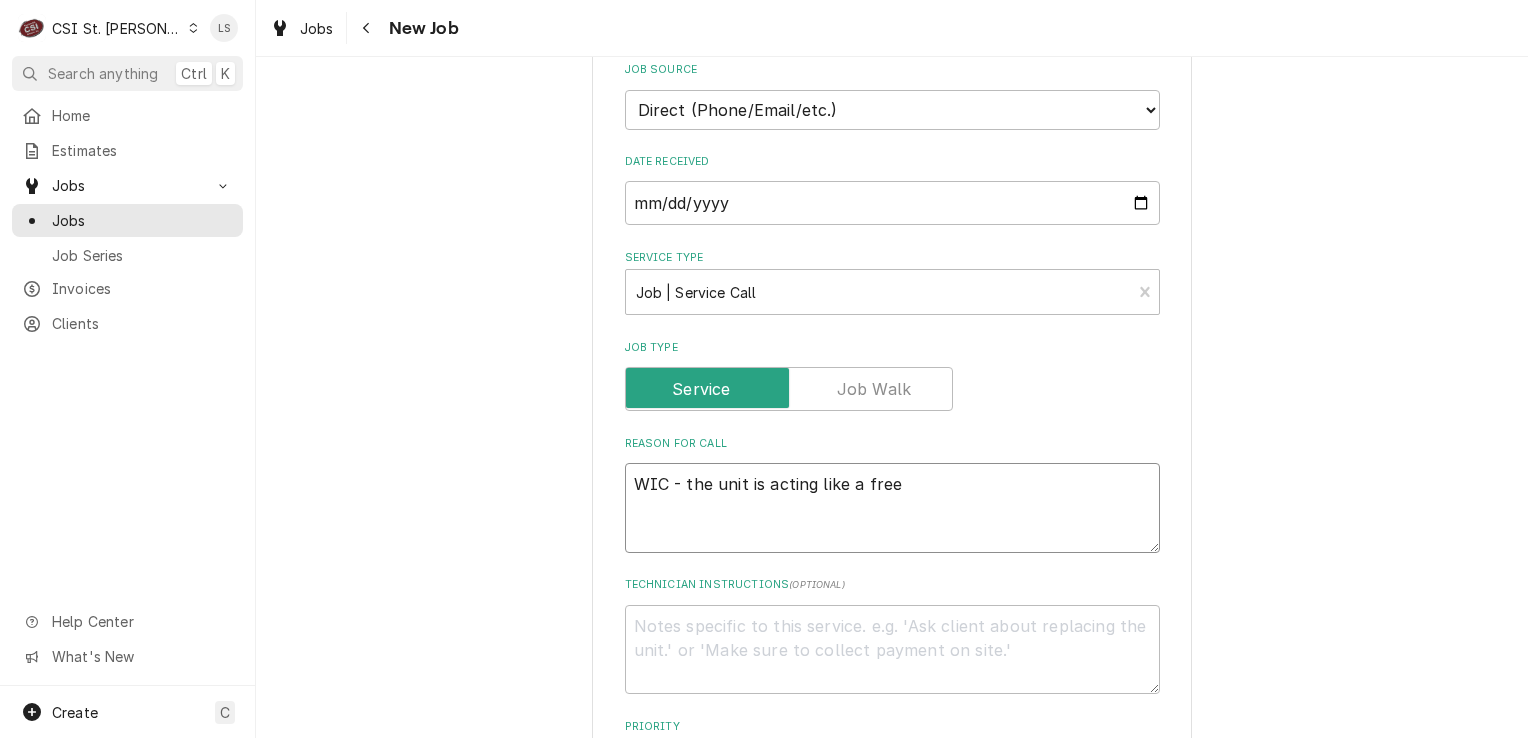 type on "x" 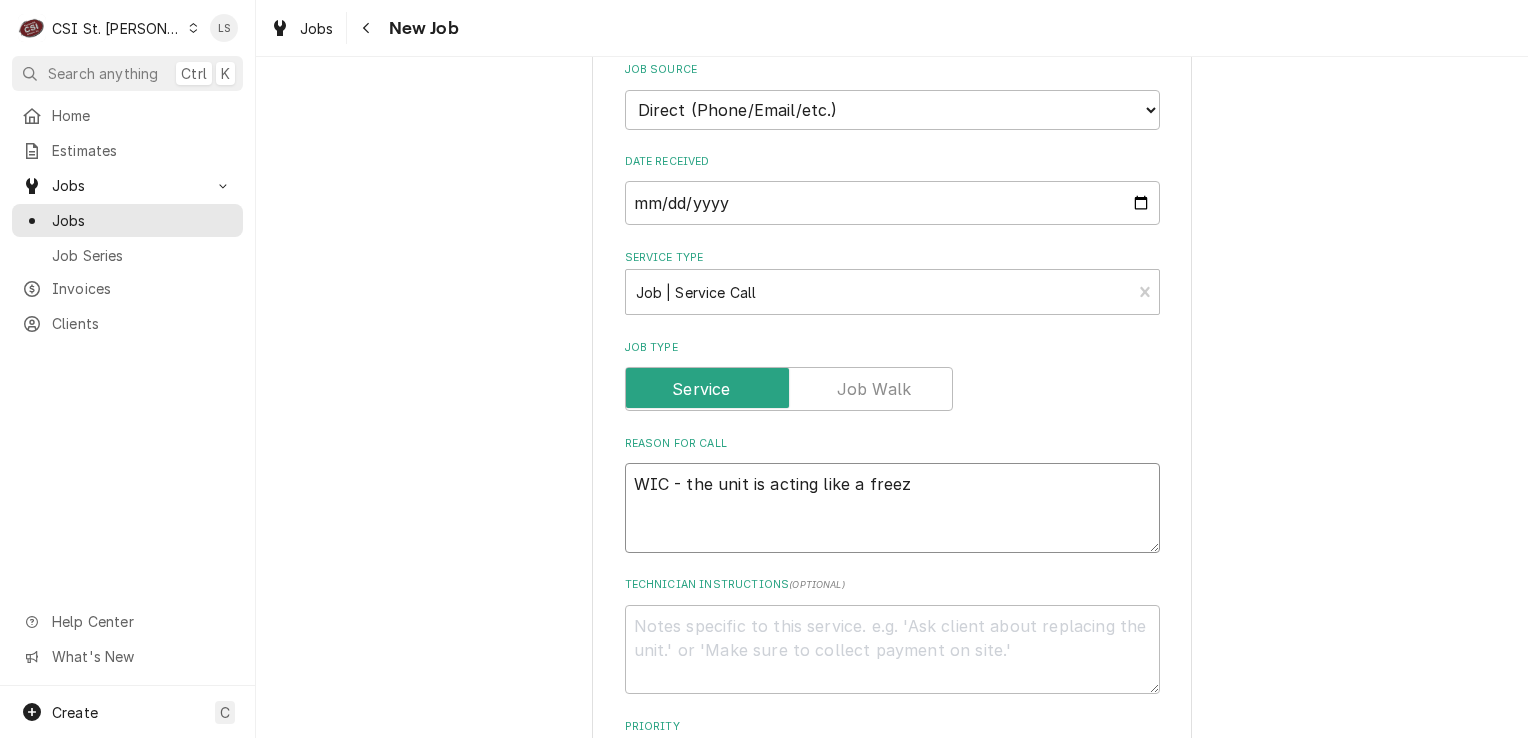 type on "x" 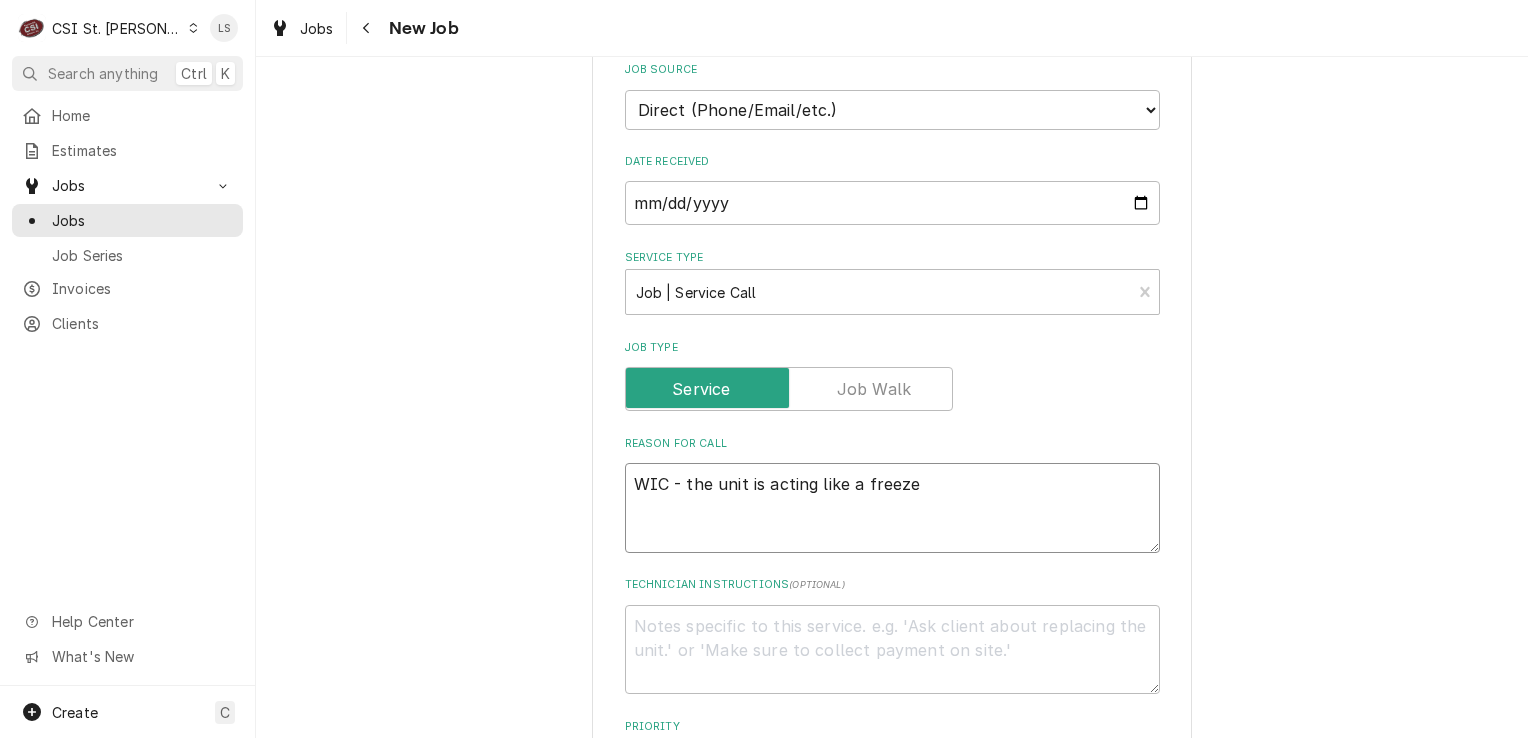 type on "x" 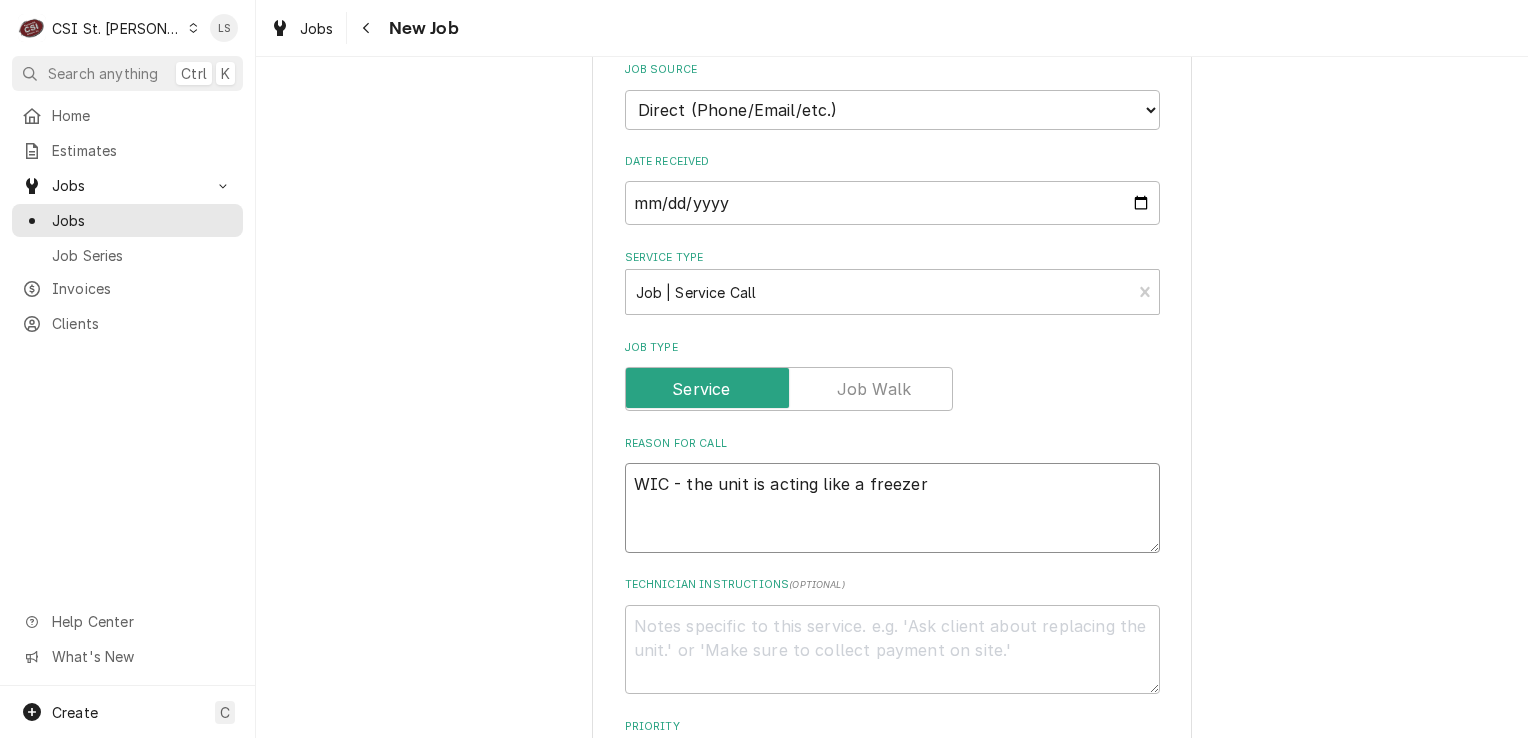 type on "x" 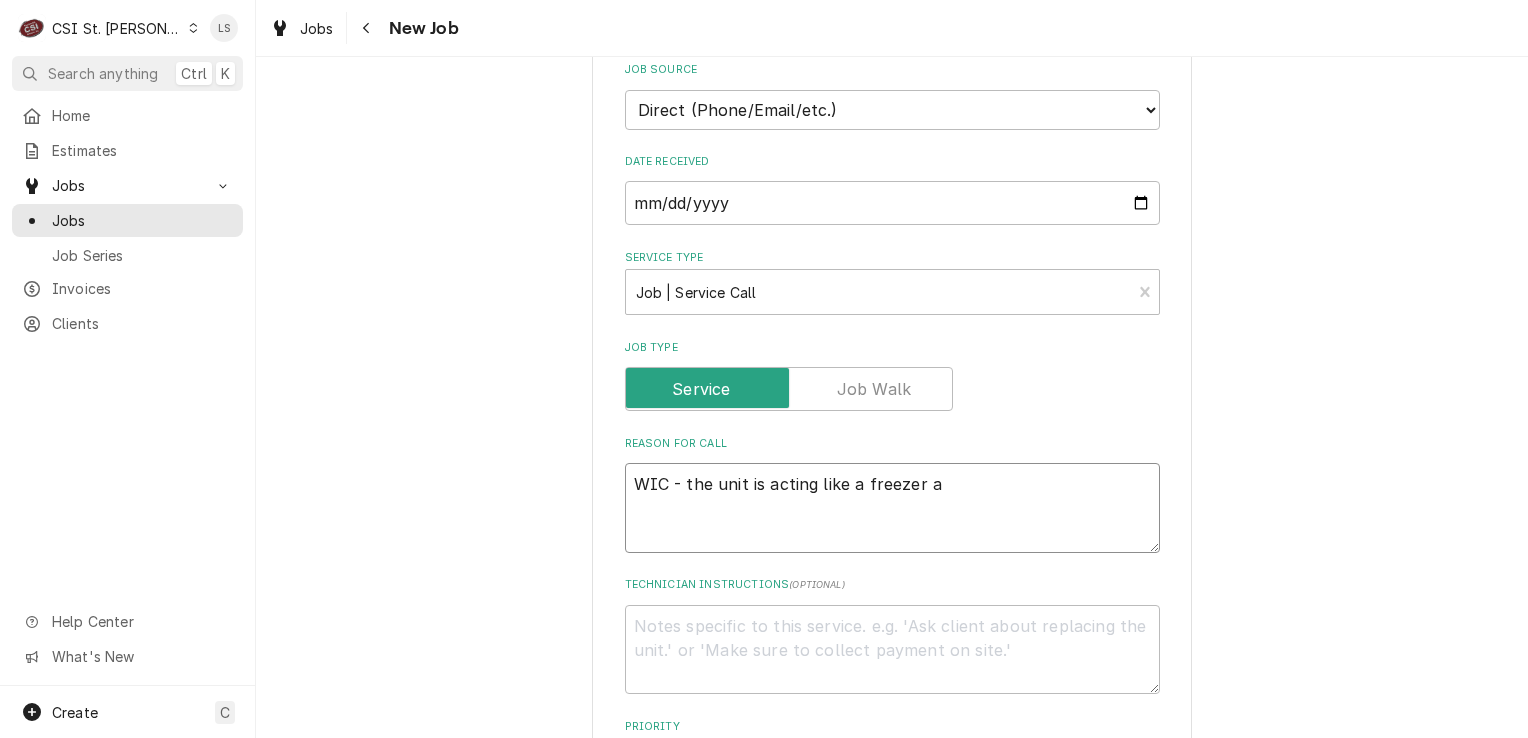 type on "x" 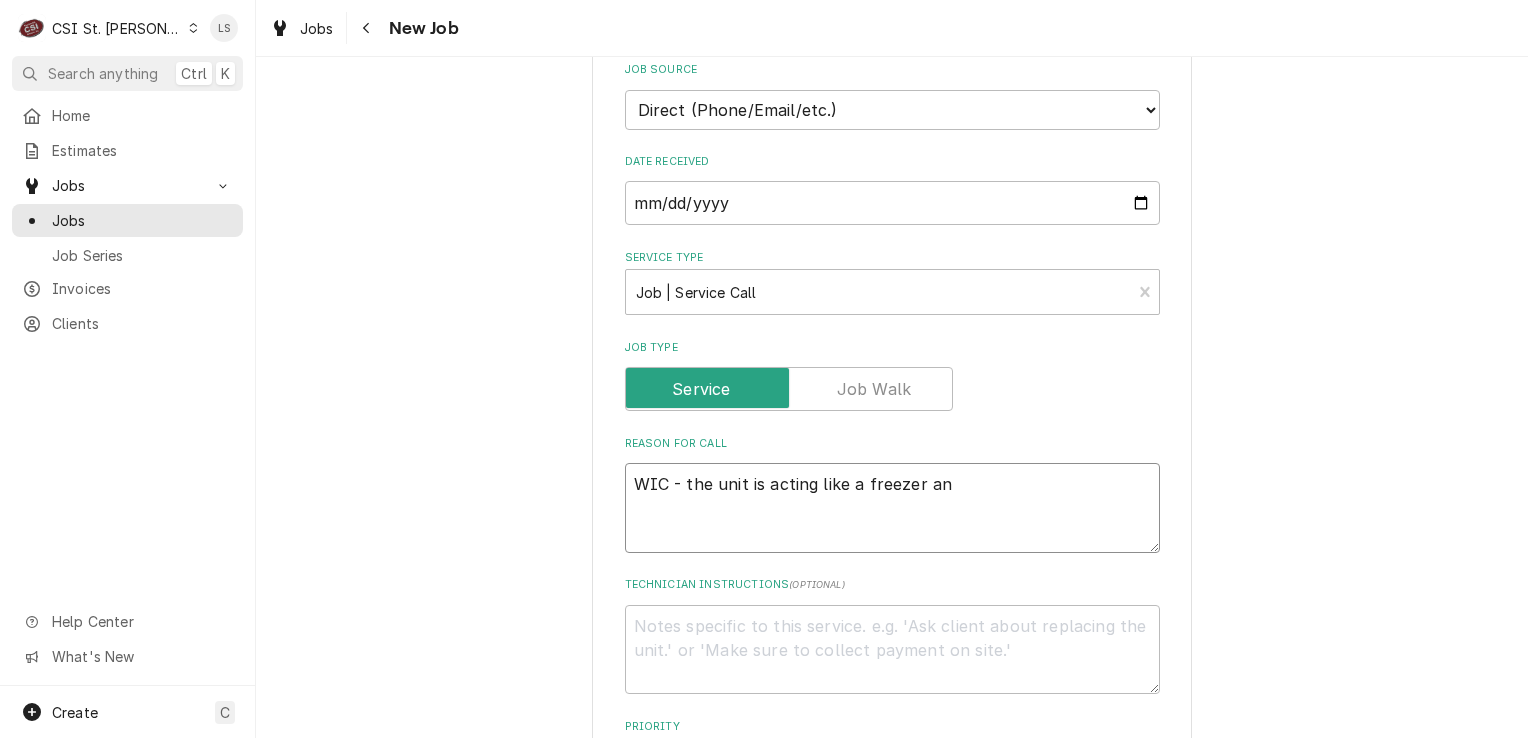 type on "x" 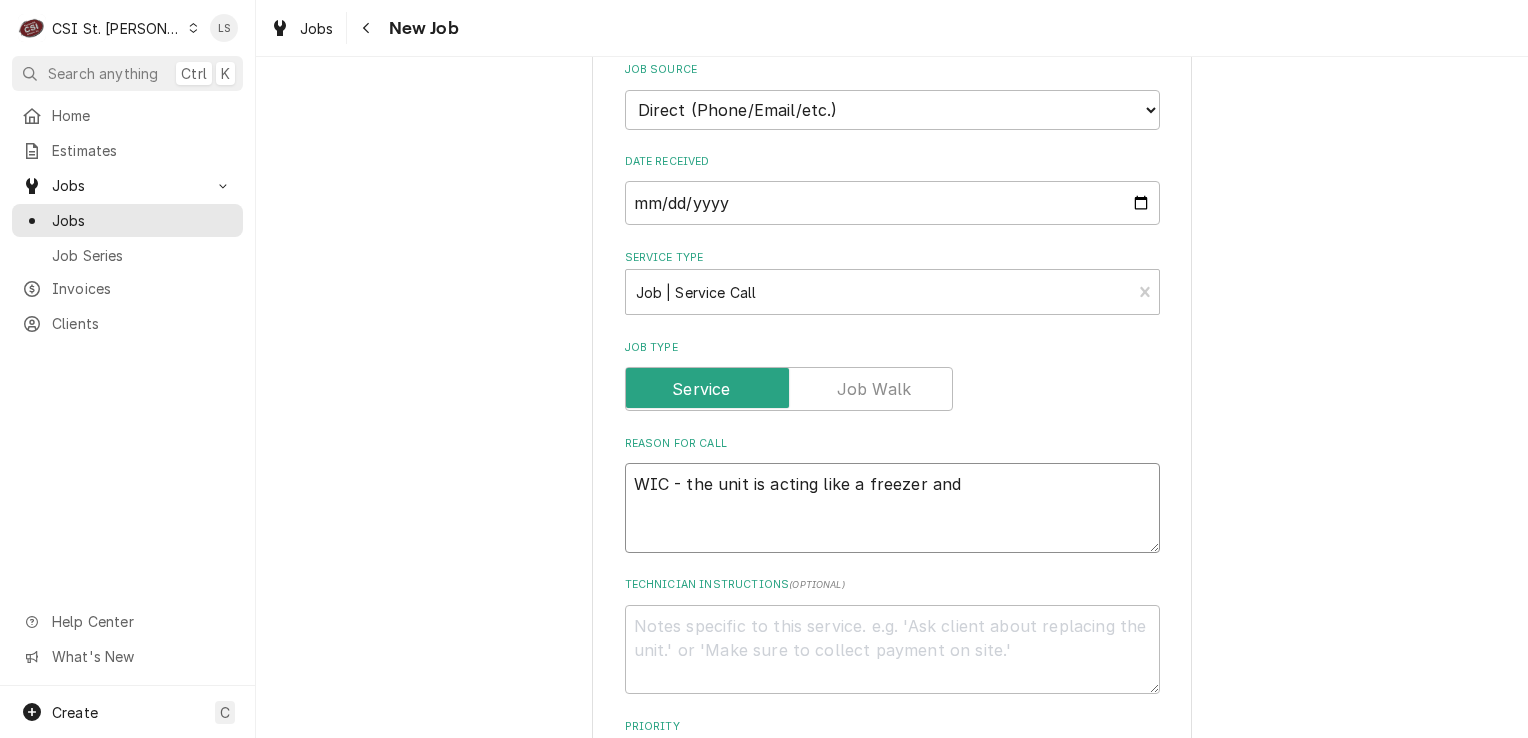 type on "x" 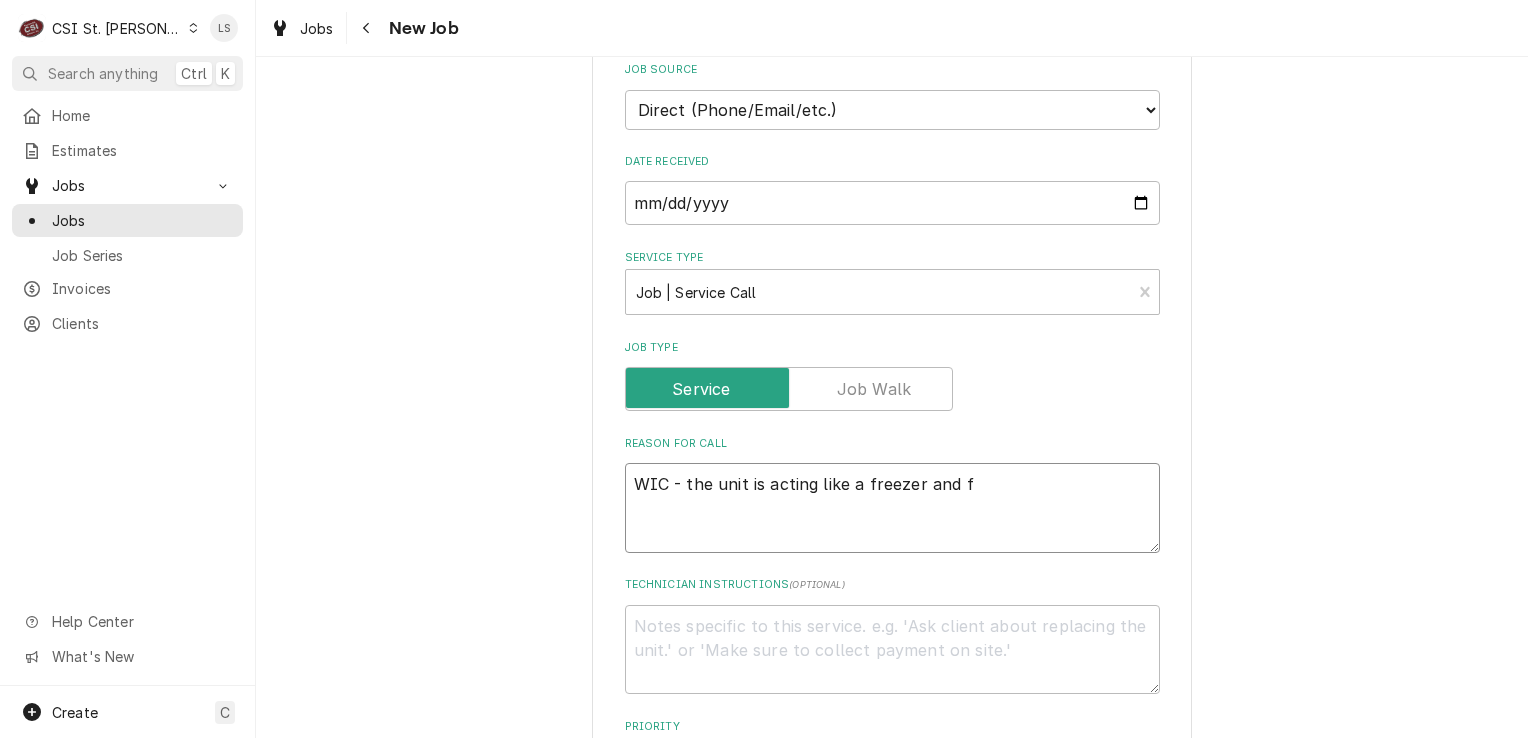 type on "x" 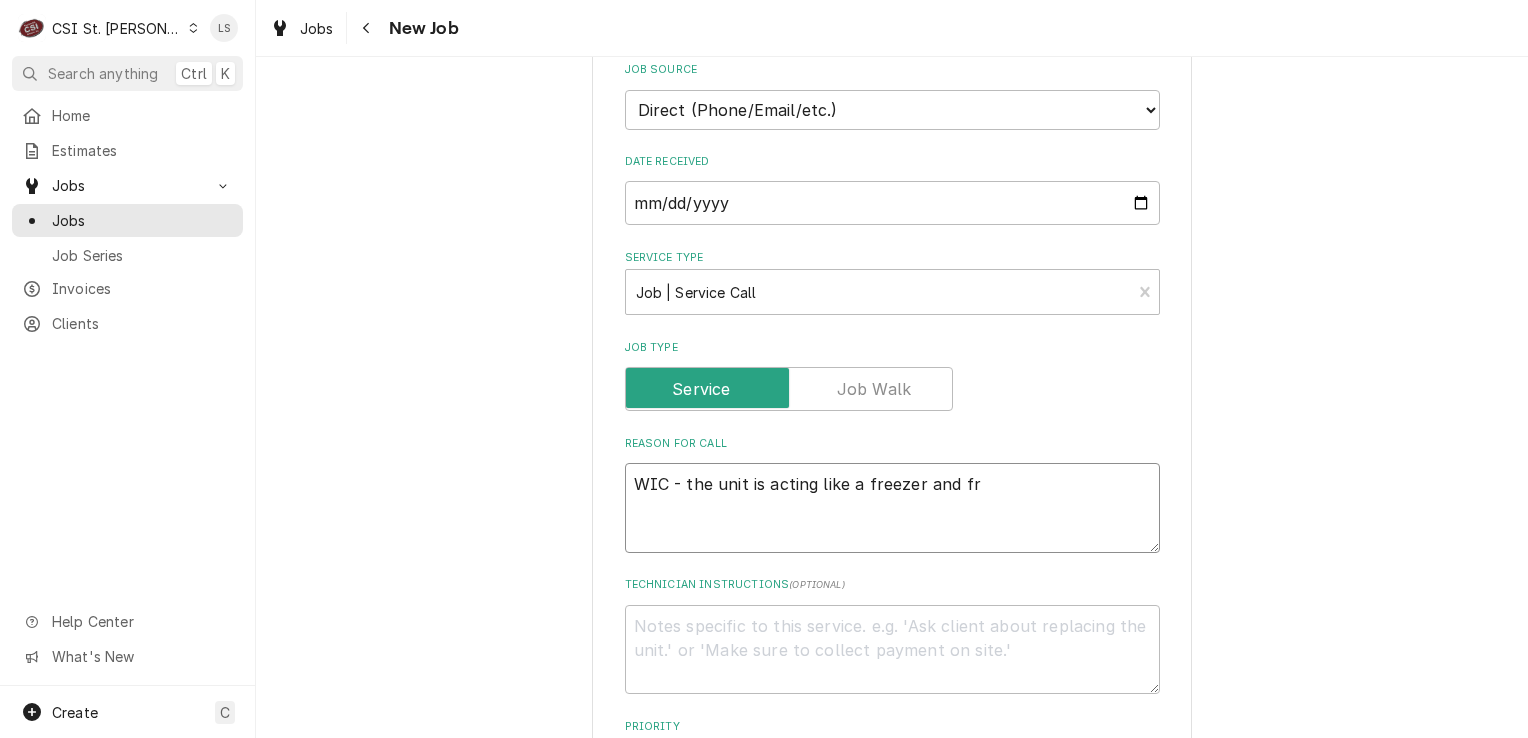 type on "x" 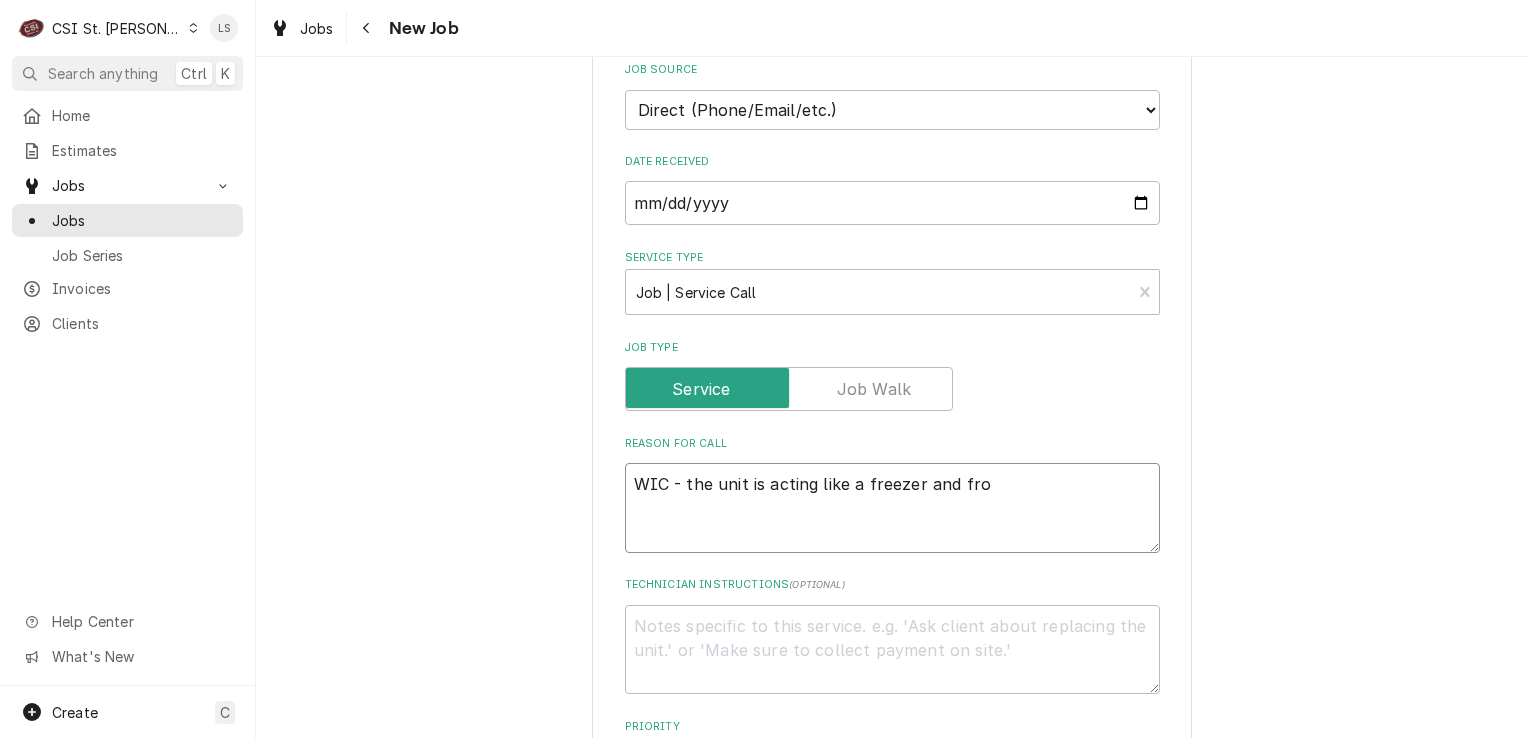 type on "x" 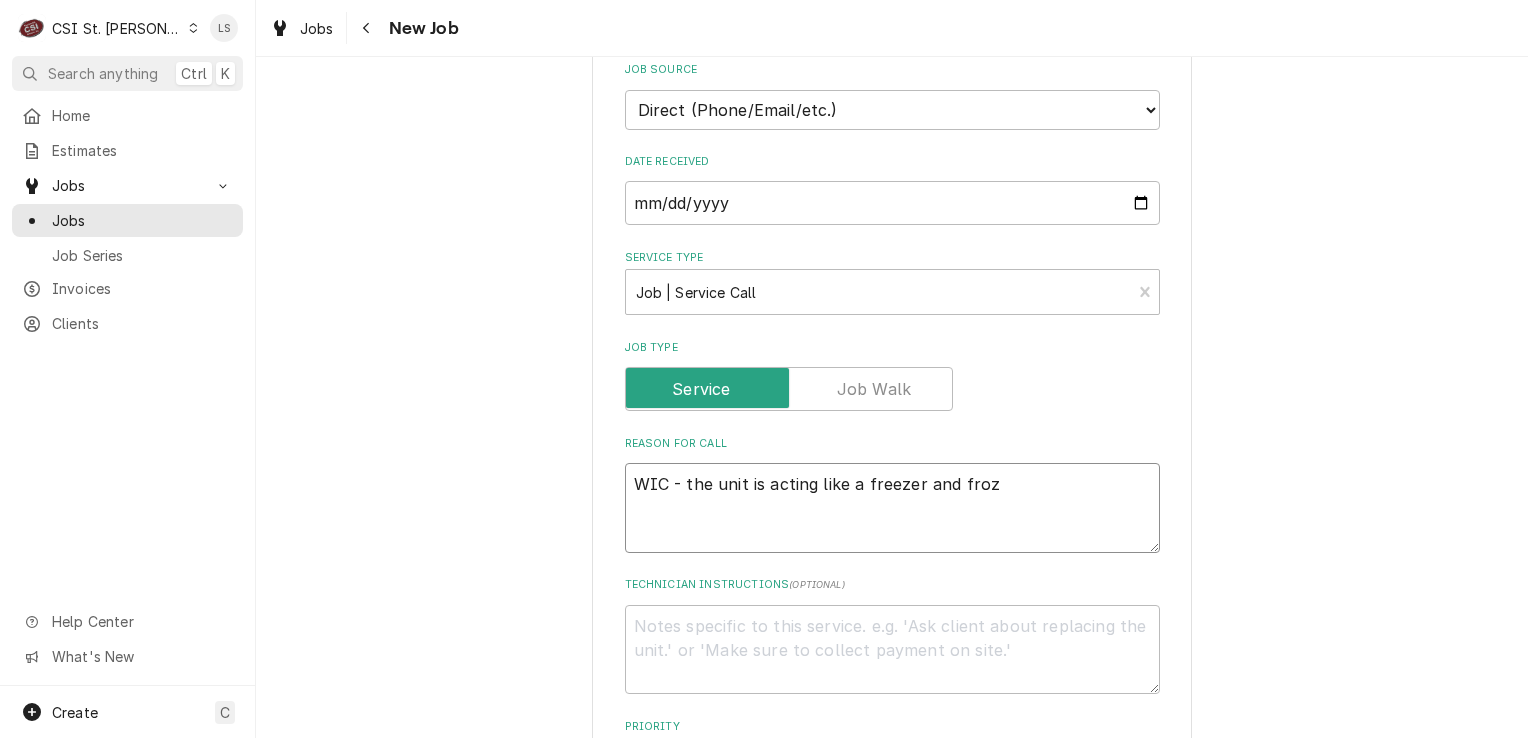 type on "x" 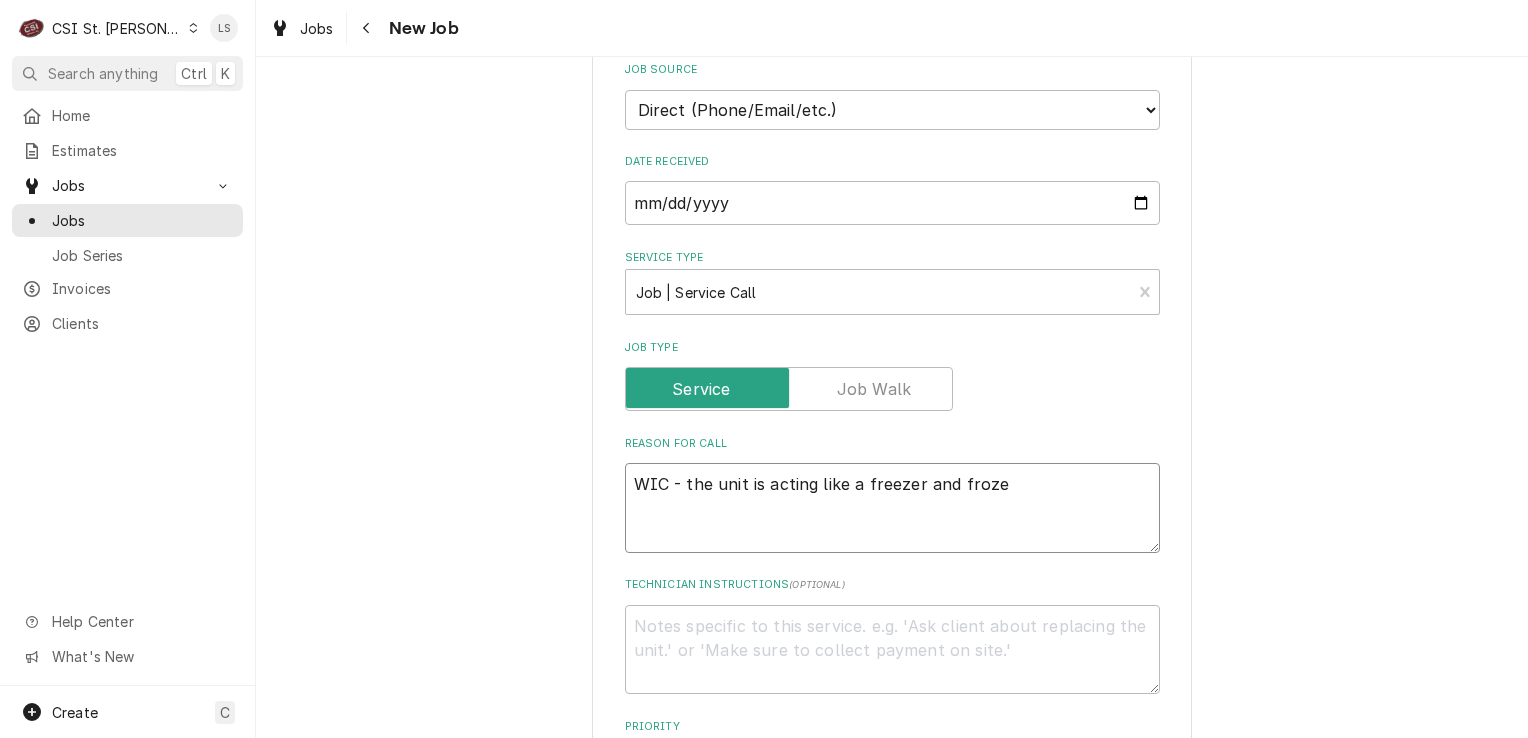 type on "x" 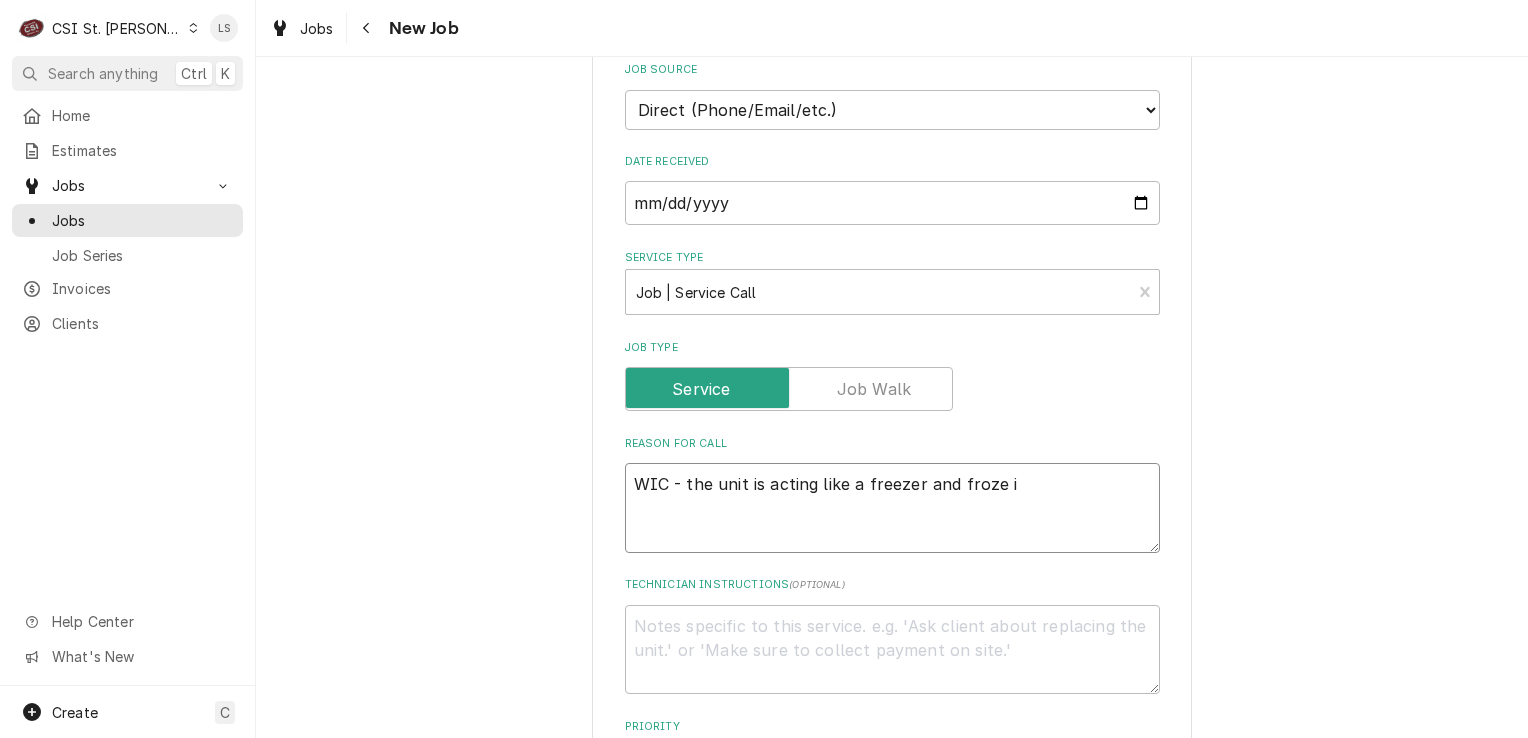 type on "x" 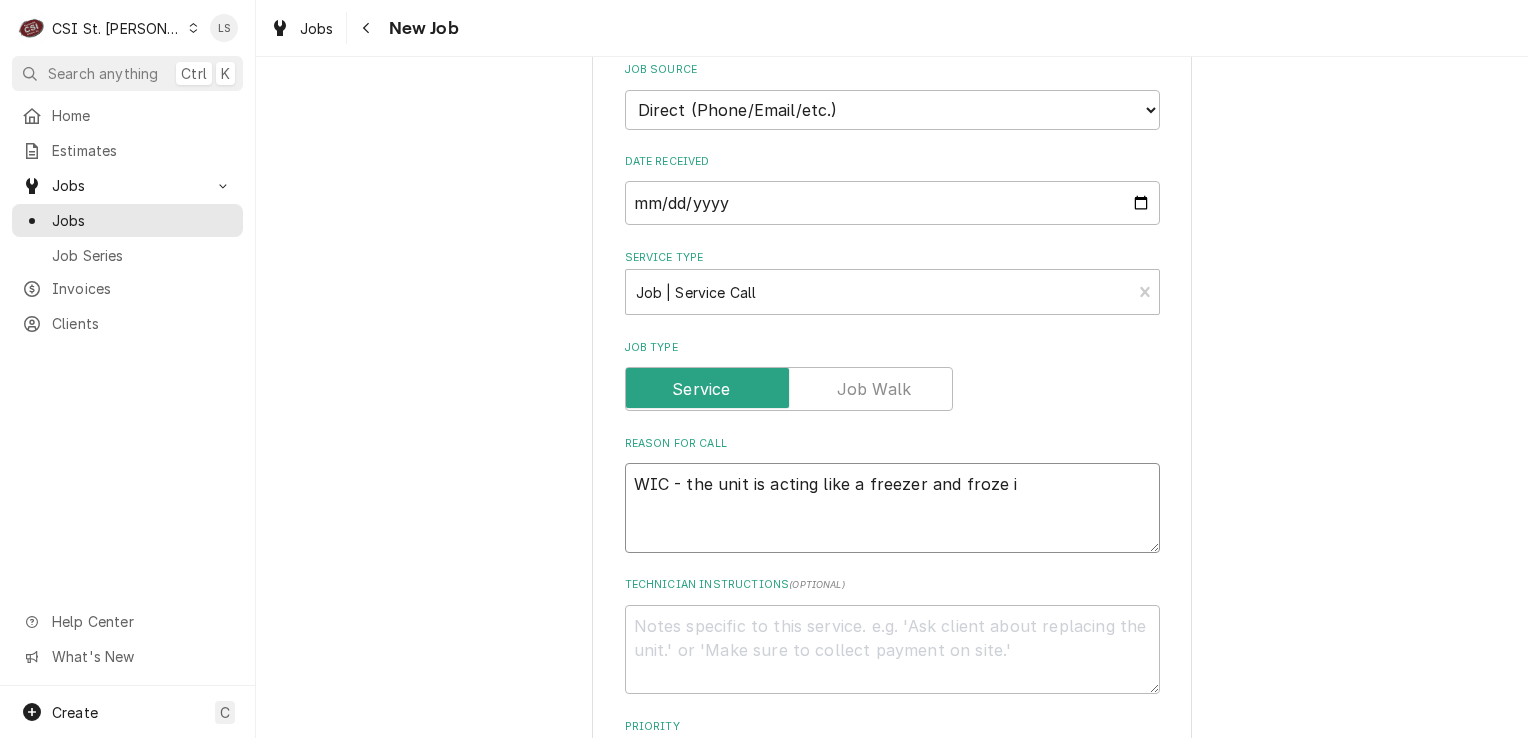 type on "WIC - the unit is acting like a freezer and froze it" 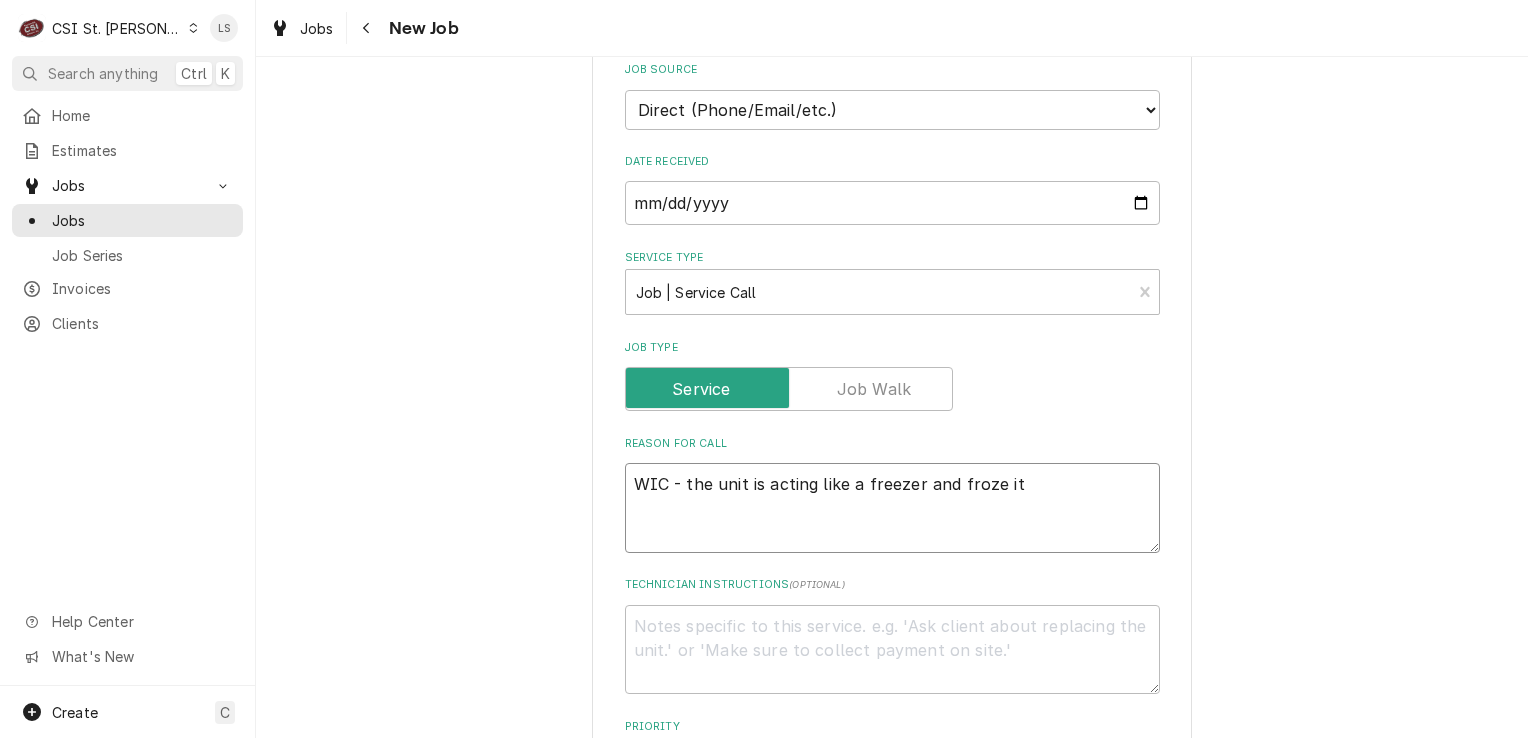 type on "x" 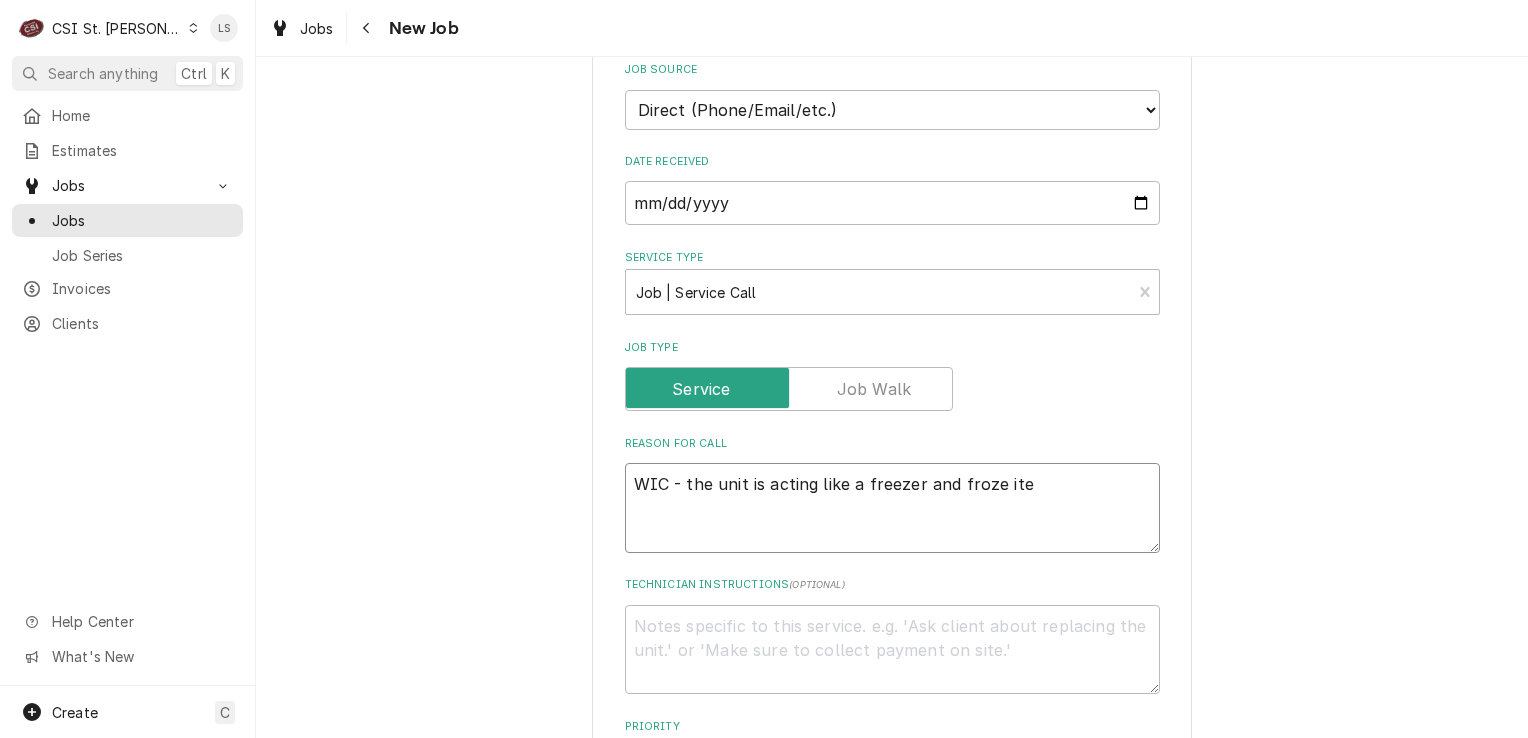 type on "x" 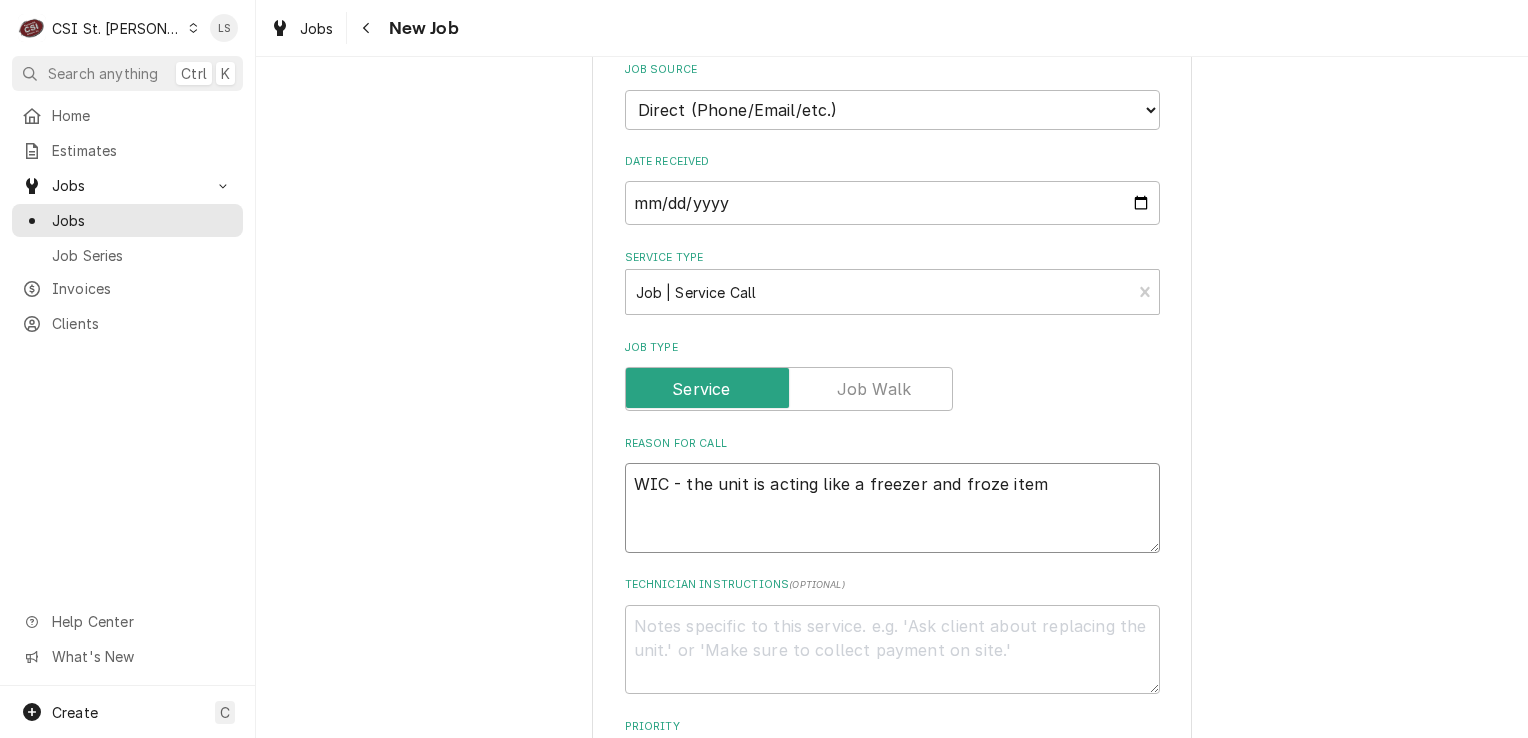 type on "x" 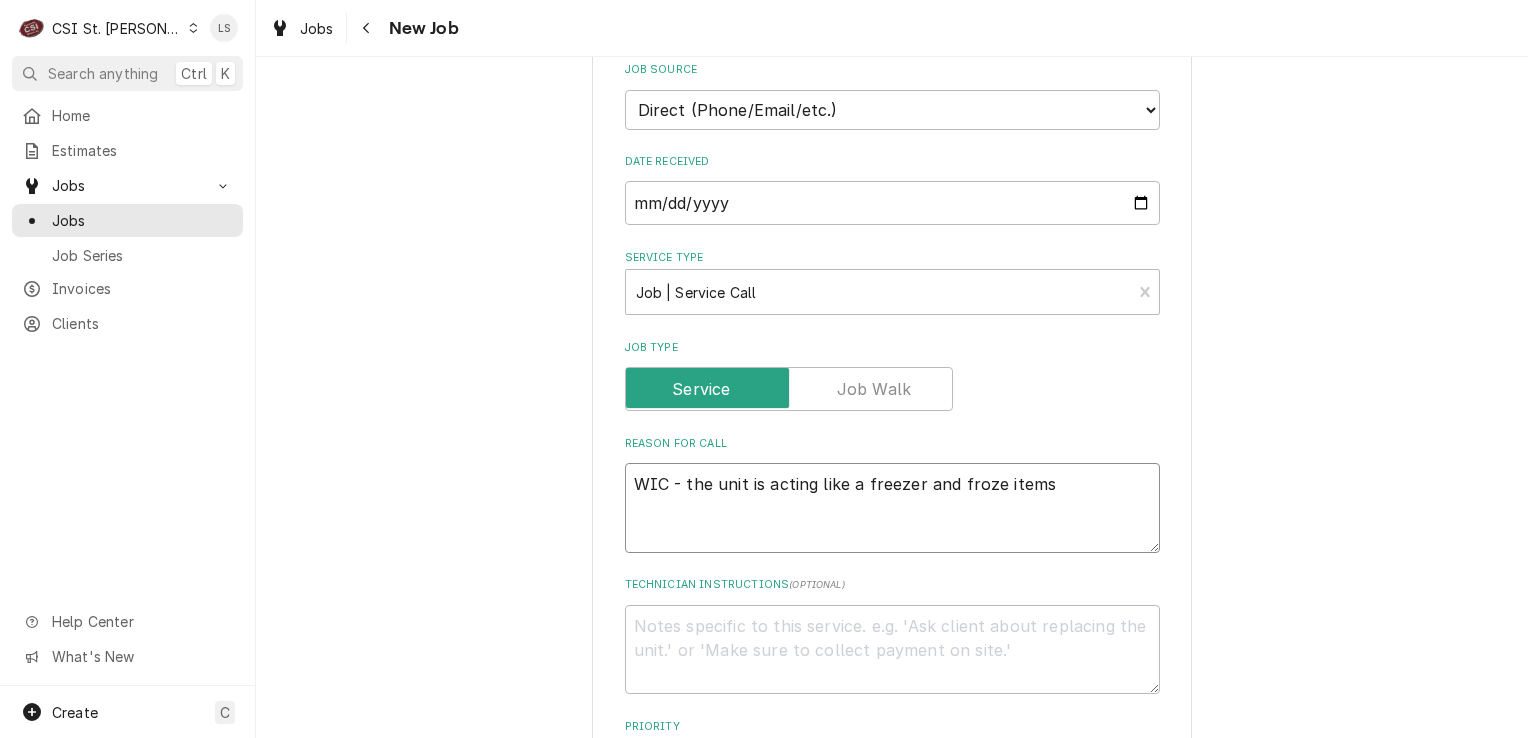 type on "x" 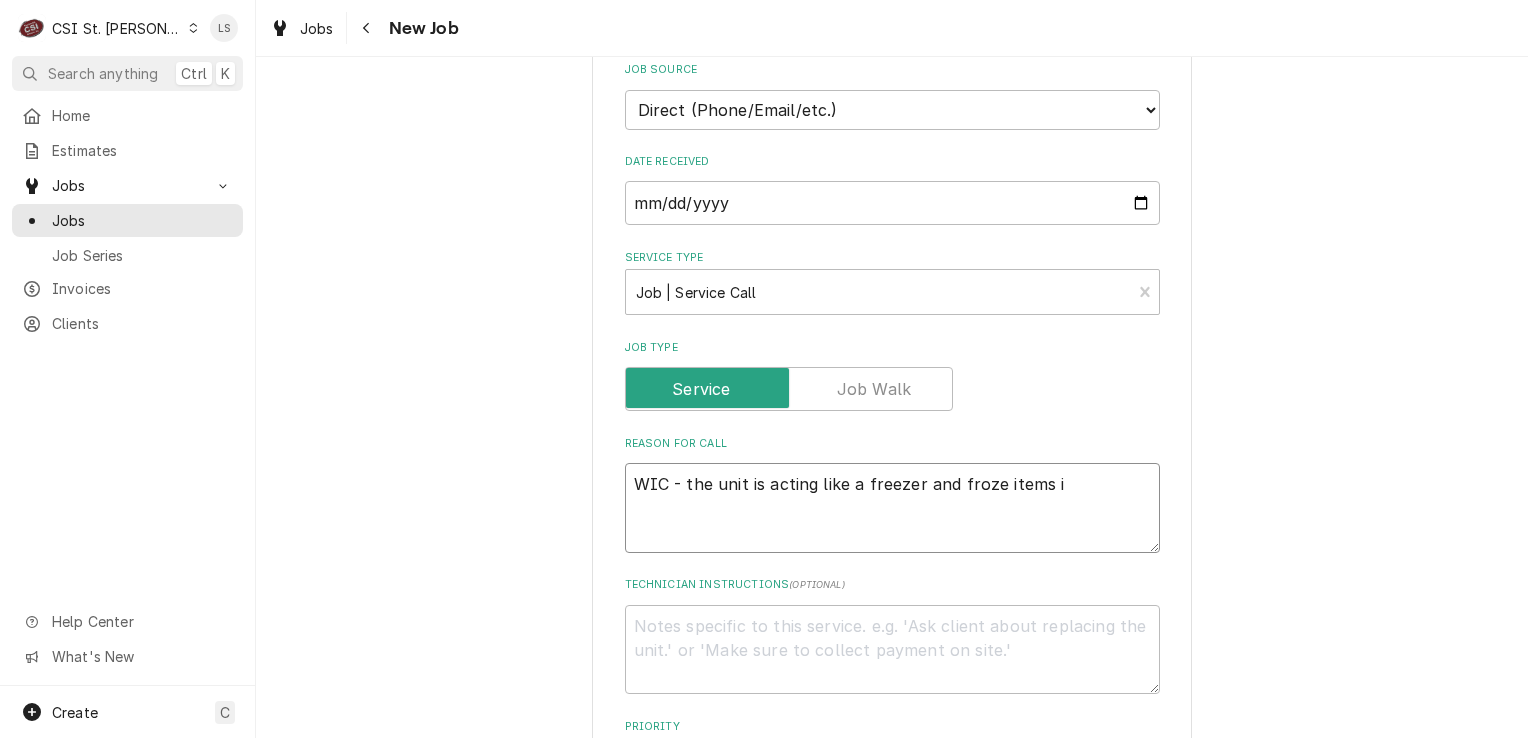 type on "x" 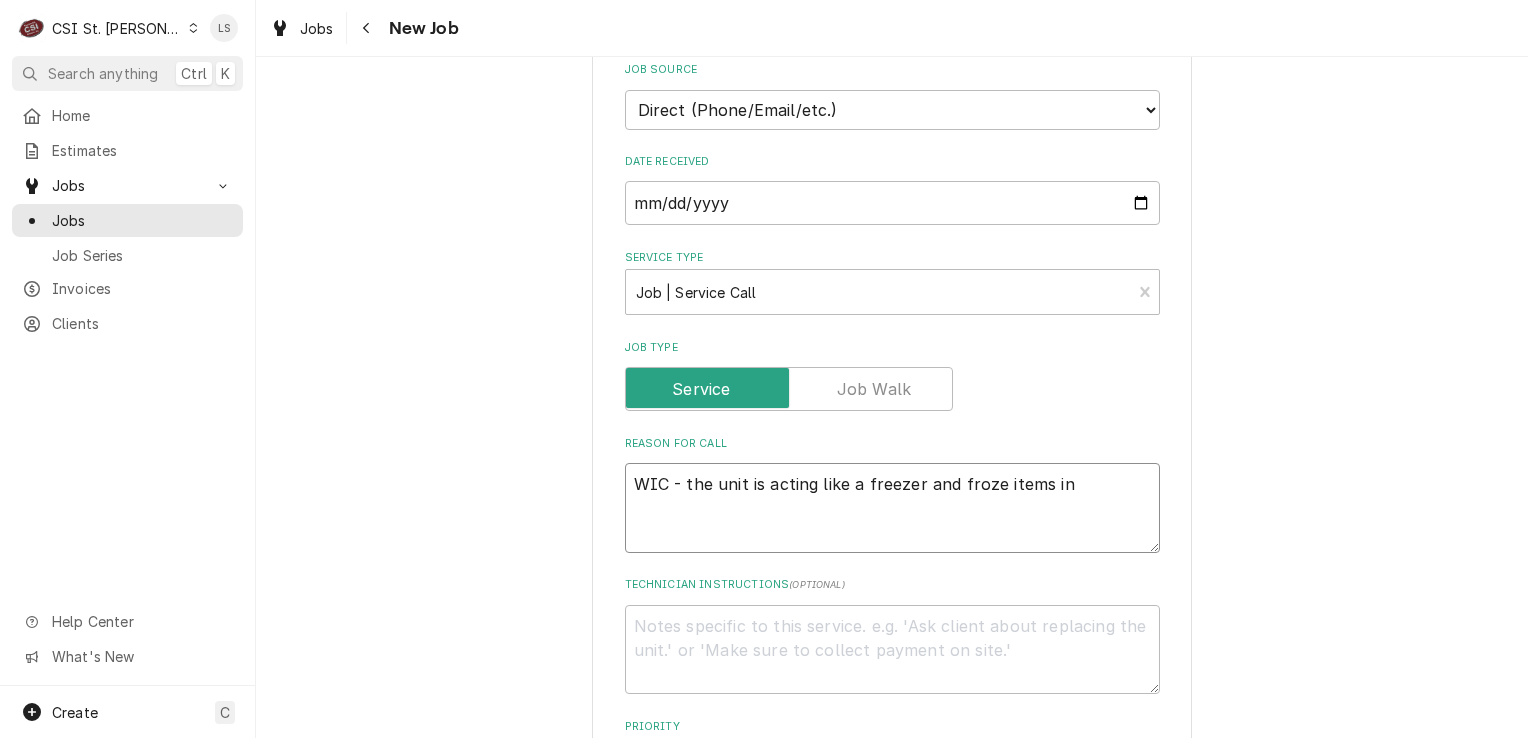 type on "x" 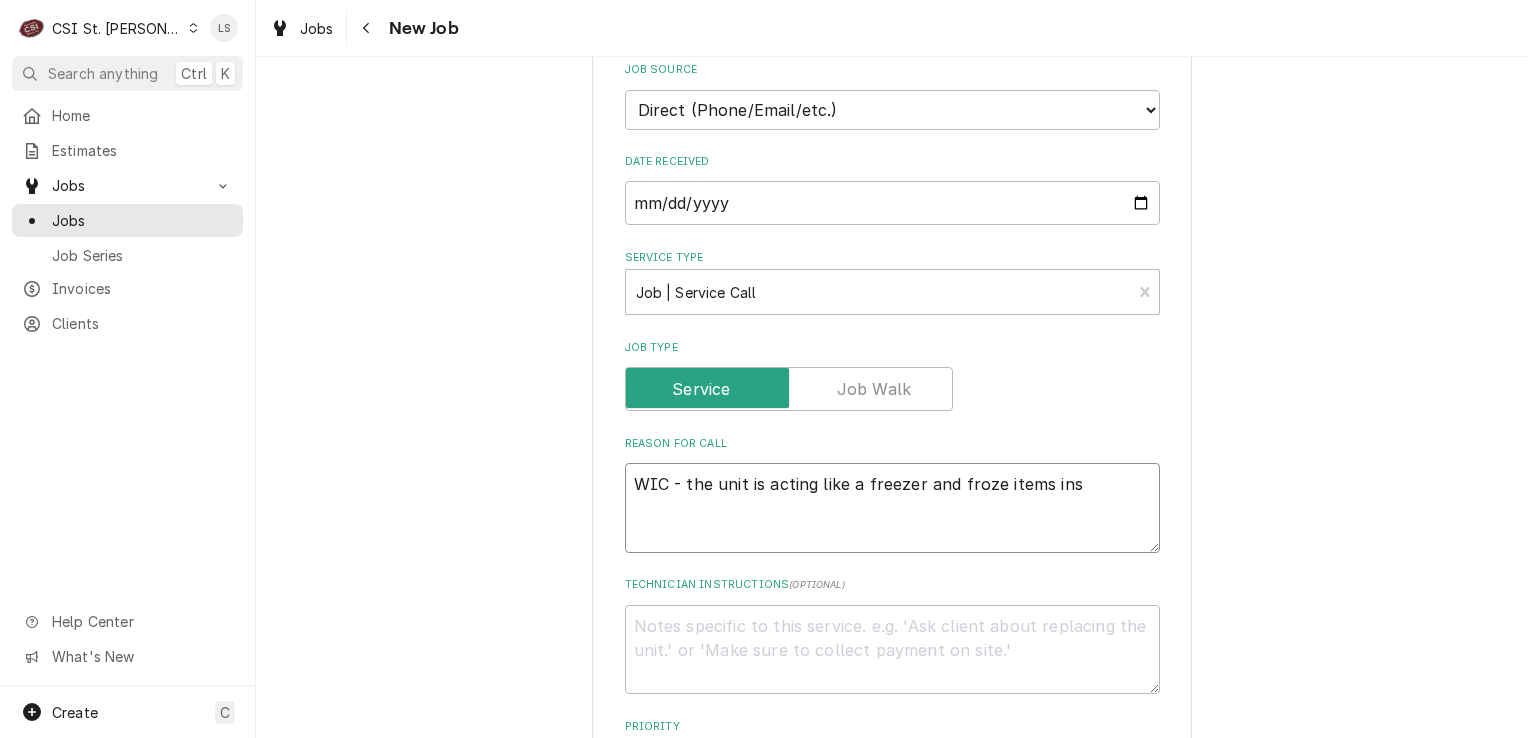 type on "x" 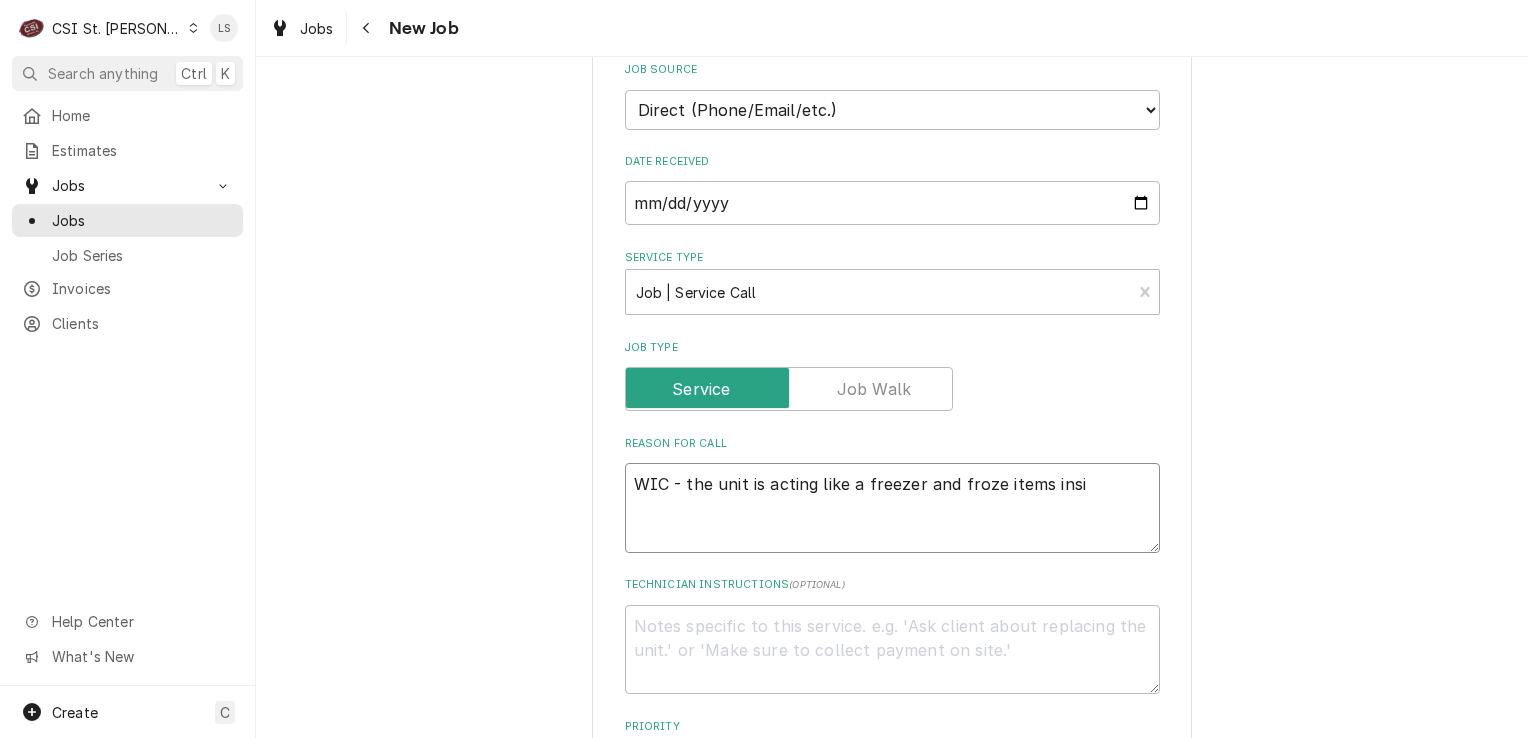 type on "x" 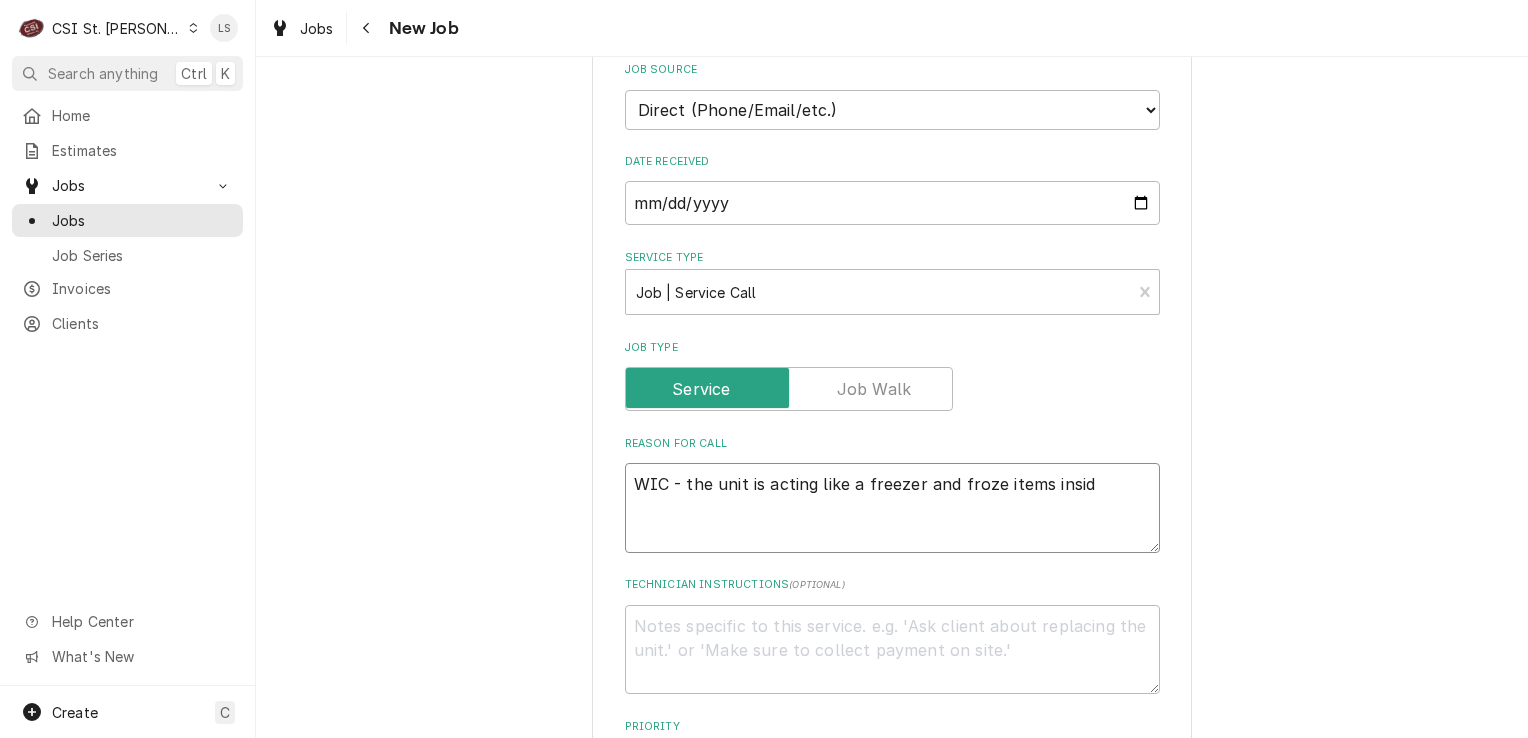 type on "x" 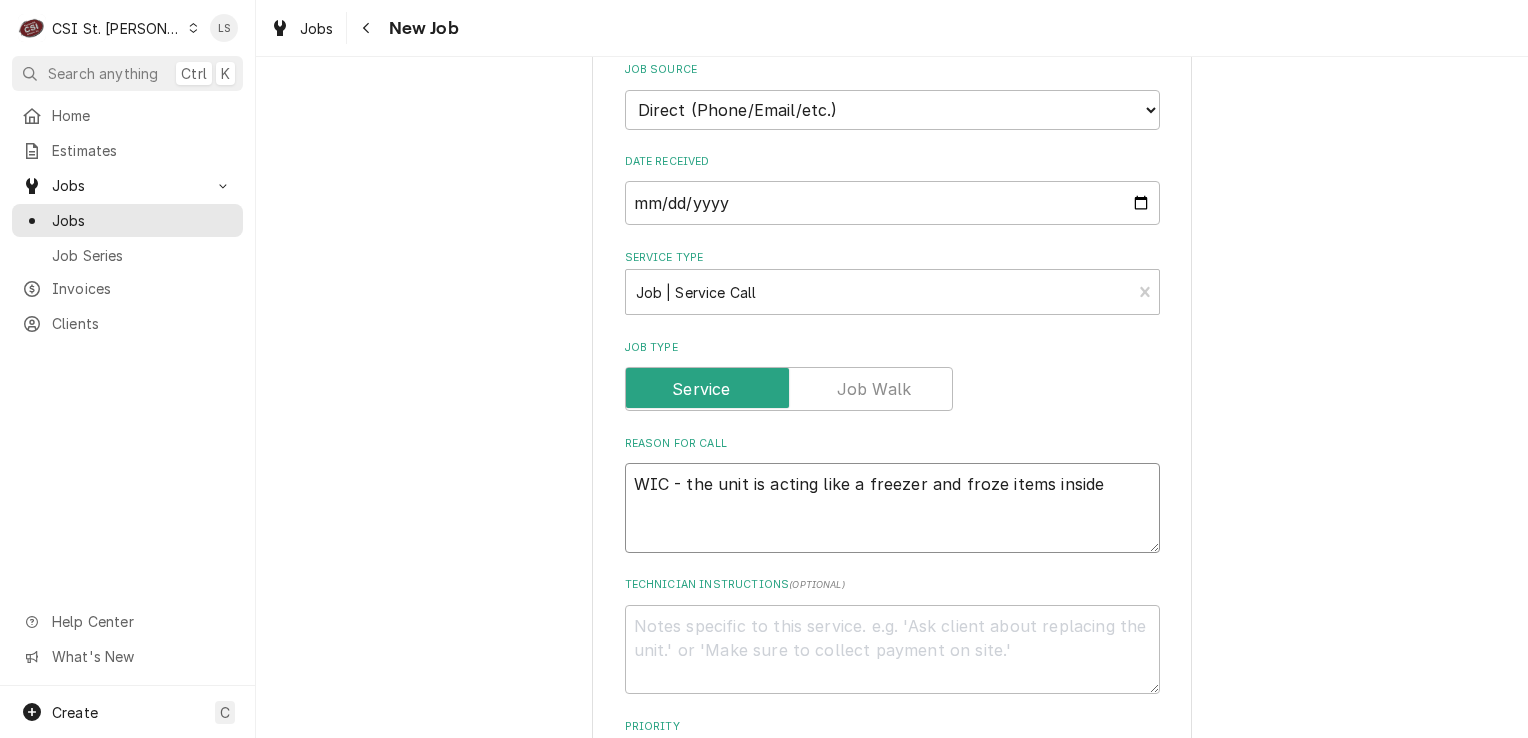 type on "x" 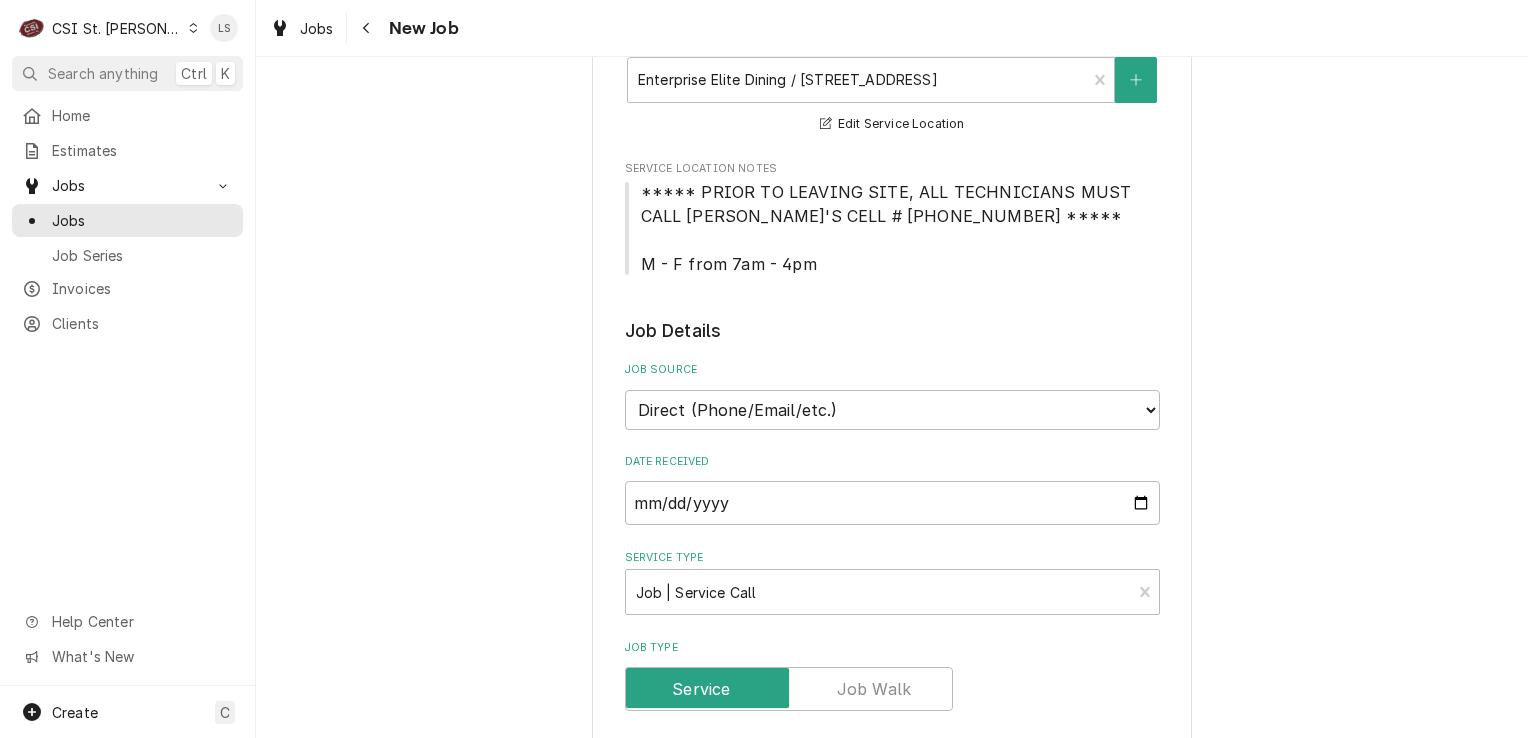 scroll, scrollTop: 0, scrollLeft: 0, axis: both 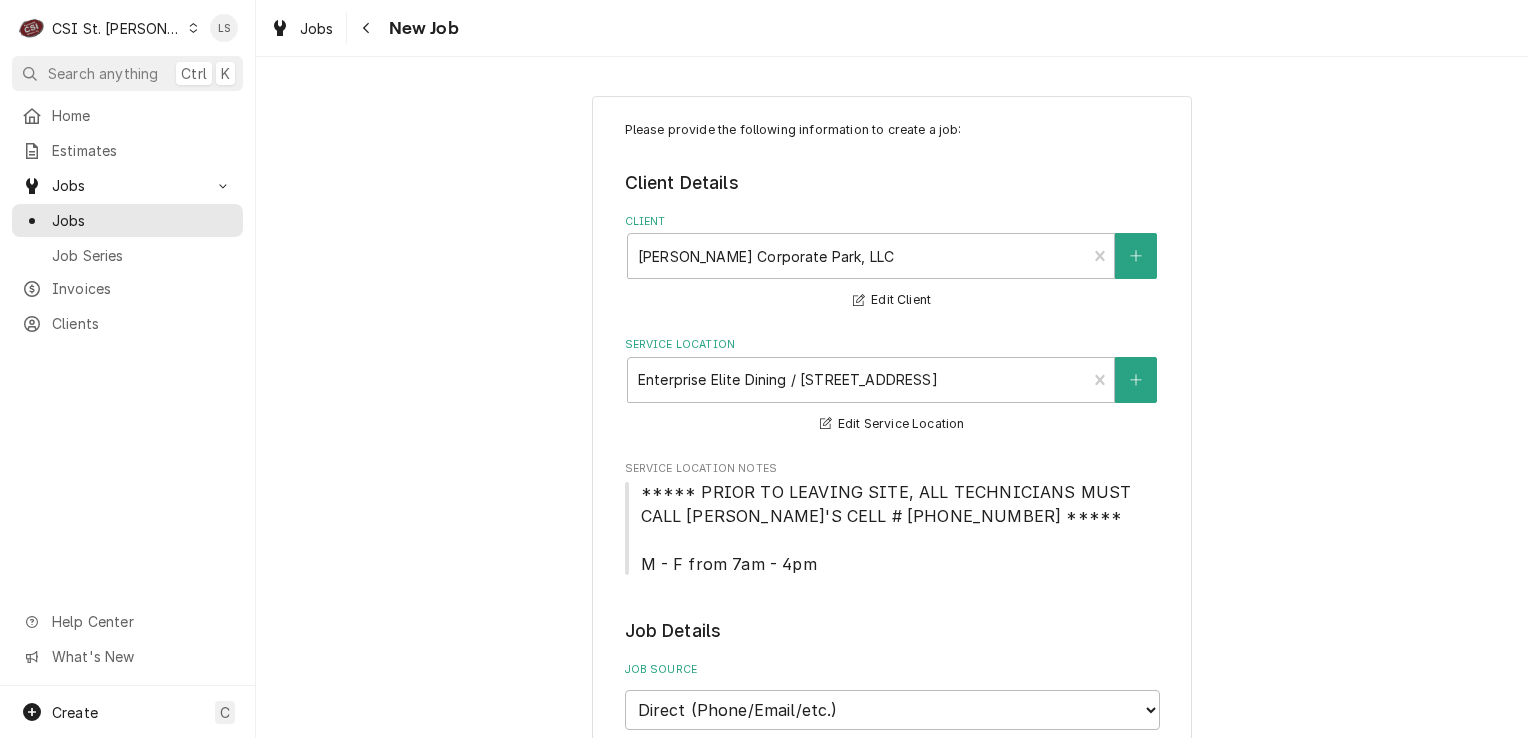 type on "WIC - the unit is acting like a freezer and froze items inside" 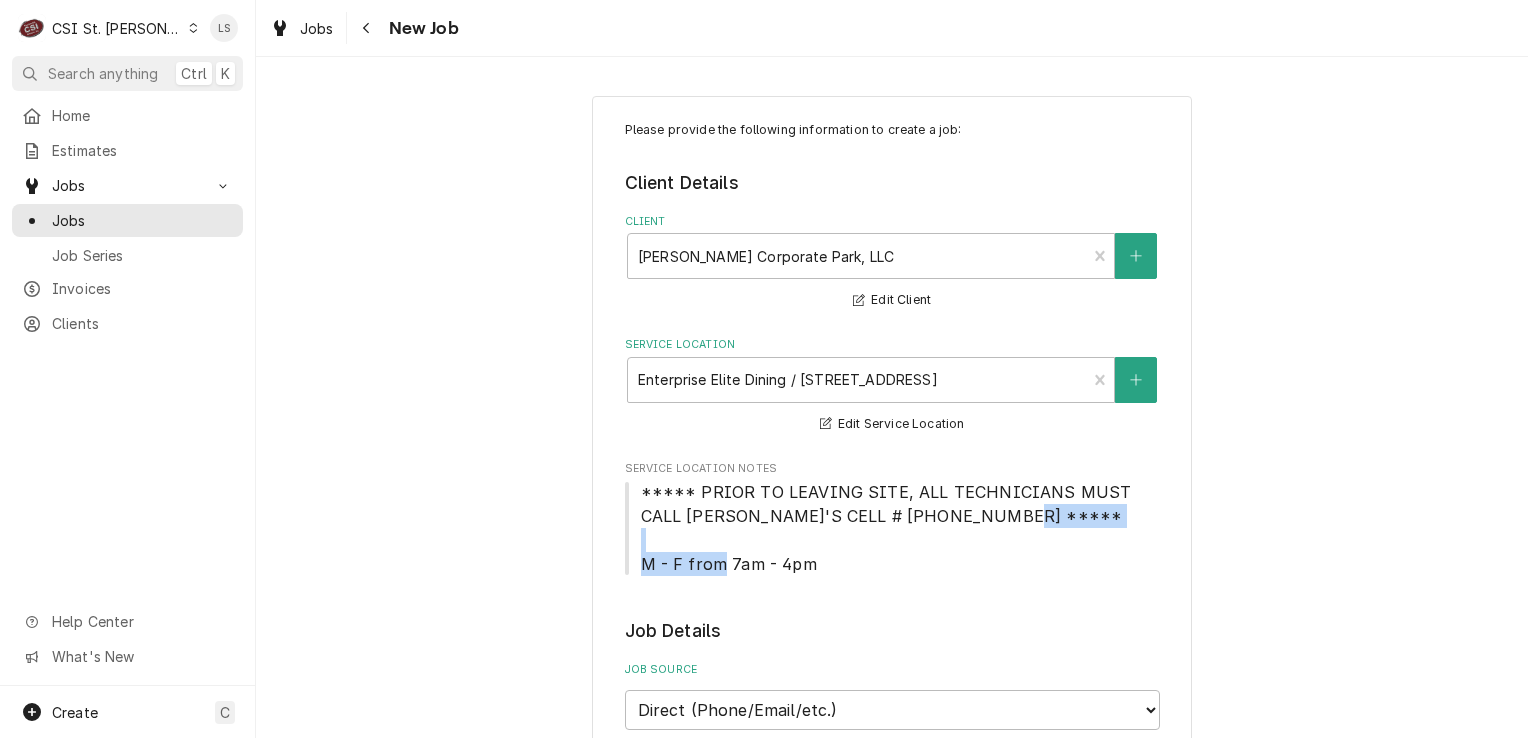 drag, startPoint x: 803, startPoint y: 566, endPoint x: 625, endPoint y: 568, distance: 178.01123 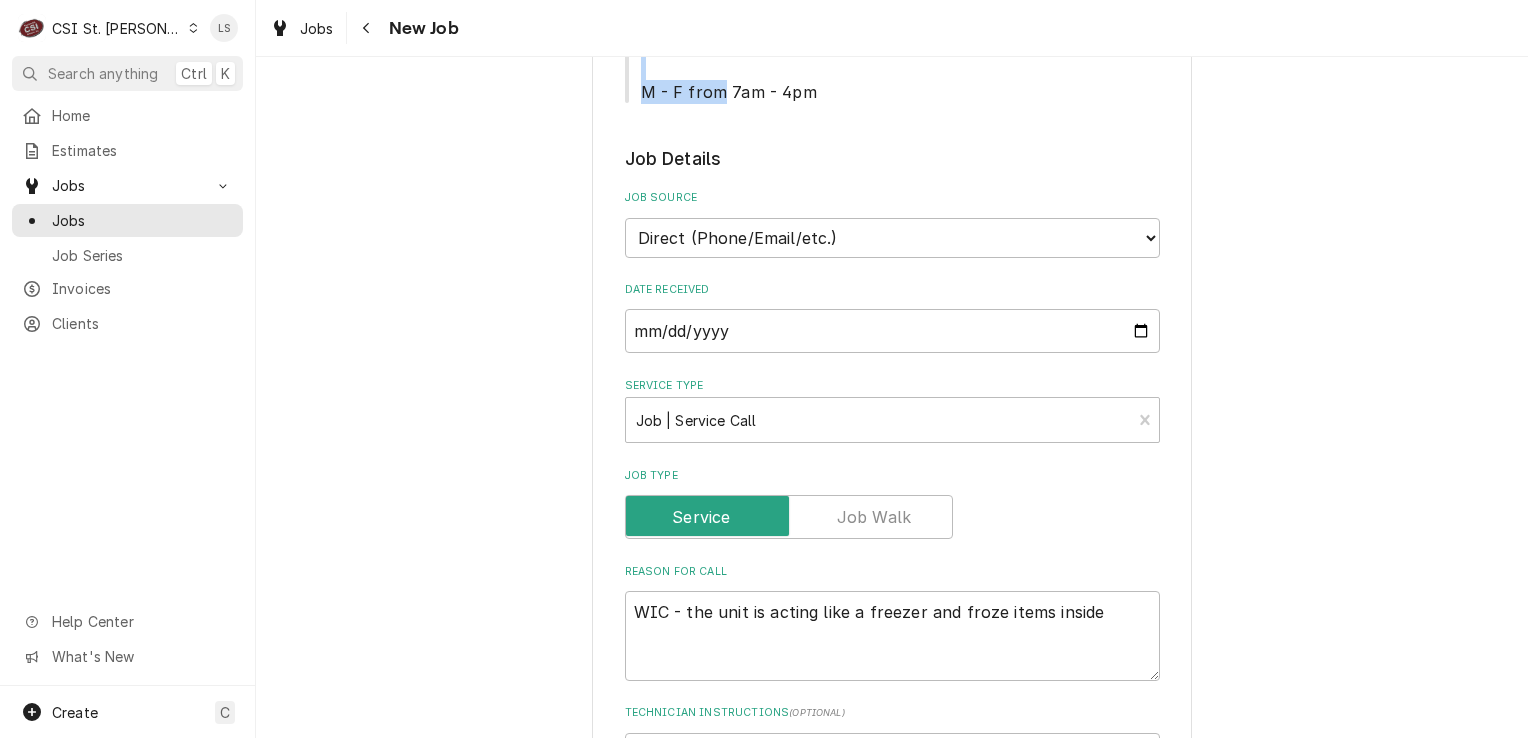 scroll, scrollTop: 700, scrollLeft: 0, axis: vertical 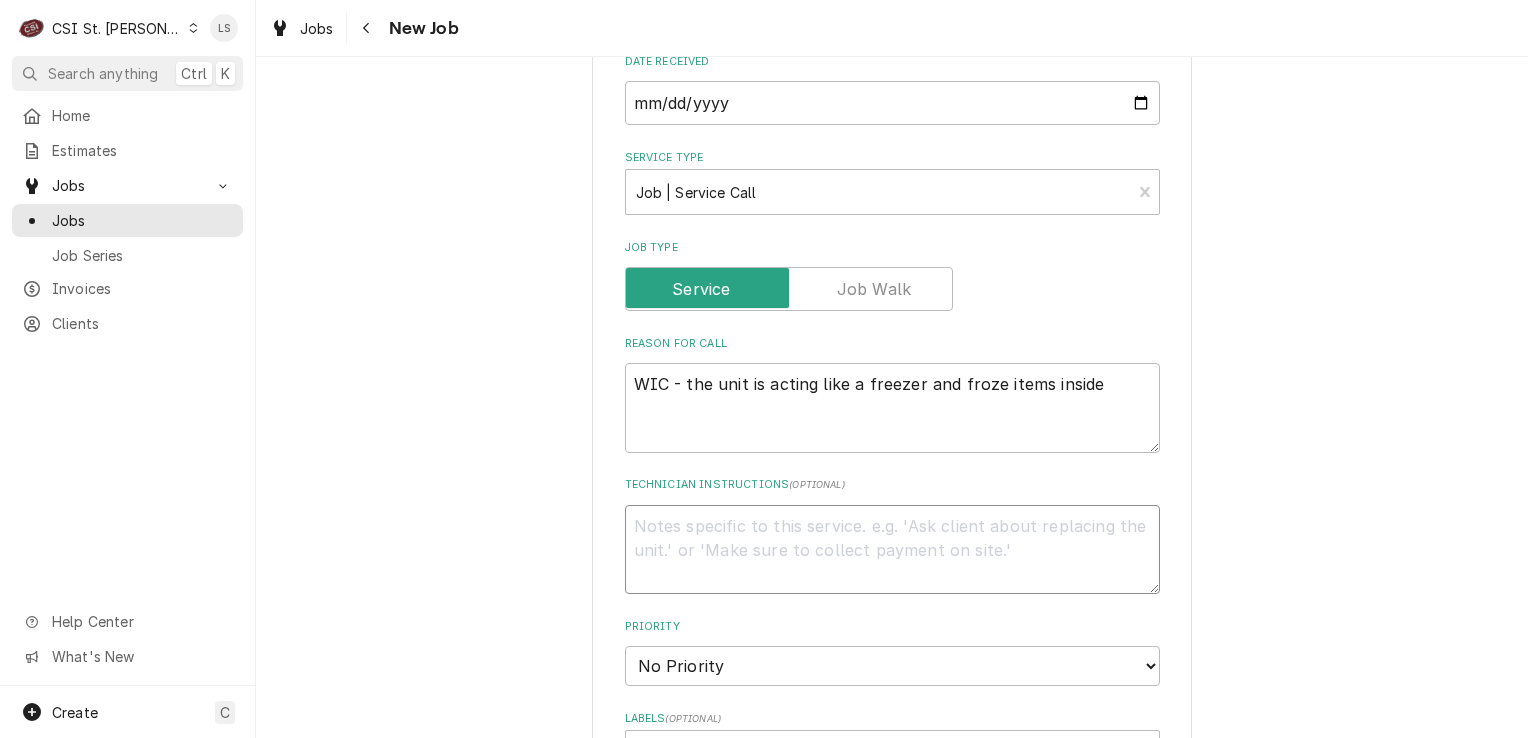 click on "Technician Instructions  ( optional )" at bounding box center (892, 550) 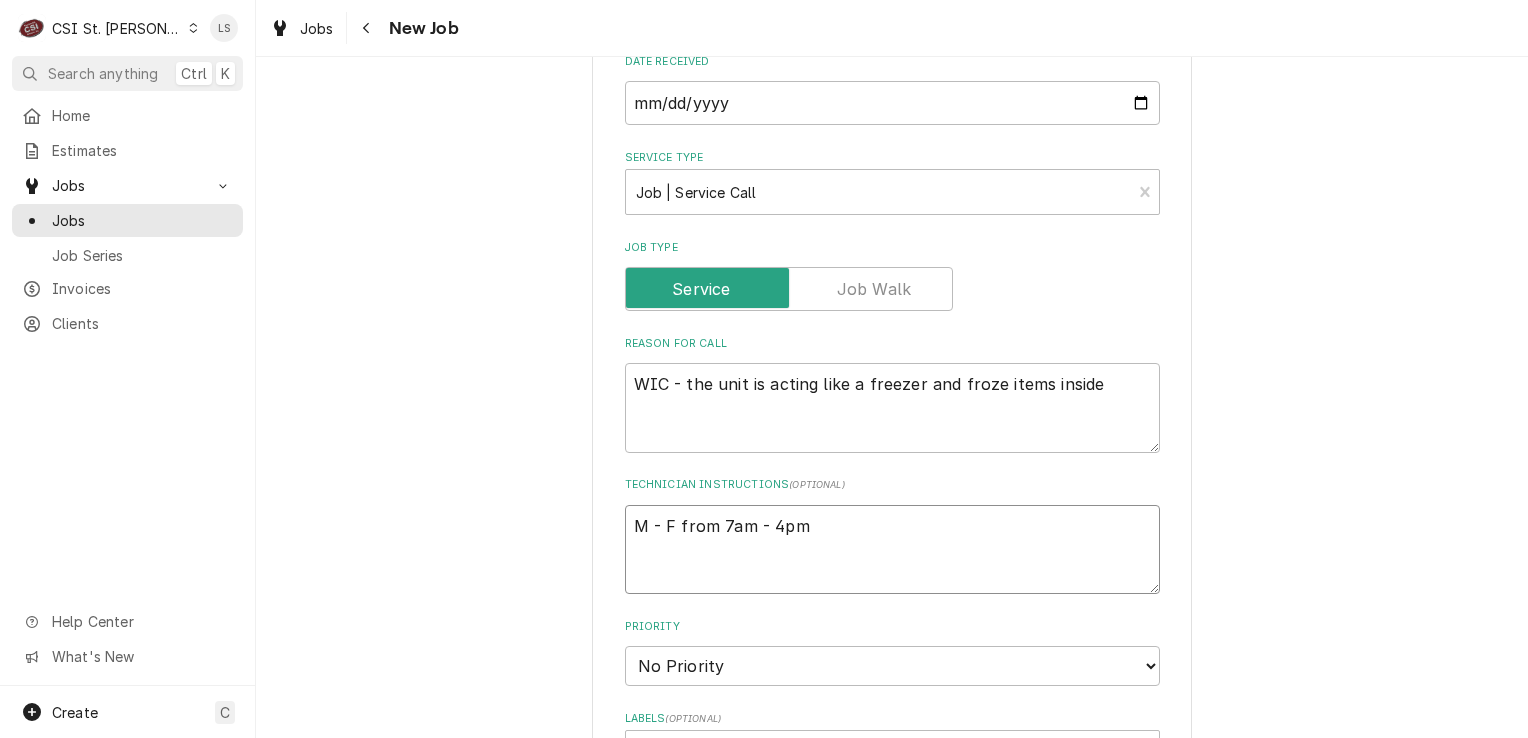 type on "x" 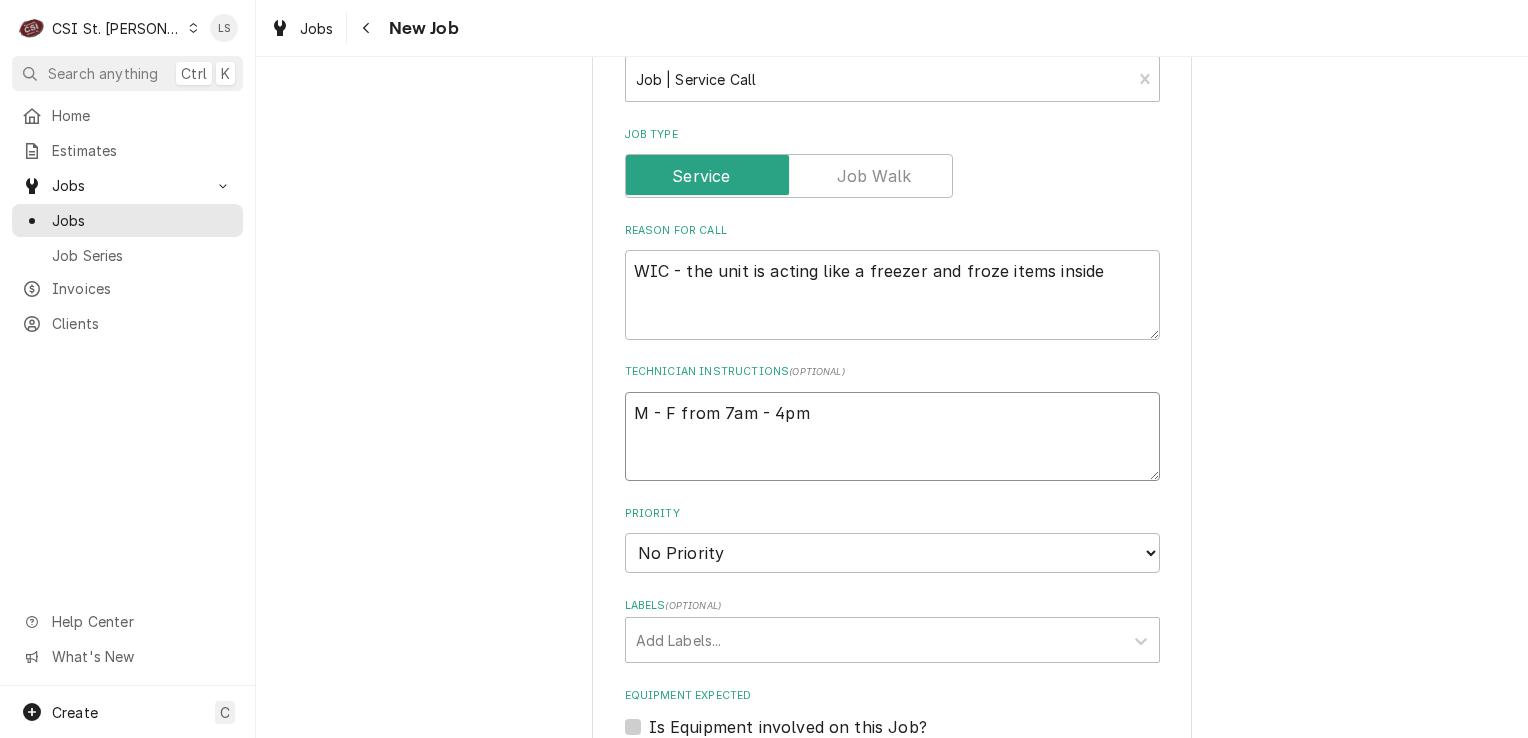 scroll, scrollTop: 900, scrollLeft: 0, axis: vertical 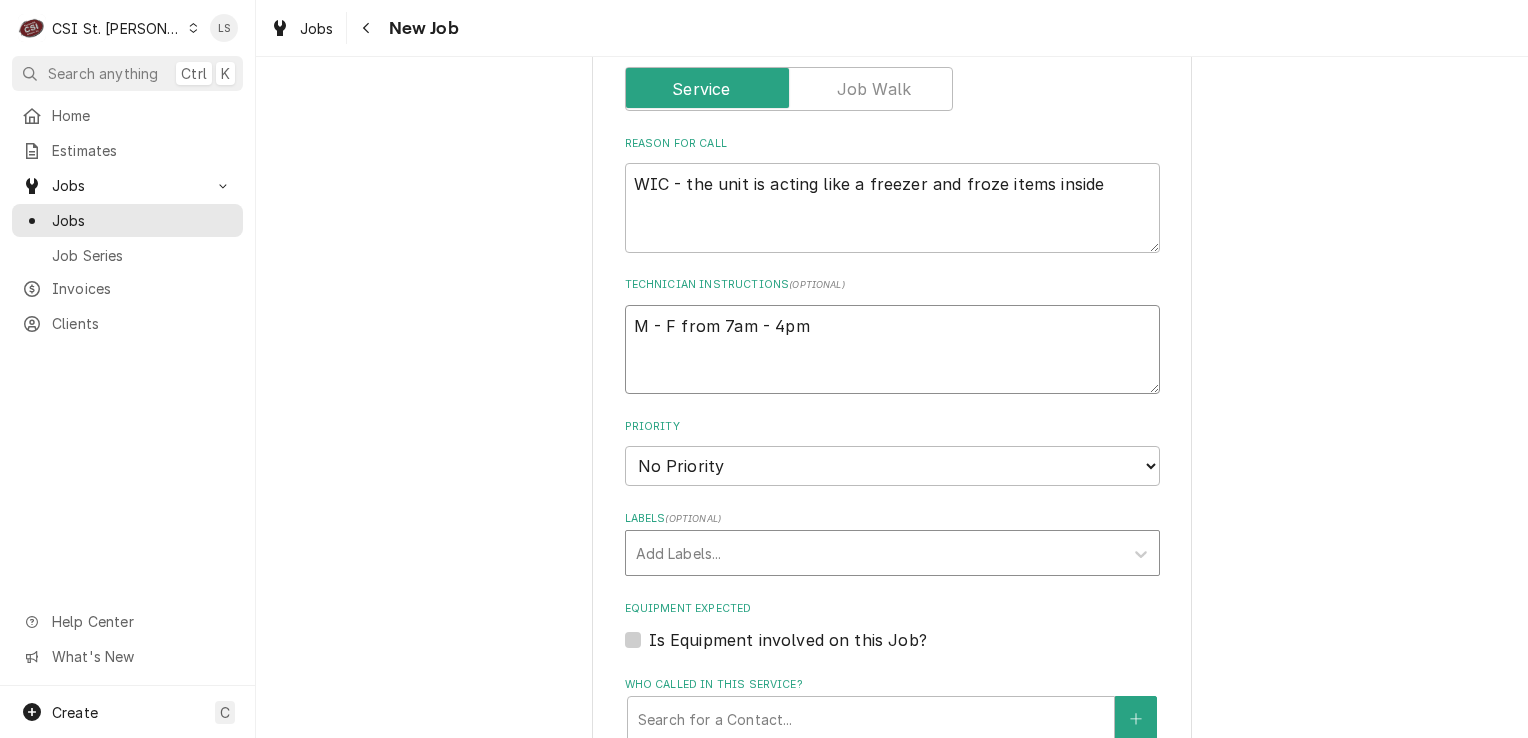 type on "M - F from 7am - 4pm" 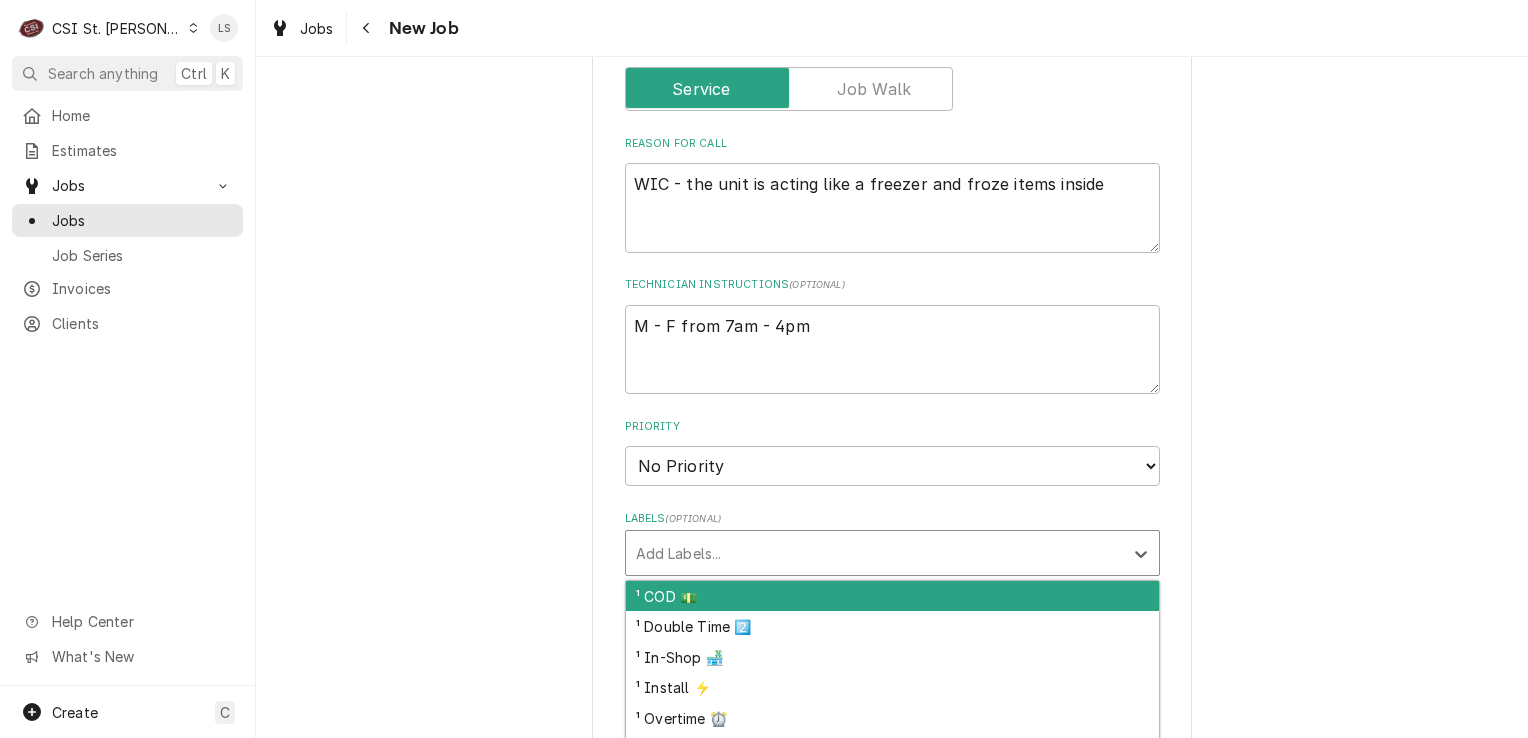 click at bounding box center [874, 553] 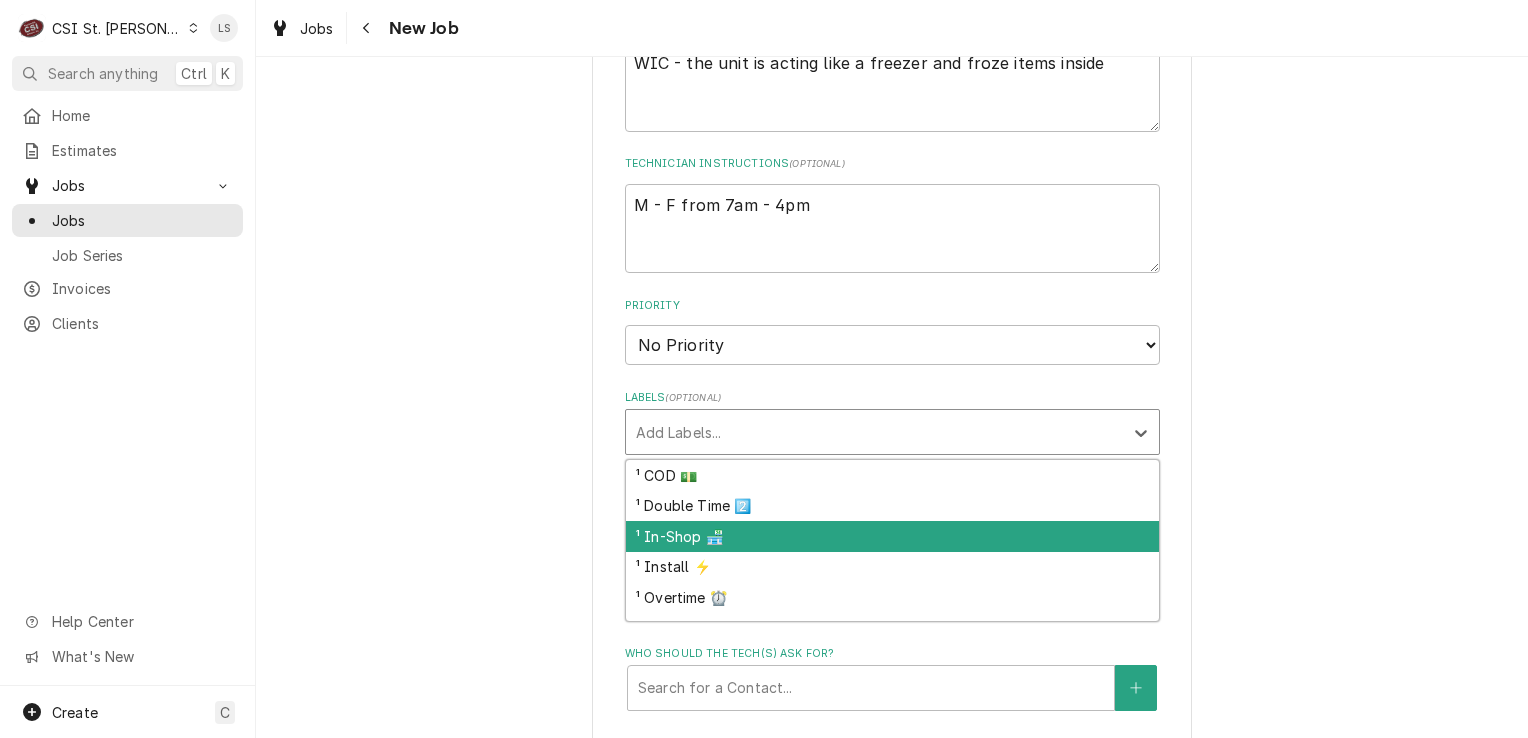 scroll, scrollTop: 1200, scrollLeft: 0, axis: vertical 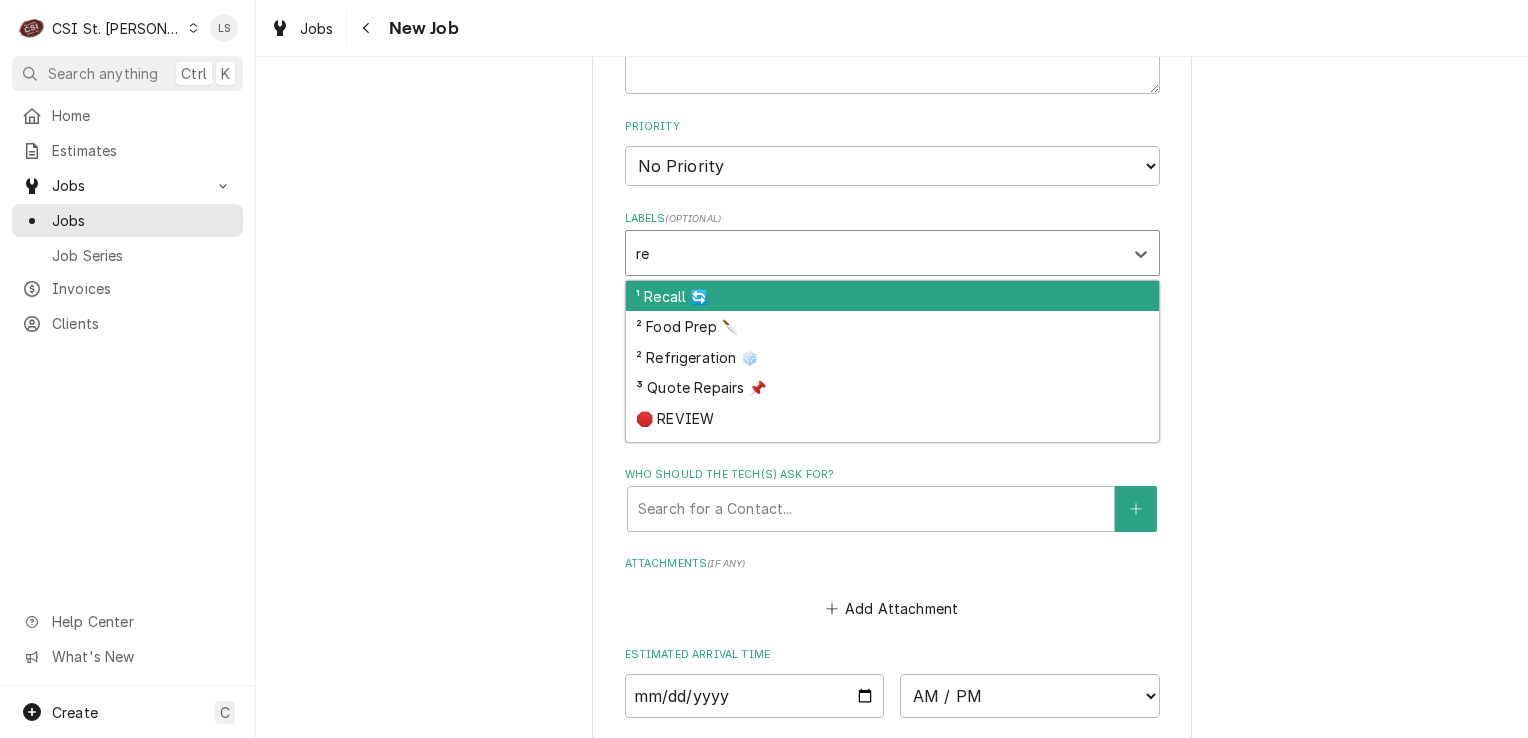 type on "ref" 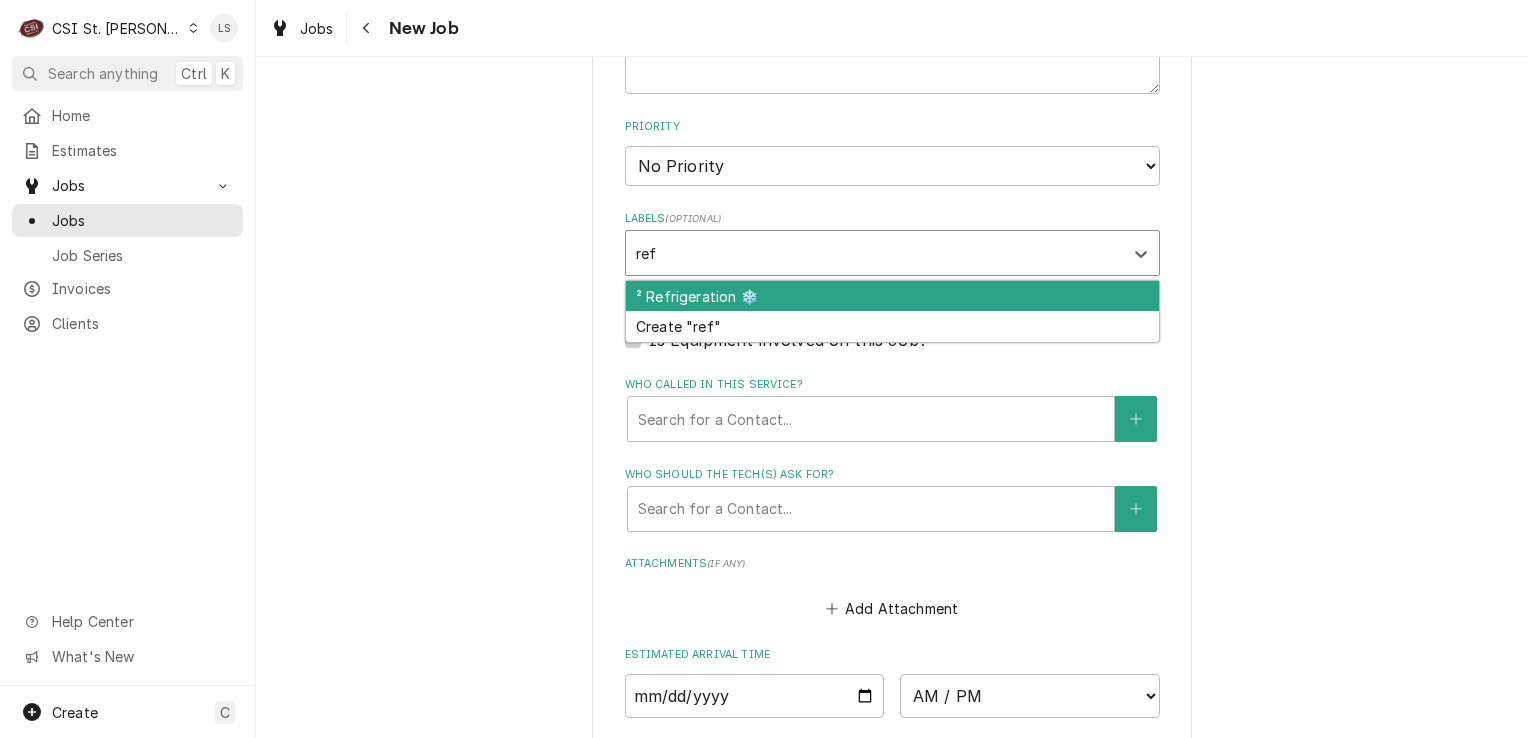 click on "² Refrigeration ❄️" at bounding box center (892, 296) 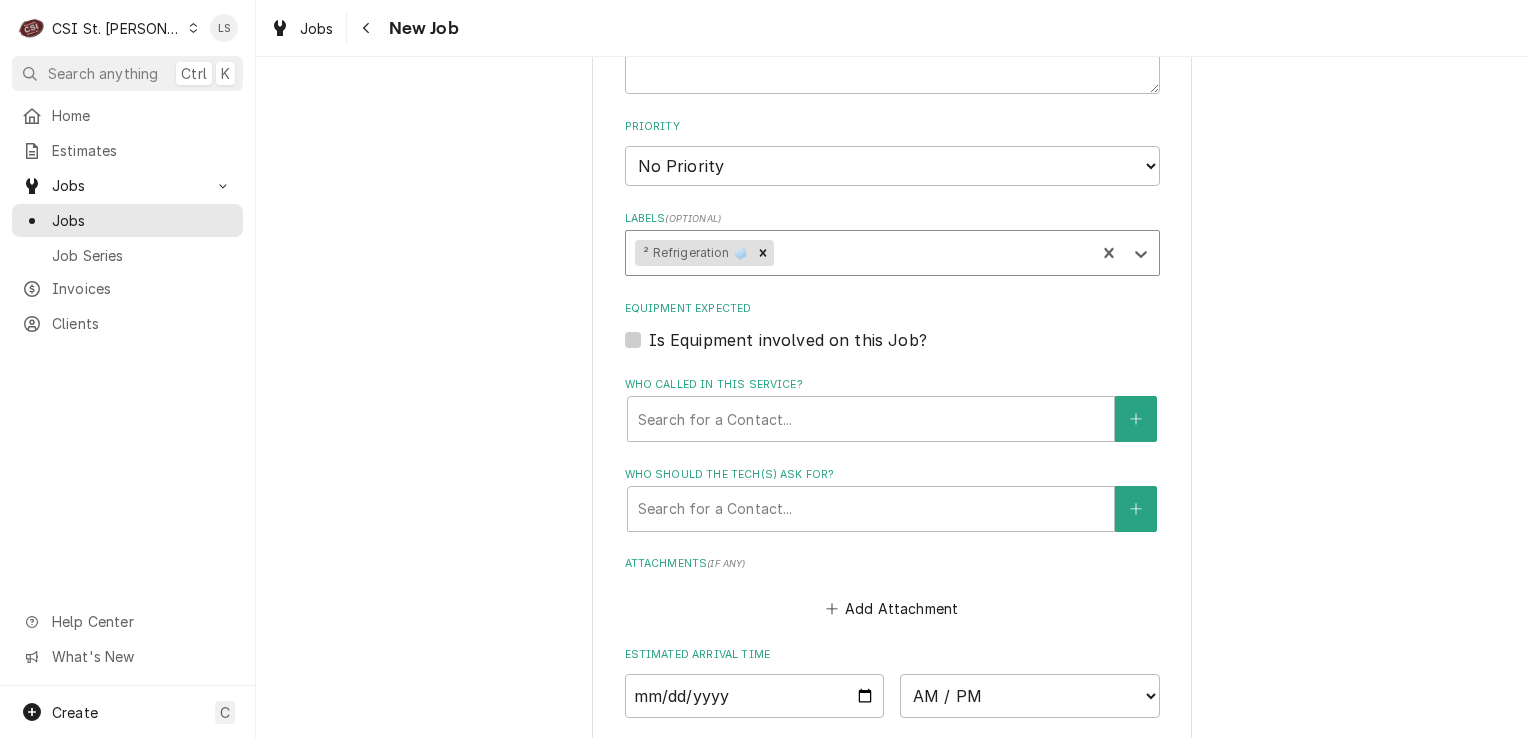 type on "x" 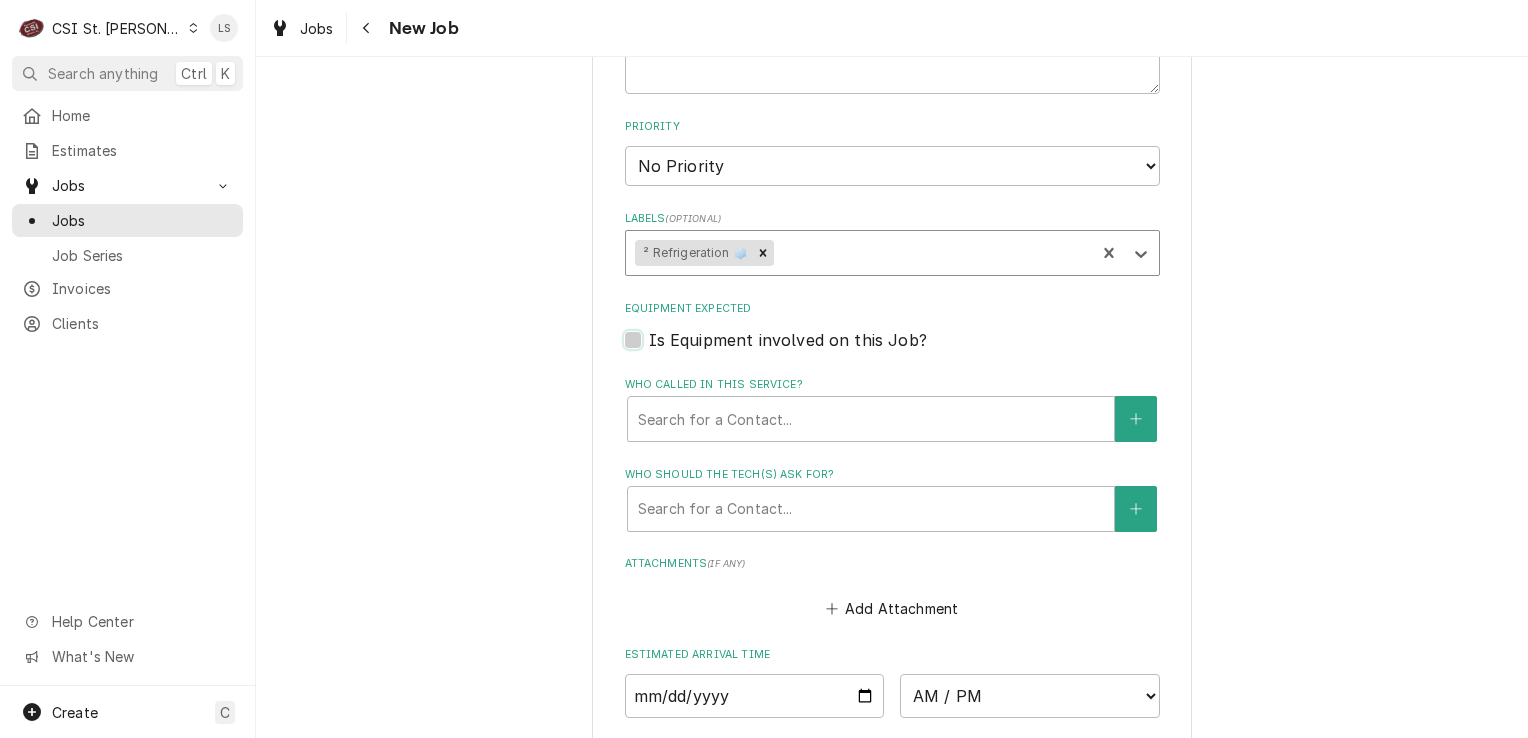 click on "Equipment Expected" at bounding box center [916, 350] 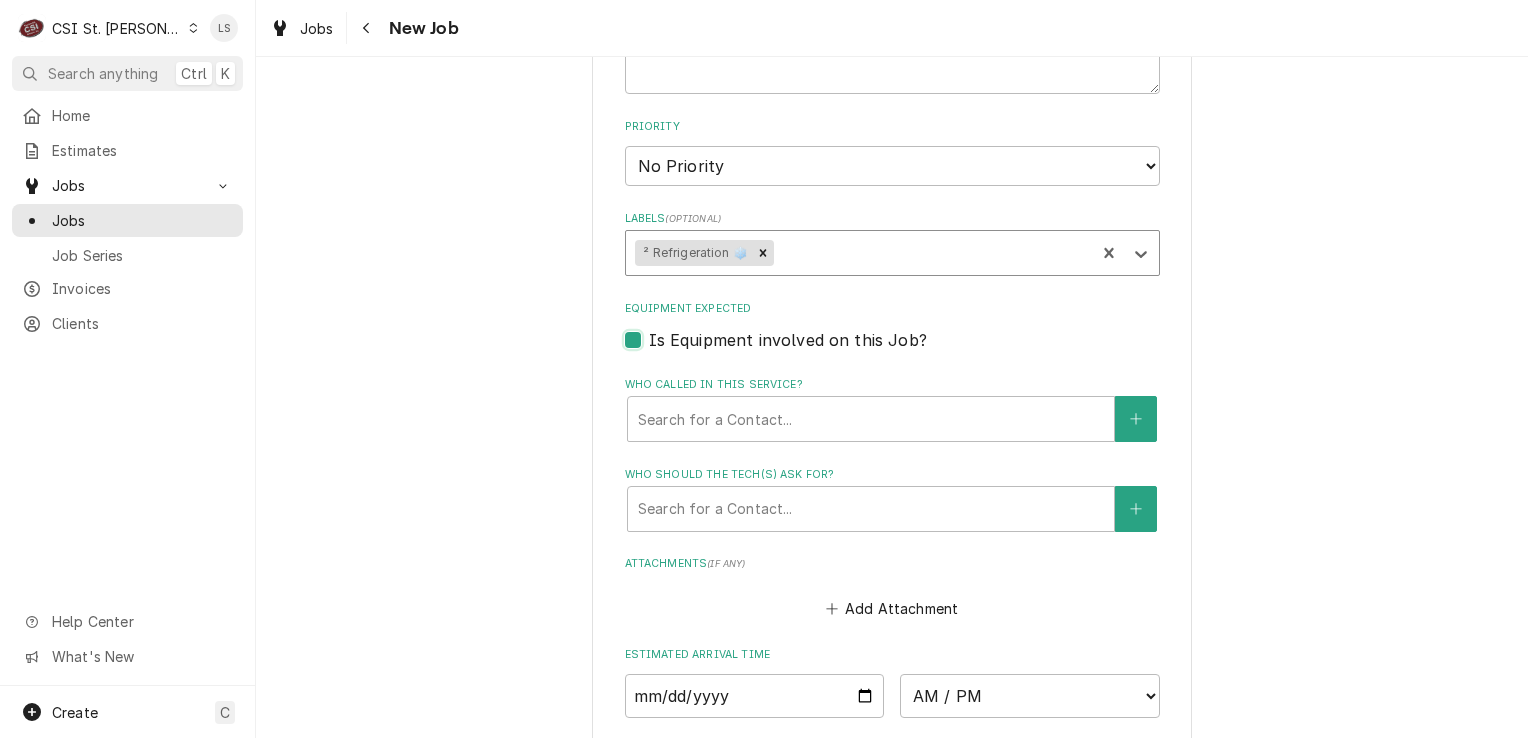 checkbox on "true" 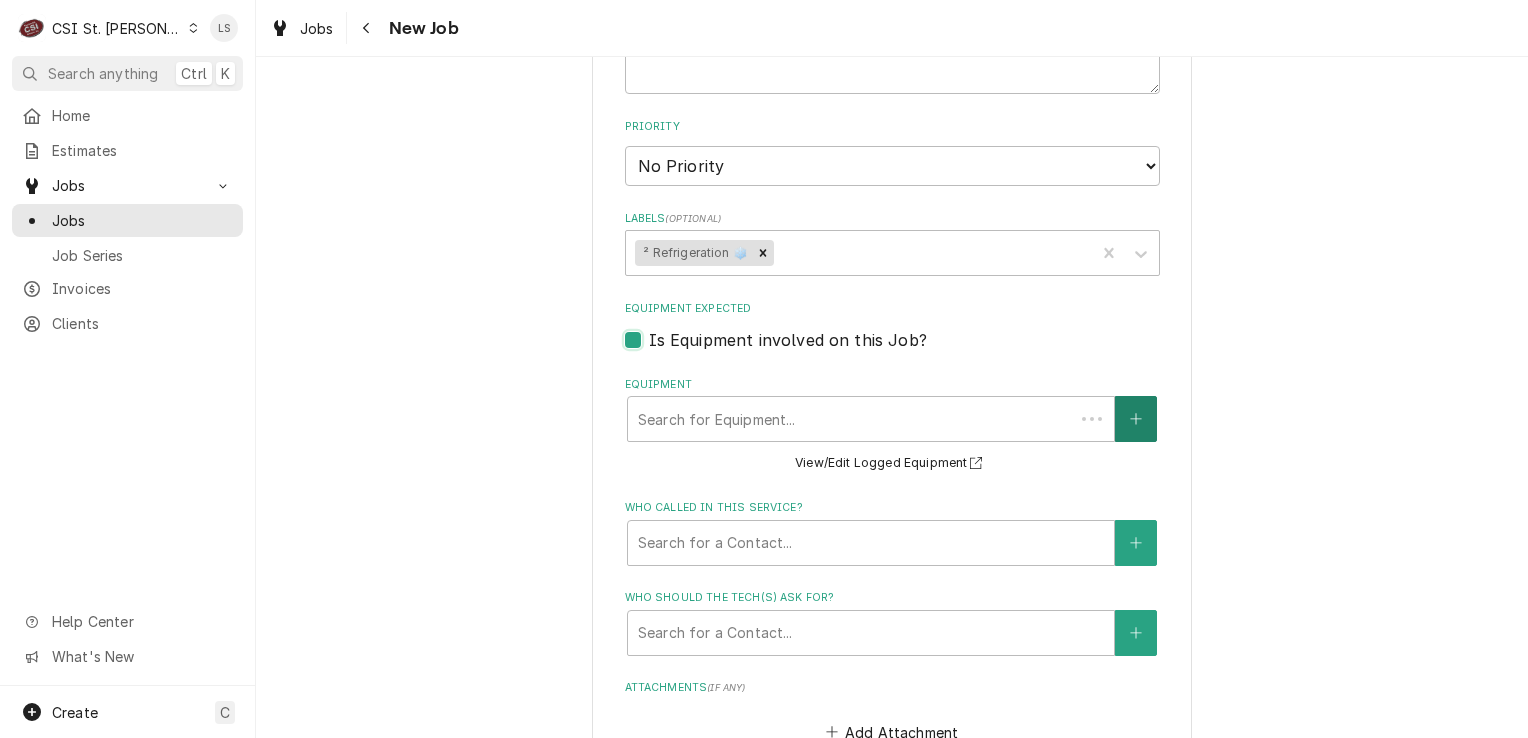 type on "x" 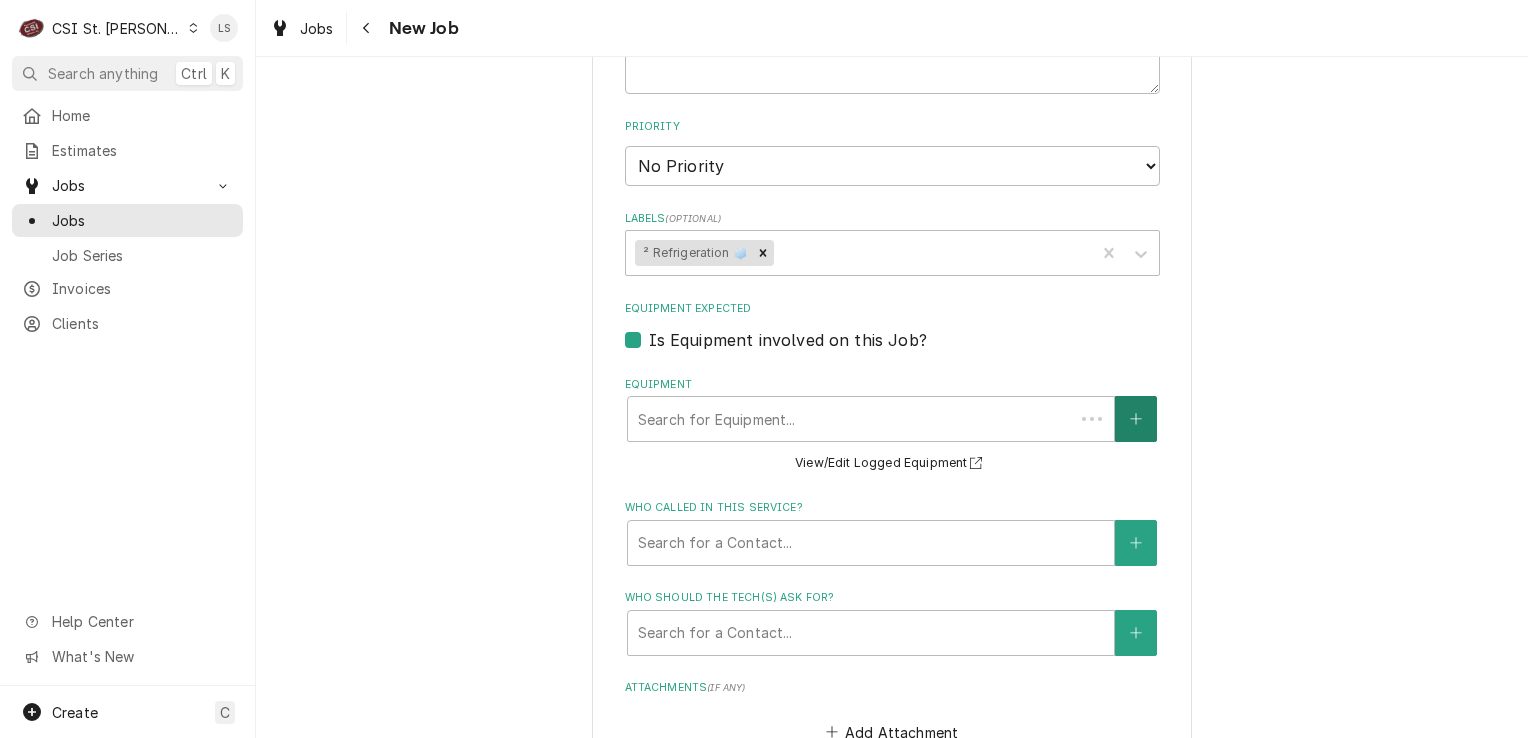click at bounding box center [1136, 419] 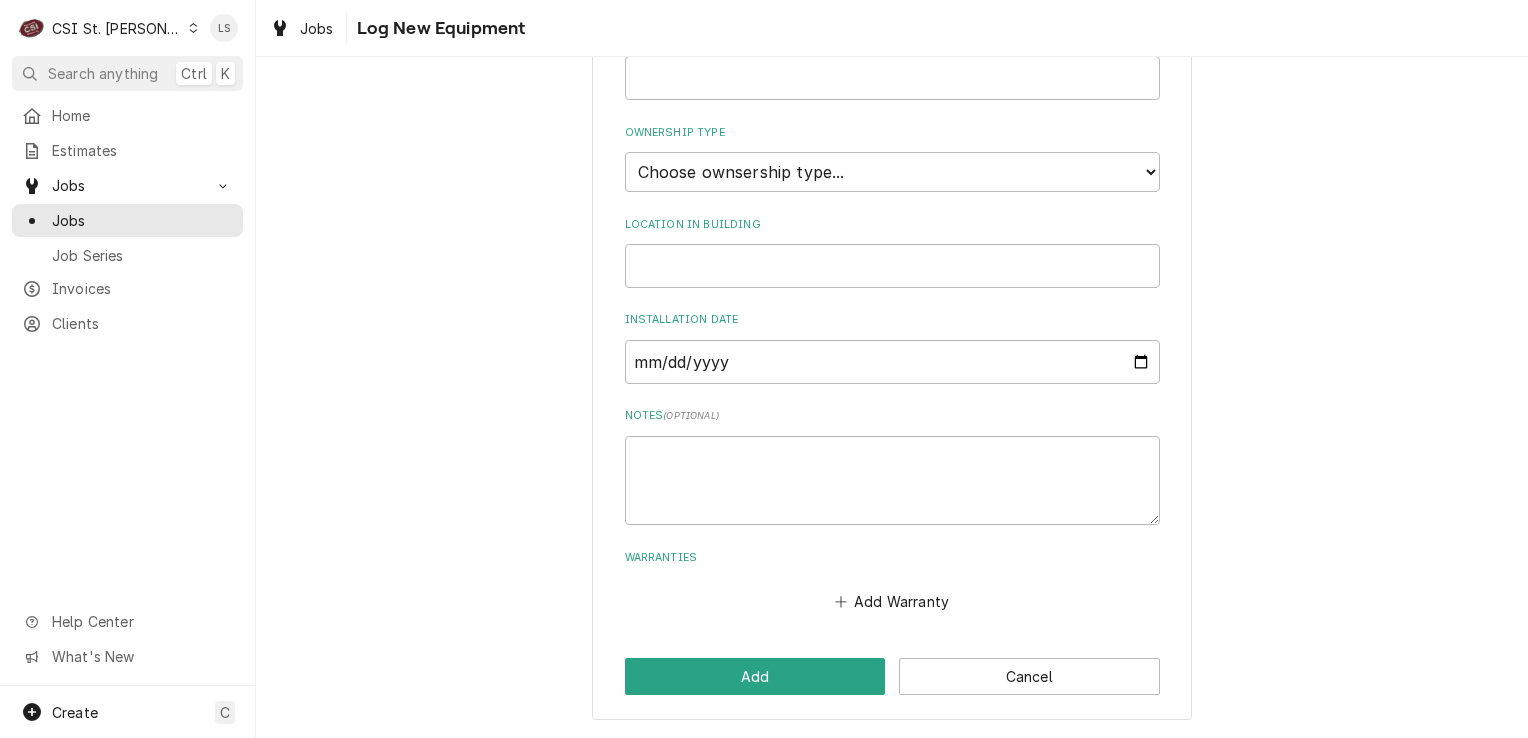 scroll, scrollTop: 0, scrollLeft: 0, axis: both 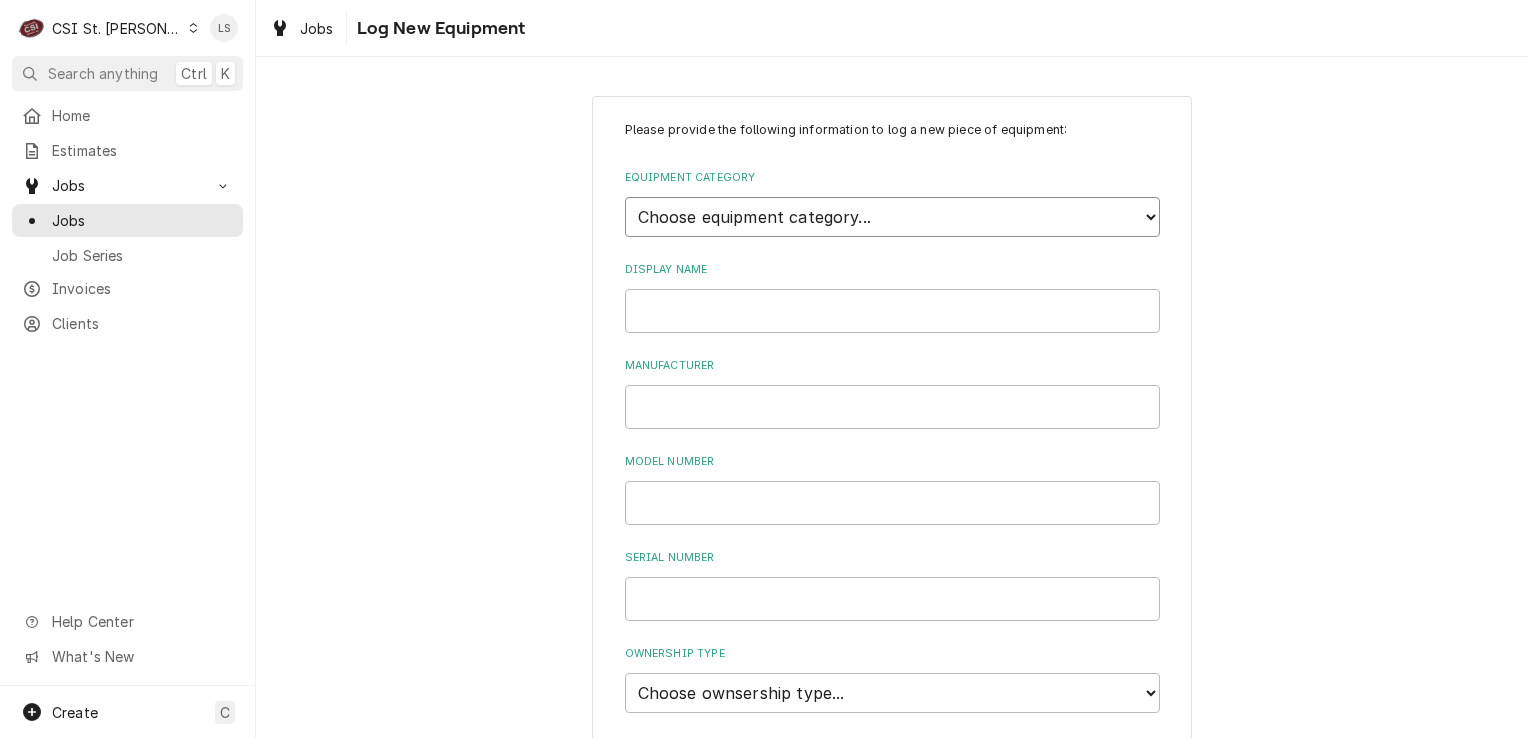 click on "Choose equipment category... Cooking Equipment Fryers Ice Machines Ovens and Ranges Dishwashing Equipment Holding and Warming Equipment Refrigeration Beverage Equipment Food Preparation Equipment Air Purifiers HVAC Other" at bounding box center (892, 217) 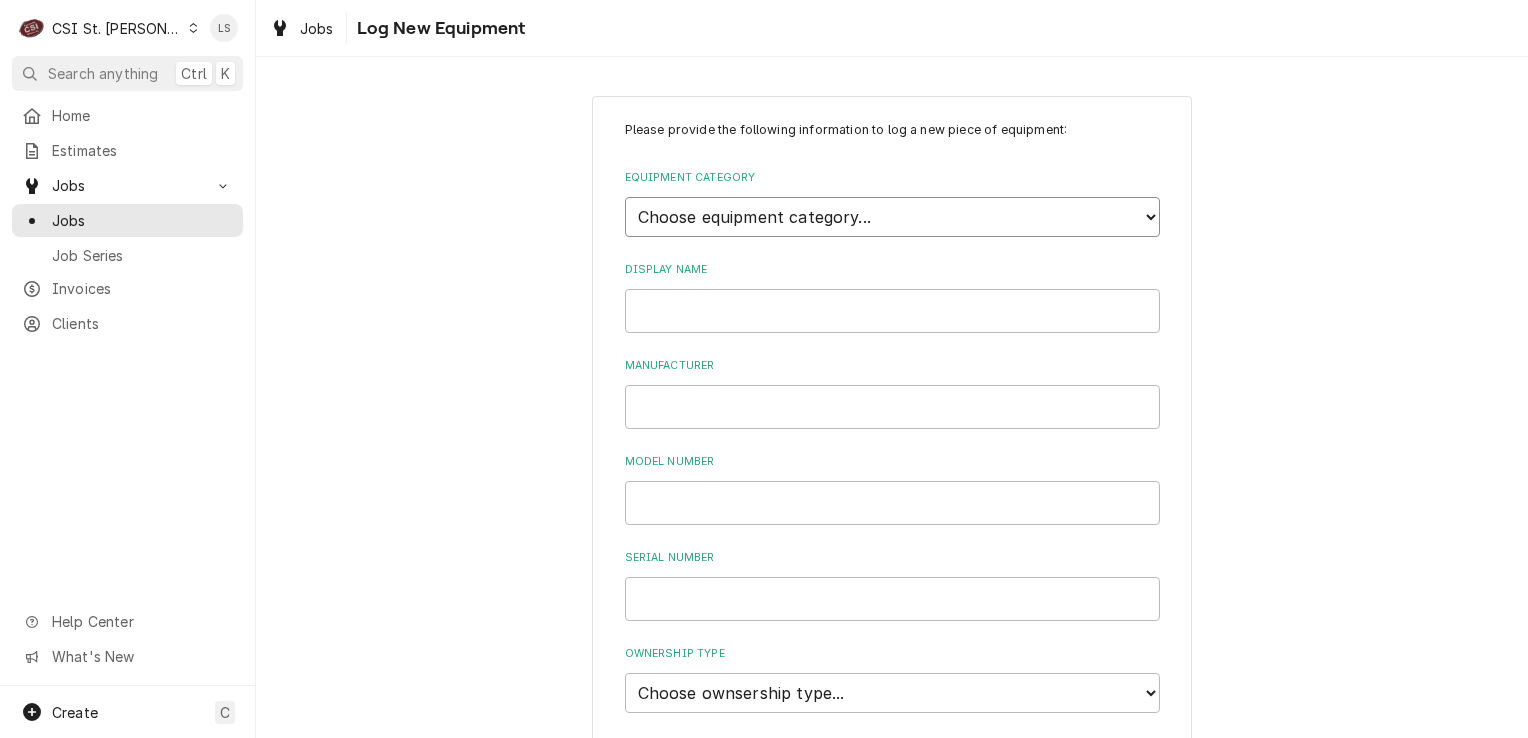select on "8" 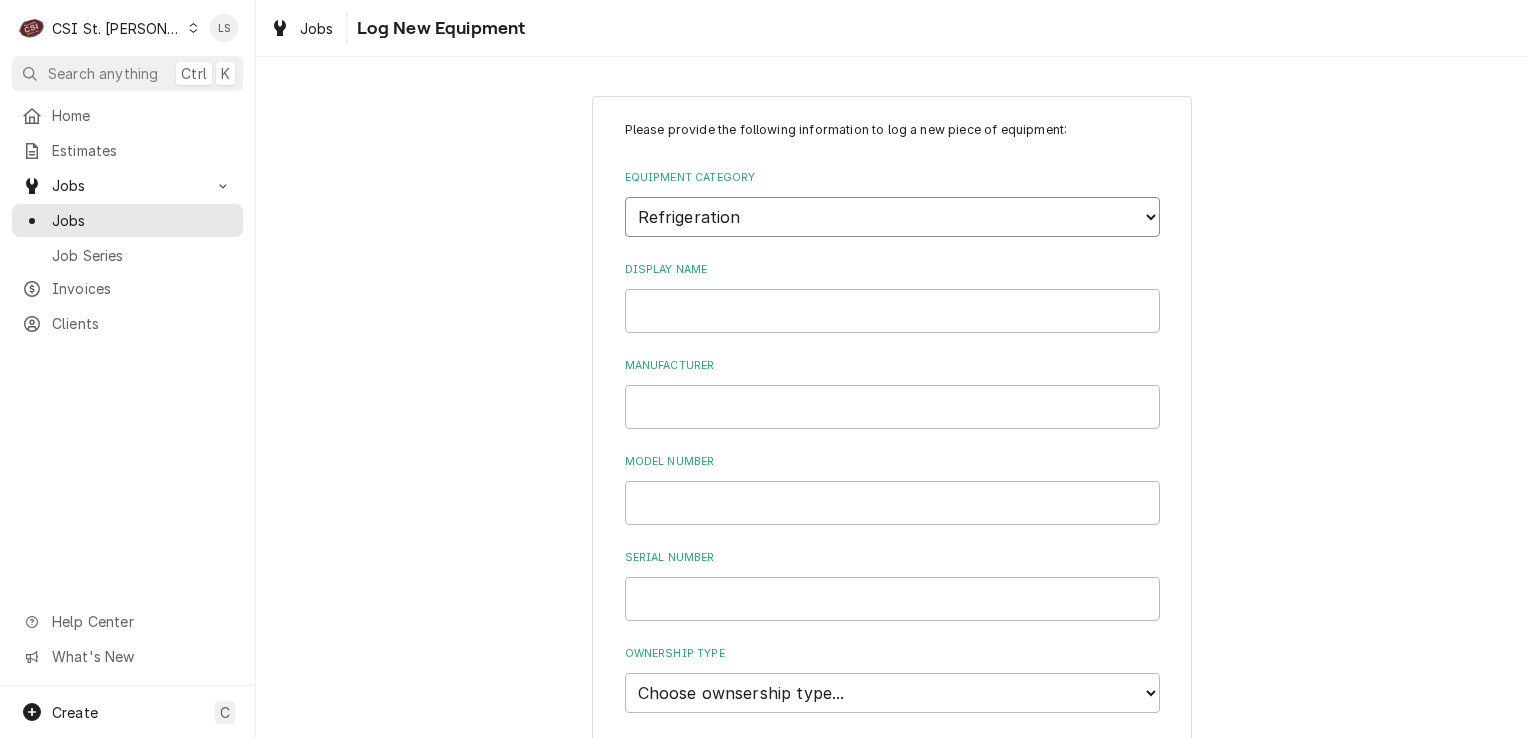 click on "Choose equipment category... Cooking Equipment Fryers Ice Machines Ovens and Ranges Dishwashing Equipment Holding and Warming Equipment Refrigeration Beverage Equipment Food Preparation Equipment Air Purifiers HVAC Other" at bounding box center (892, 217) 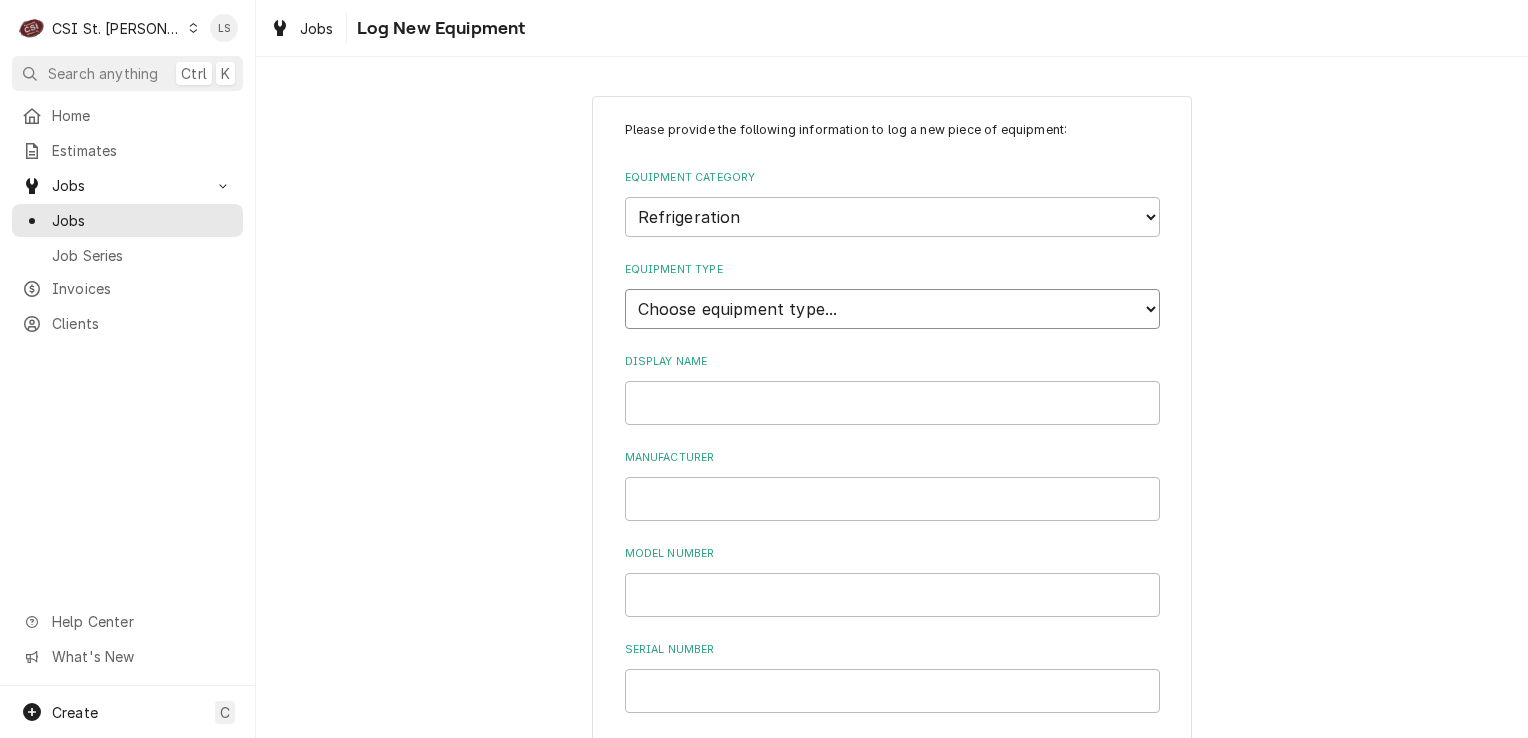 click on "Choose equipment type... Bar Refrigeration Blast Chiller Chef Base Freezer Chef Base Refrigerator Combination Refrigerator and Freezer Condensing Unit Ice Cream Equipment Prep Table Reach-In Freezer Reach-In Refrigerator Refrigerated Merchandiser Undercounter Freezer Undercounter Refrigerator Walk-In Cooler Walk-In Freezer" at bounding box center (892, 309) 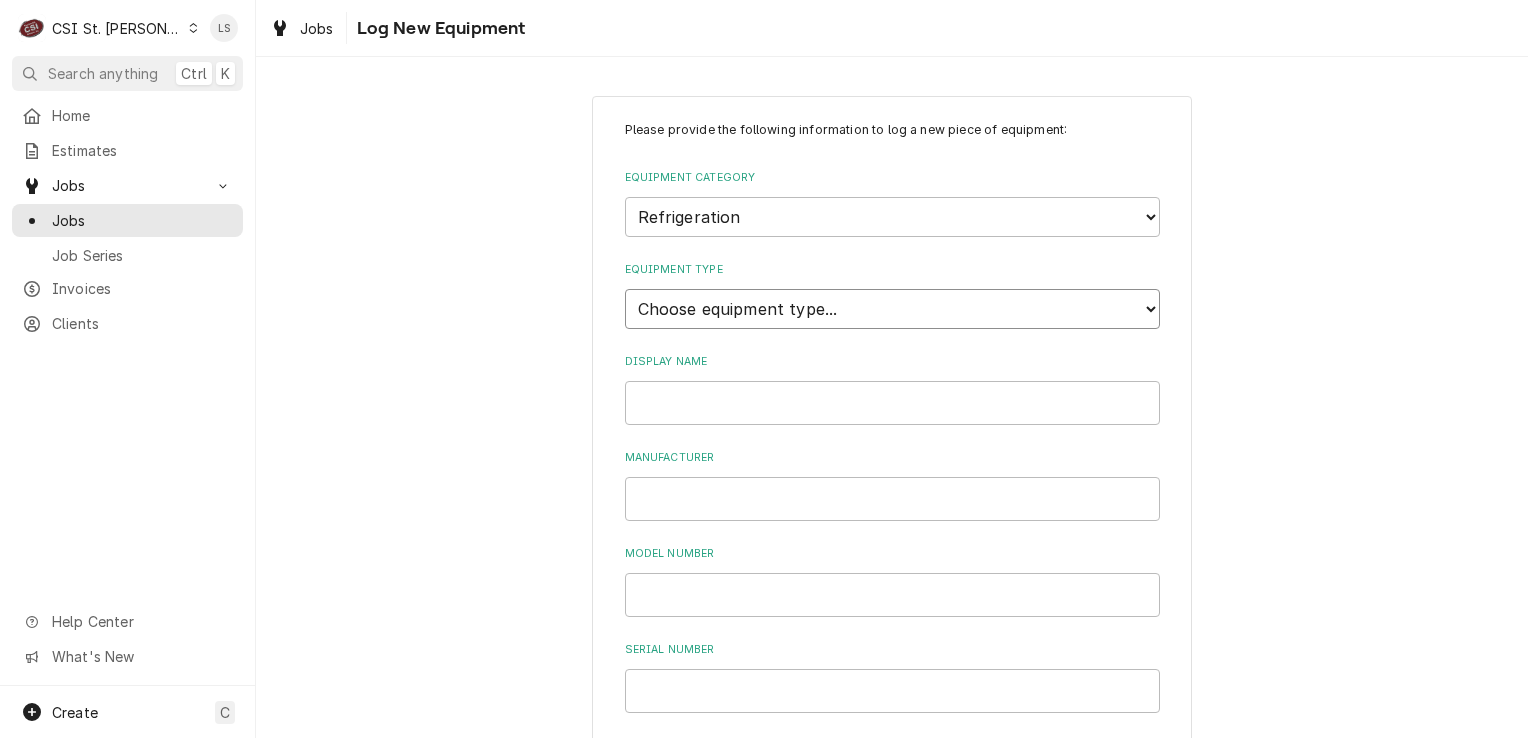 select on "75" 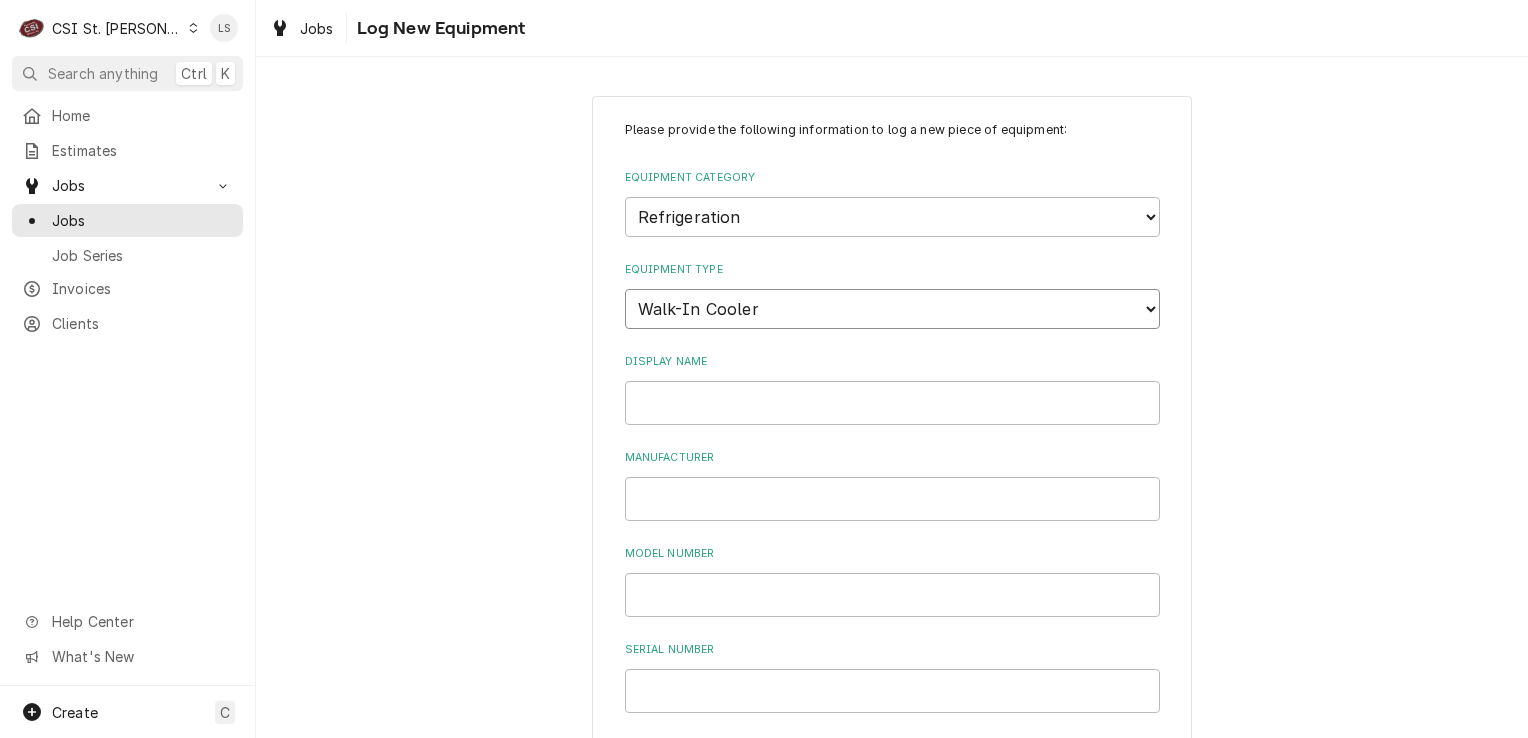 click on "Choose equipment type... Bar Refrigeration Blast Chiller Chef Base Freezer Chef Base Refrigerator Combination Refrigerator and Freezer Condensing Unit Ice Cream Equipment Prep Table Reach-In Freezer Reach-In Refrigerator Refrigerated Merchandiser Undercounter Freezer Undercounter Refrigerator Walk-In Cooler Walk-In Freezer" at bounding box center (892, 309) 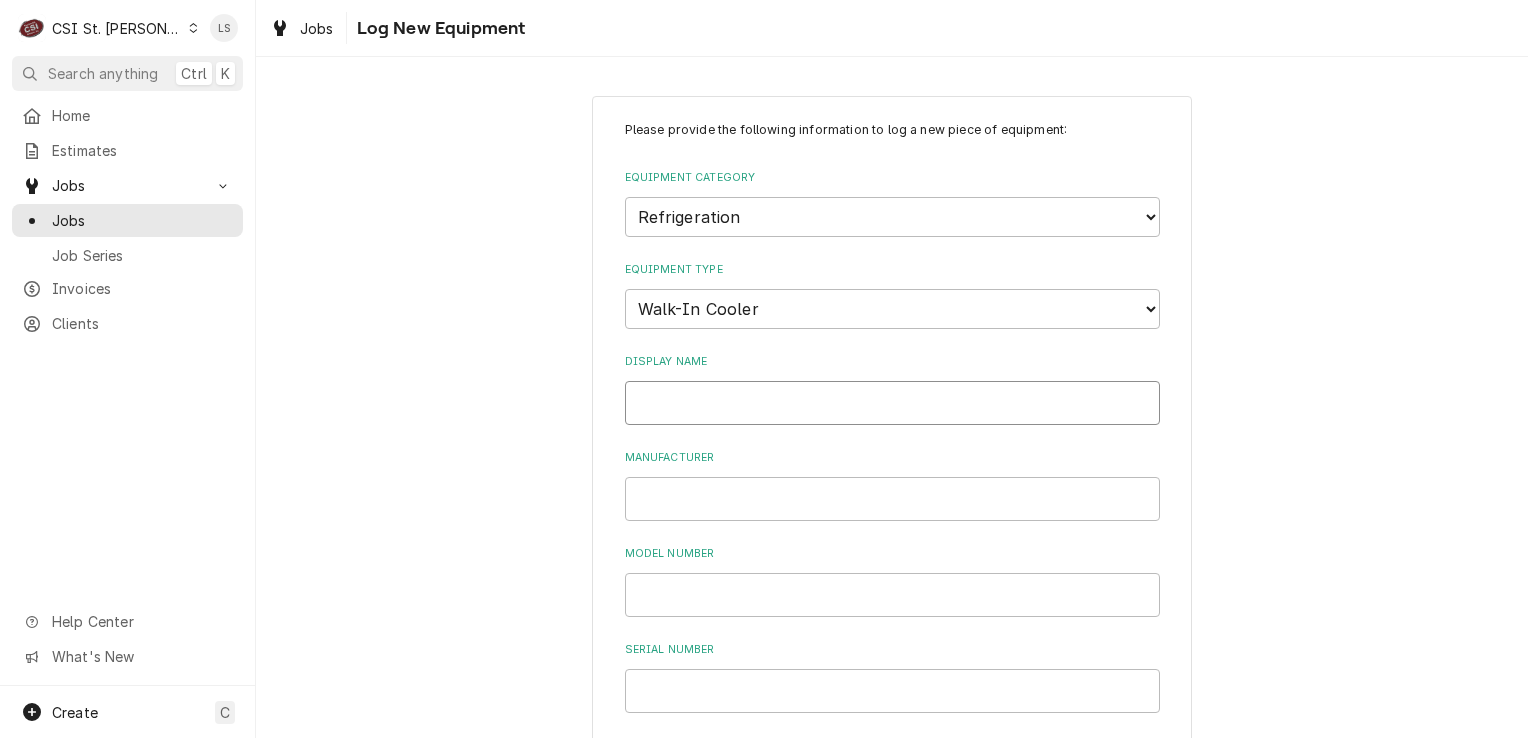 click on "Display Name" at bounding box center (892, 403) 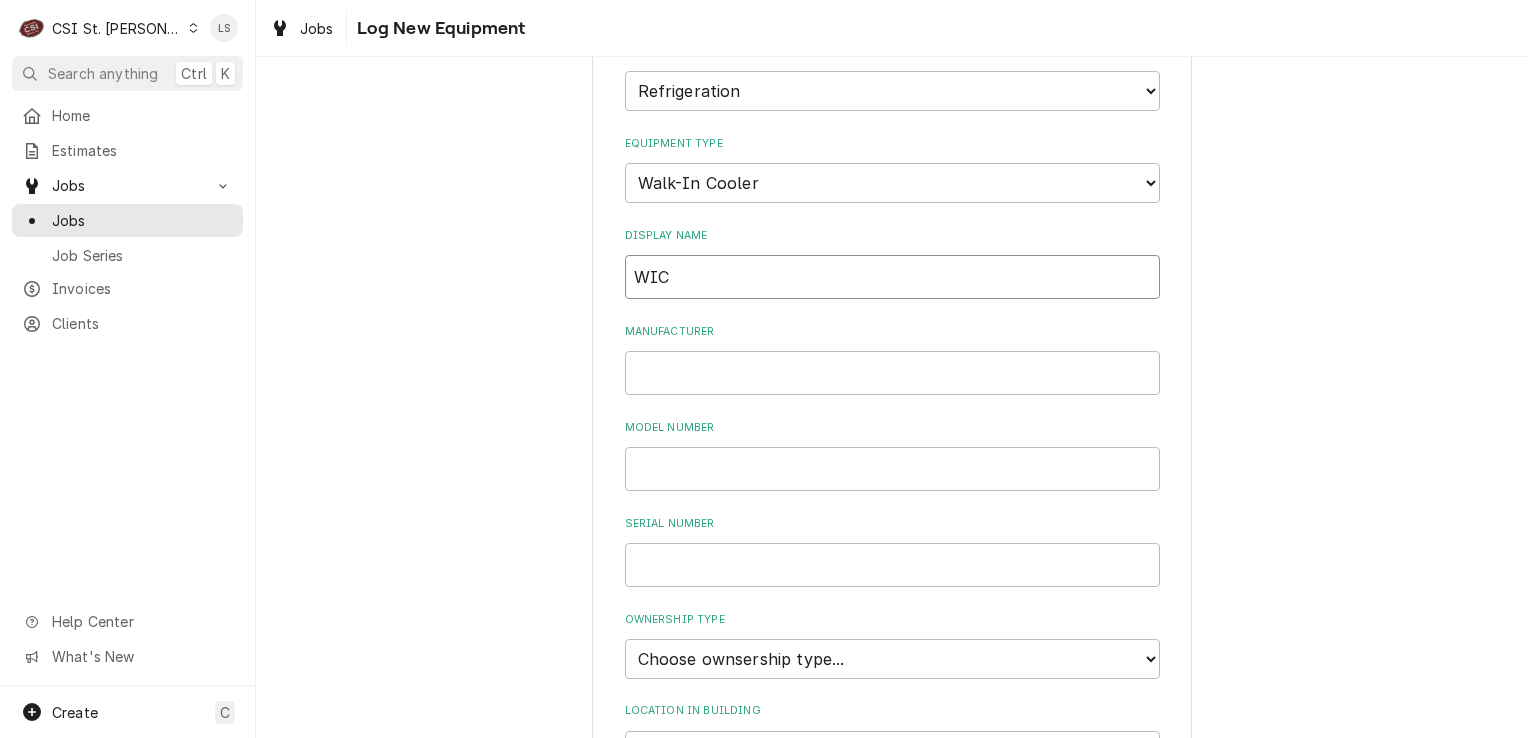 scroll, scrollTop: 400, scrollLeft: 0, axis: vertical 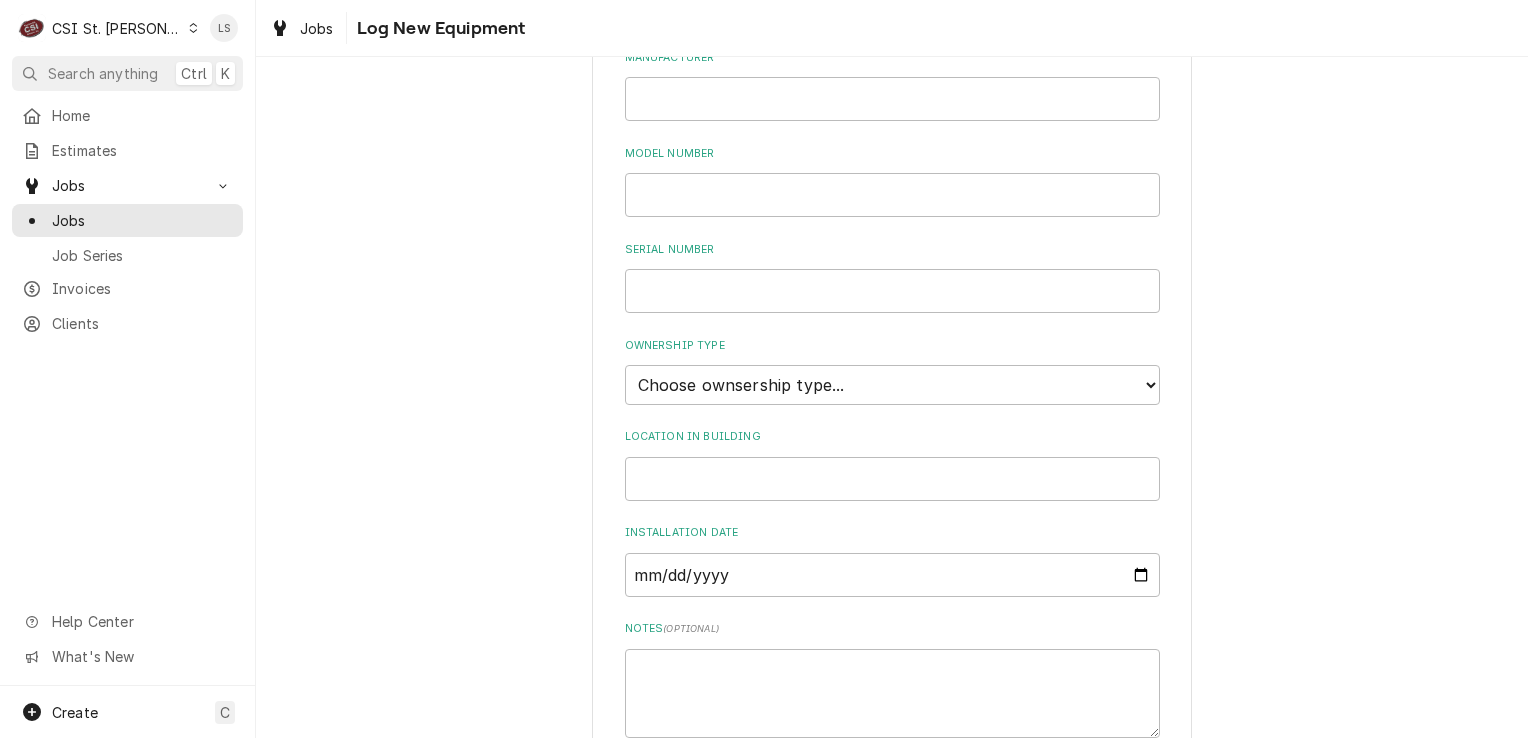 type on "WIC" 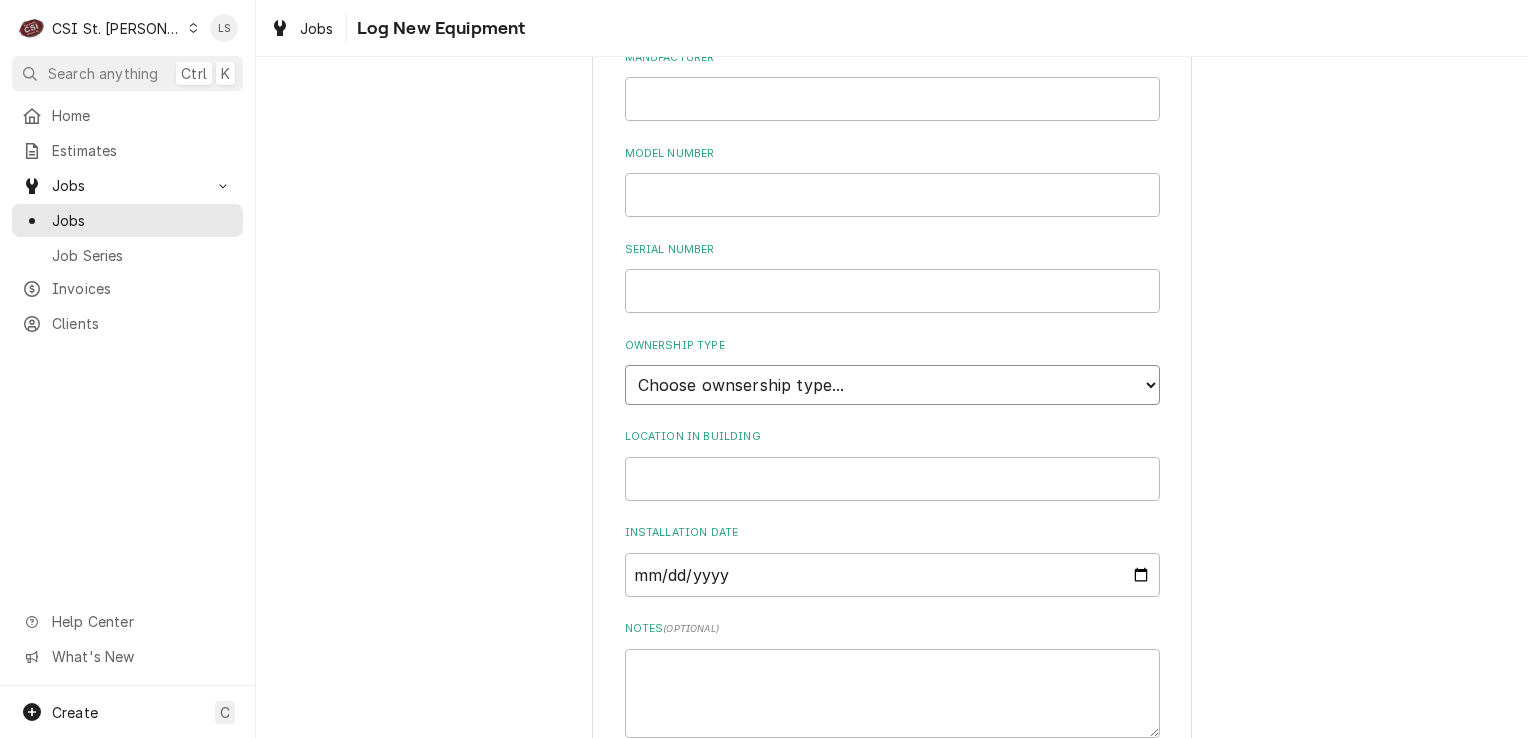 click on "Choose ownsership type... Unknown Owned Leased Rented" at bounding box center [892, 385] 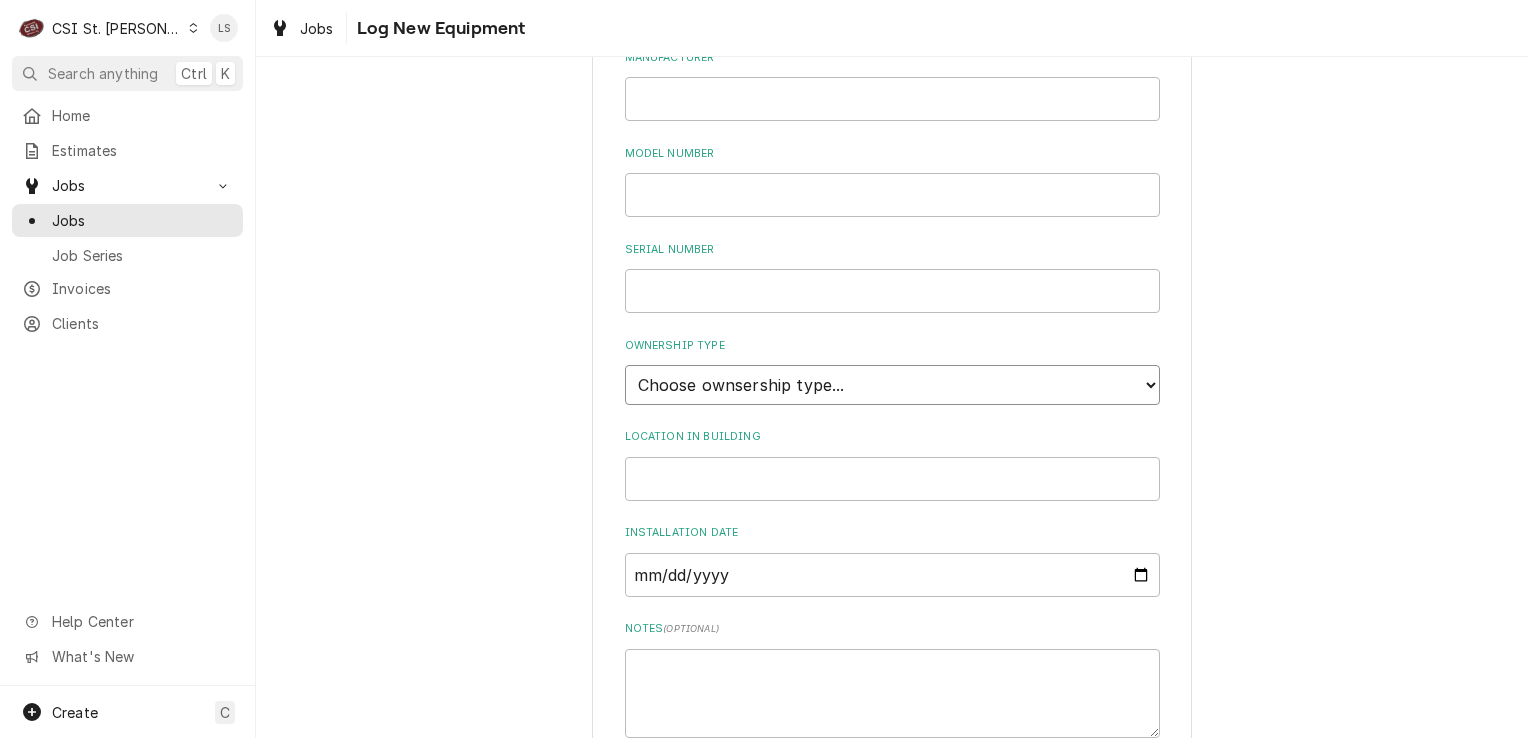 select on "1" 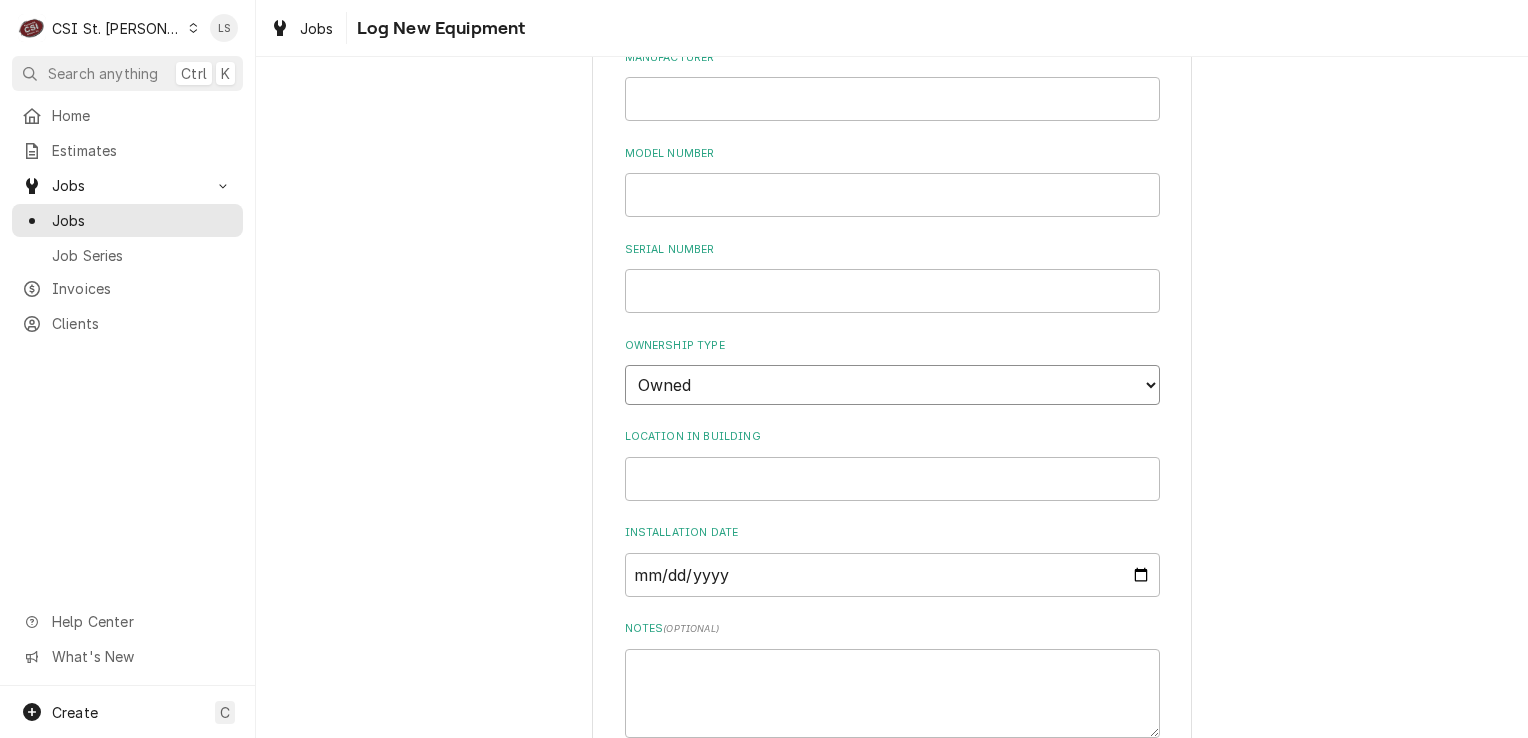 click on "Choose ownsership type... Unknown Owned Leased Rented" at bounding box center [892, 385] 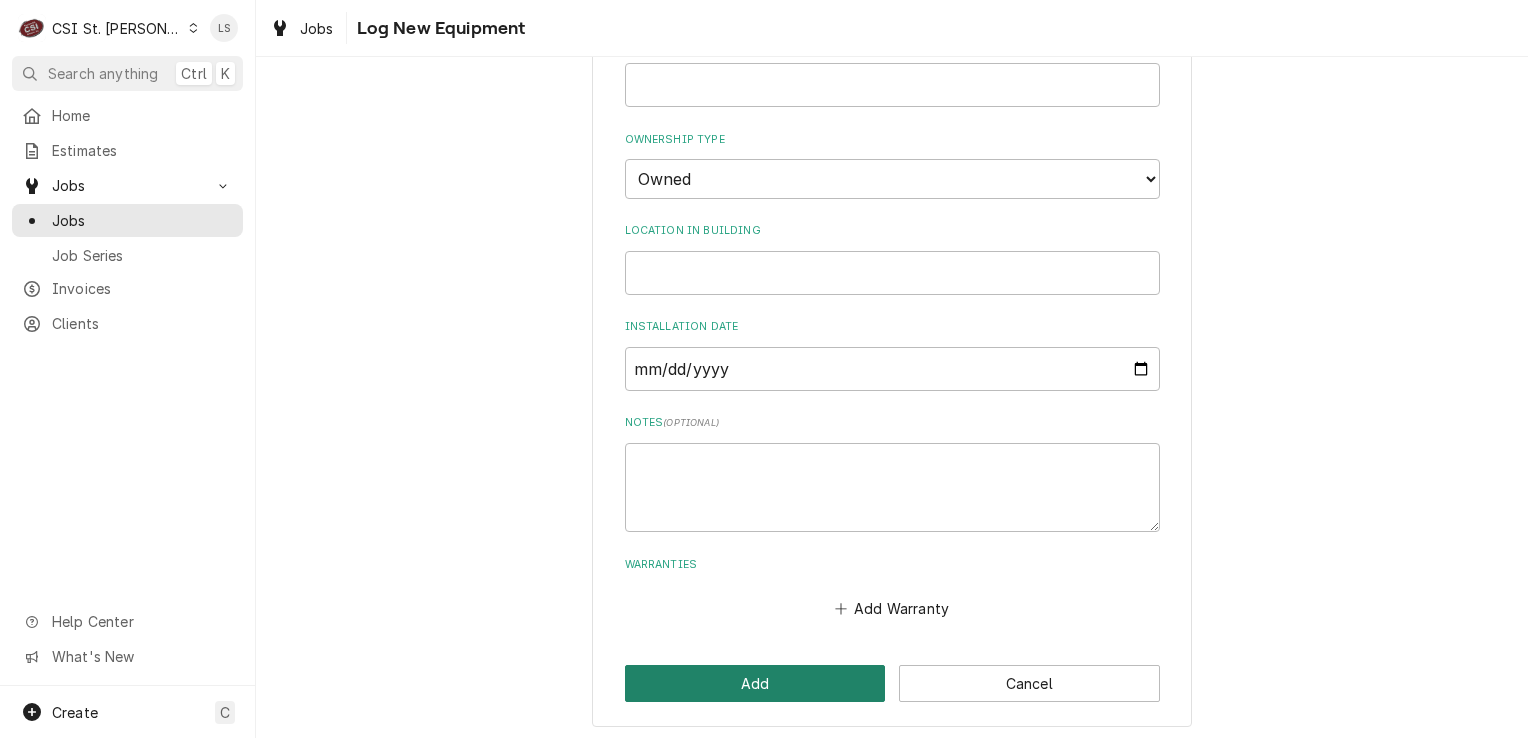 click on "Add" at bounding box center [755, 683] 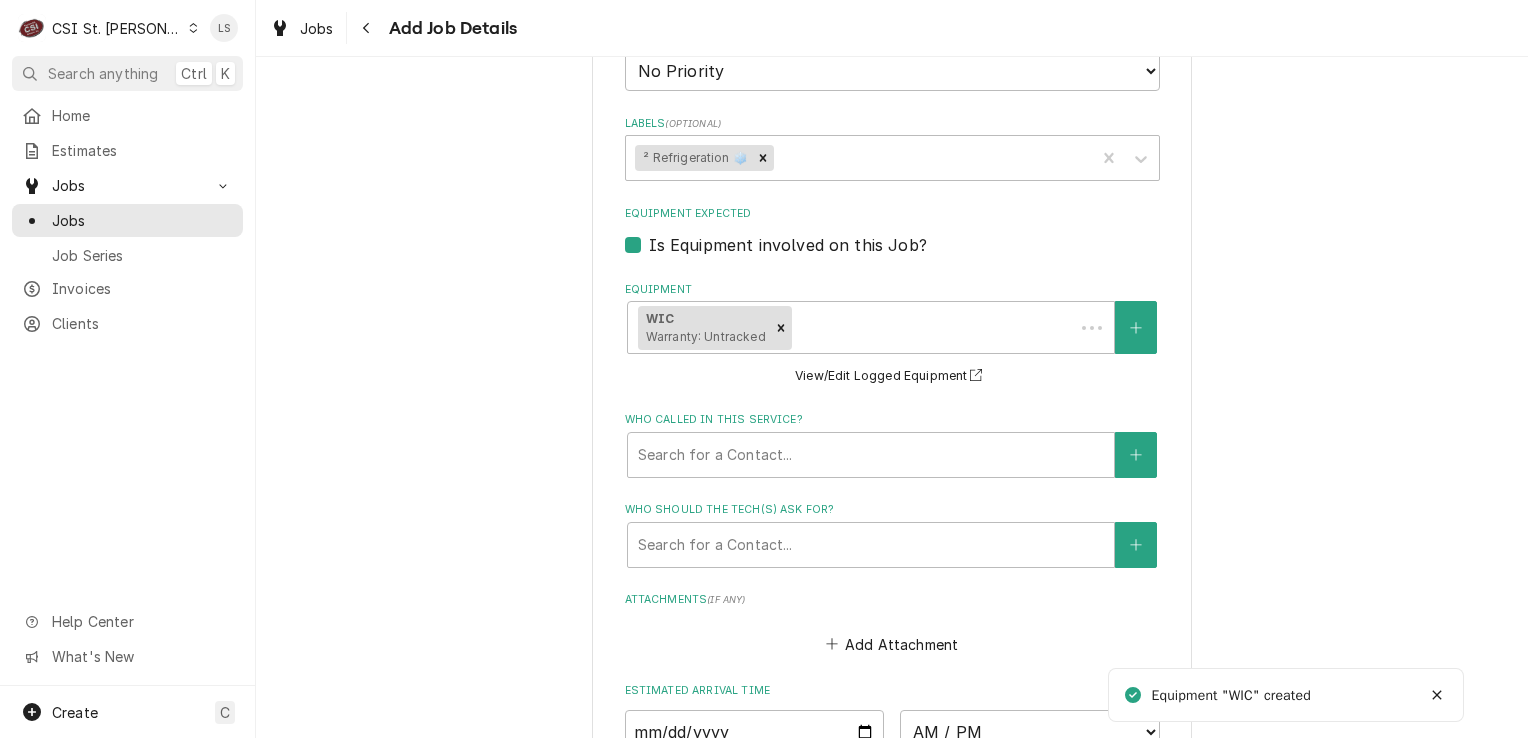 scroll, scrollTop: 1400, scrollLeft: 0, axis: vertical 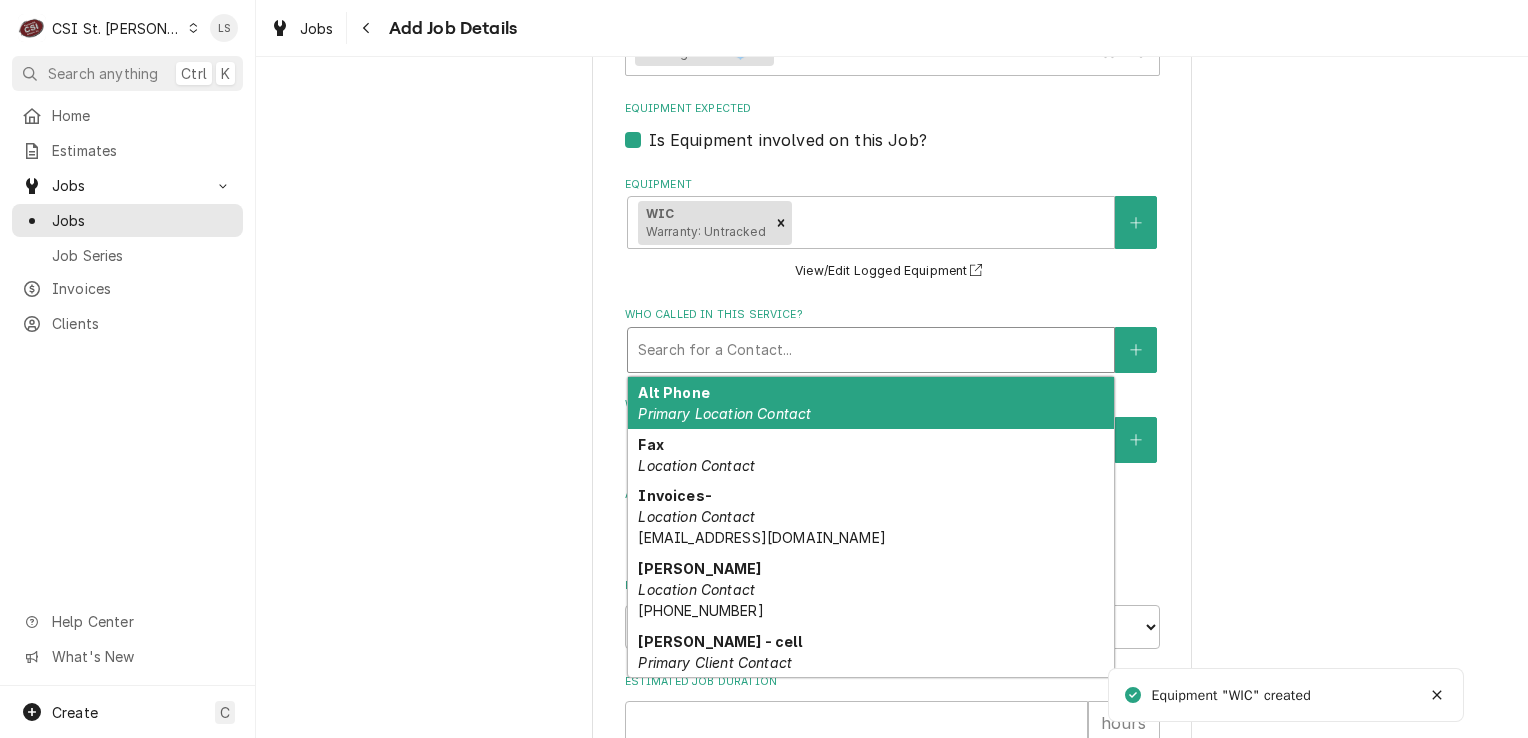 click at bounding box center (871, 350) 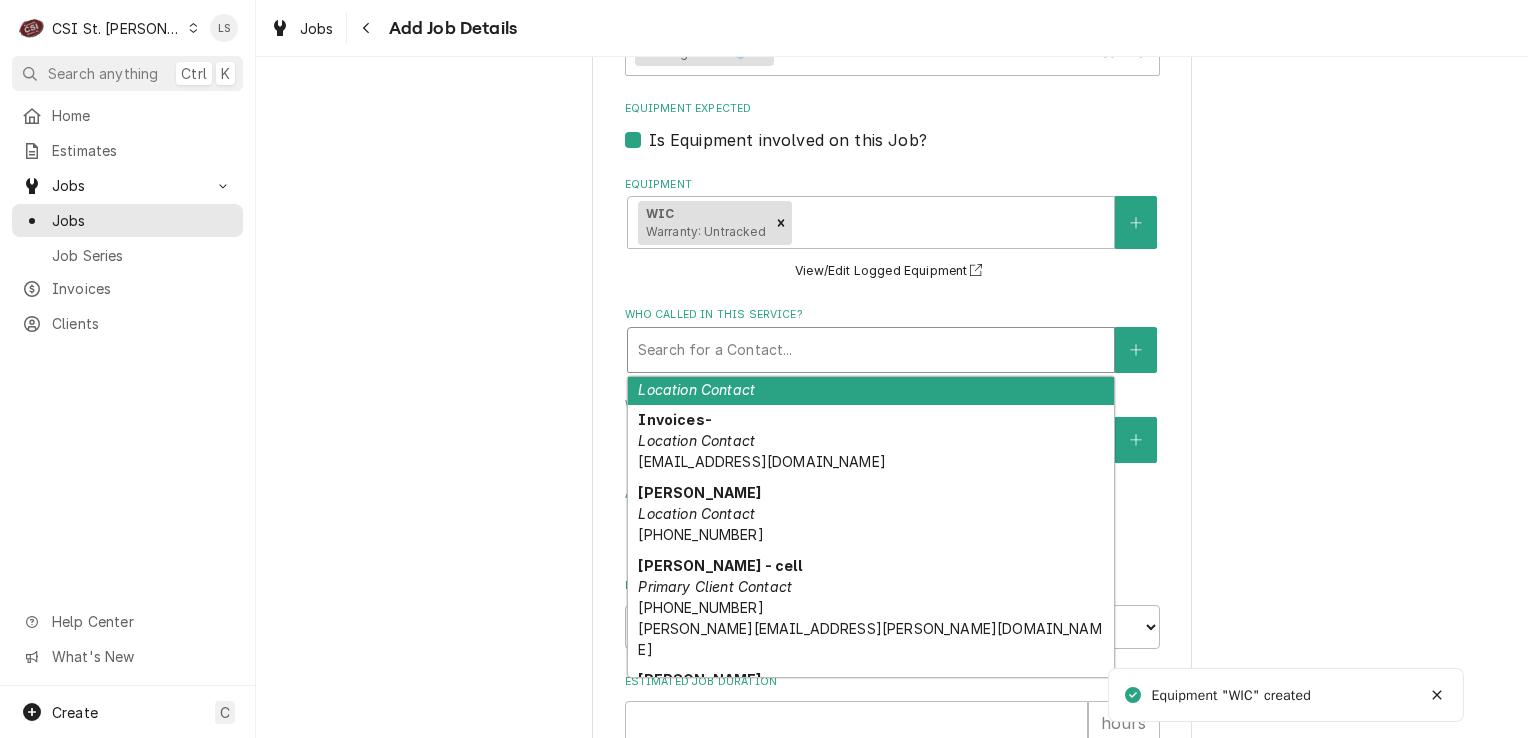 scroll, scrollTop: 166, scrollLeft: 0, axis: vertical 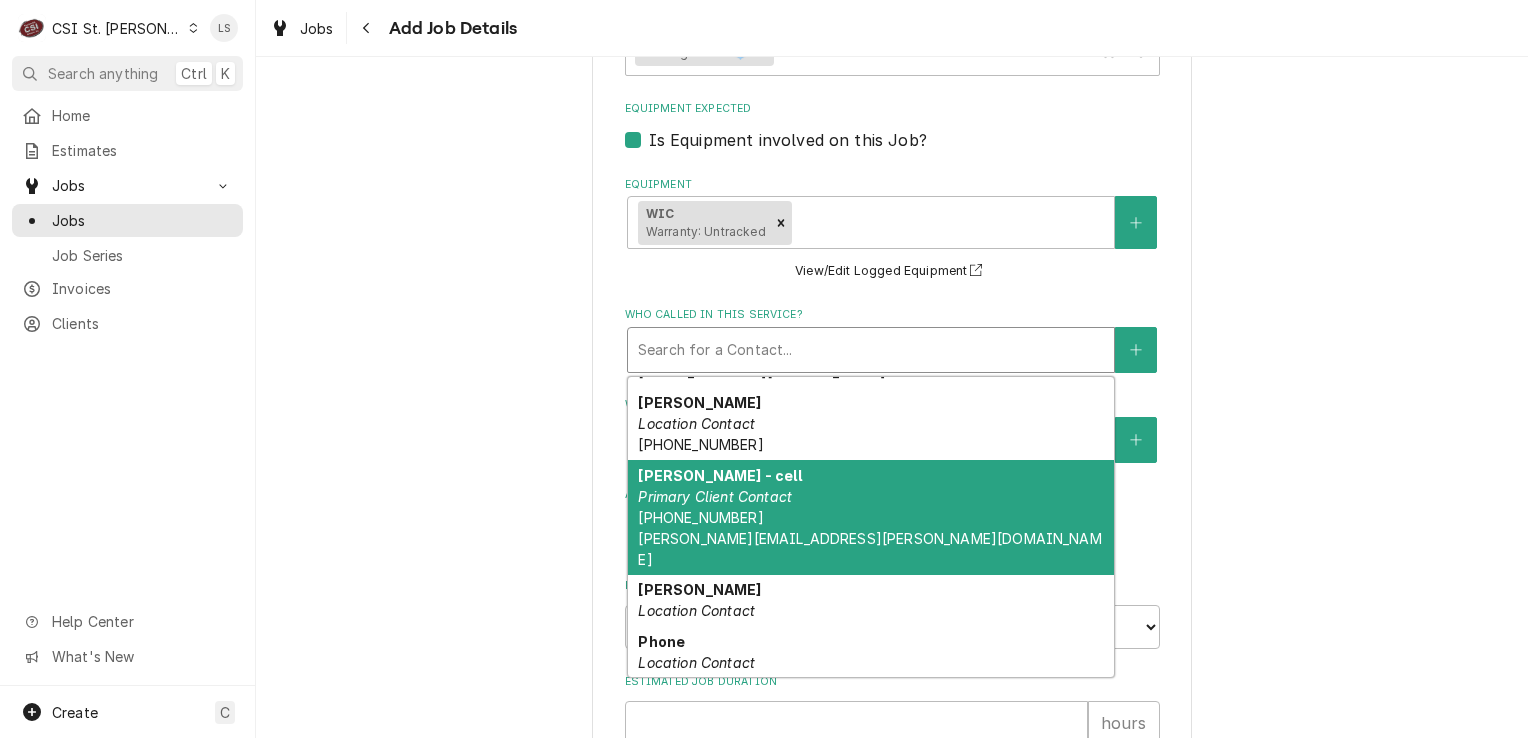 click on "Joe - cell Primary Client Contact (314) 226-5809 william.j.langenstein@em.com" at bounding box center (871, 517) 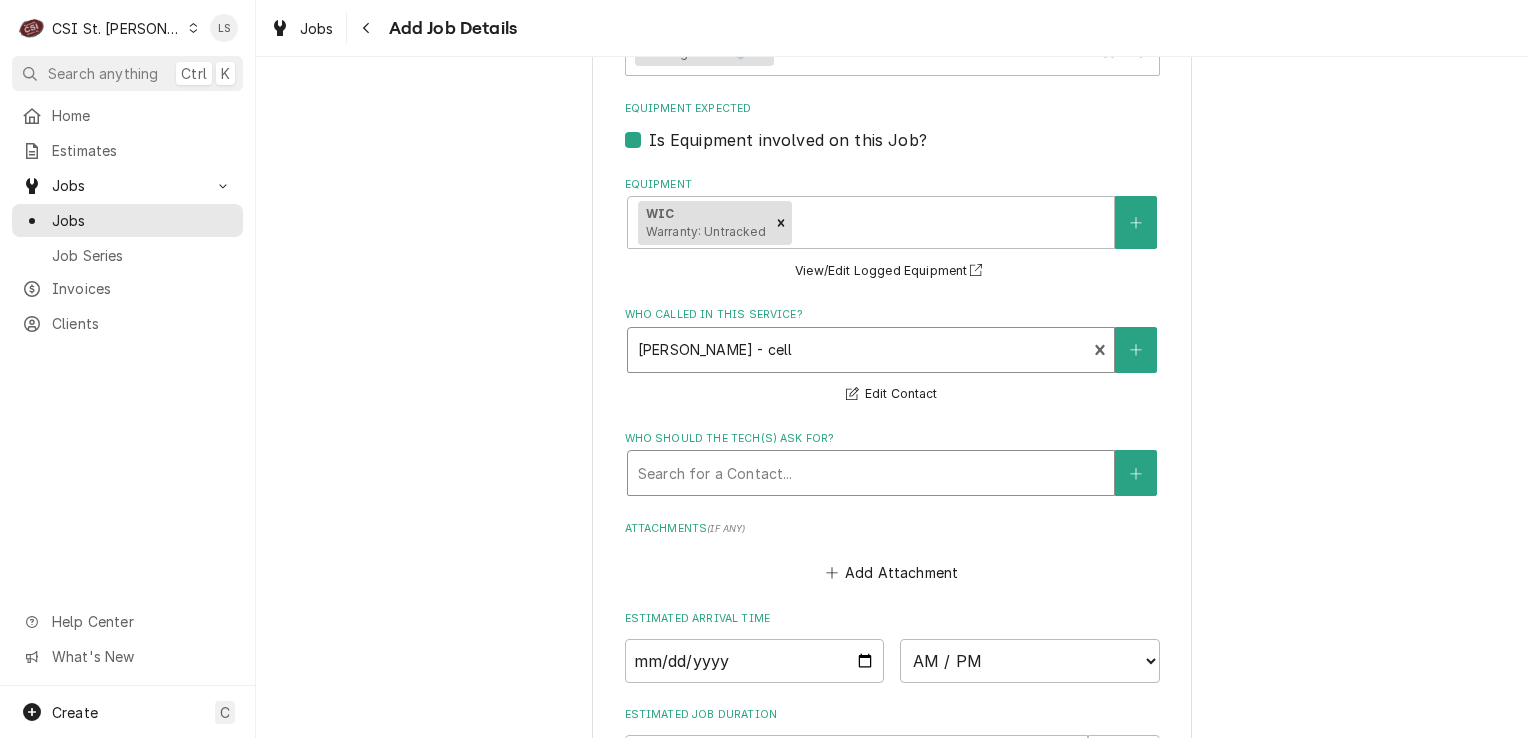 click at bounding box center (871, 473) 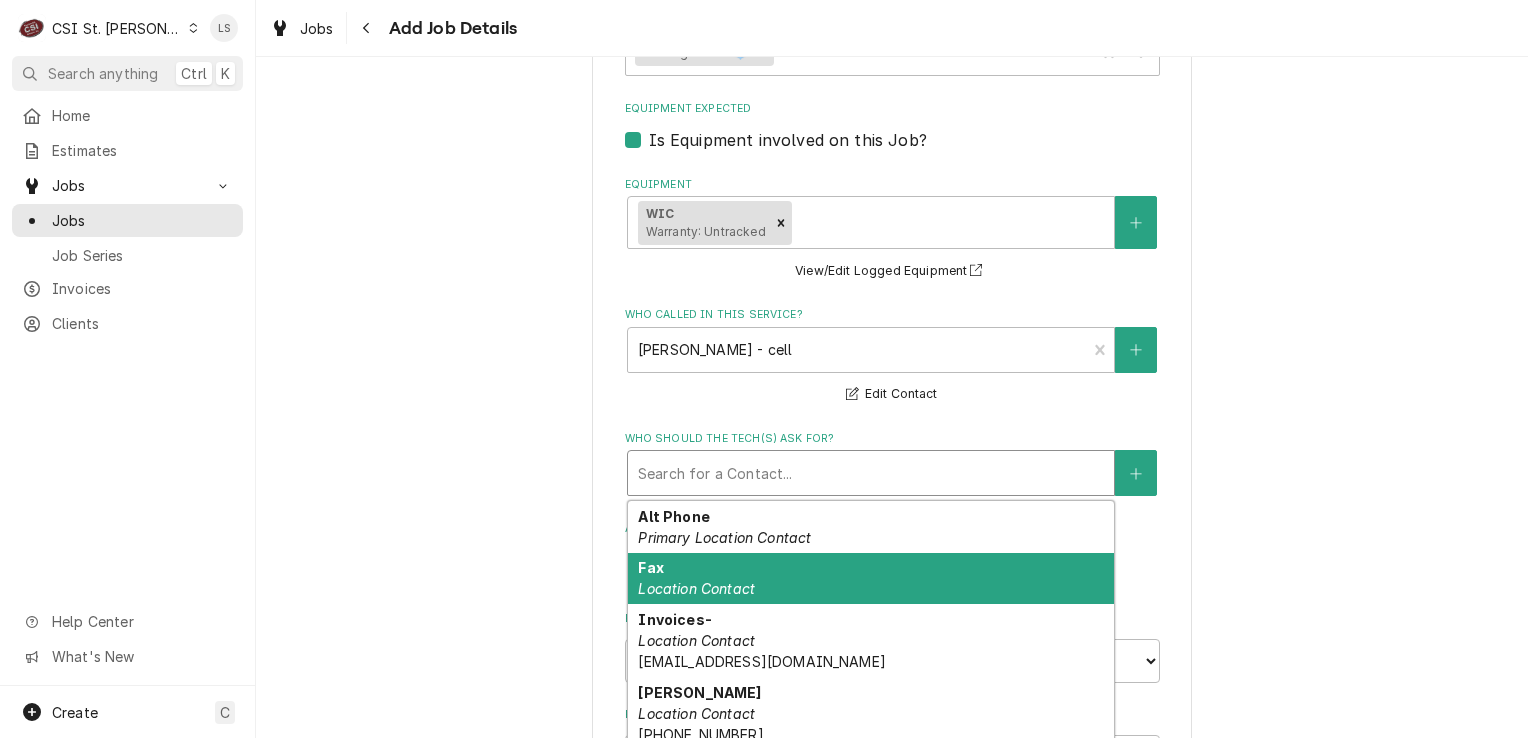 scroll, scrollTop: 200, scrollLeft: 0, axis: vertical 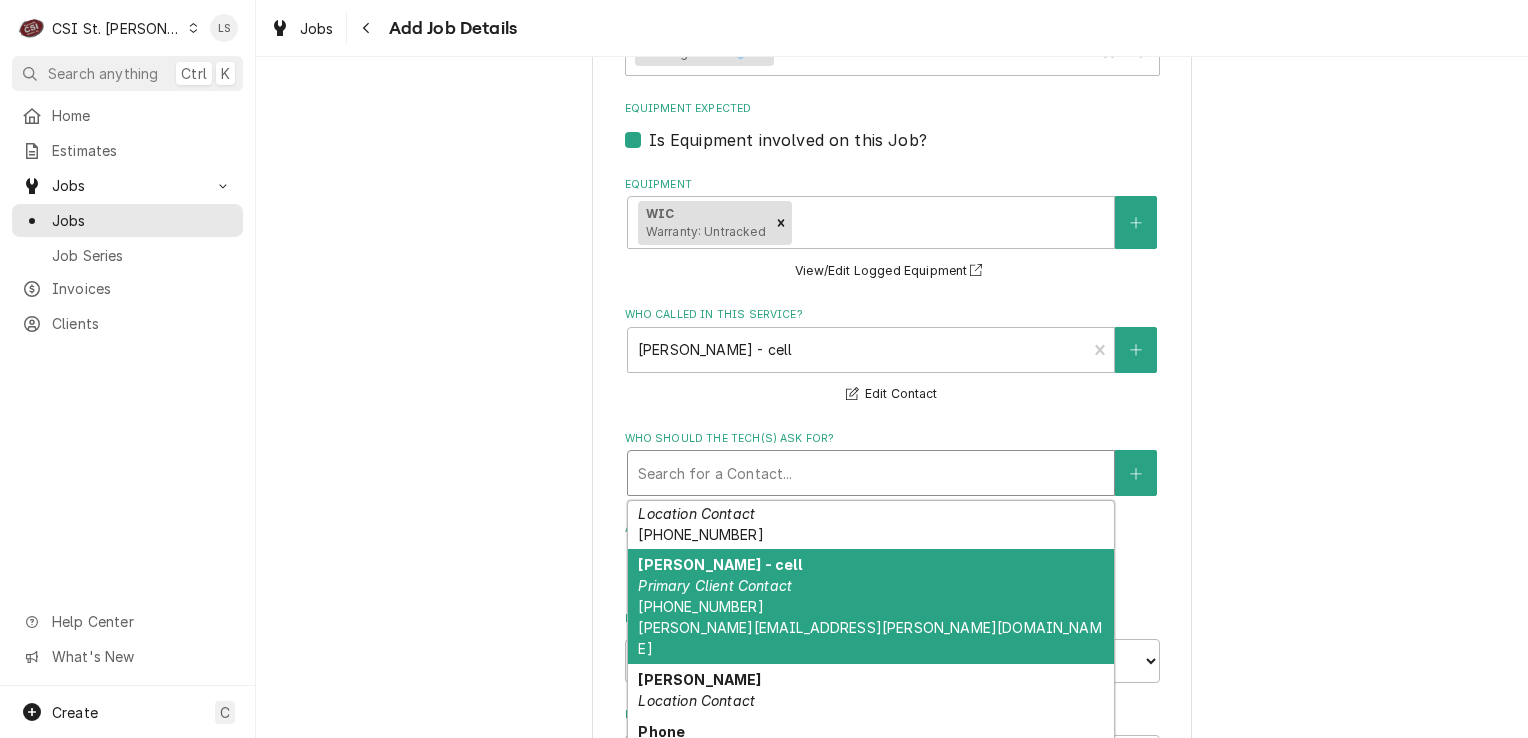 click on "(314) 226-5809 william.j.langenstein@em.com" at bounding box center (869, 627) 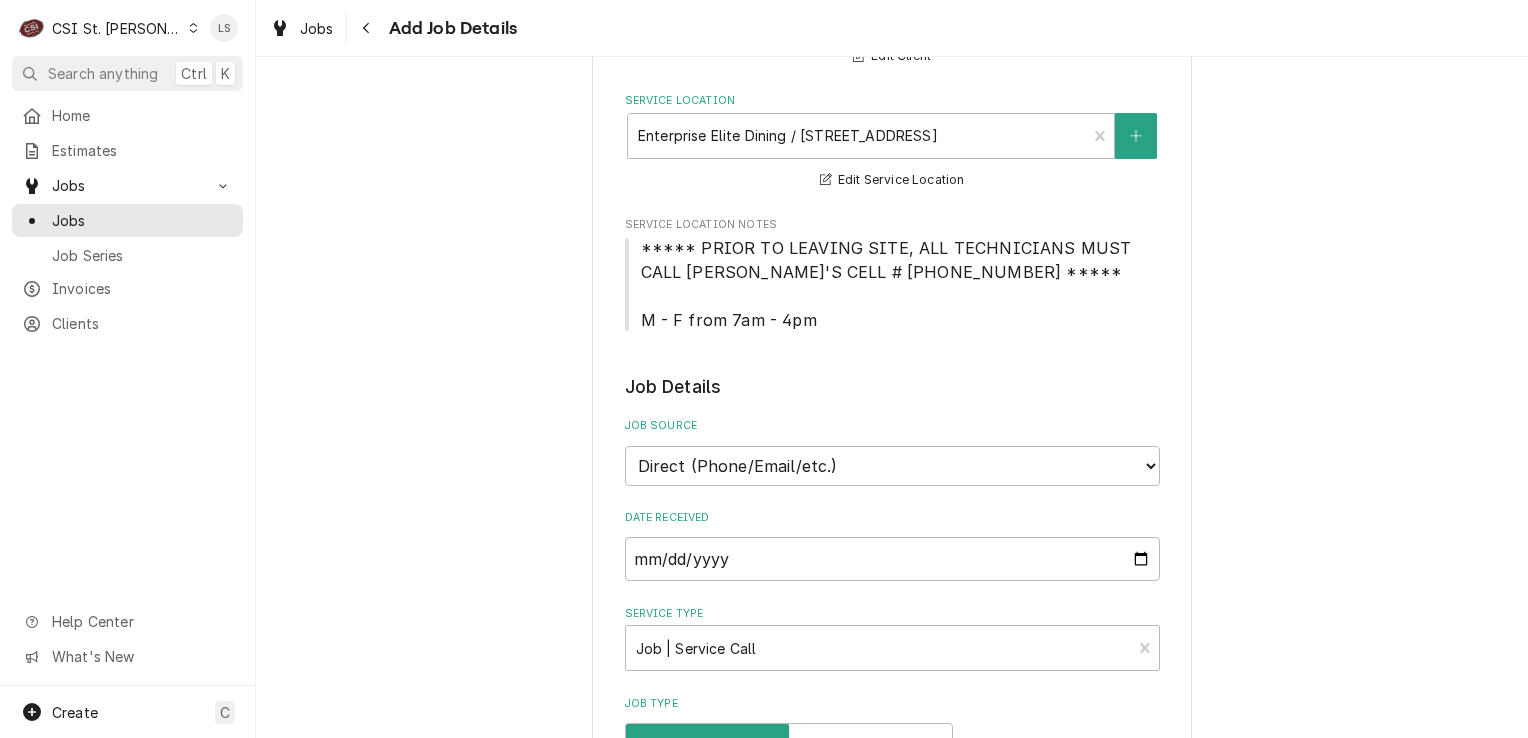 scroll, scrollTop: 200, scrollLeft: 0, axis: vertical 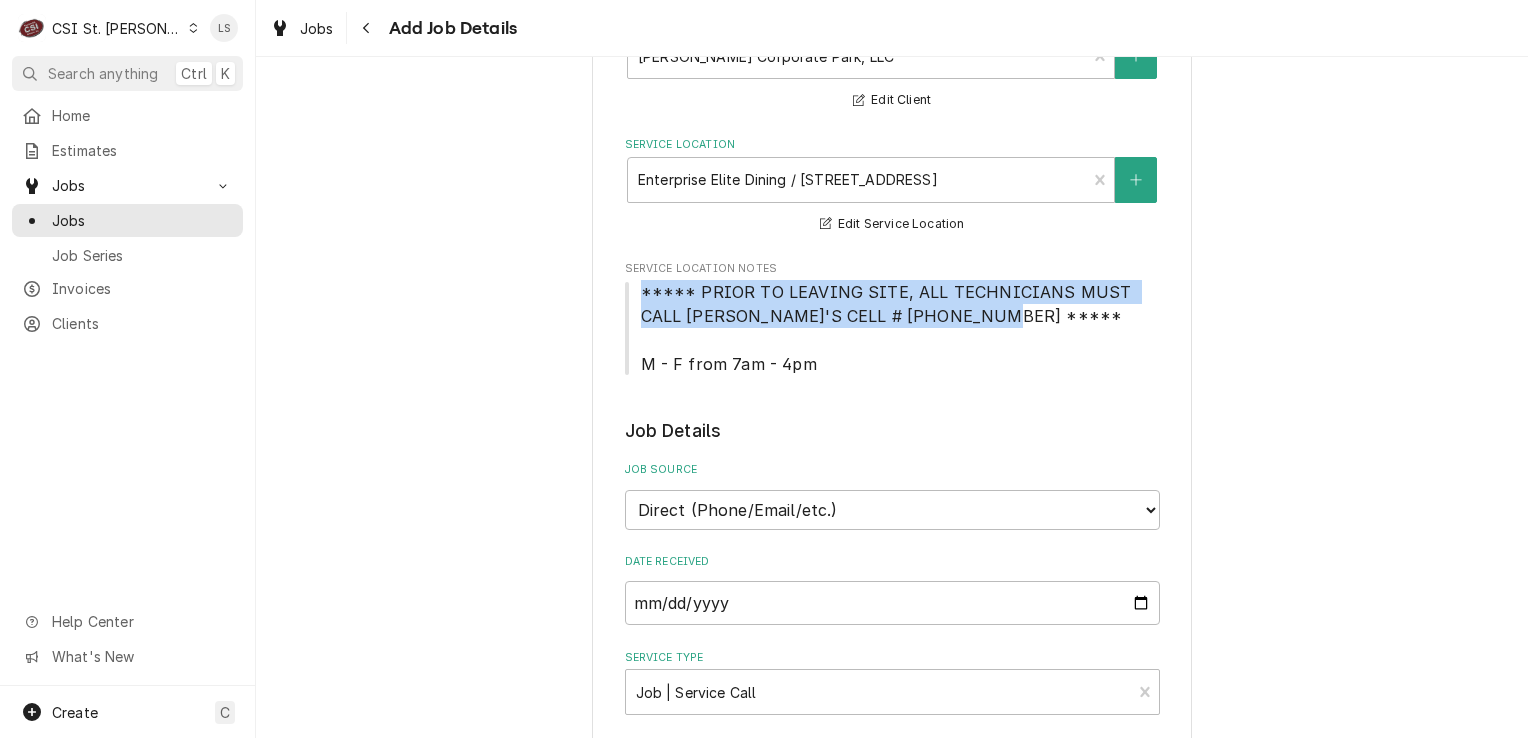 drag, startPoint x: 926, startPoint y: 316, endPoint x: 617, endPoint y: 293, distance: 309.8548 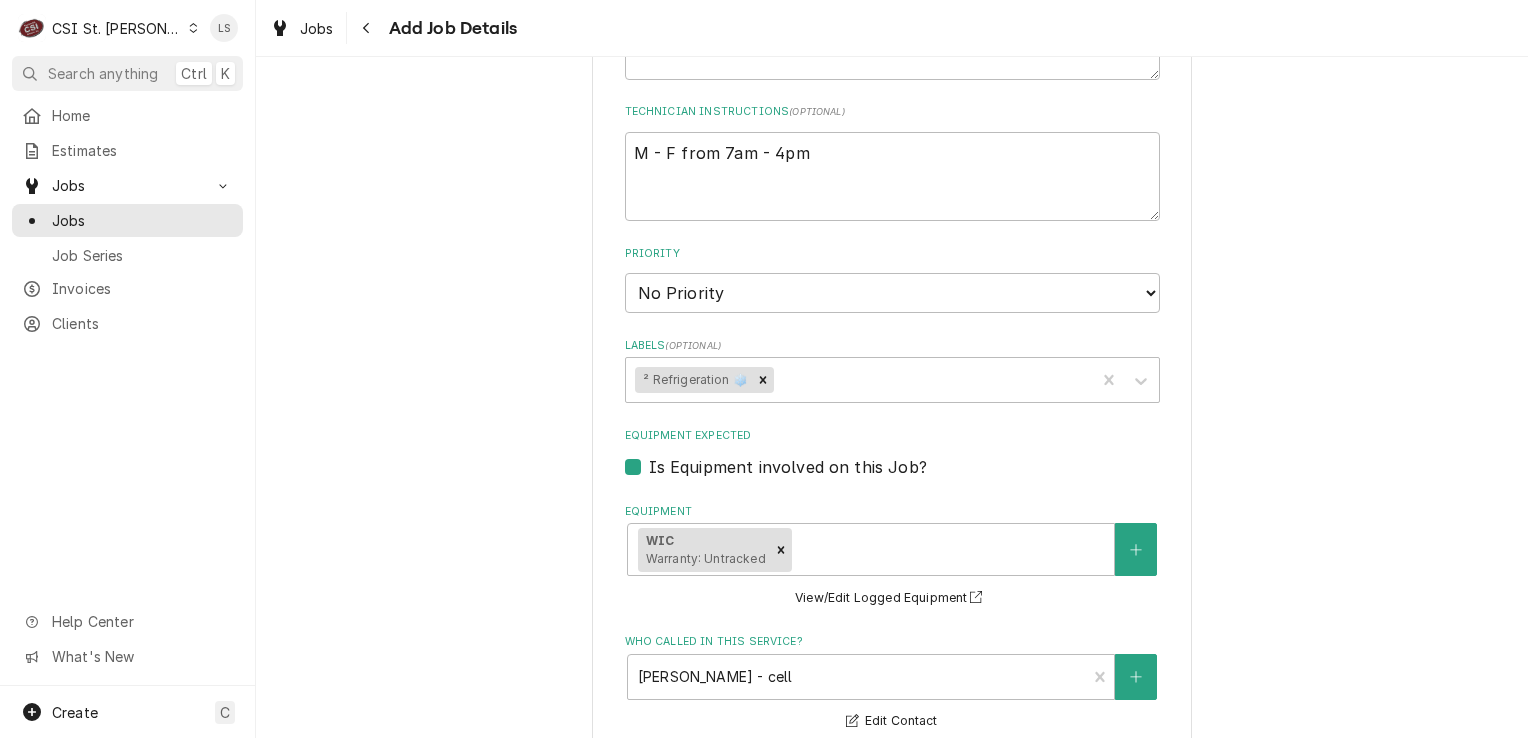 scroll, scrollTop: 1100, scrollLeft: 0, axis: vertical 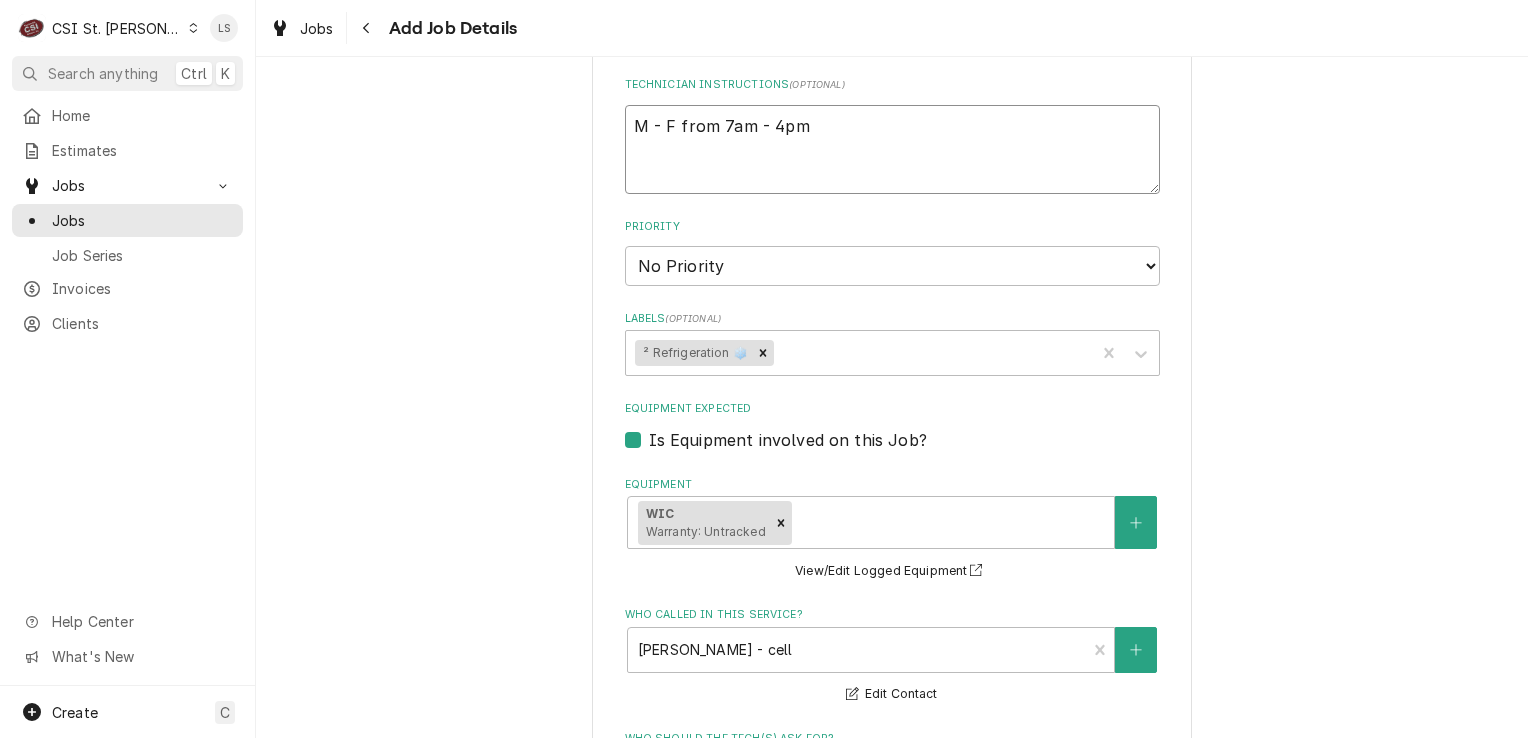 click on "M - F from 7am - 4pm" at bounding box center (892, 150) 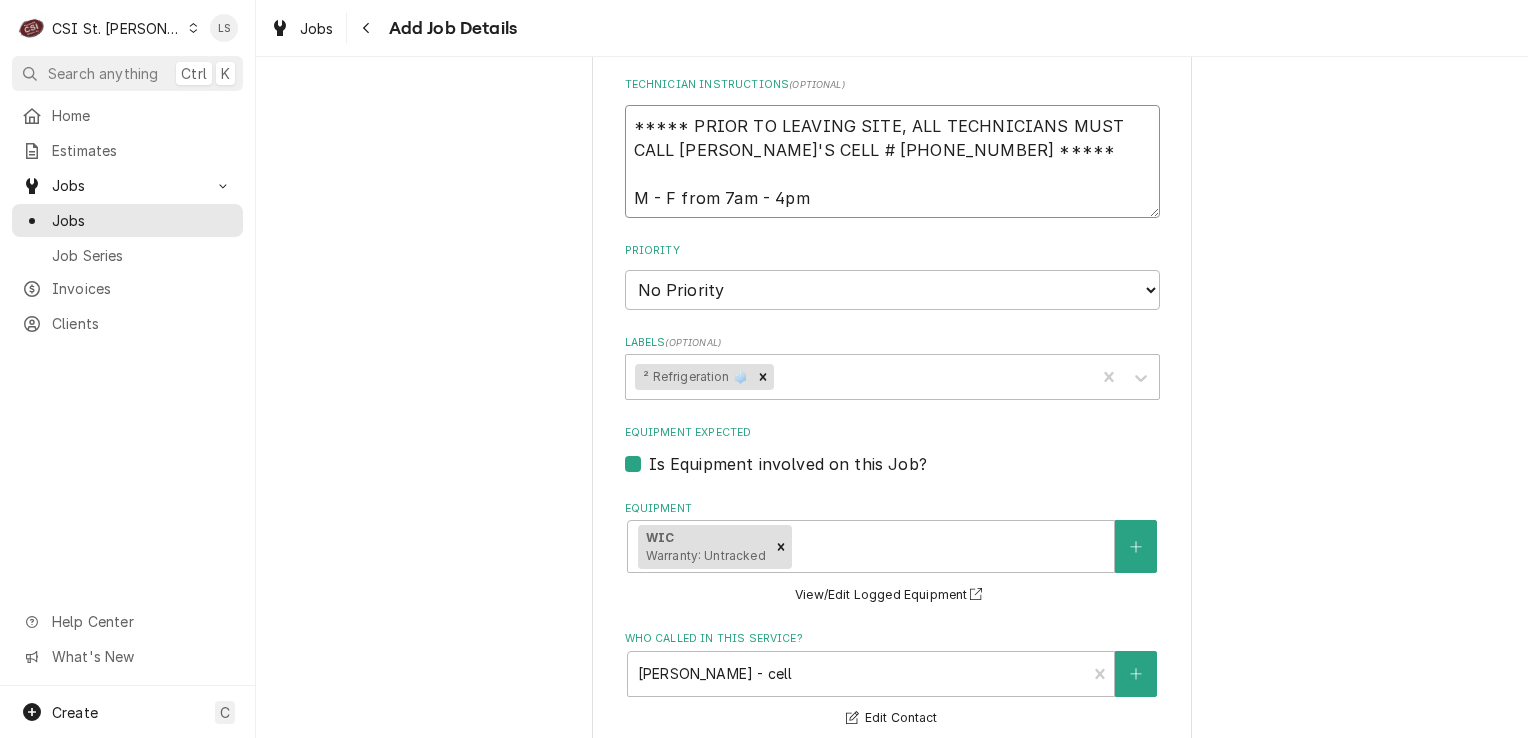 type on "x" 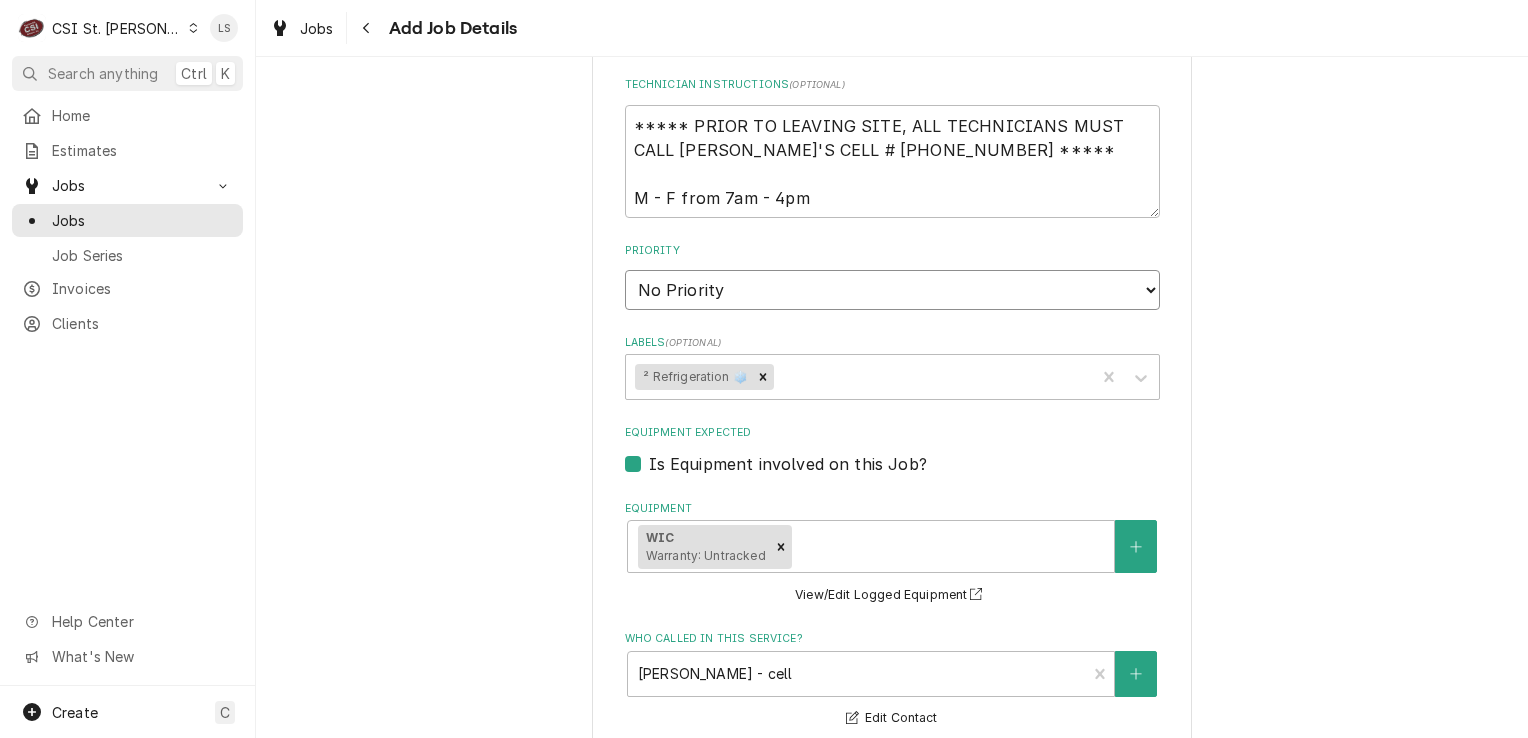 click on "No Priority Urgent High Medium Low" at bounding box center [892, 290] 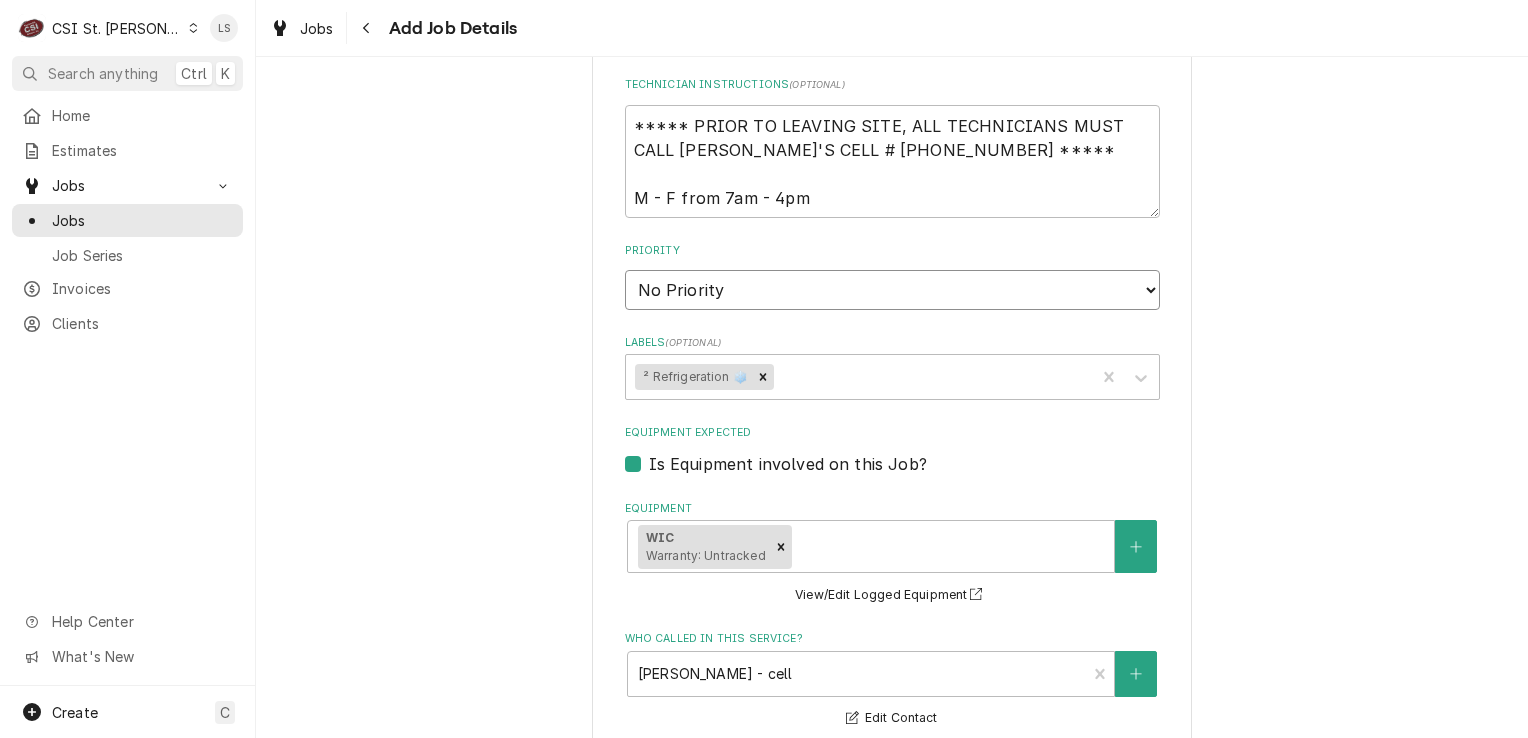 select on "4" 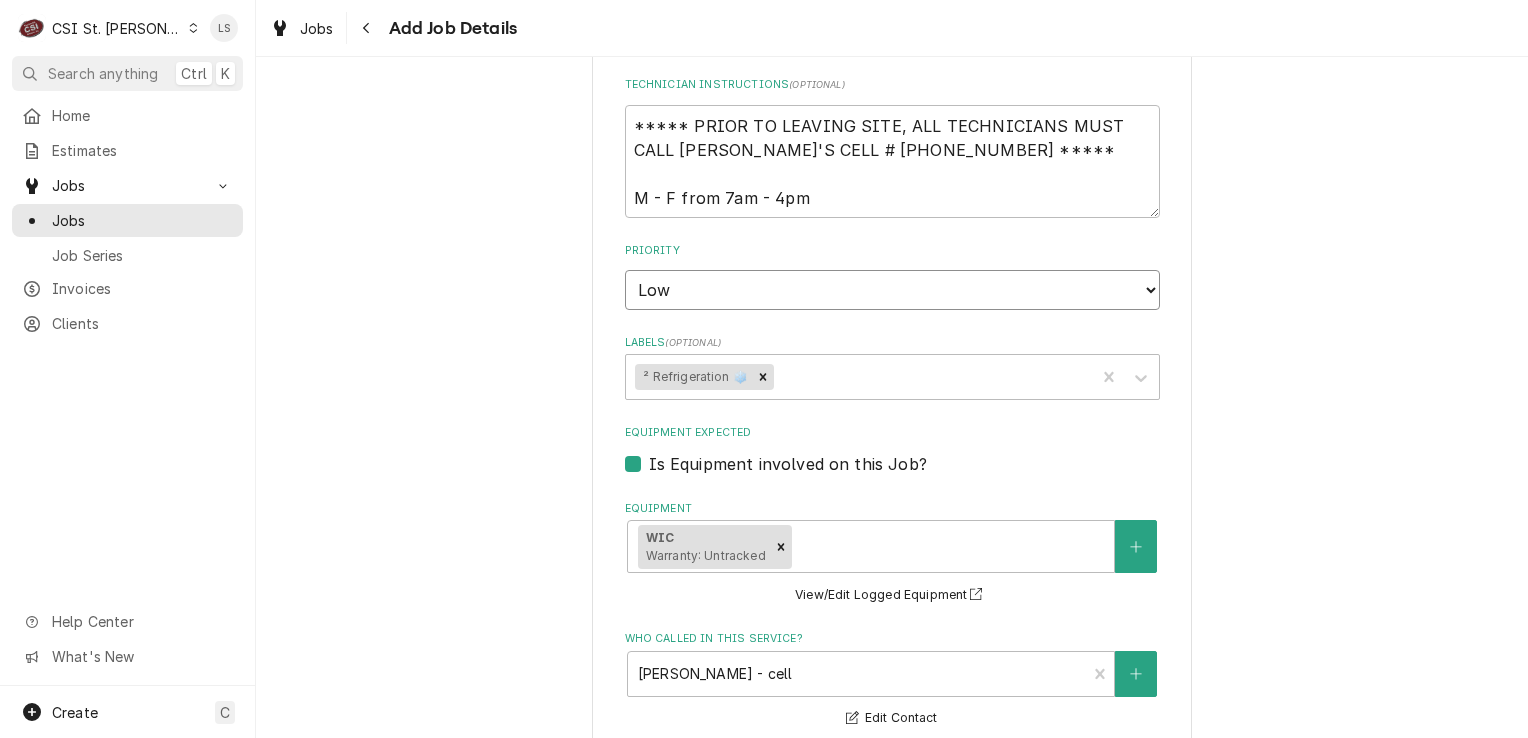 click on "No Priority Urgent High Medium Low" at bounding box center [892, 290] 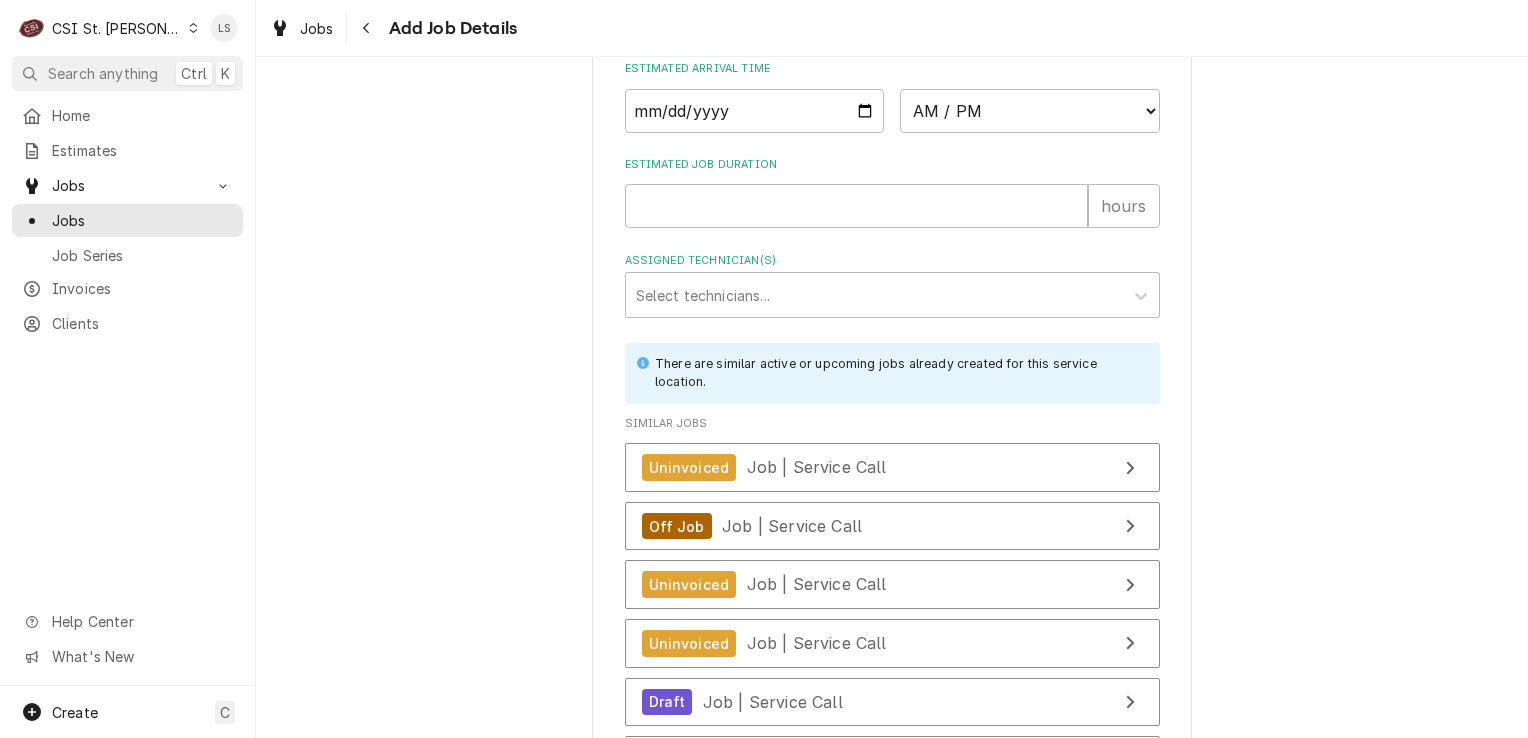 scroll, scrollTop: 2200, scrollLeft: 0, axis: vertical 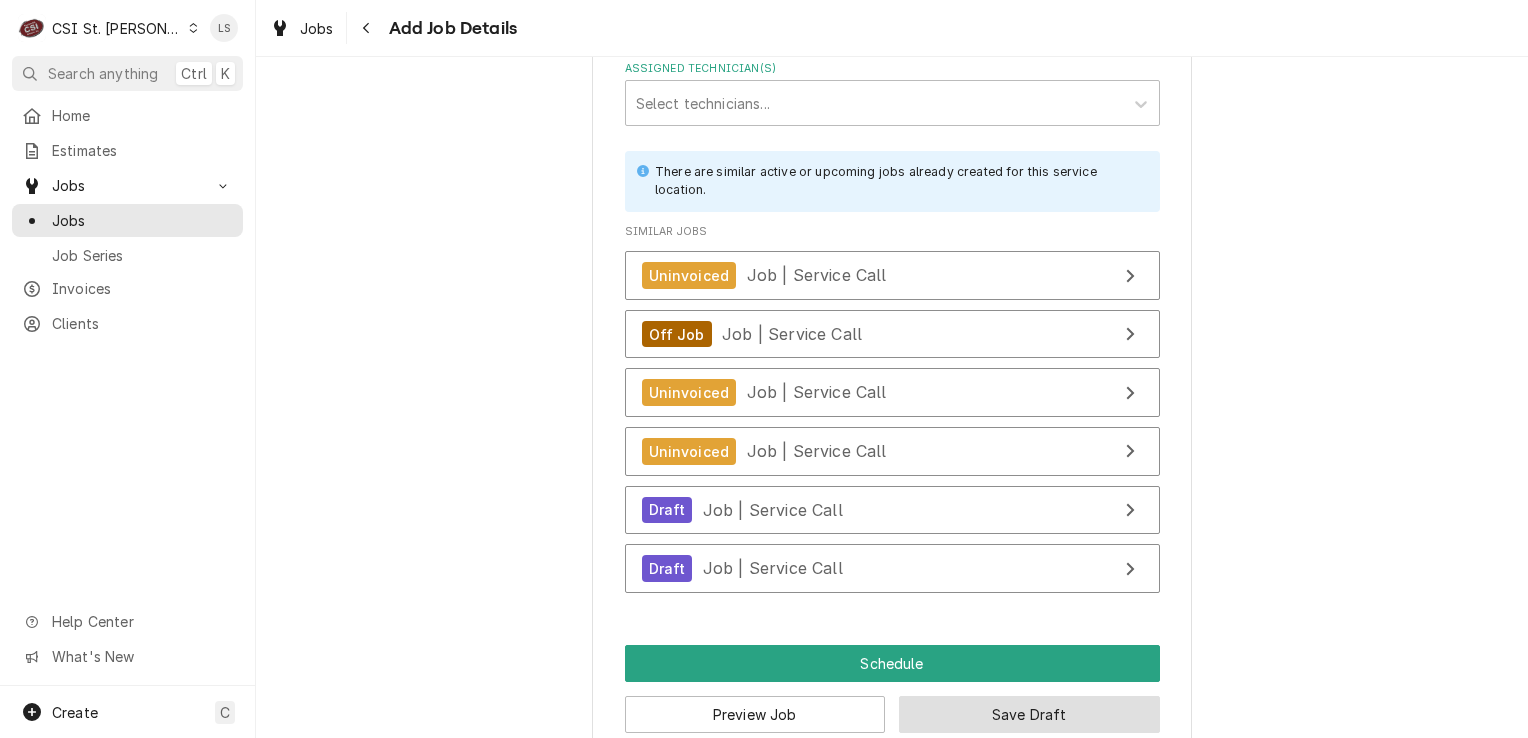 click on "Save Draft" at bounding box center (1029, 714) 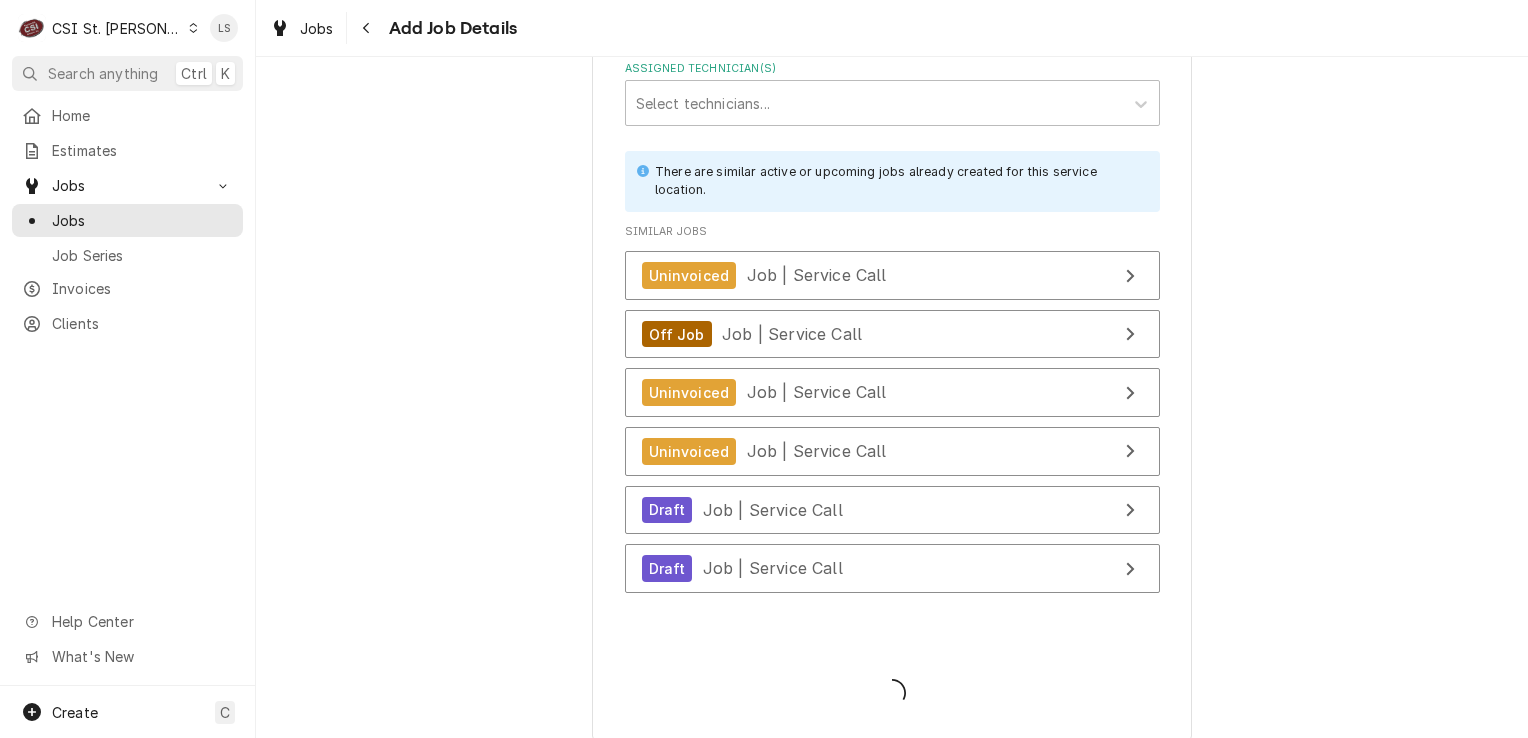 type on "x" 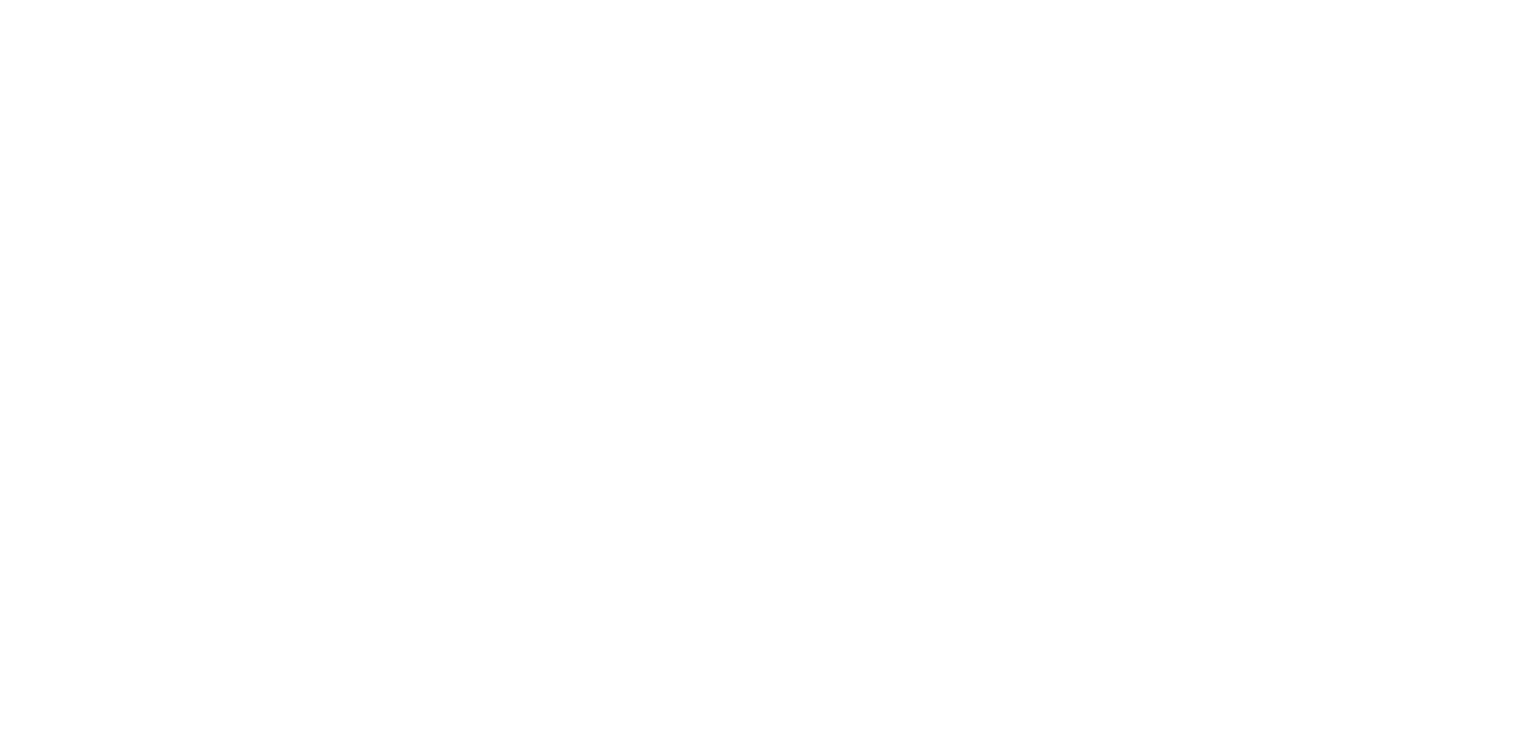 scroll, scrollTop: 0, scrollLeft: 0, axis: both 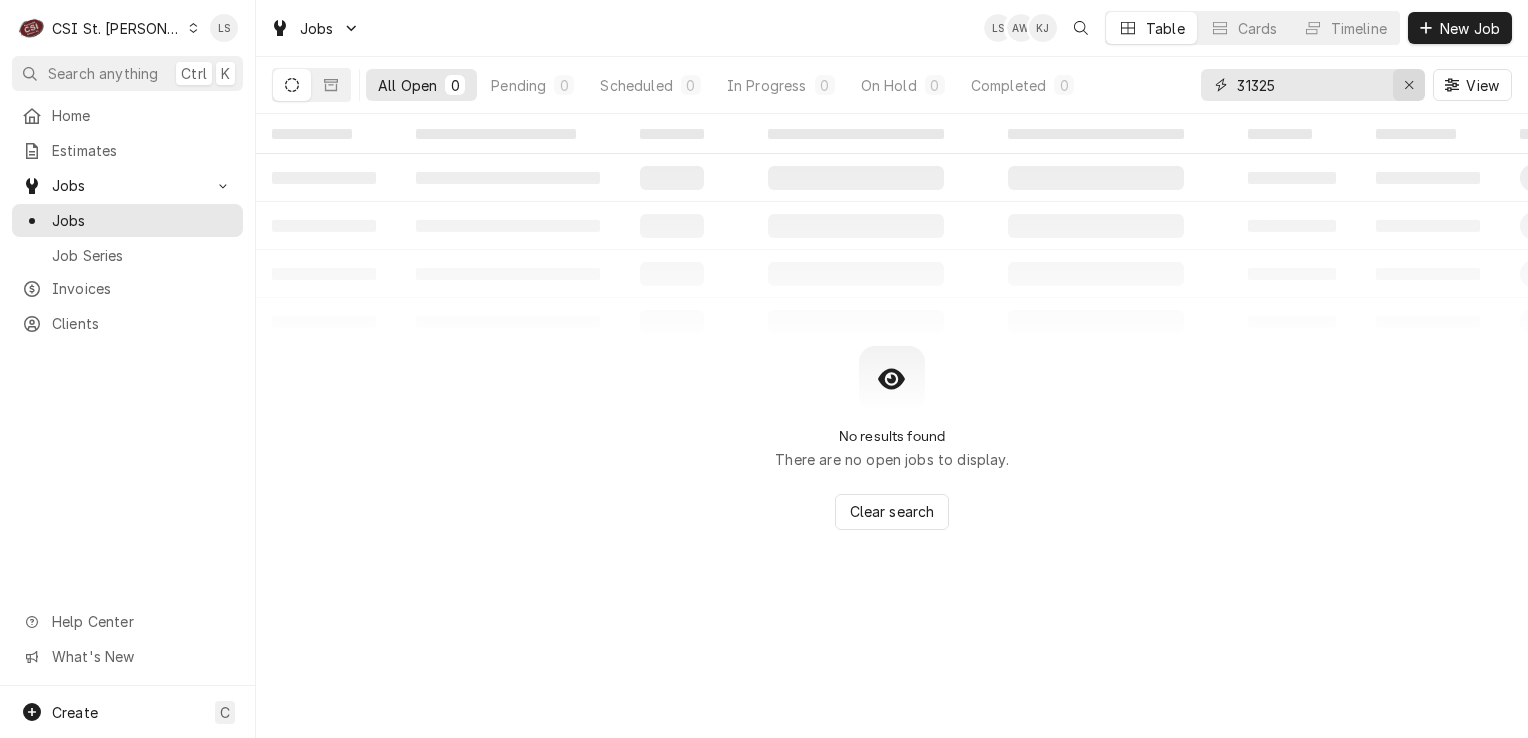 click at bounding box center (1409, 85) 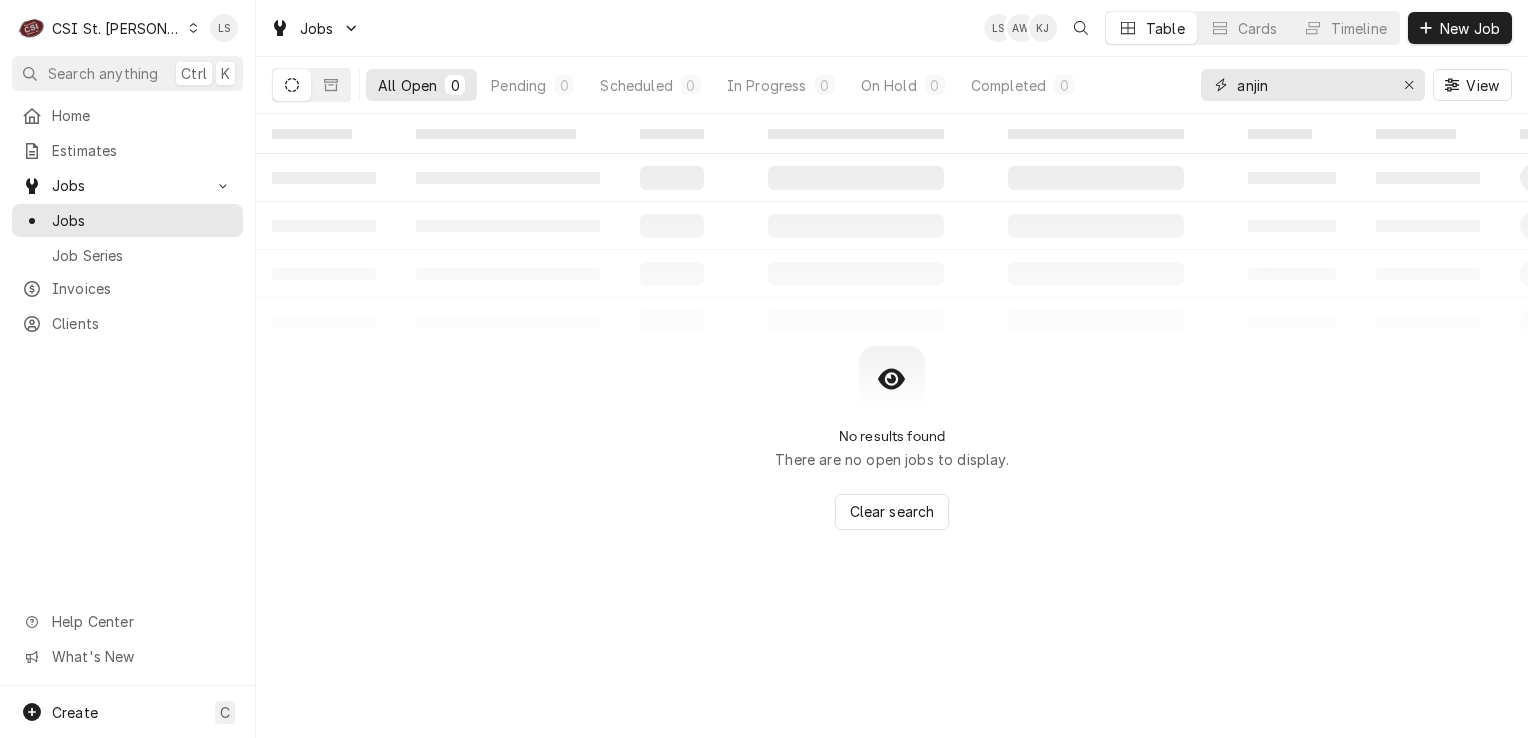 type on "anjin" 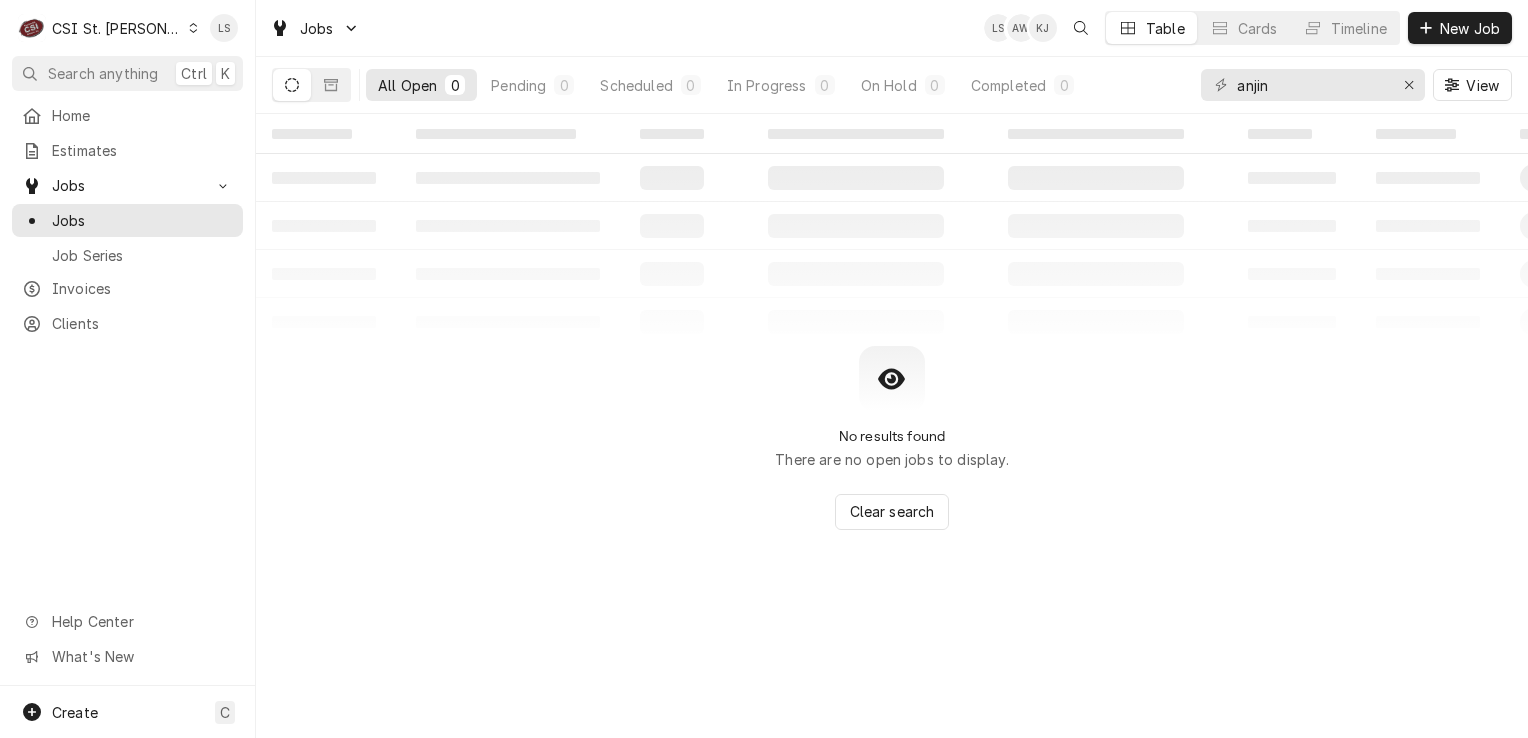 click 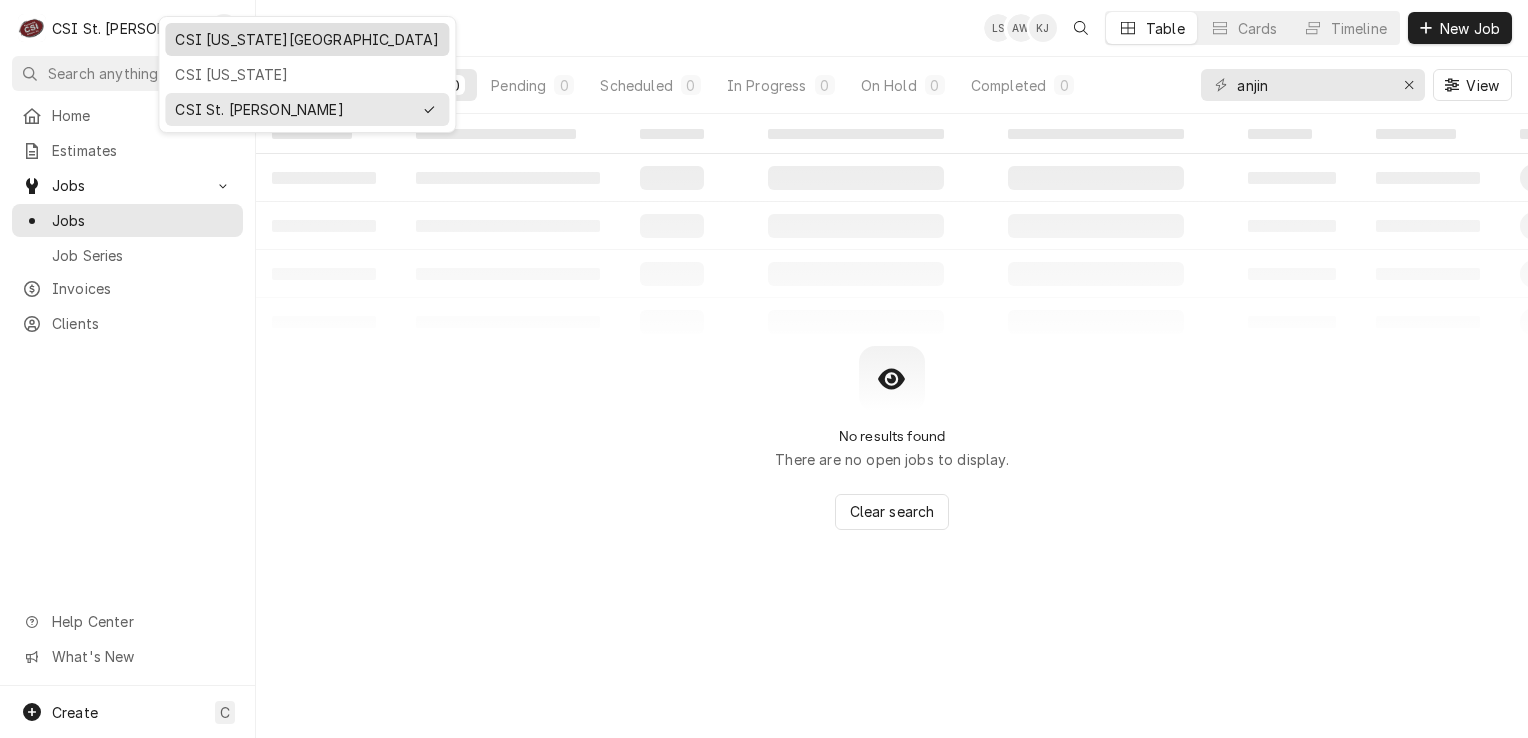 click on "CSI [US_STATE][GEOGRAPHIC_DATA]" at bounding box center [307, 39] 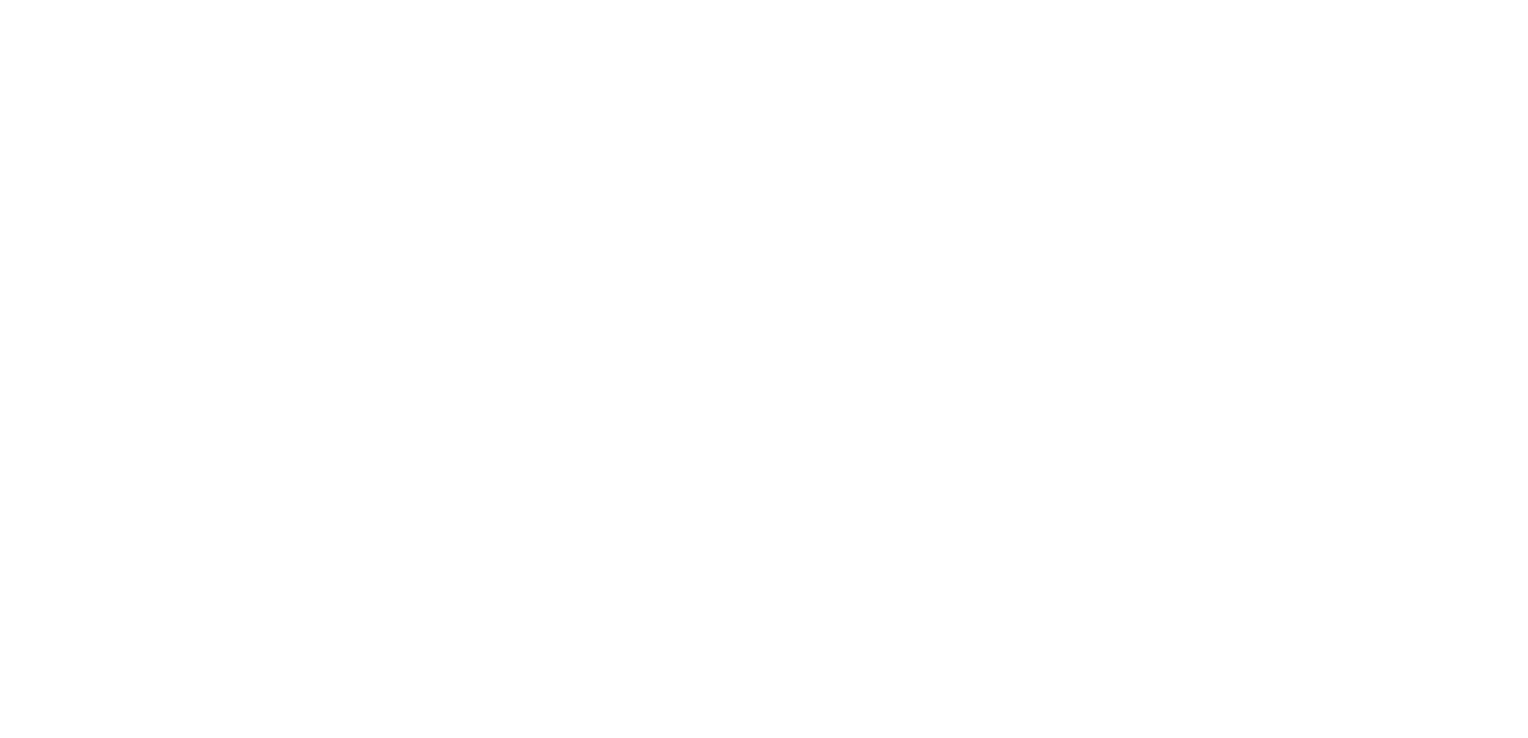 scroll, scrollTop: 0, scrollLeft: 0, axis: both 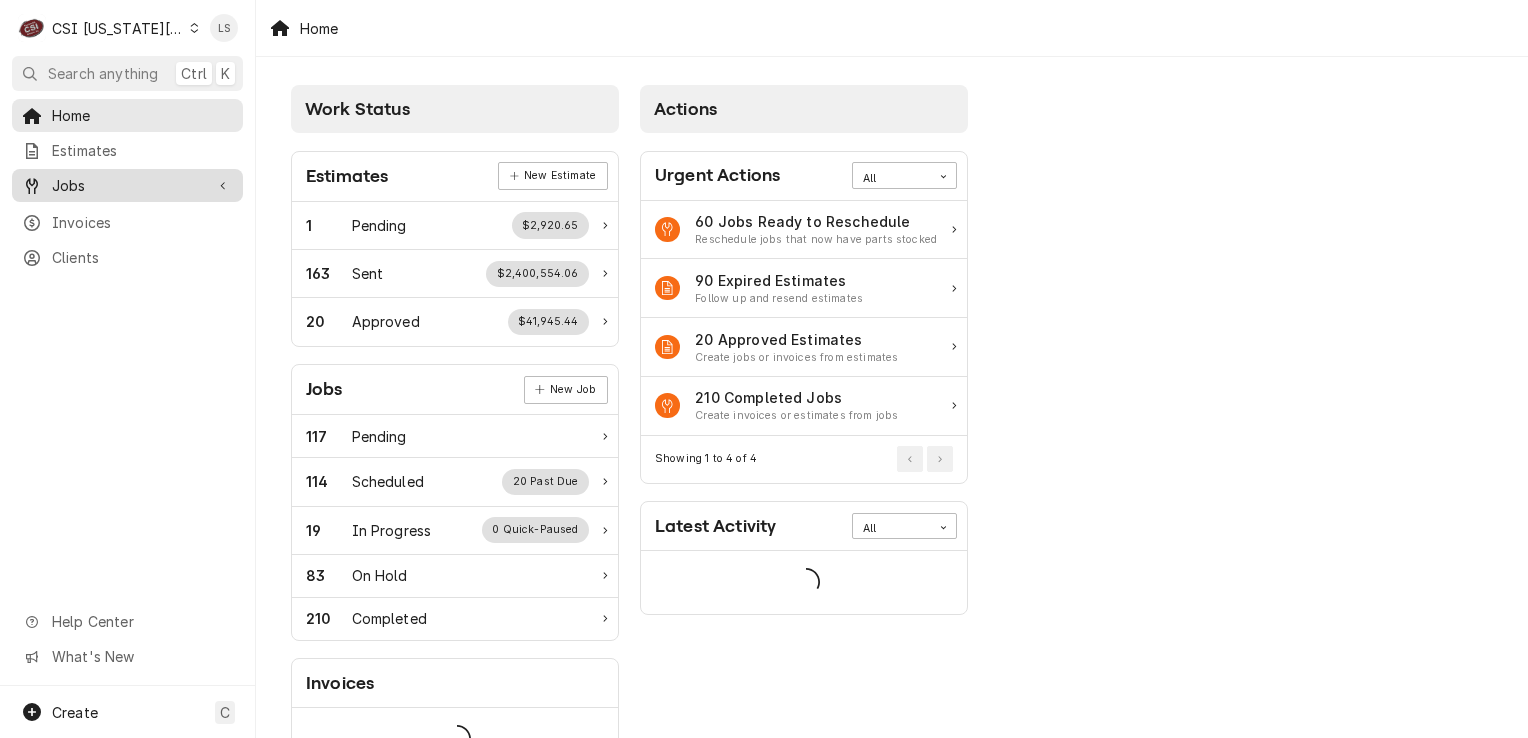 click on "Jobs" at bounding box center [127, 185] 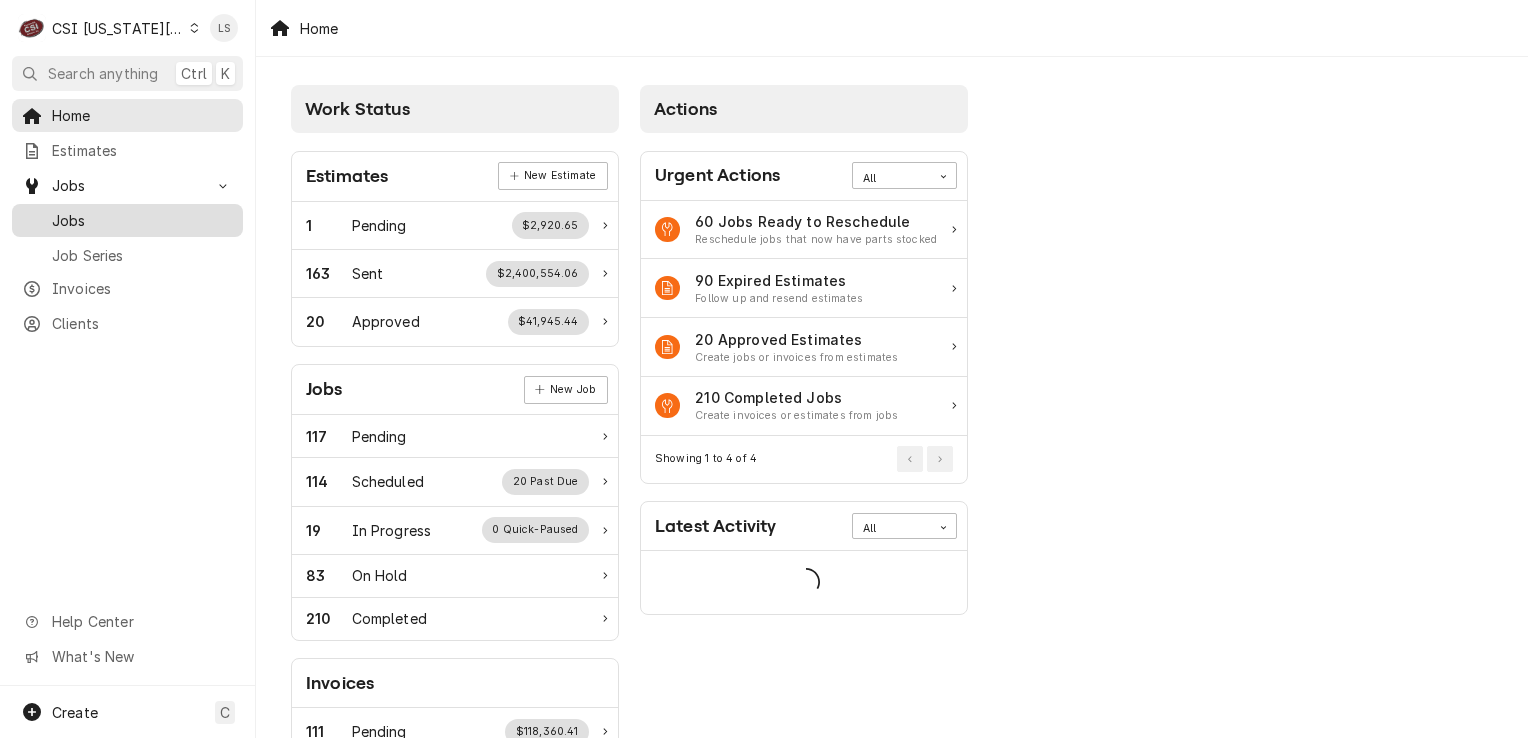 click on "Jobs" at bounding box center (142, 220) 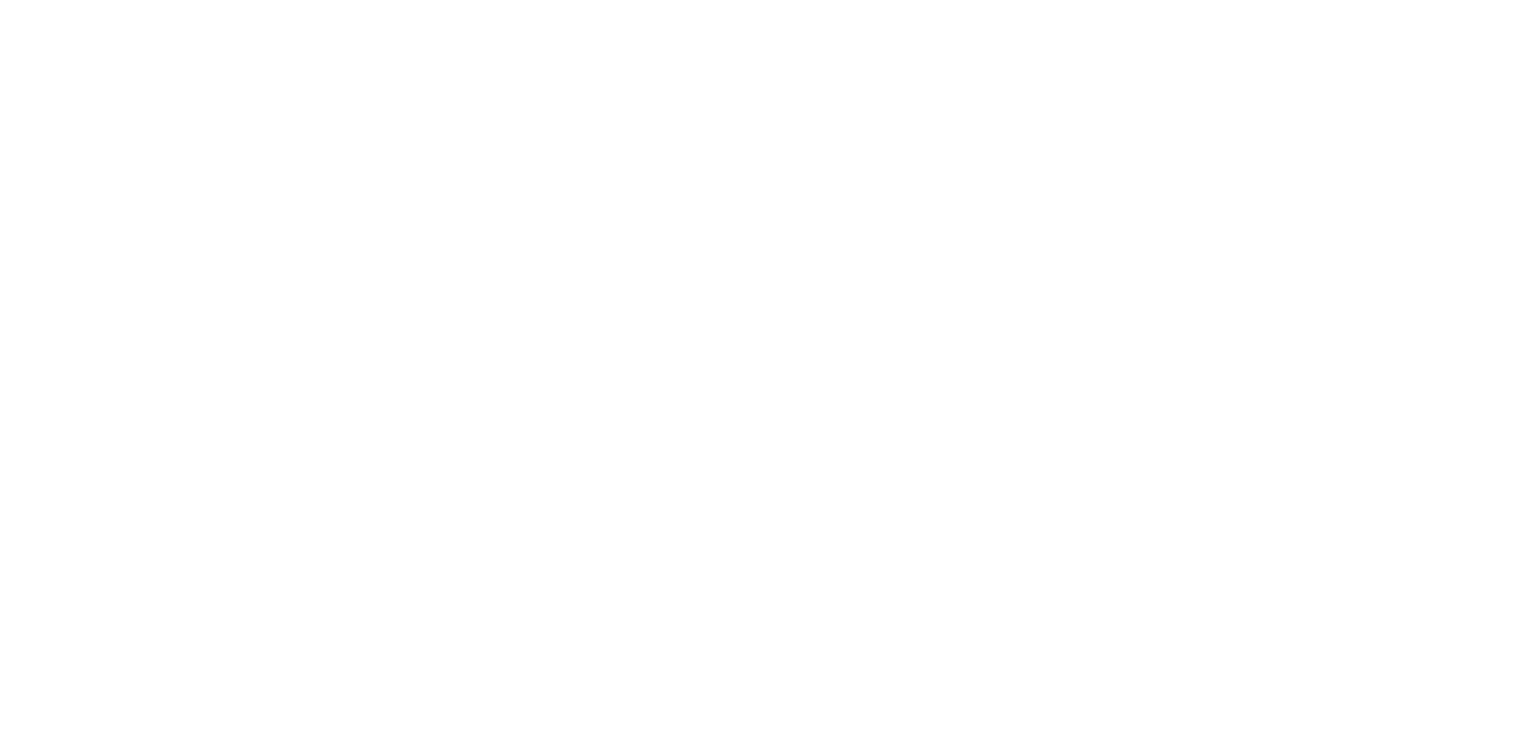 scroll, scrollTop: 0, scrollLeft: 0, axis: both 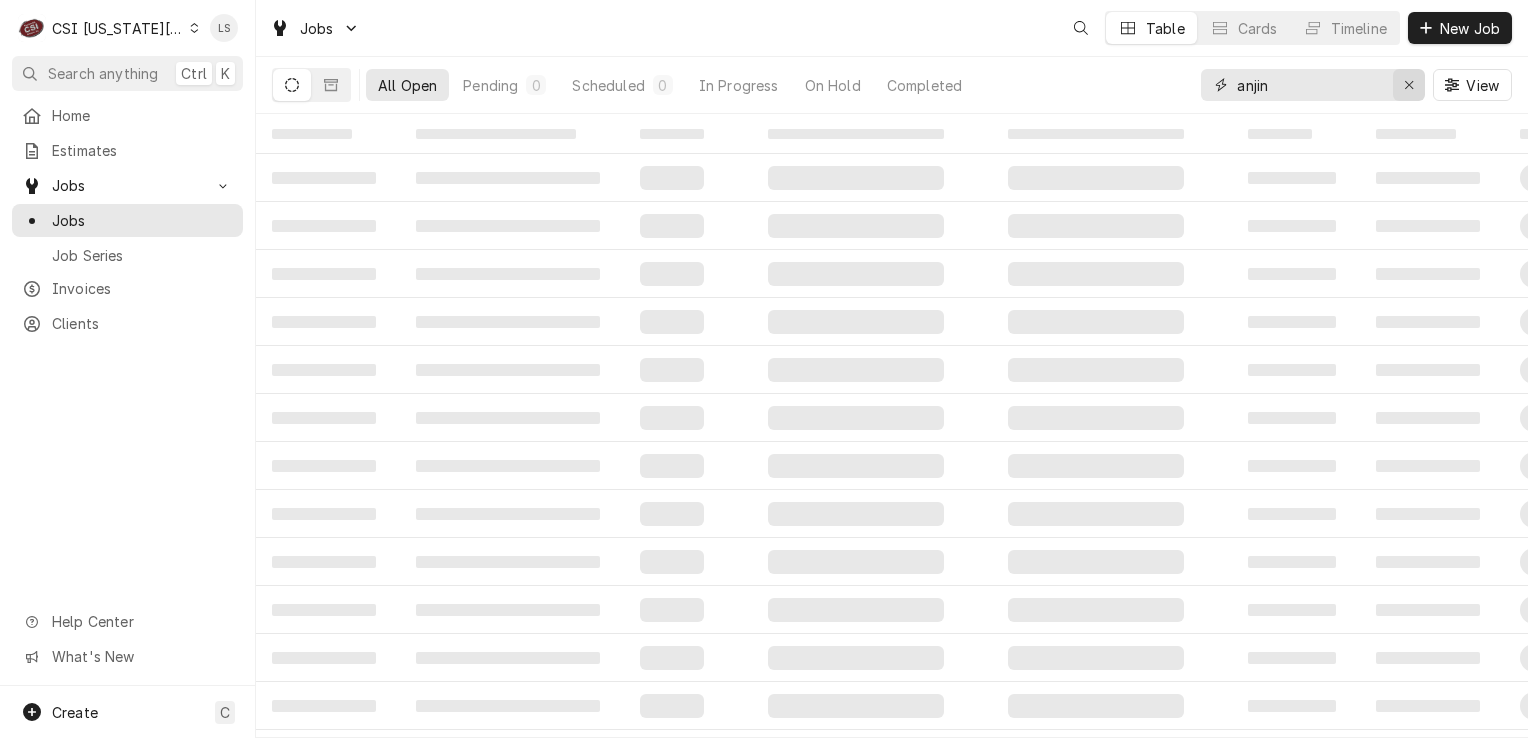 click at bounding box center (1409, 85) 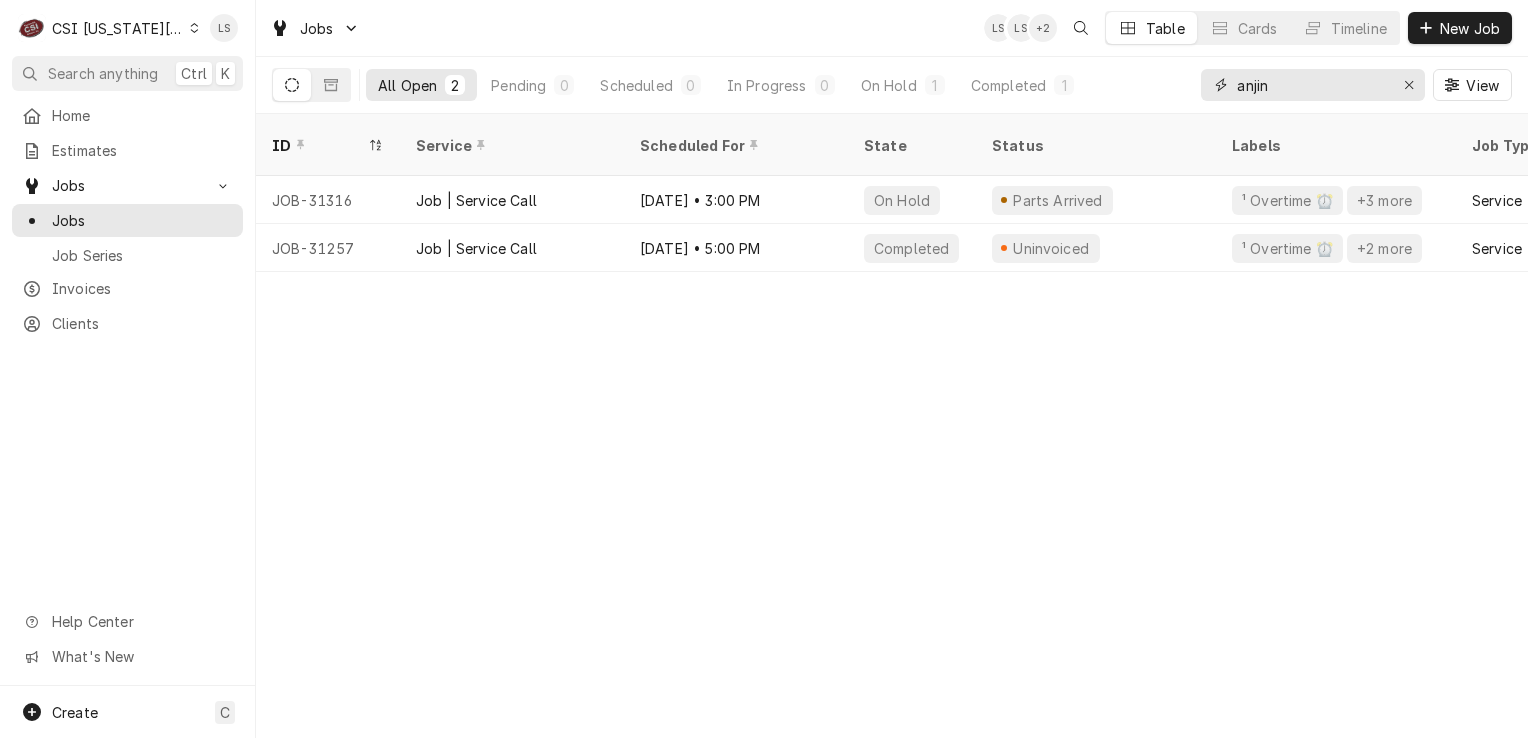type on "anjin" 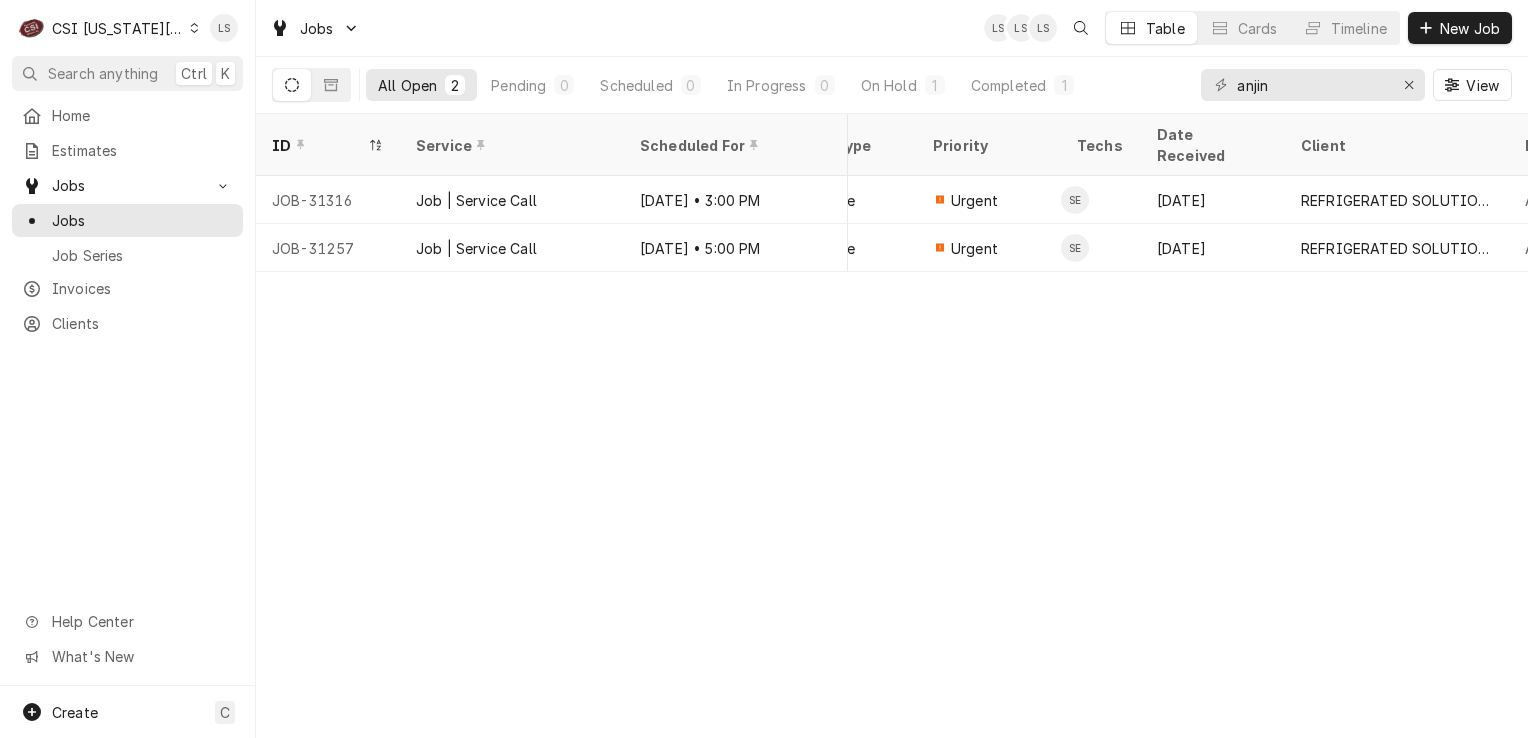 scroll, scrollTop: 0, scrollLeft: 0, axis: both 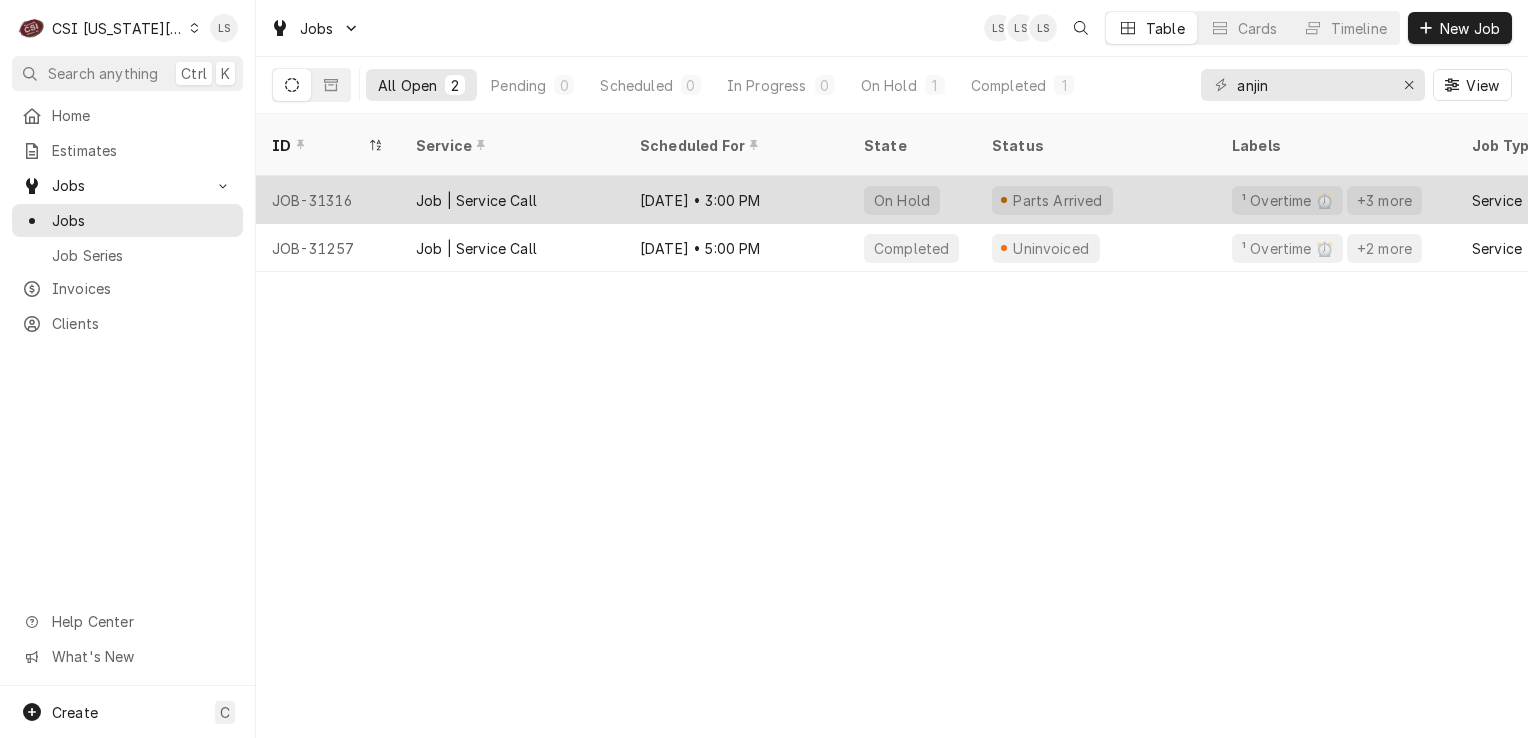 click on "JOB-31316" at bounding box center [328, 200] 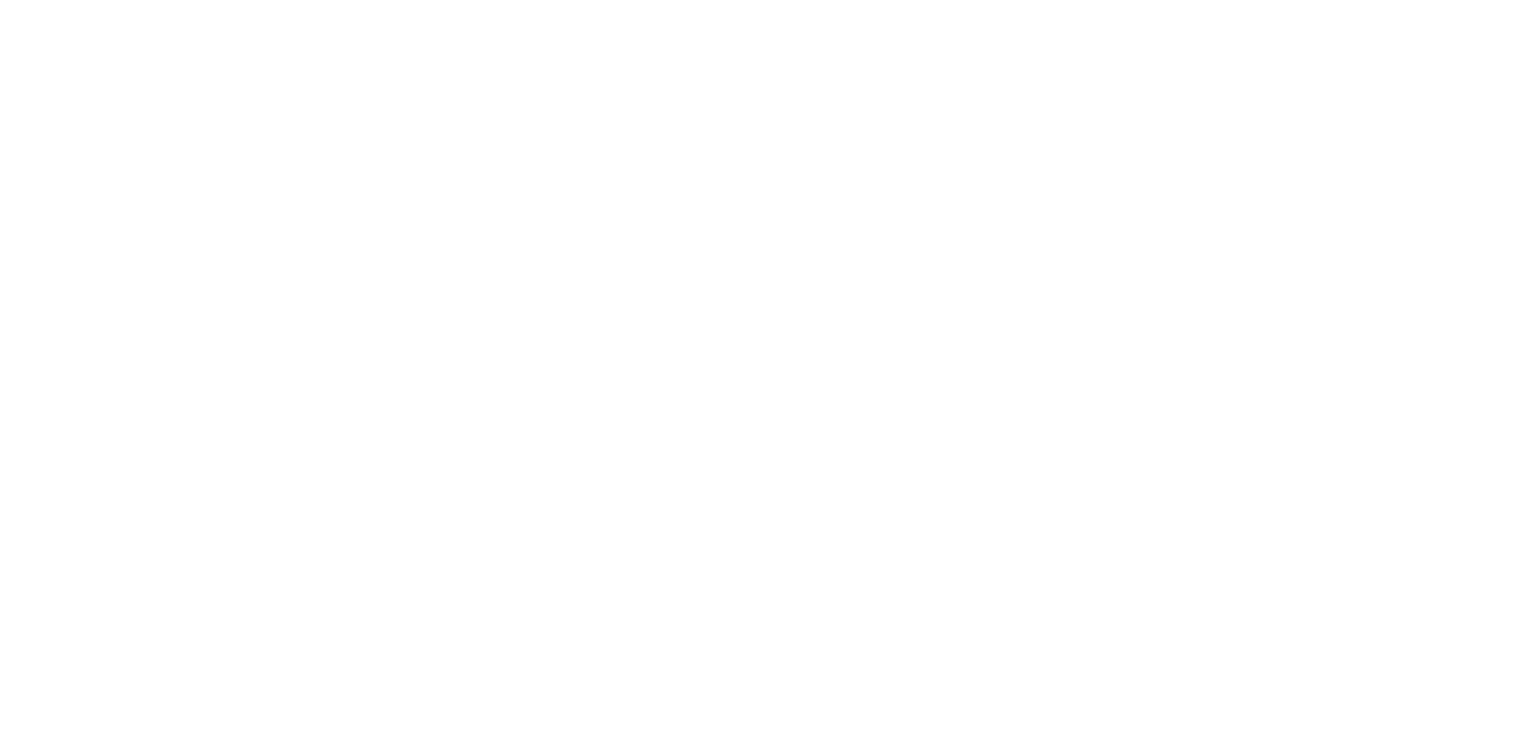 scroll, scrollTop: 0, scrollLeft: 0, axis: both 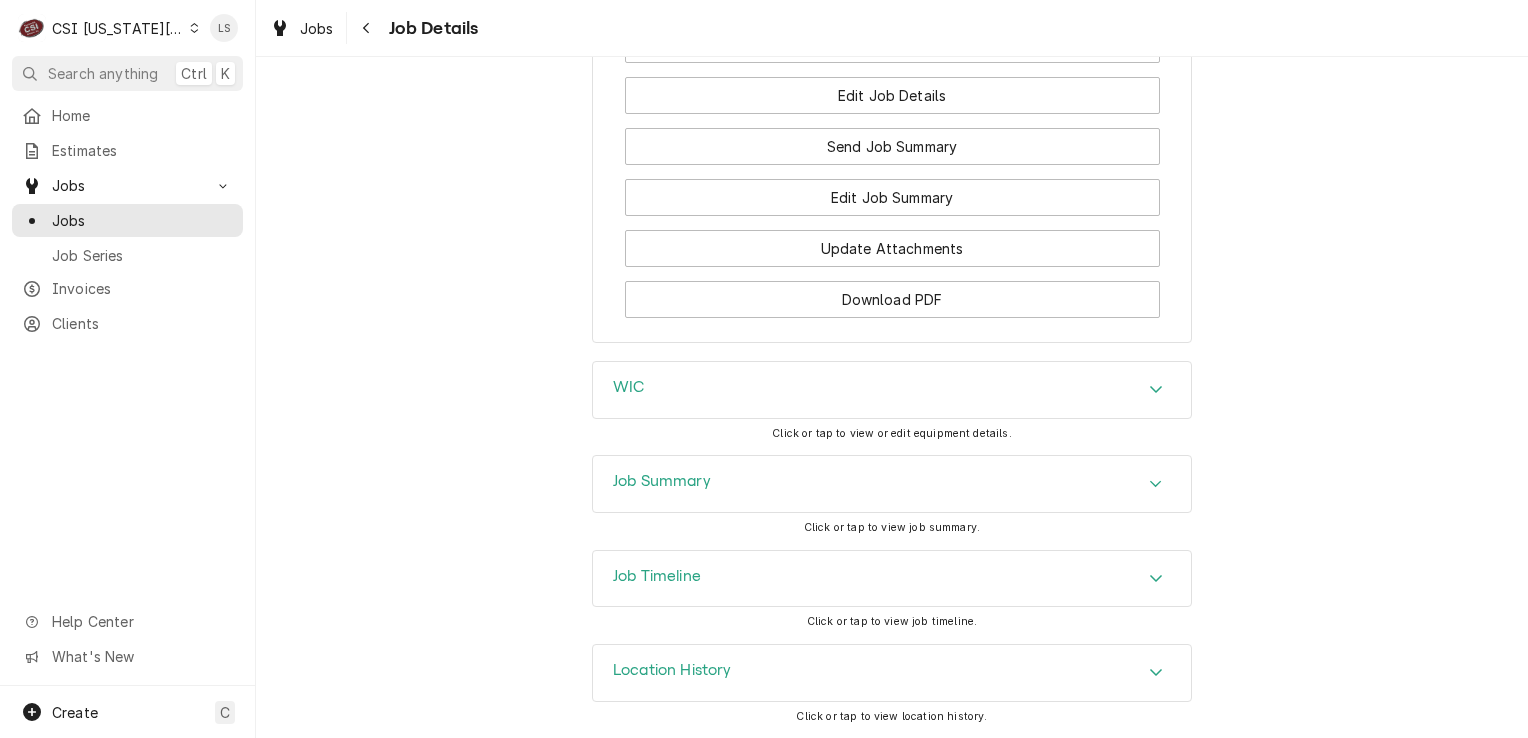 click at bounding box center [1156, 484] 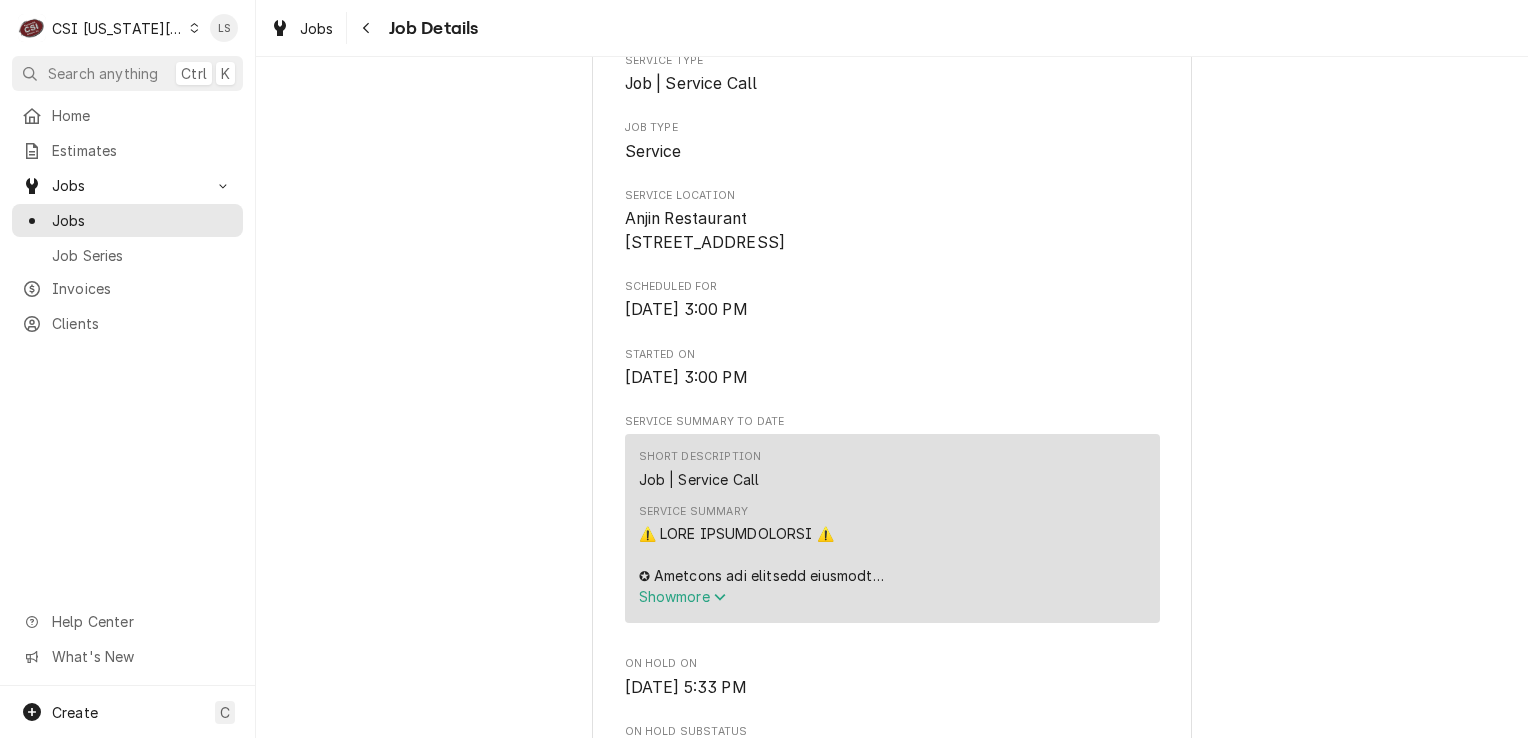 scroll, scrollTop: 526, scrollLeft: 0, axis: vertical 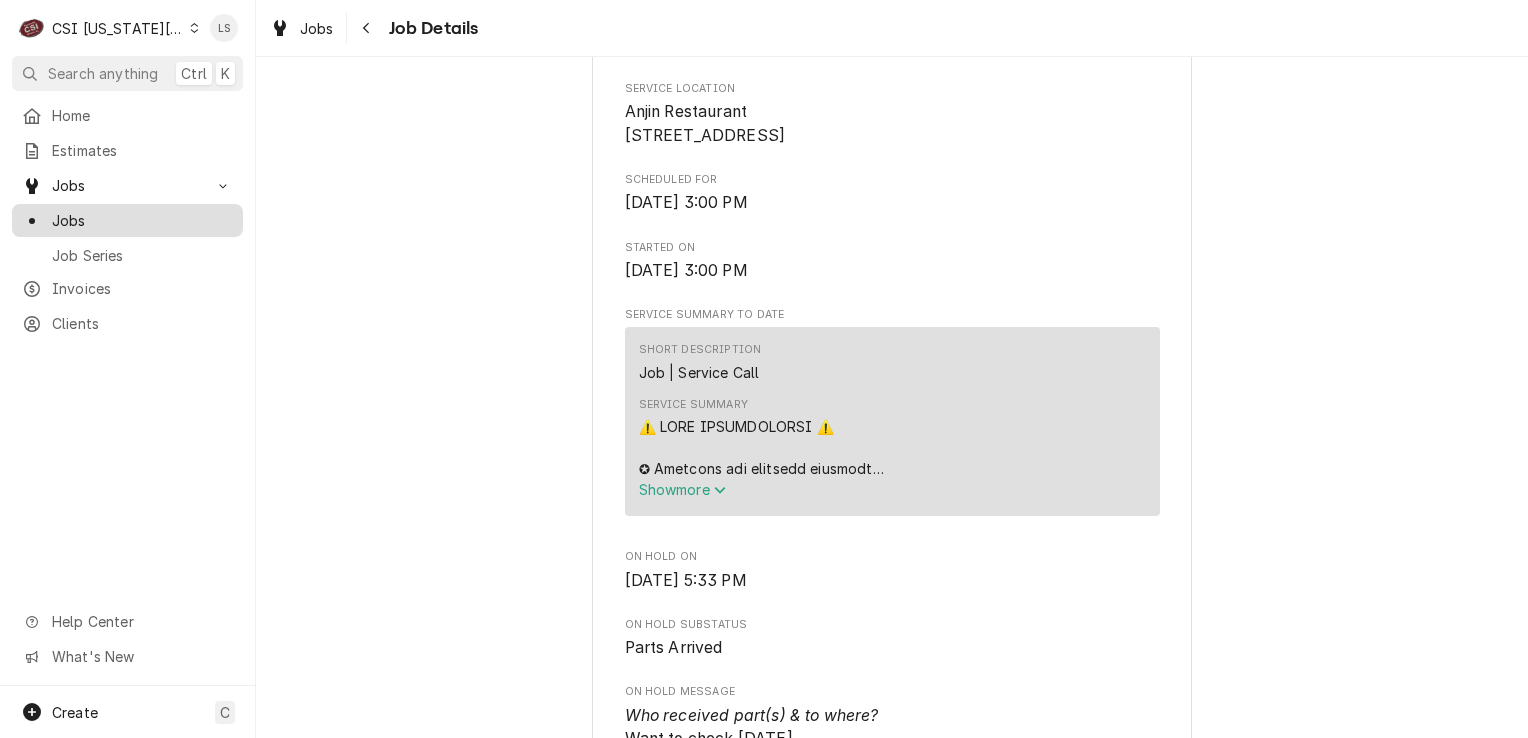 click on "Jobs" at bounding box center (142, 220) 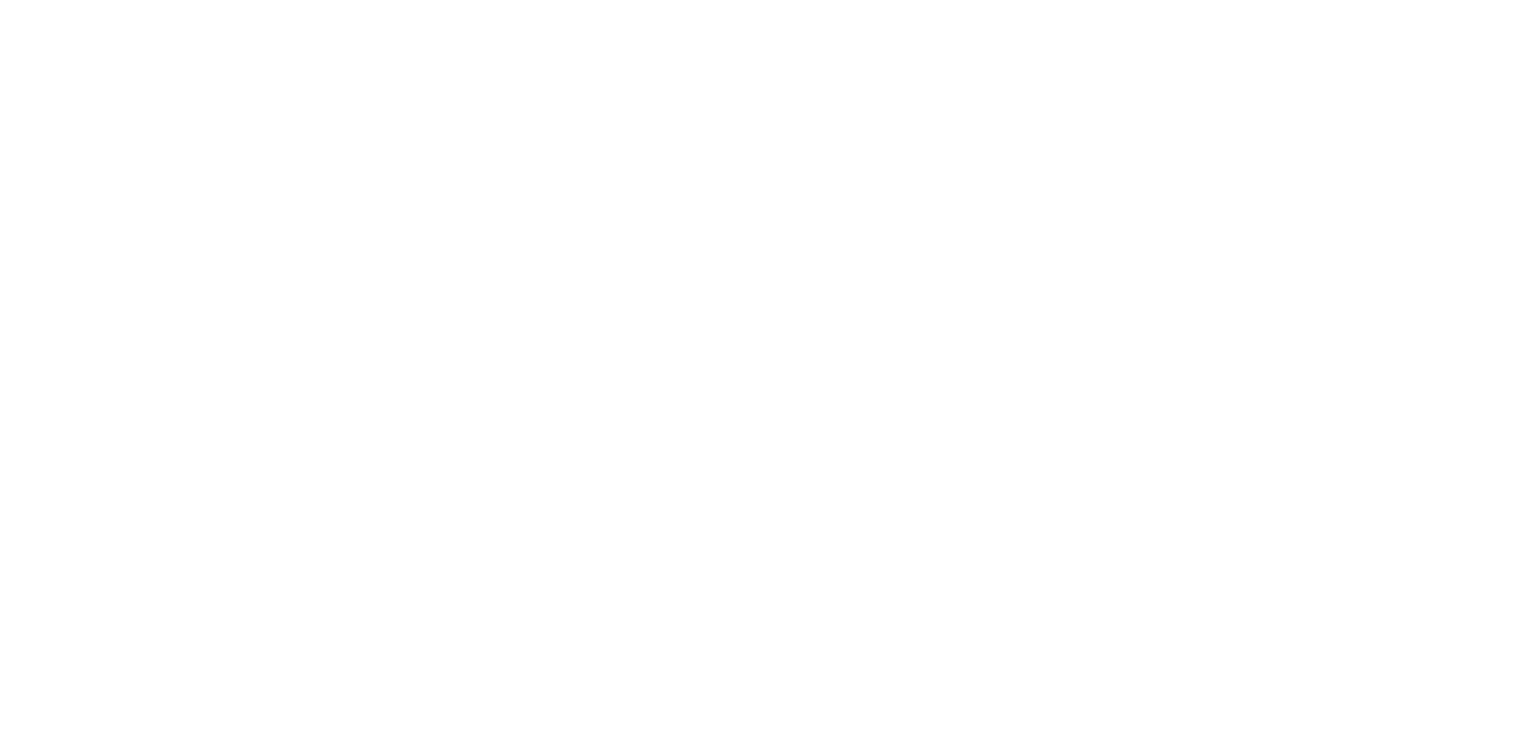 scroll, scrollTop: 0, scrollLeft: 0, axis: both 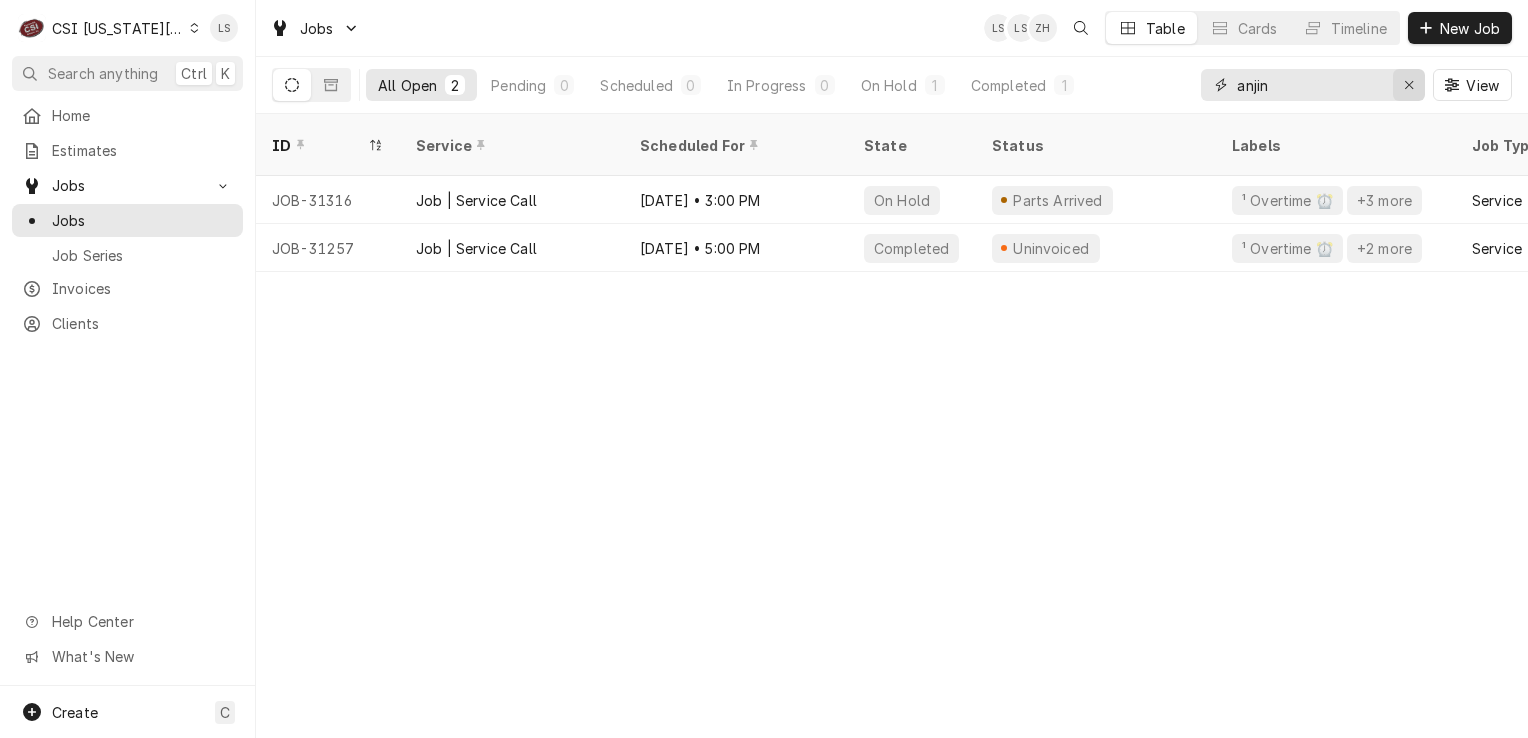 click 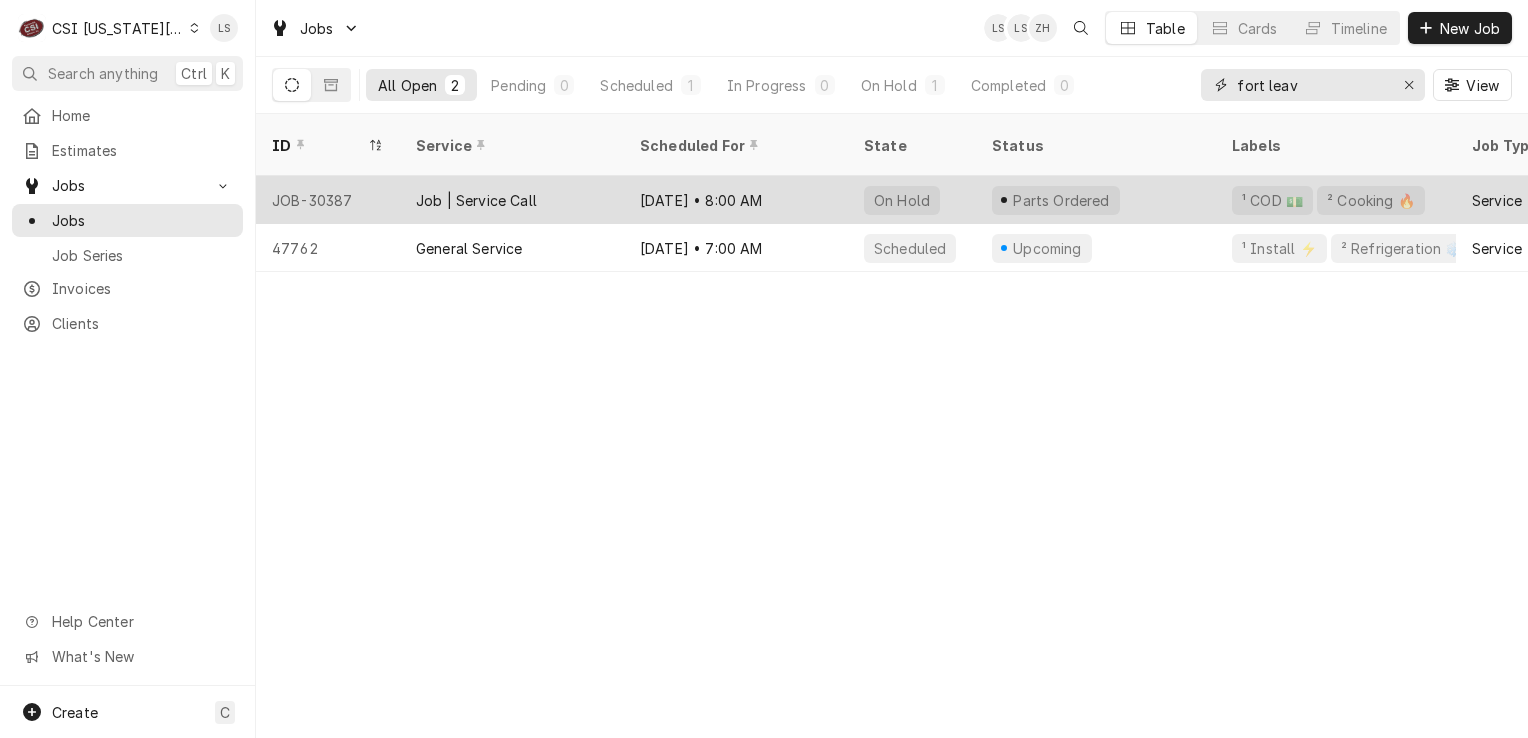 type on "fort leav" 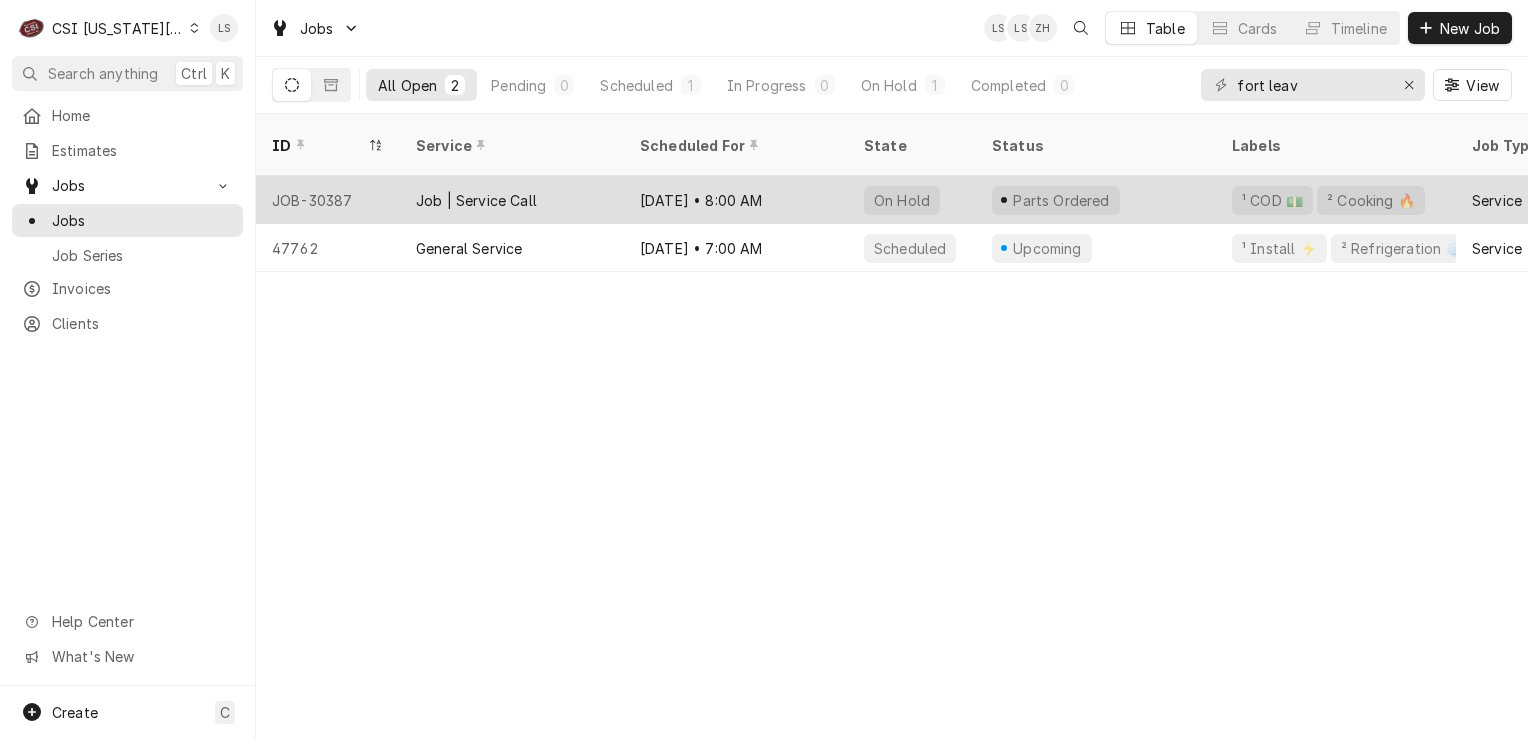 click on "JOB-30387" at bounding box center (328, 200) 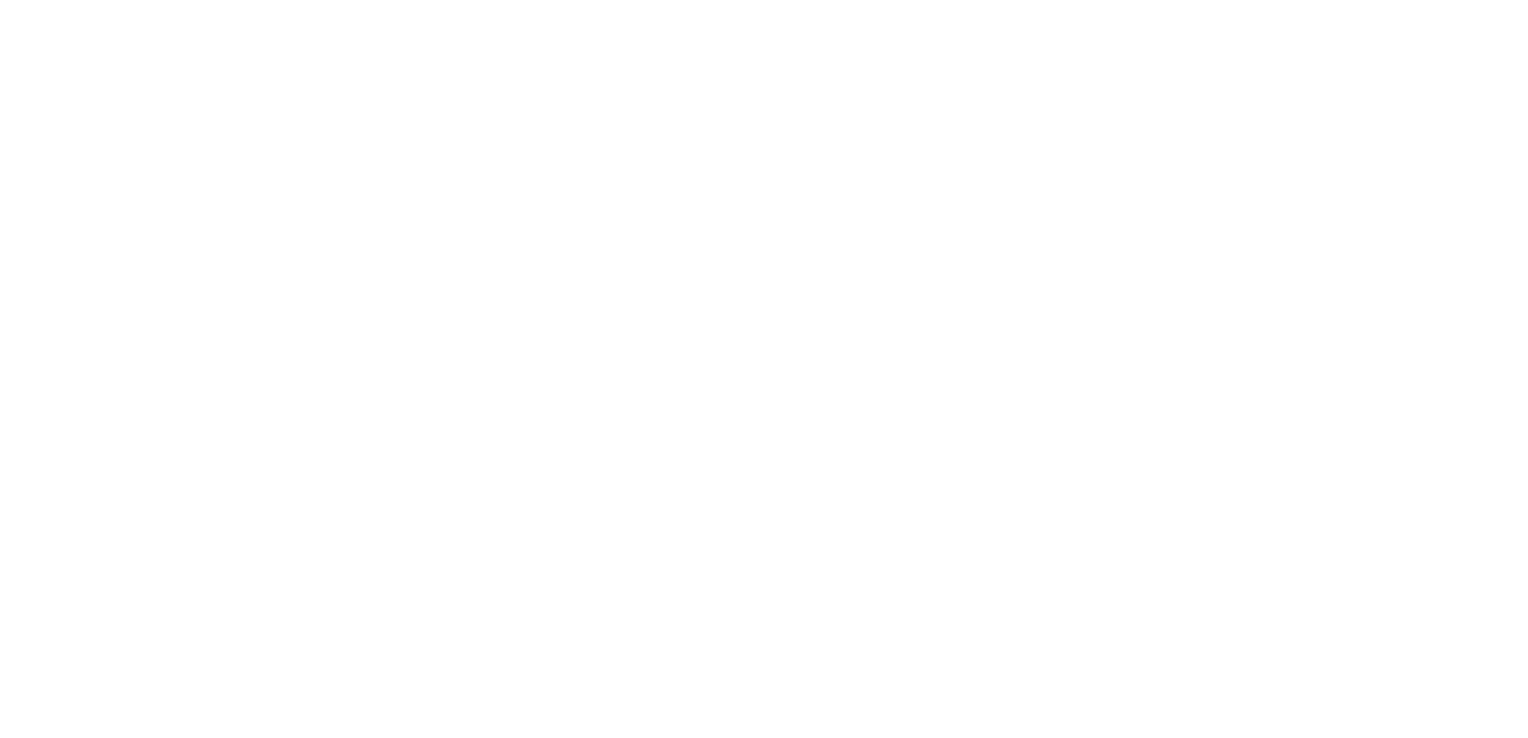 scroll, scrollTop: 0, scrollLeft: 0, axis: both 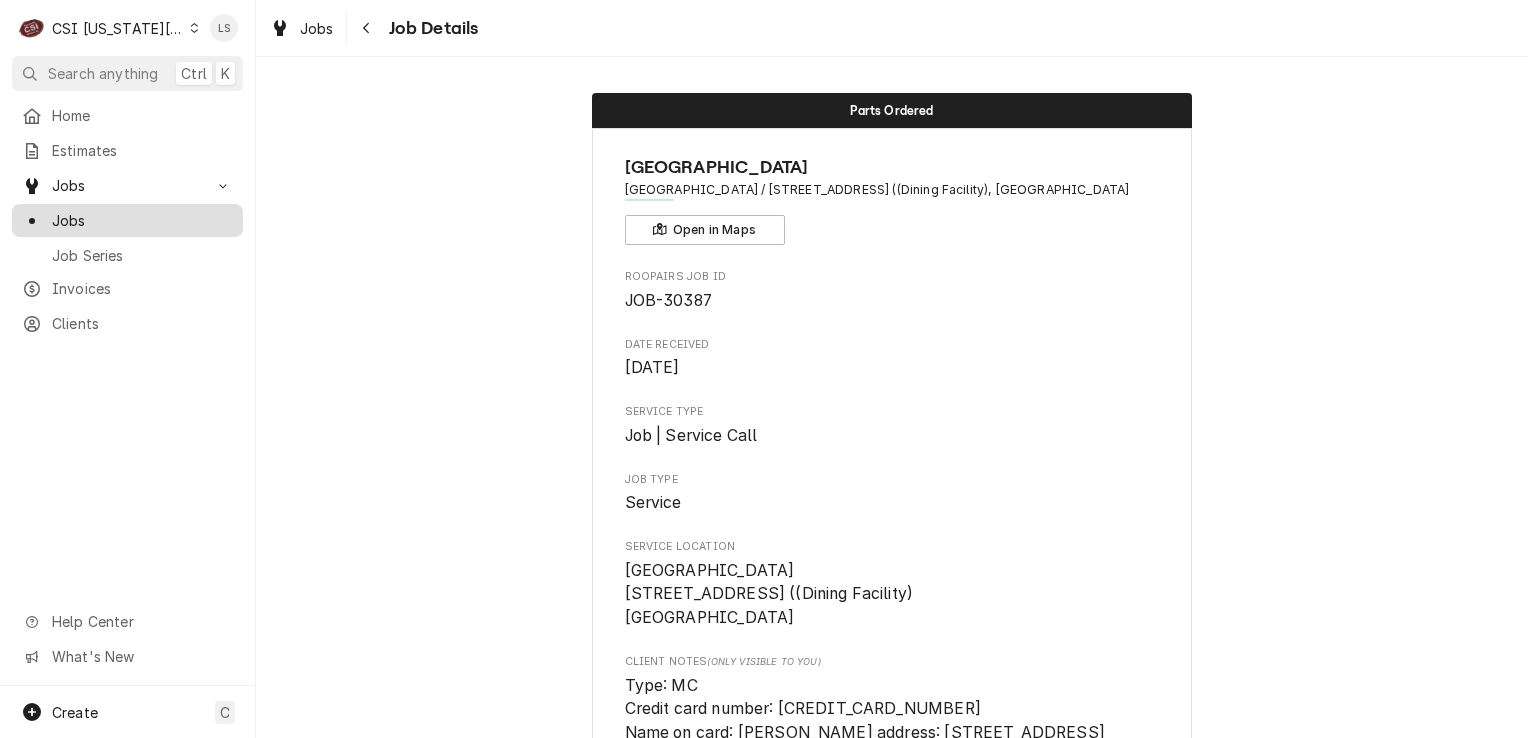 click on "Jobs" at bounding box center [127, 220] 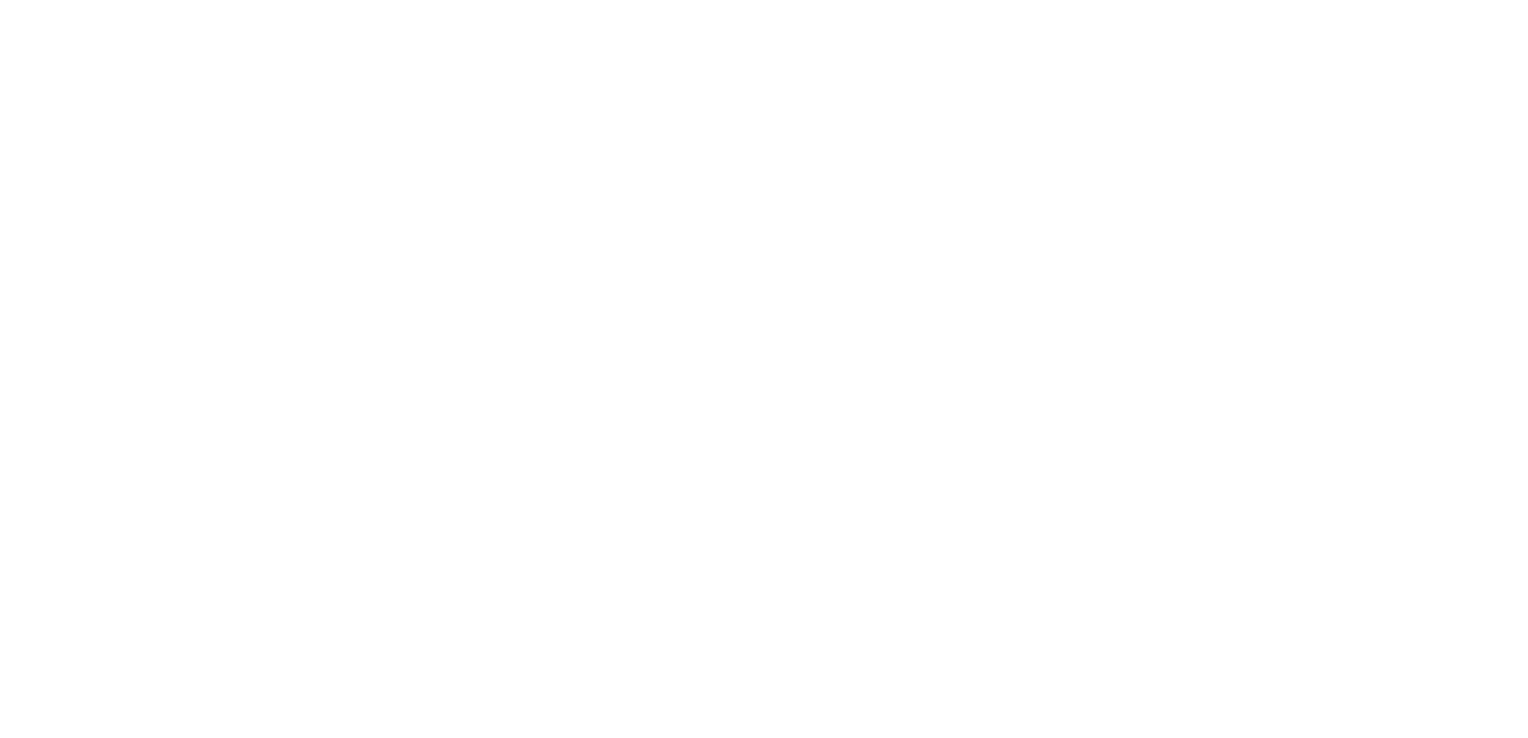 scroll, scrollTop: 0, scrollLeft: 0, axis: both 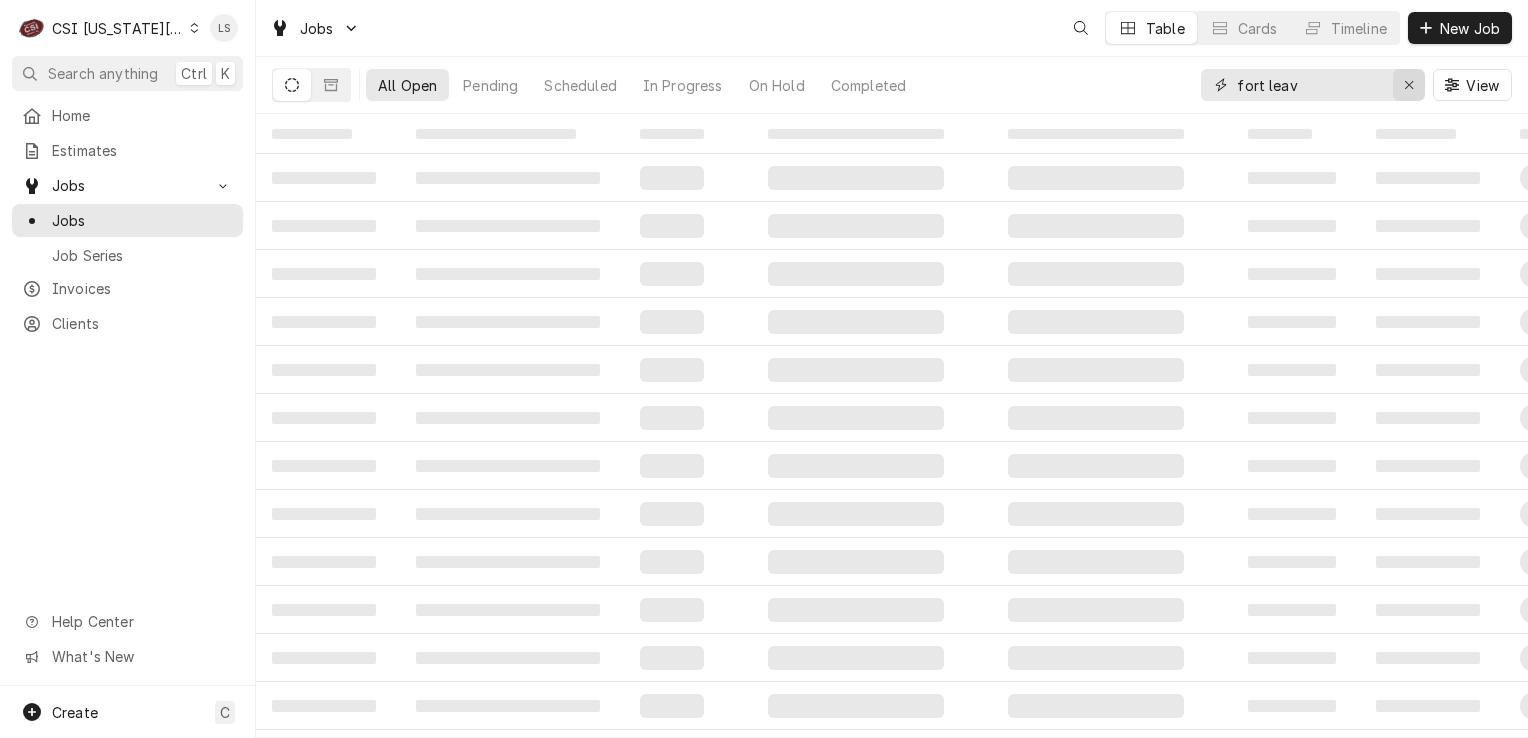 click at bounding box center (1409, 85) 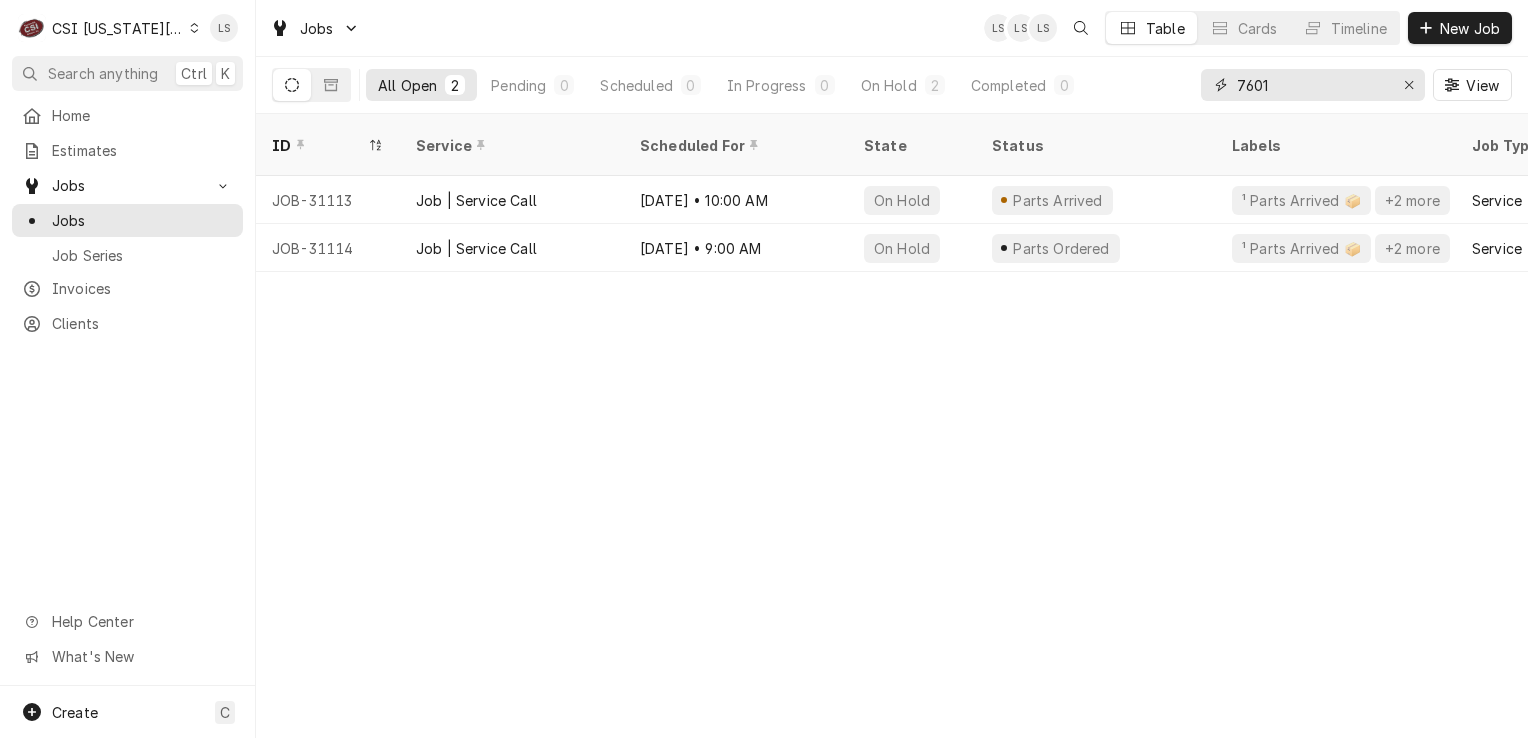 type on "7601" 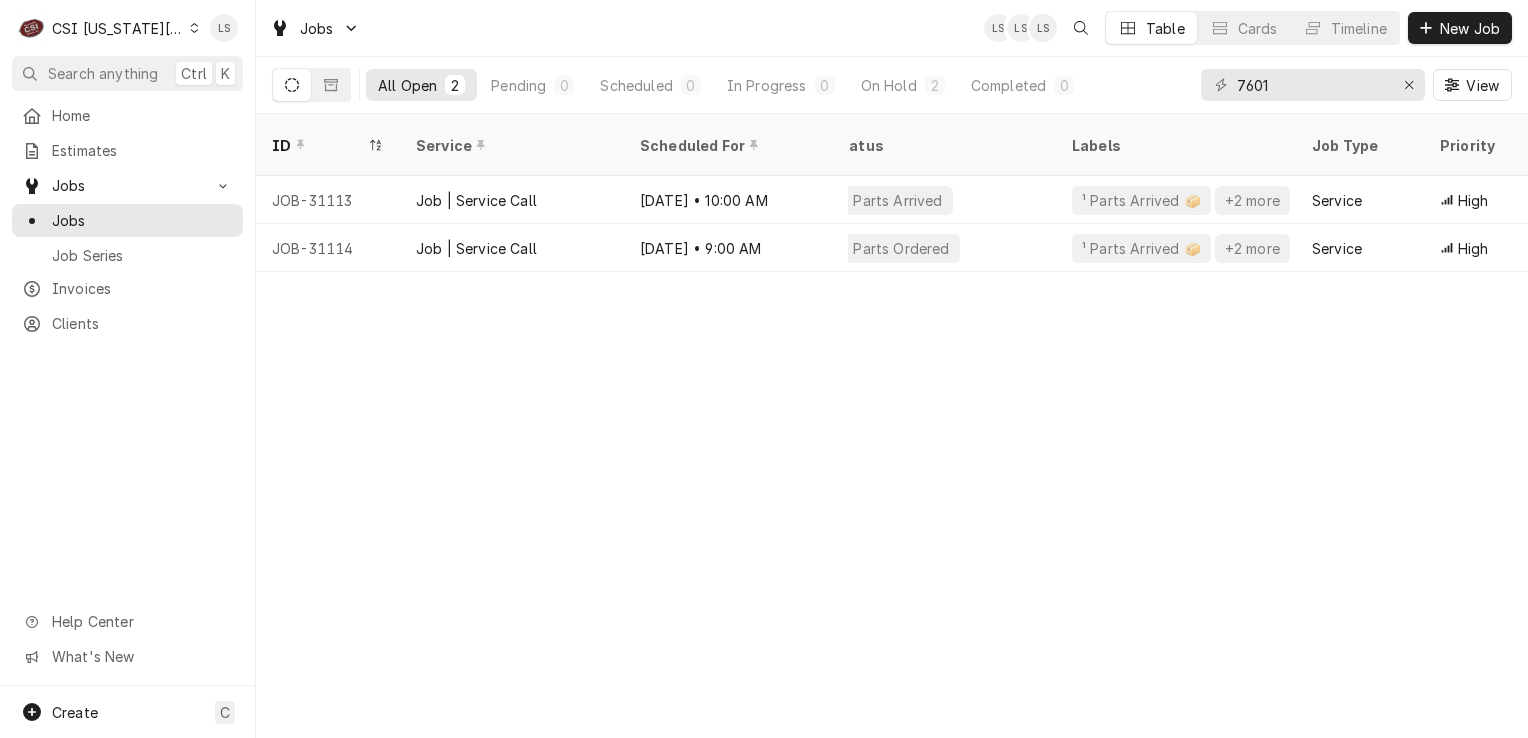scroll, scrollTop: 0, scrollLeft: 0, axis: both 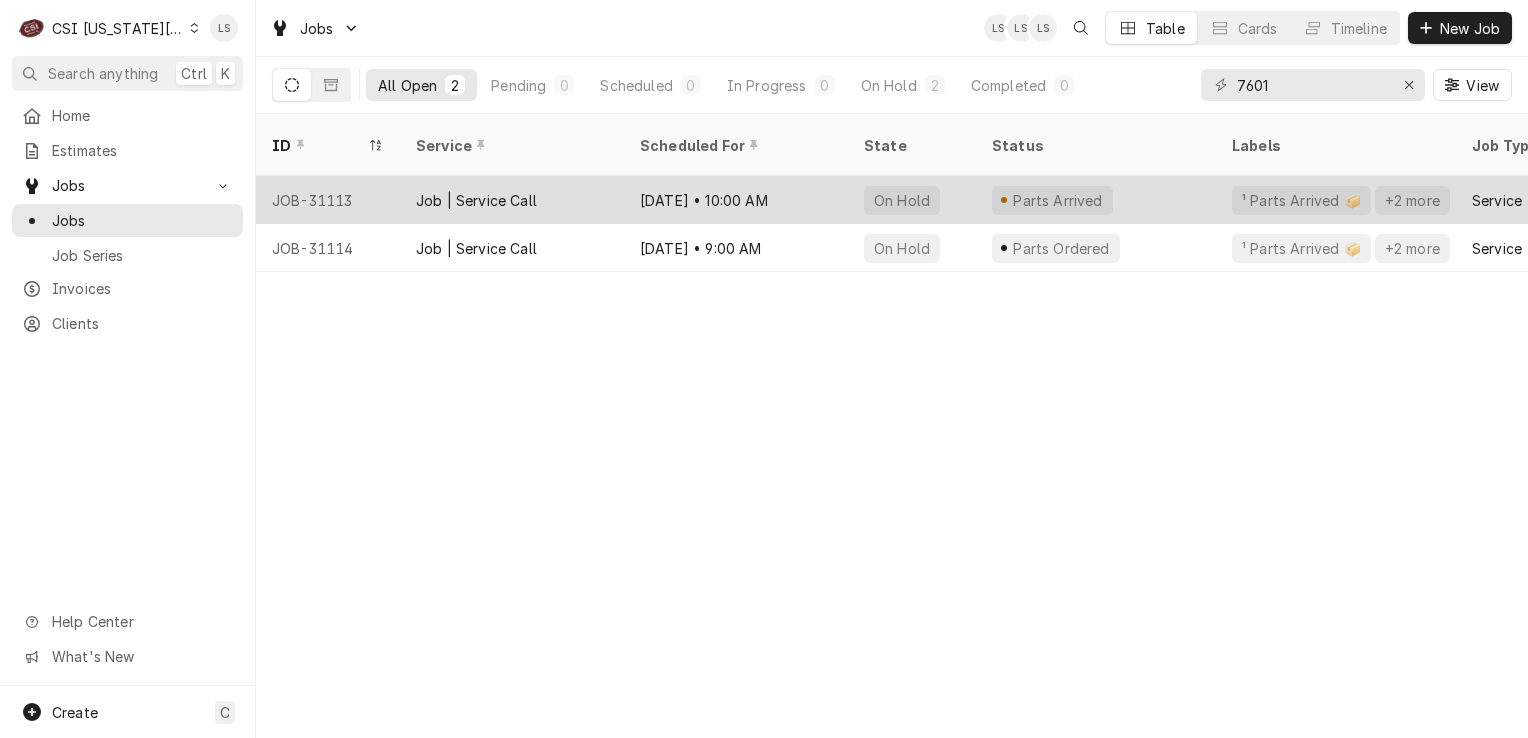 click on "JOB-31113" at bounding box center (328, 200) 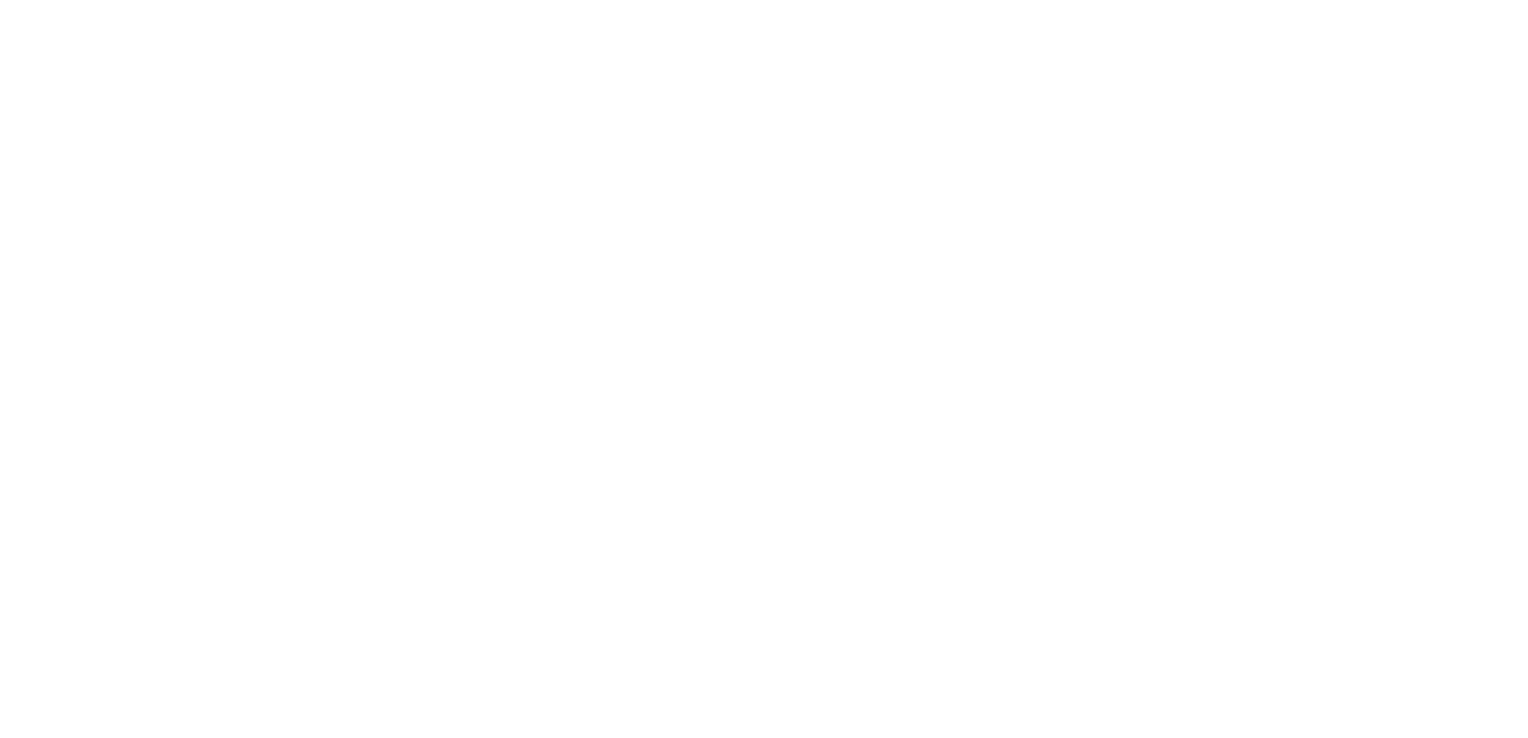 scroll, scrollTop: 0, scrollLeft: 0, axis: both 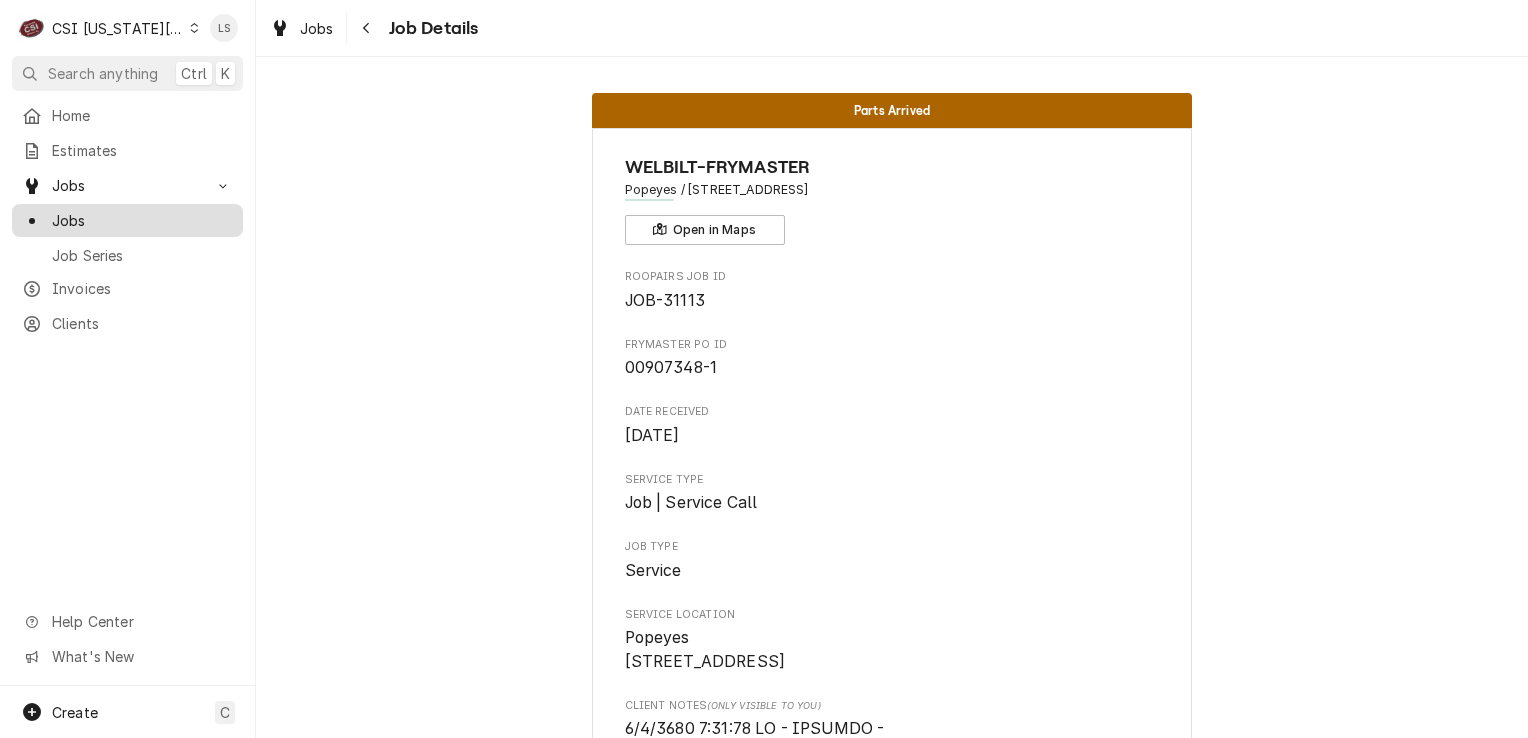 click on "Jobs" at bounding box center [142, 220] 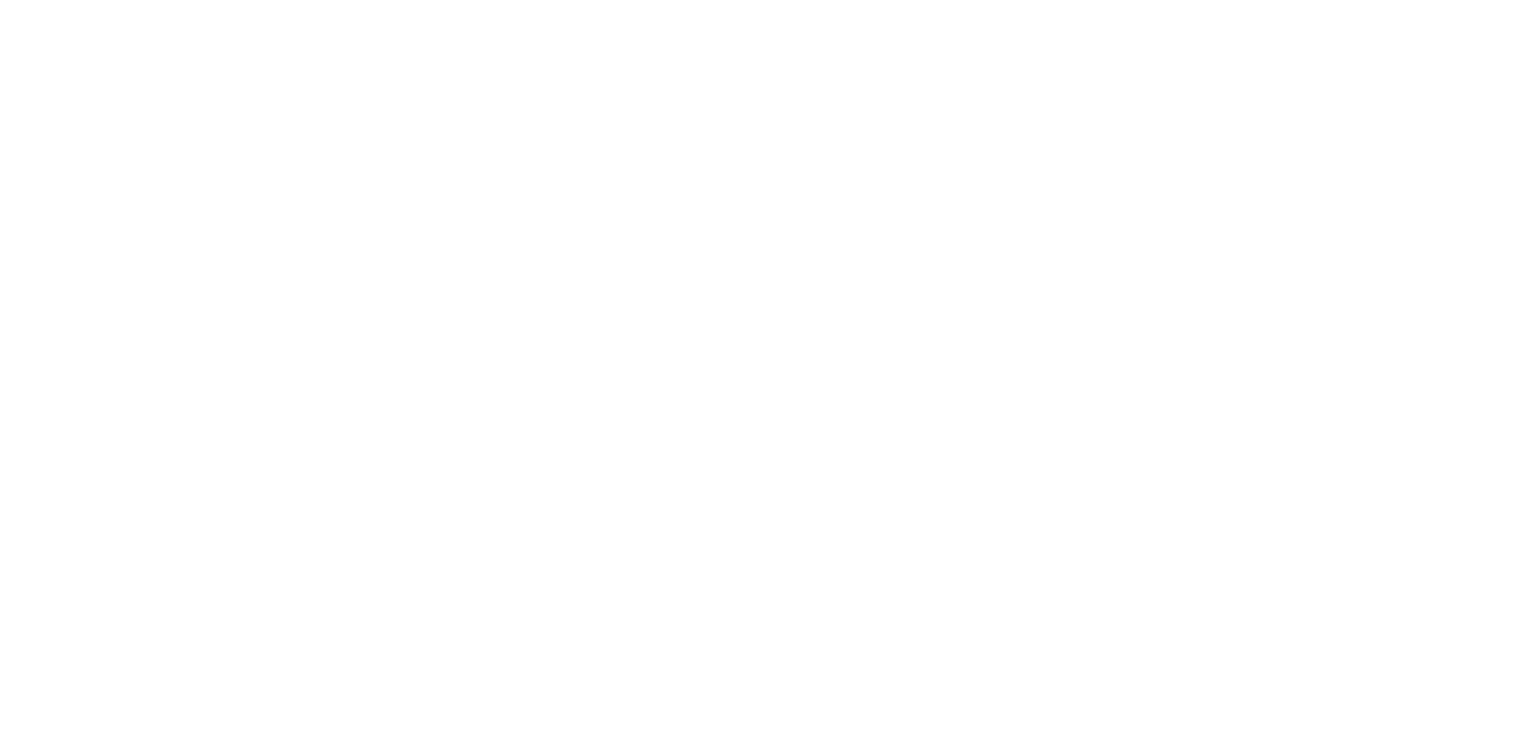 scroll, scrollTop: 0, scrollLeft: 0, axis: both 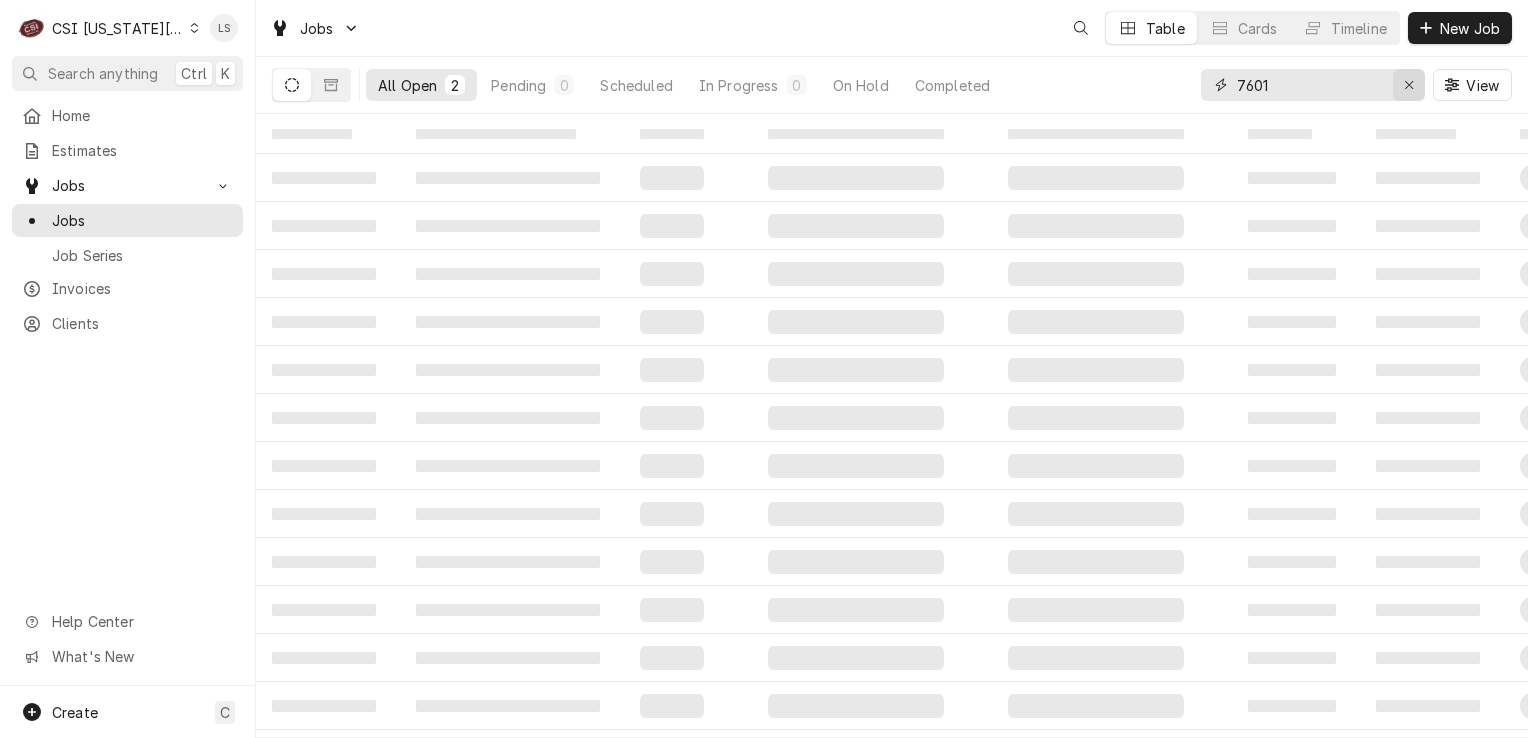 click at bounding box center (1409, 85) 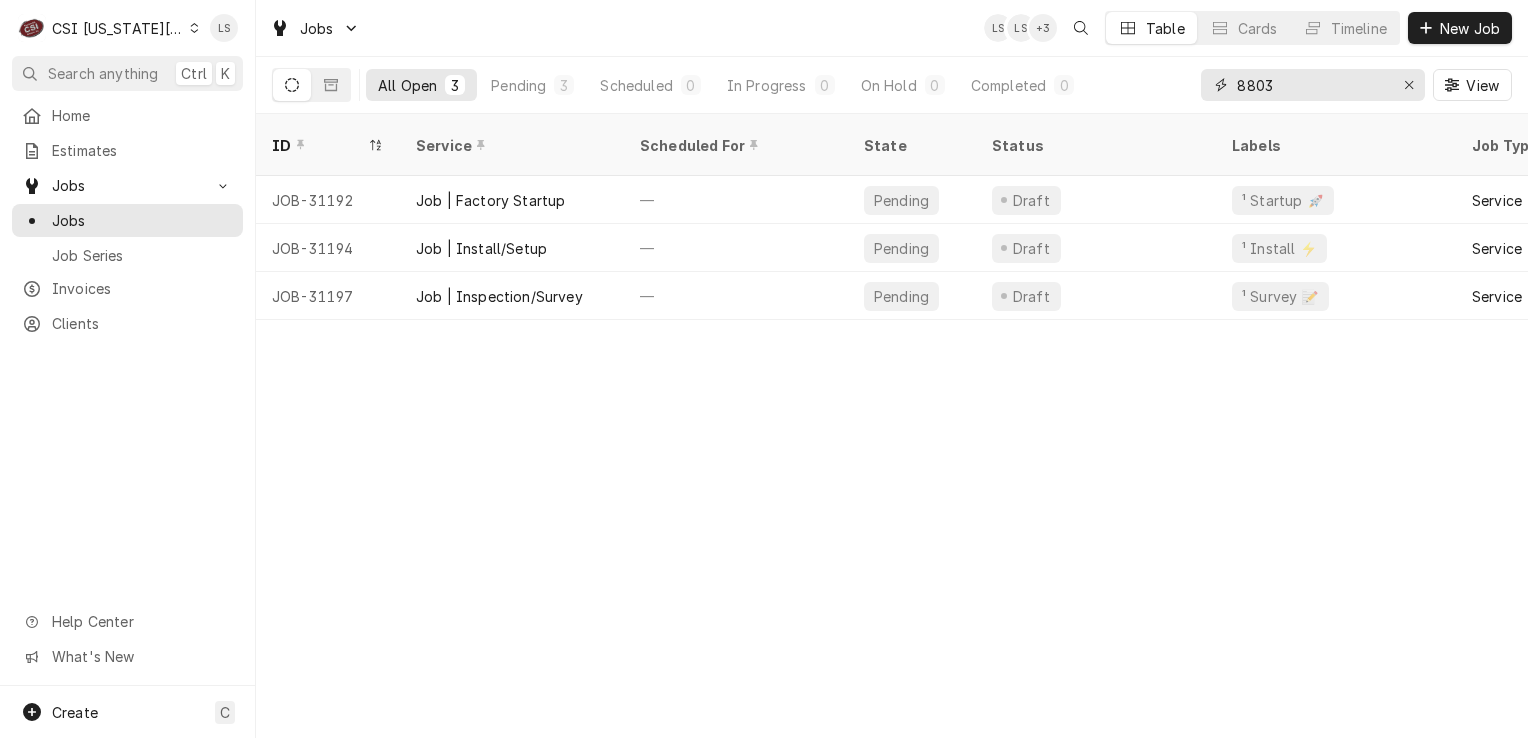 type on "8803" 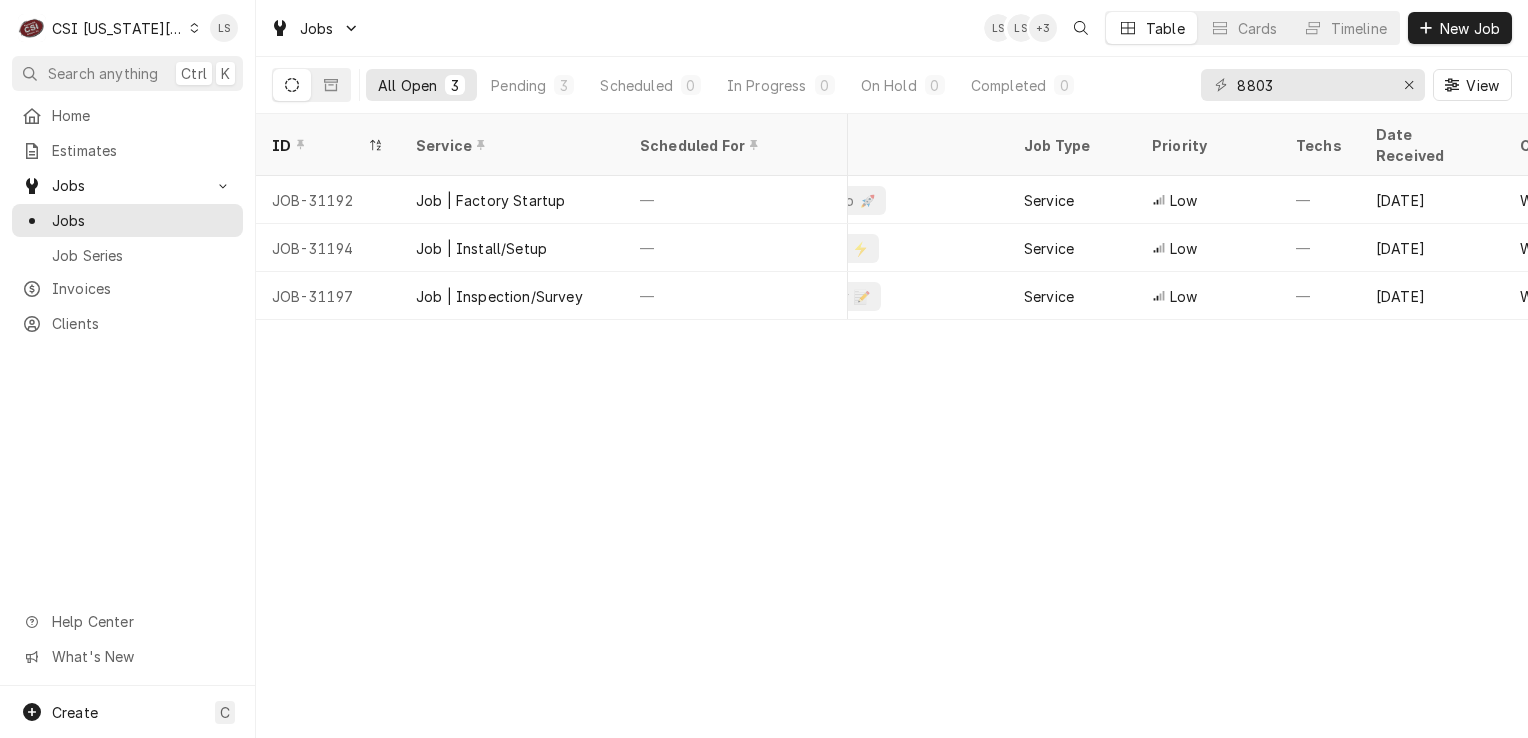 scroll, scrollTop: 0, scrollLeft: 0, axis: both 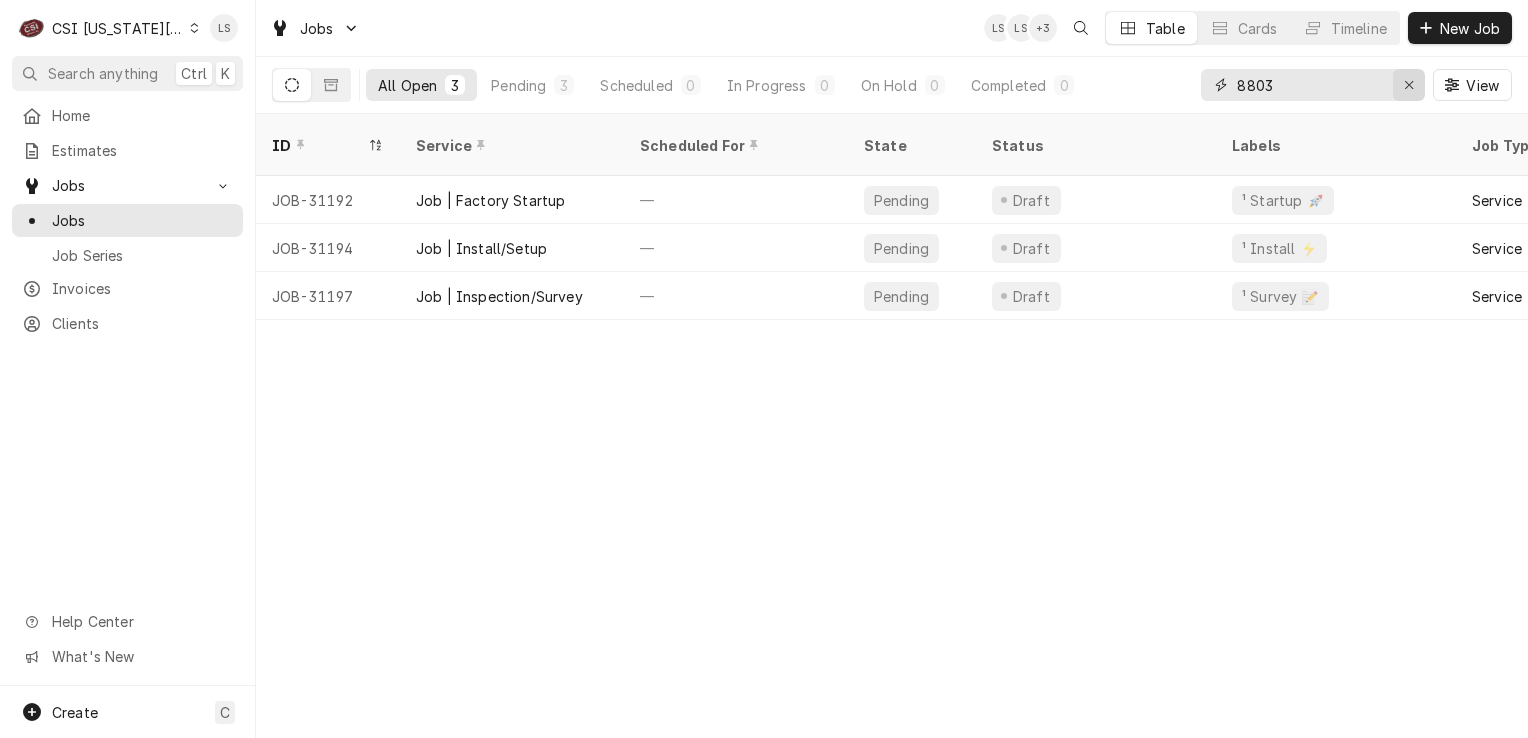 click at bounding box center (1409, 85) 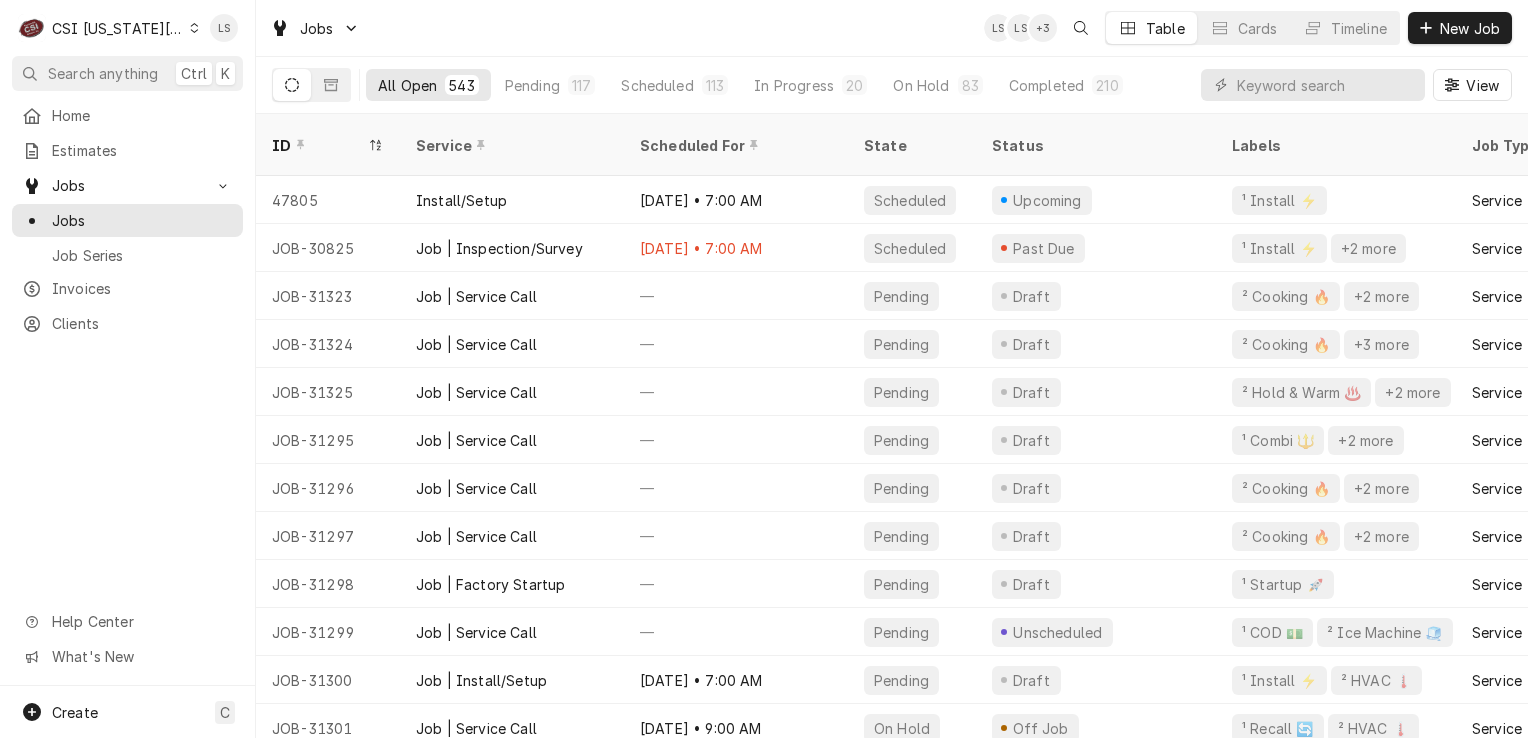 click at bounding box center [194, 28] 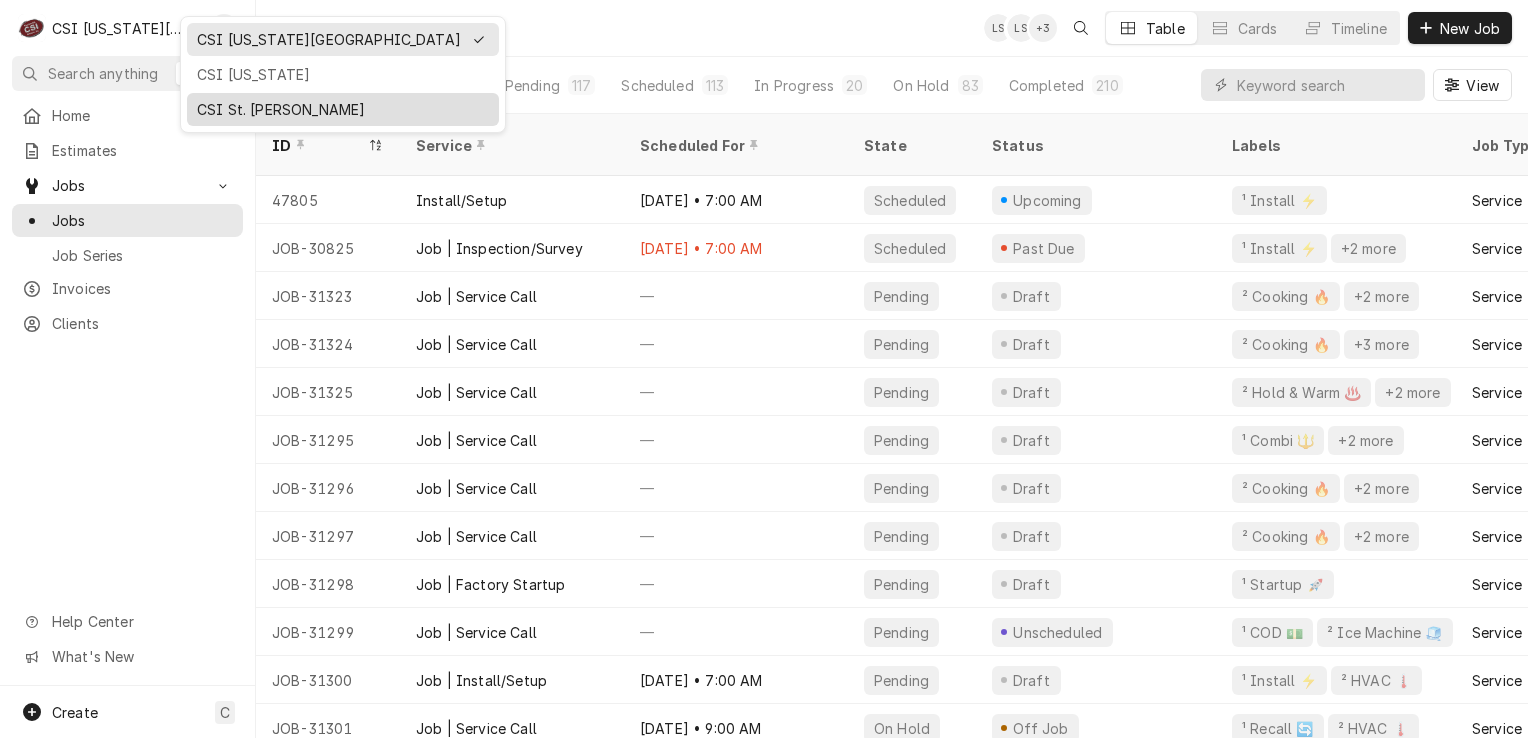 click on "CSI St. [PERSON_NAME]" at bounding box center (343, 109) 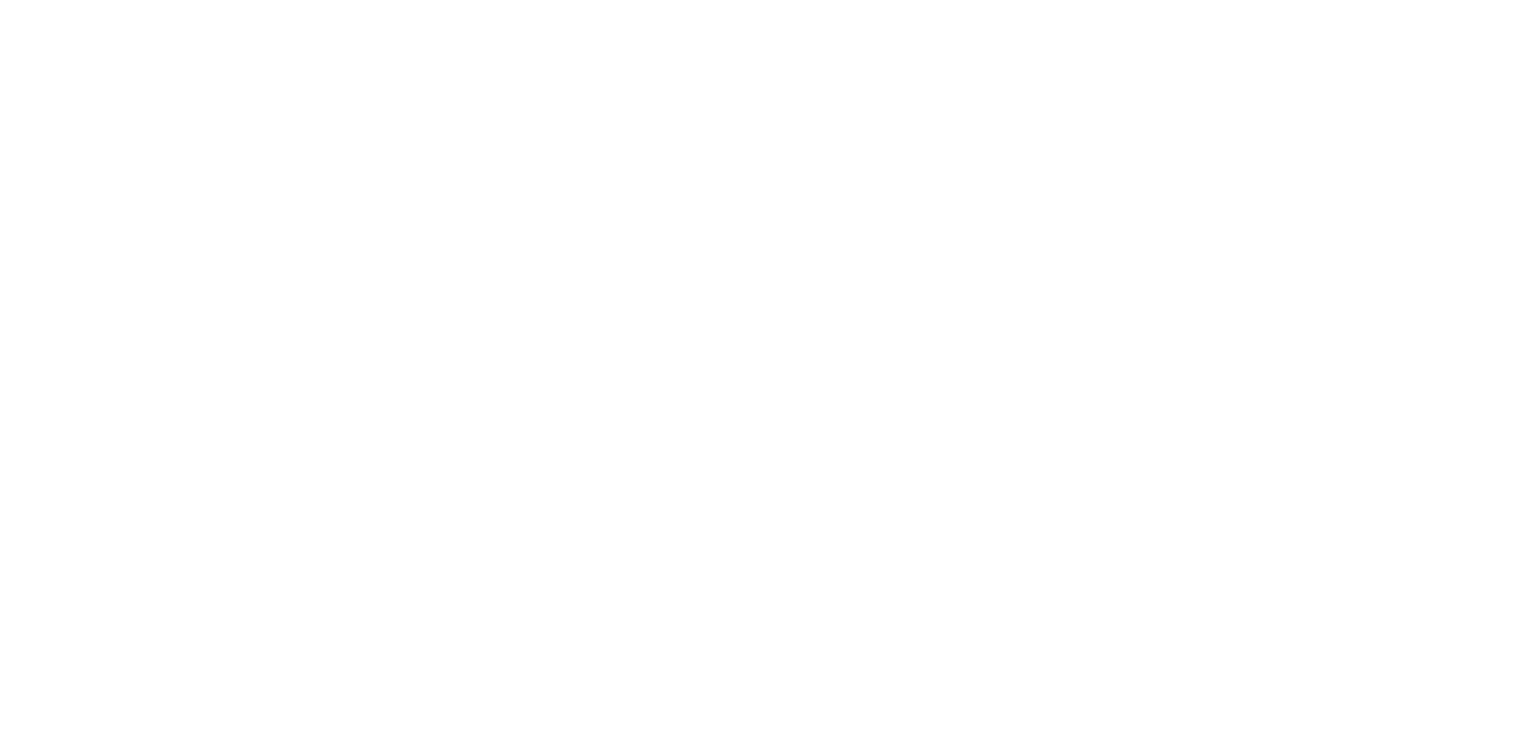 scroll, scrollTop: 0, scrollLeft: 0, axis: both 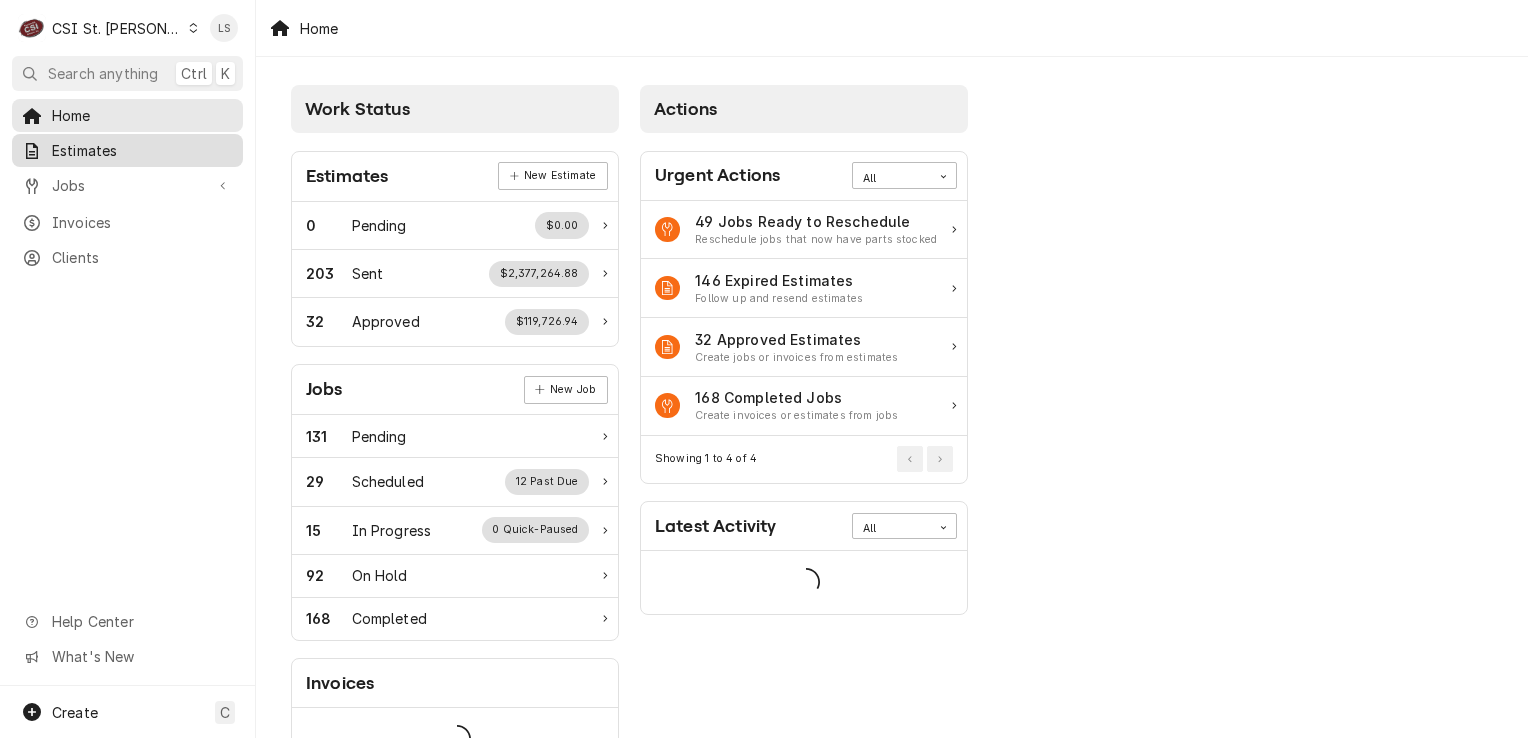 click on "Estimates" at bounding box center (142, 150) 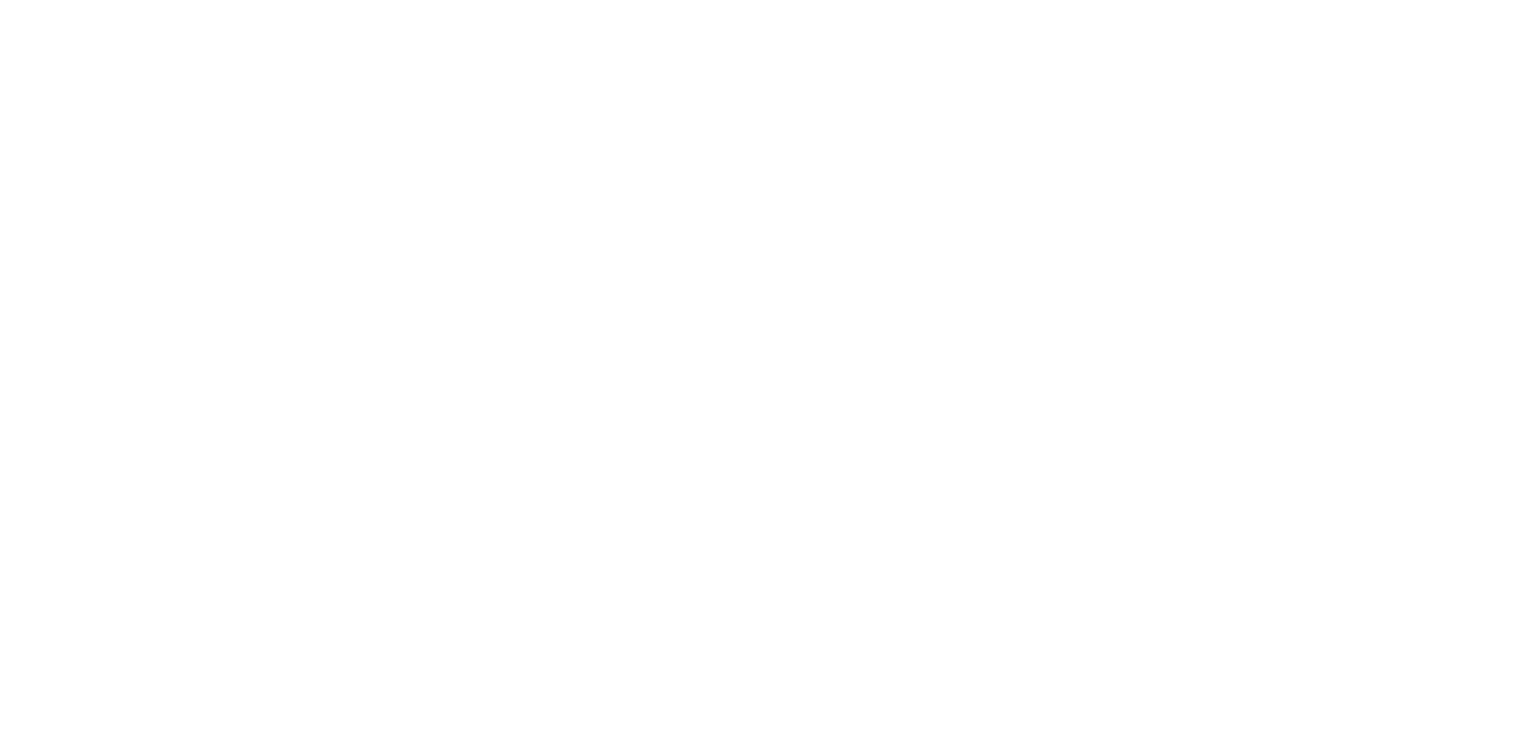 scroll, scrollTop: 0, scrollLeft: 0, axis: both 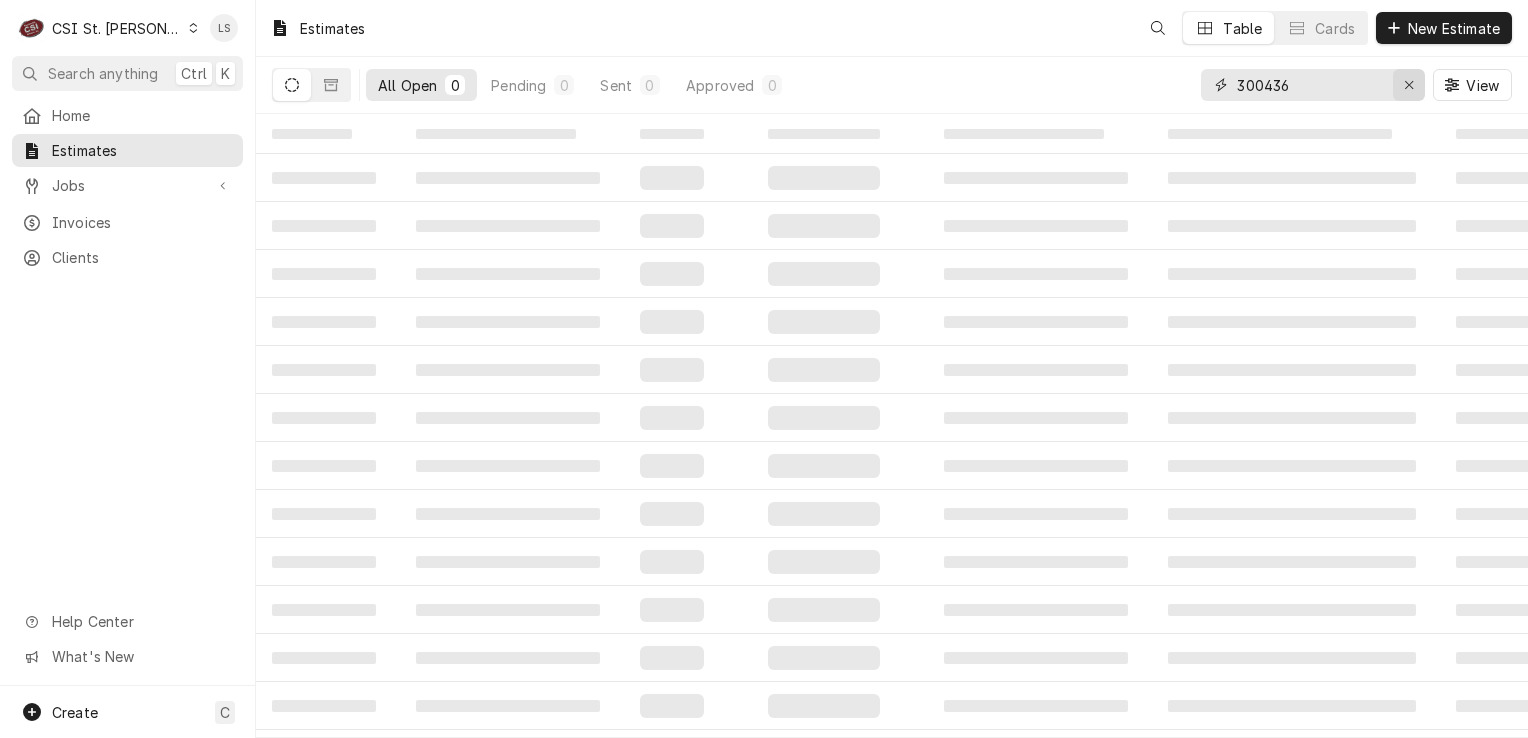 click 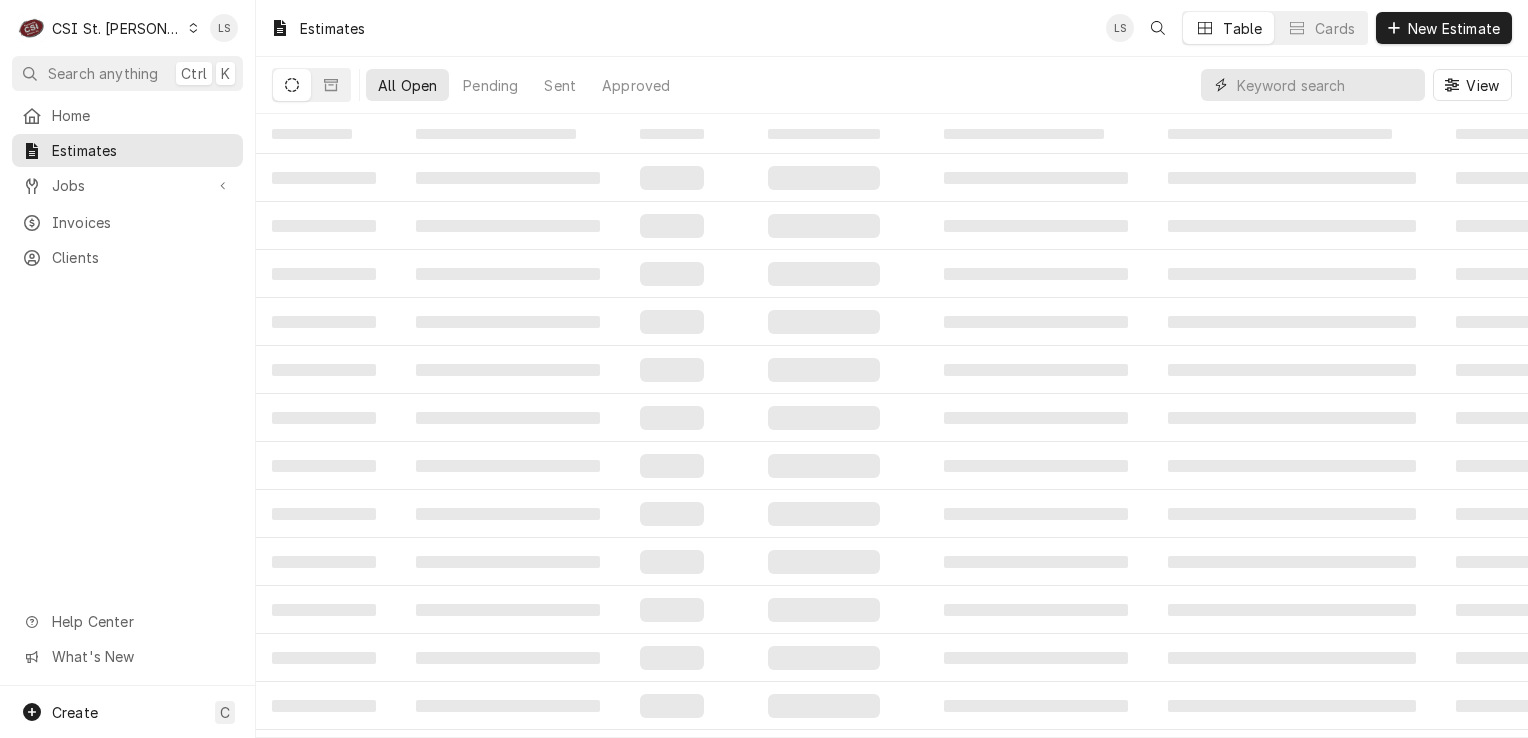 paste on "400377" 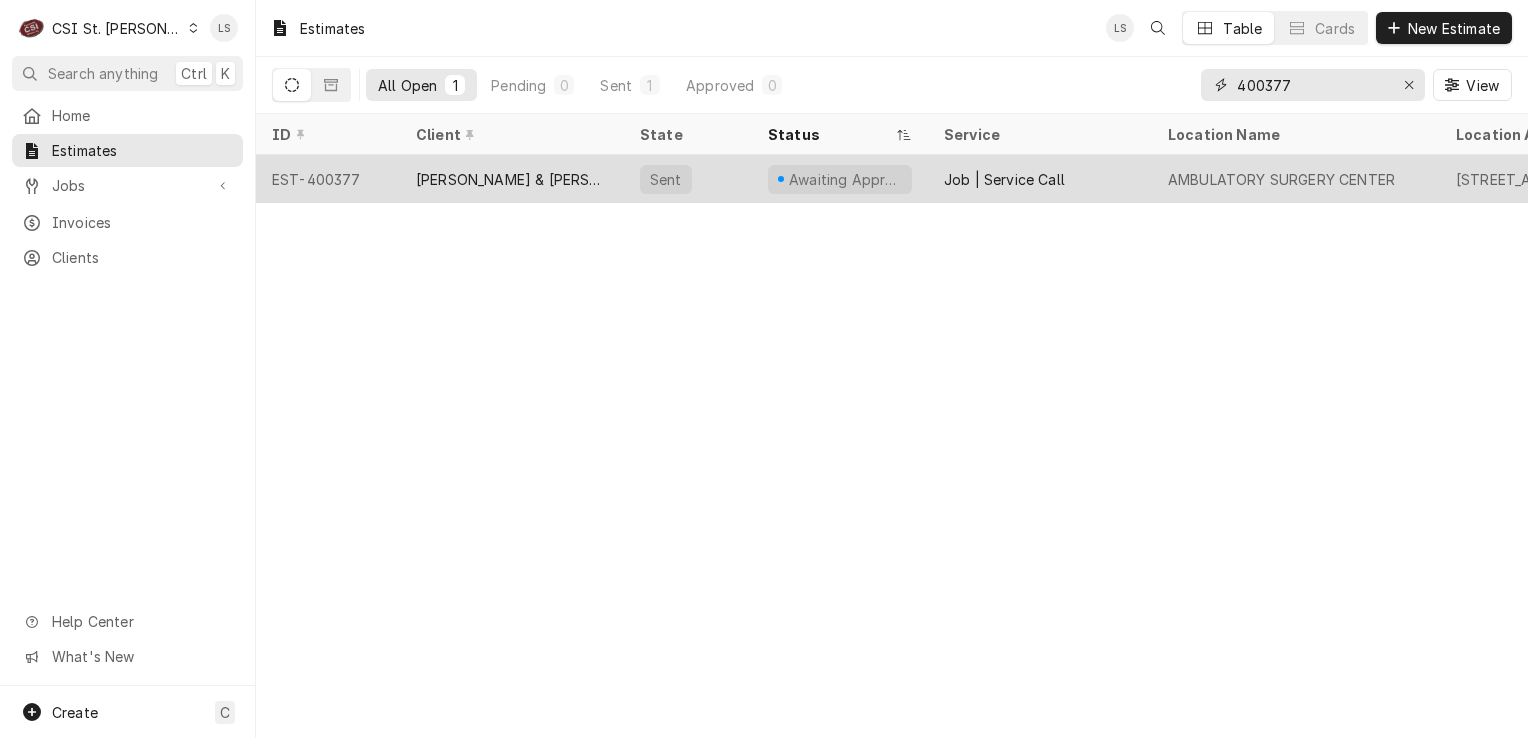 type on "400377" 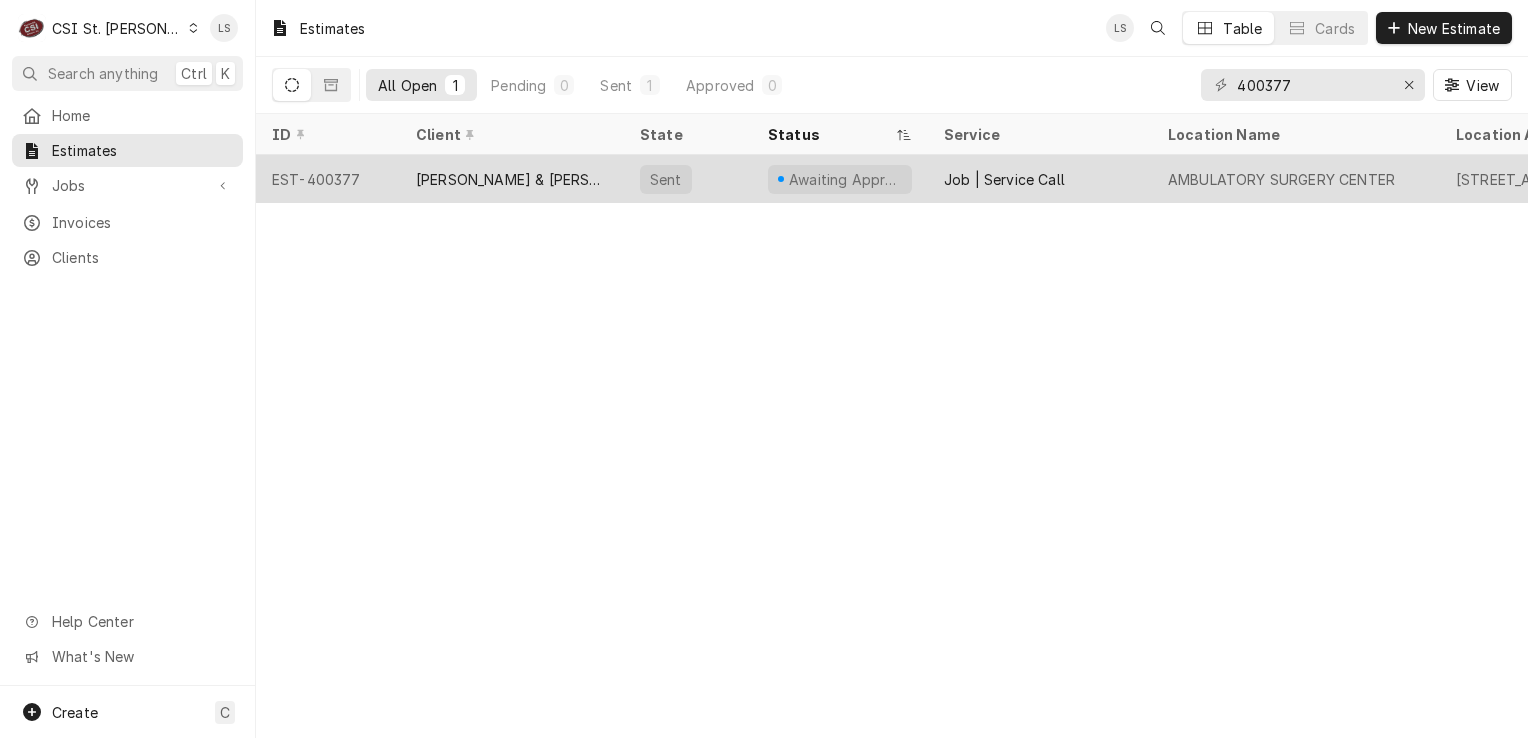 click on "EST-400377" at bounding box center [328, 179] 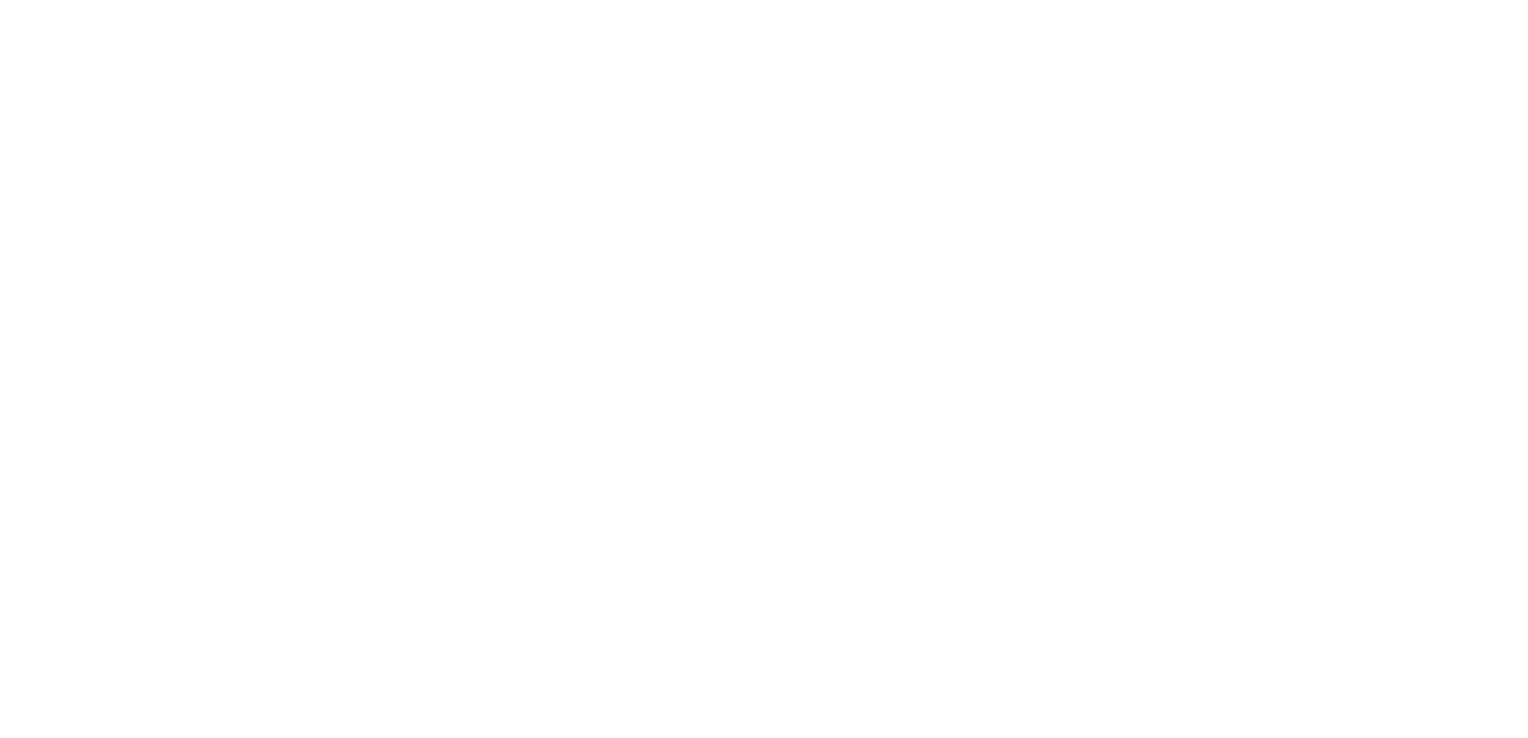 scroll, scrollTop: 0, scrollLeft: 0, axis: both 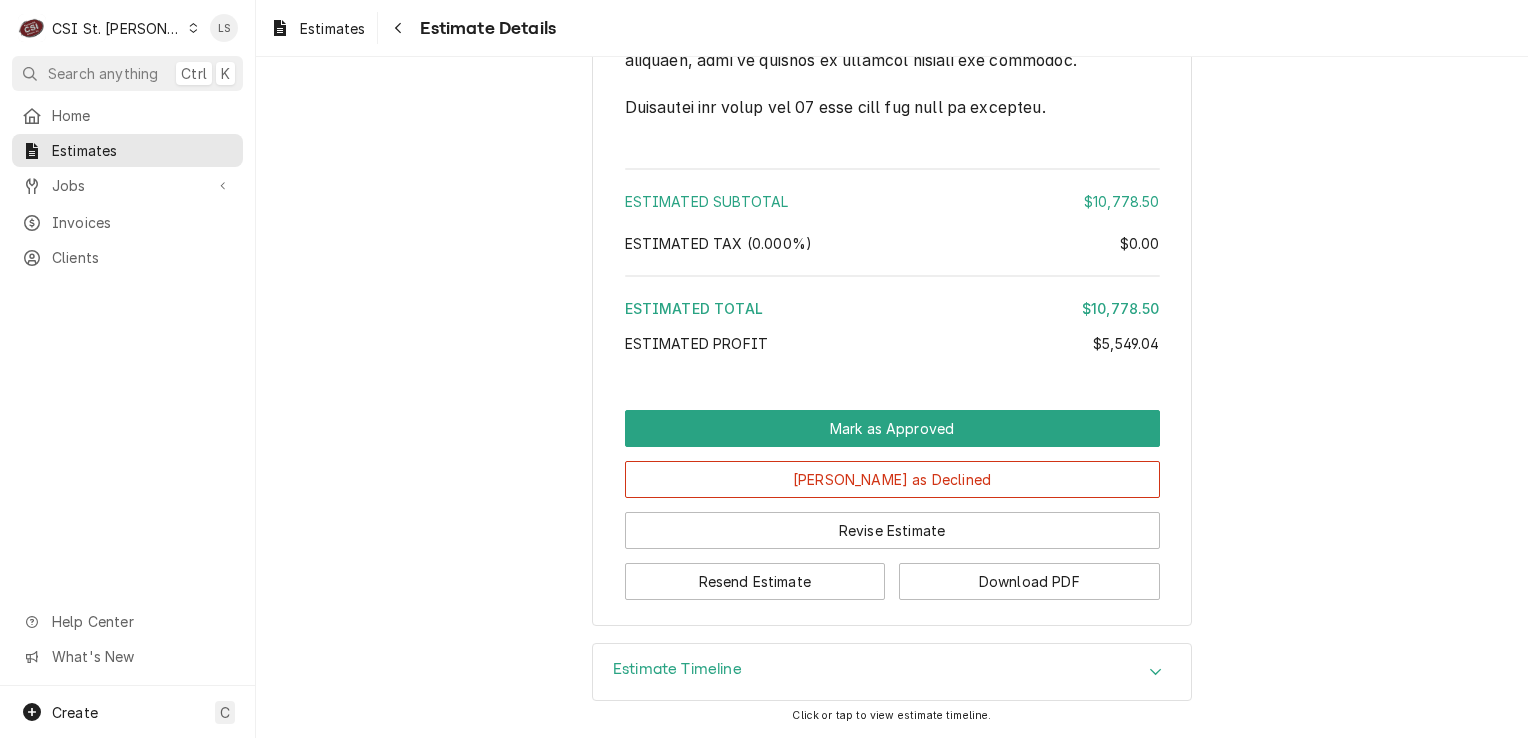 click on "Estimate Timeline" at bounding box center [892, 672] 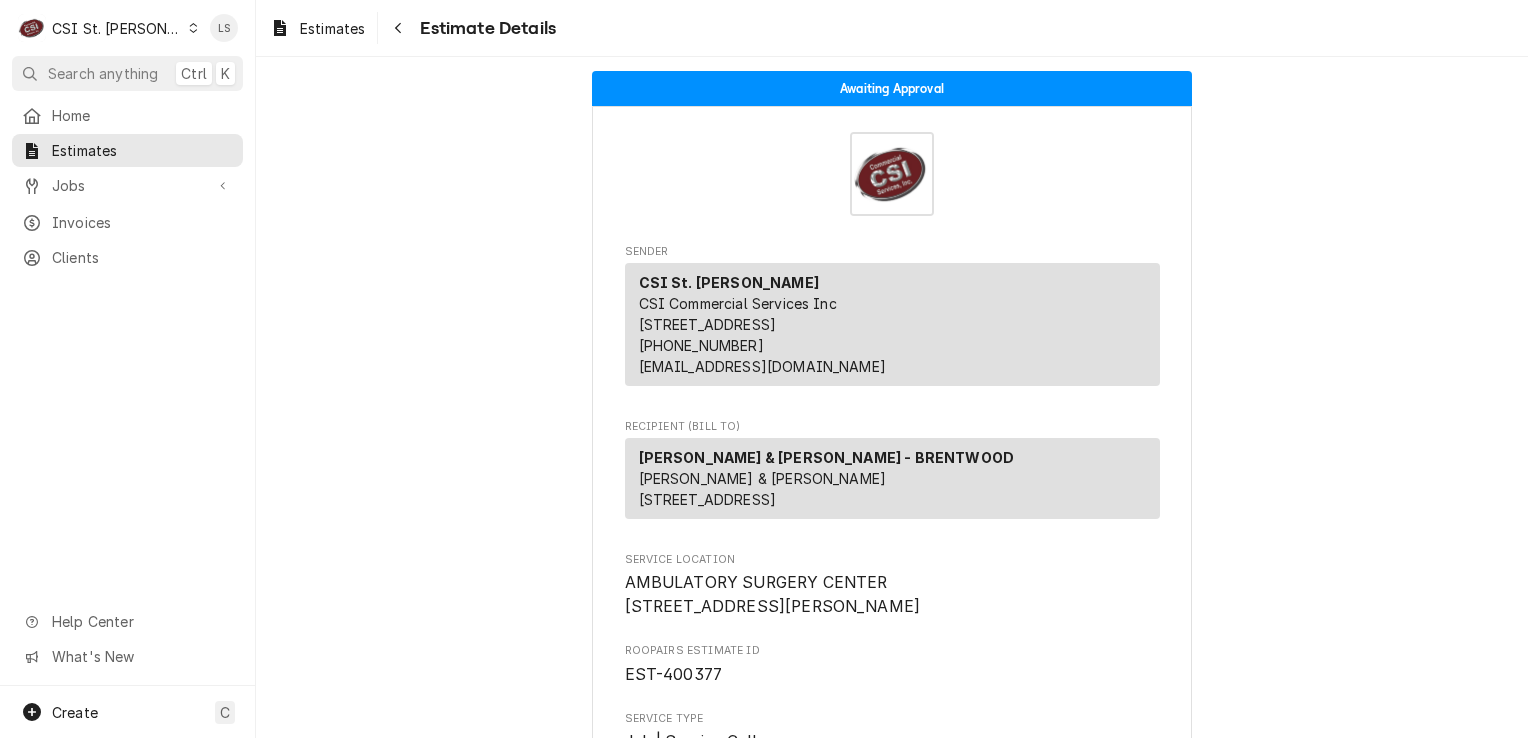 scroll, scrollTop: 0, scrollLeft: 0, axis: both 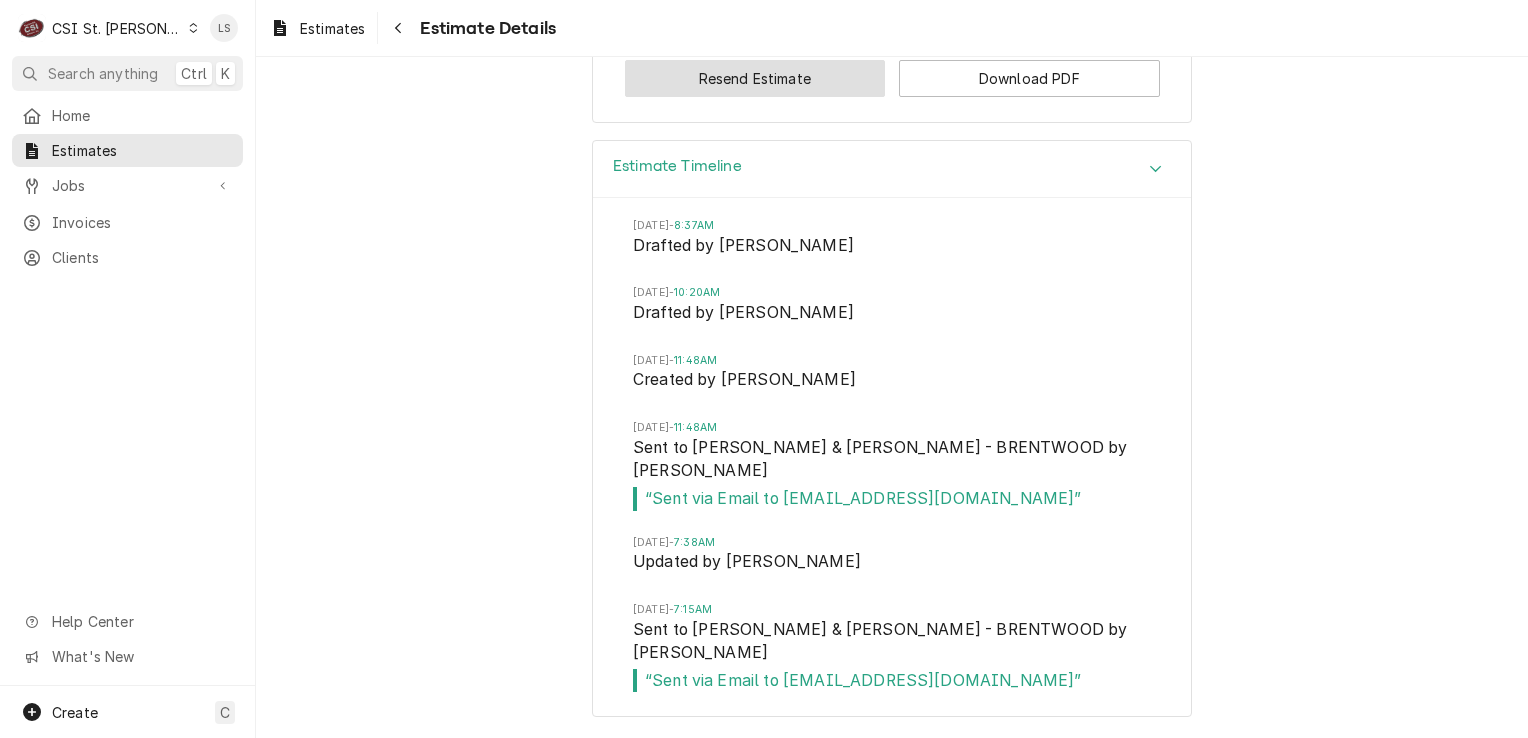 click on "Resend Estimate" at bounding box center (755, 78) 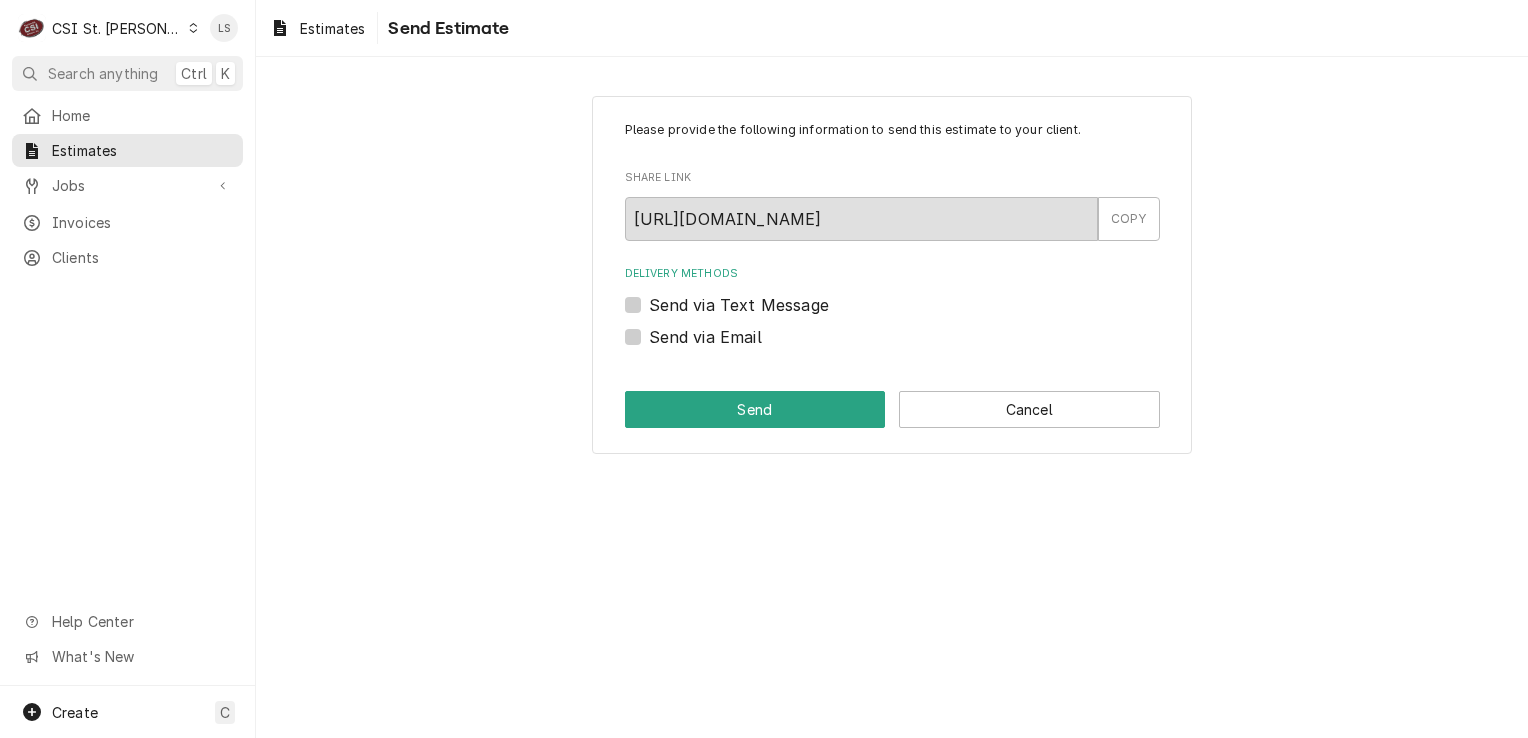 click on "Send via Email" at bounding box center (705, 337) 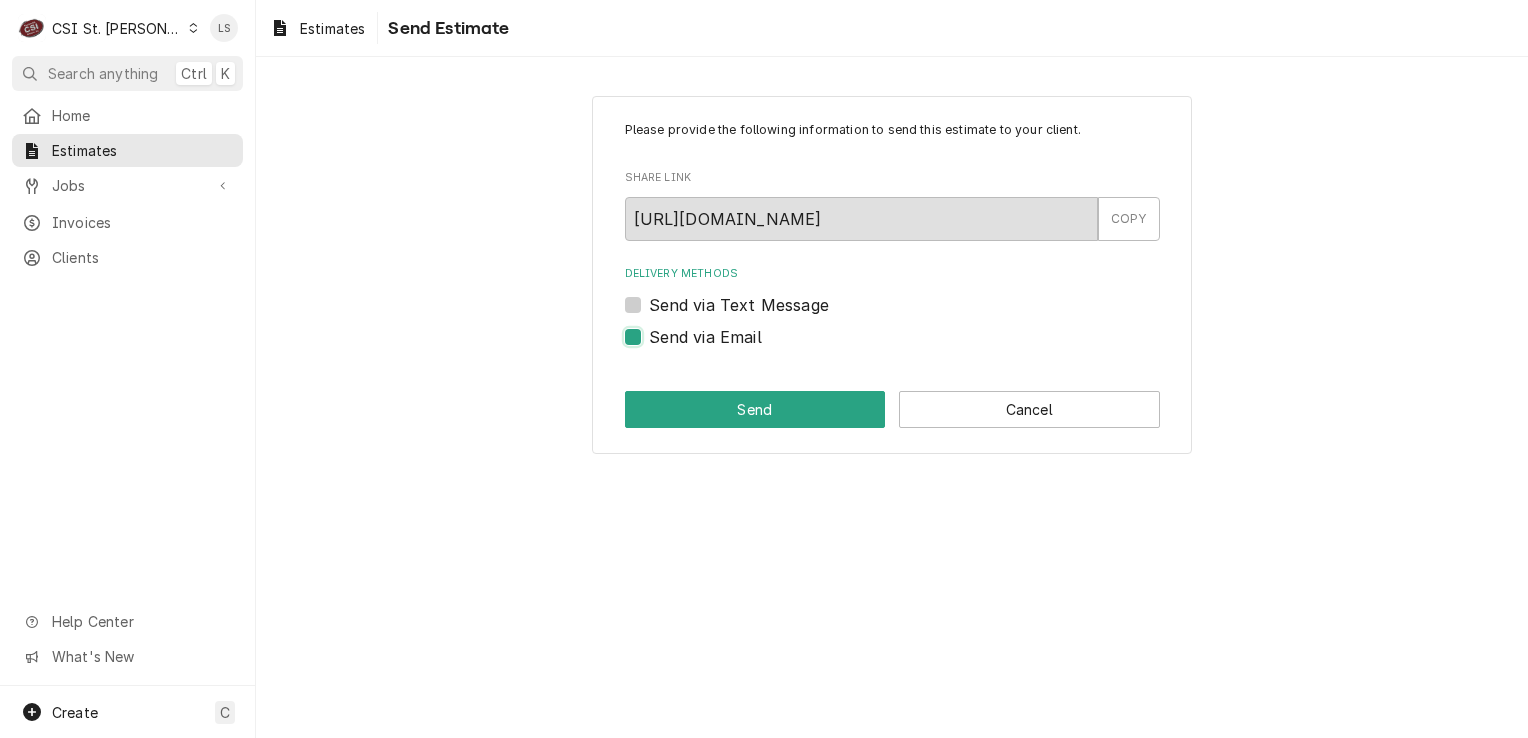 checkbox on "true" 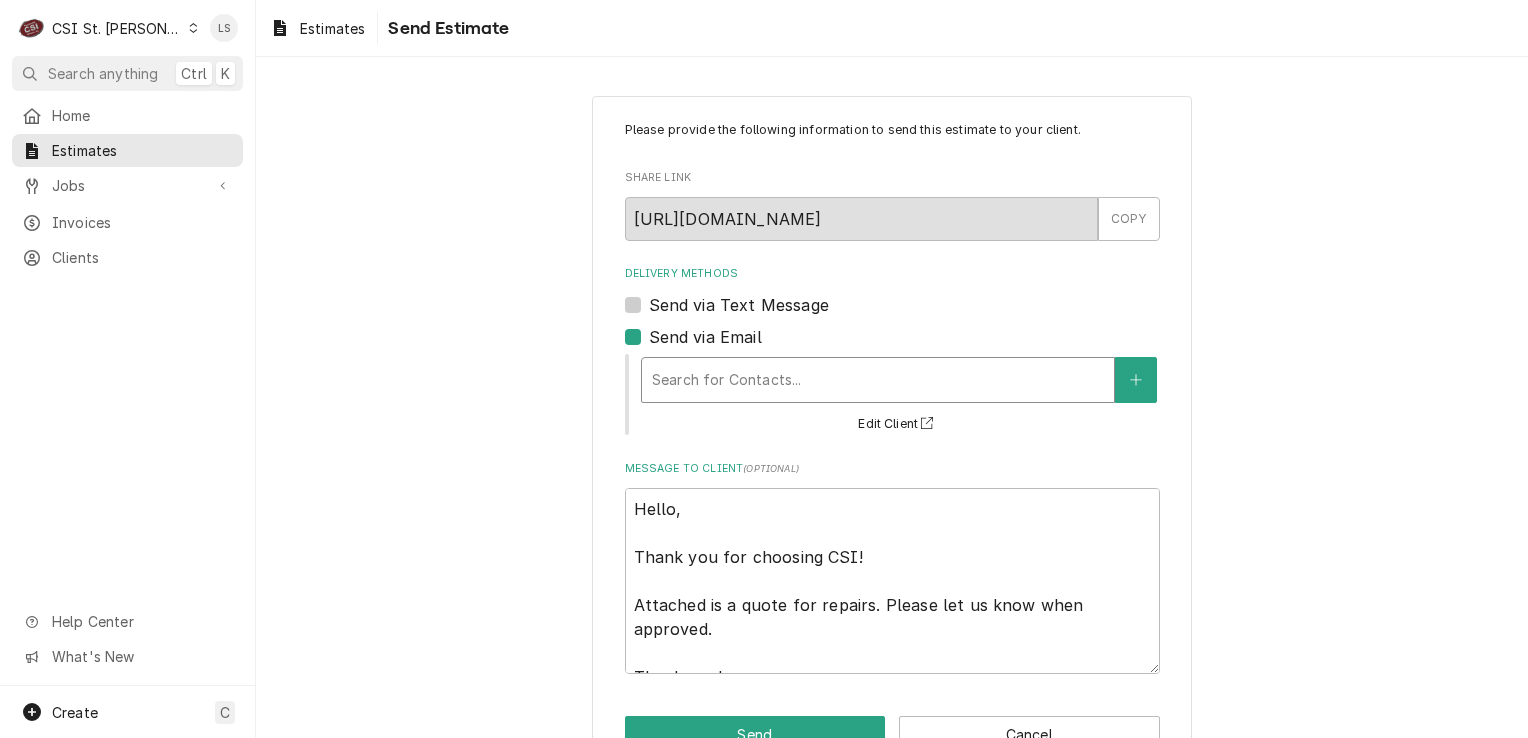 click at bounding box center [878, 380] 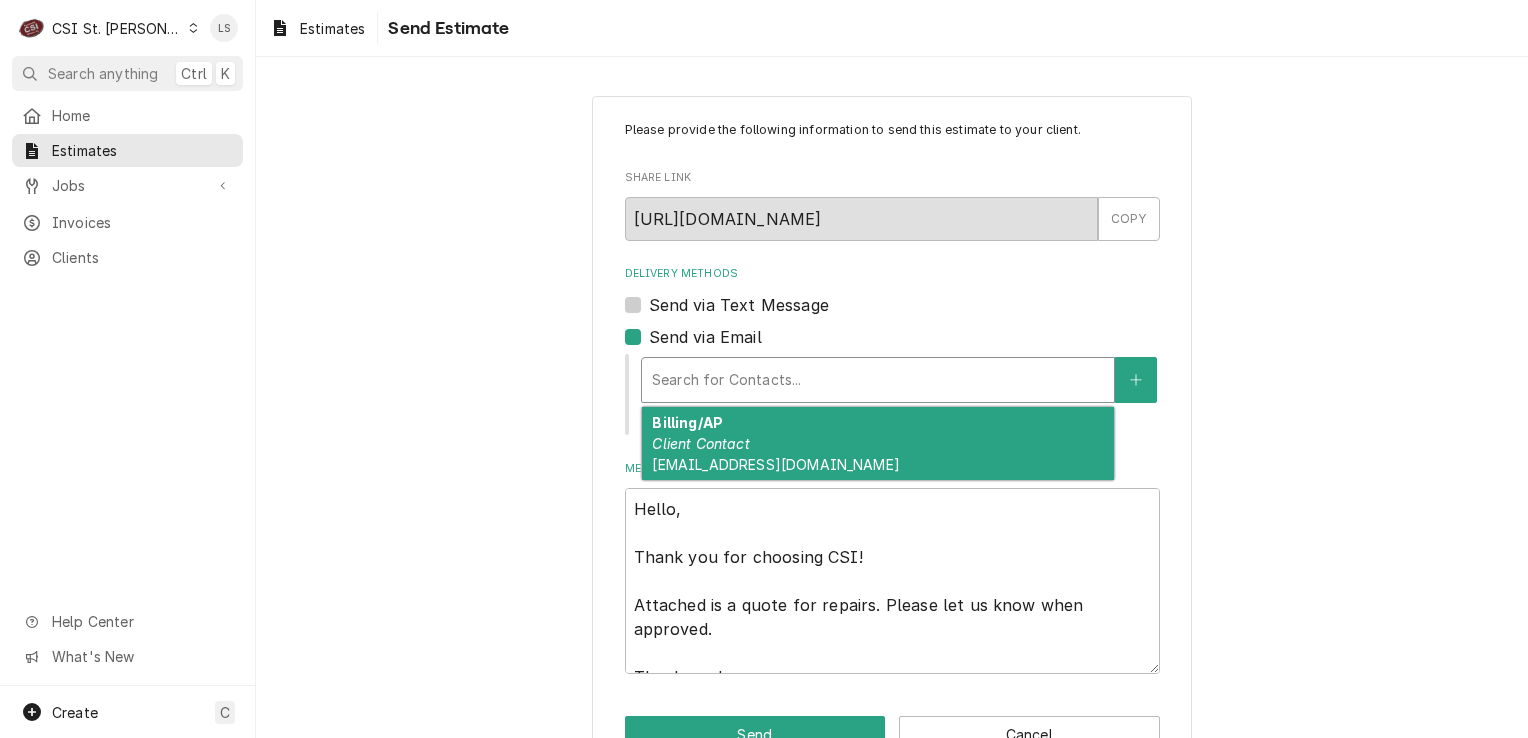 click on "Client Contact" at bounding box center [700, 443] 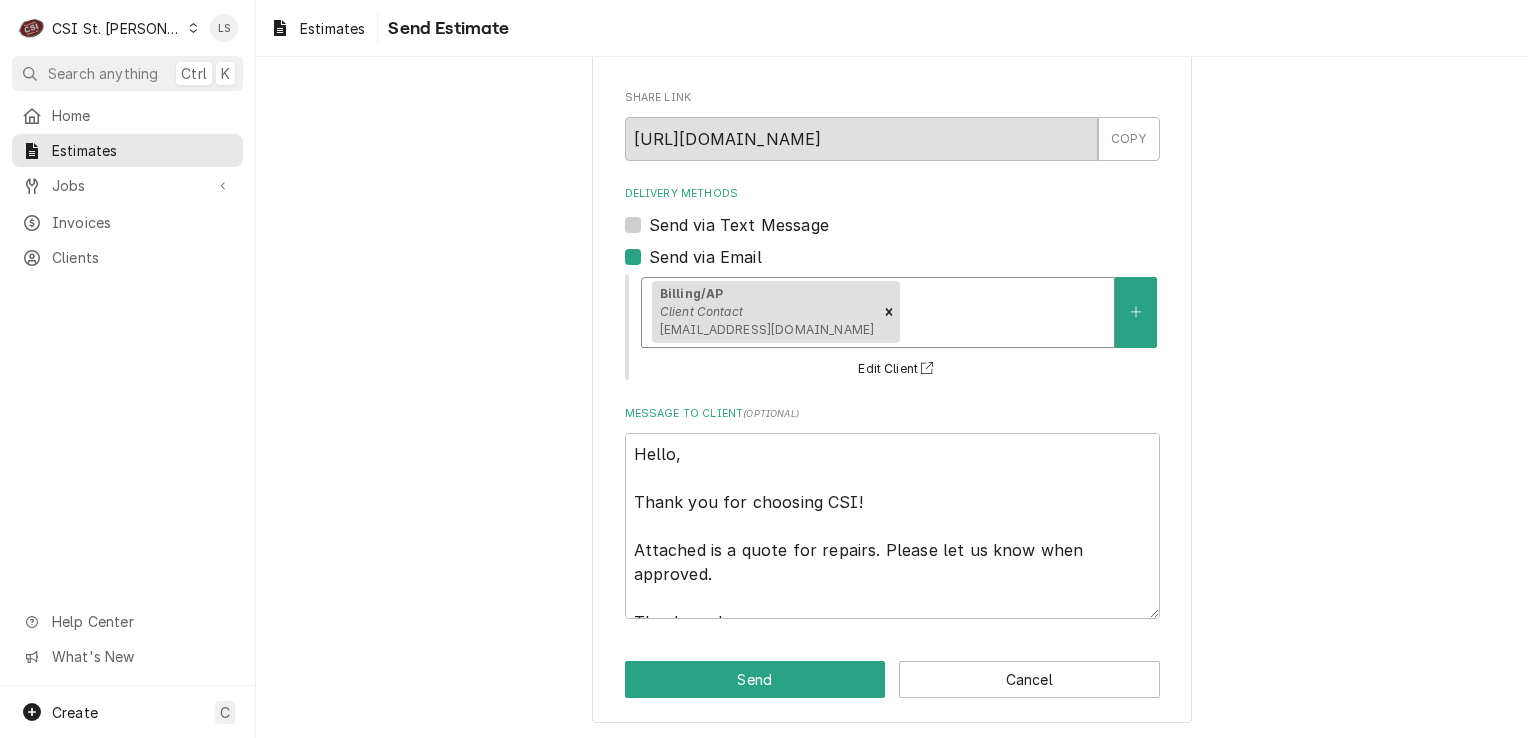 scroll, scrollTop: 80, scrollLeft: 0, axis: vertical 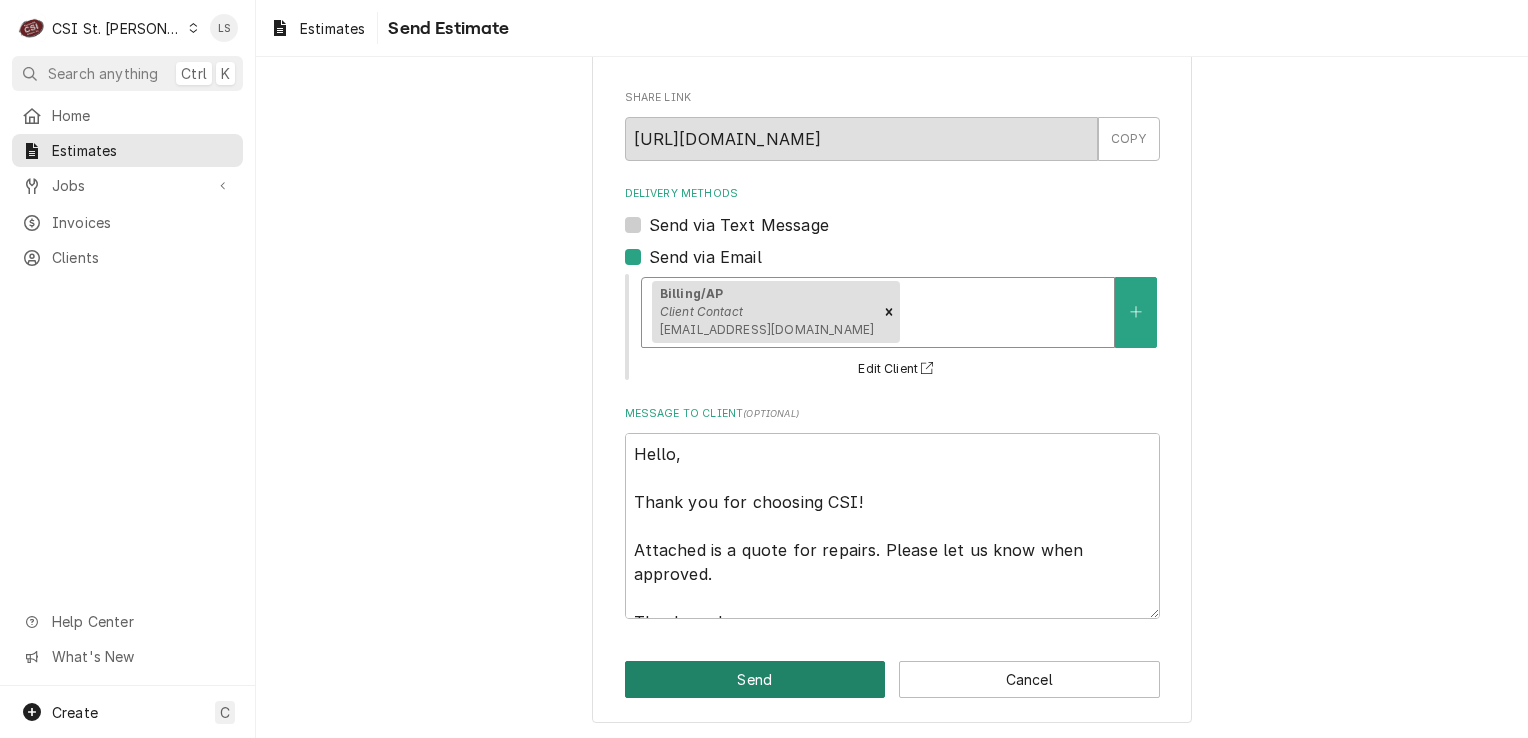 click on "Send" at bounding box center [755, 679] 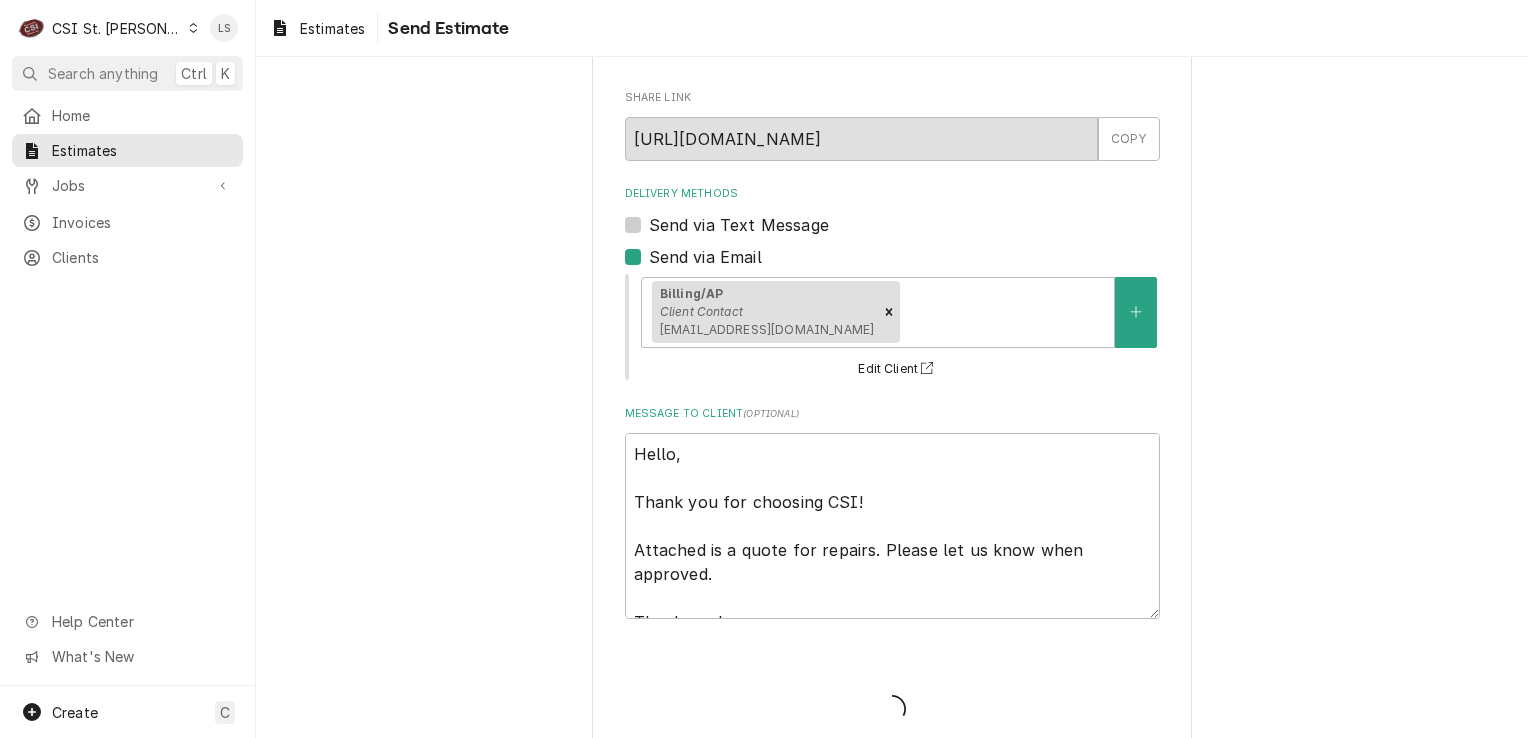 type on "x" 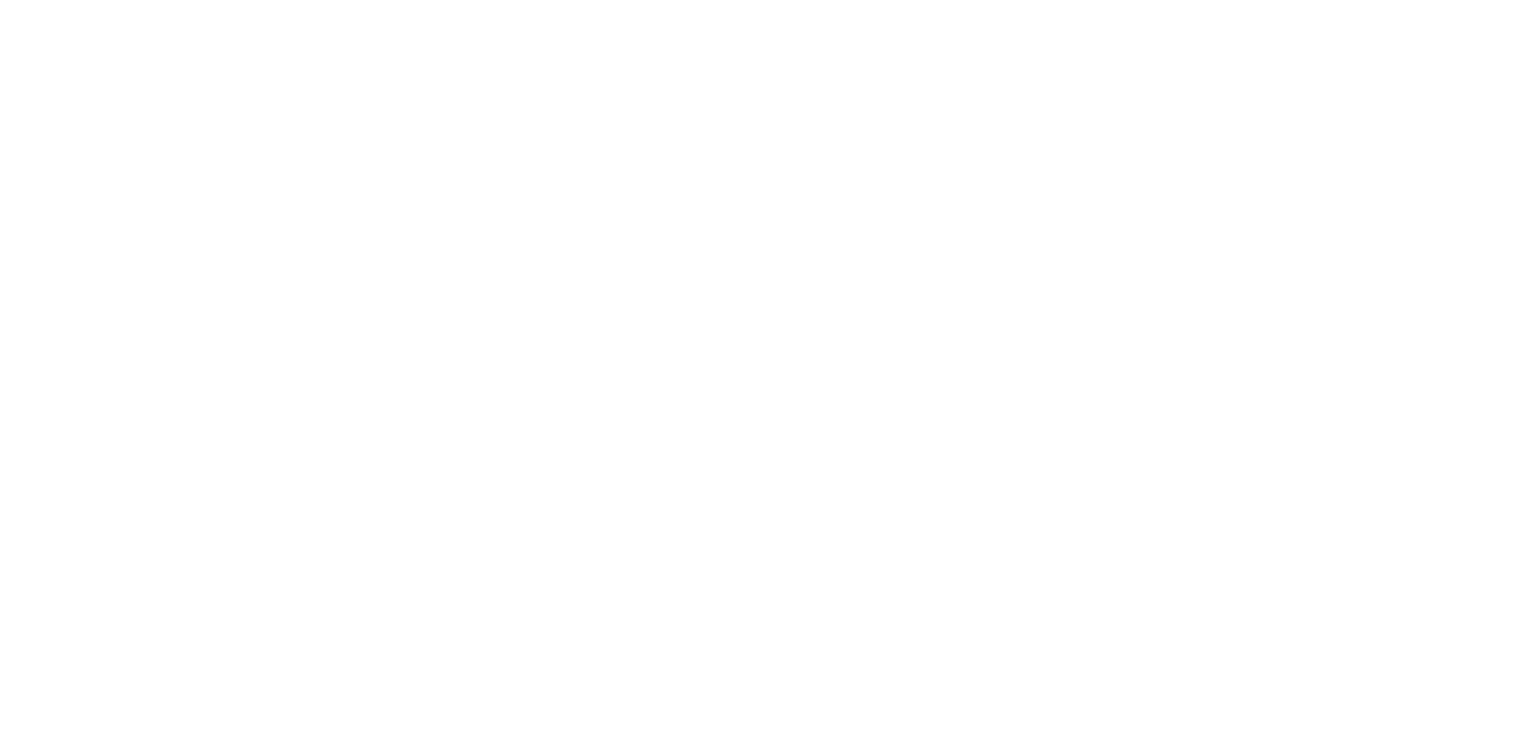 scroll, scrollTop: 0, scrollLeft: 0, axis: both 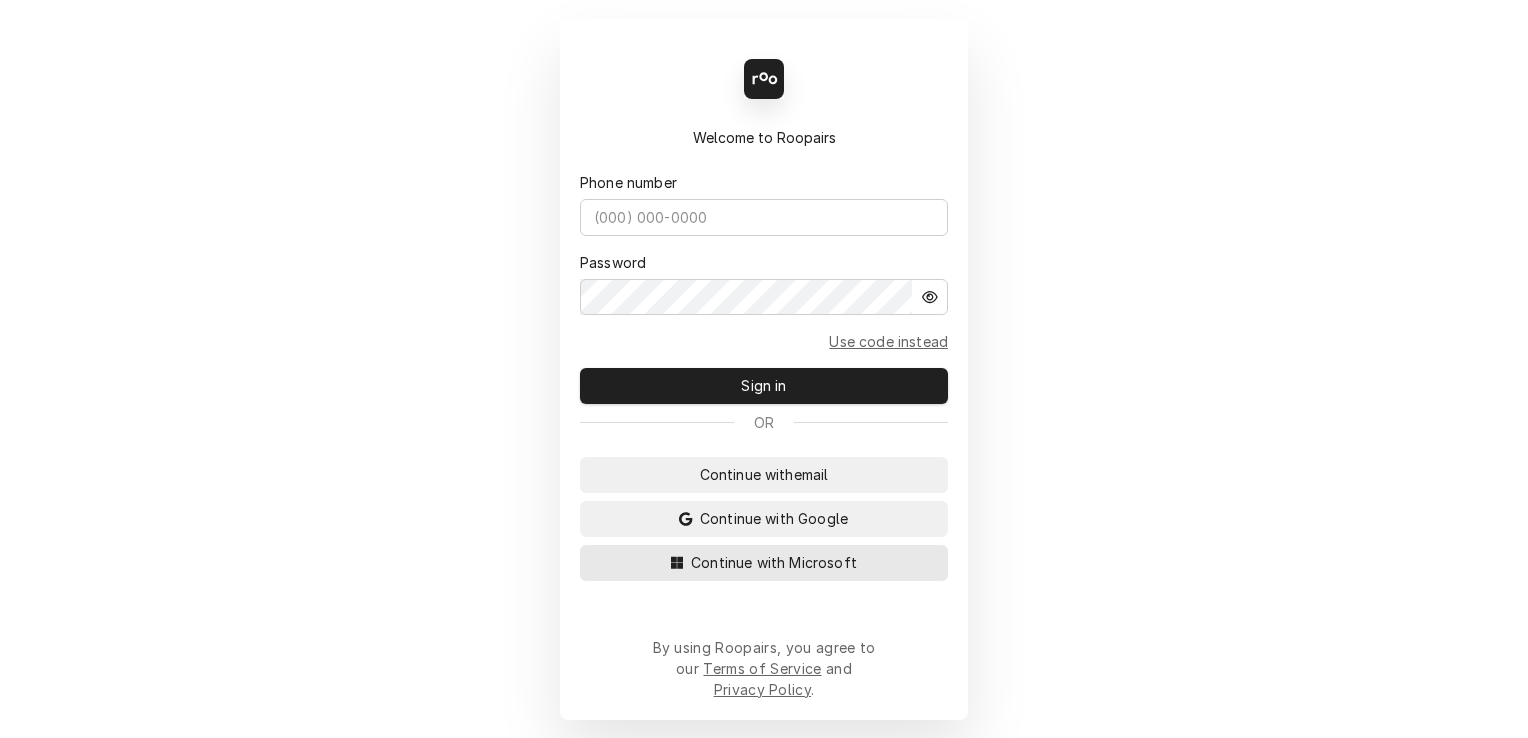 click on "Continue with Microsoft" at bounding box center [774, 562] 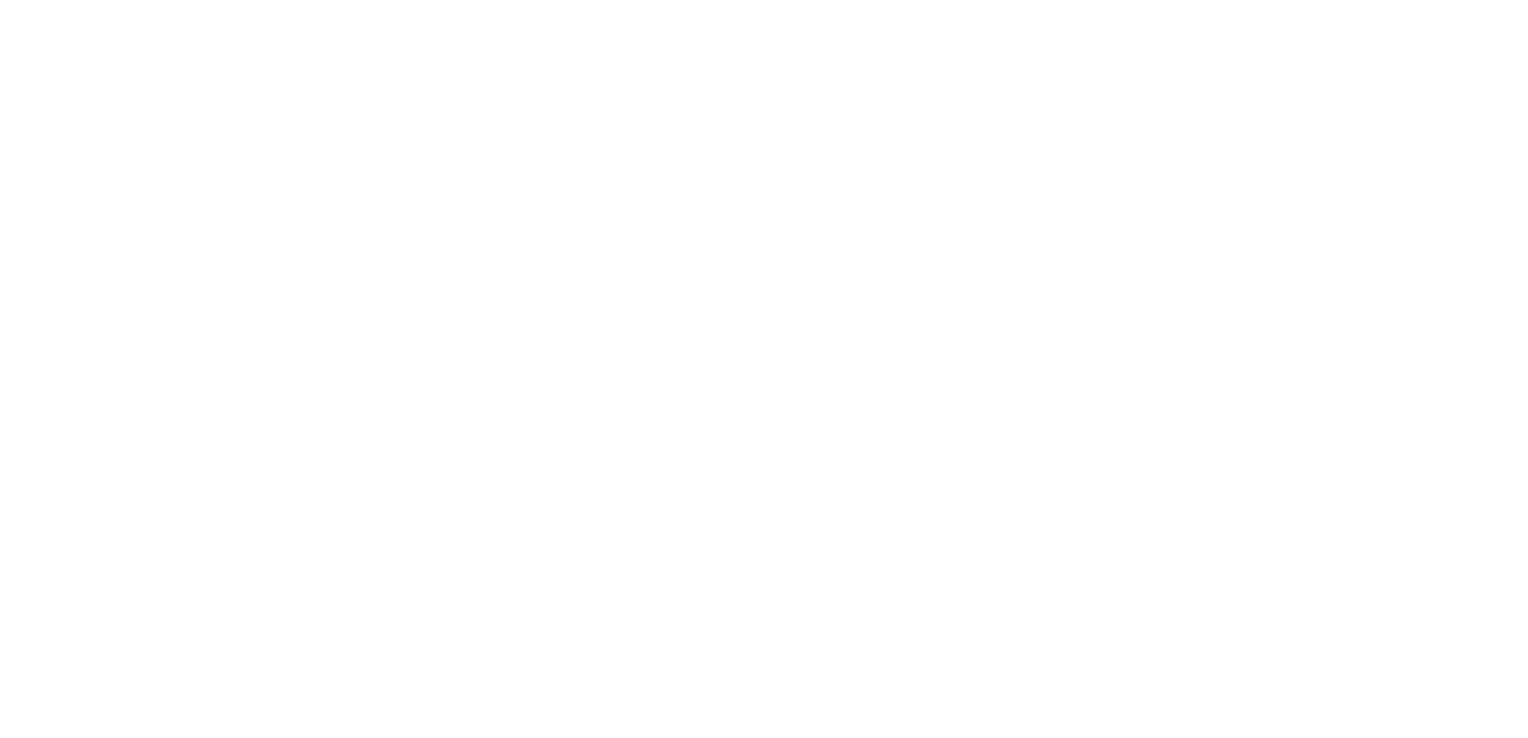 scroll, scrollTop: 0, scrollLeft: 0, axis: both 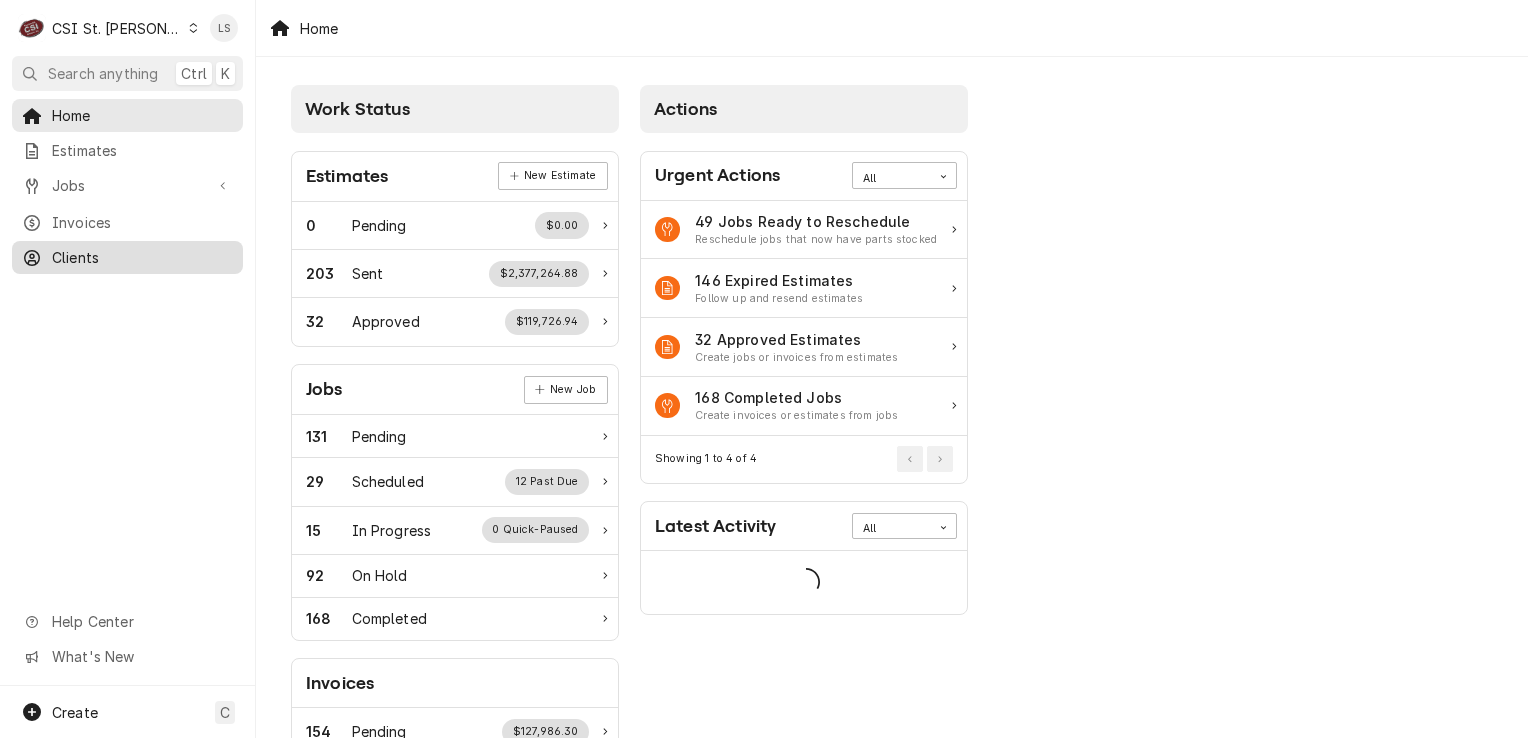click on "Clients" at bounding box center [142, 257] 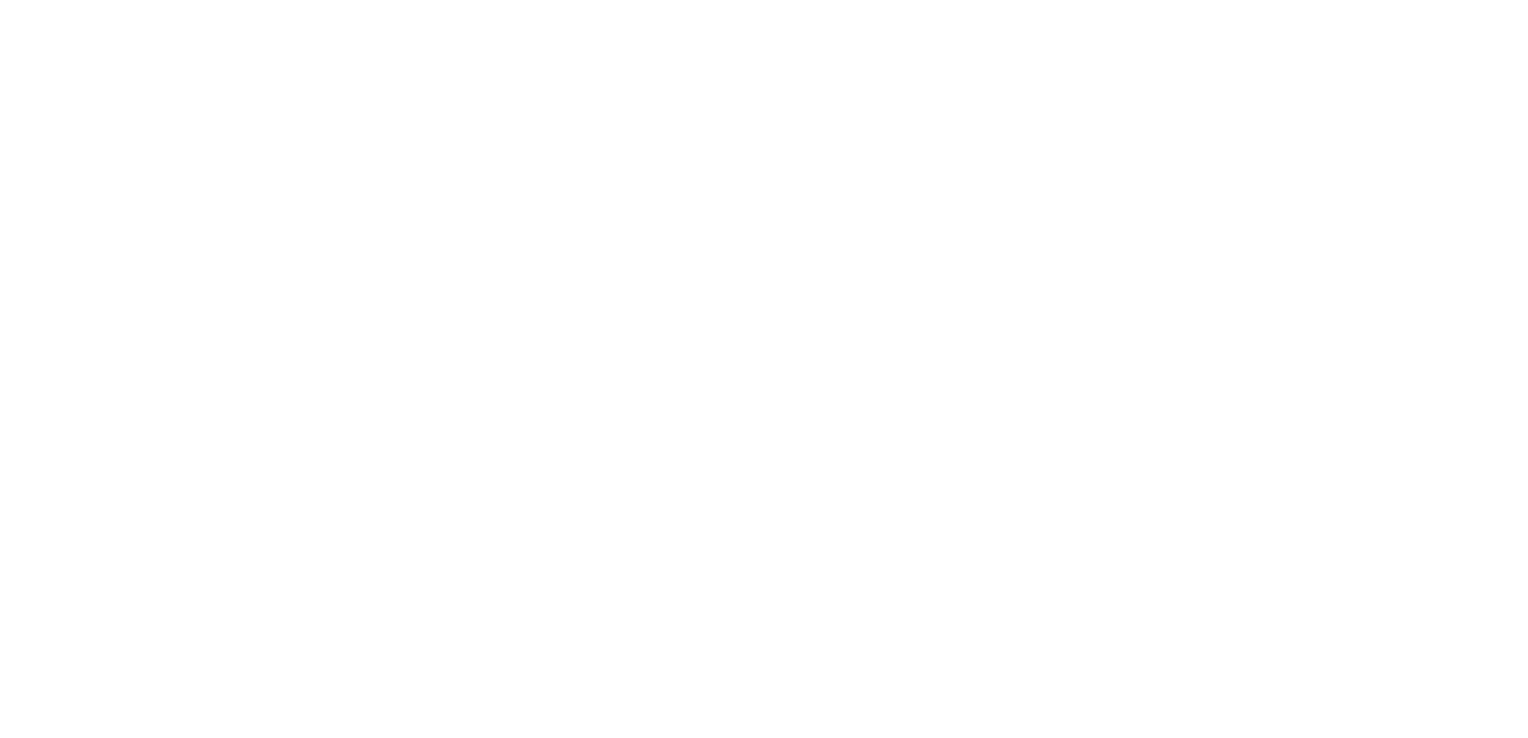 scroll, scrollTop: 0, scrollLeft: 0, axis: both 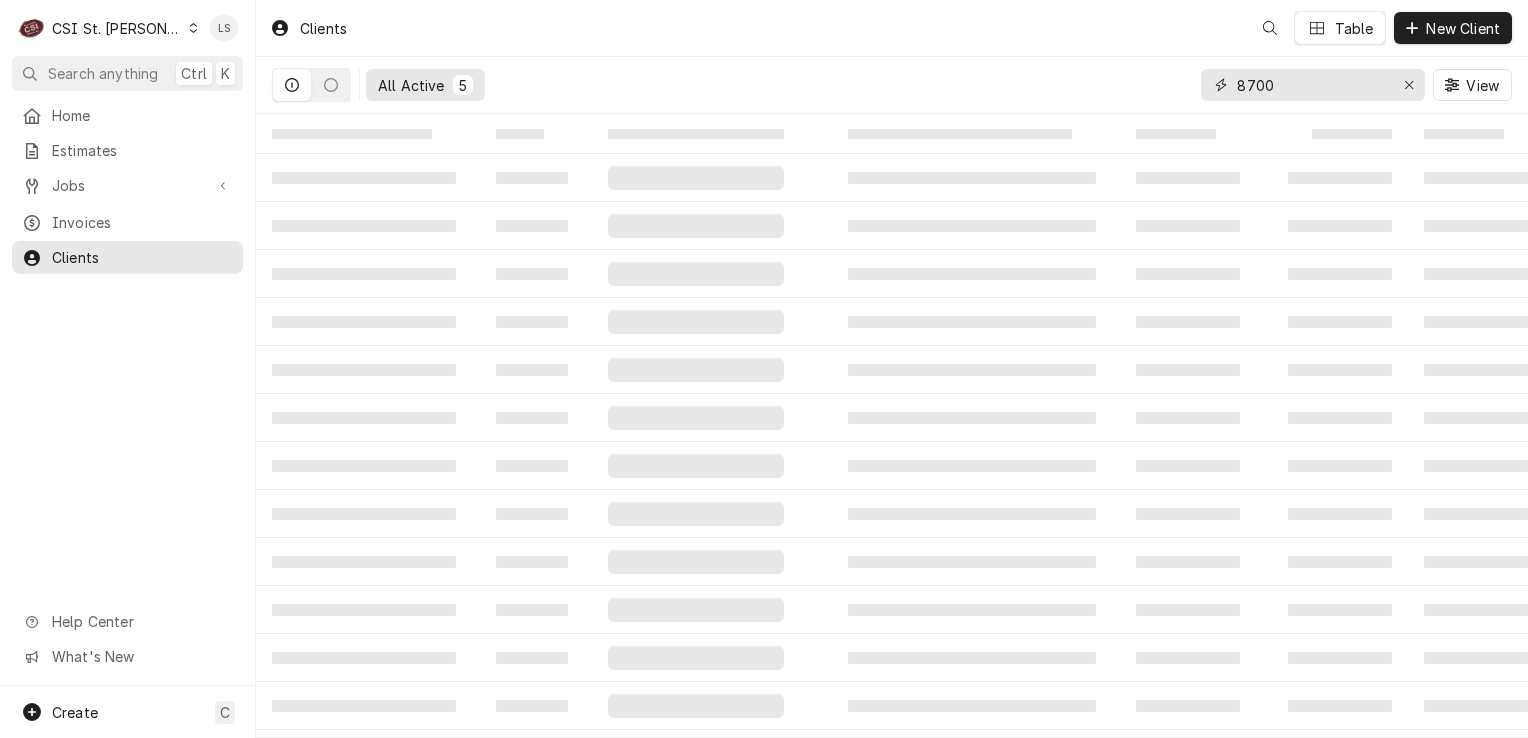 click at bounding box center (1409, 85) 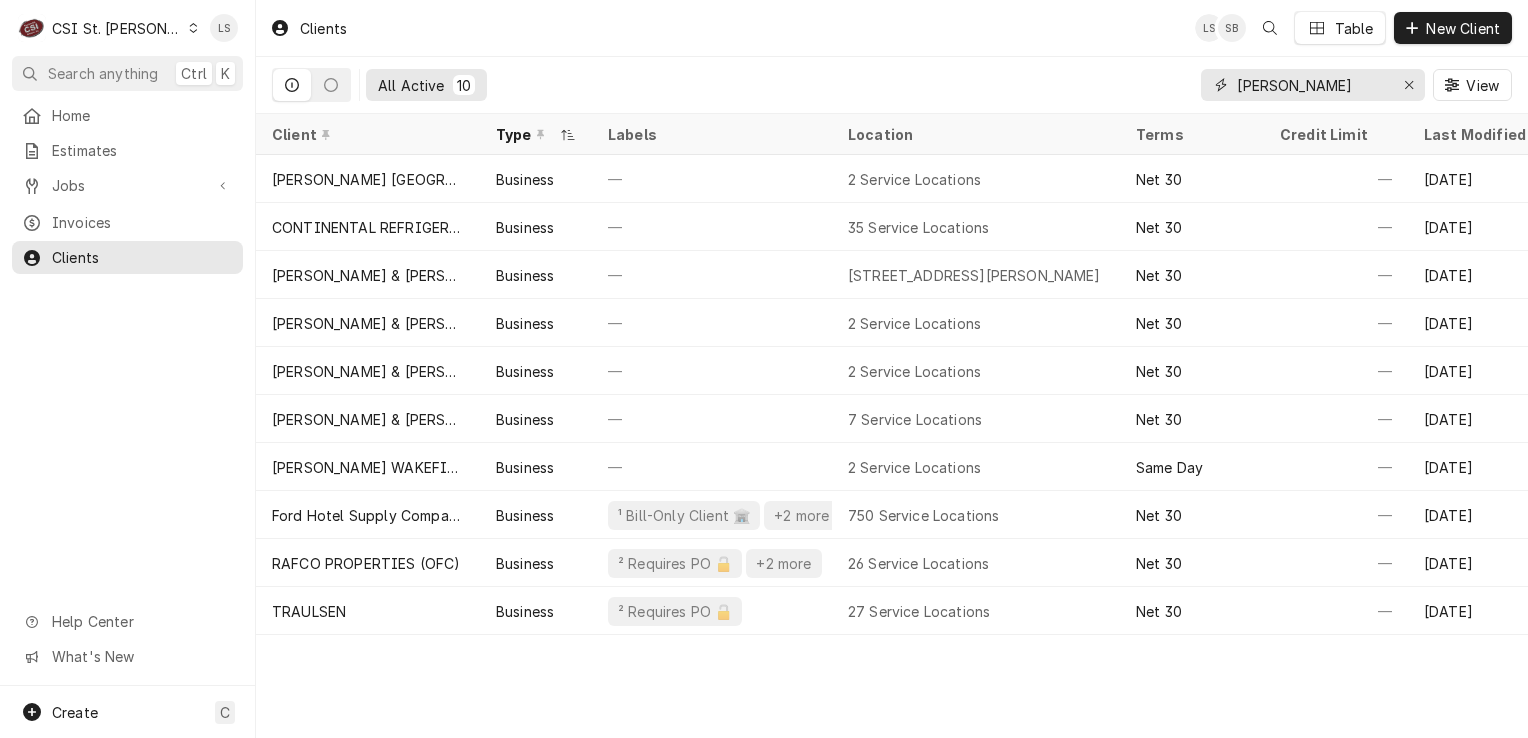 type on "cushman" 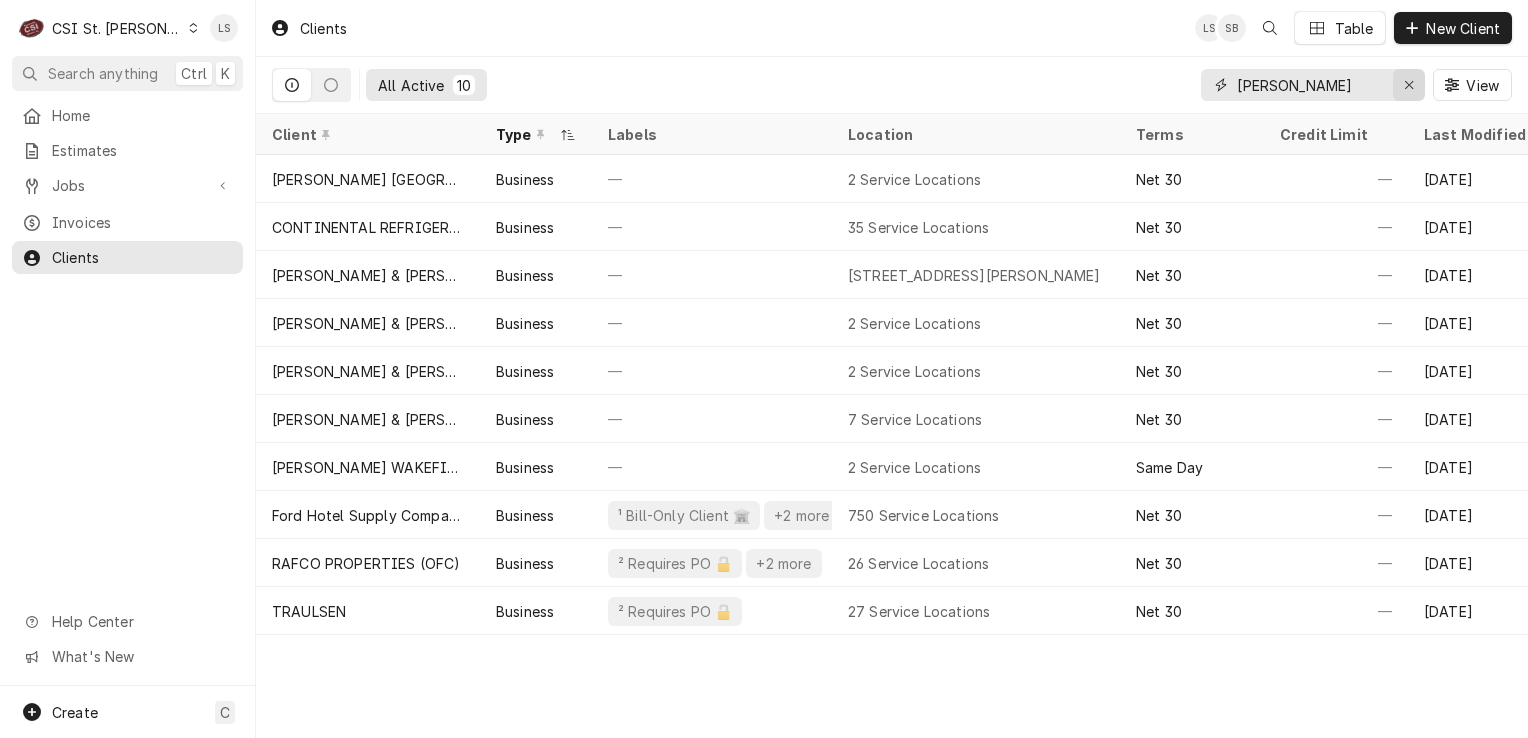 click at bounding box center (1409, 85) 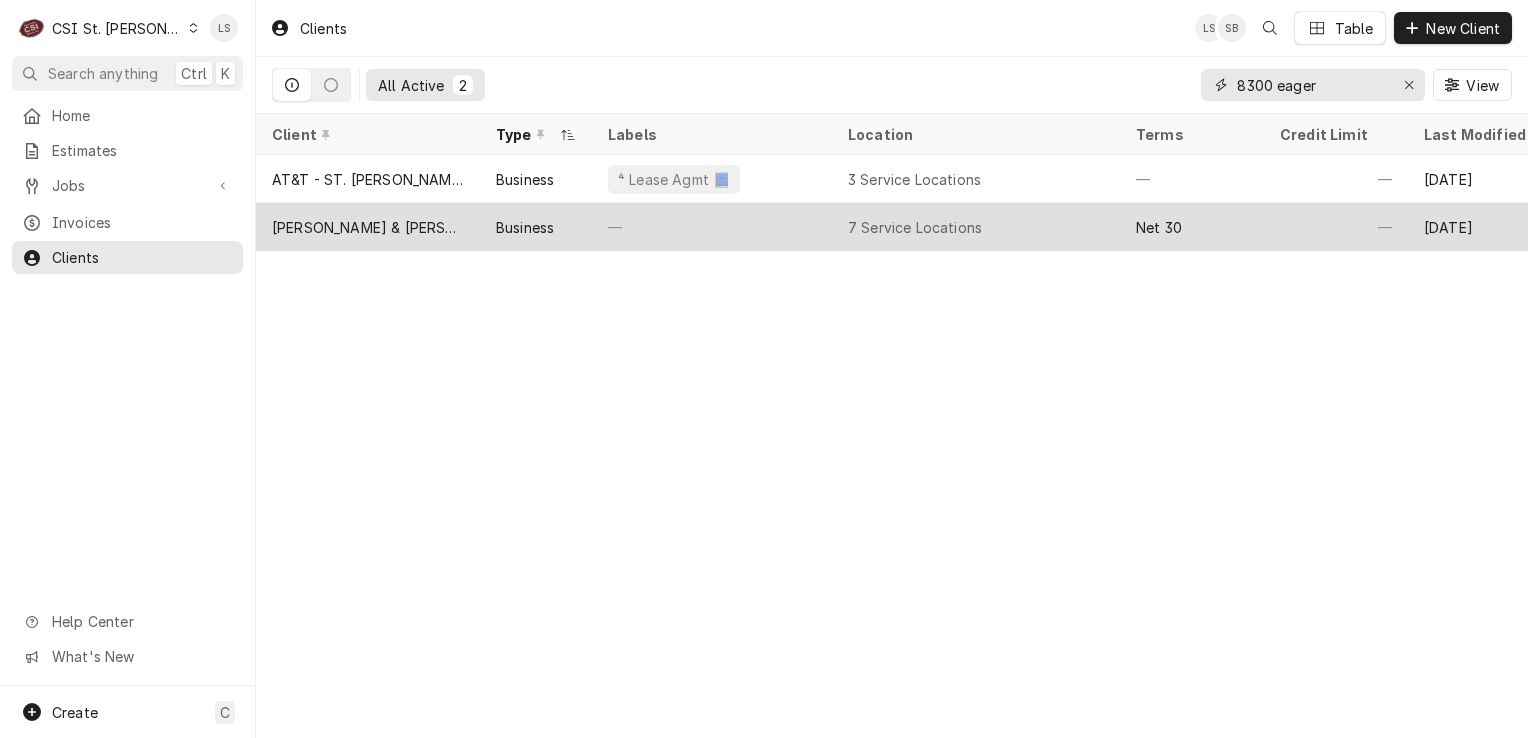 type on "8300 eager" 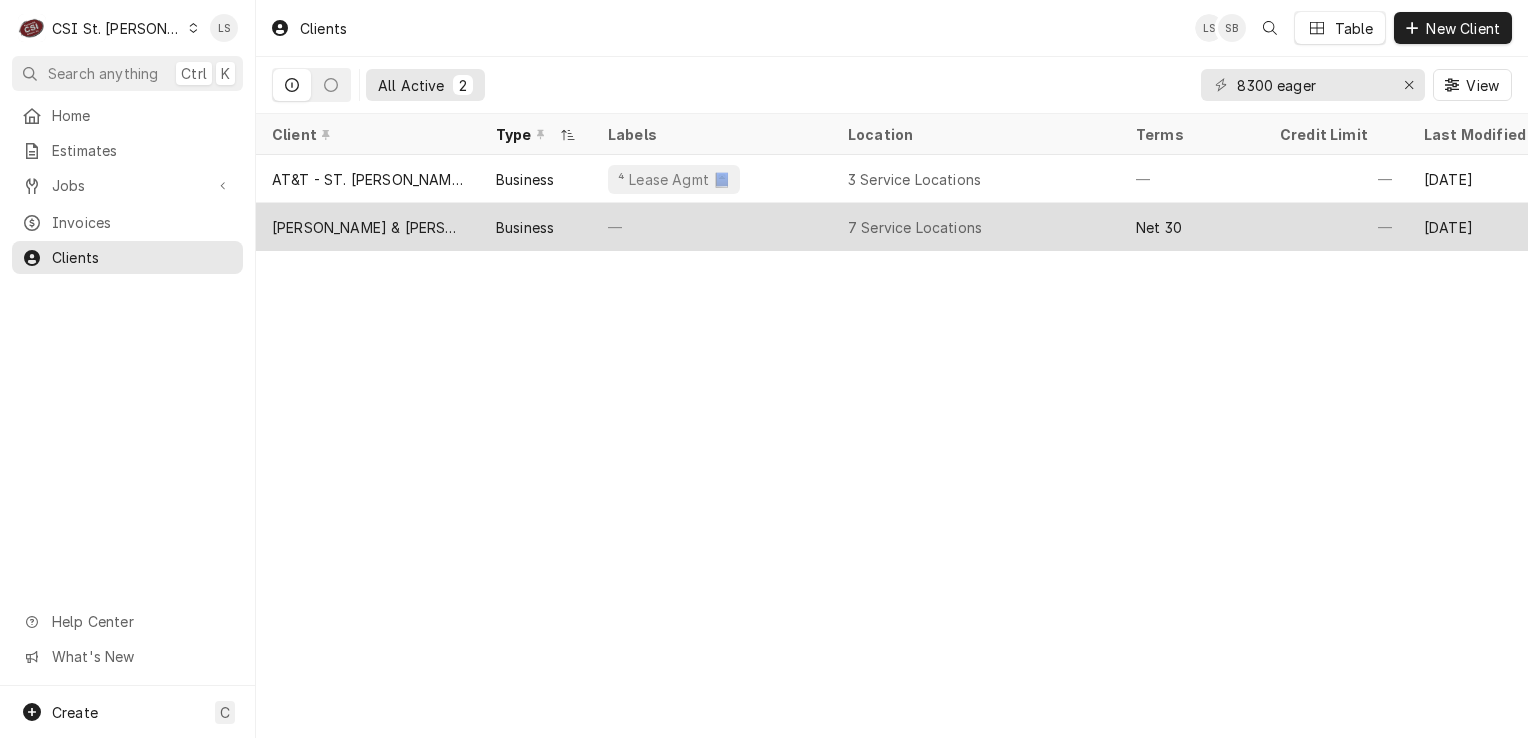 click on "CUSHMAN & WAKEFIELD - BRENTWOOD" at bounding box center (368, 227) 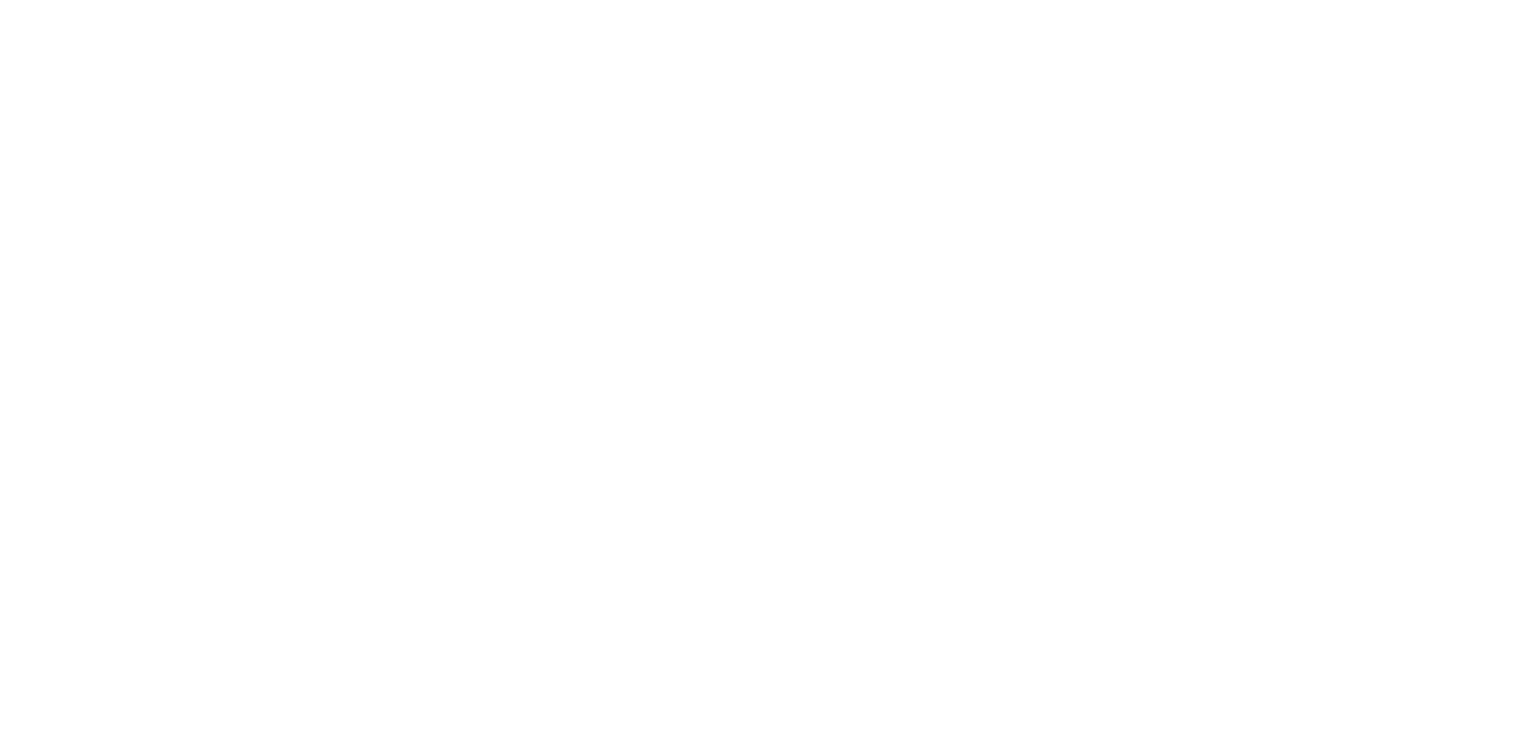 scroll, scrollTop: 0, scrollLeft: 0, axis: both 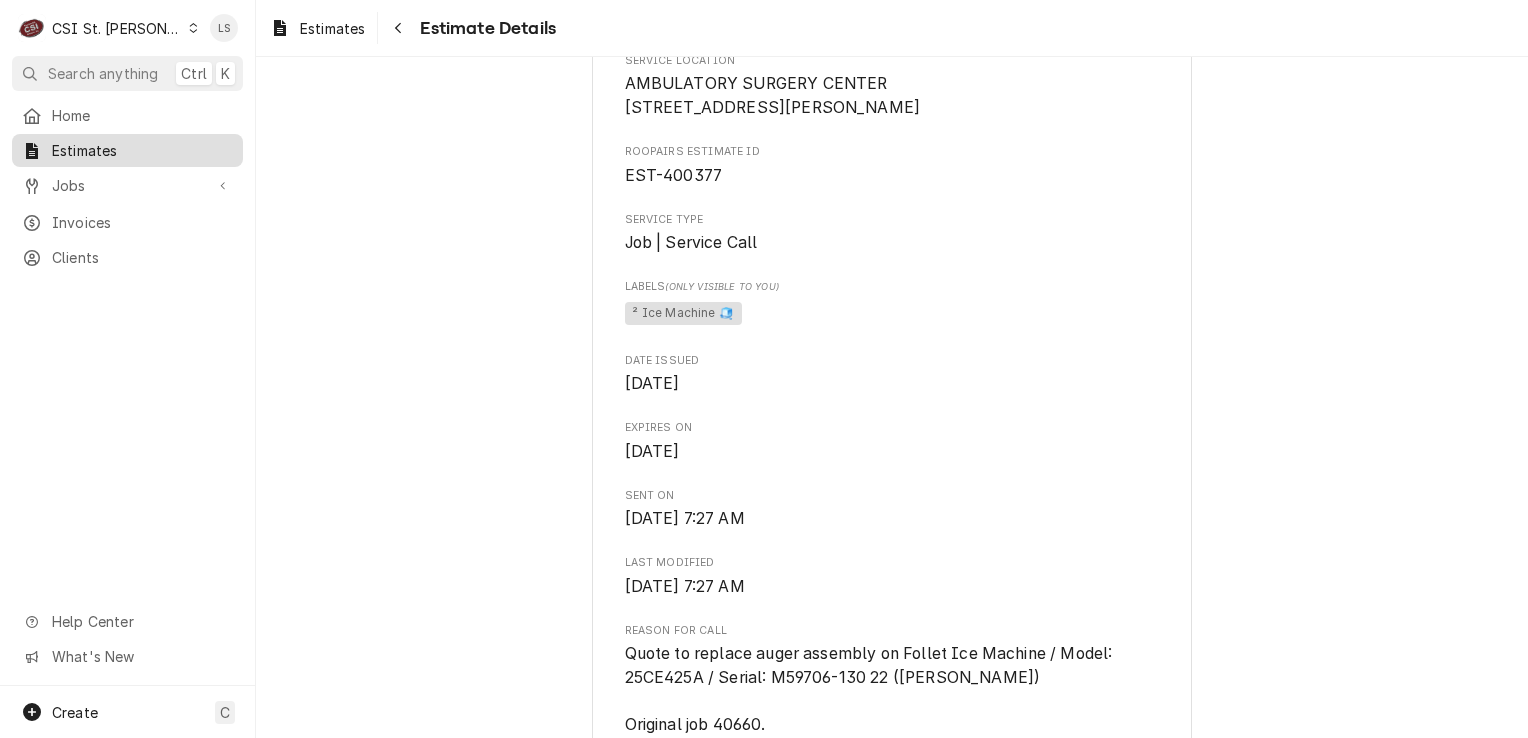 click on "Estimates" at bounding box center [142, 150] 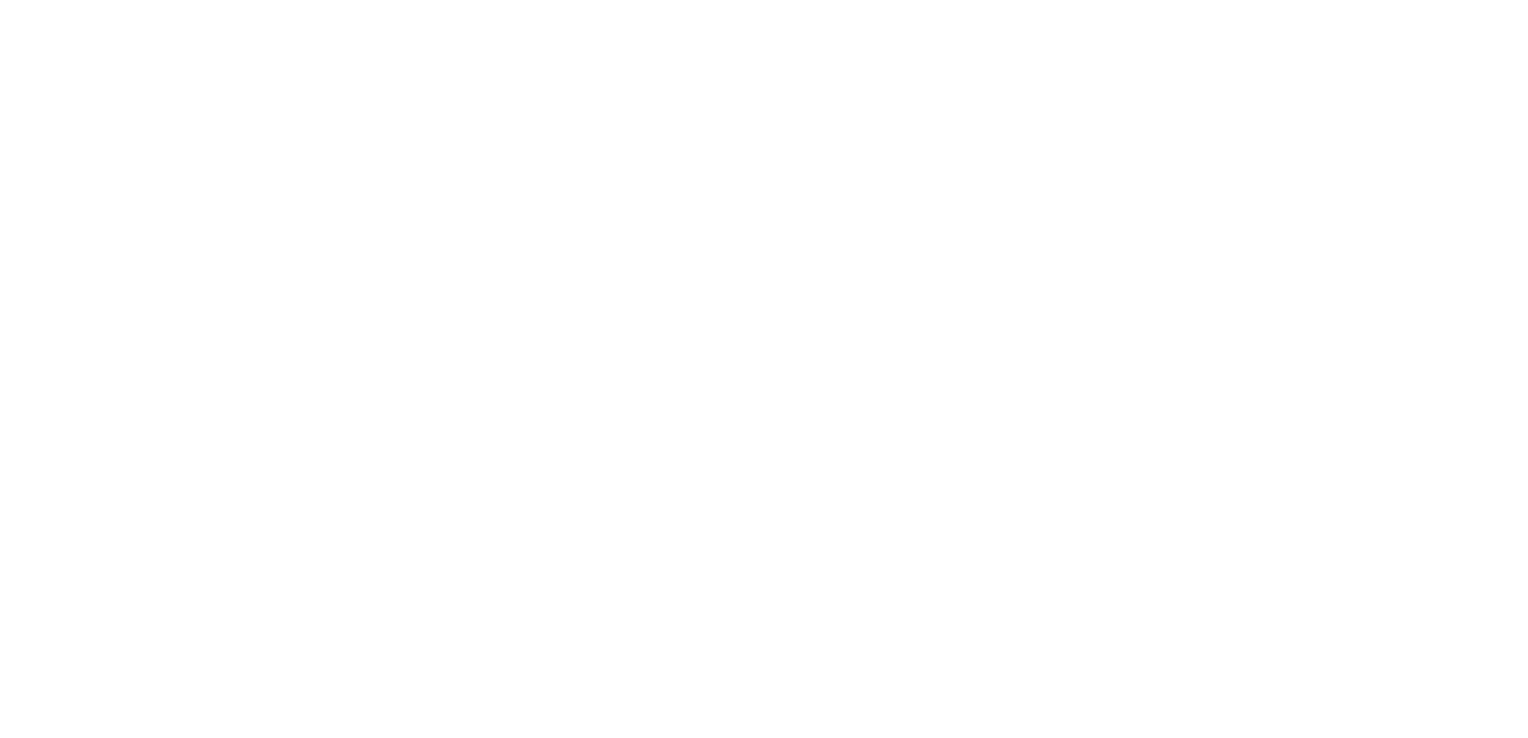 scroll, scrollTop: 0, scrollLeft: 0, axis: both 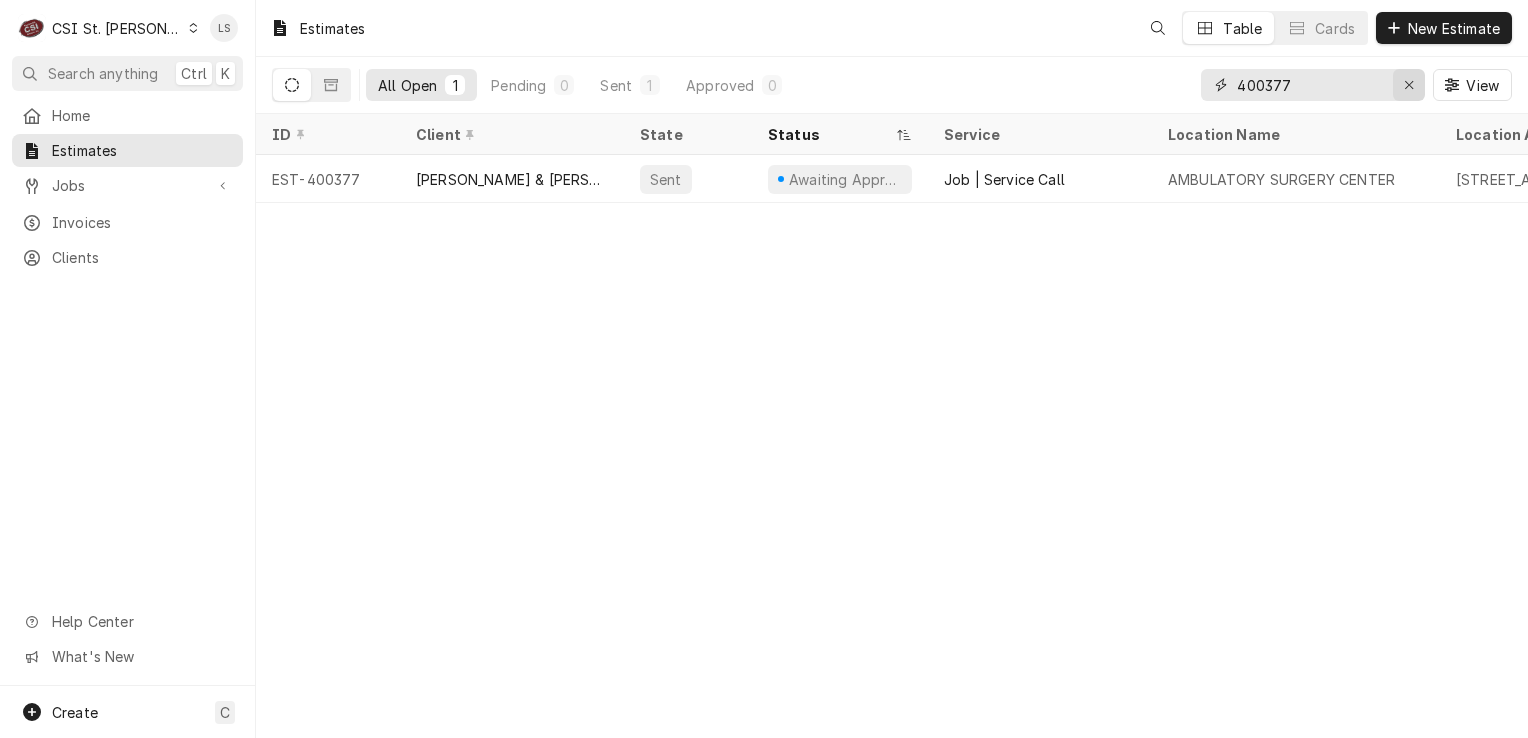 click at bounding box center (1409, 85) 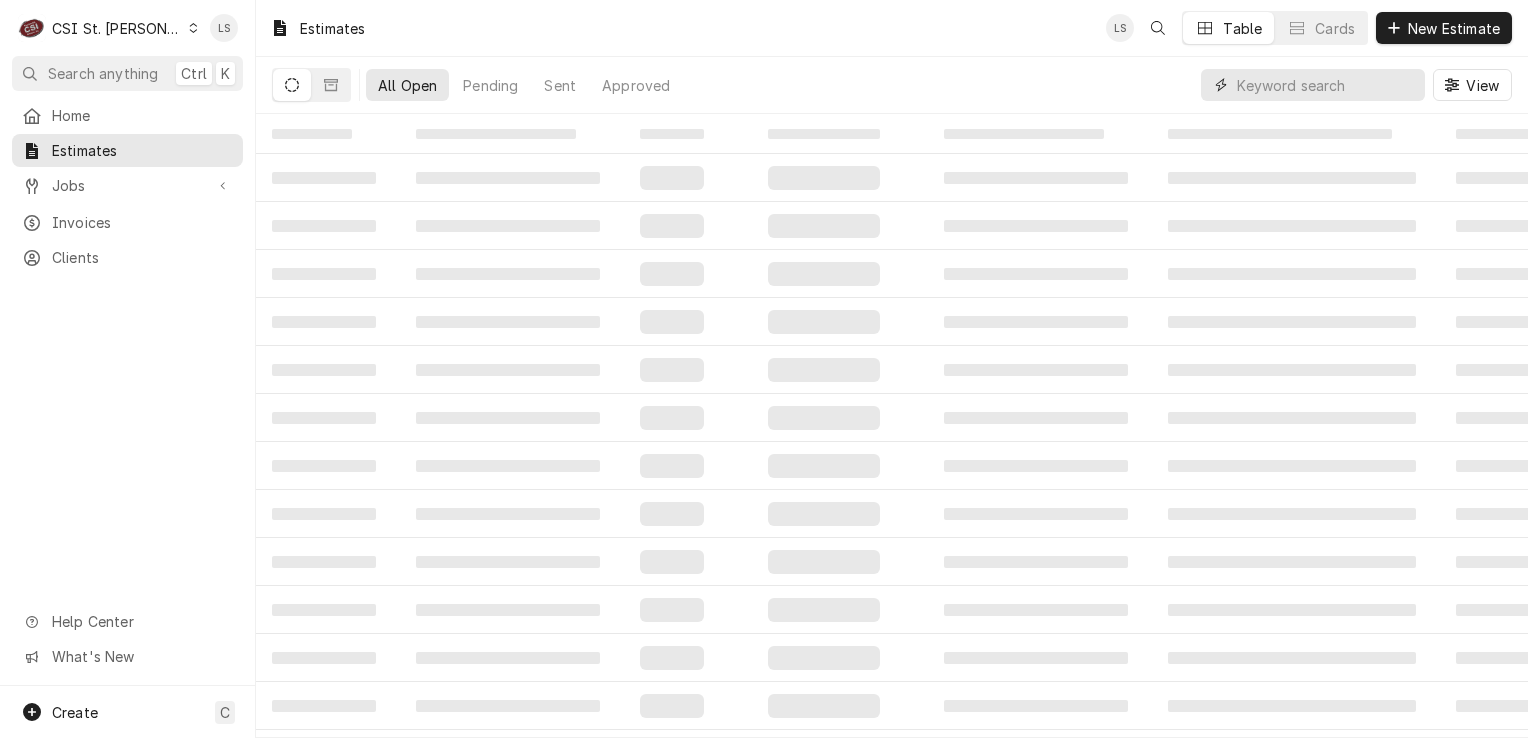 paste on "400416" 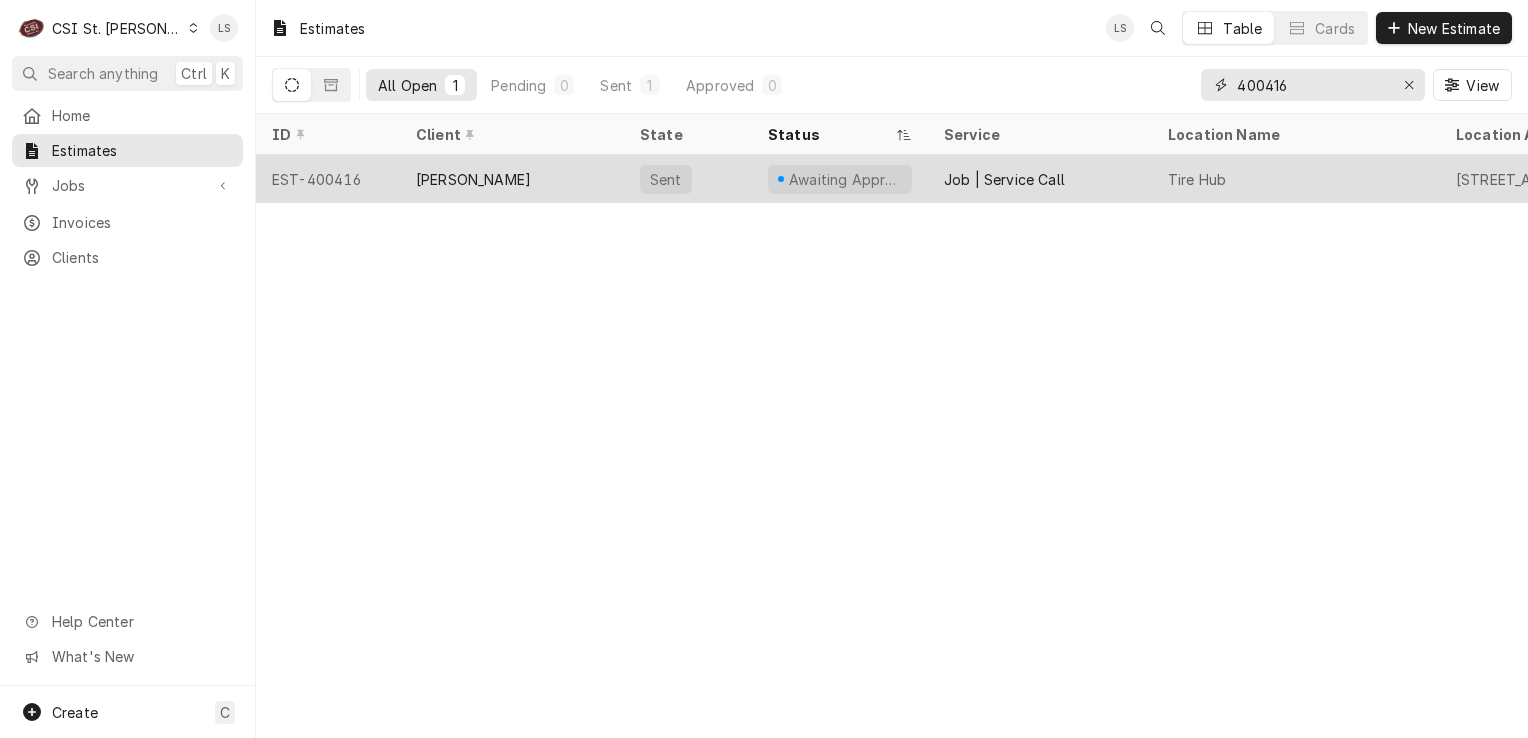 type on "400416" 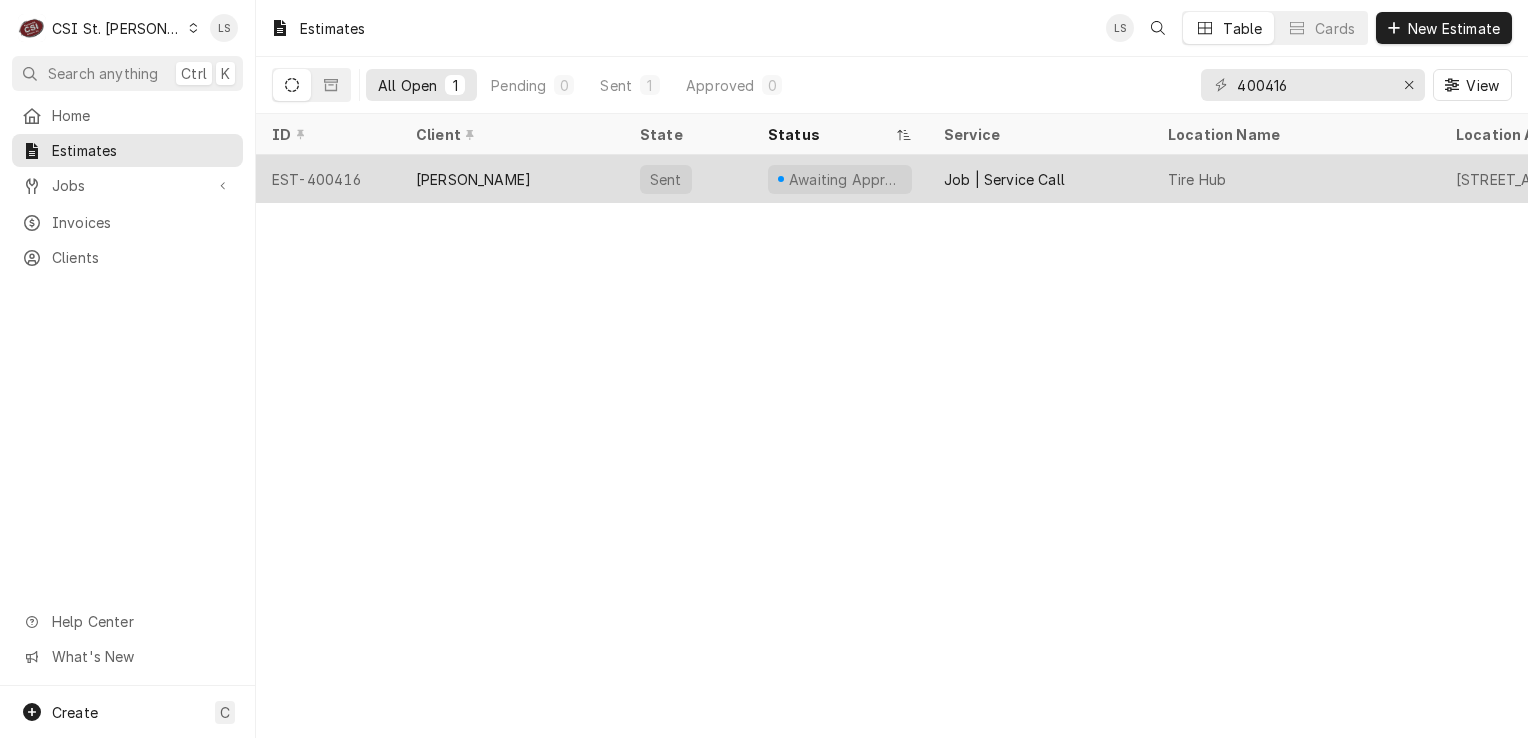 click on "EST-400416" at bounding box center (328, 179) 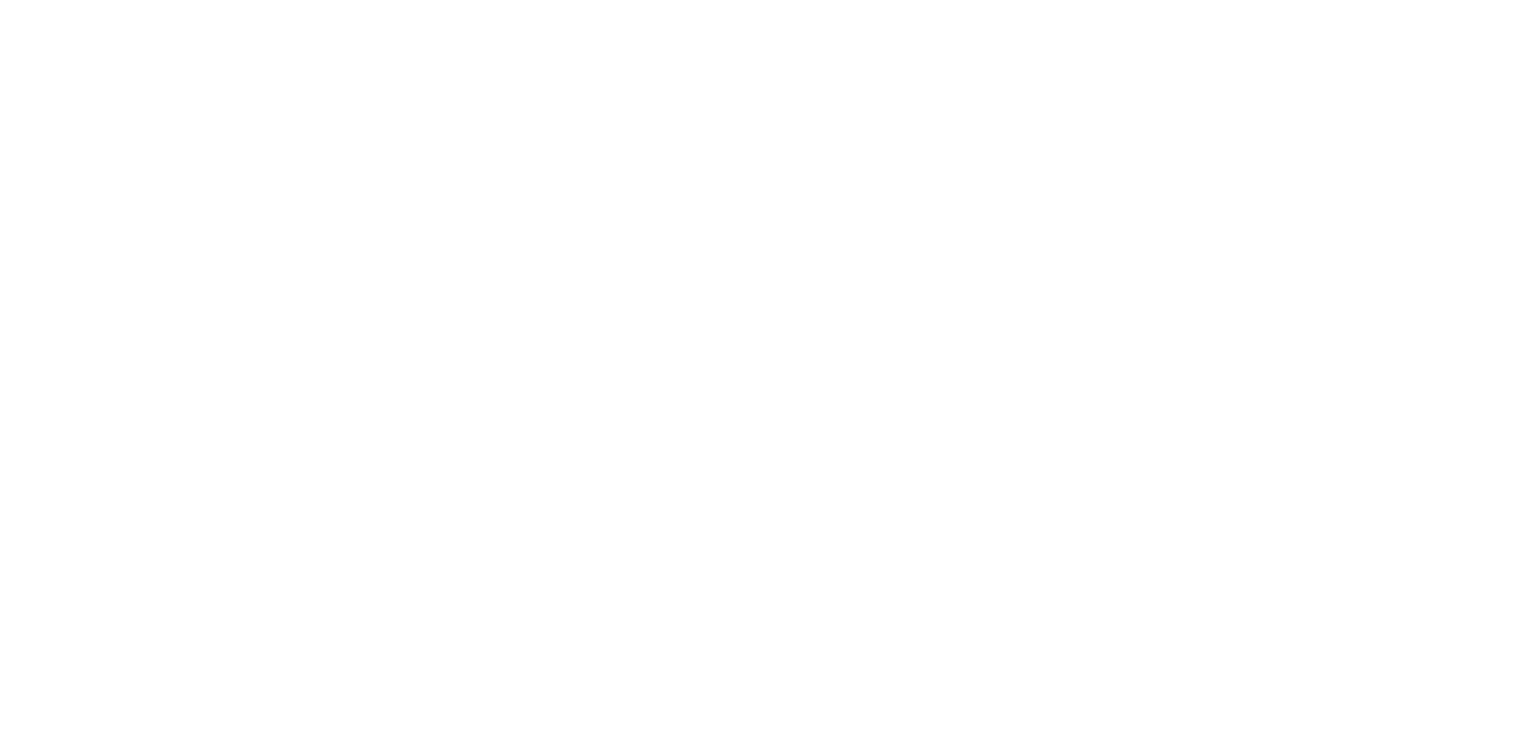 scroll, scrollTop: 0, scrollLeft: 0, axis: both 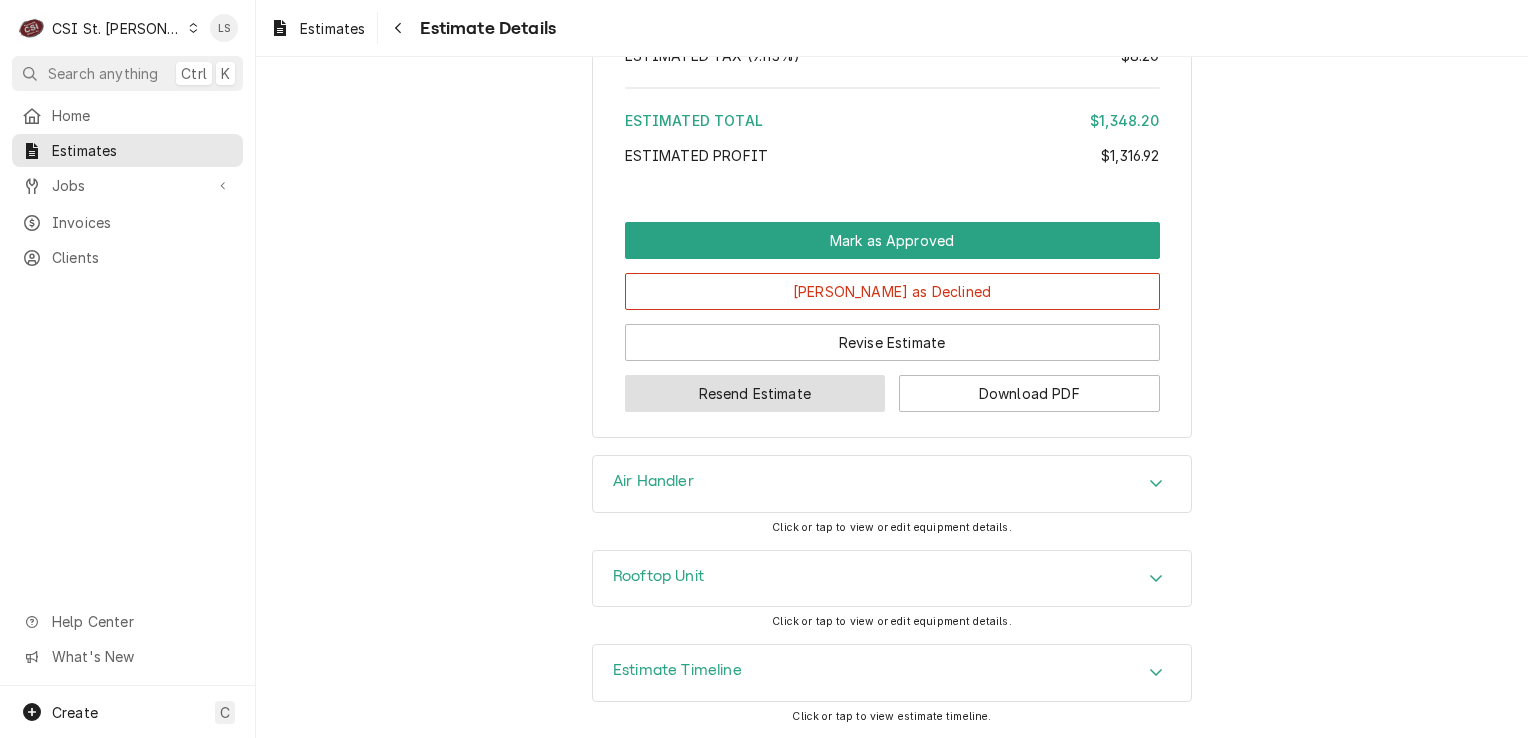 click on "Resend Estimate" at bounding box center [755, 393] 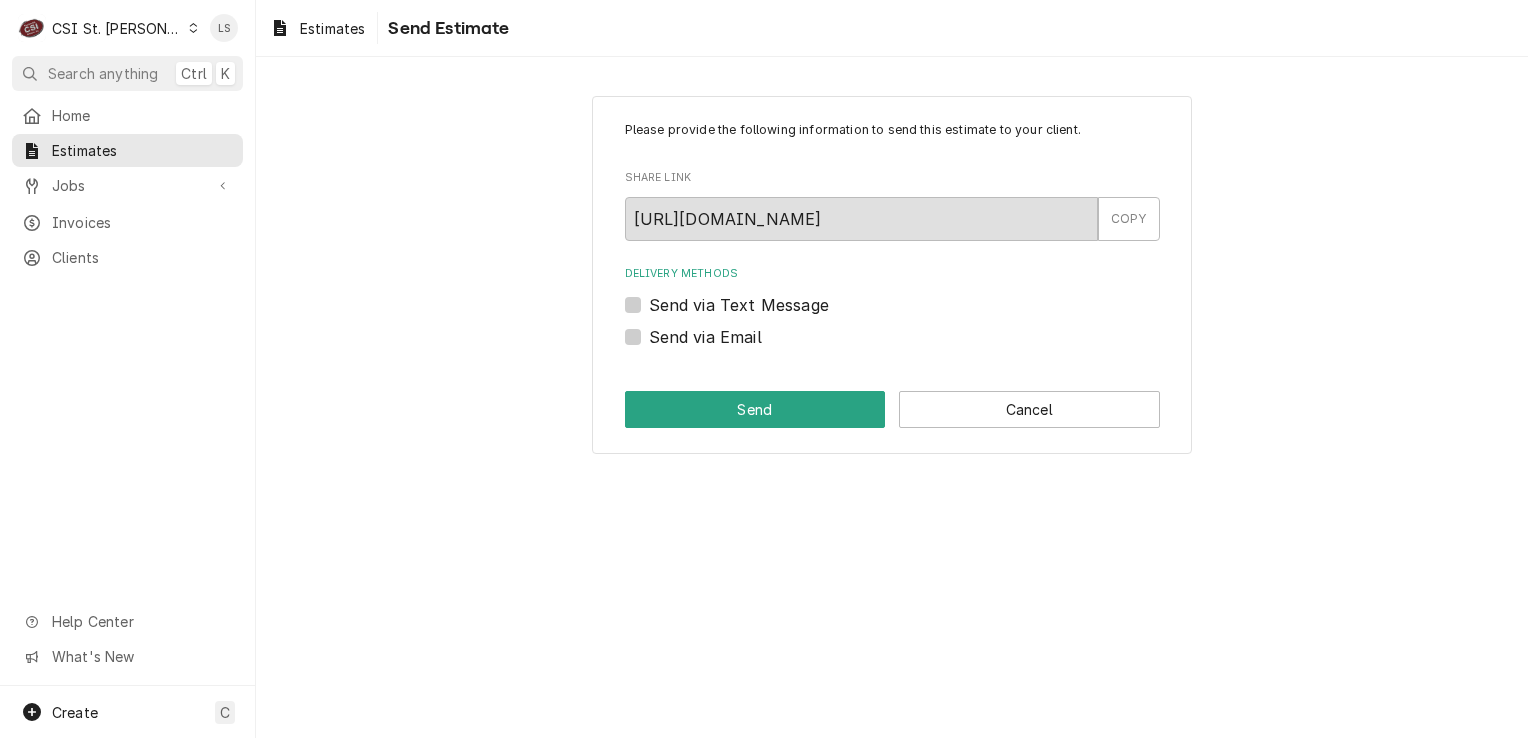 click on "Send via Email" at bounding box center [705, 337] 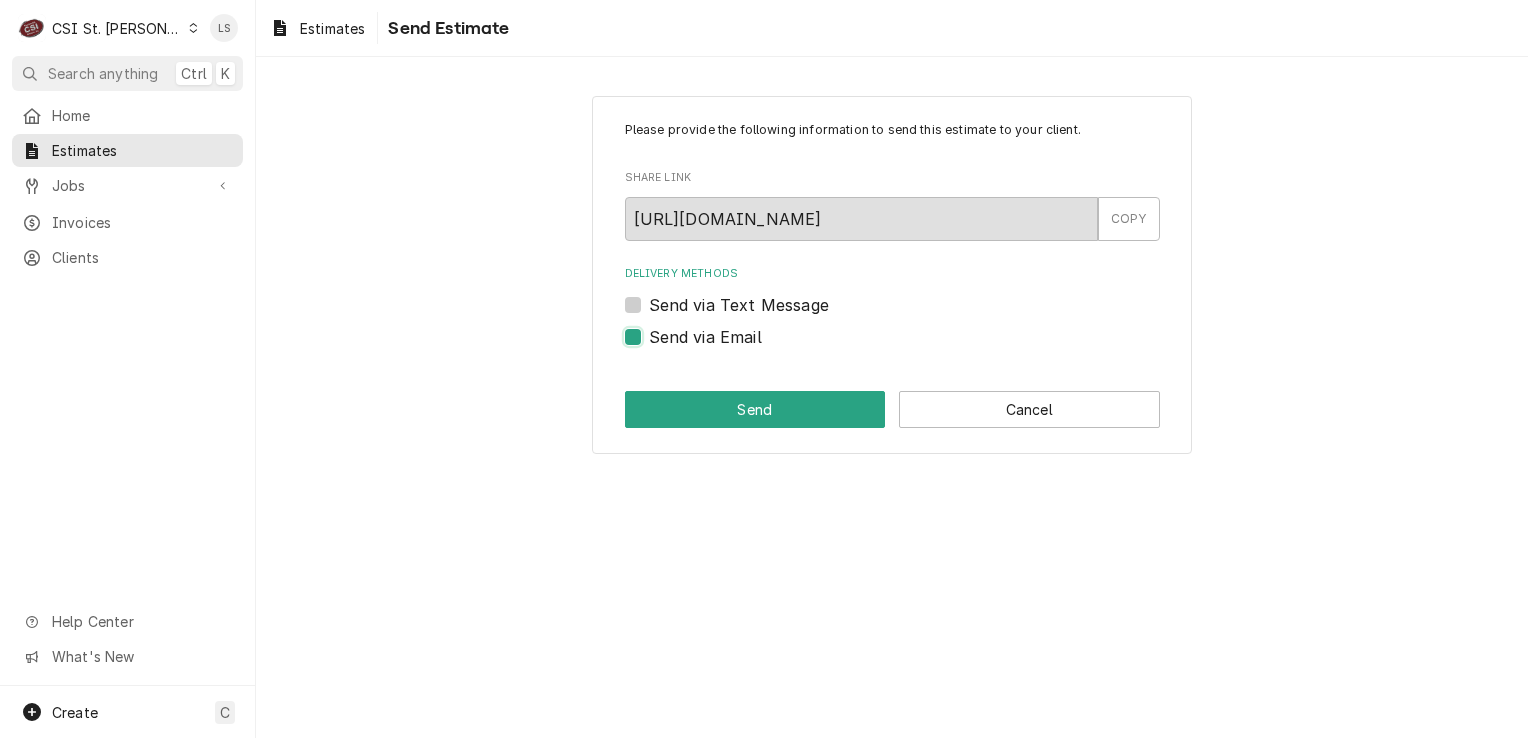 checkbox on "true" 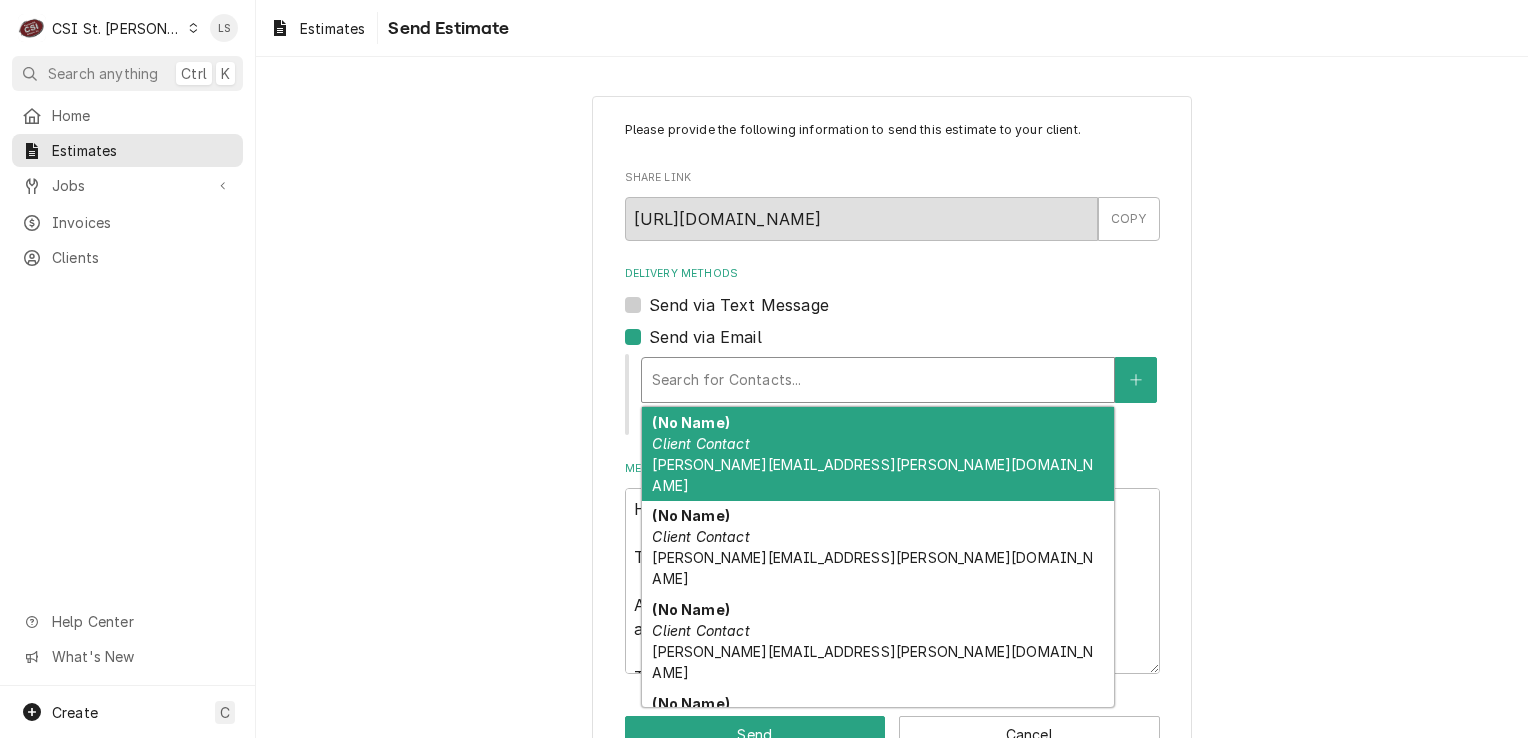 click at bounding box center [878, 380] 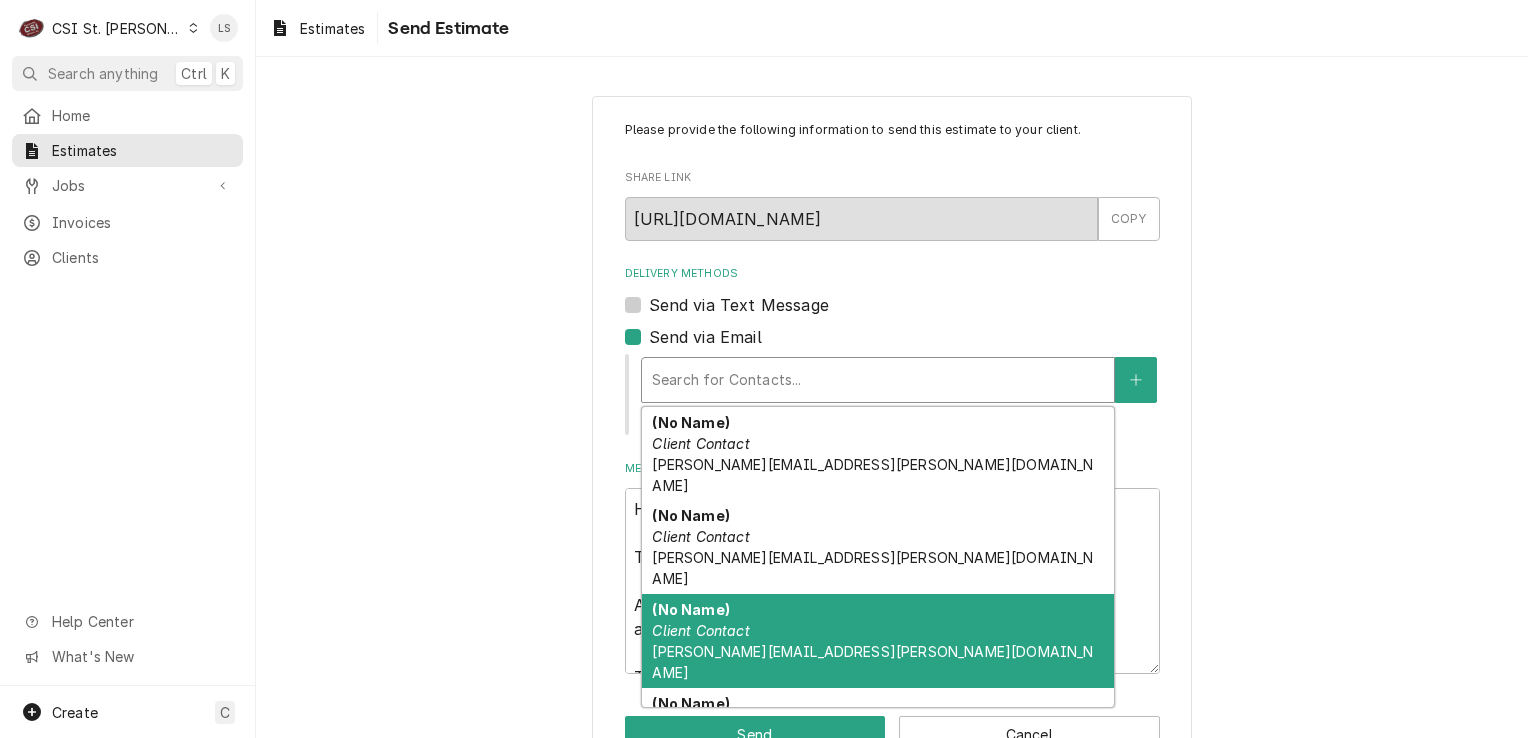 scroll, scrollTop: 63, scrollLeft: 0, axis: vertical 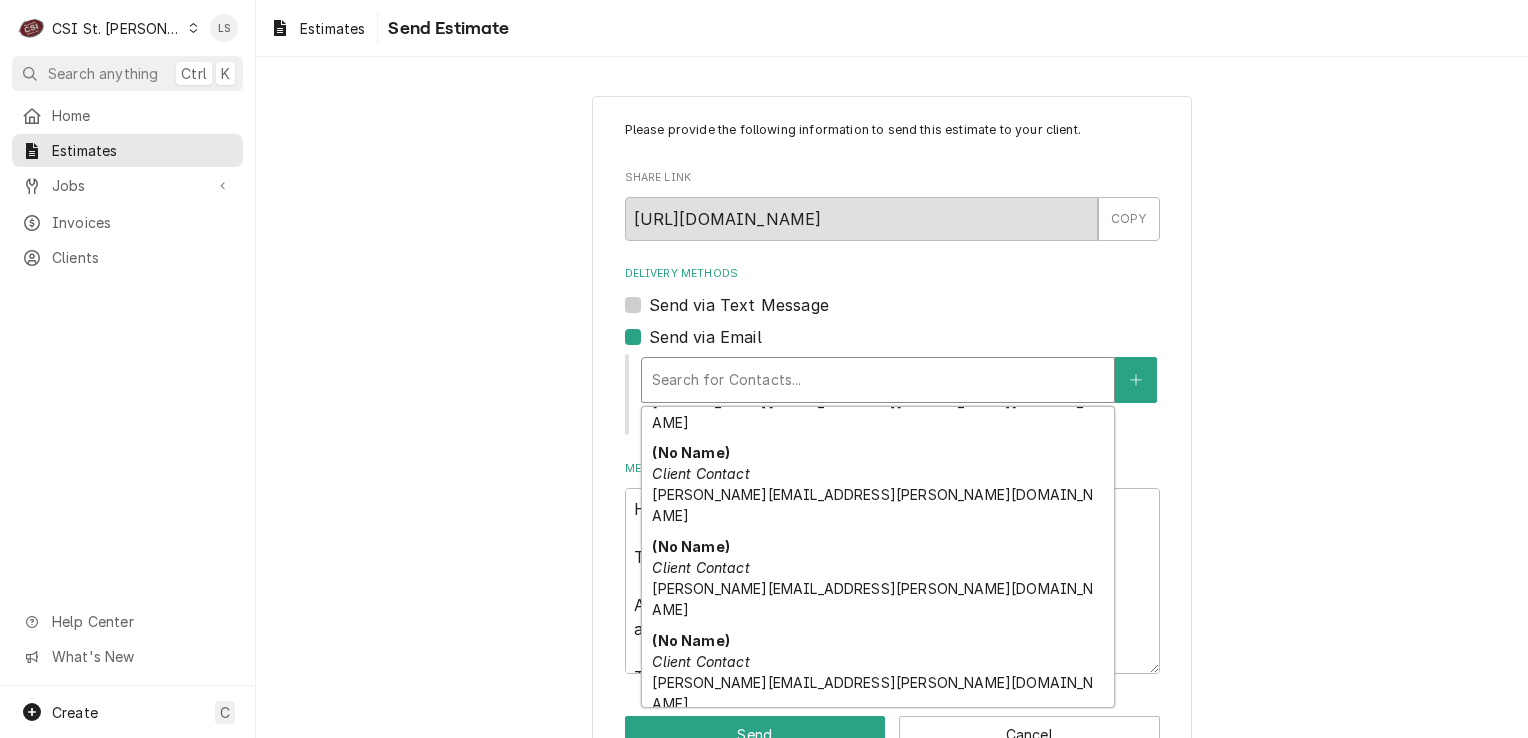 click on "LANE VALENTE" at bounding box center [713, 733] 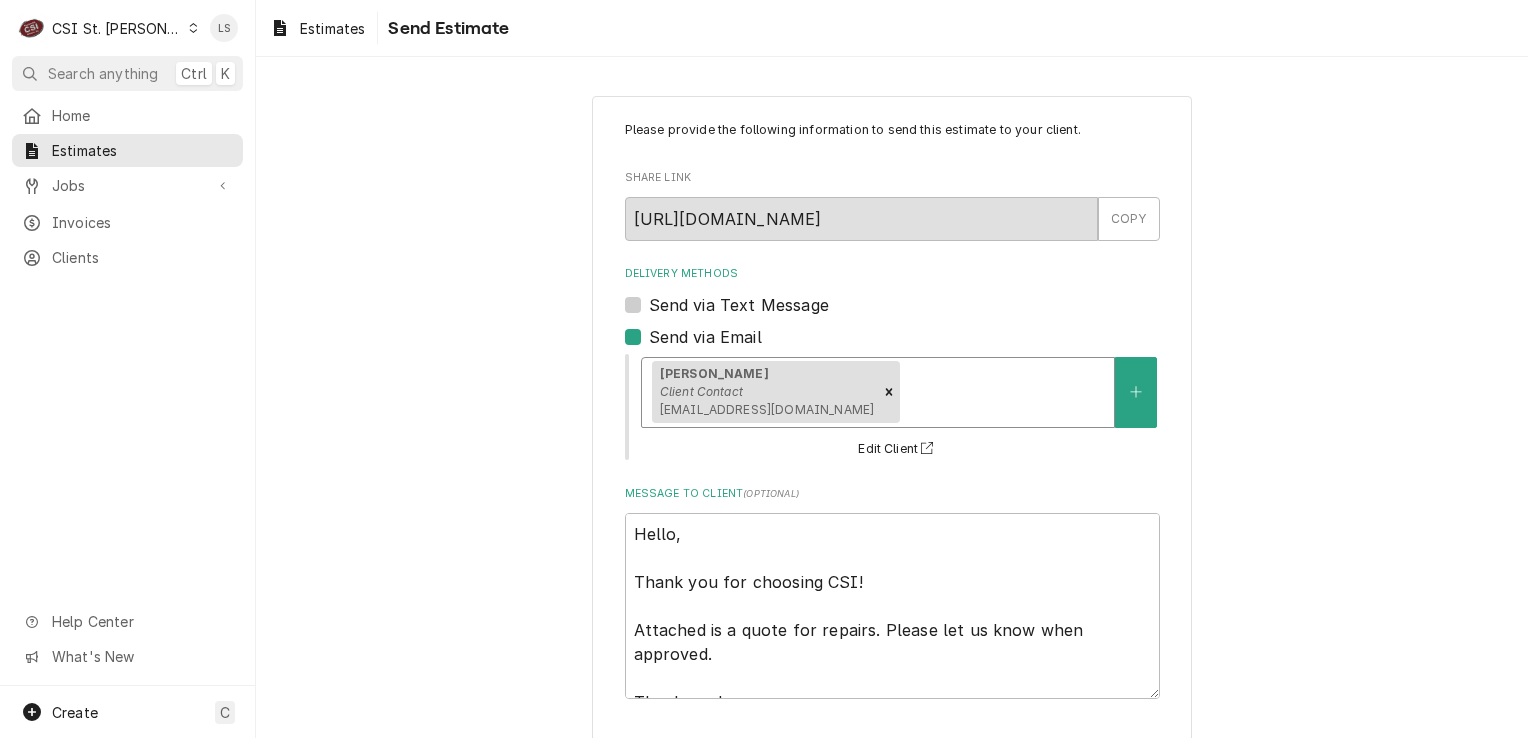 scroll, scrollTop: 80, scrollLeft: 0, axis: vertical 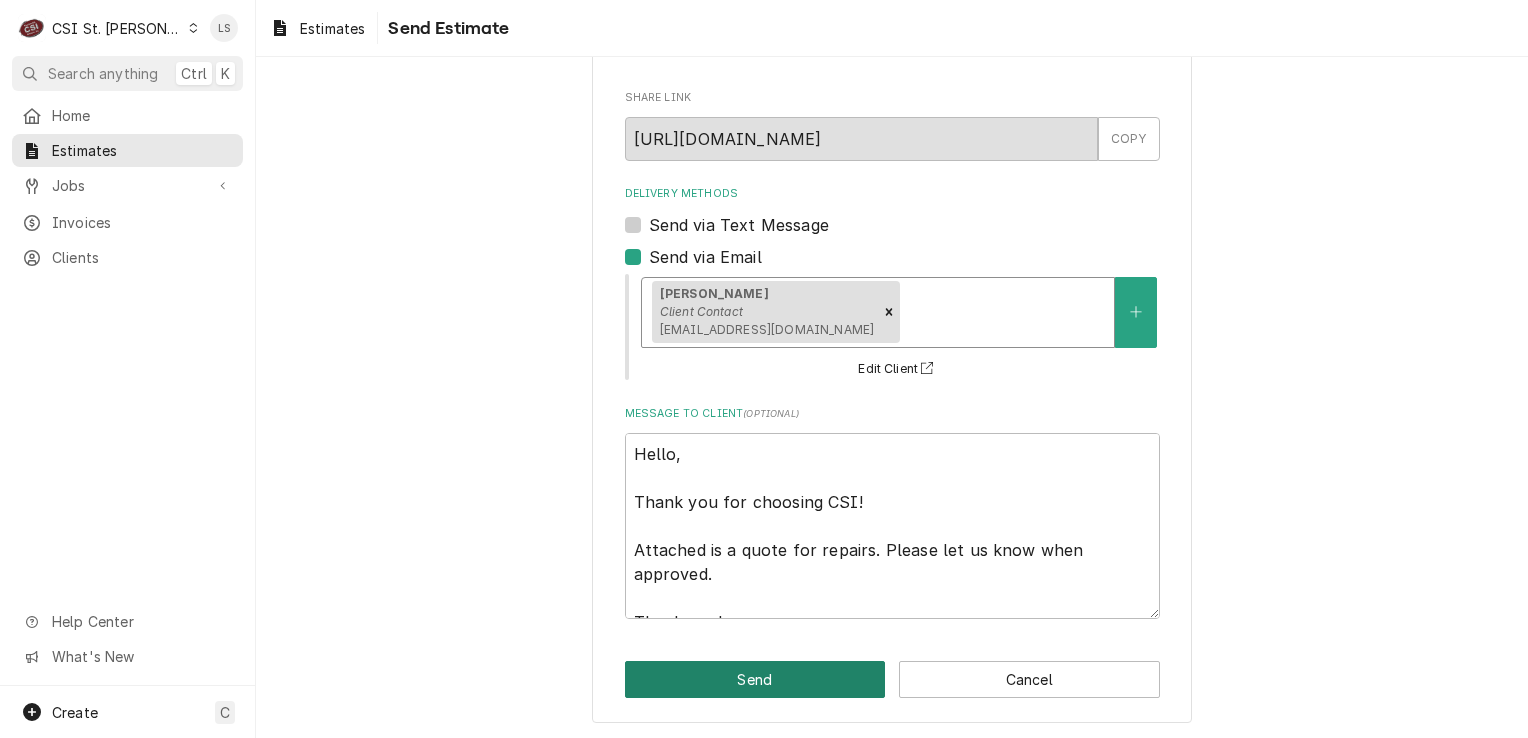 click on "Send" at bounding box center [755, 679] 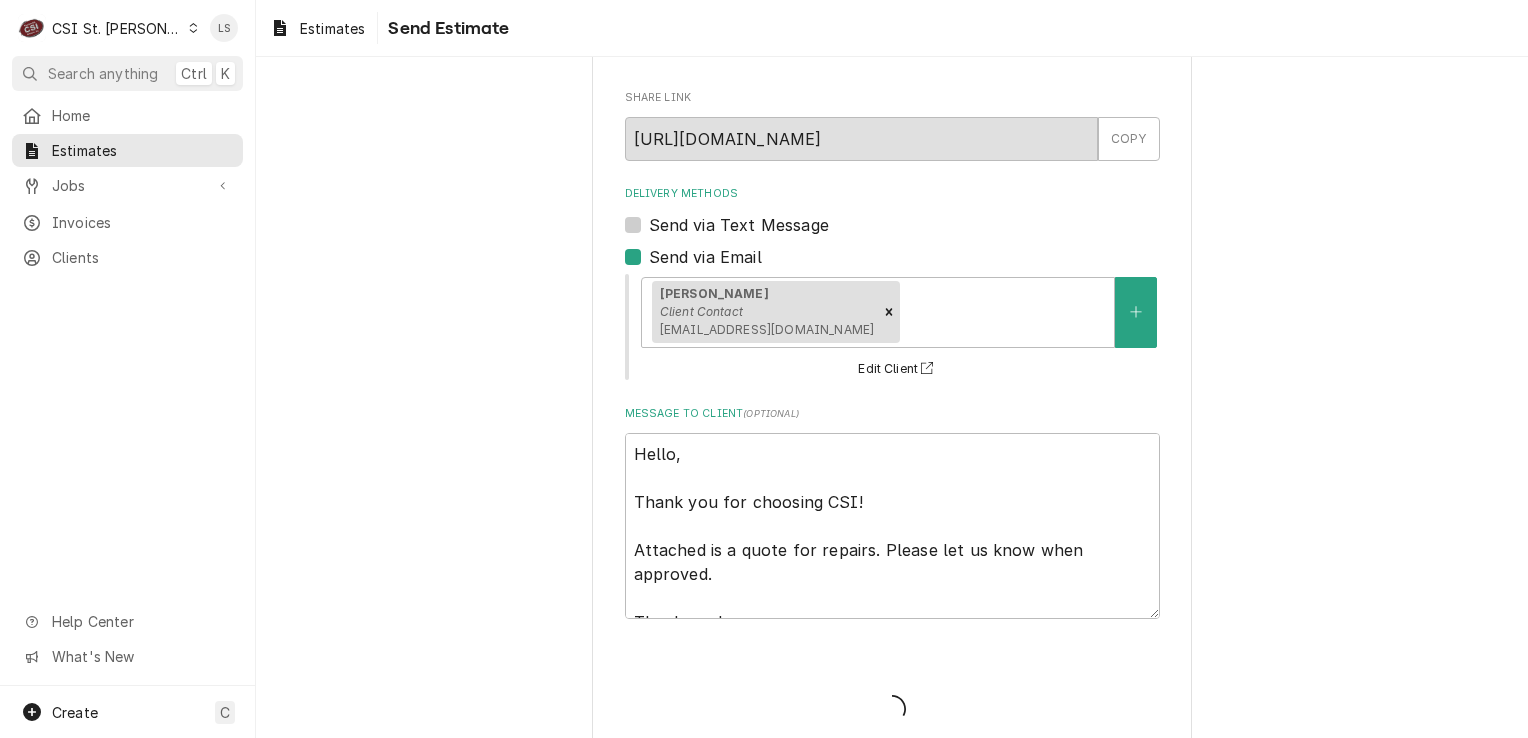 type on "x" 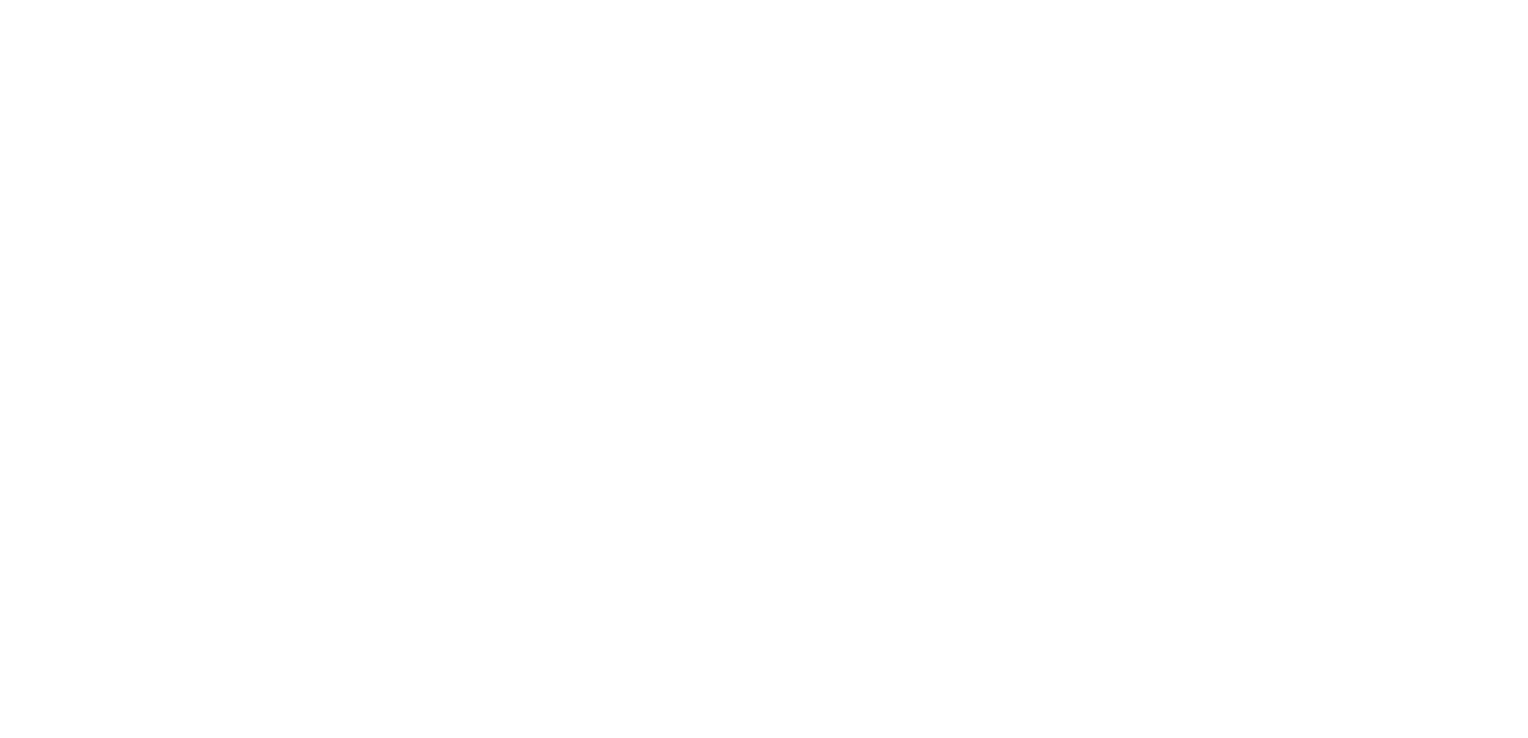 scroll, scrollTop: 0, scrollLeft: 0, axis: both 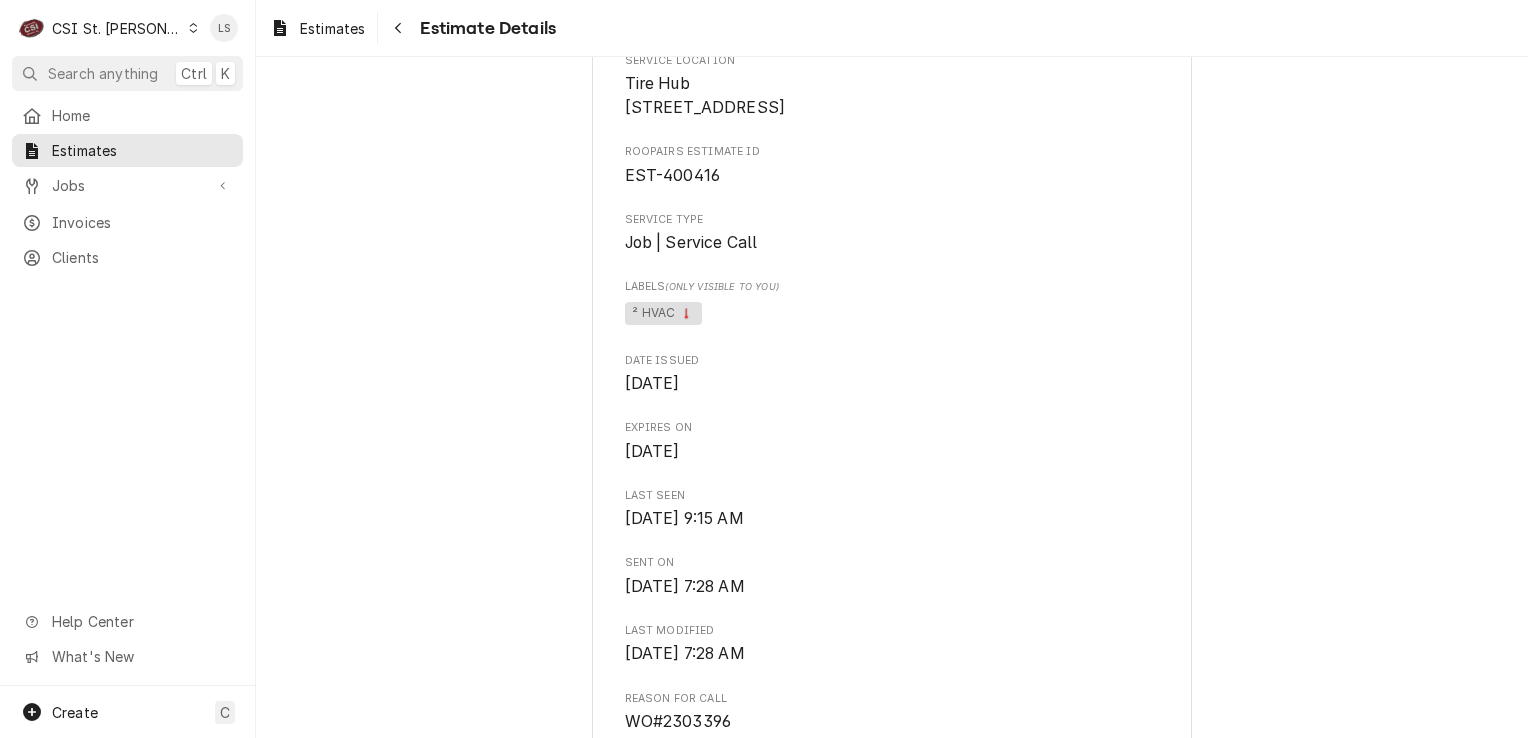 click at bounding box center (193, 28) 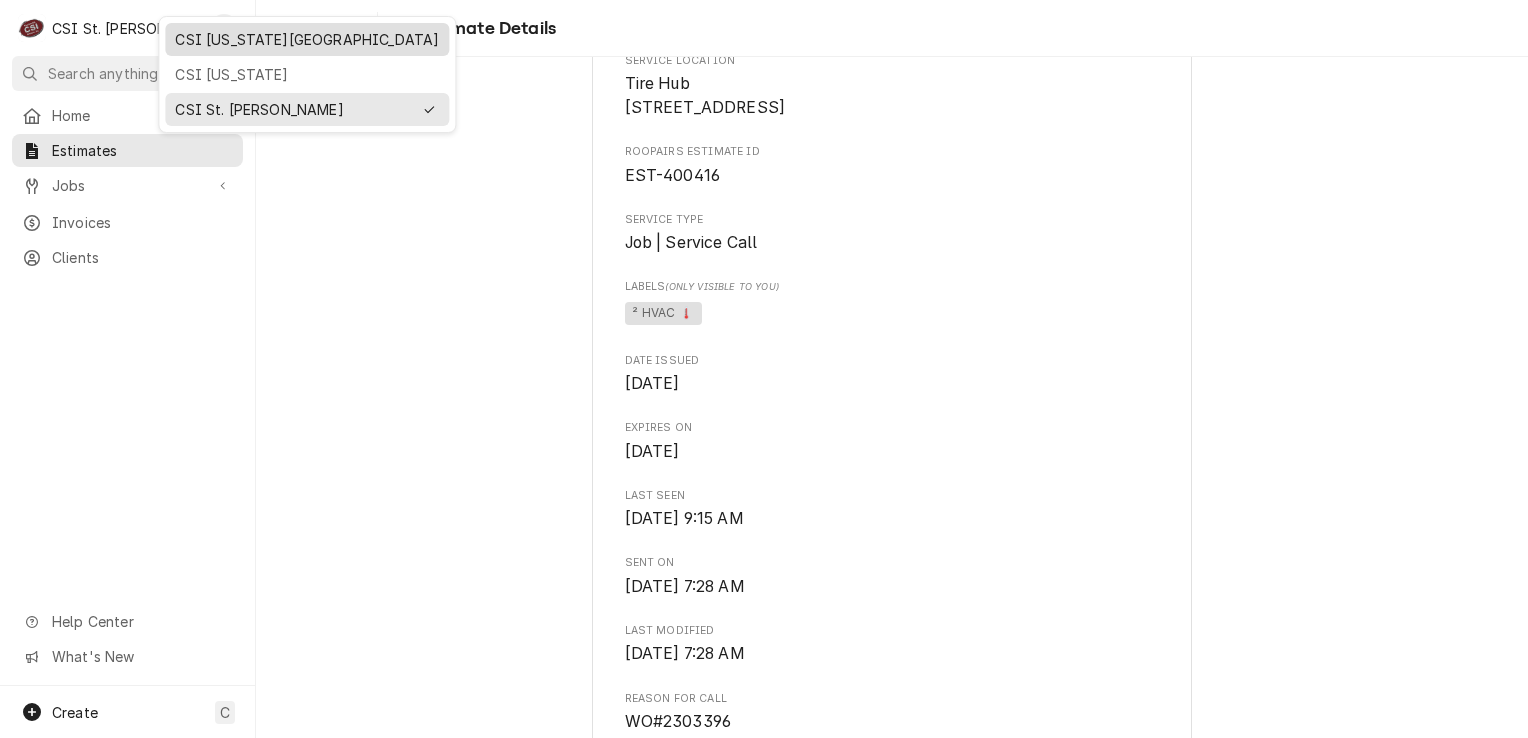 click on "CSI [US_STATE][GEOGRAPHIC_DATA]" at bounding box center (307, 39) 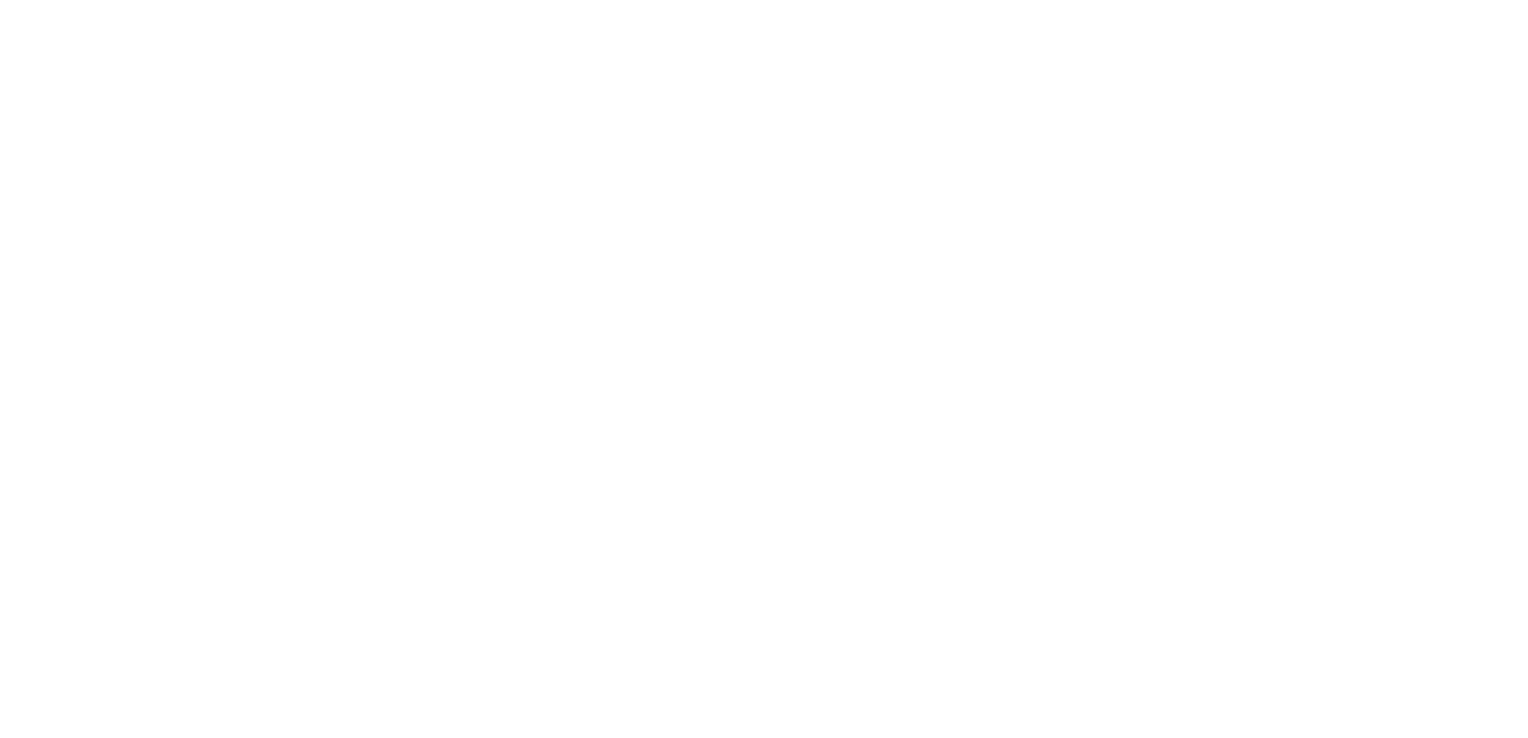 scroll, scrollTop: 0, scrollLeft: 0, axis: both 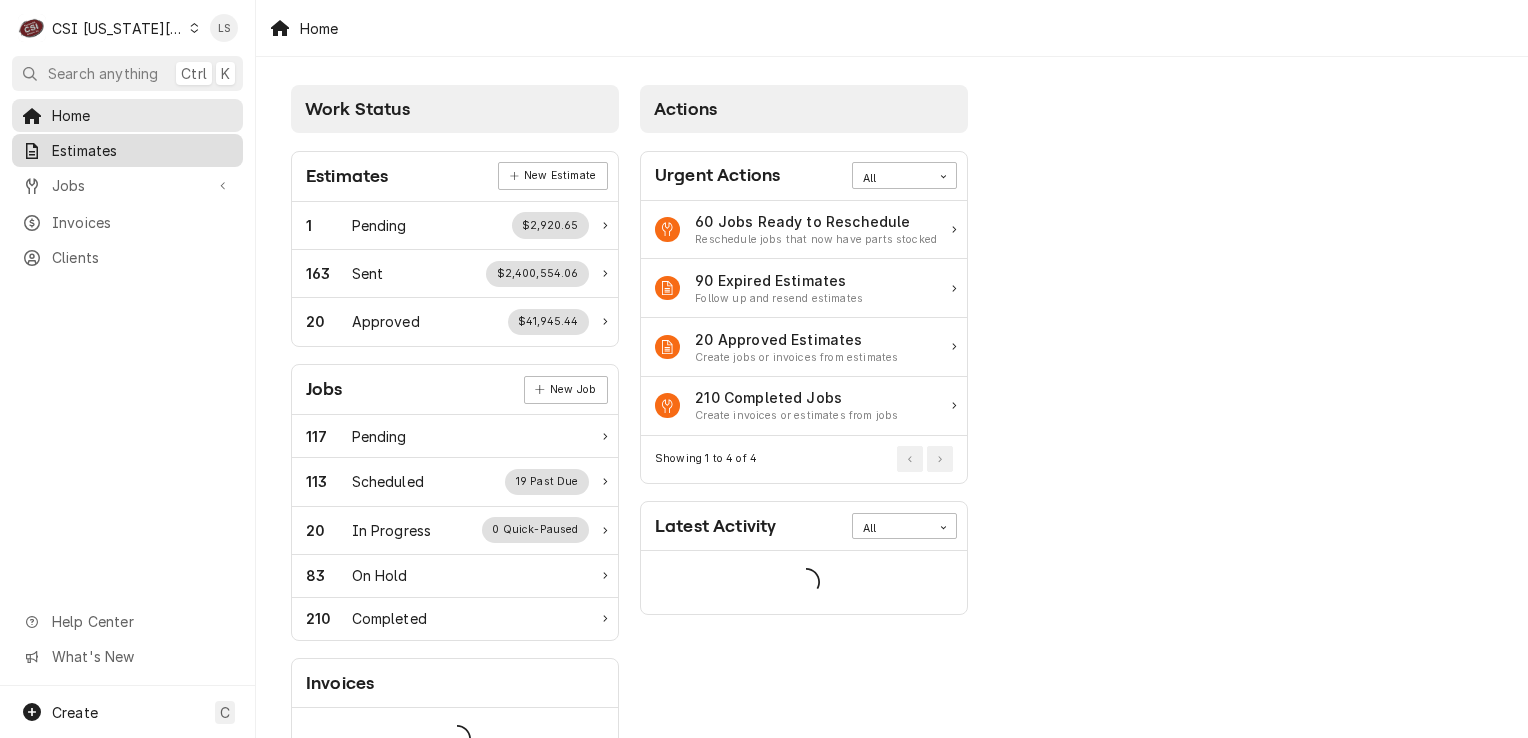 click on "Estimates" at bounding box center (142, 150) 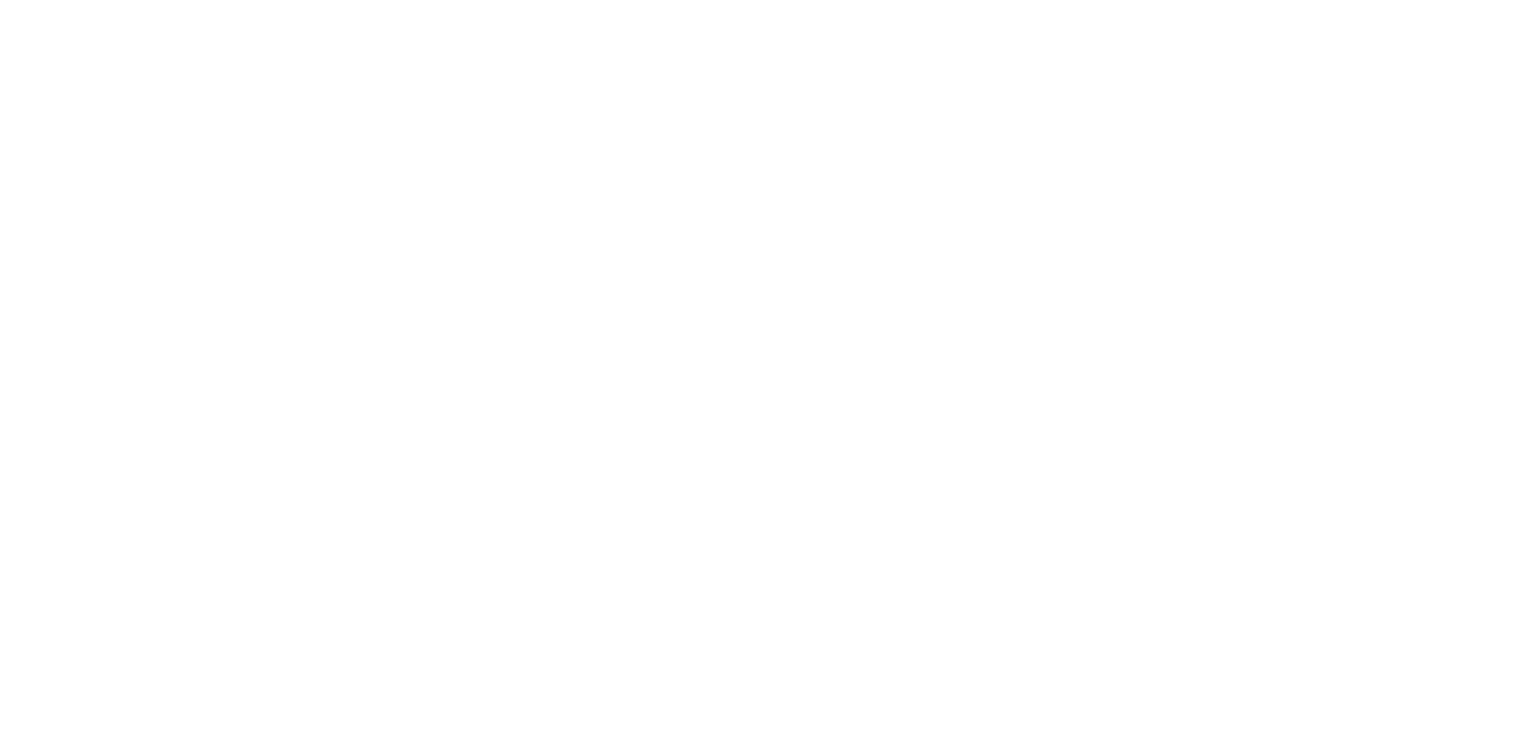 scroll, scrollTop: 0, scrollLeft: 0, axis: both 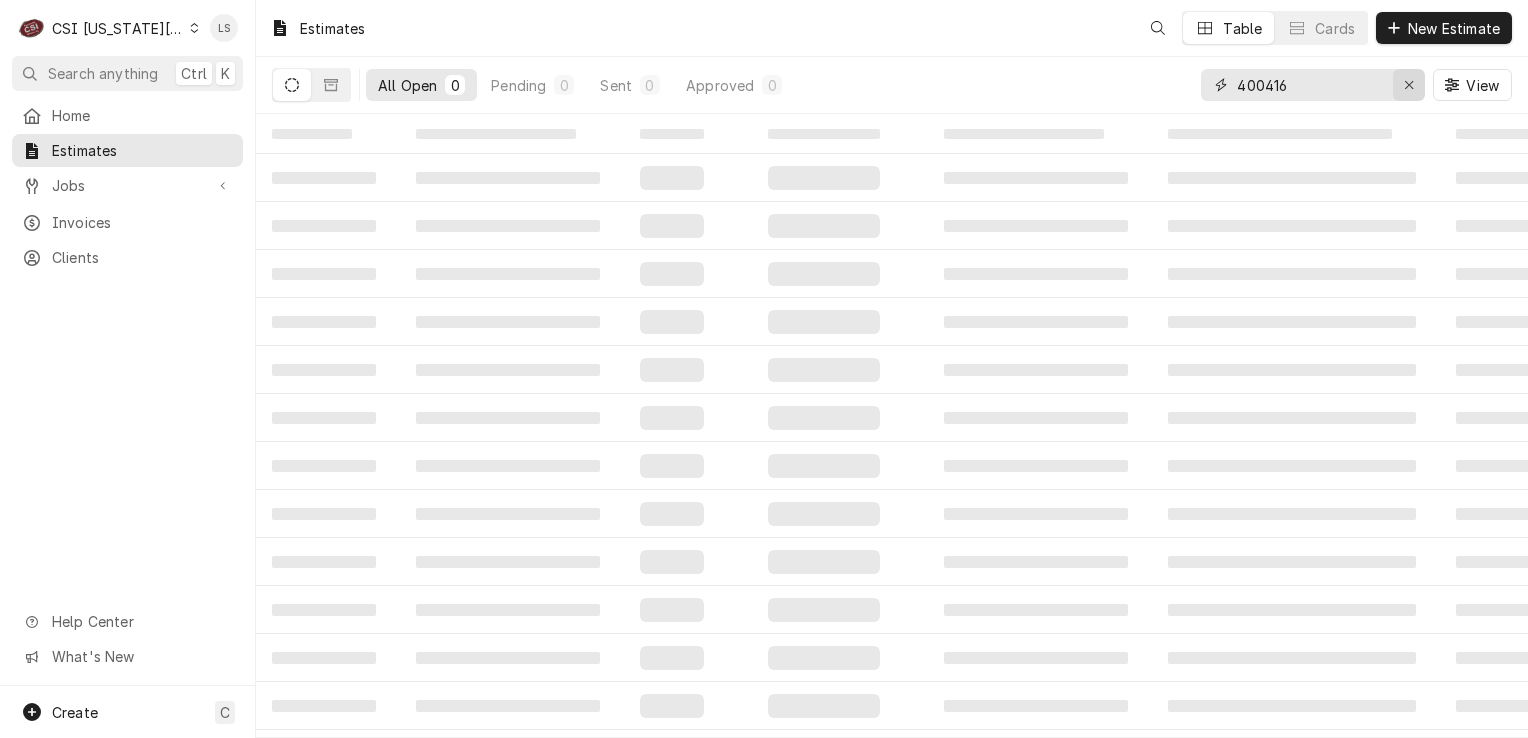 click at bounding box center (1409, 85) 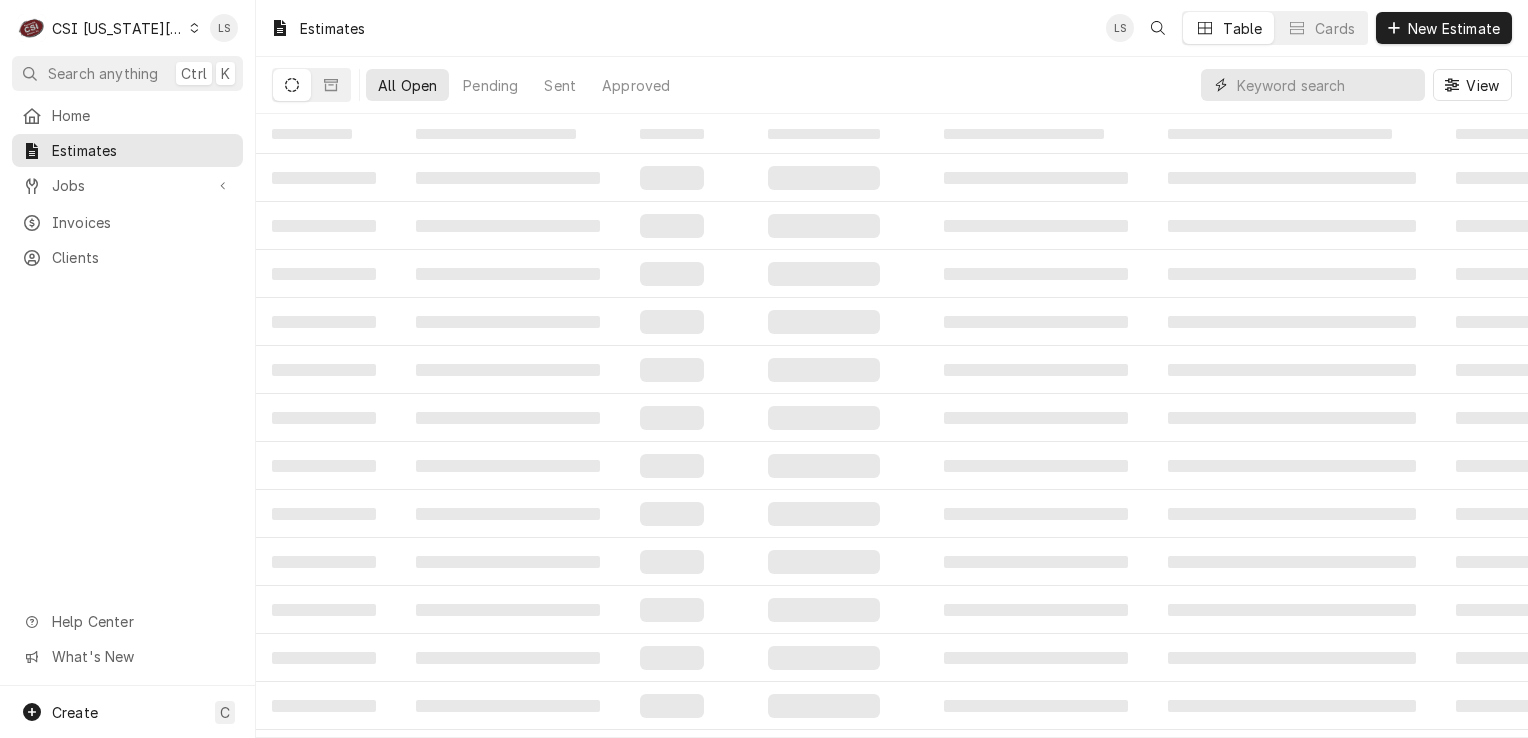 paste on "300343" 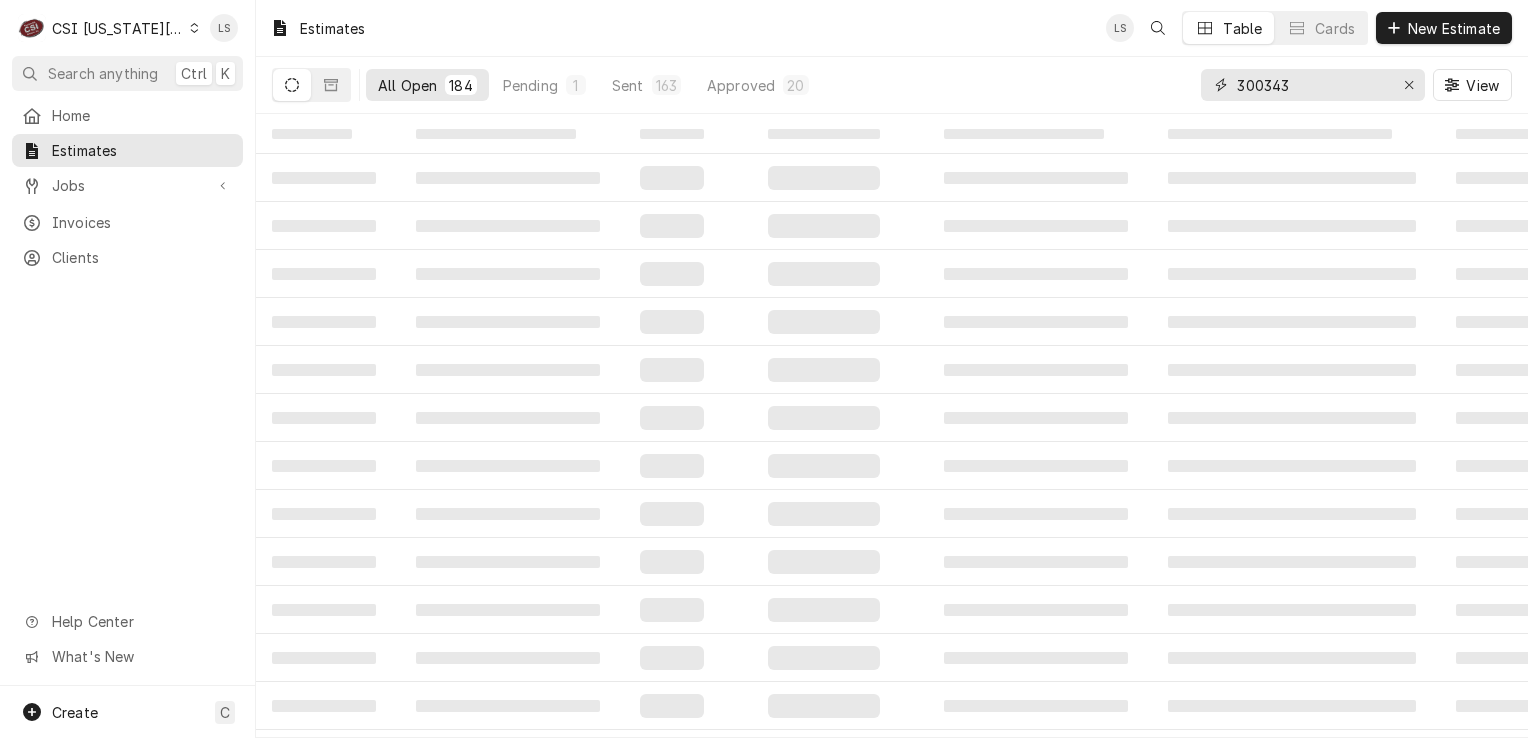 click on "300343" at bounding box center [1312, 85] 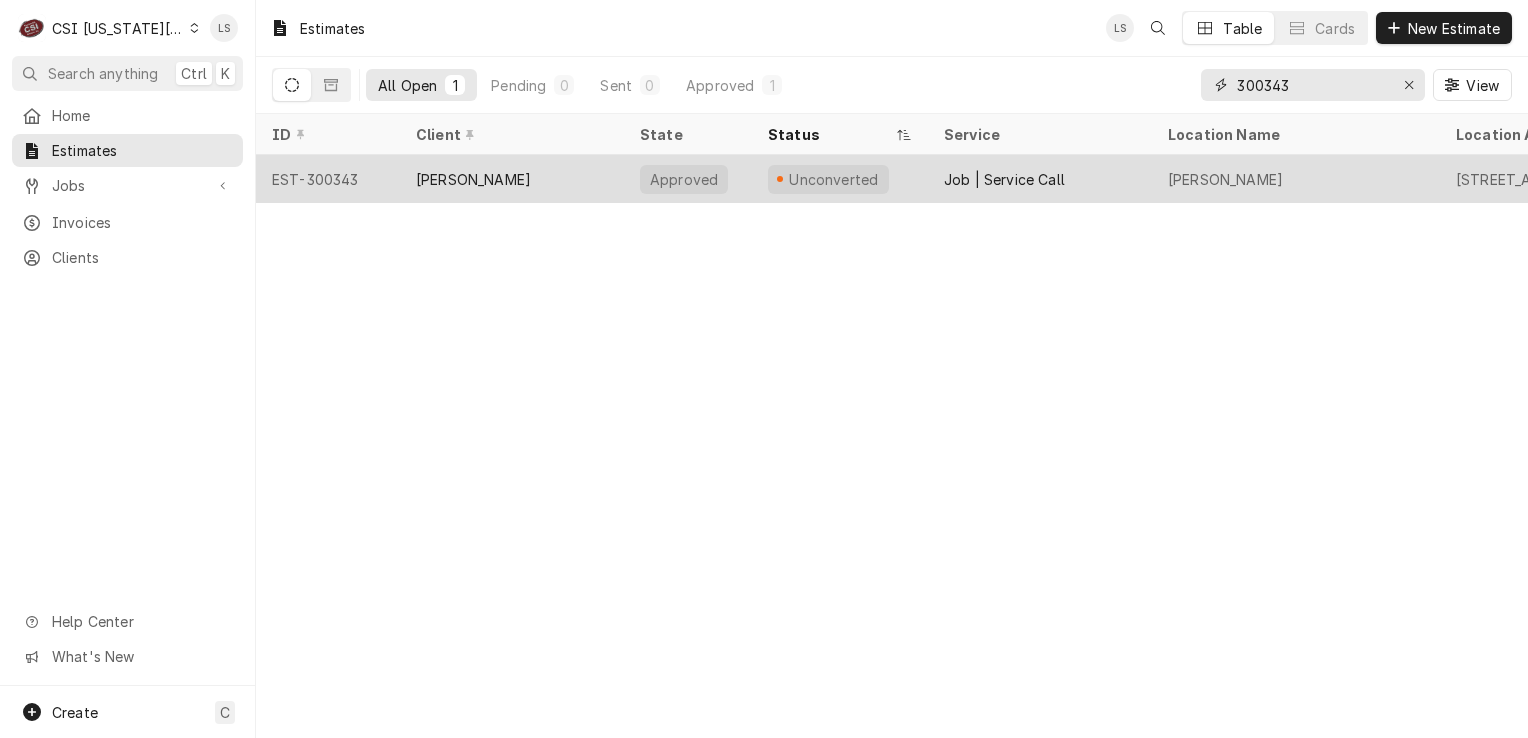 type on "300343" 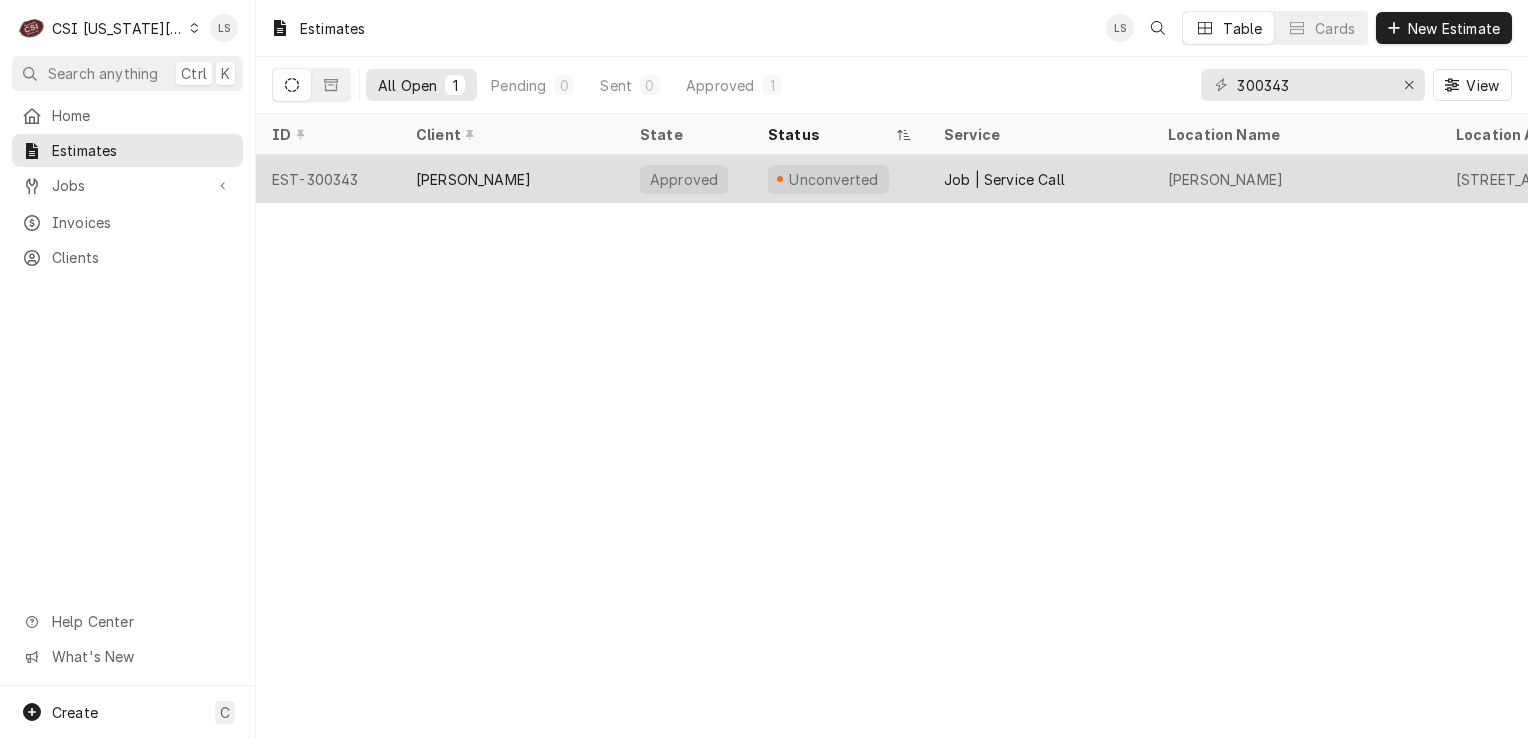 click on "EST-300343" at bounding box center [328, 179] 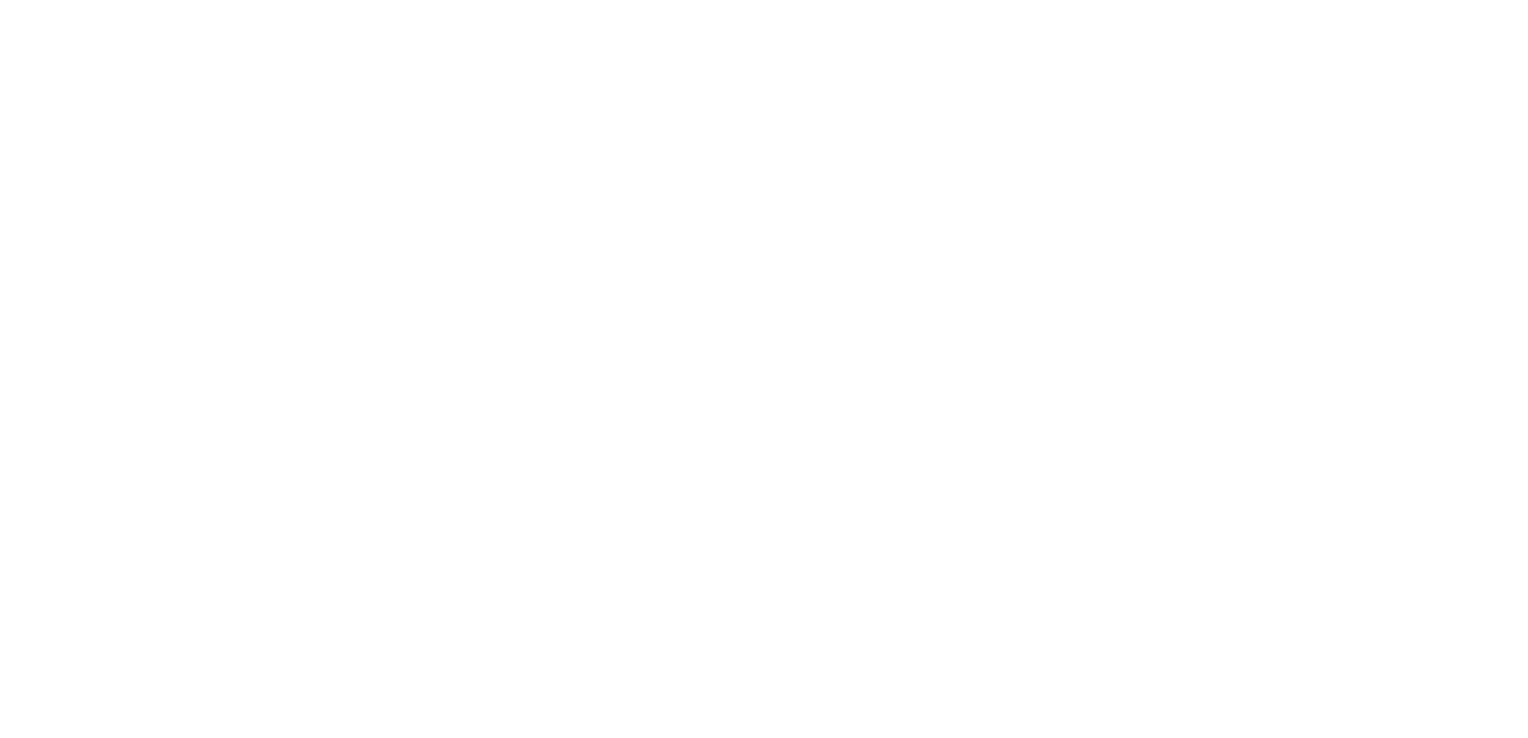 scroll, scrollTop: 0, scrollLeft: 0, axis: both 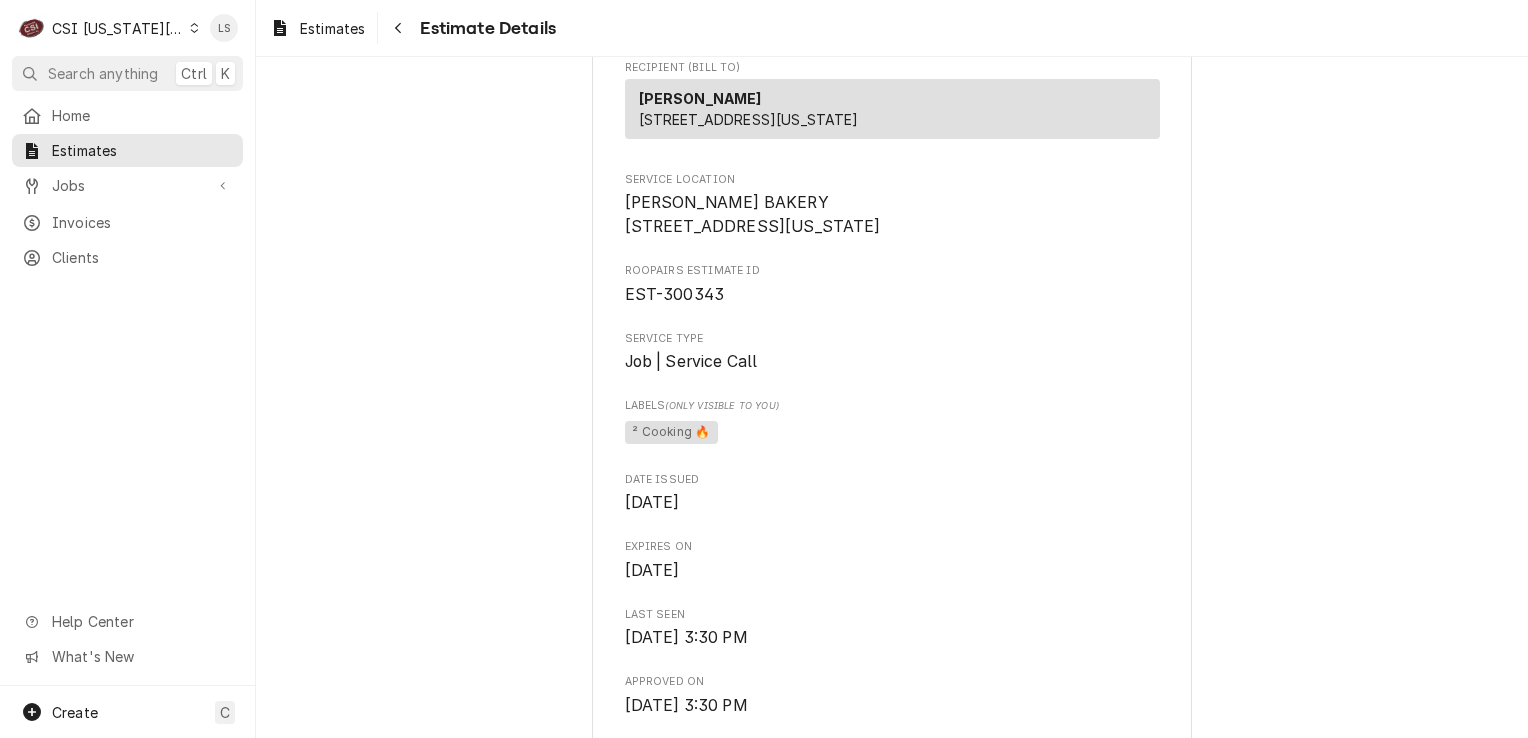 click 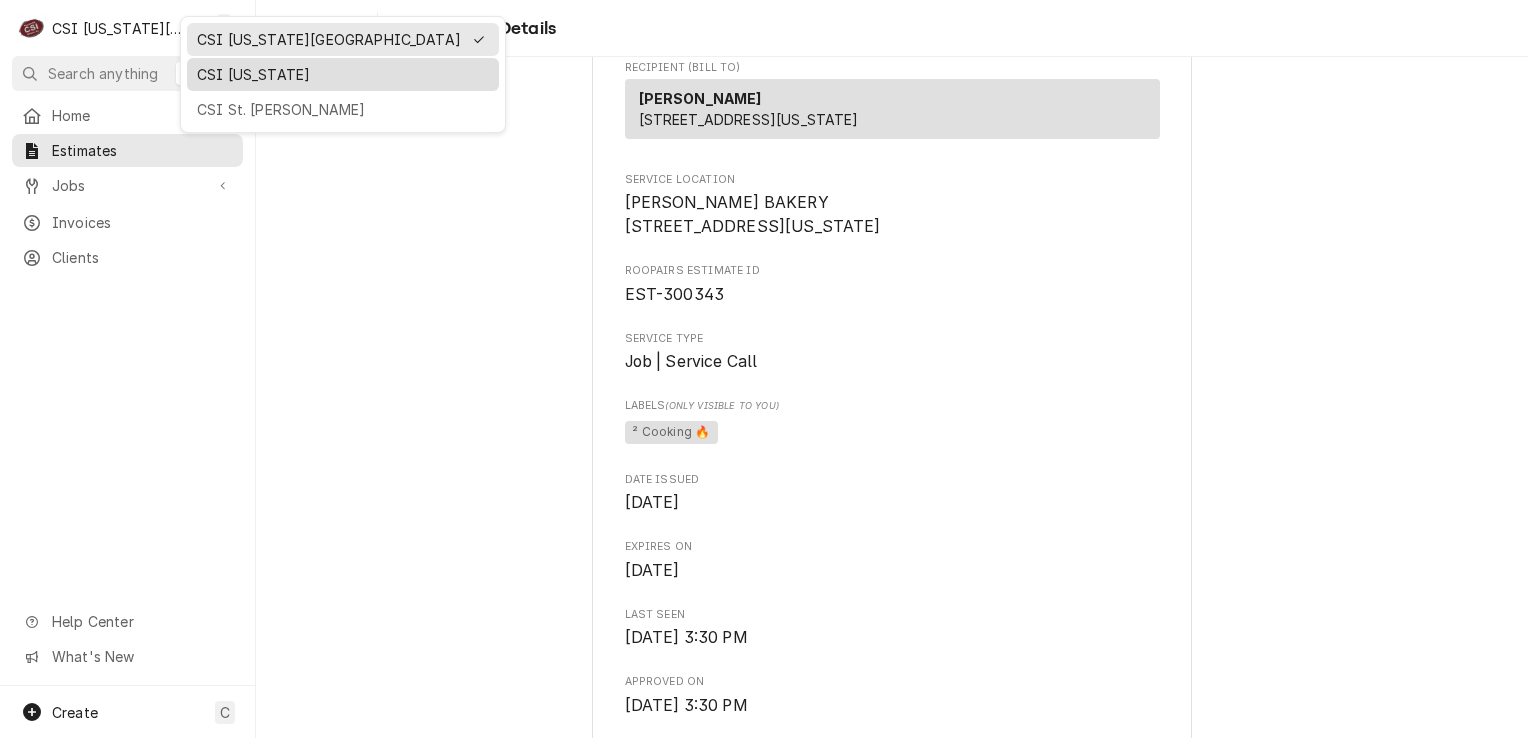 click on "CSI [US_STATE]" at bounding box center [343, 74] 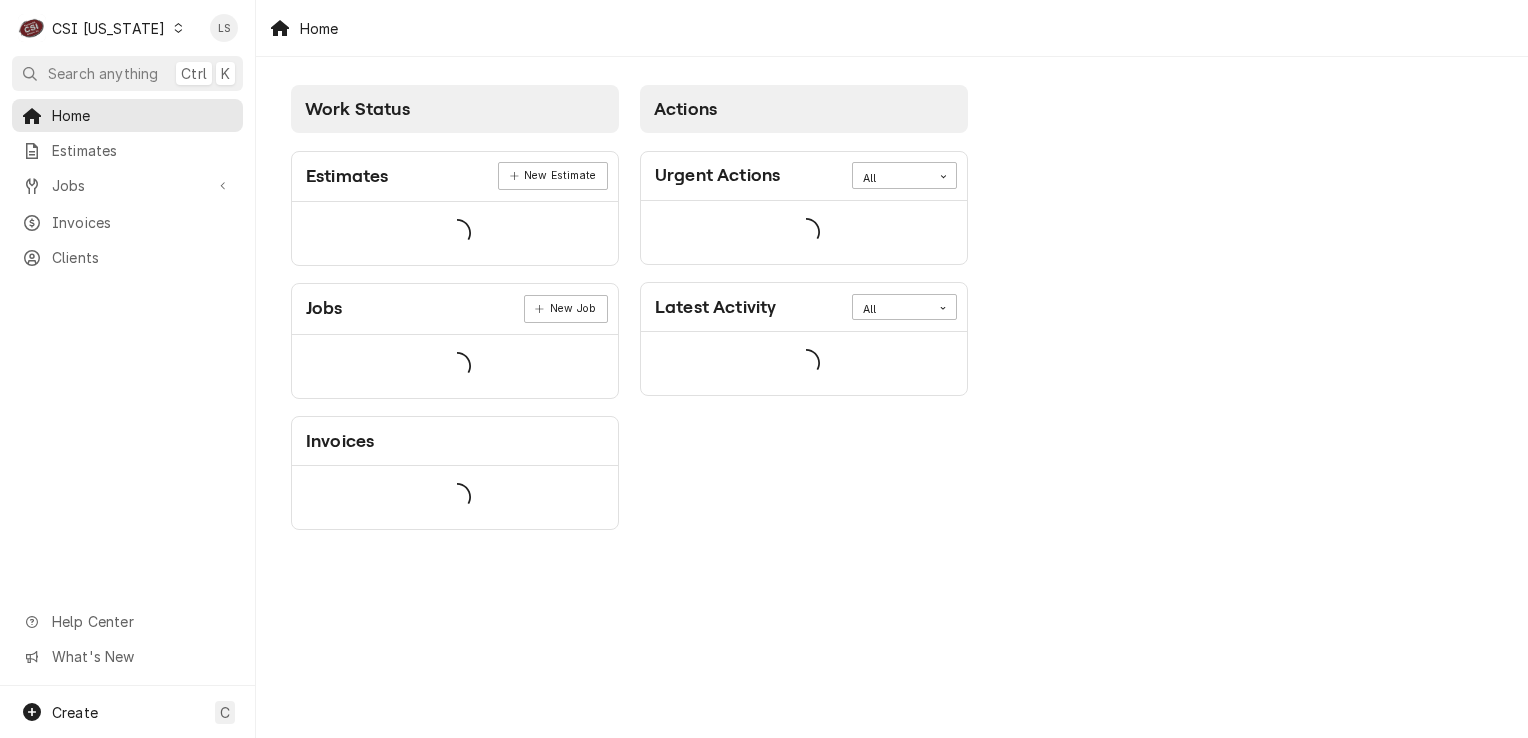 scroll, scrollTop: 0, scrollLeft: 0, axis: both 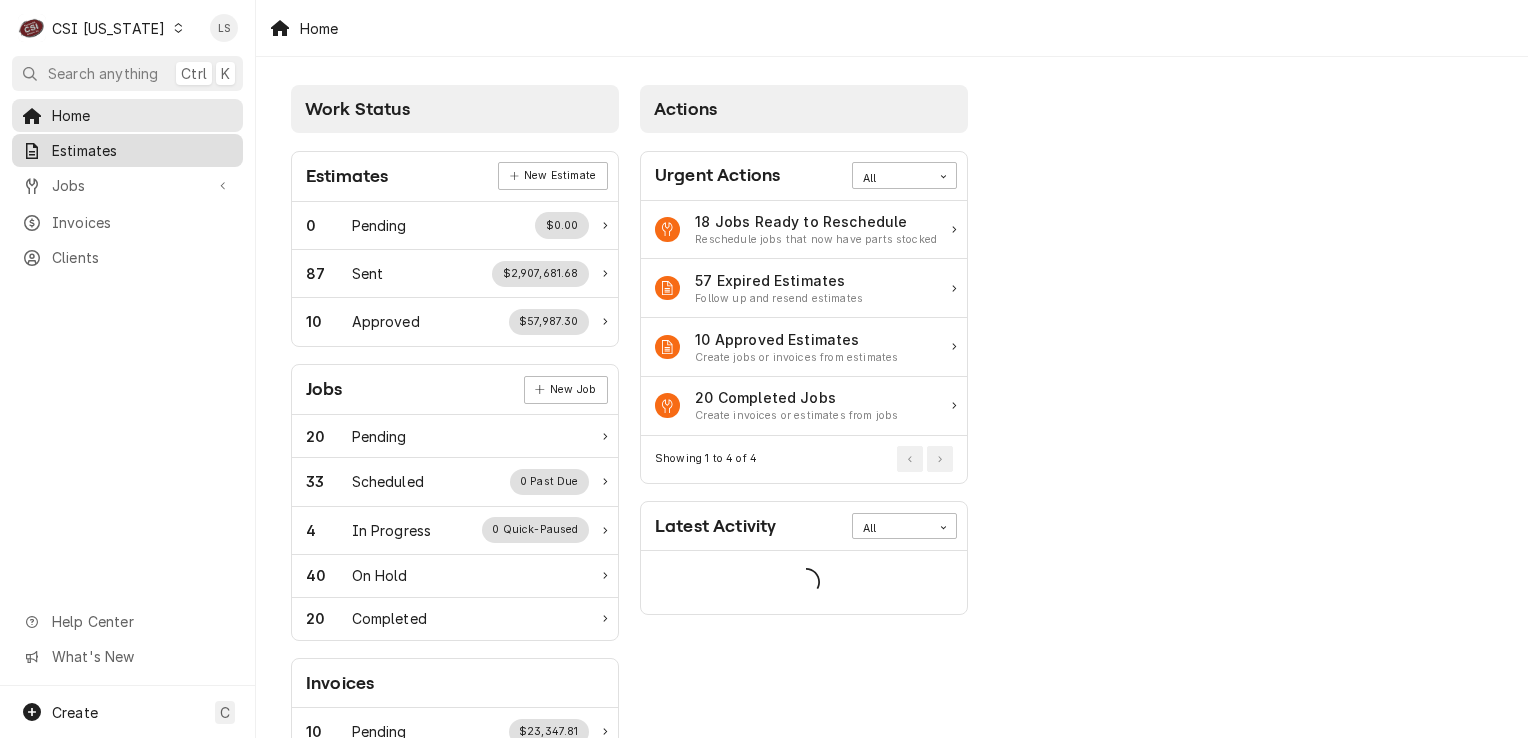 click on "Estimates" at bounding box center (142, 150) 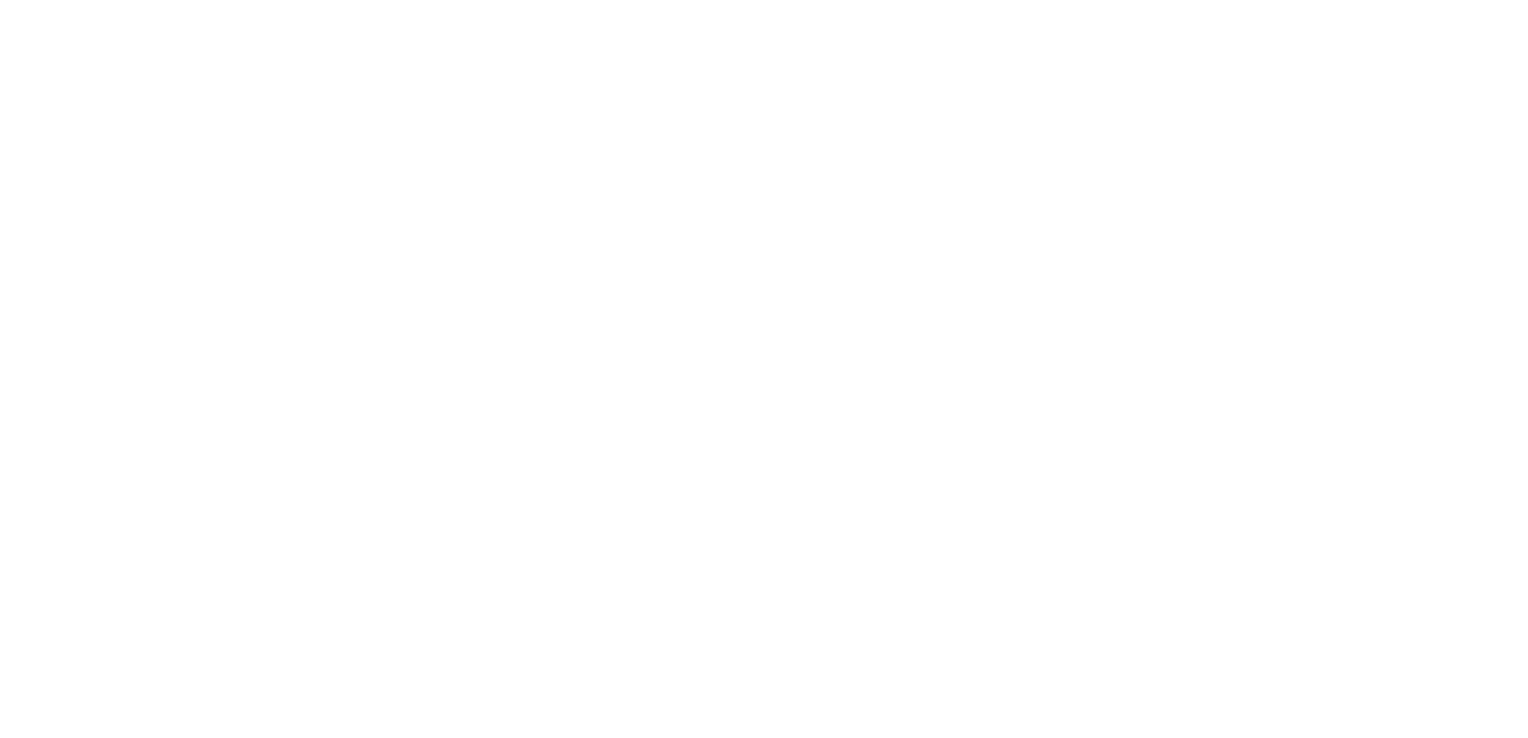 scroll, scrollTop: 0, scrollLeft: 0, axis: both 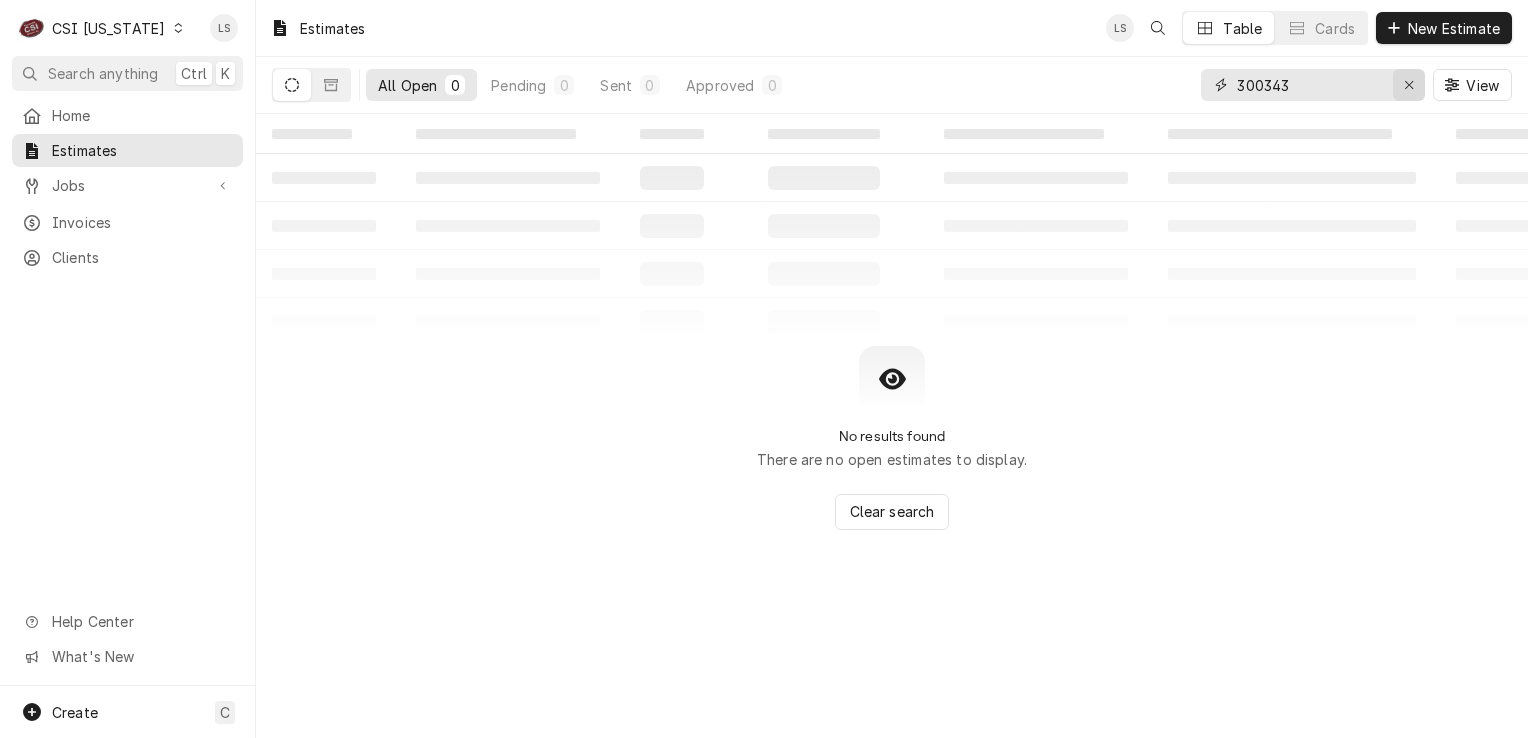 click at bounding box center (1409, 85) 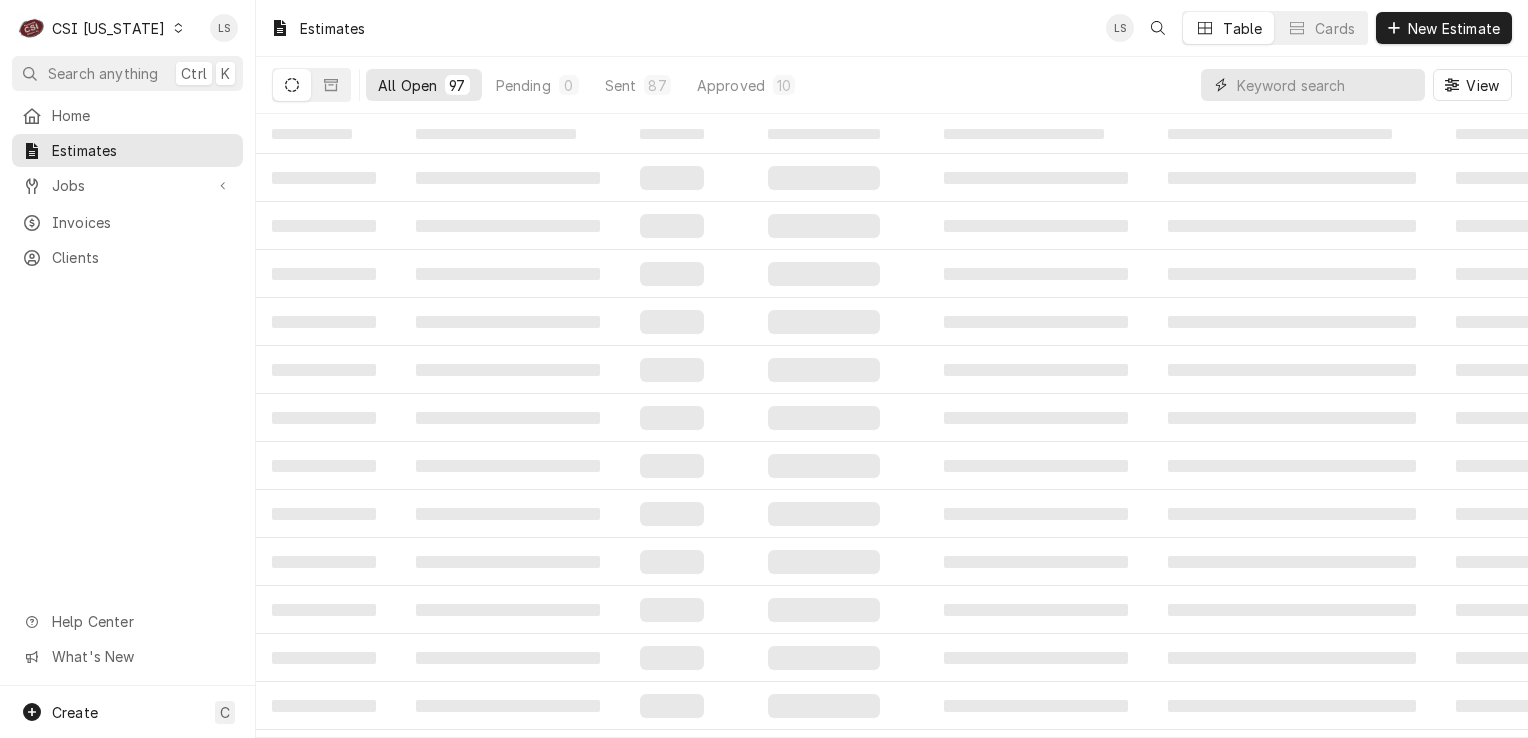 paste on "100097" 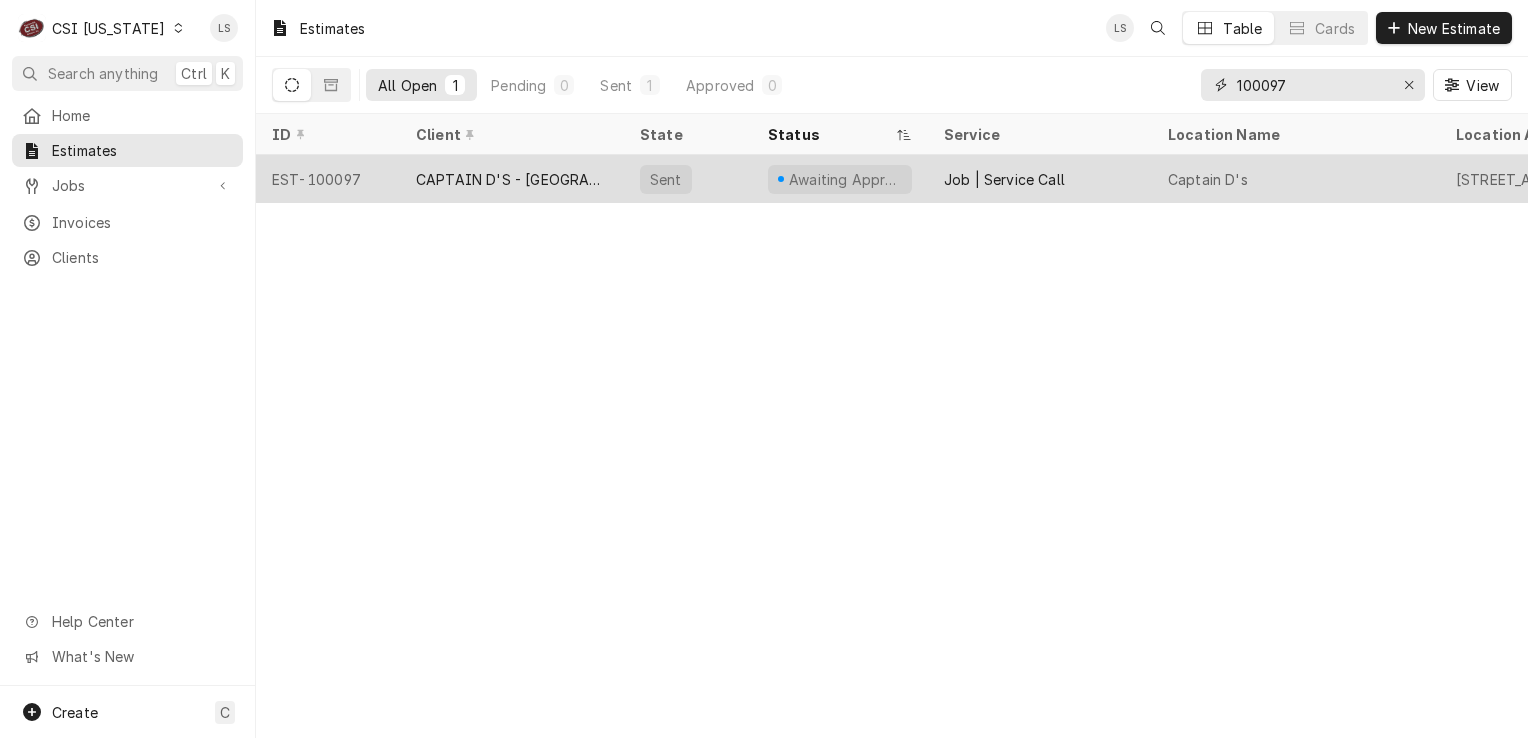 type on "100097" 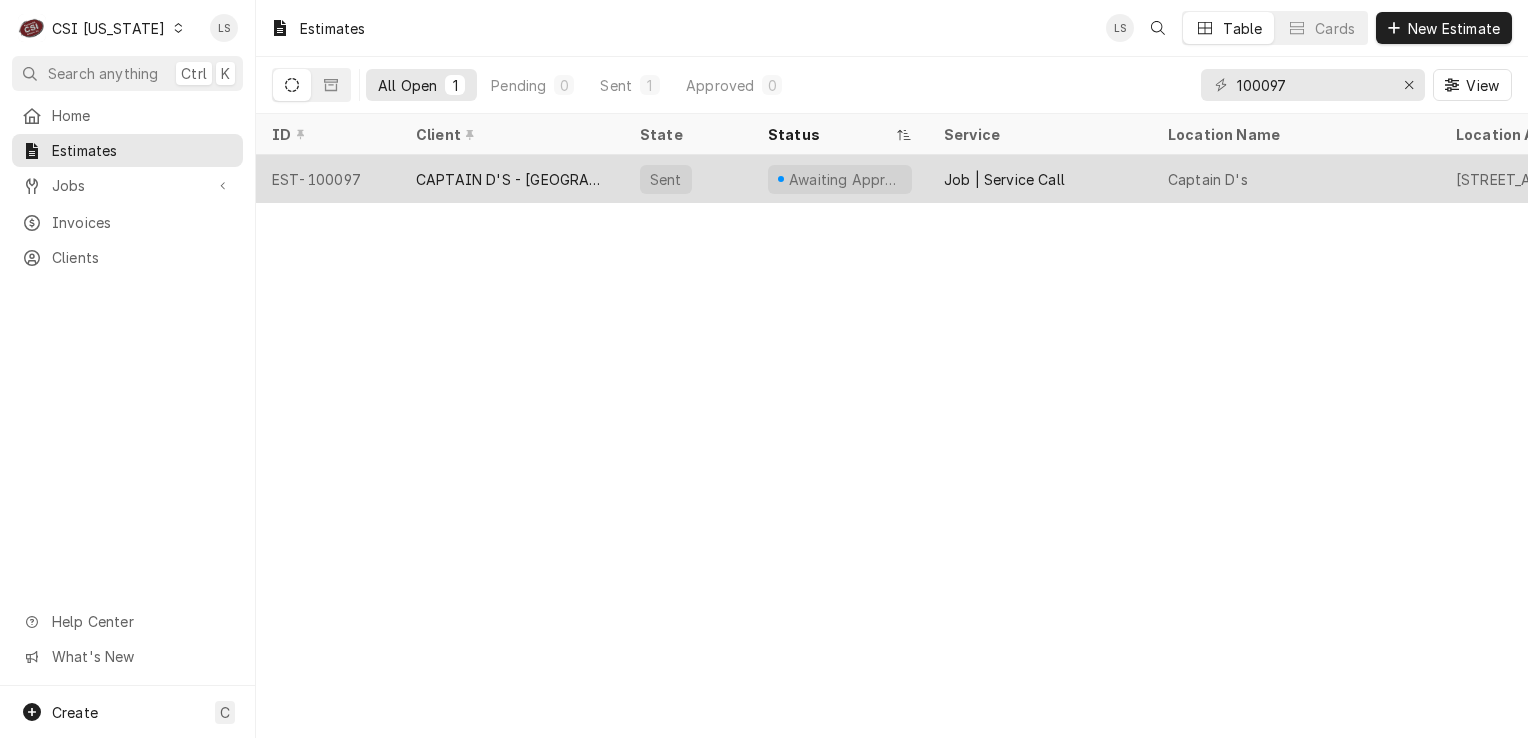 click on "EST-100097" at bounding box center [328, 179] 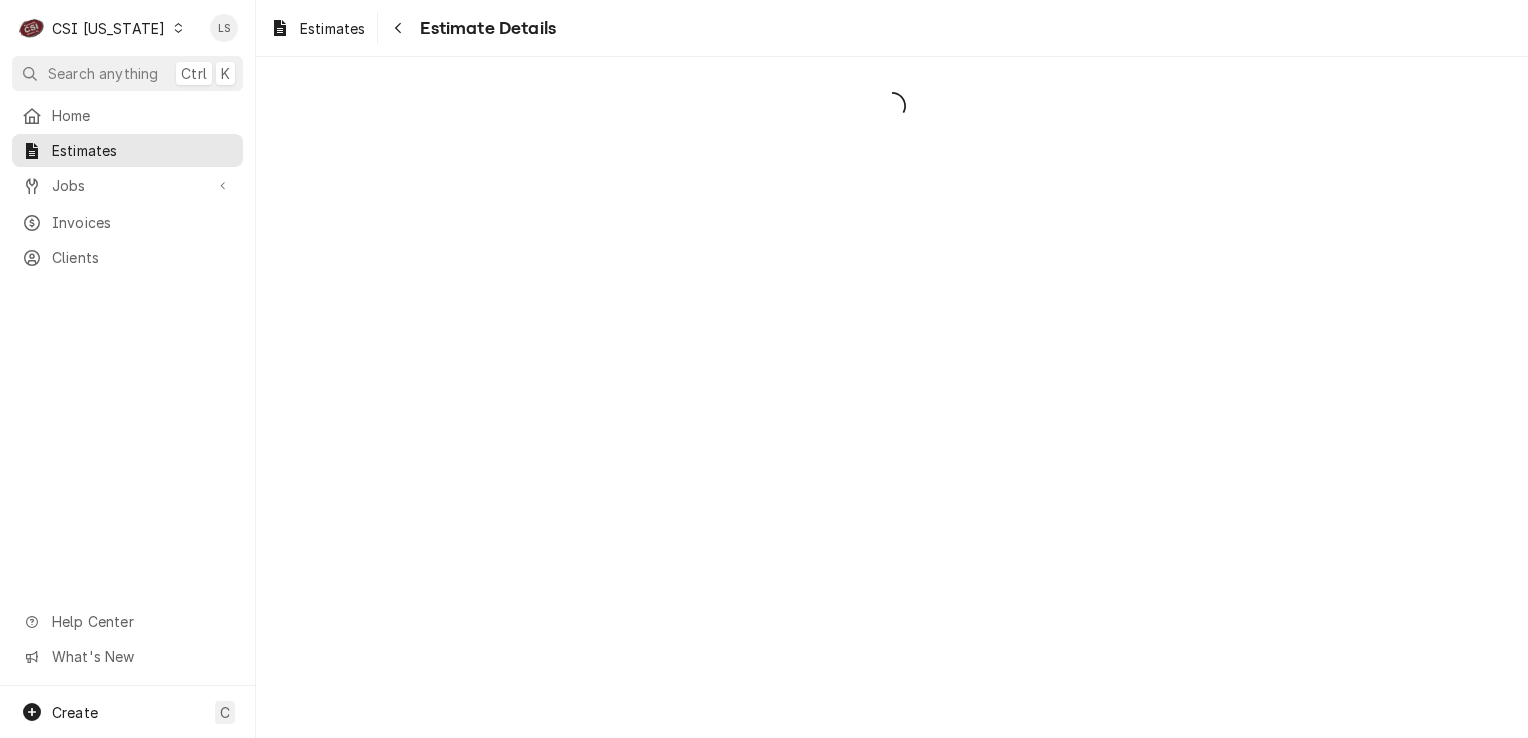 scroll, scrollTop: 0, scrollLeft: 0, axis: both 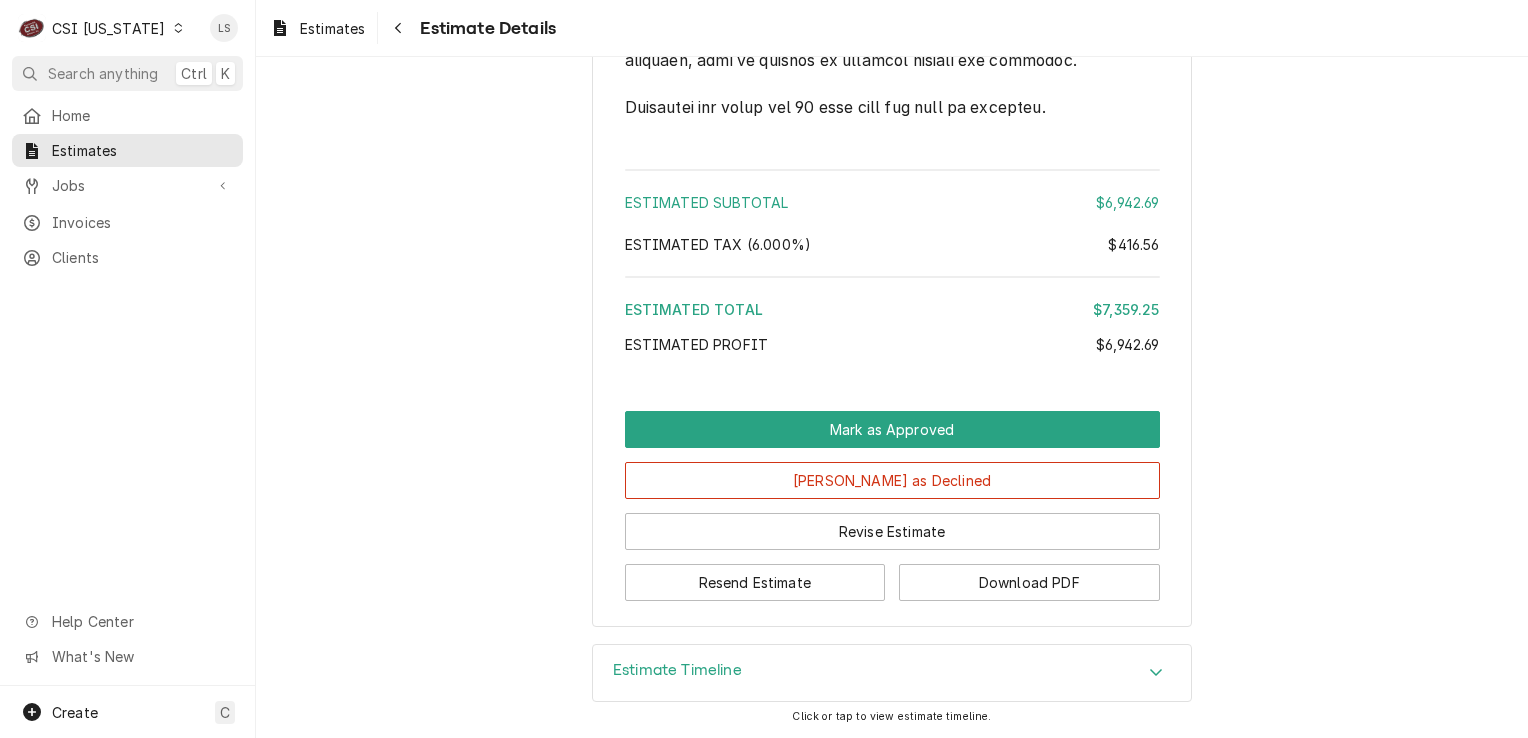 click 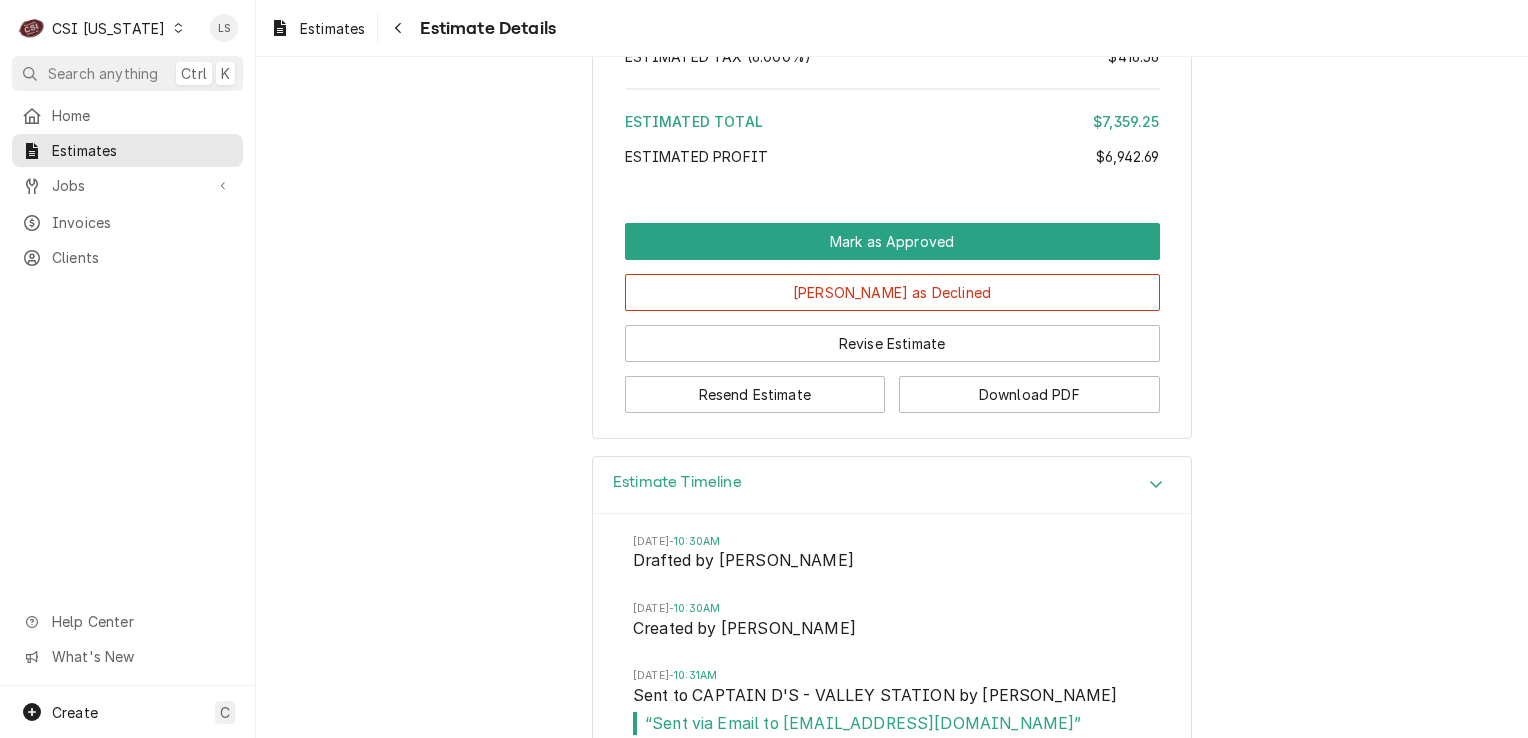 scroll, scrollTop: 4544, scrollLeft: 0, axis: vertical 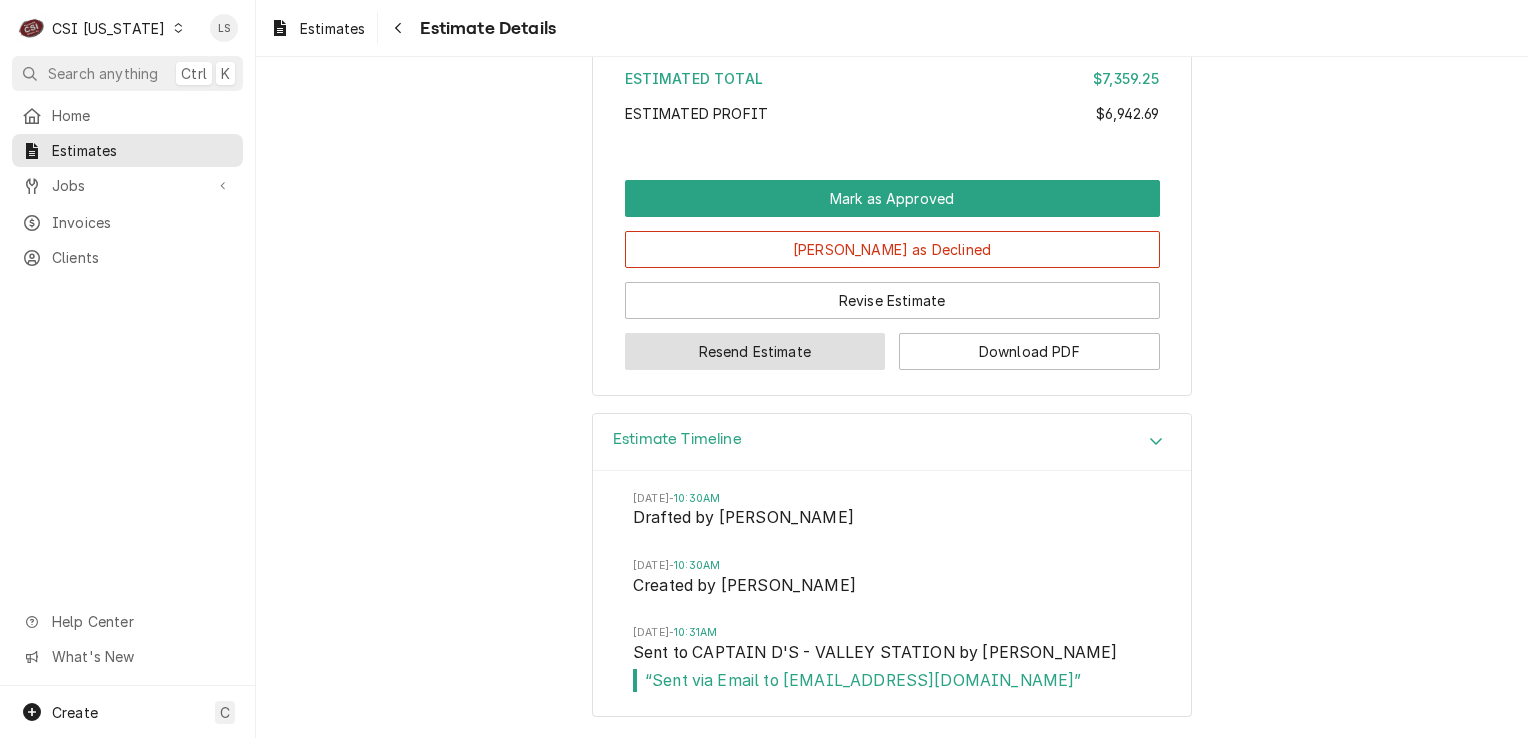 click on "Resend Estimate" at bounding box center [755, 351] 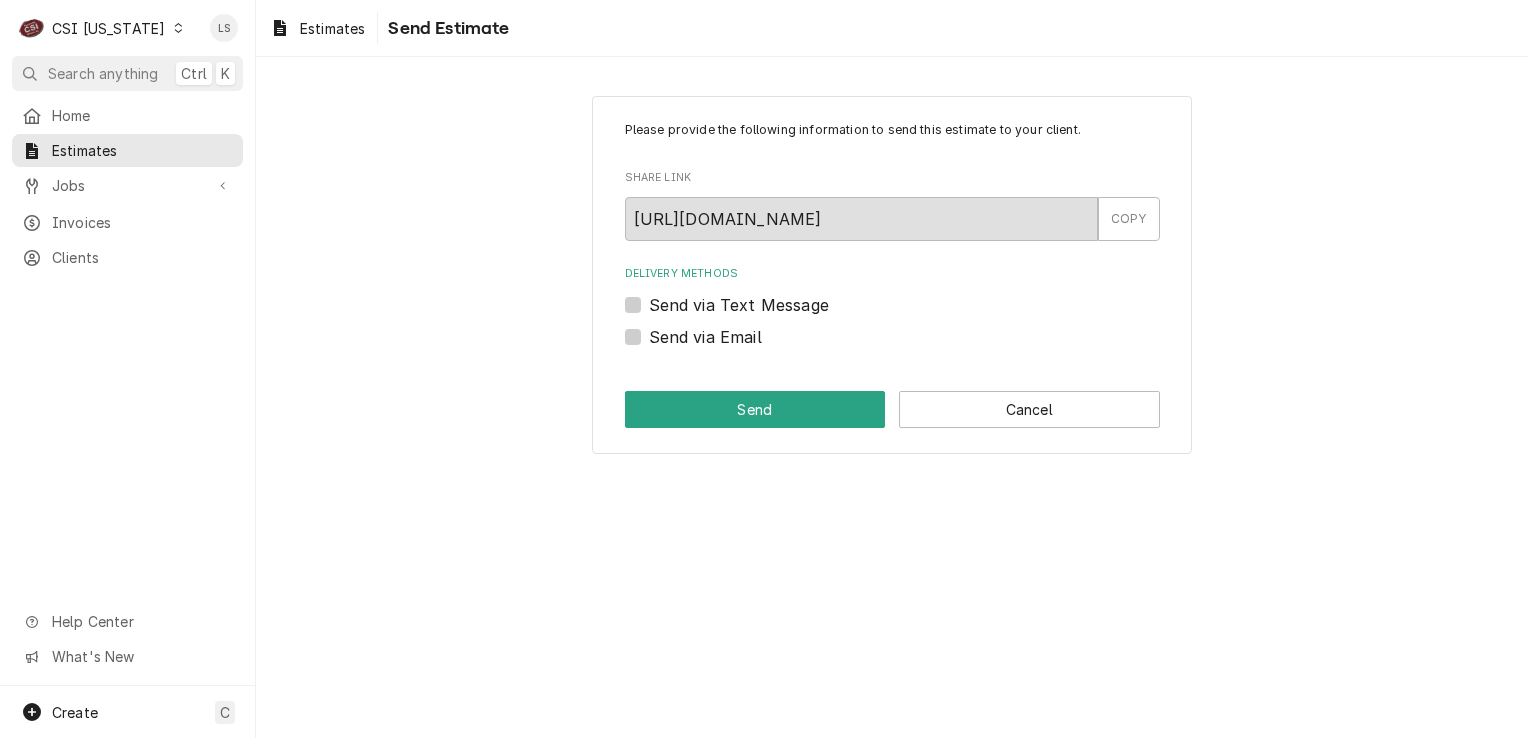 scroll, scrollTop: 0, scrollLeft: 0, axis: both 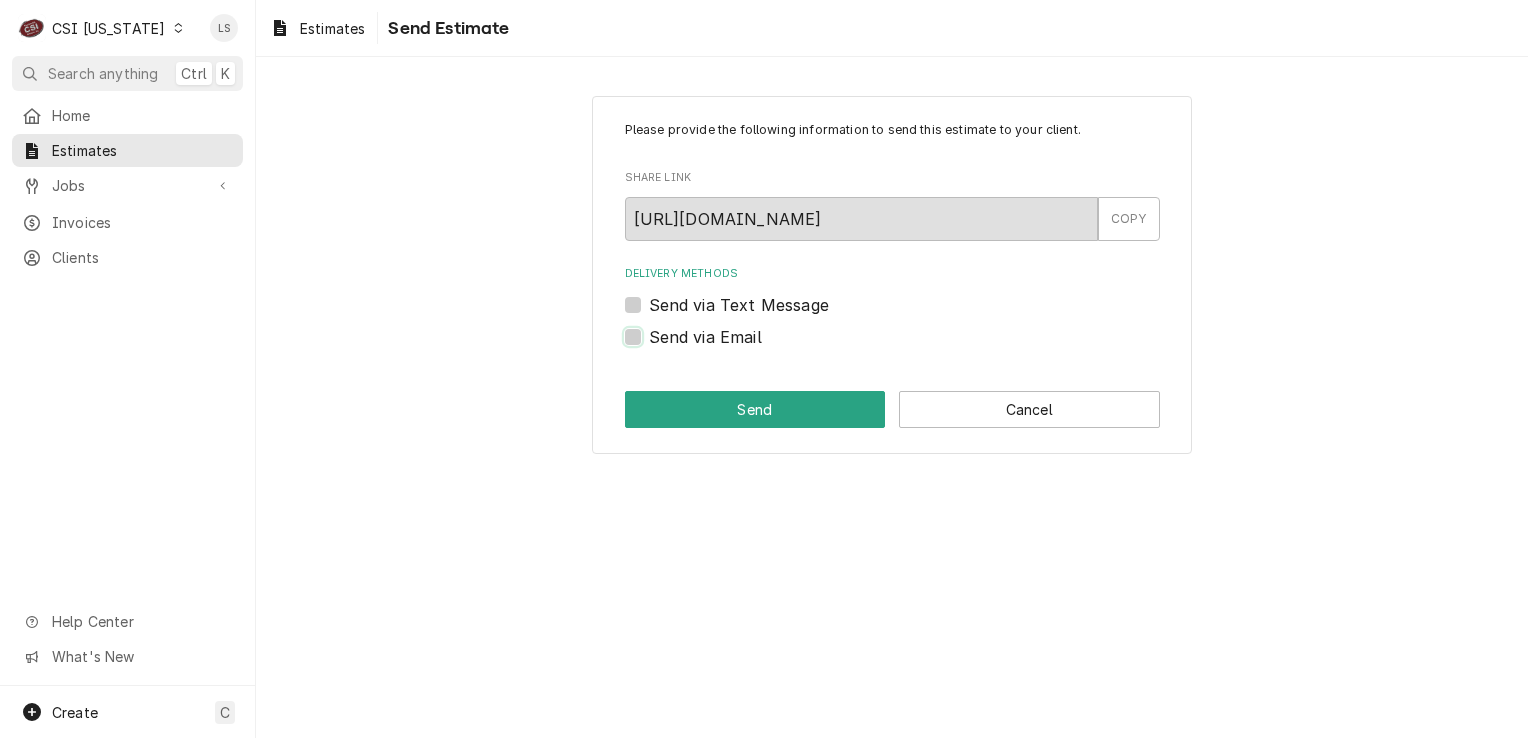 click on "Send via Email" at bounding box center [916, 347] 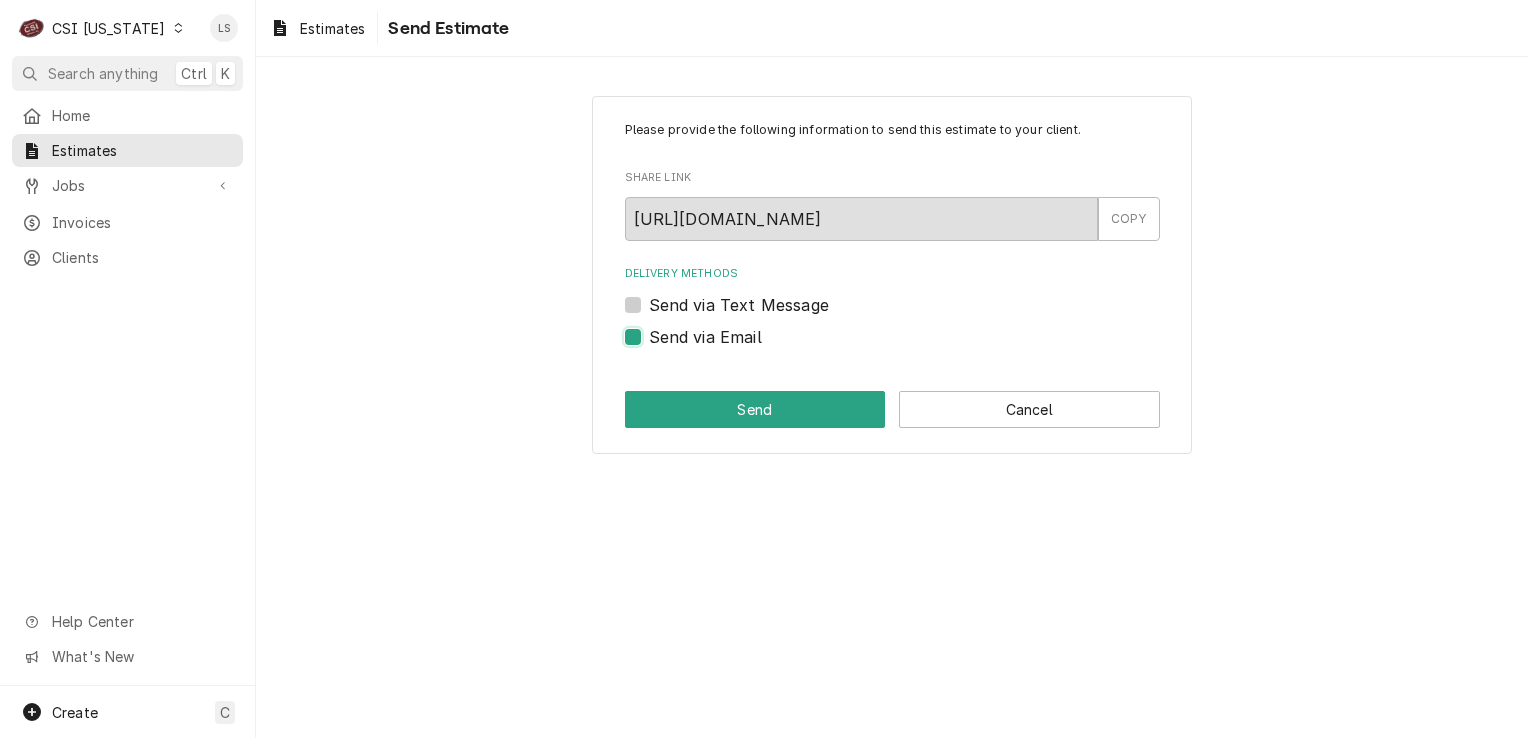 checkbox on "true" 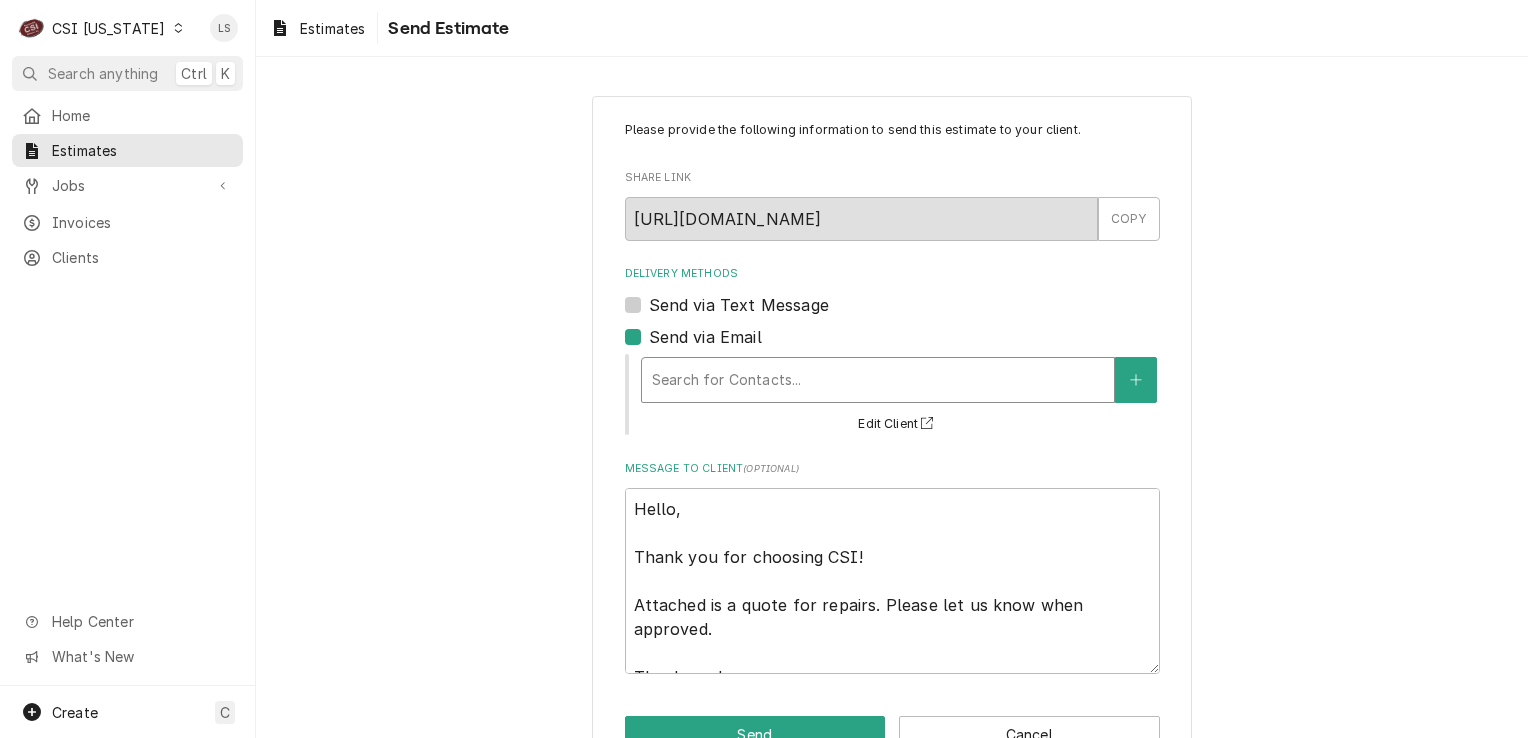 click at bounding box center (878, 380) 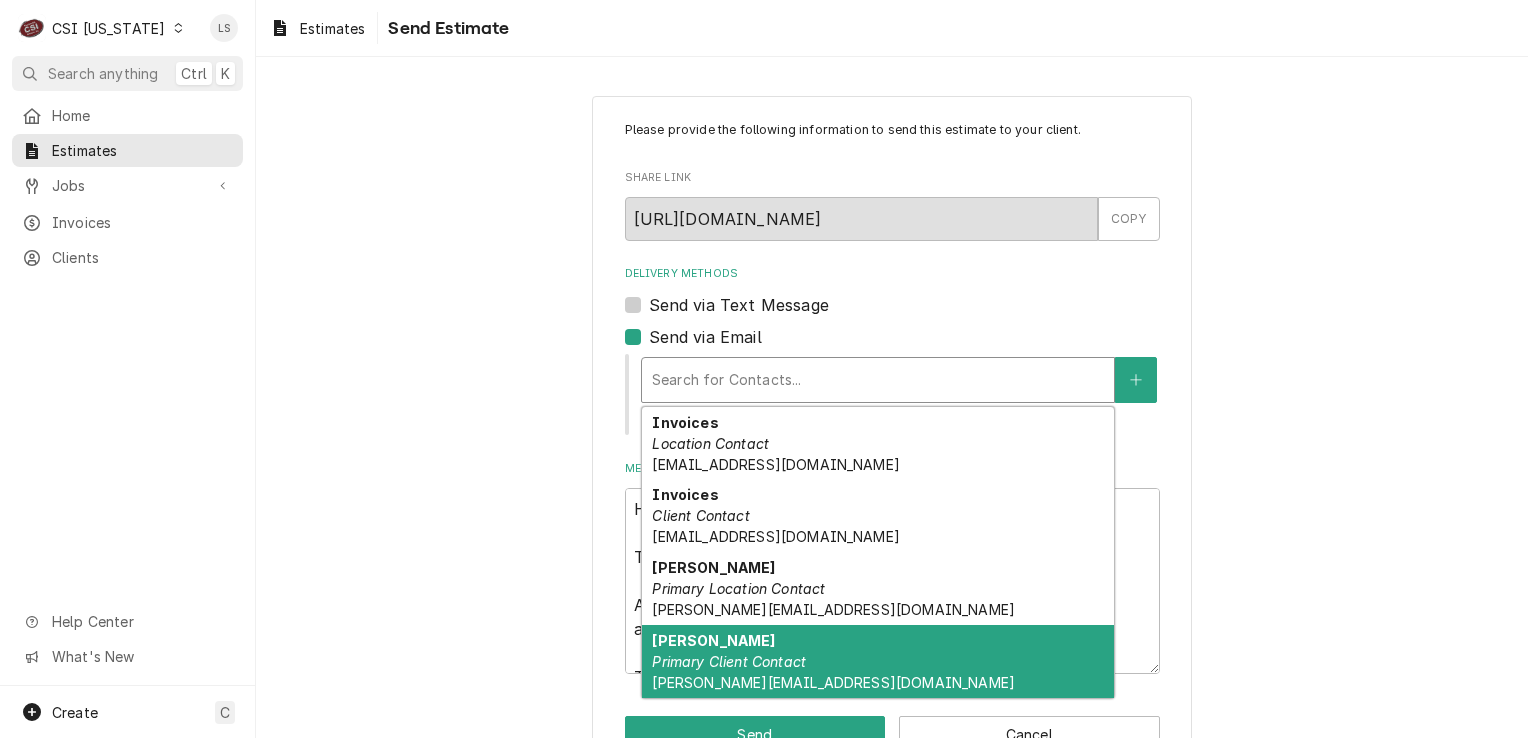 click on "Primary Client Contact" at bounding box center [729, 661] 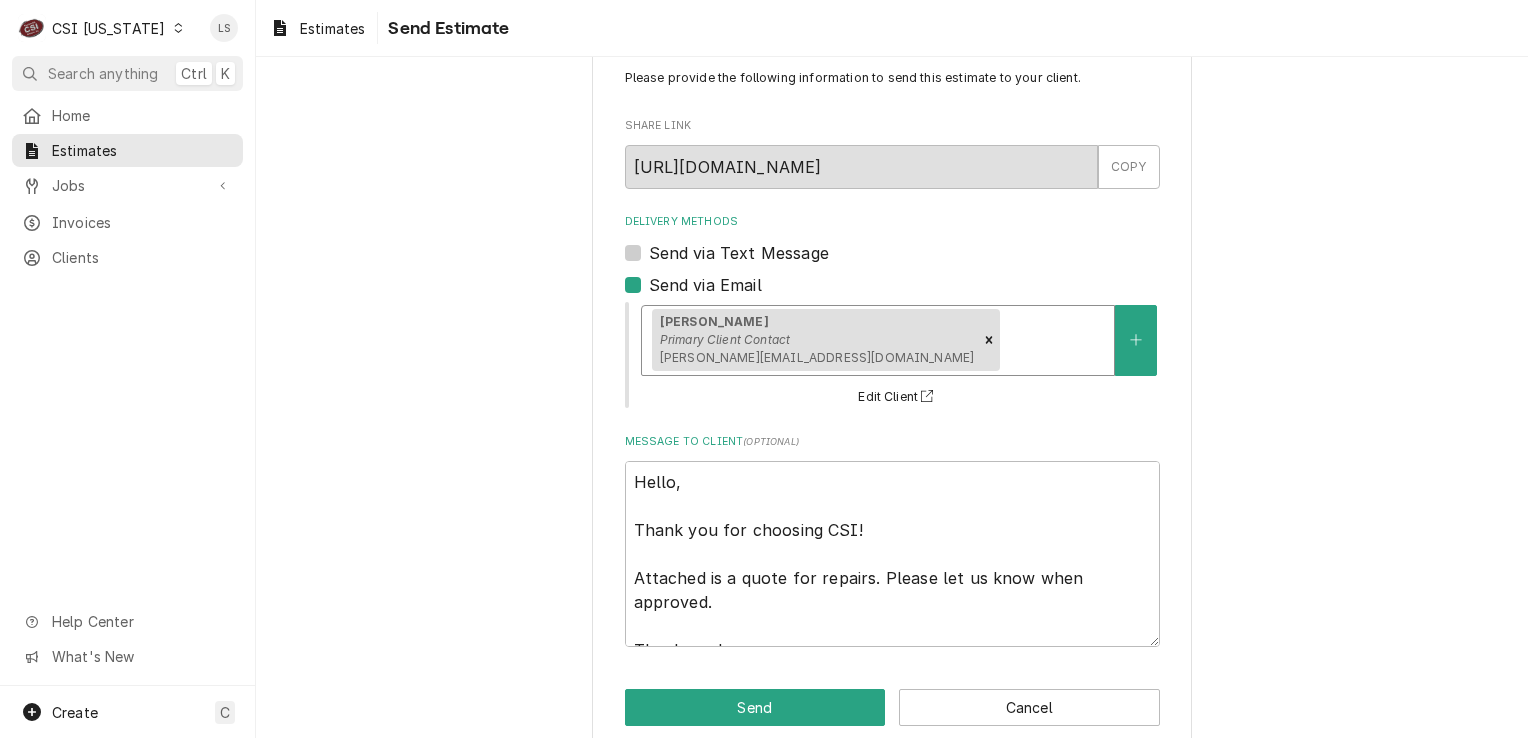 scroll, scrollTop: 80, scrollLeft: 0, axis: vertical 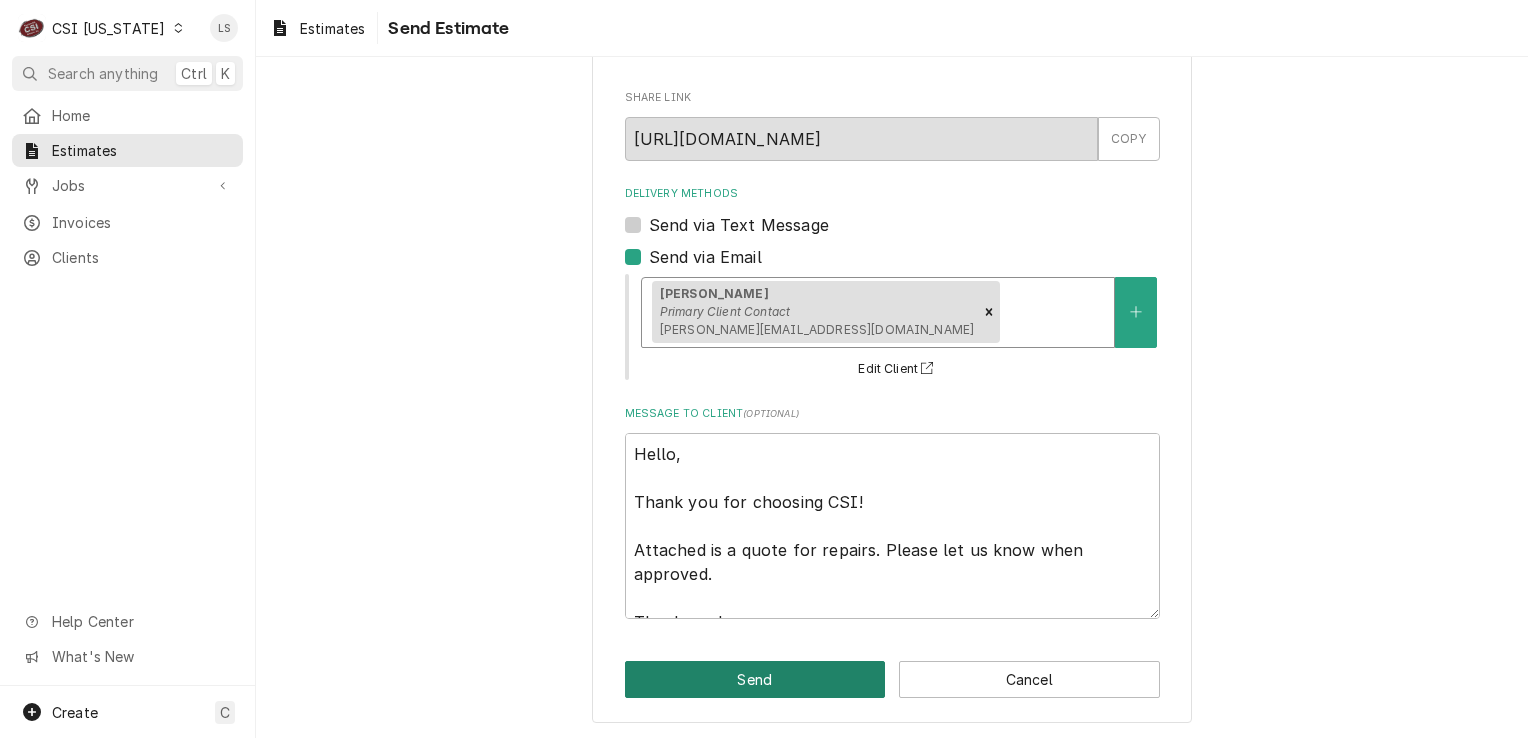 click on "Send" at bounding box center [755, 679] 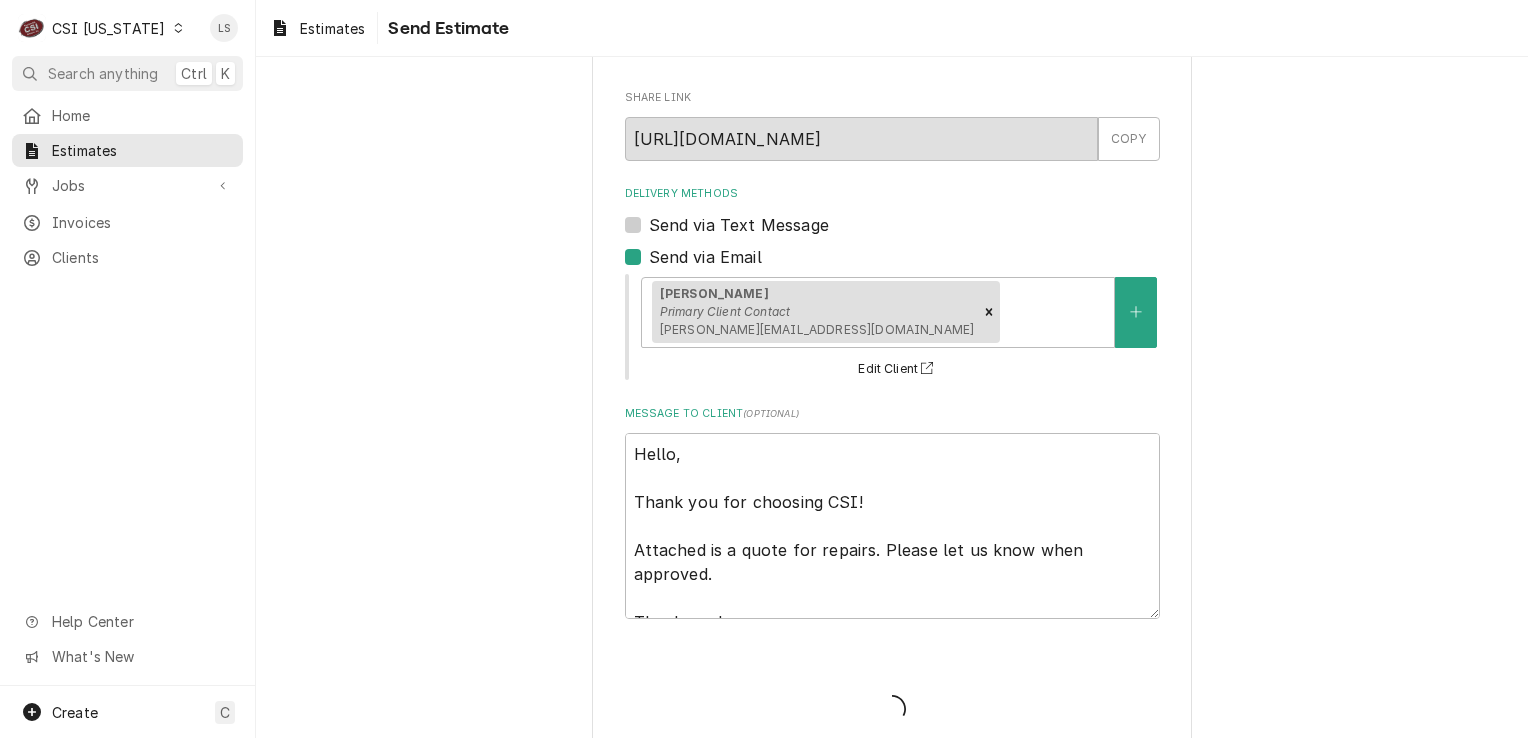 type on "x" 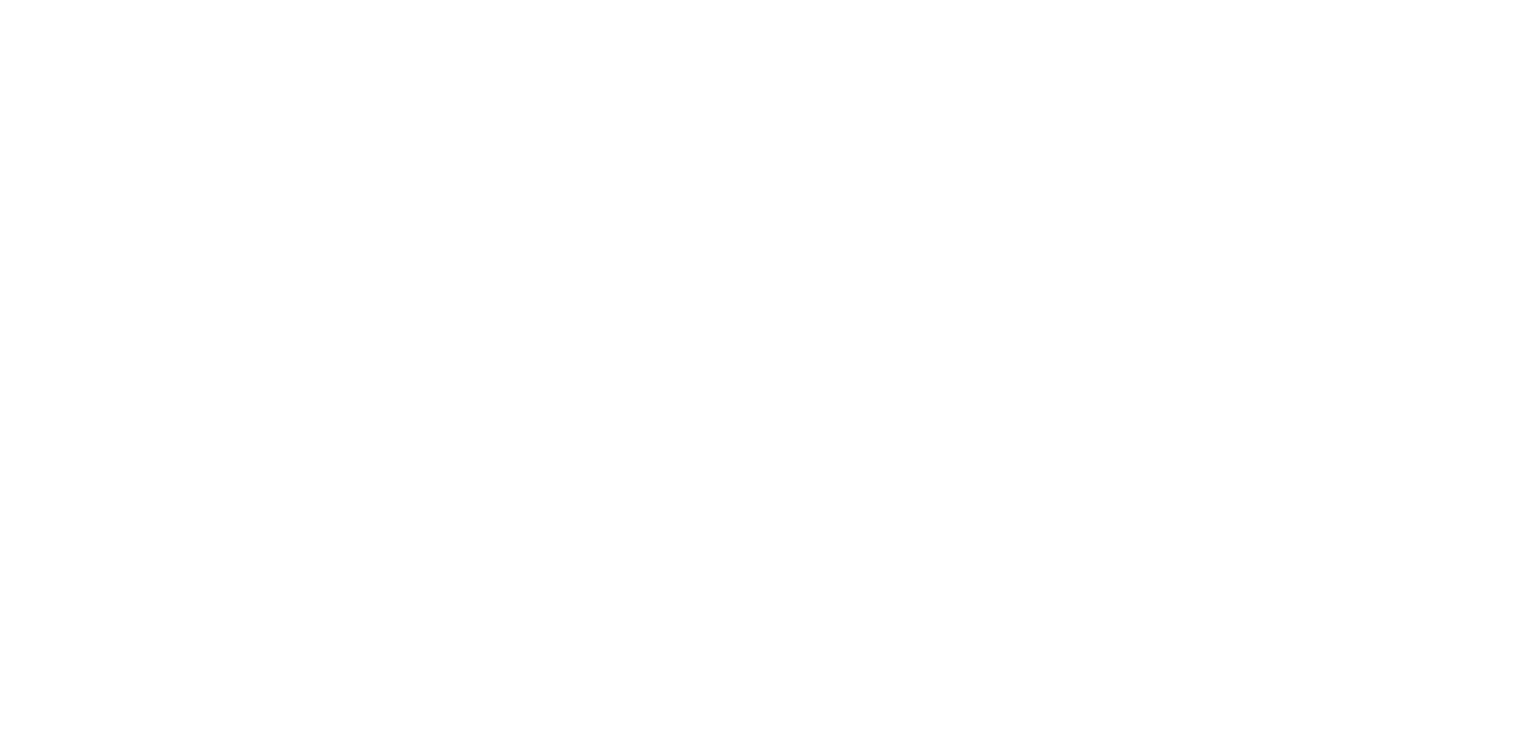 scroll, scrollTop: 0, scrollLeft: 0, axis: both 